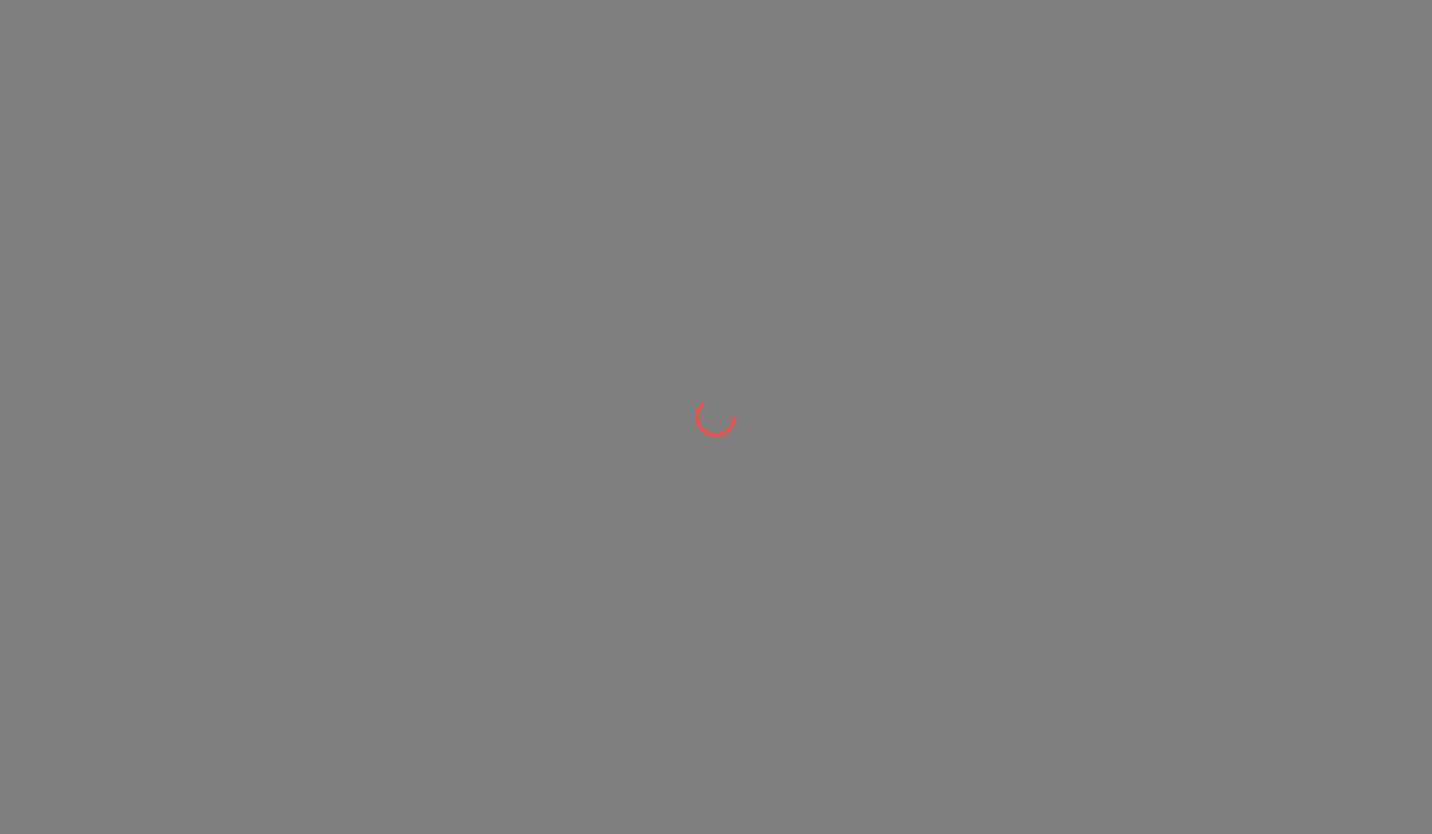 scroll, scrollTop: 0, scrollLeft: 0, axis: both 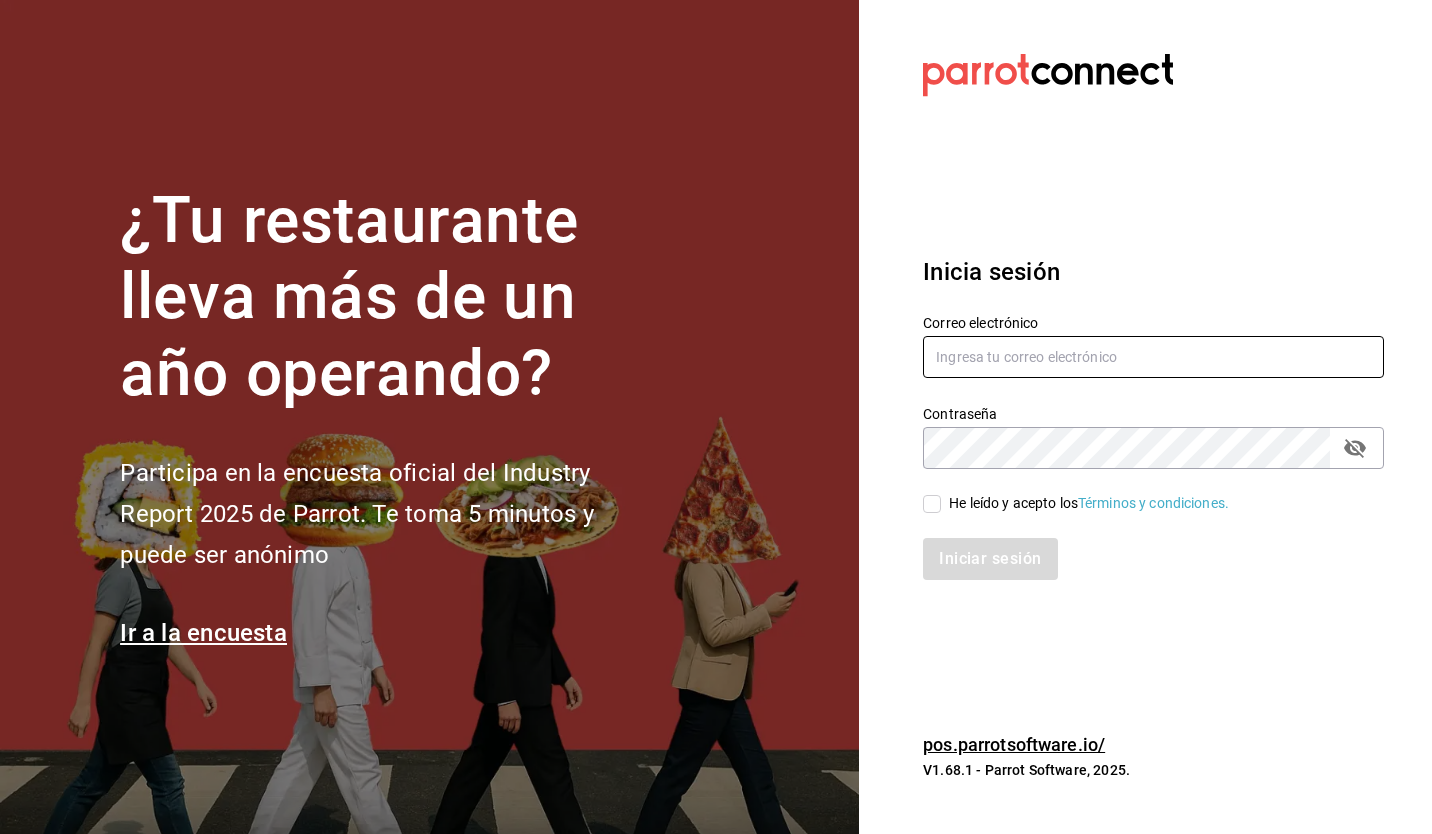 type on "victor@cafe-b.com" 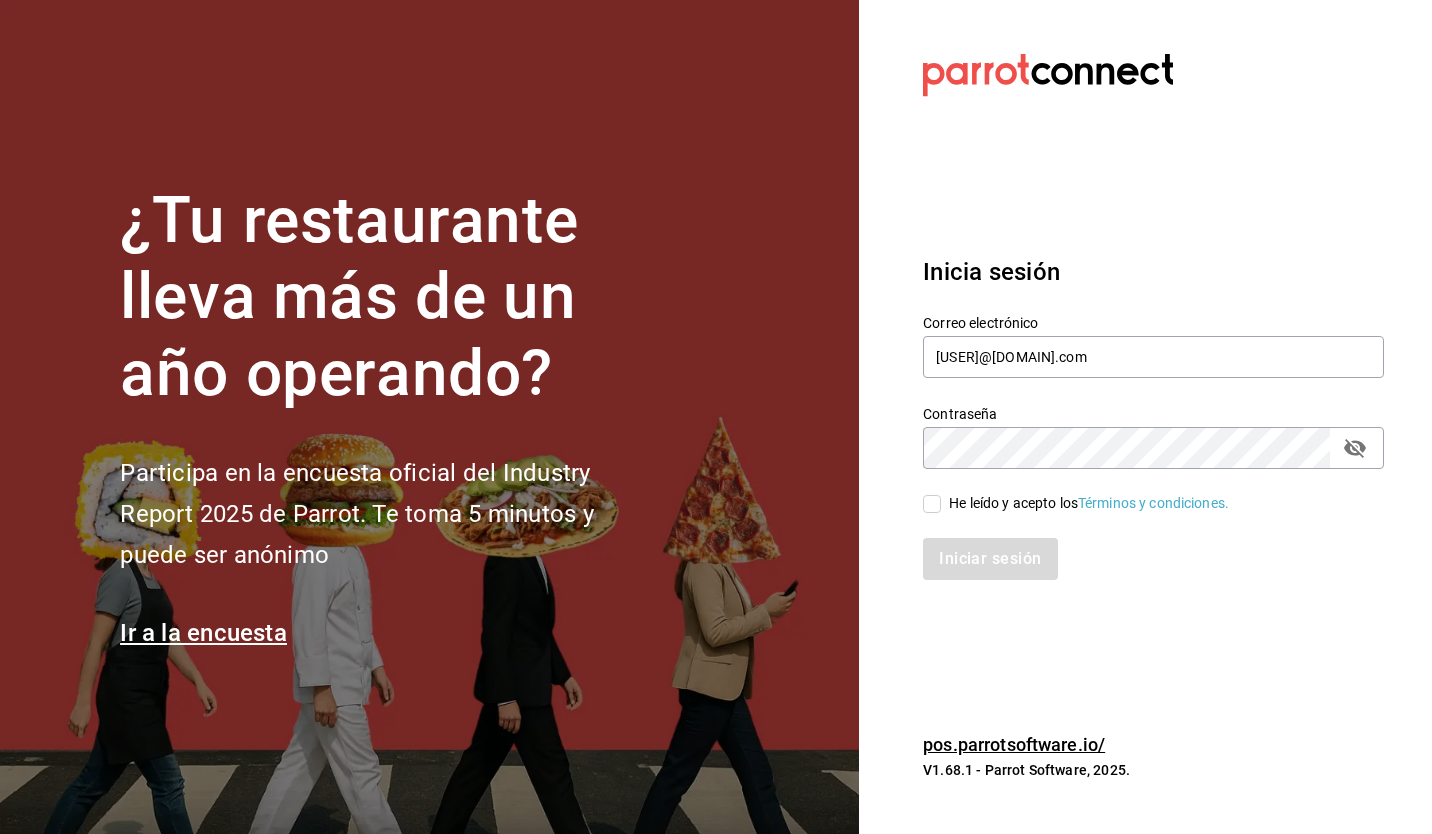 click on "He leído y acepto los  Términos y condiciones." at bounding box center [932, 504] 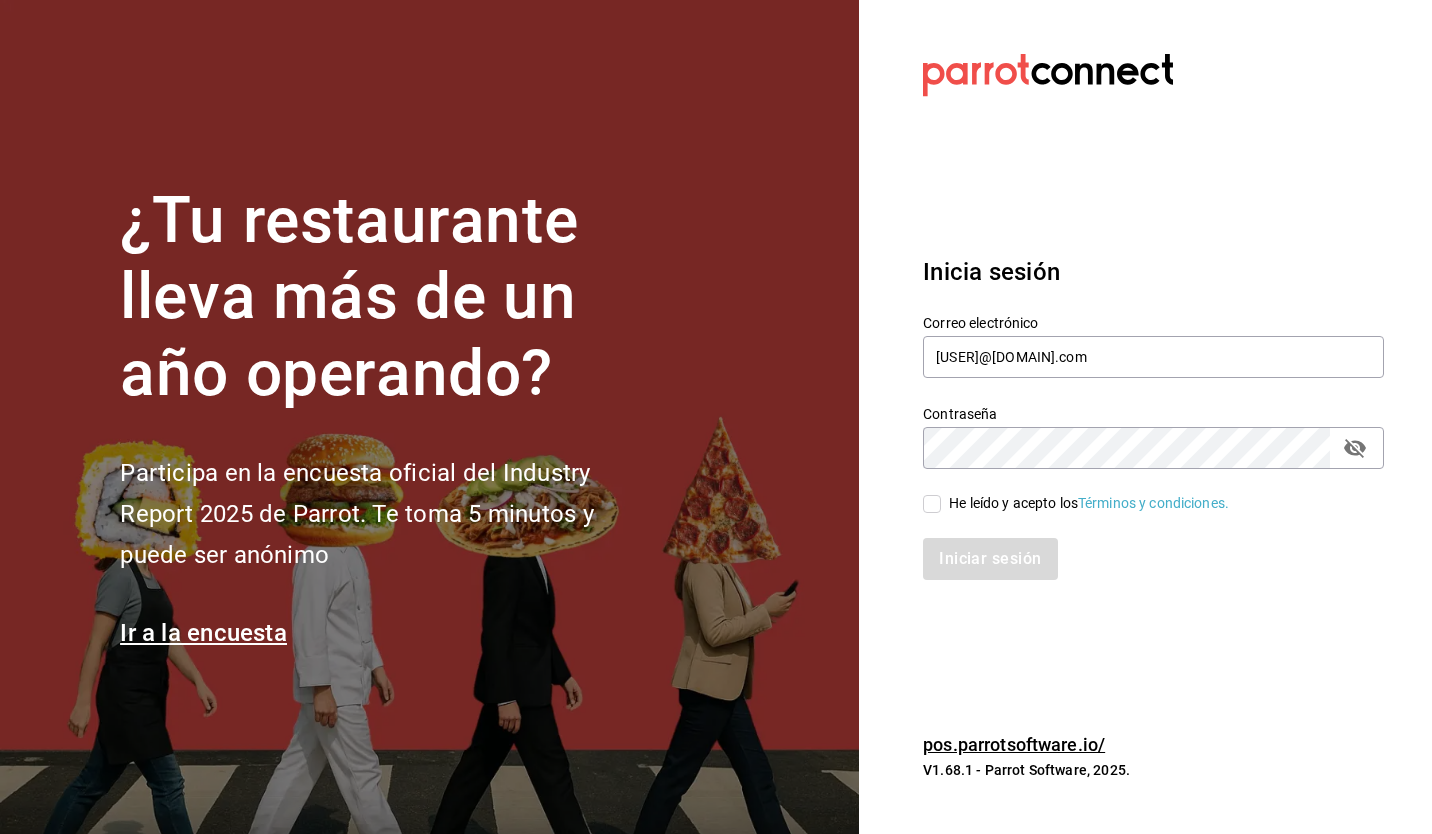 checkbox on "true" 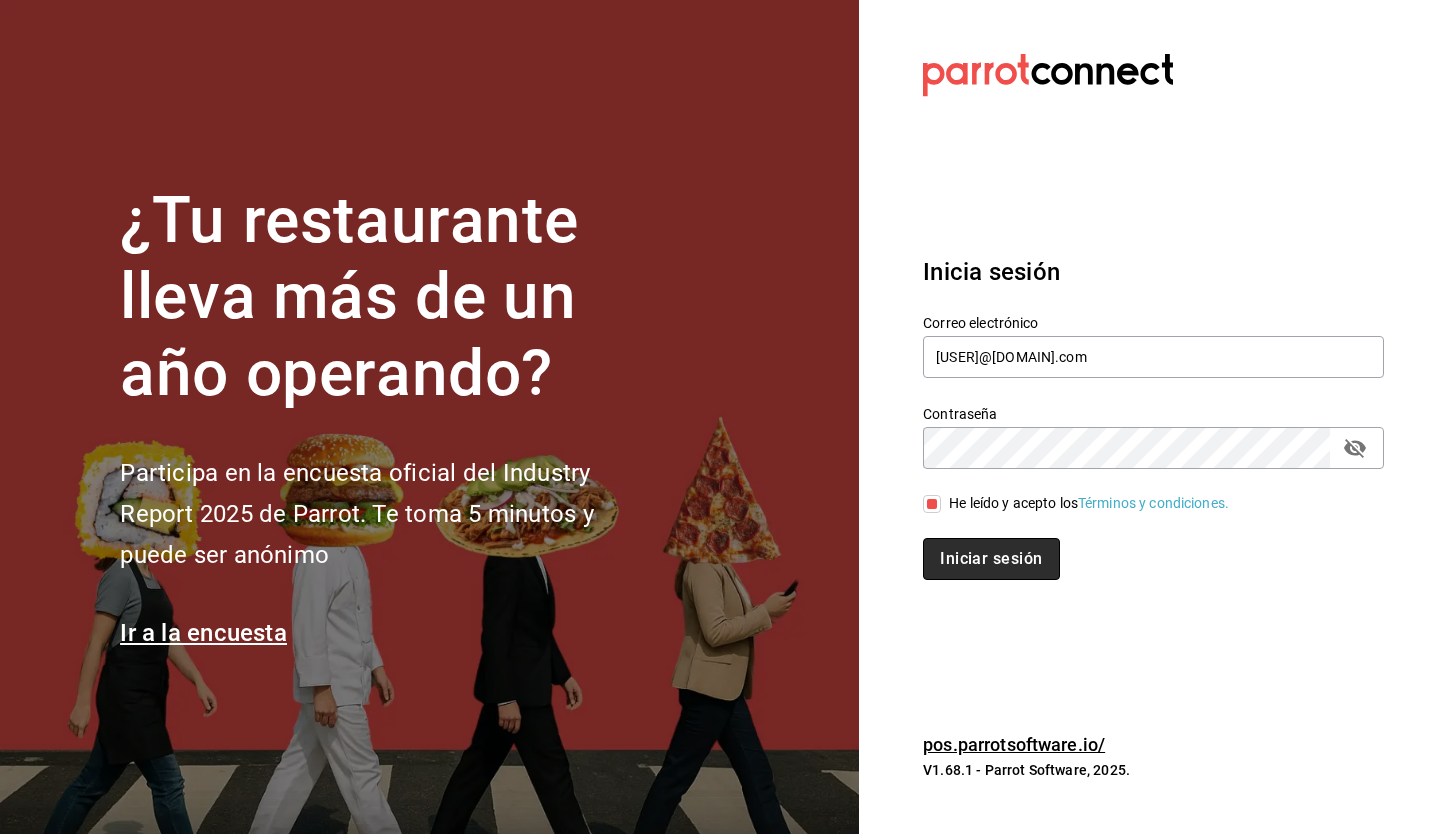 click on "Iniciar sesión" at bounding box center [991, 559] 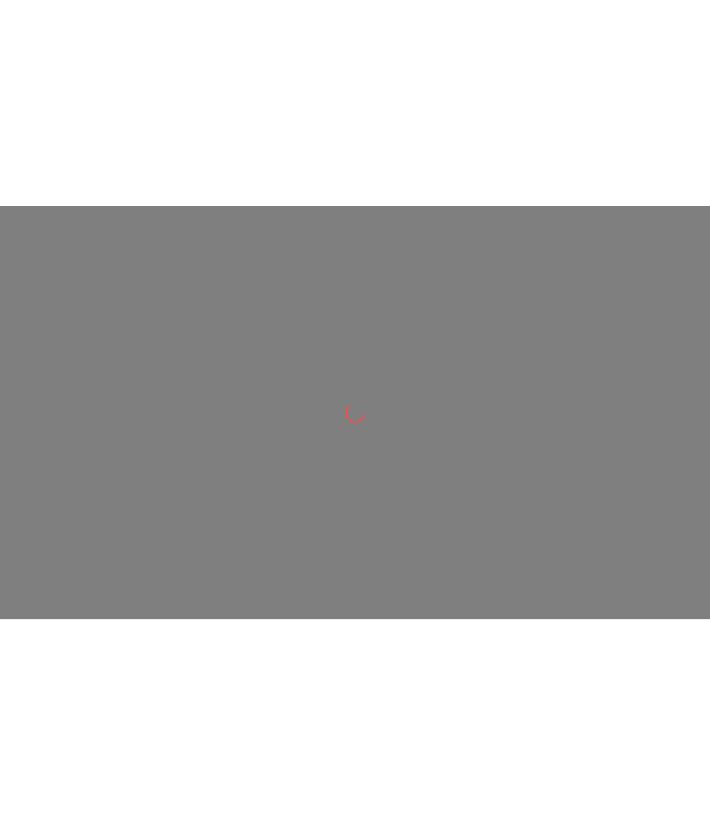 scroll, scrollTop: 0, scrollLeft: 0, axis: both 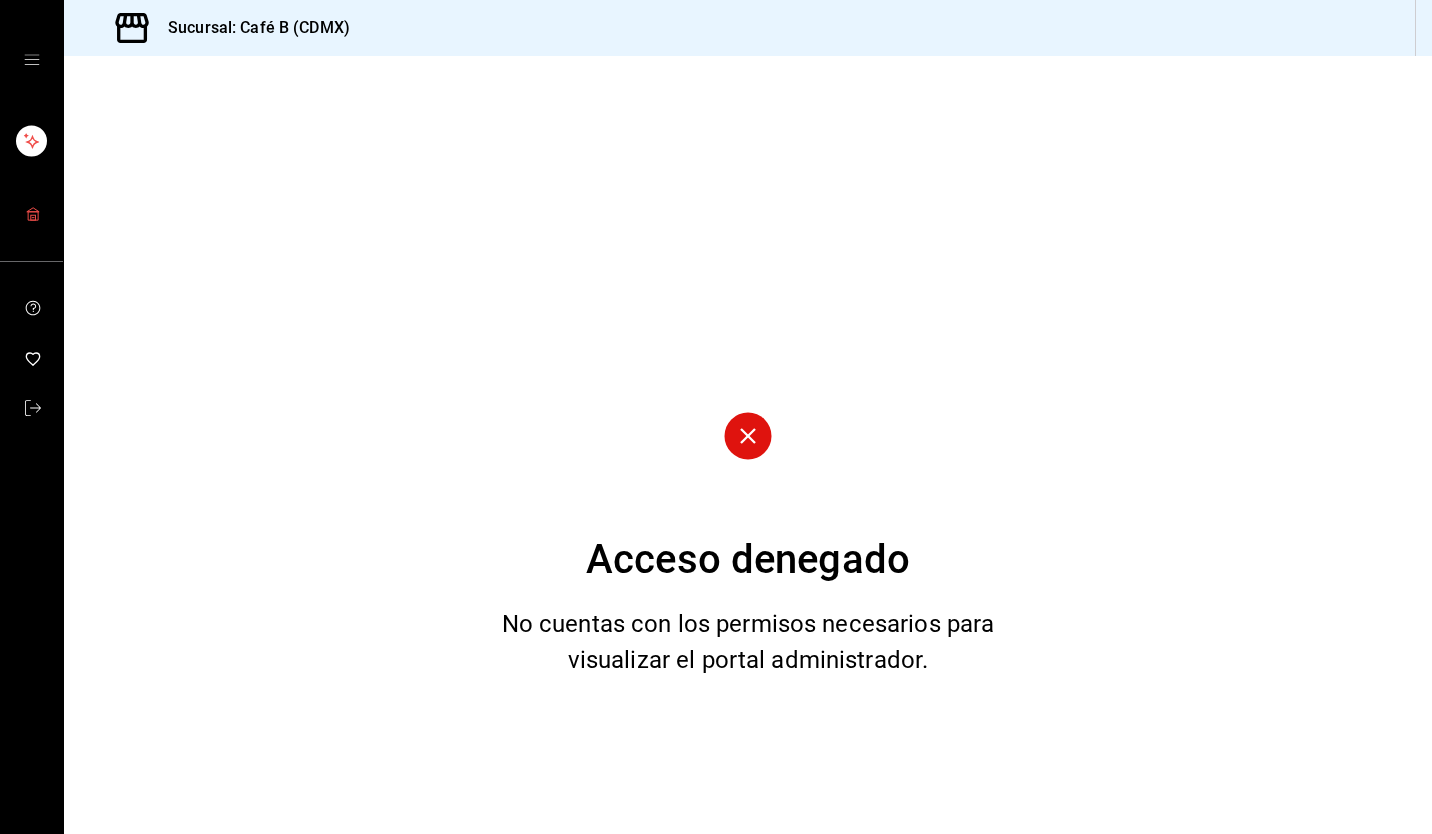 click at bounding box center (31, 215) 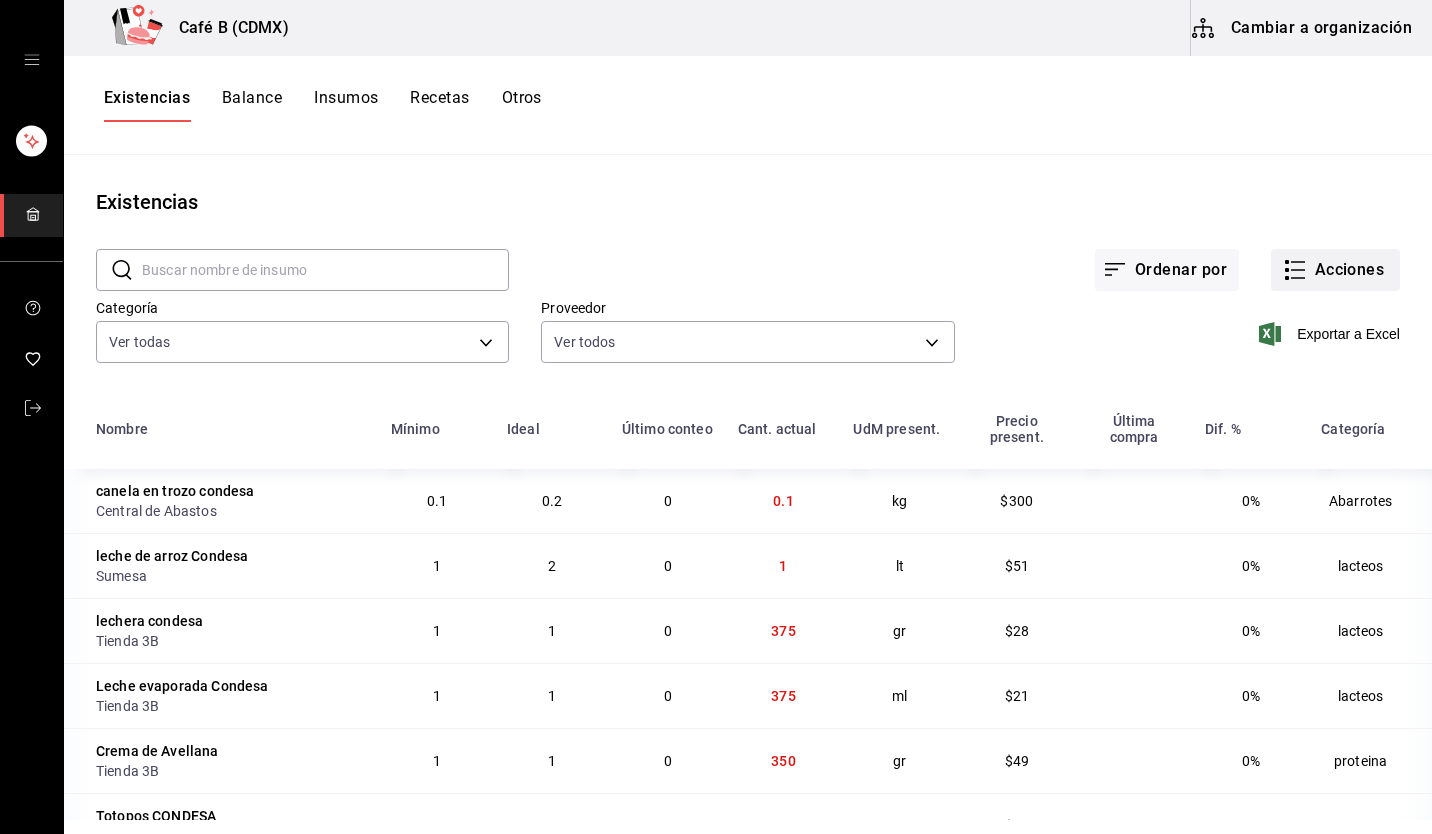 click on "Acciones" at bounding box center (1335, 270) 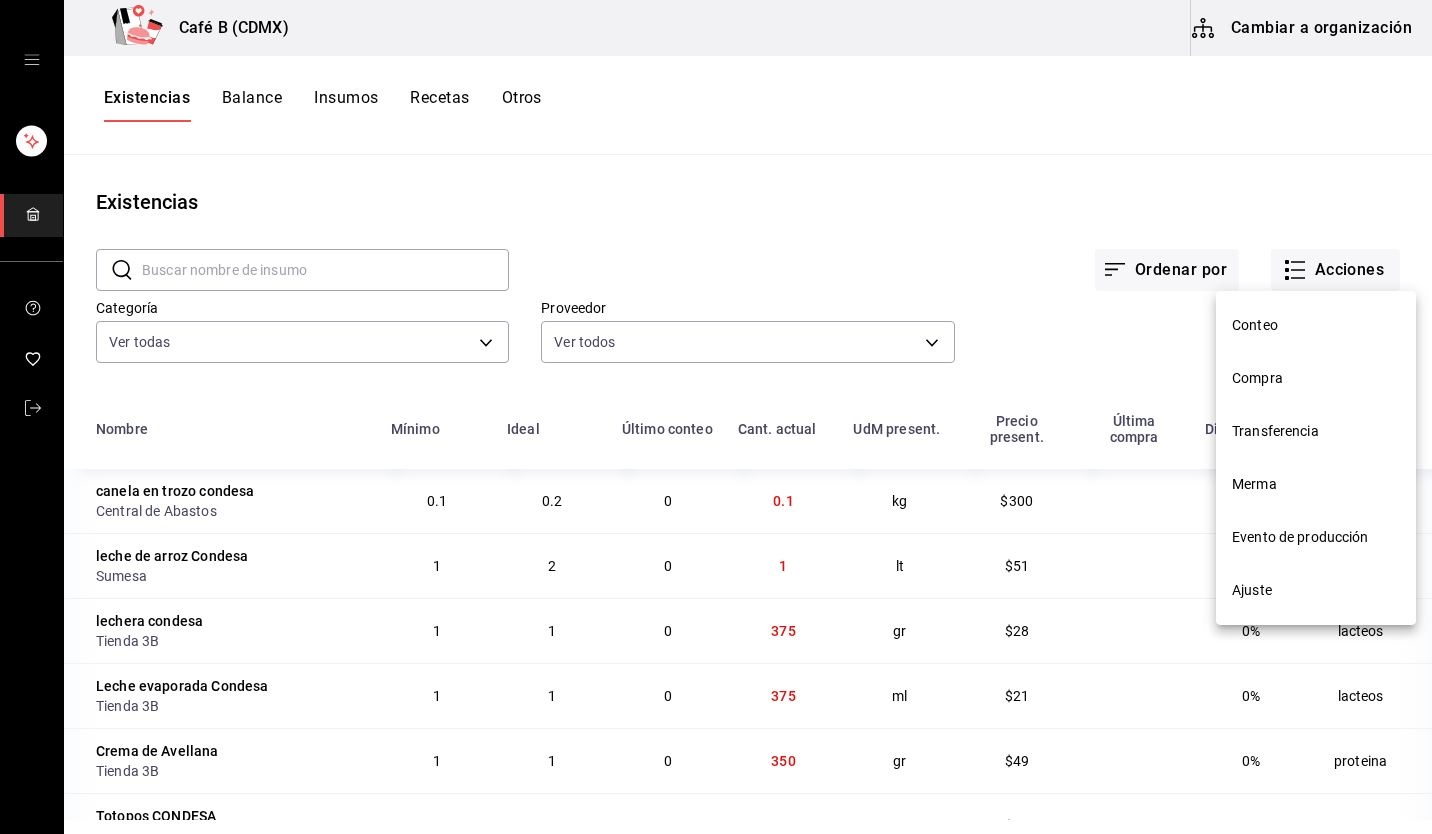 click on "Evento de producción" at bounding box center (1316, 537) 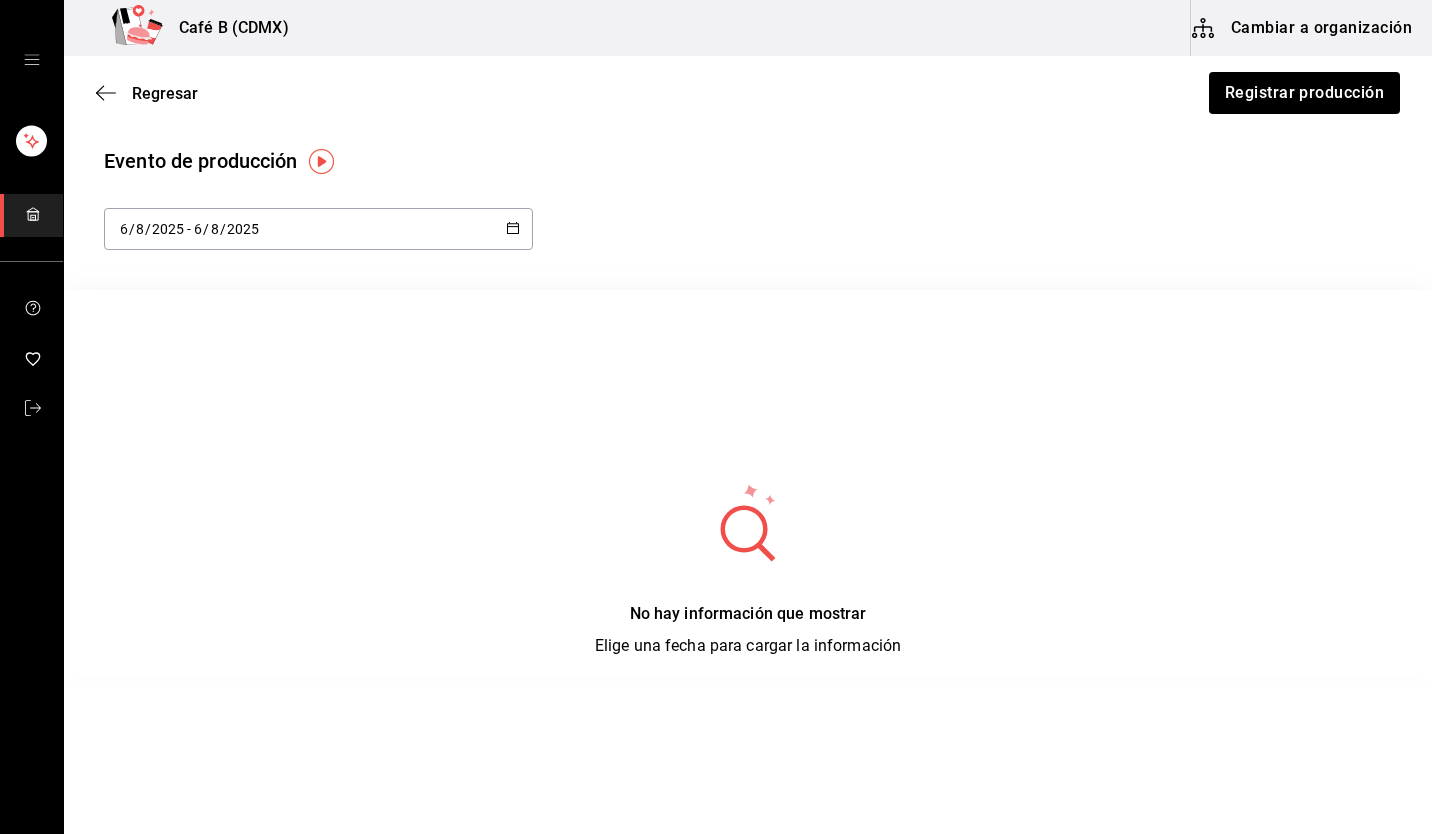 click 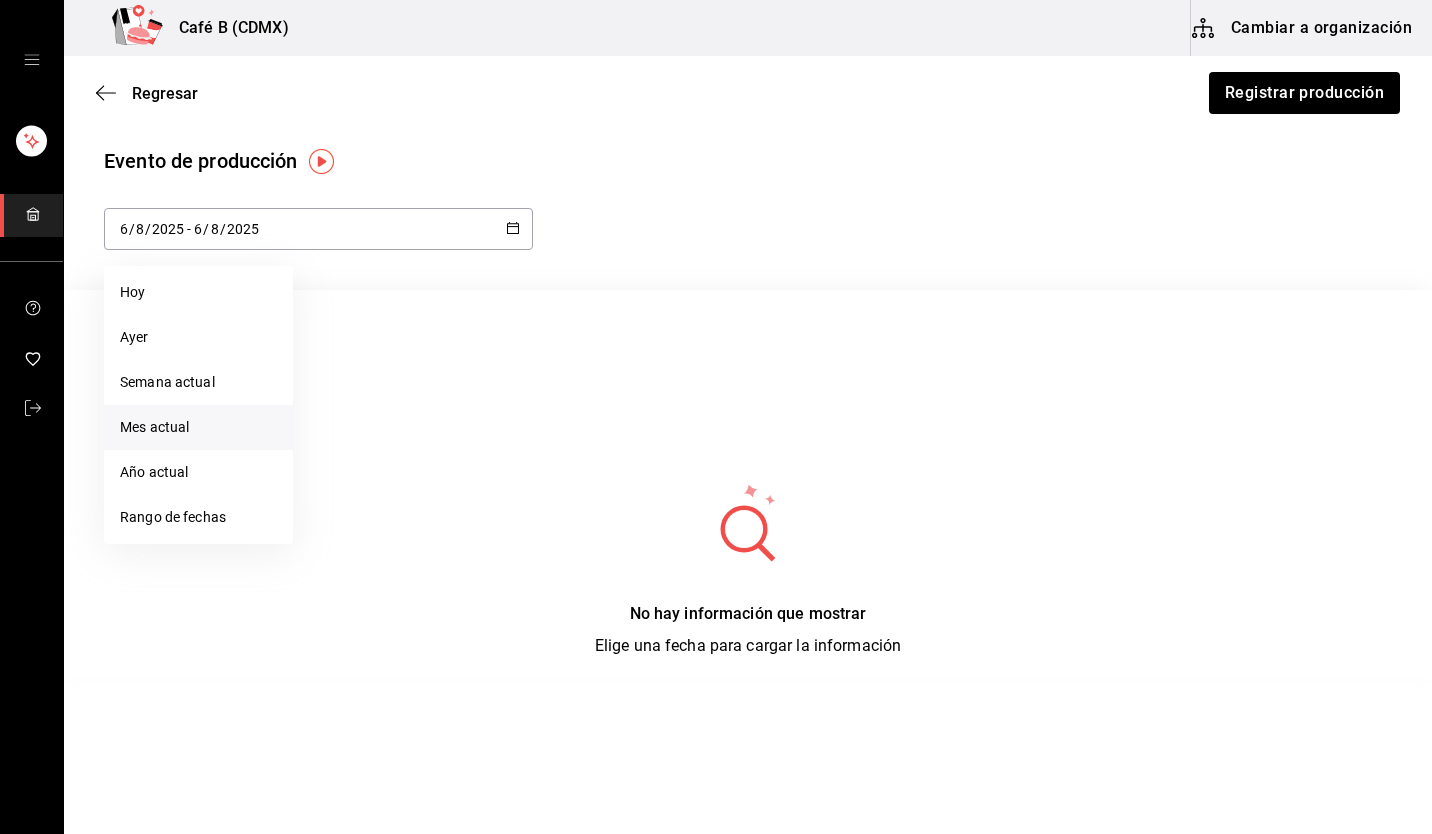 click on "Mes actual" at bounding box center [198, 427] 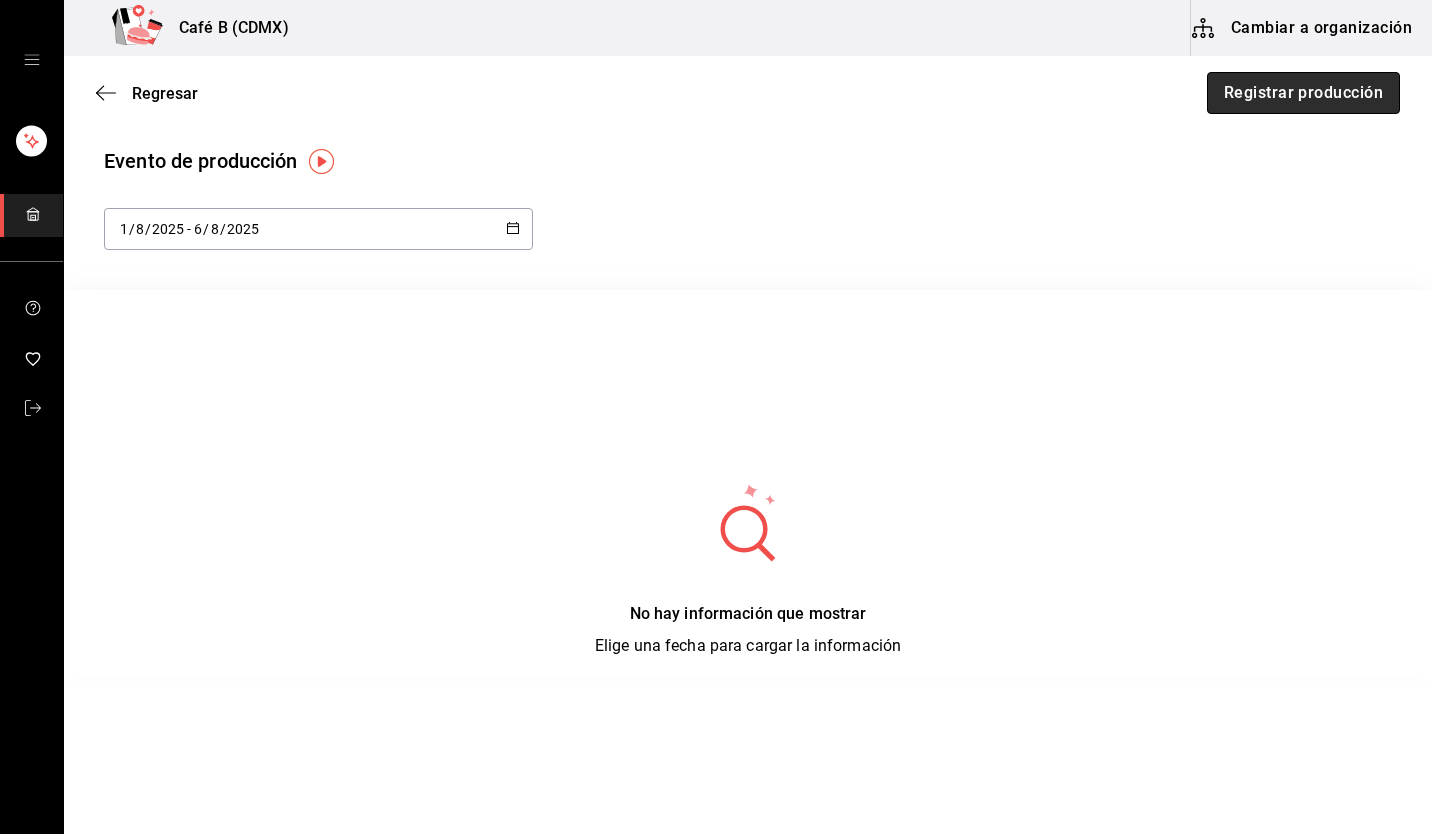 click on "Registrar producción" at bounding box center [1303, 93] 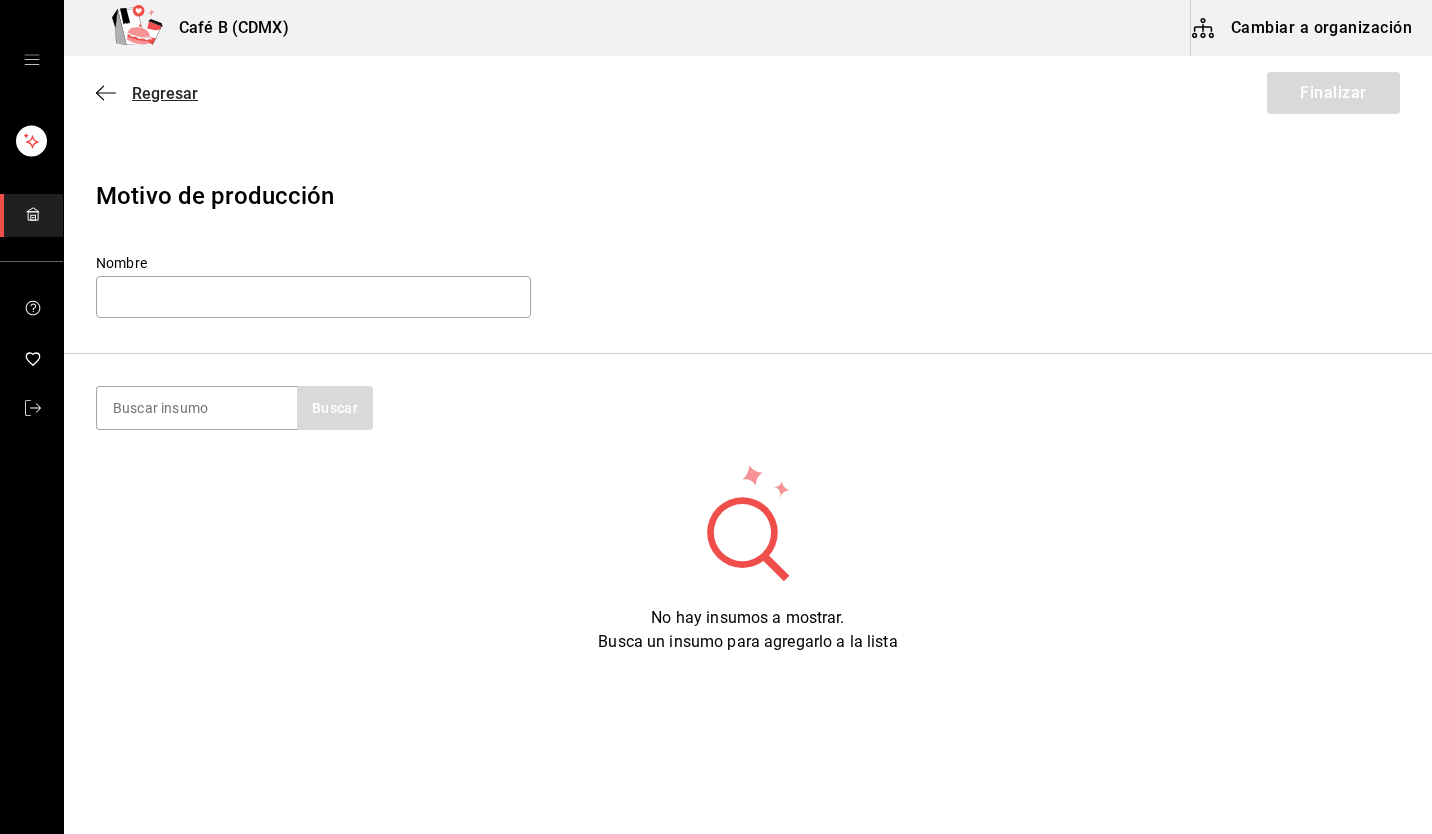 click on "Regresar" at bounding box center [165, 93] 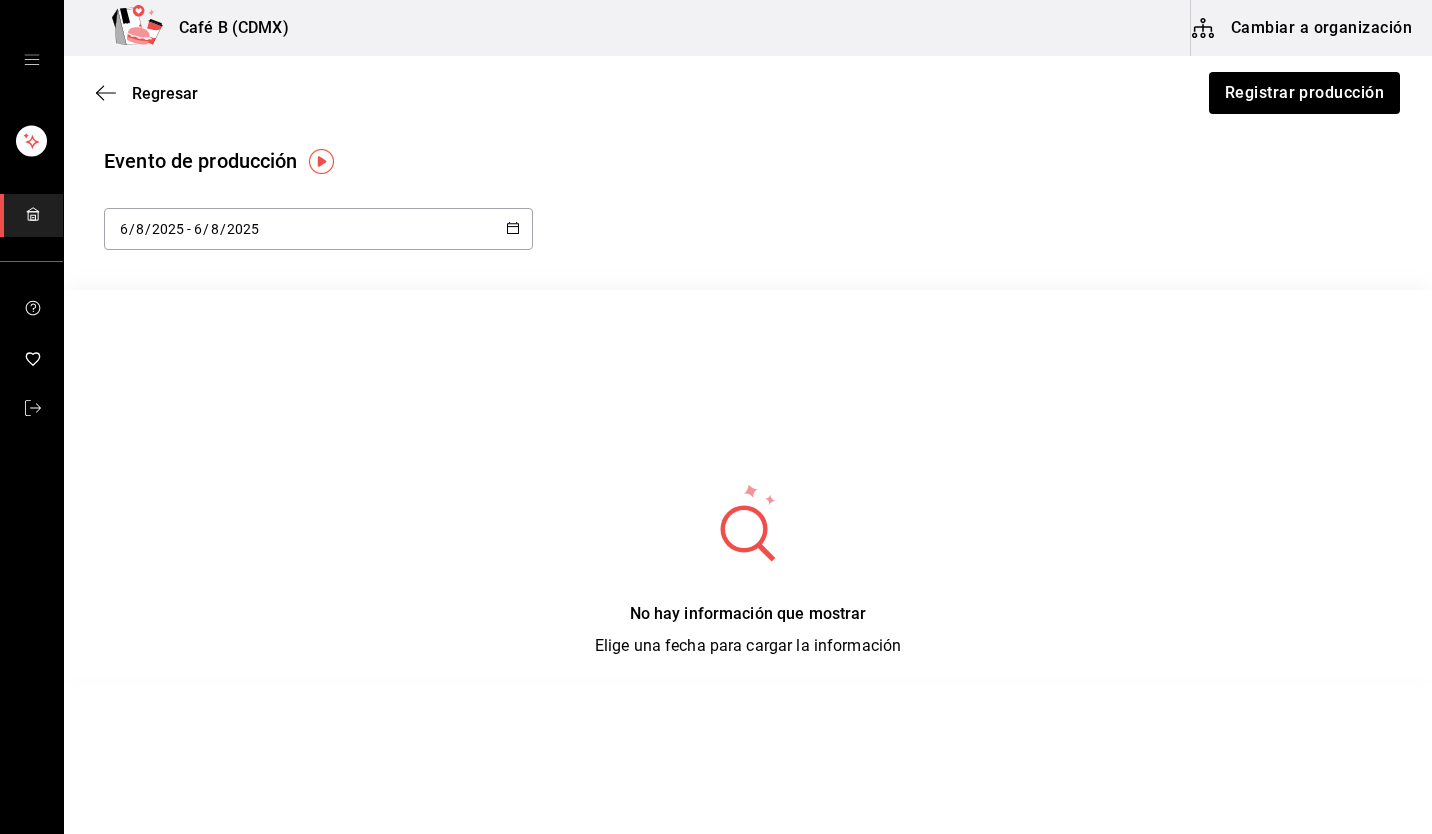 click on "2025-08-06 6 / 8 / 2025 - 2025-08-06 6 / 8 / 2025" at bounding box center (318, 229) 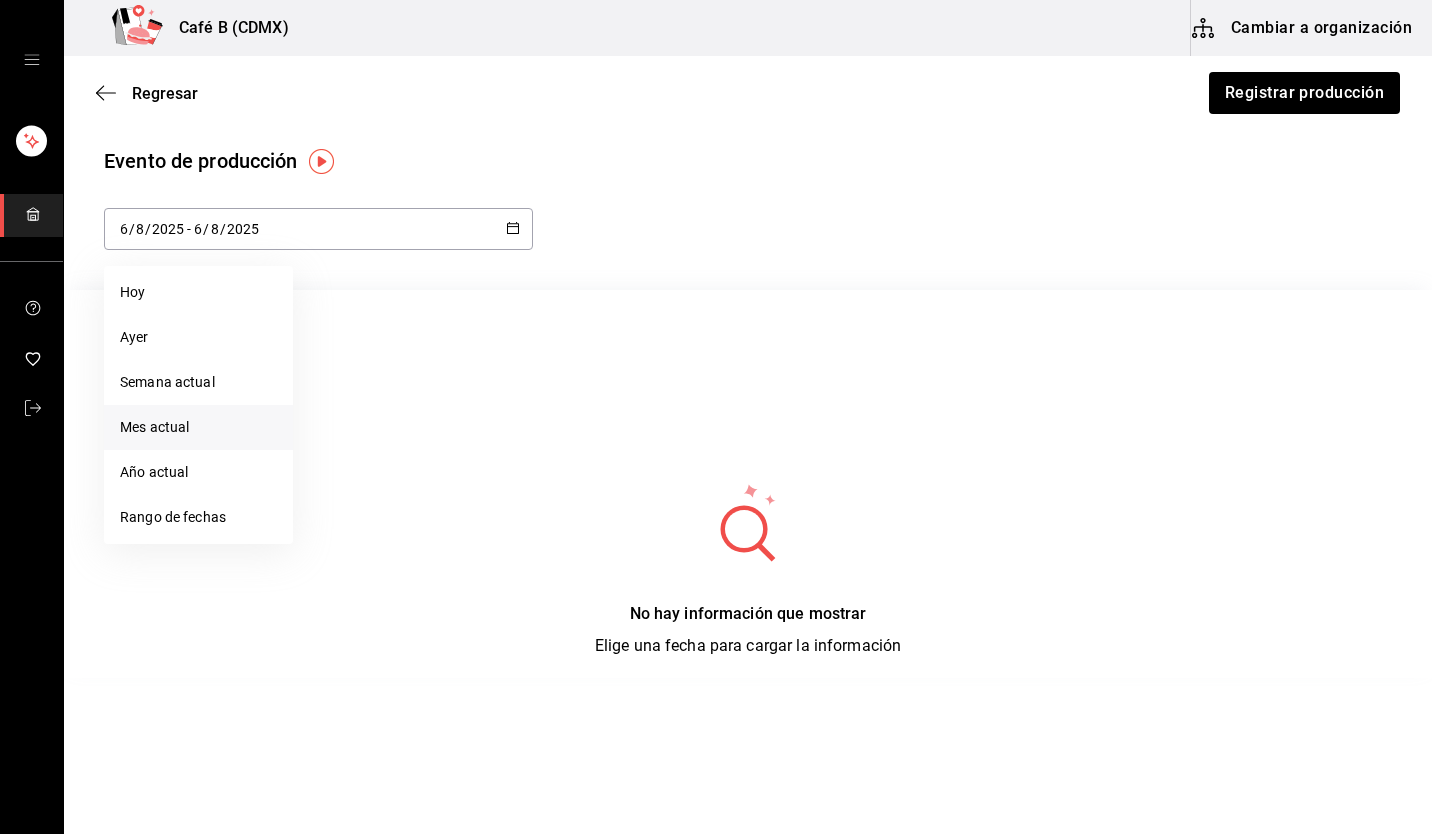 click on "Mes actual" at bounding box center (198, 427) 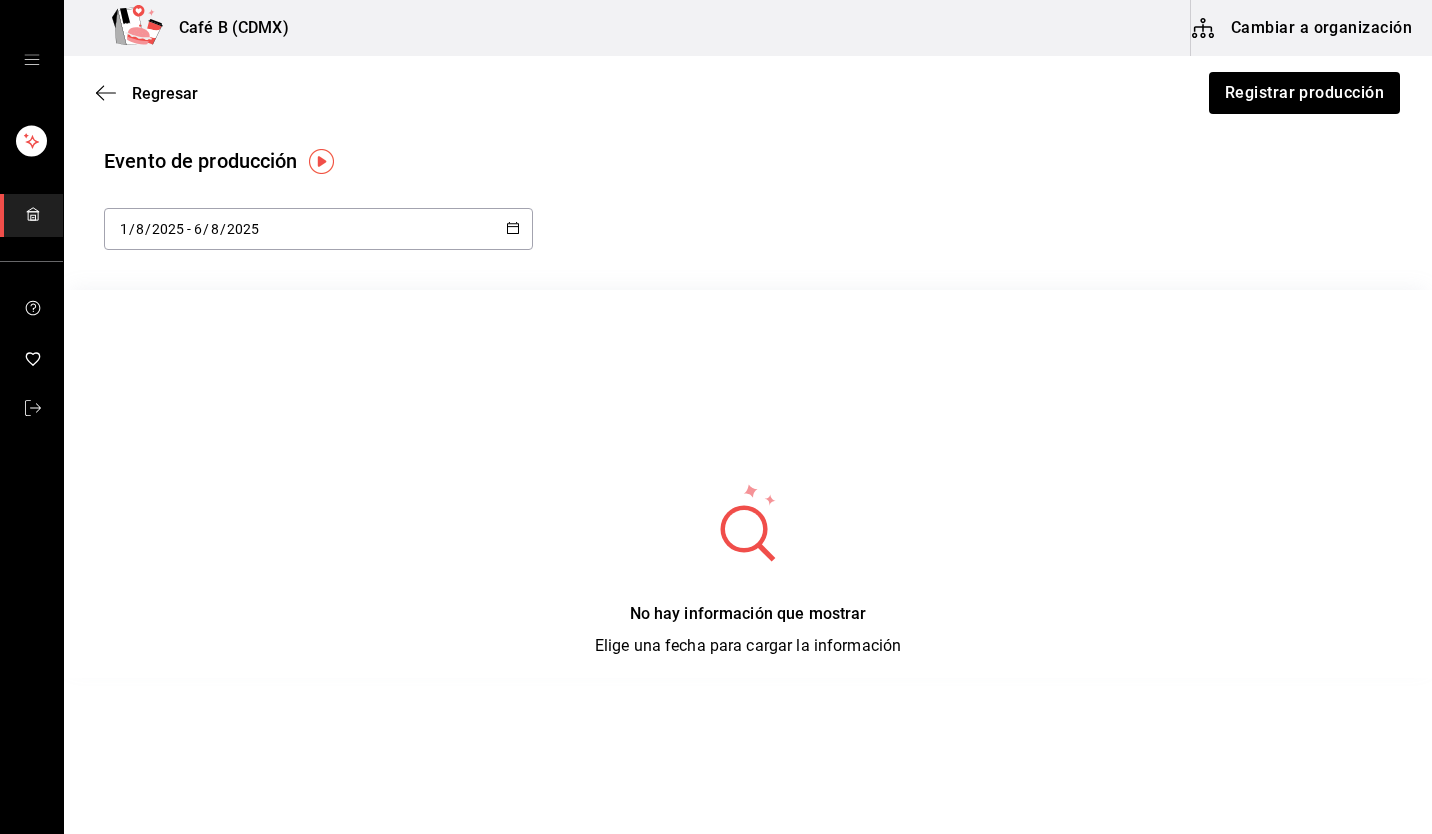 click at bounding box center (513, 229) 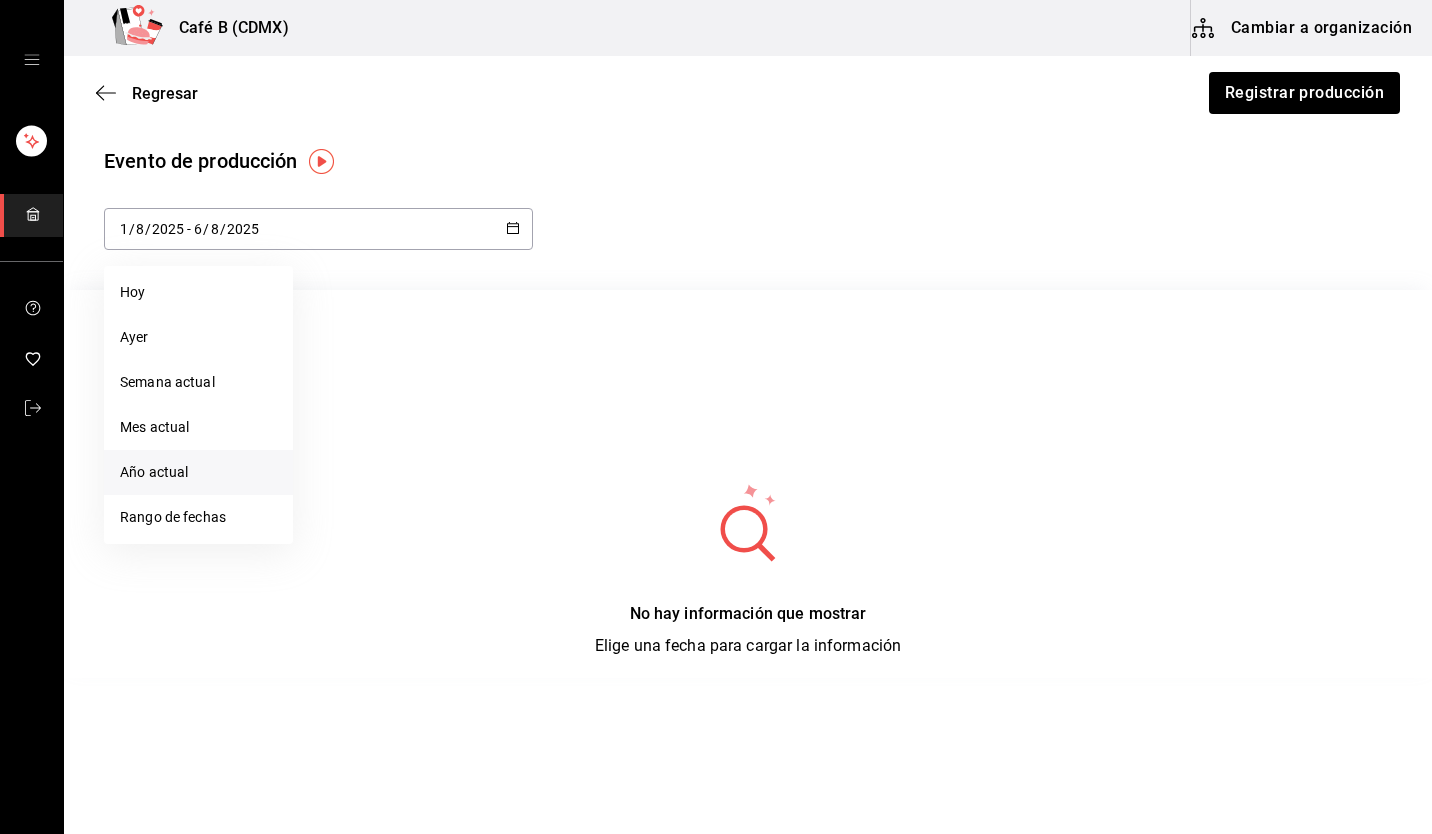 click on "Año actual" at bounding box center (198, 472) 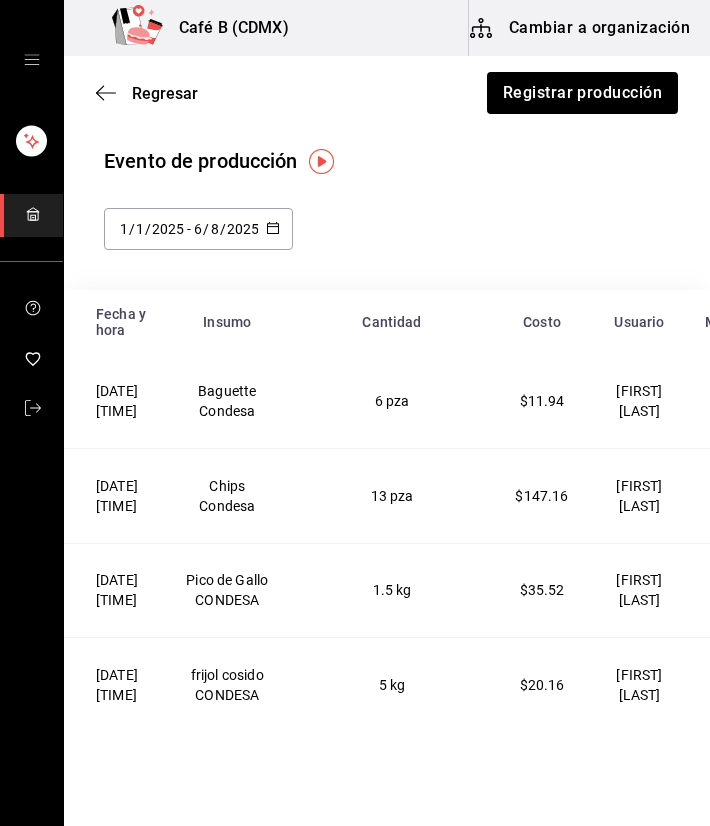 click on "2025-01-01 1 / 1 / 2025 - 2025-08-06 6 / 8 / 2025" at bounding box center (387, 229) 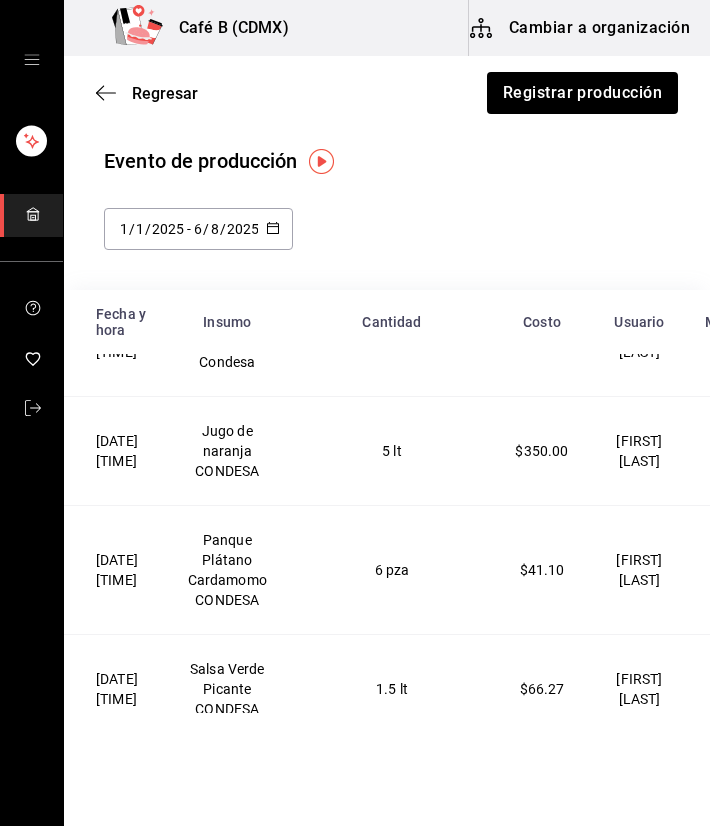 scroll, scrollTop: 941, scrollLeft: 0, axis: vertical 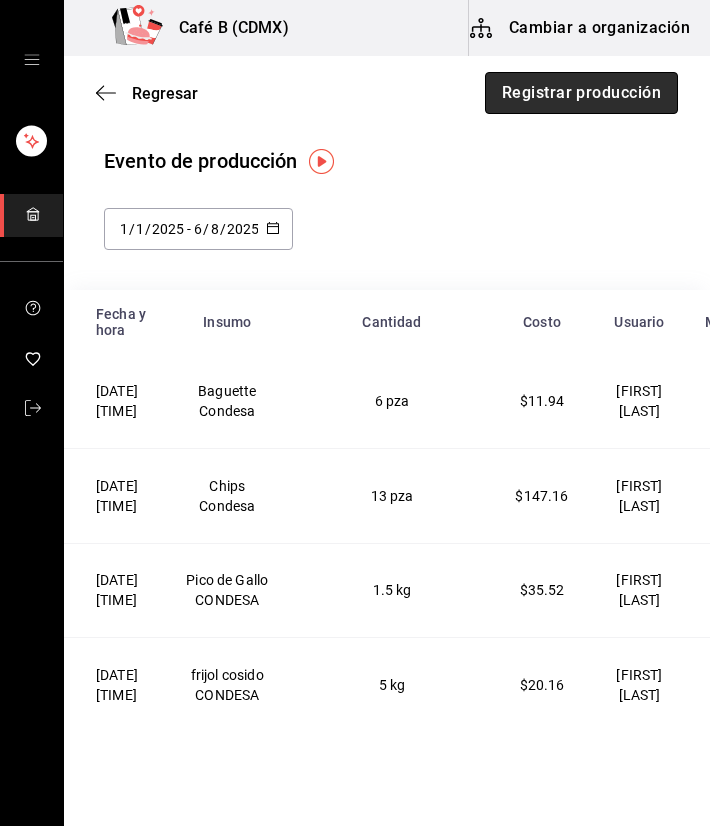 click on "Registrar producción" at bounding box center [581, 93] 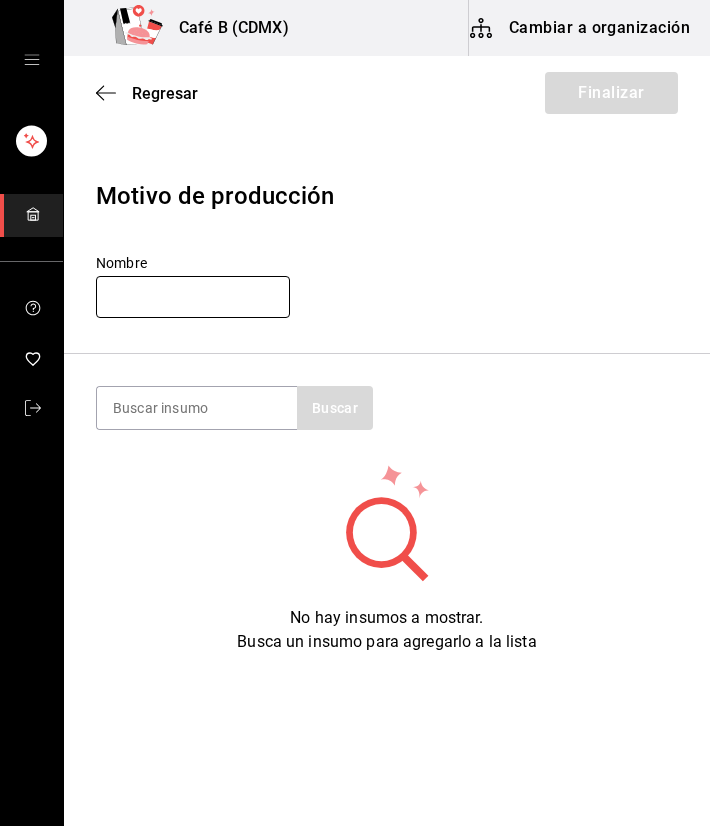 click at bounding box center [193, 297] 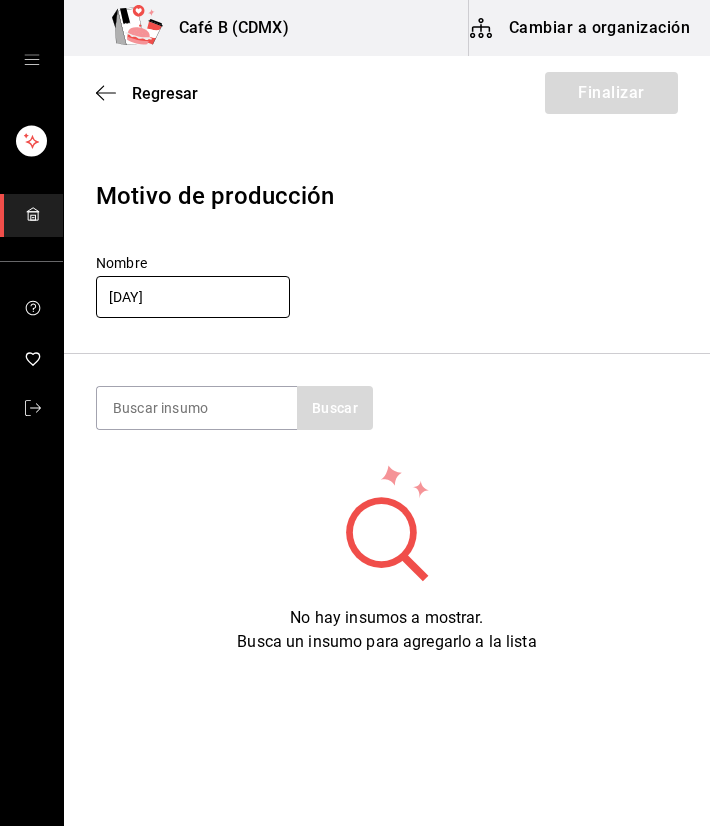 type on "29  julio" 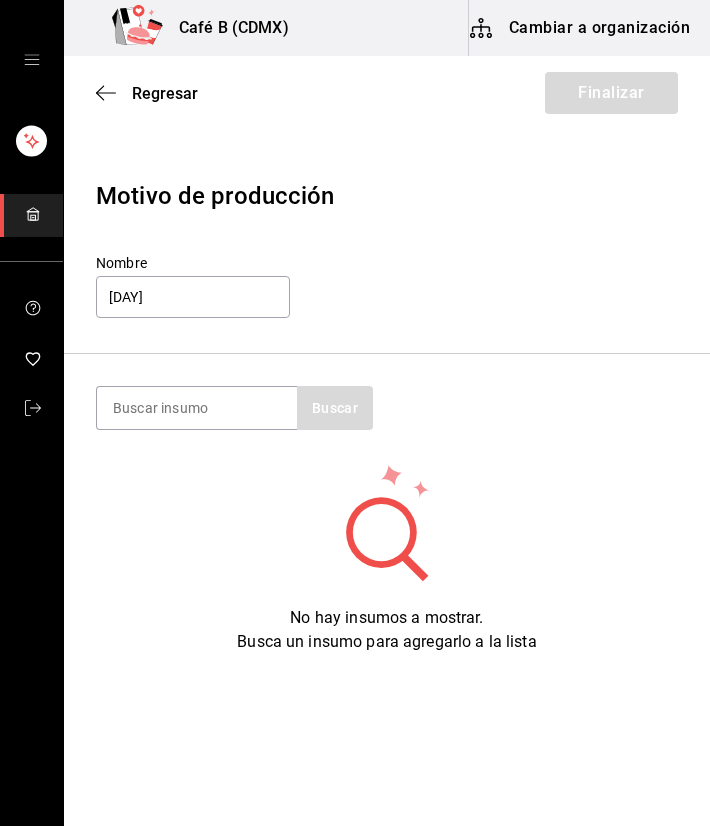 click on "Buscar" at bounding box center (387, 408) 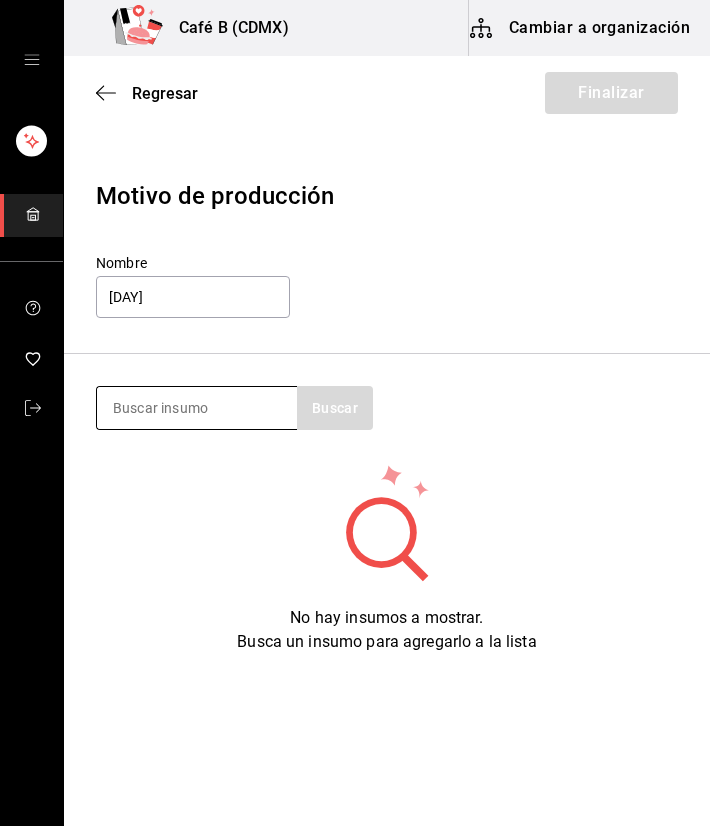 click at bounding box center [197, 408] 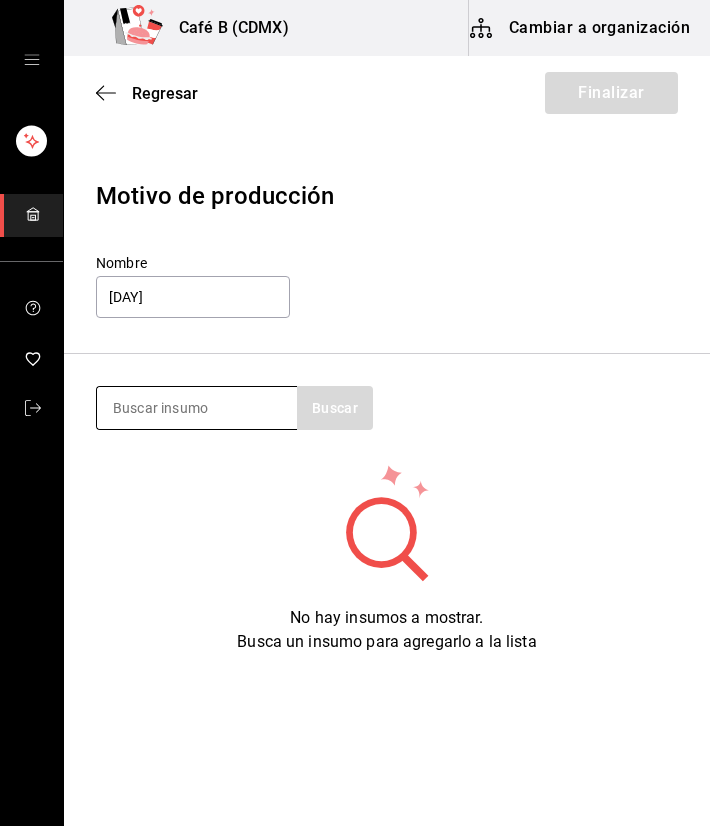 click at bounding box center [197, 408] 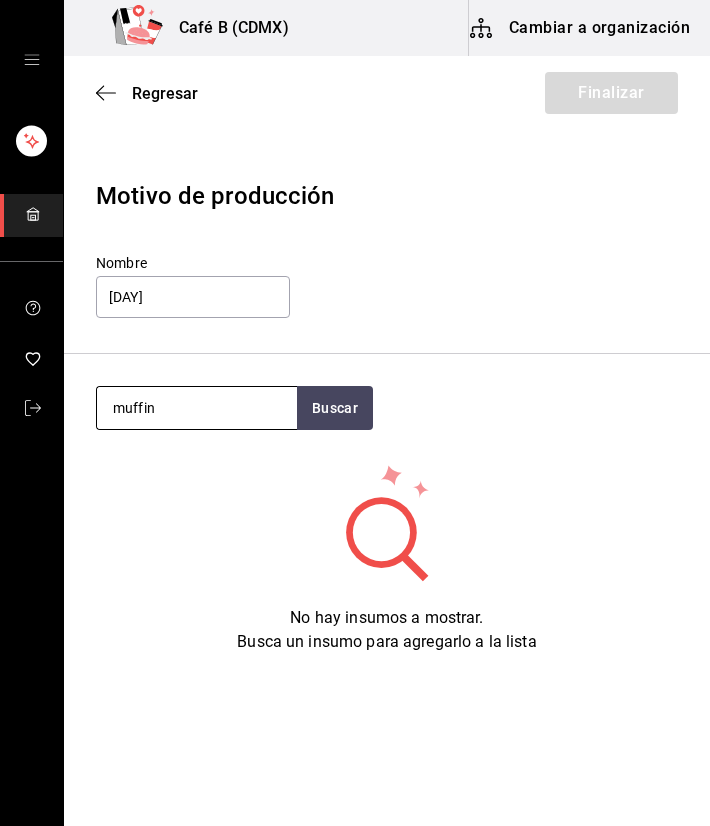type on "muffin" 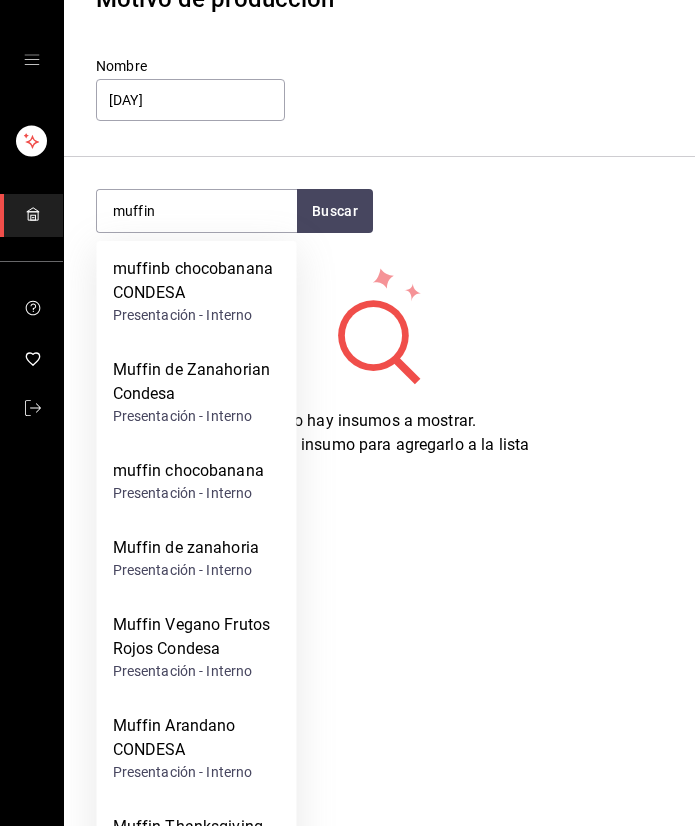scroll, scrollTop: 255, scrollLeft: 0, axis: vertical 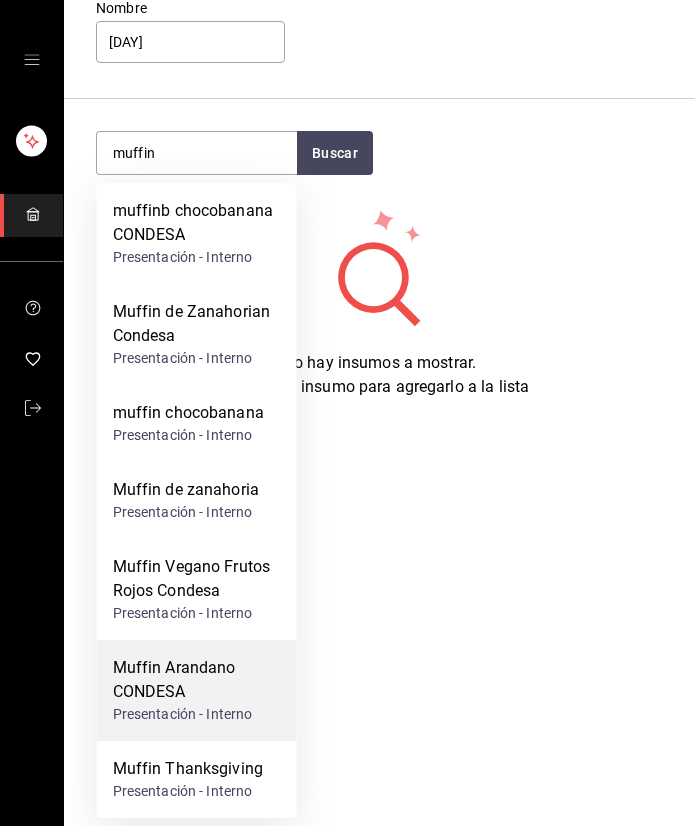 click on "Presentación - Interno" at bounding box center [197, 714] 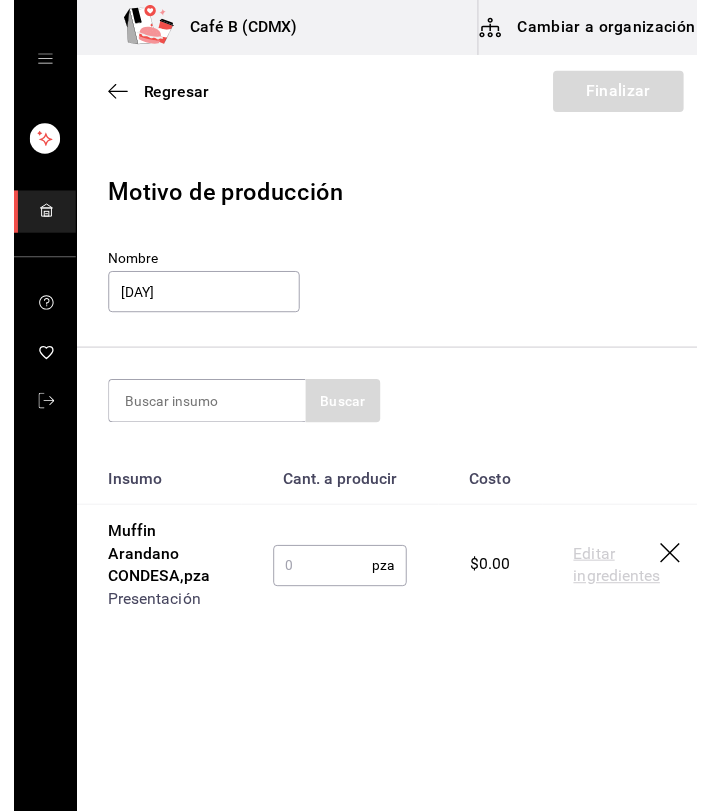 scroll, scrollTop: 0, scrollLeft: 0, axis: both 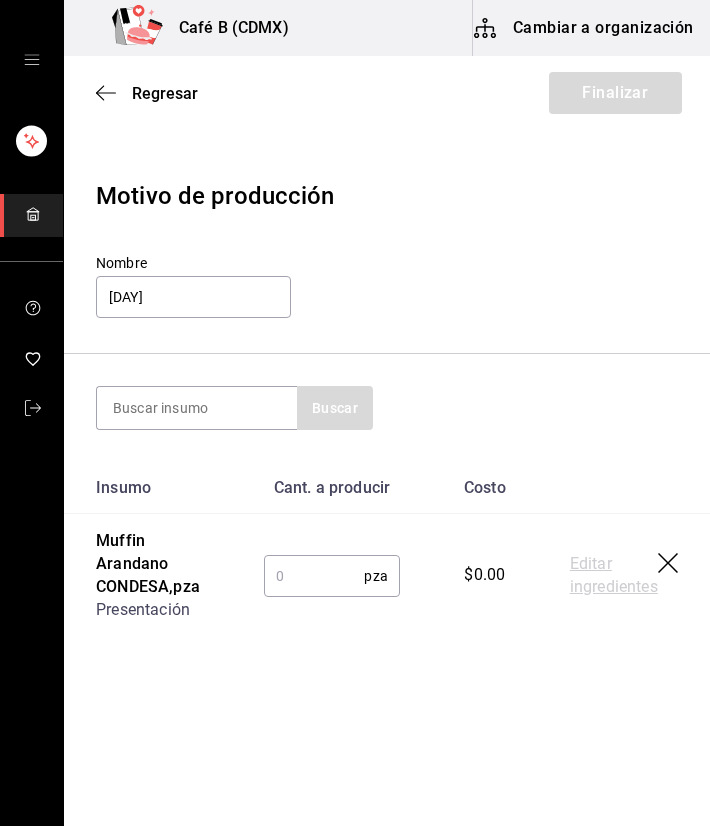 click at bounding box center [314, 576] 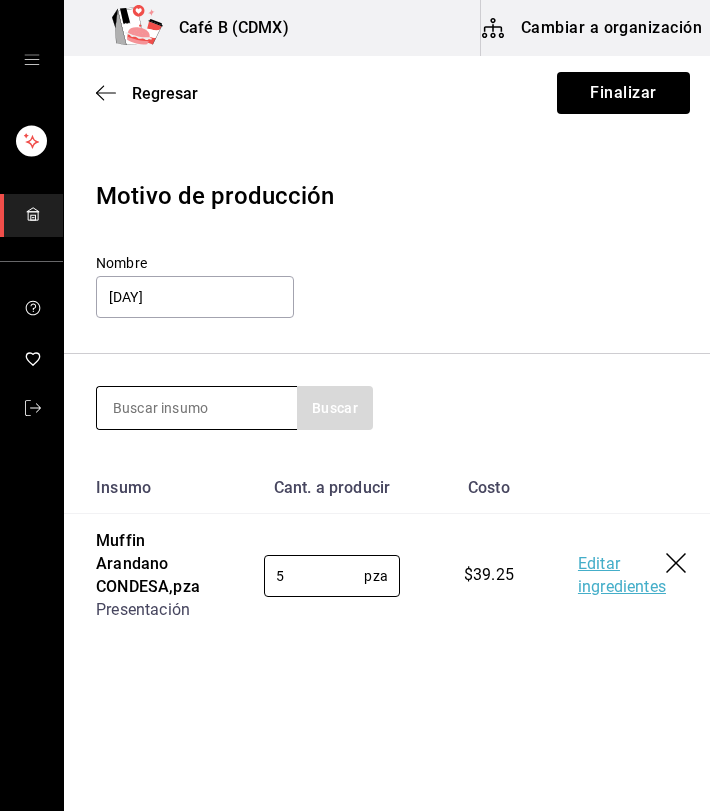 type on "5" 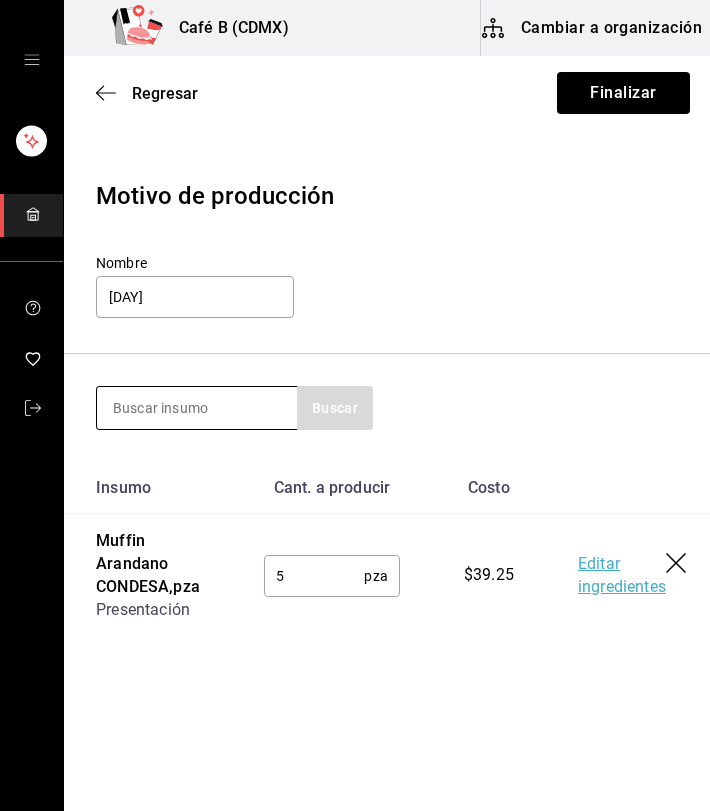 click at bounding box center [197, 408] 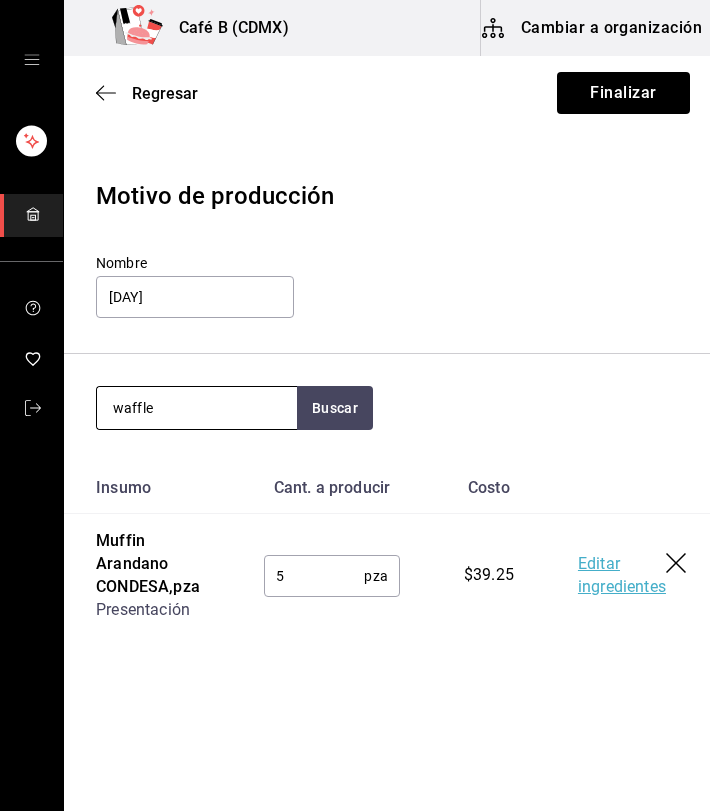 type on "waffle" 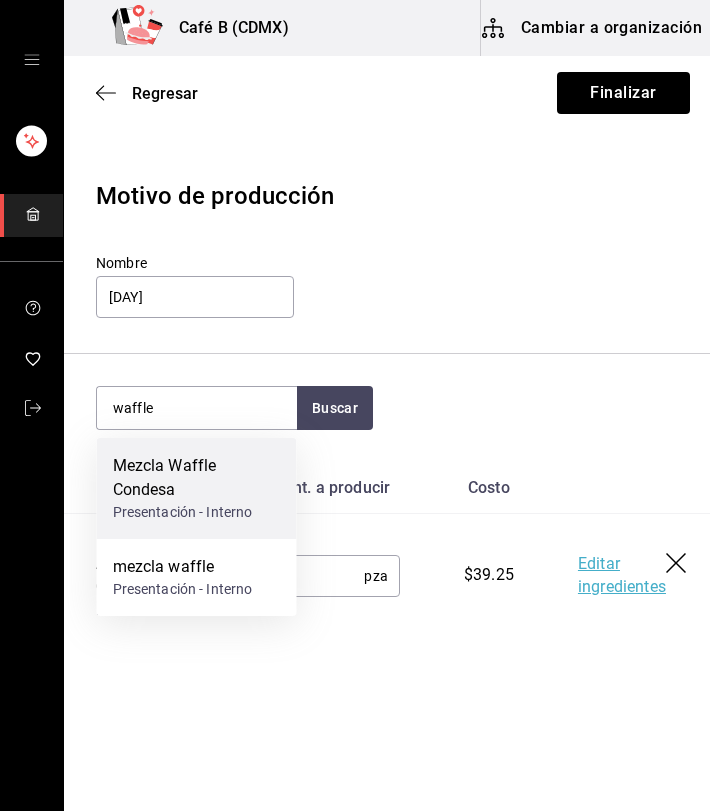 click on "Mezcla Waffle Condesa" at bounding box center [197, 478] 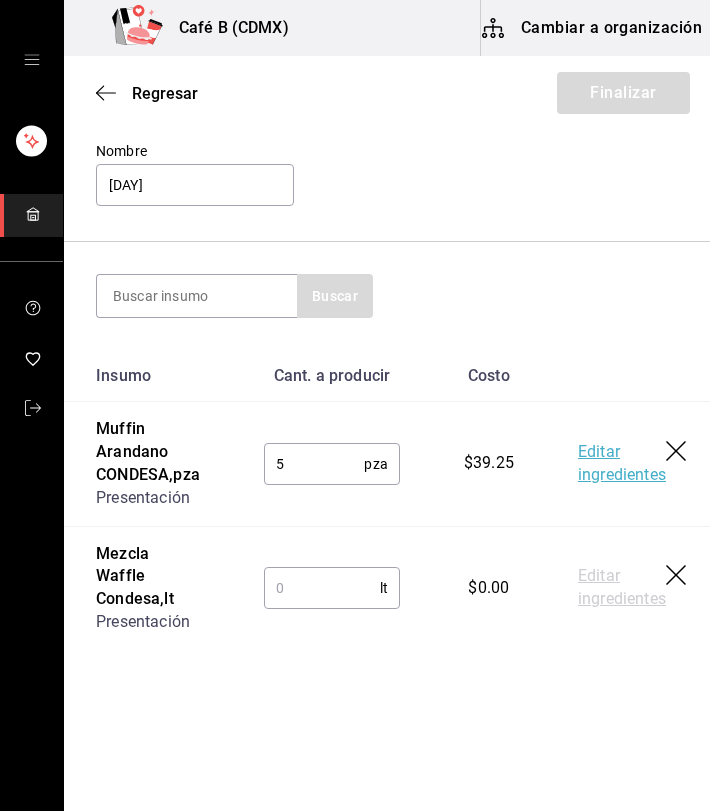 scroll, scrollTop: 119, scrollLeft: 0, axis: vertical 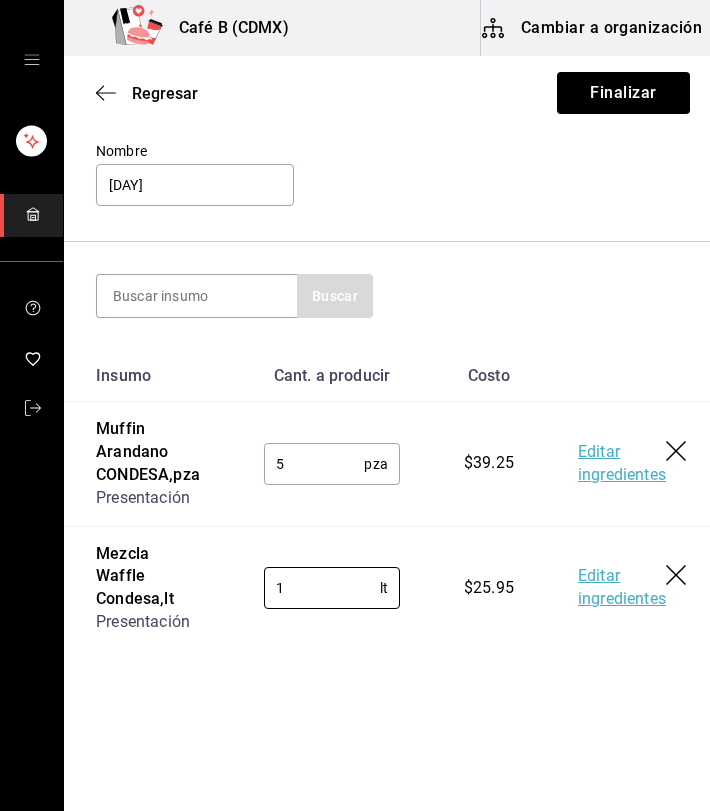 type on "1" 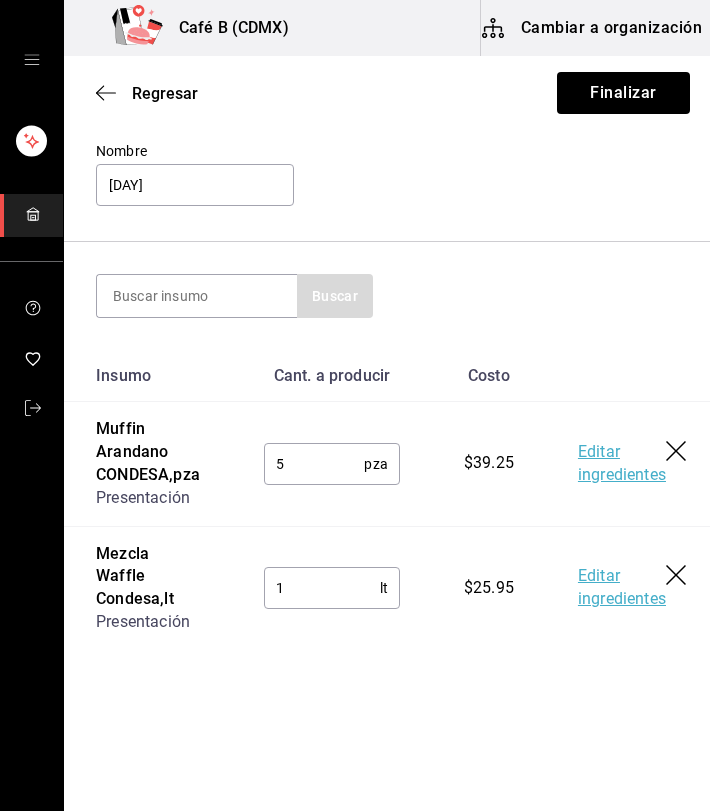 click on "1 lt ​" at bounding box center (332, 588) 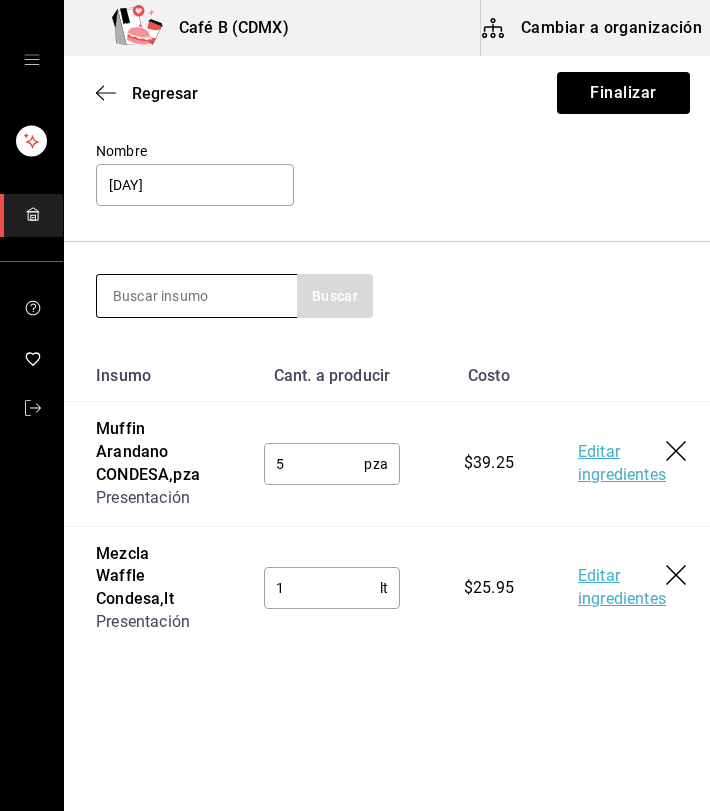 click at bounding box center [197, 296] 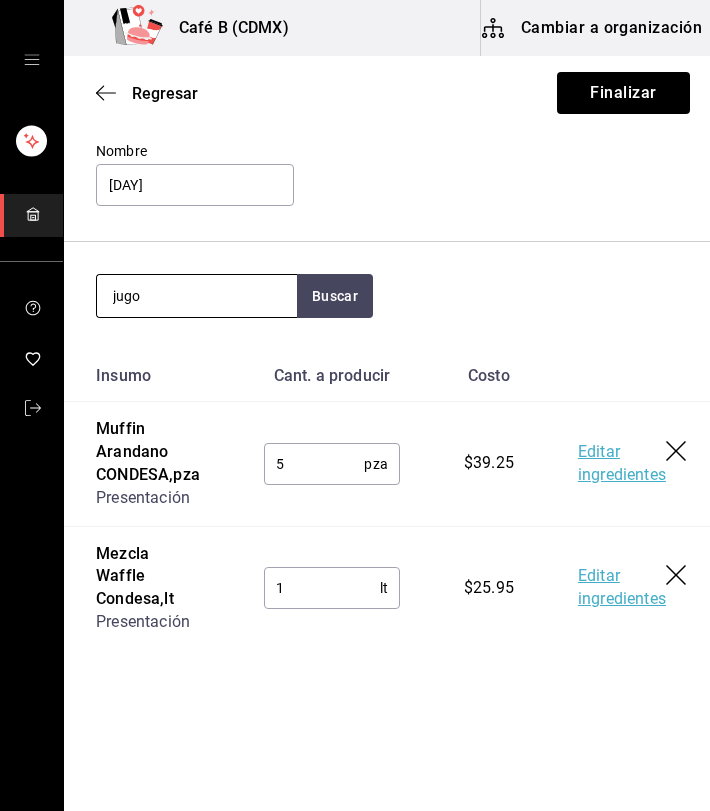 type on "jugo" 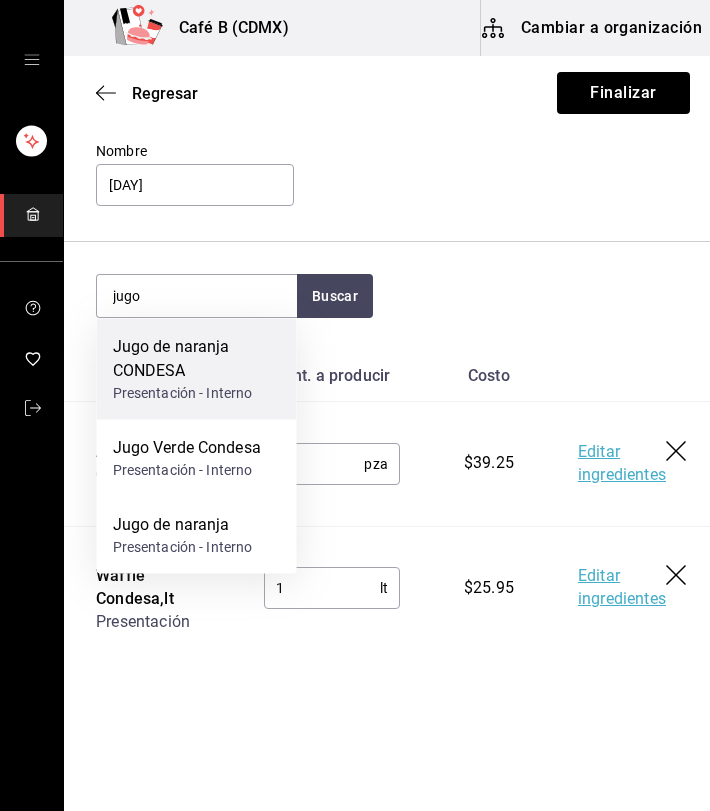click on "Jugo de naranja CONDESA" at bounding box center (197, 359) 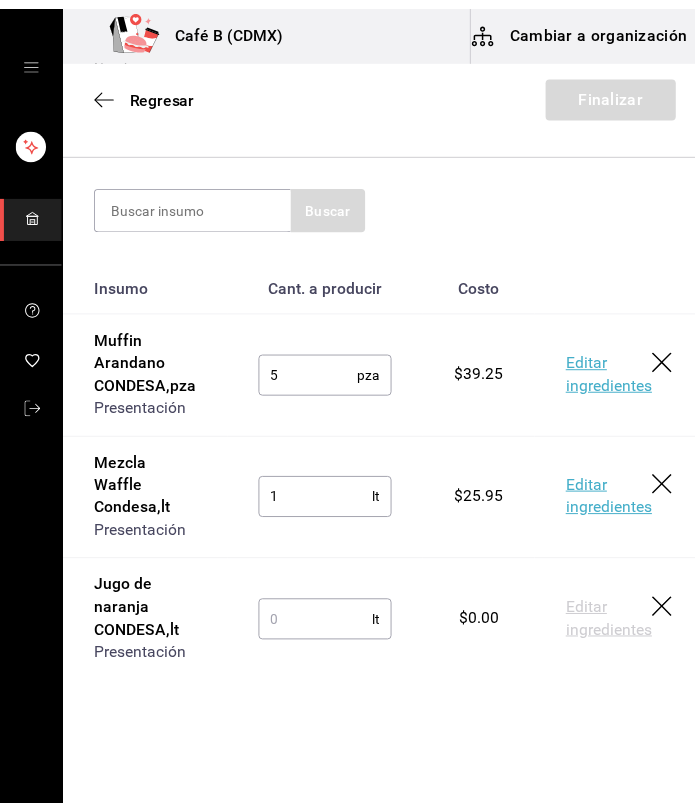 scroll, scrollTop: 198, scrollLeft: 0, axis: vertical 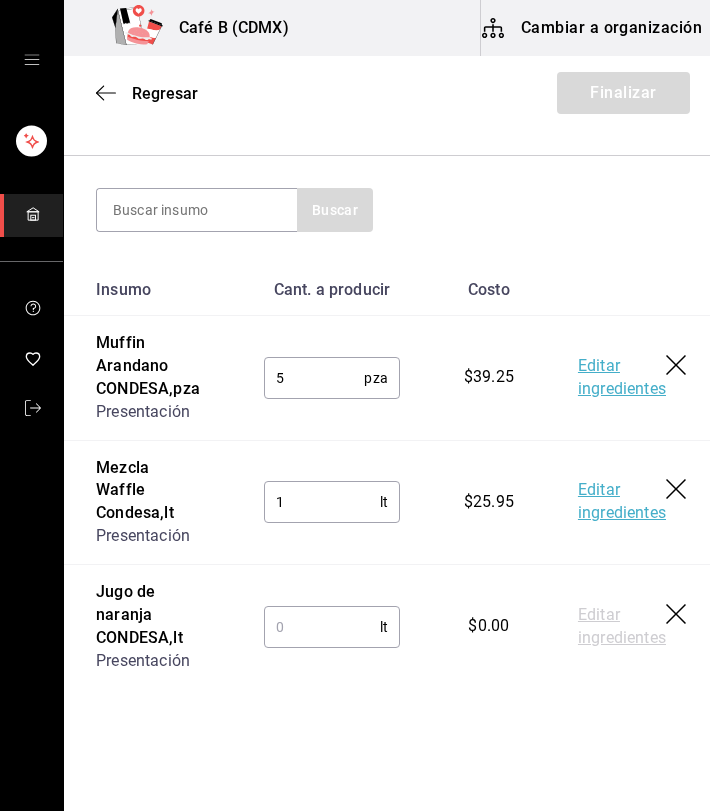 click at bounding box center [322, 627] 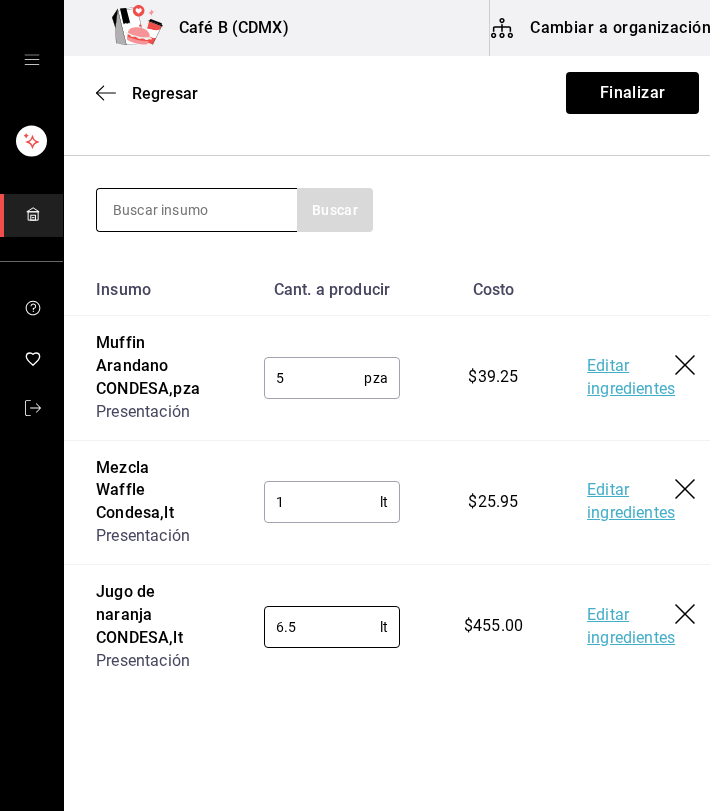 type on "6.5" 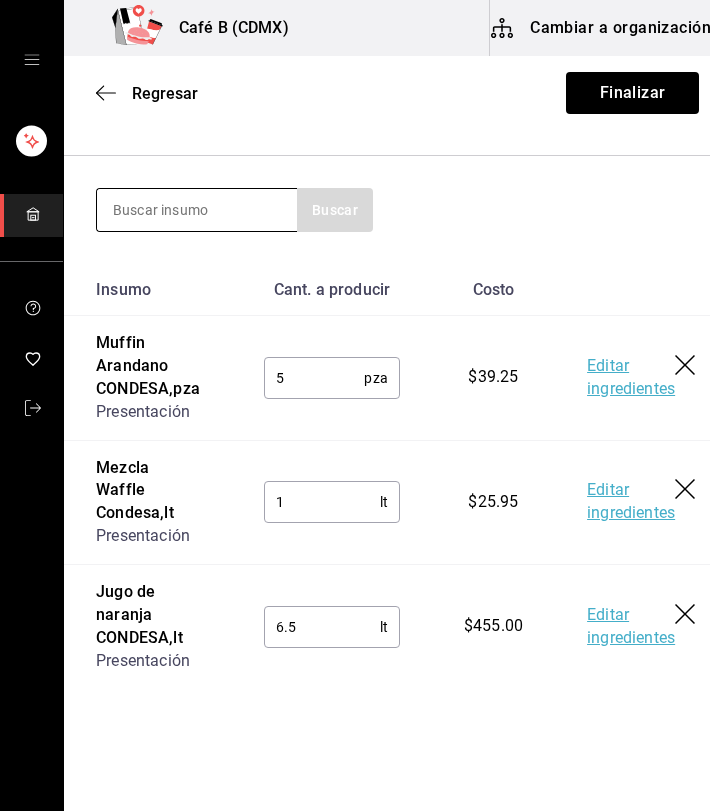 click at bounding box center [197, 210] 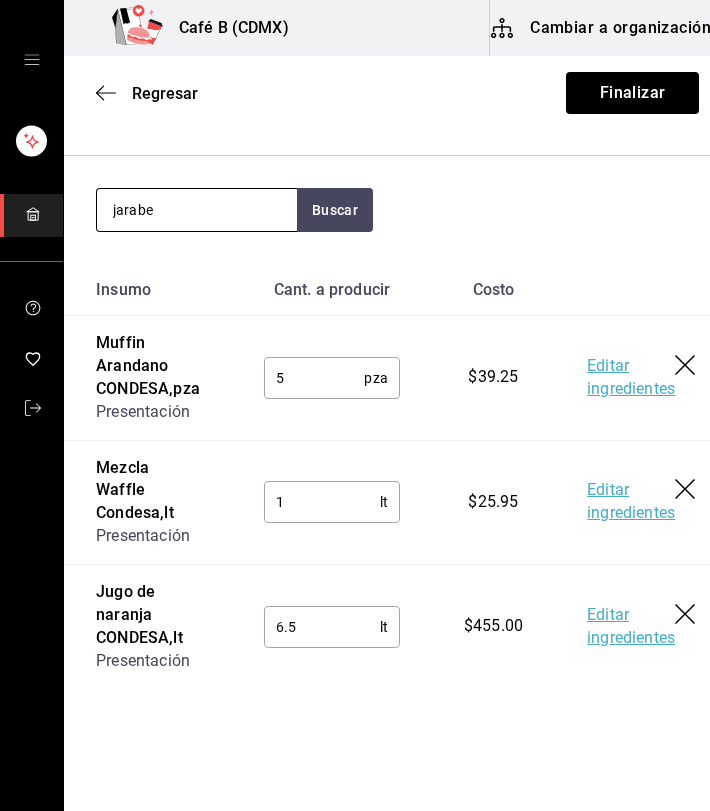type on "jarabe" 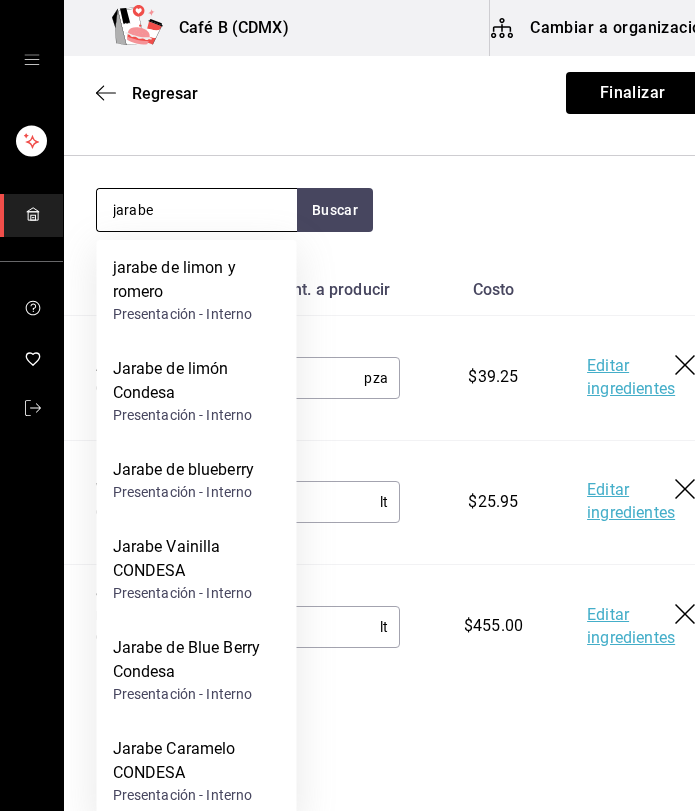scroll, scrollTop: 19, scrollLeft: 0, axis: vertical 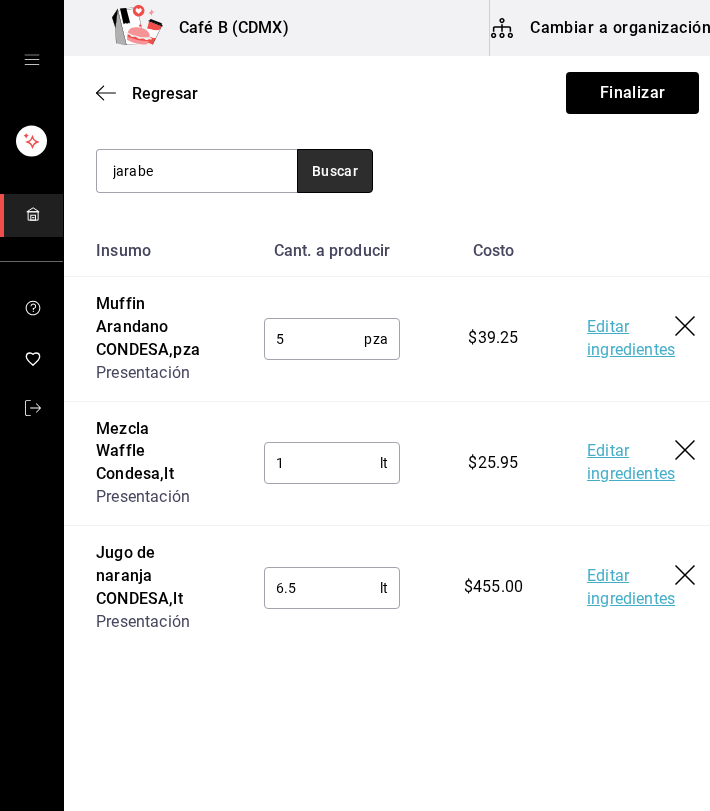 click on "Buscar" at bounding box center (335, 171) 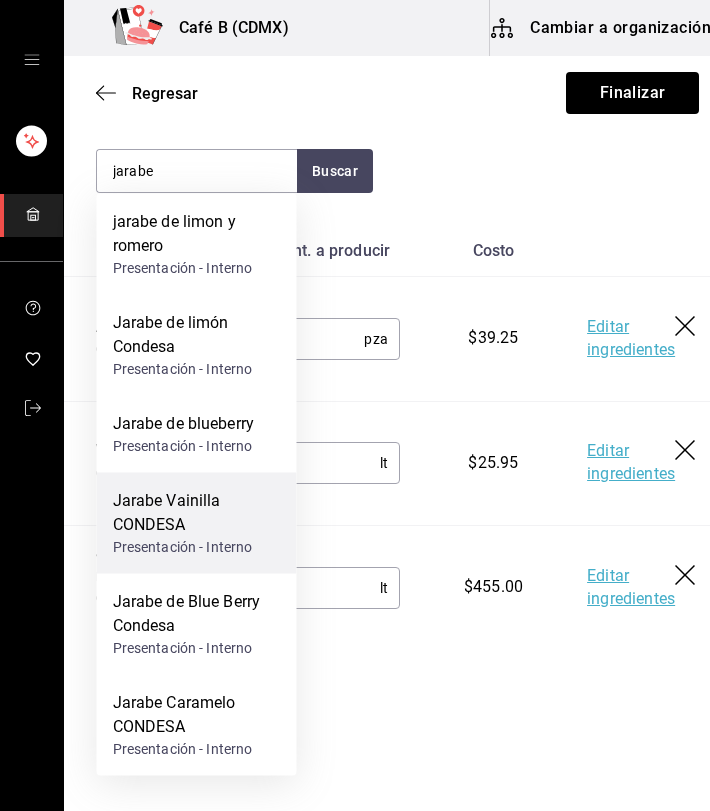 click on "Jarabe Vainilla CONDESA" at bounding box center [197, 513] 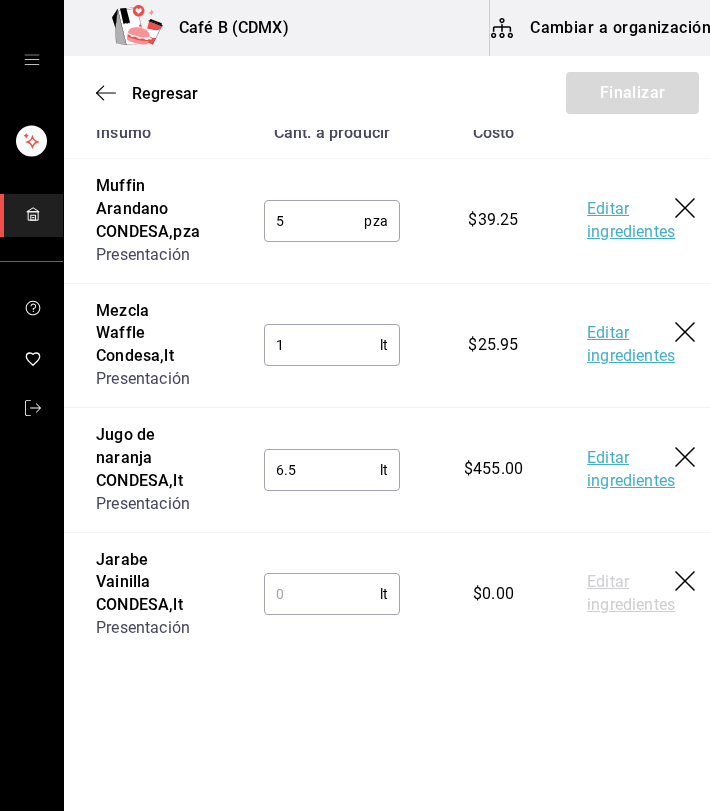 scroll, scrollTop: 369, scrollLeft: 0, axis: vertical 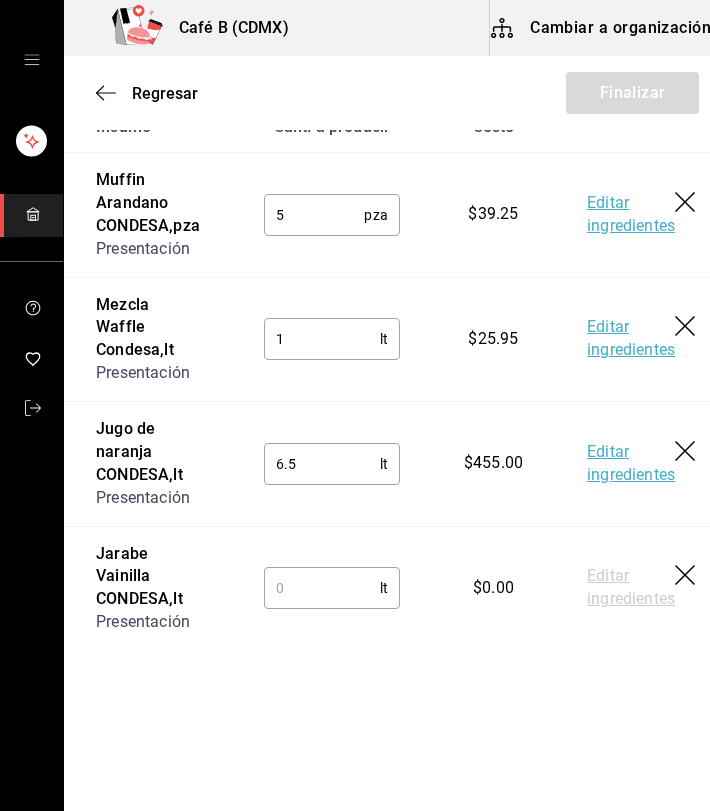 click at bounding box center (322, 588) 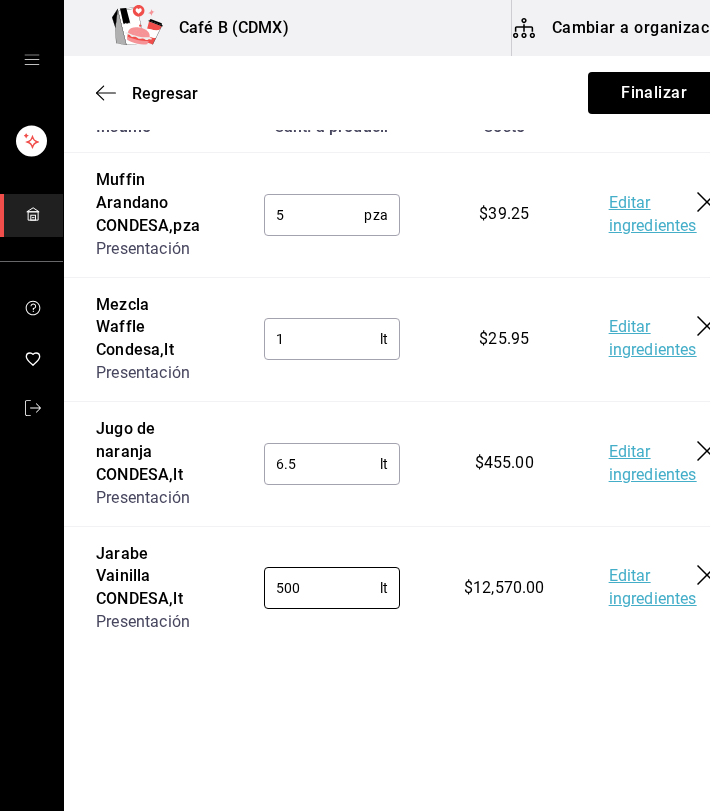 type on "500" 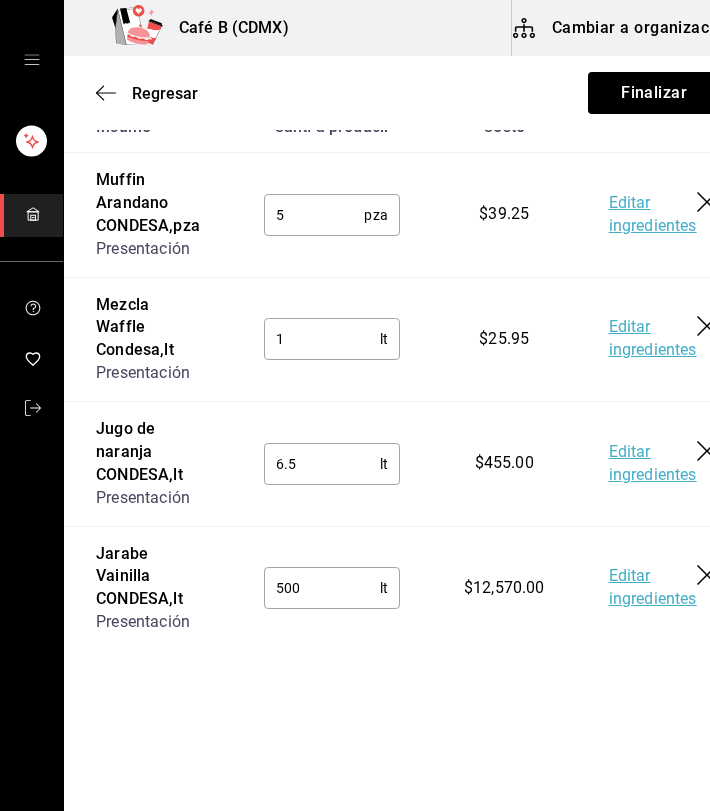 click on "Café B (CDMX) Cambiar a organización Regresar Finalizar Motivo de producción Nombre 29  julio Buscar Insumo Cant. a producir Costo Muffin Arandano CONDESA ,  pza Presentación 5 pza ​ $39.25 Editar ingredientes Mezcla Waffle Condesa ,  lt Presentación 1 lt ​ $25.95 Editar ingredientes Jugo de naranja CONDESA ,  lt Presentación 6.5 lt ​ $455.00 Editar ingredientes Jarabe Vainilla CONDESA ,  lt Presentación 500 lt ​ $12,570.00 Editar ingredientes GANA 1 MES GRATIS EN TU SUSCRIPCIÓN AQUÍ ¿Recuerdas cómo empezó tu restaurante?
Hoy puedes ayudar a un colega a tener el mismo cambio que tú viviste.
Recomienda Parrot directamente desde tu Portal Administrador.
Es fácil y rápido.
🎁 Por cada restaurante que se una, ganas 1 mes gratis. Visitar centro de ayuda (81) 2046 6363 soporte@parrotsoftware.io Visitar centro de ayuda (81) 2046 6363 soporte@parrotsoftware.io" at bounding box center (355, 349) 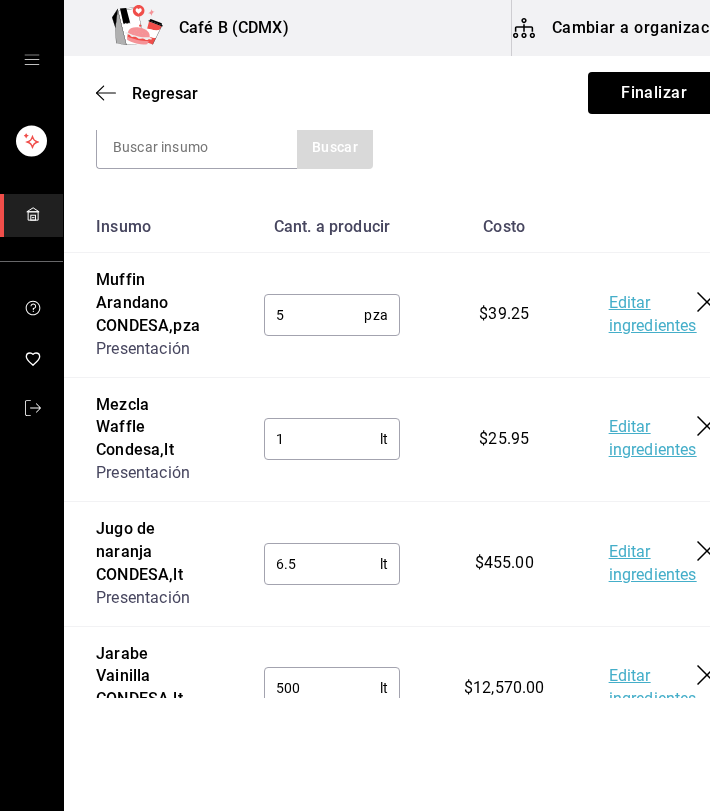scroll, scrollTop: 0, scrollLeft: 0, axis: both 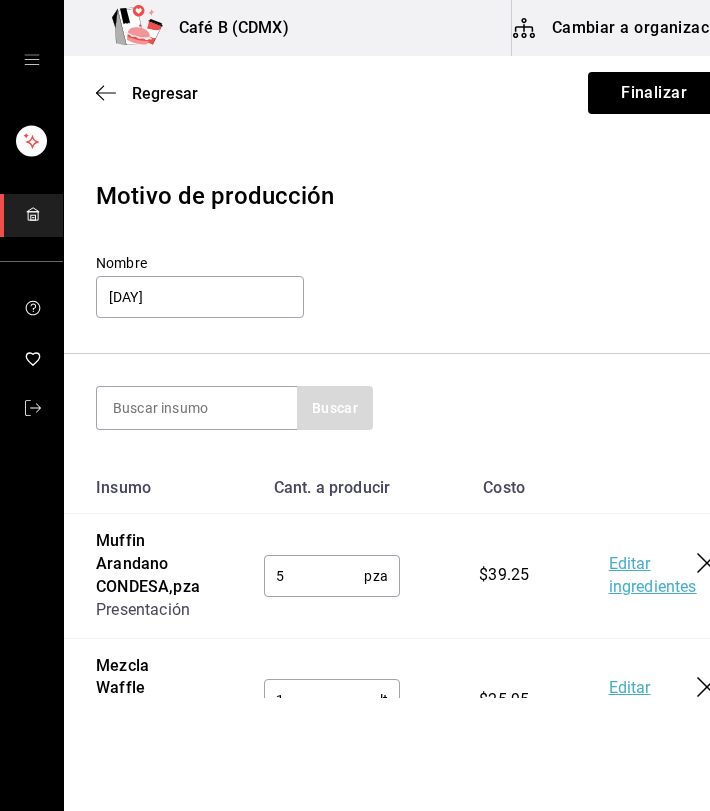 click on "$39.25" at bounding box center (504, 576) 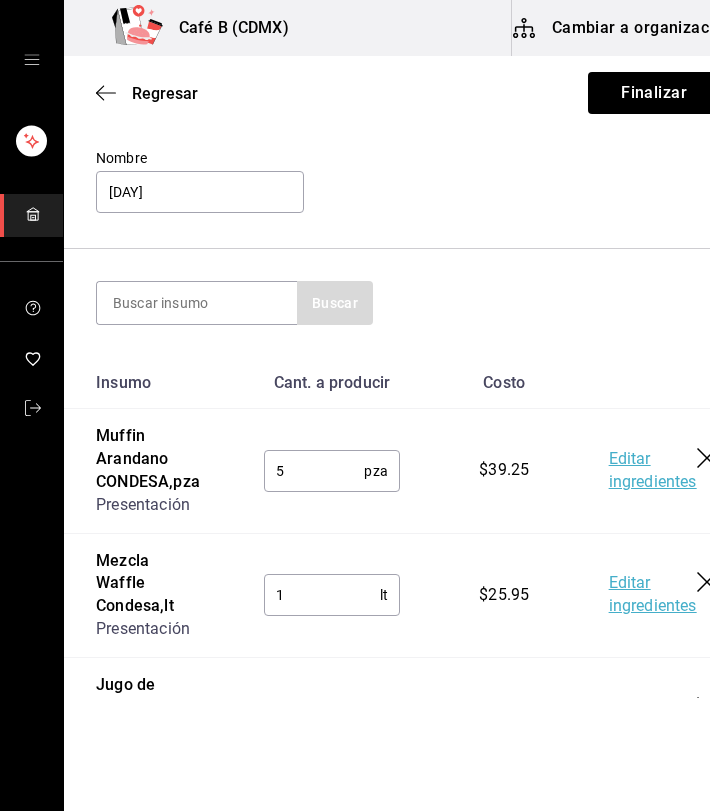 scroll, scrollTop: 102, scrollLeft: 0, axis: vertical 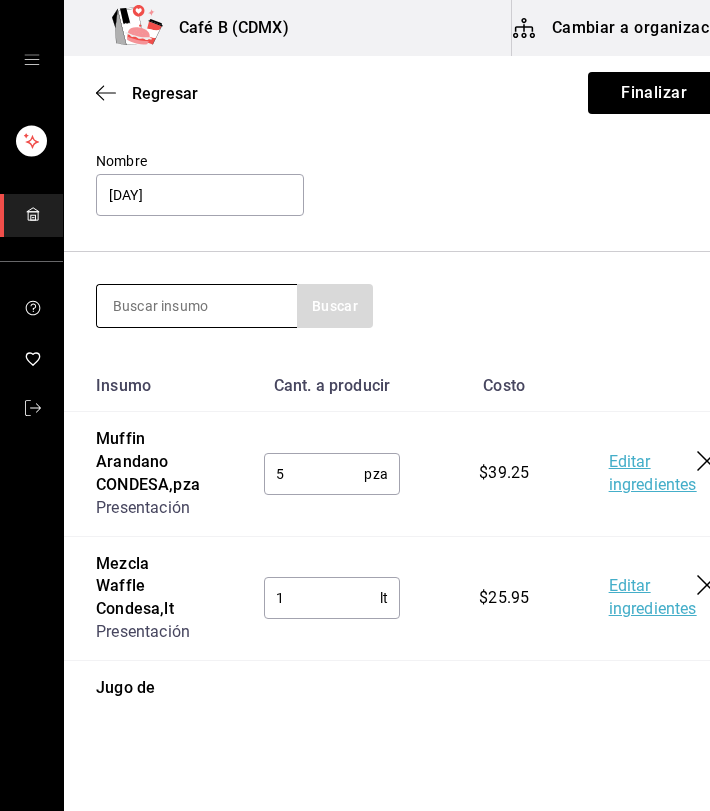 click at bounding box center [197, 306] 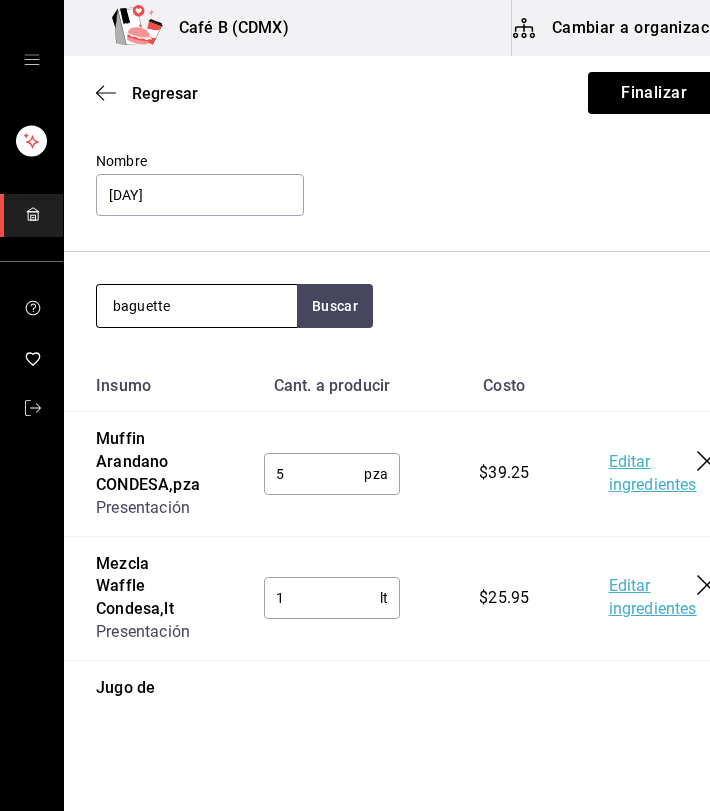 type on "baguette" 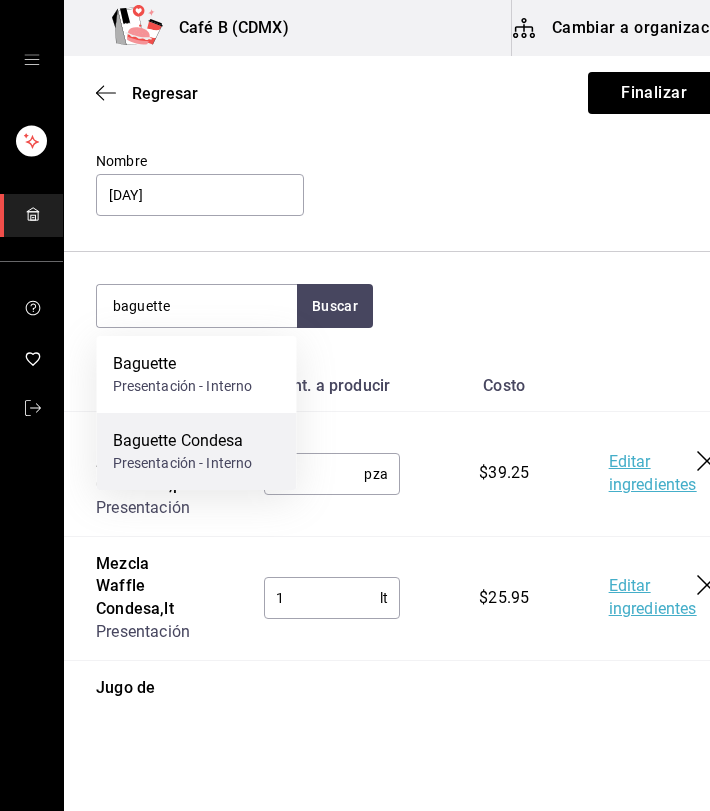 click on "Baguette Condesa" at bounding box center [183, 441] 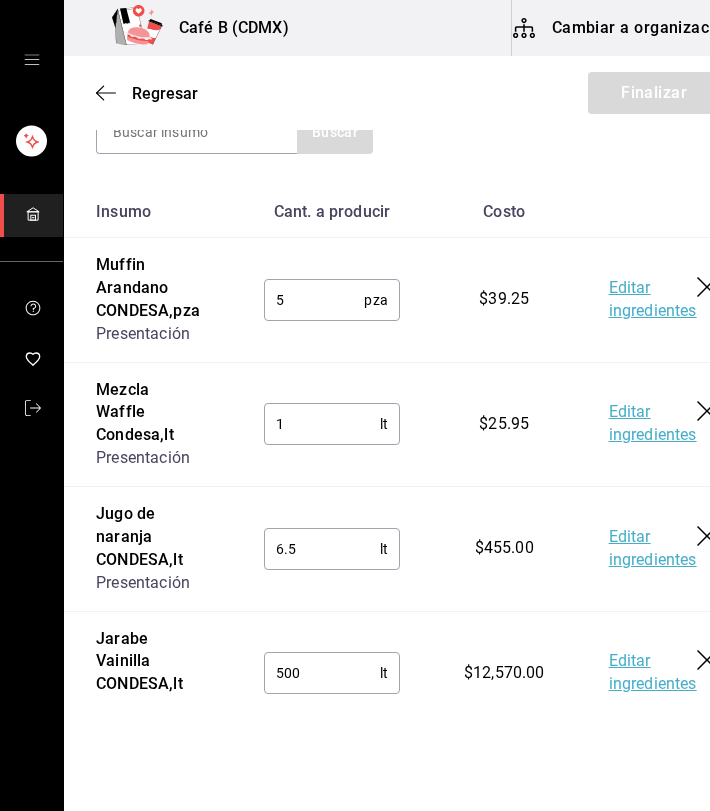 scroll, scrollTop: 493, scrollLeft: 0, axis: vertical 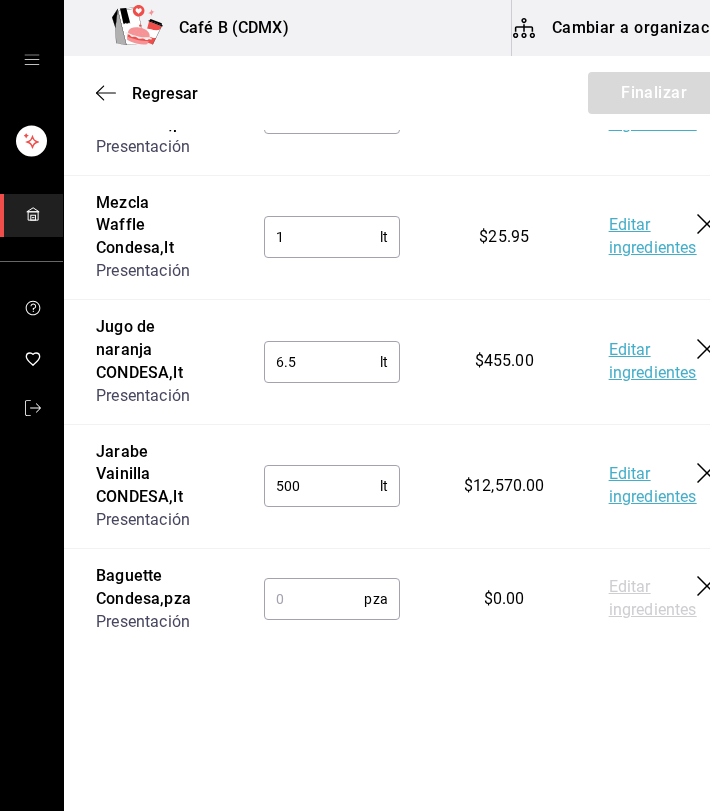 click at bounding box center [314, 599] 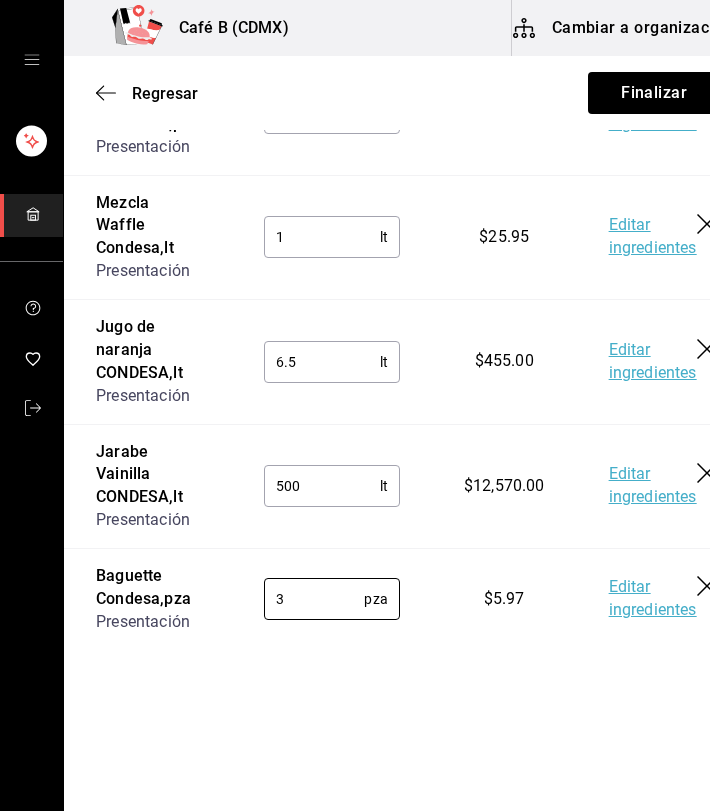 type on "3" 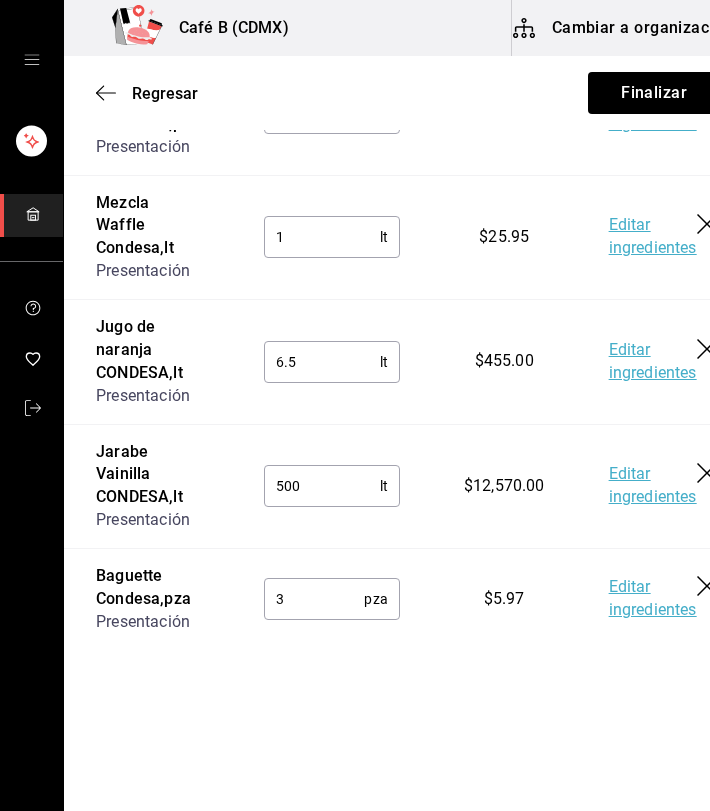 click on "Regresar Finalizar Motivo de producción Nombre 29  julio Buscar Insumo Cant. a producir Costo Muffin Arandano CONDESA ,  pza Presentación 5 pza ​ $39.25 Editar ingredientes Mezcla Waffle Condesa ,  lt Presentación 1 lt ​ $25.95 Editar ingredientes Jugo de naranja CONDESA ,  lt Presentación 6.5 lt ​ $455.00 Editar ingredientes Jarabe Vainilla CONDESA ,  lt Presentación 500 lt ​ $12,570.00 Editar ingredientes Baguette Condesa ,  pza Presentación 3 pza ​ $5.97 Editar ingredientes" at bounding box center (408, 145) 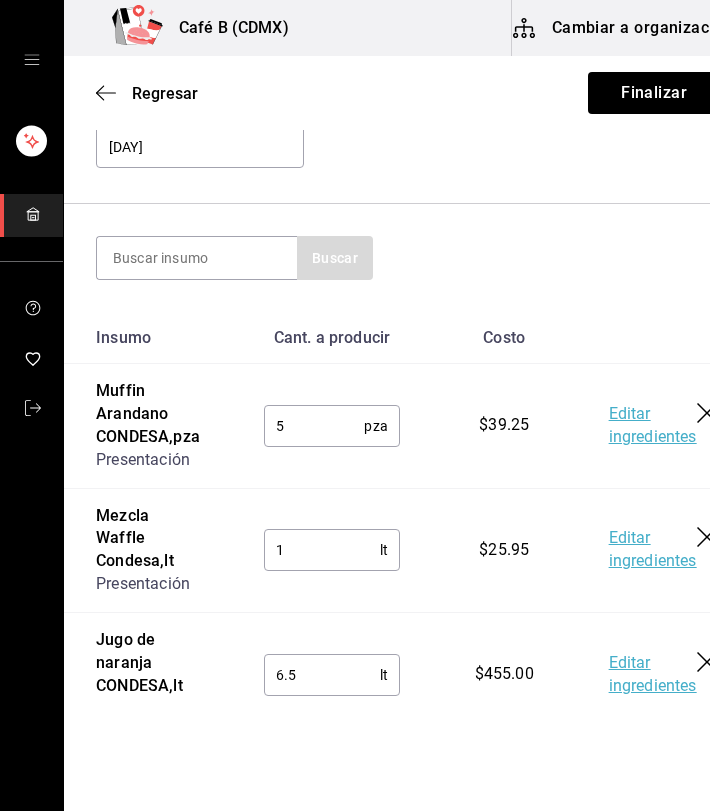scroll, scrollTop: 116, scrollLeft: 0, axis: vertical 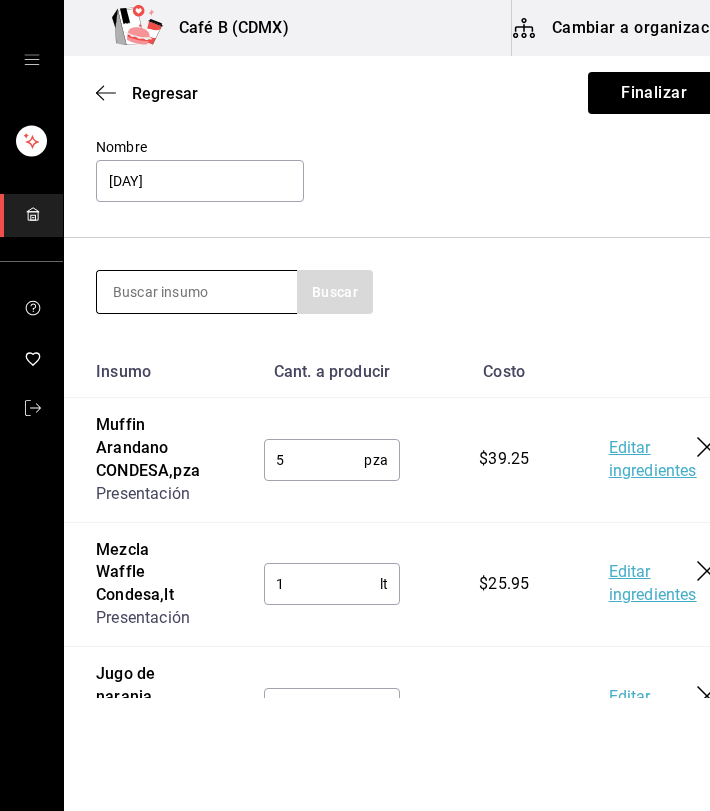 click at bounding box center [197, 292] 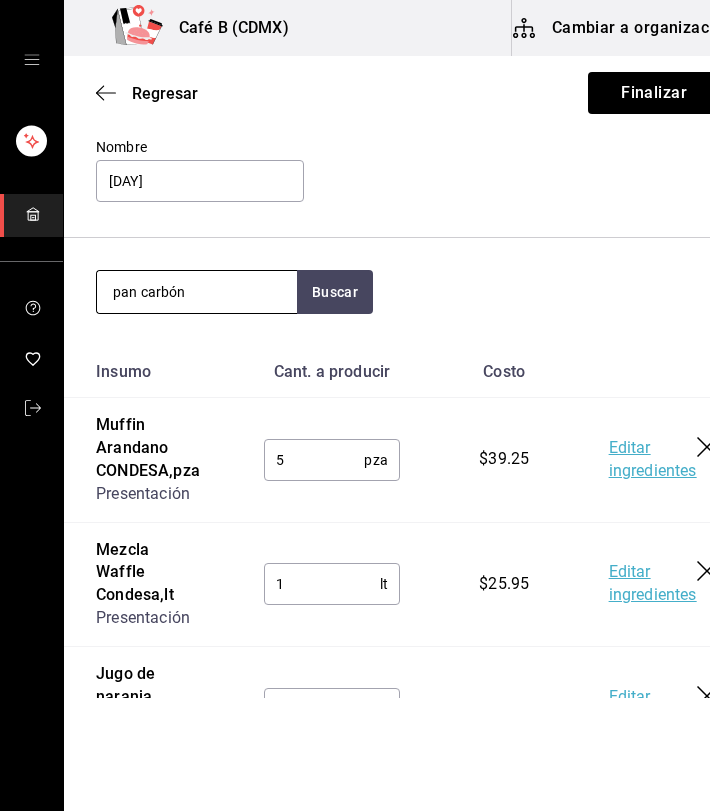 type on "pan carbón" 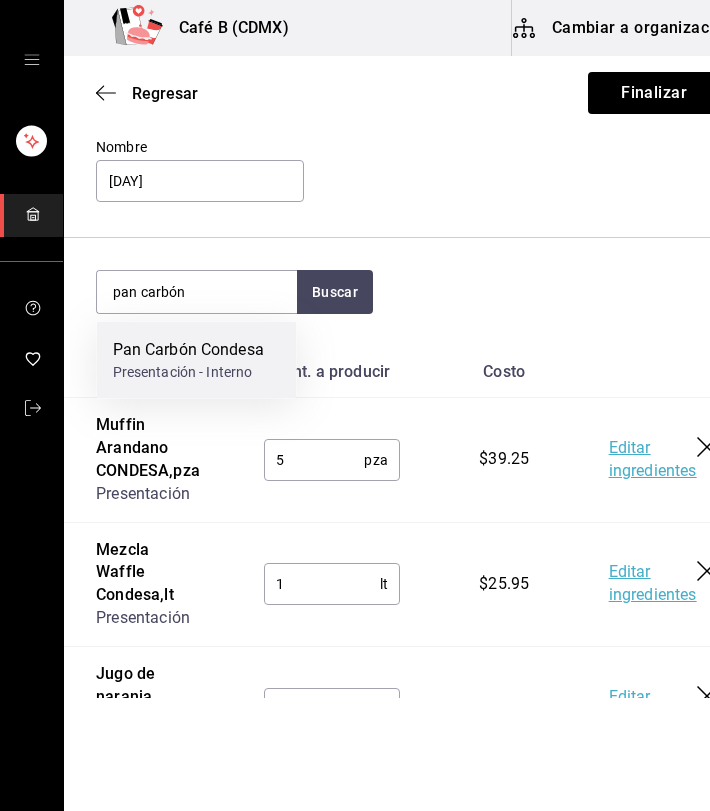 click on "Pan Carbón Condesa" at bounding box center [188, 350] 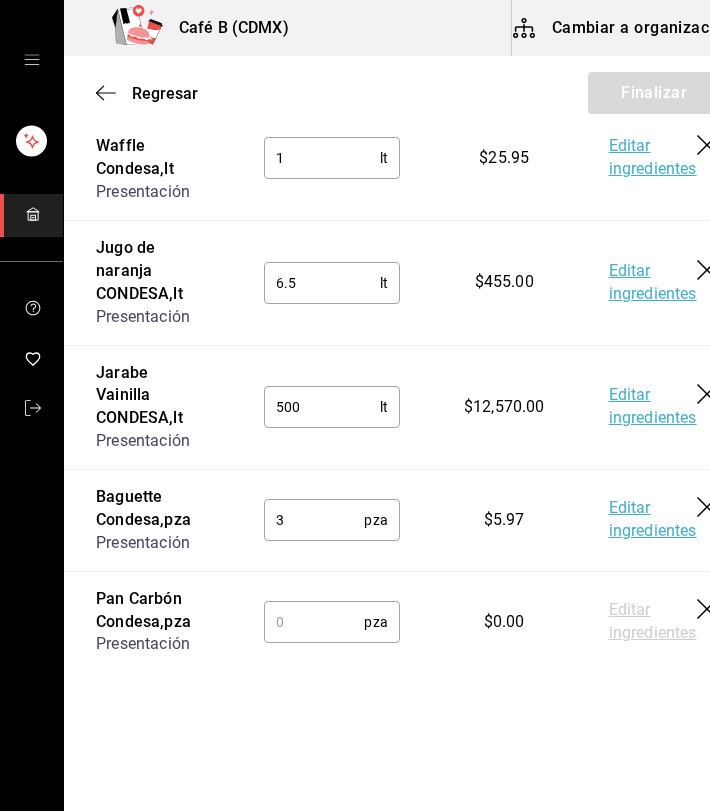 scroll, scrollTop: 618, scrollLeft: 0, axis: vertical 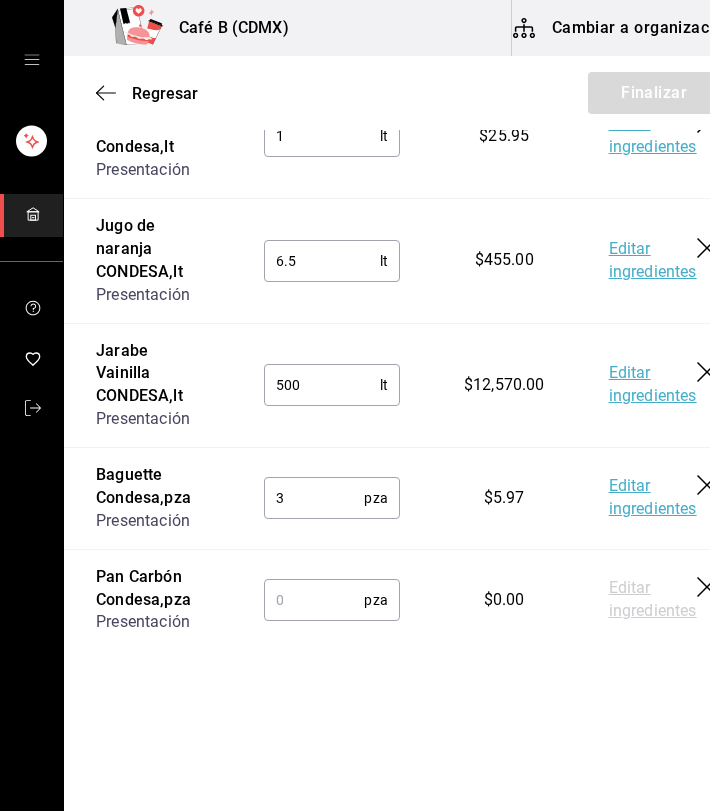 click at bounding box center (314, 600) 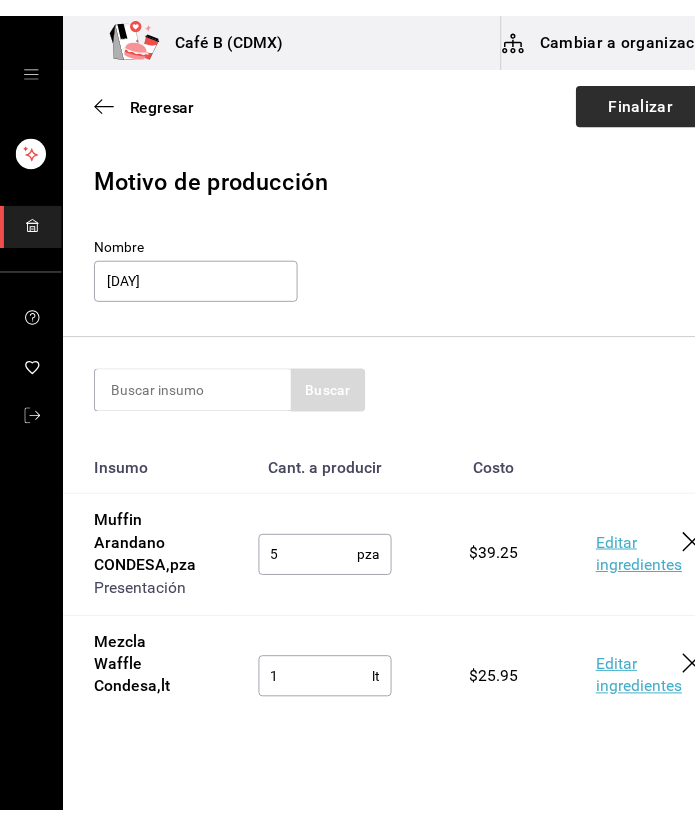 scroll, scrollTop: 0, scrollLeft: 0, axis: both 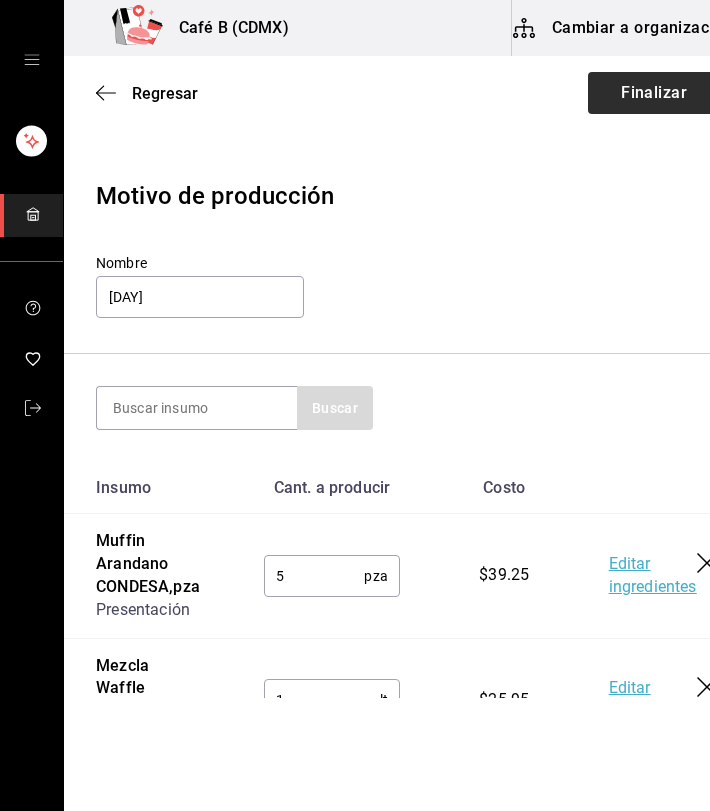 type on "8" 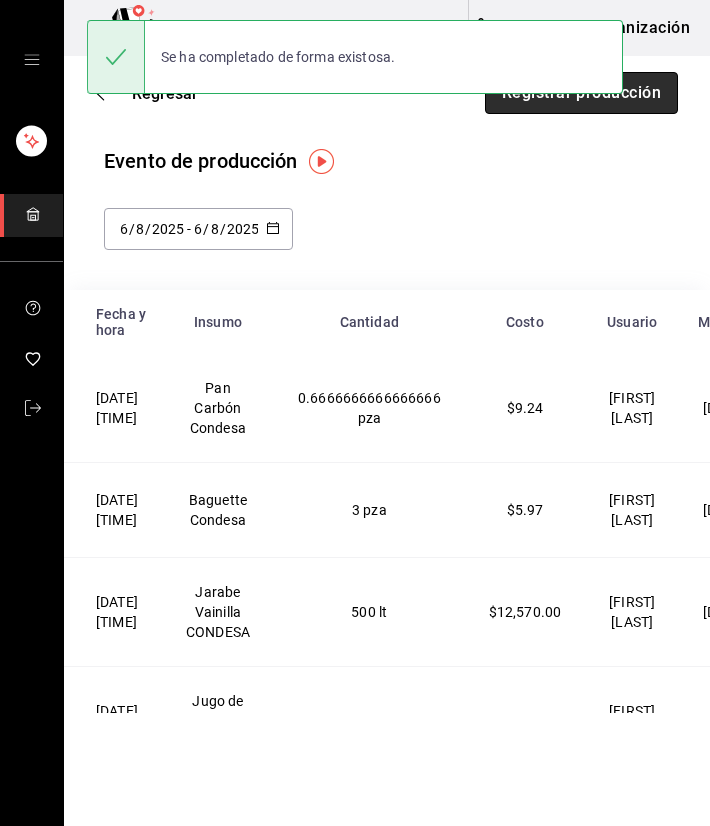 click on "Registrar producción" at bounding box center (581, 93) 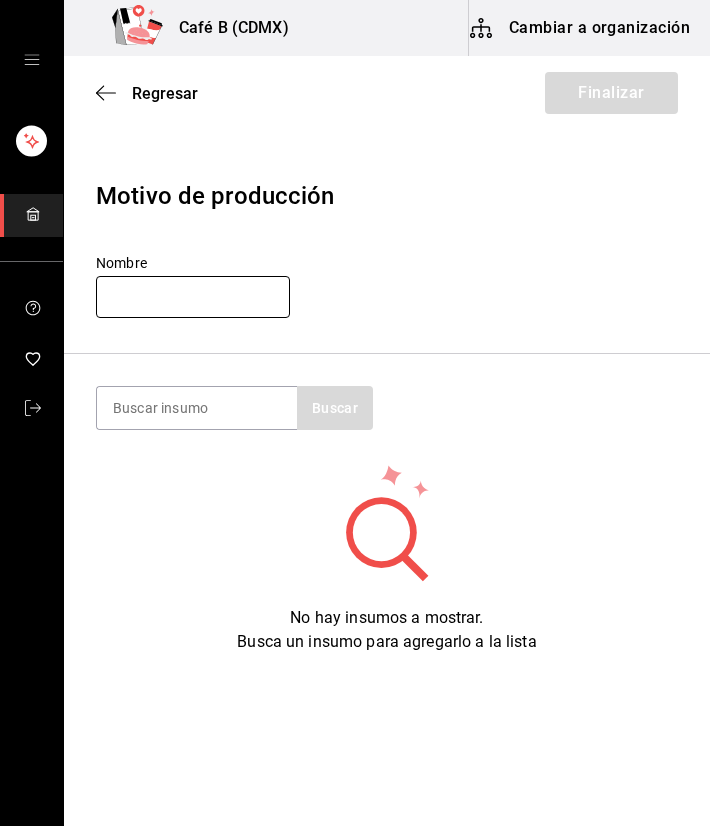 click at bounding box center [193, 297] 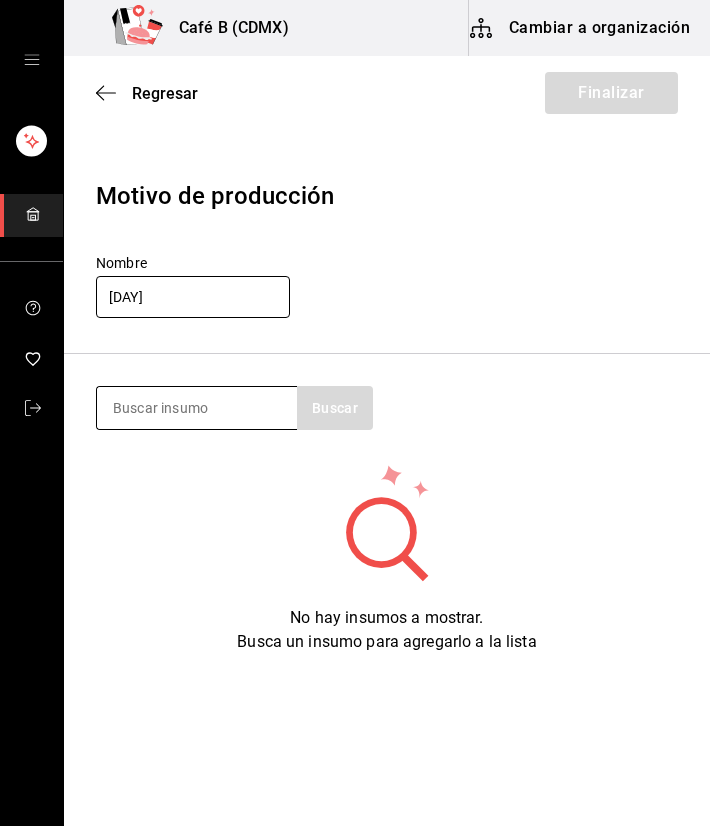 type on "30 julio" 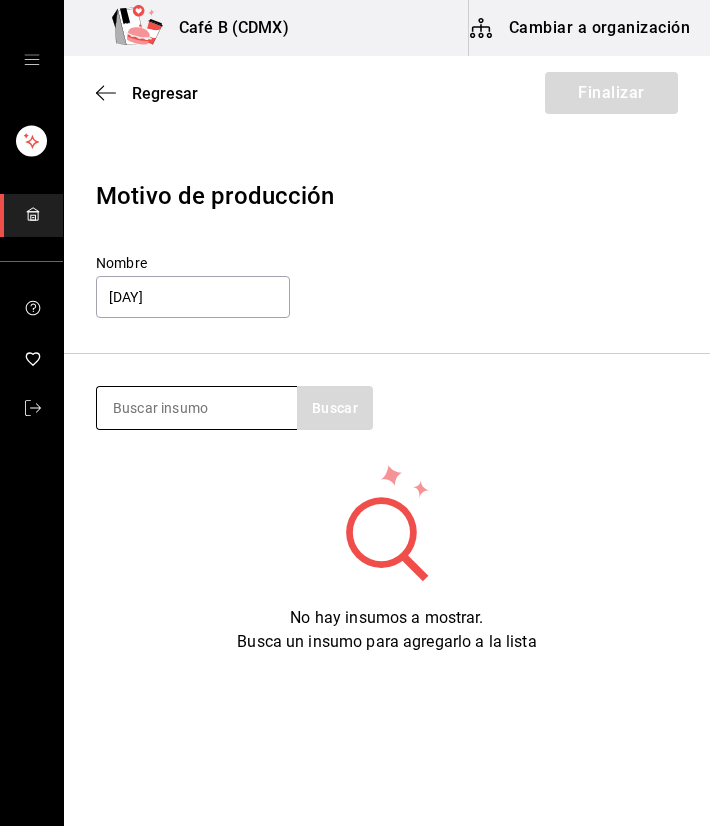 click at bounding box center (197, 408) 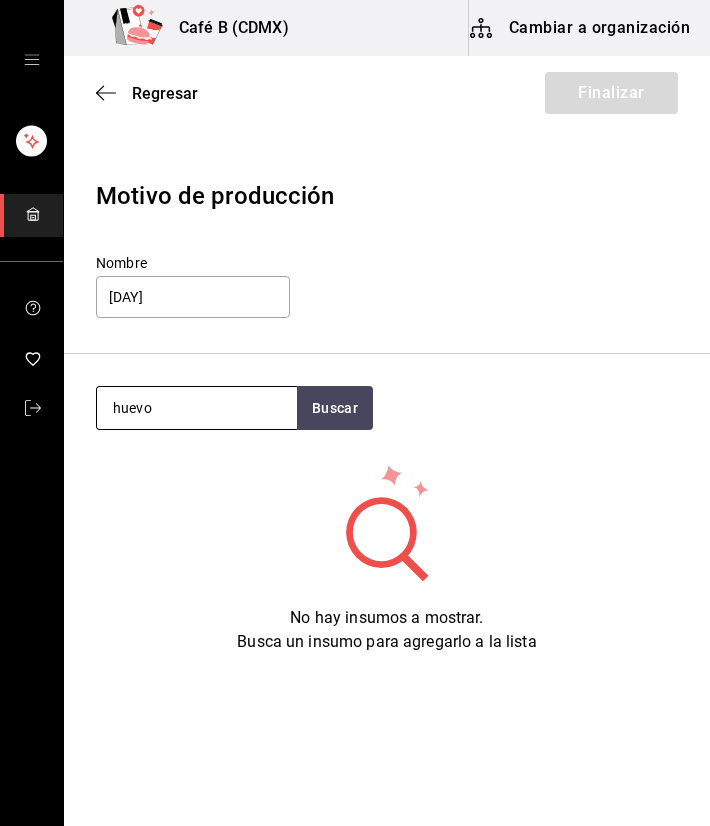 type on "huevo" 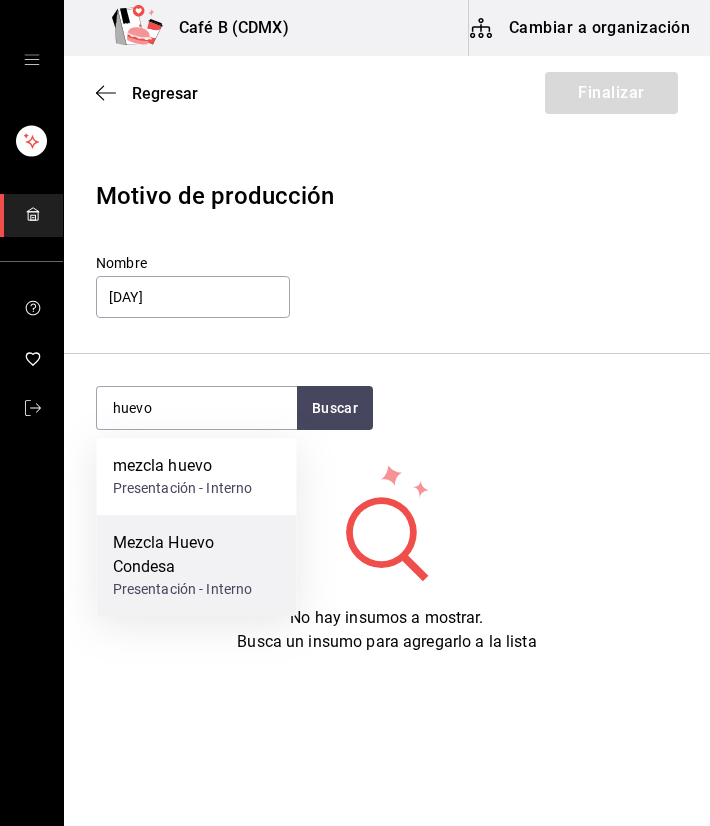 click on "Mezcla Huevo Condesa" at bounding box center [197, 555] 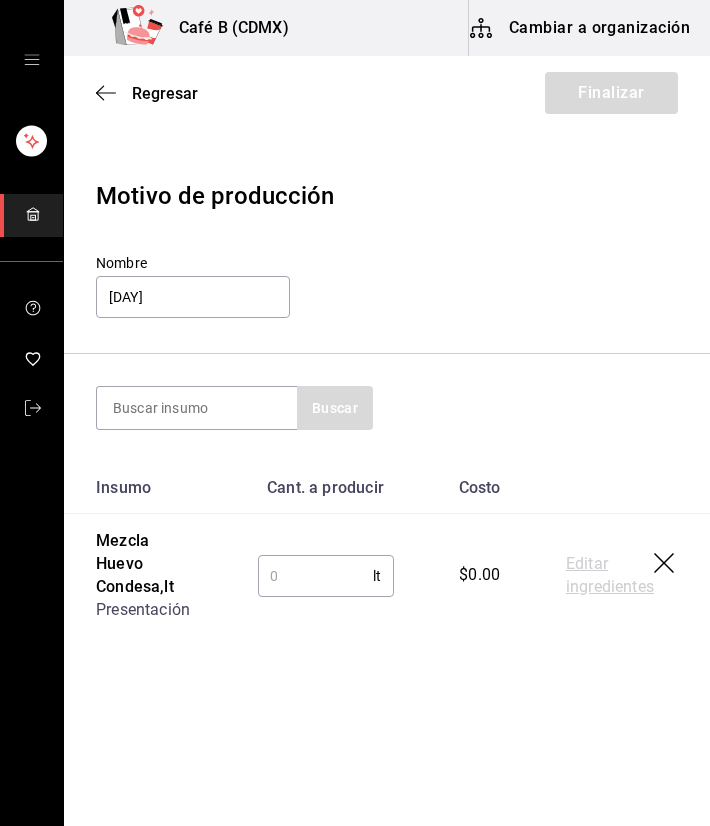 click at bounding box center [316, 576] 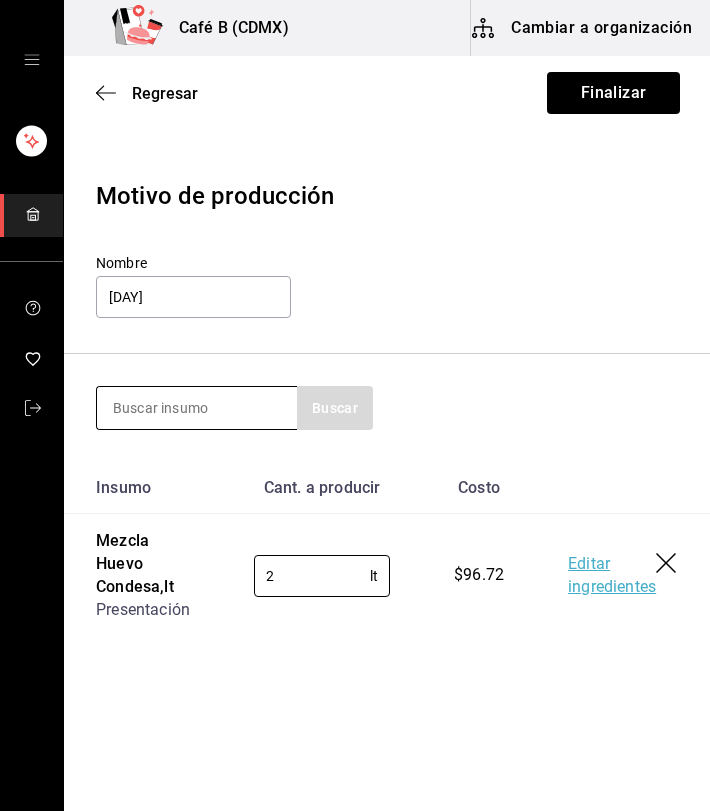 type on "2" 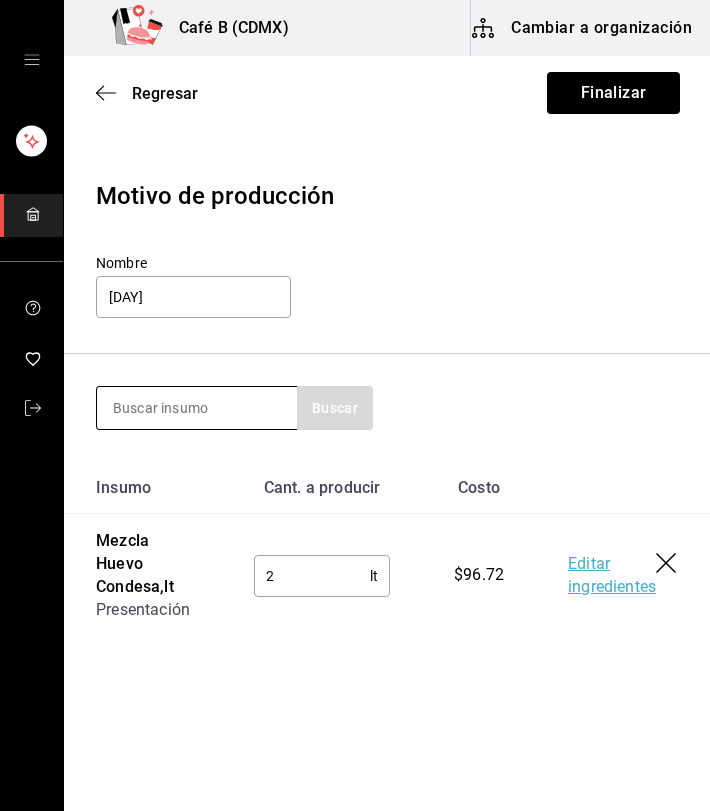 click at bounding box center (197, 408) 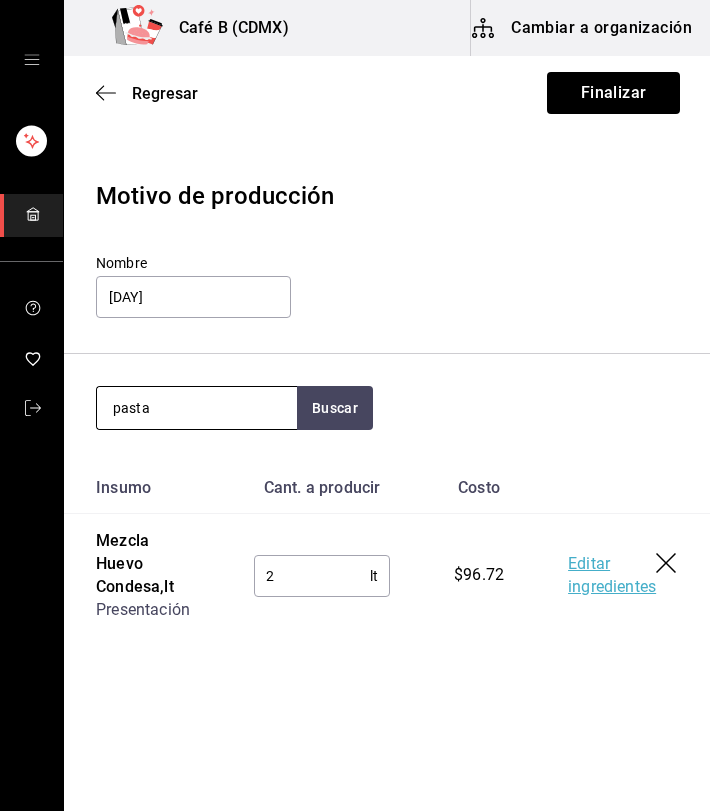 type on "pasta" 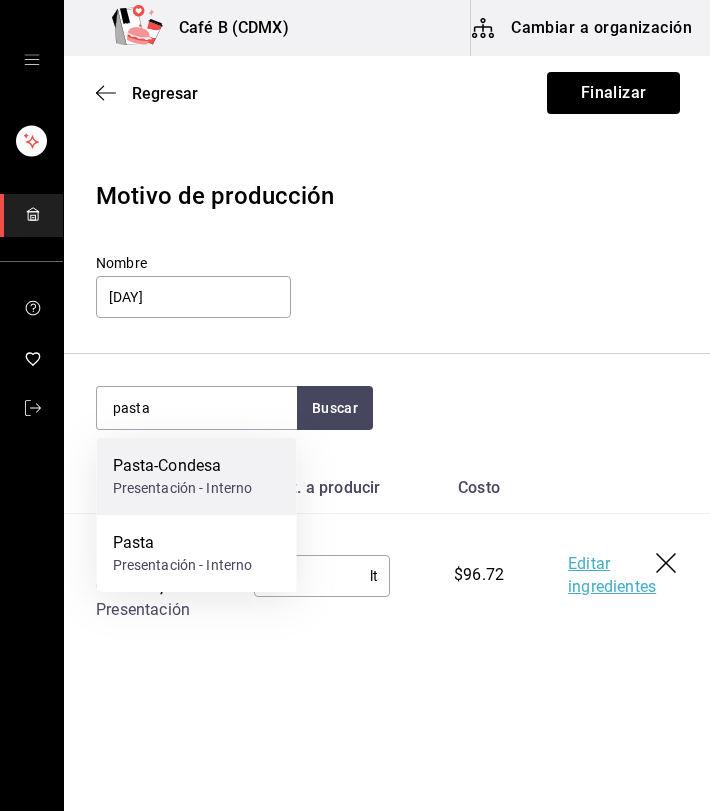 click on "Pasta-Condesa" at bounding box center (183, 466) 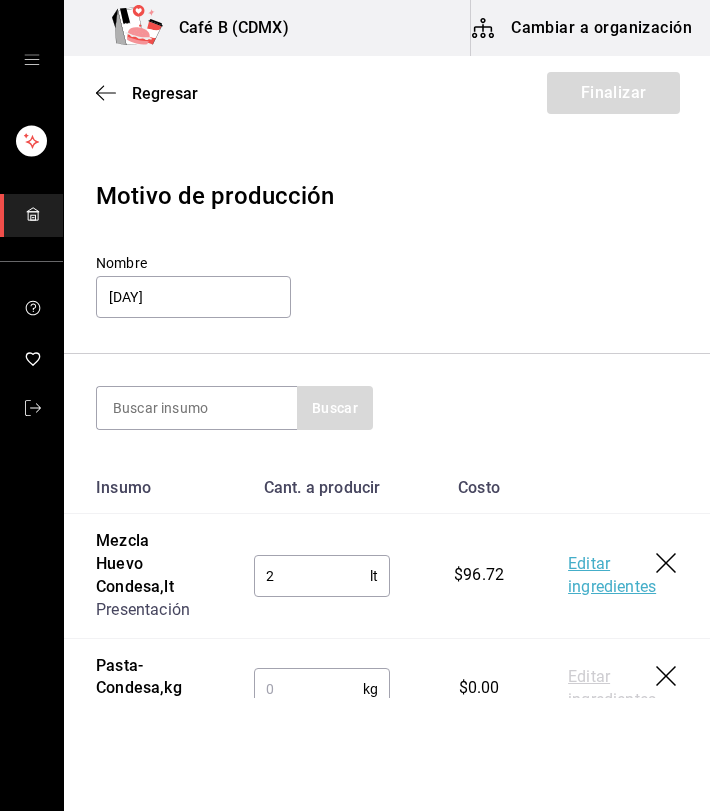 click at bounding box center [308, 689] 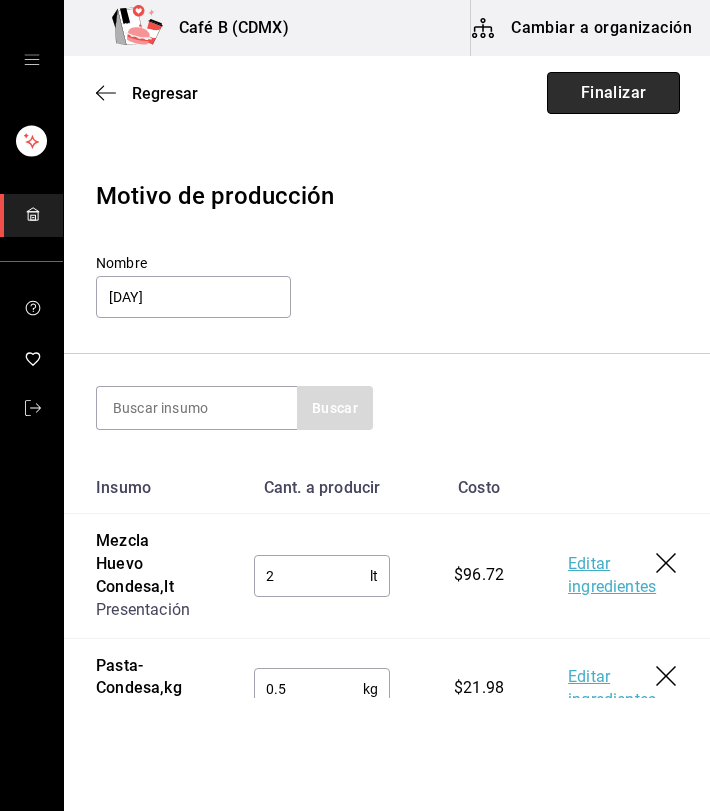 click on "Finalizar" at bounding box center (613, 93) 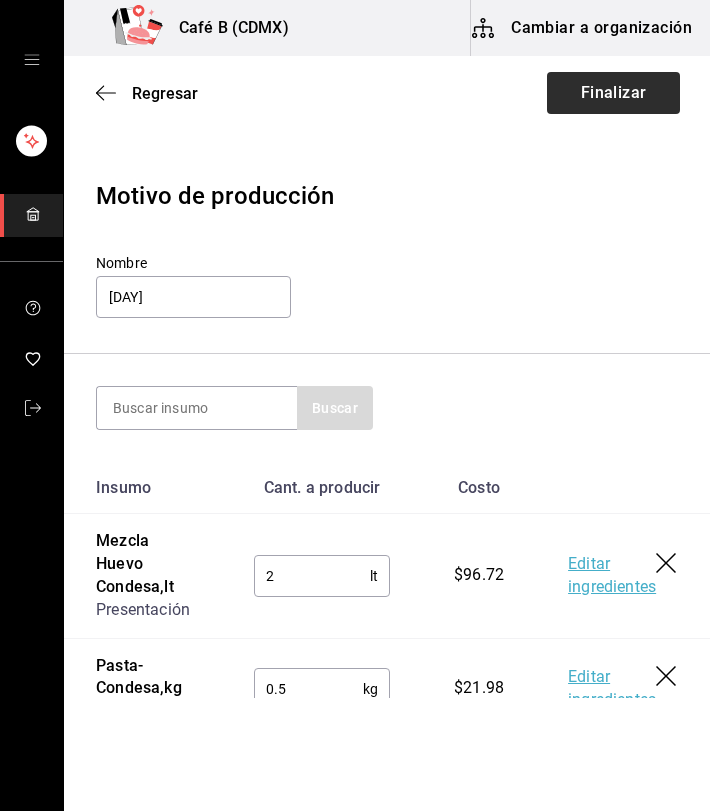 type on ".5" 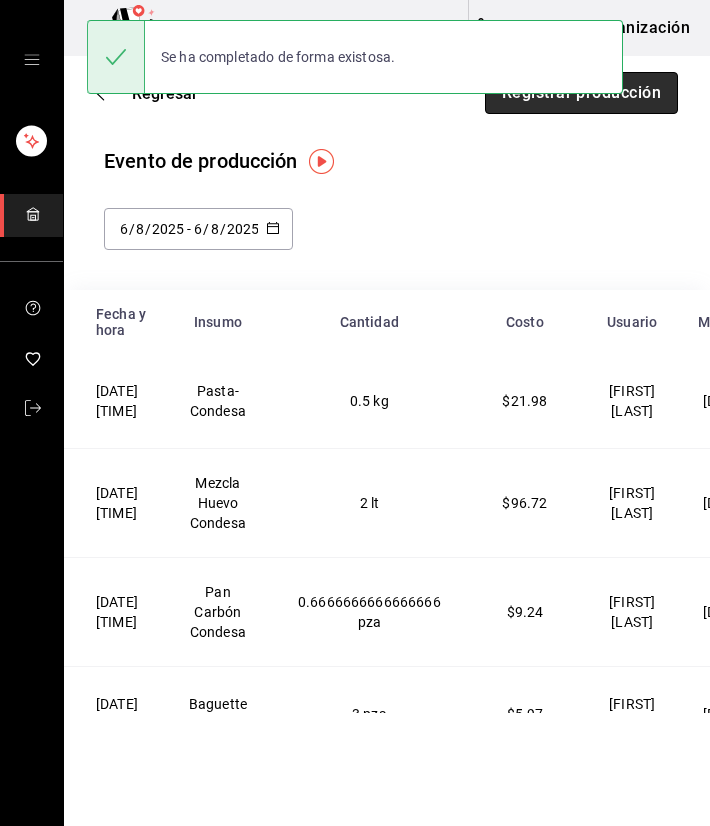 click on "Registrar producción" at bounding box center (581, 93) 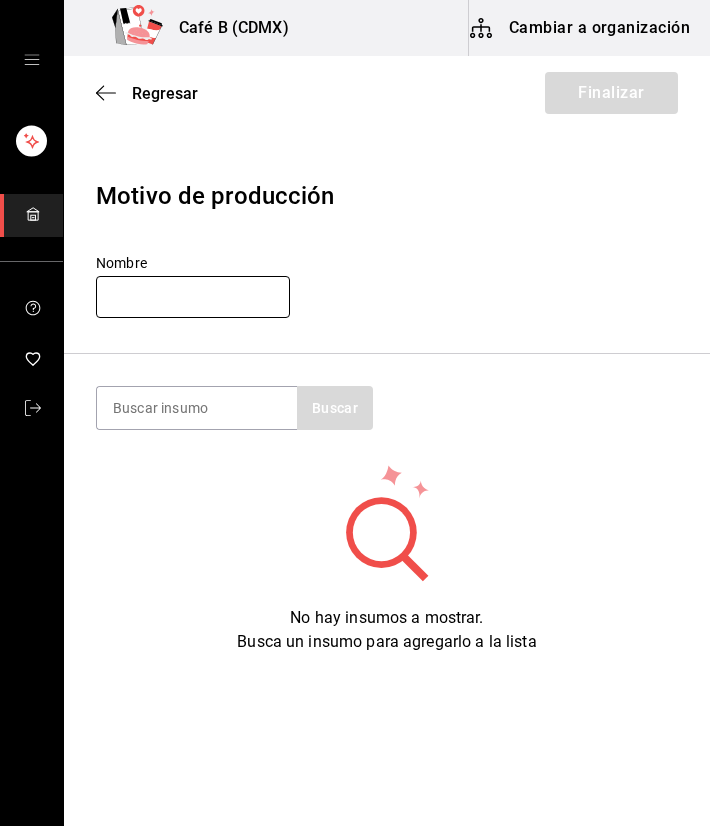click at bounding box center (193, 297) 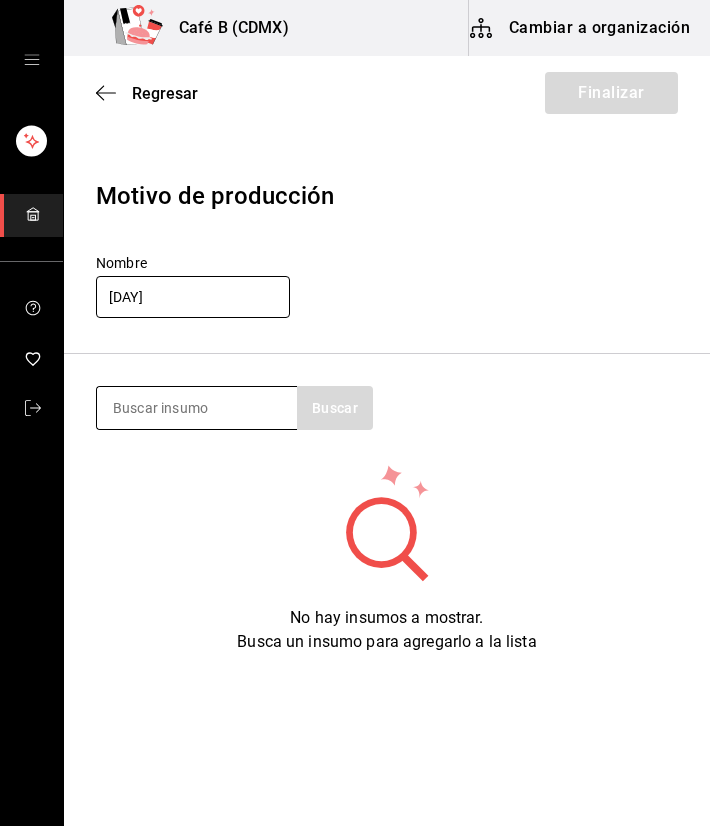 type on "31 julio" 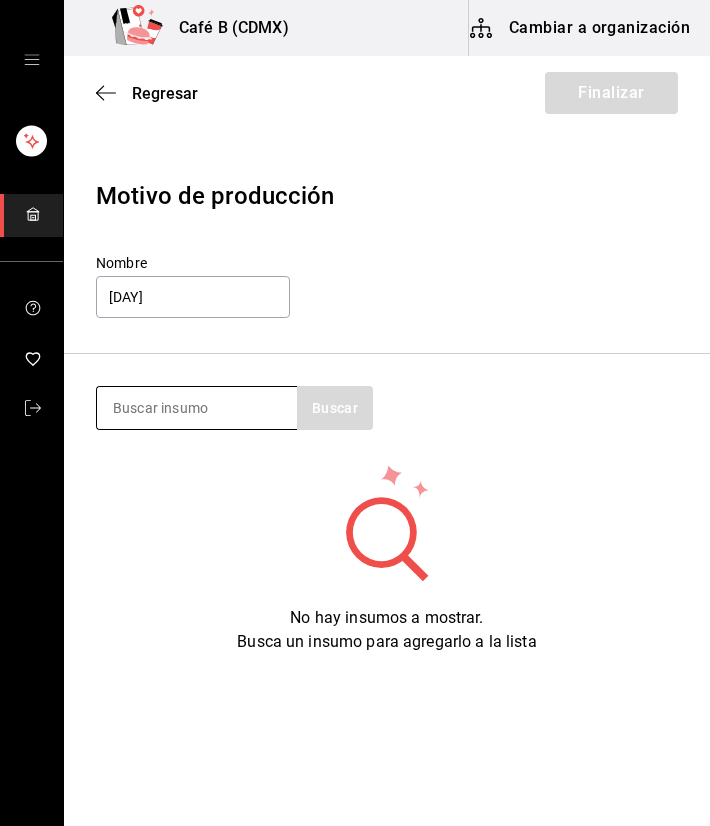 click at bounding box center (197, 408) 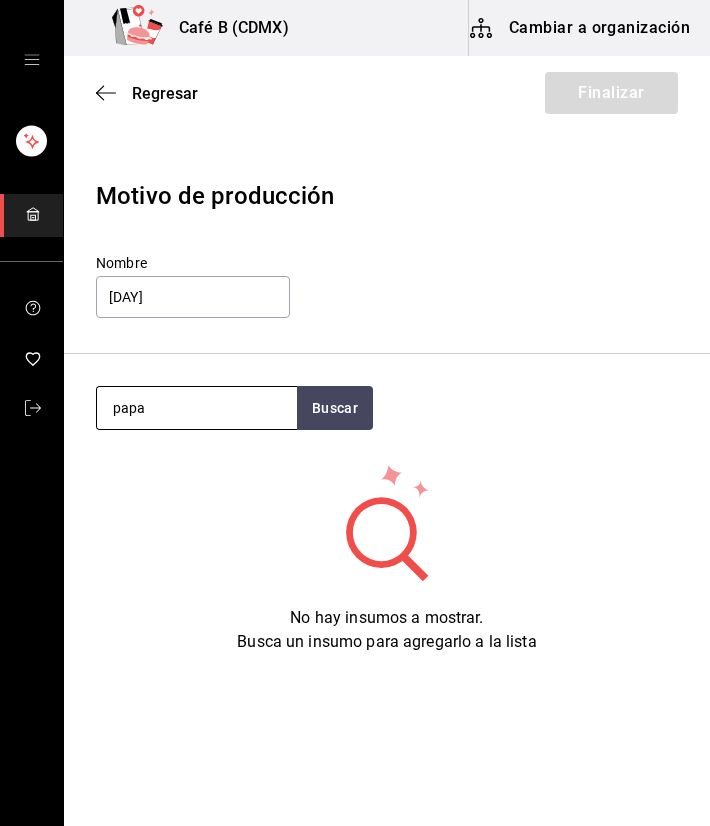 type on "papa" 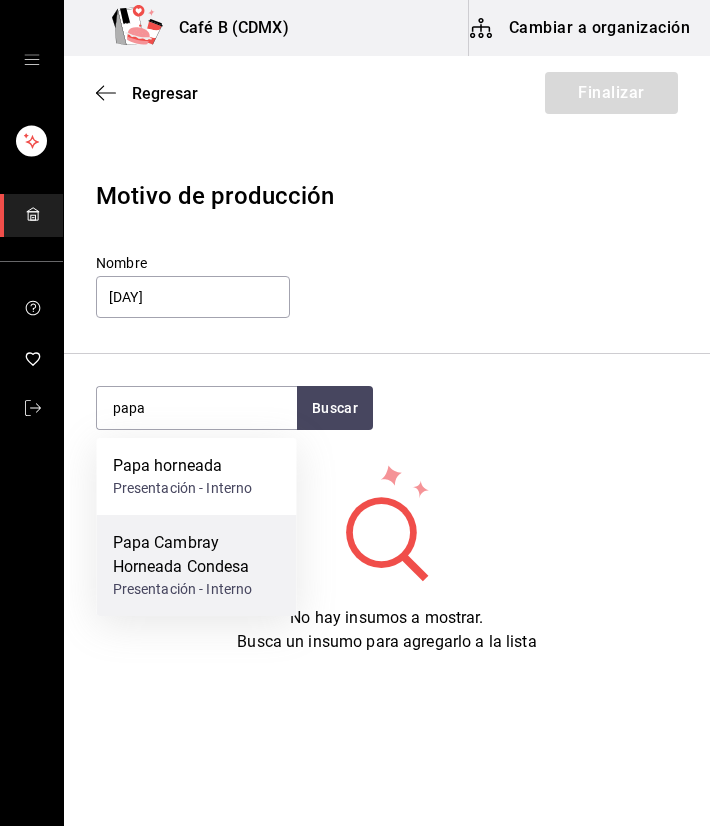 click on "Papa Cambray Horneada Condesa" at bounding box center [197, 555] 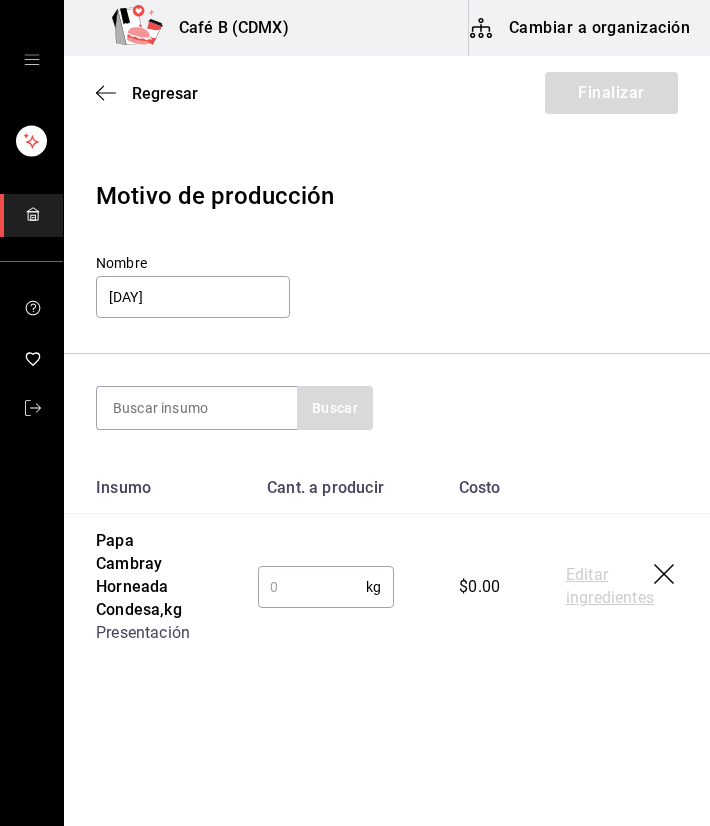 click at bounding box center (312, 587) 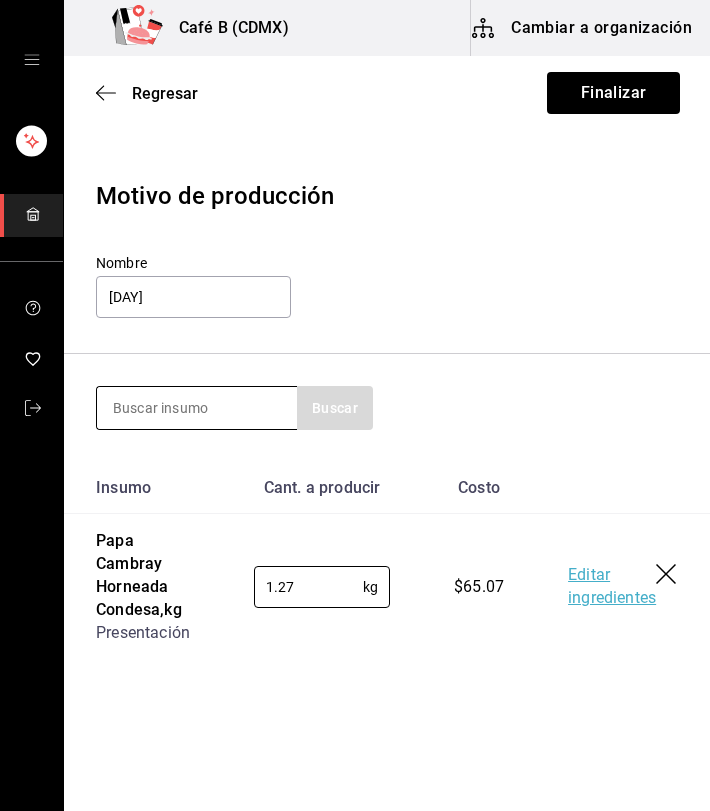 type on "1.27" 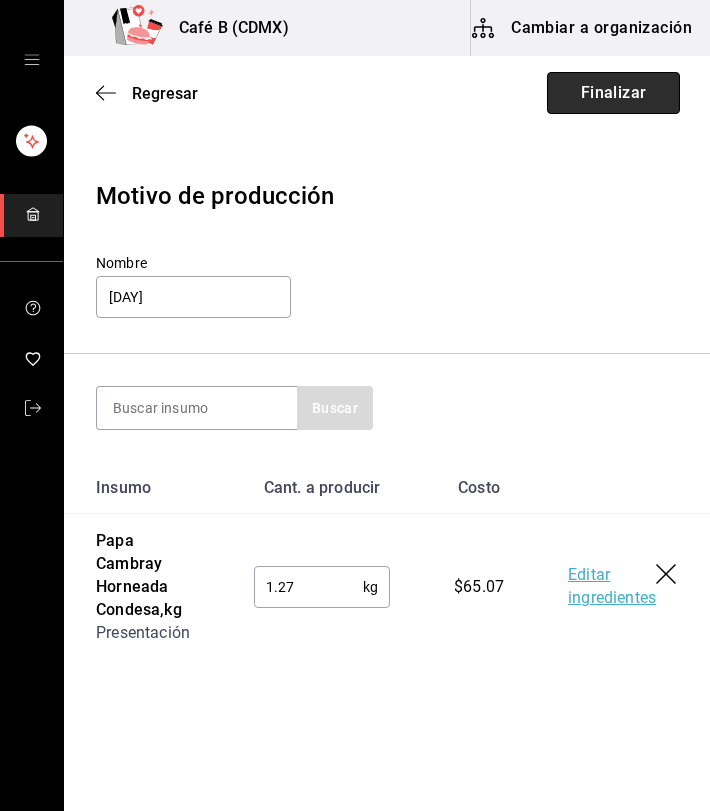 click on "Finalizar" at bounding box center [613, 93] 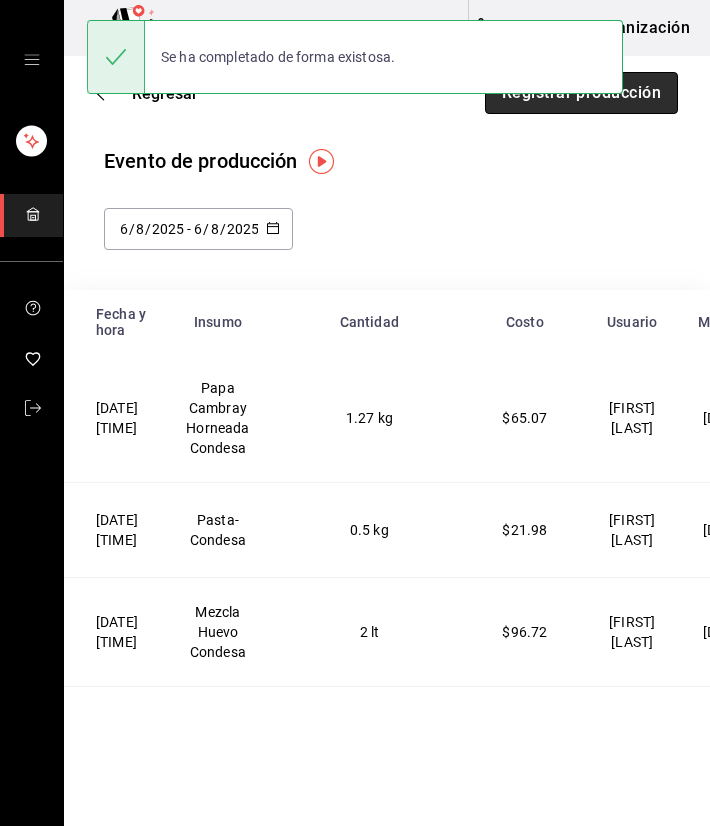 click on "Registrar producción" at bounding box center [581, 93] 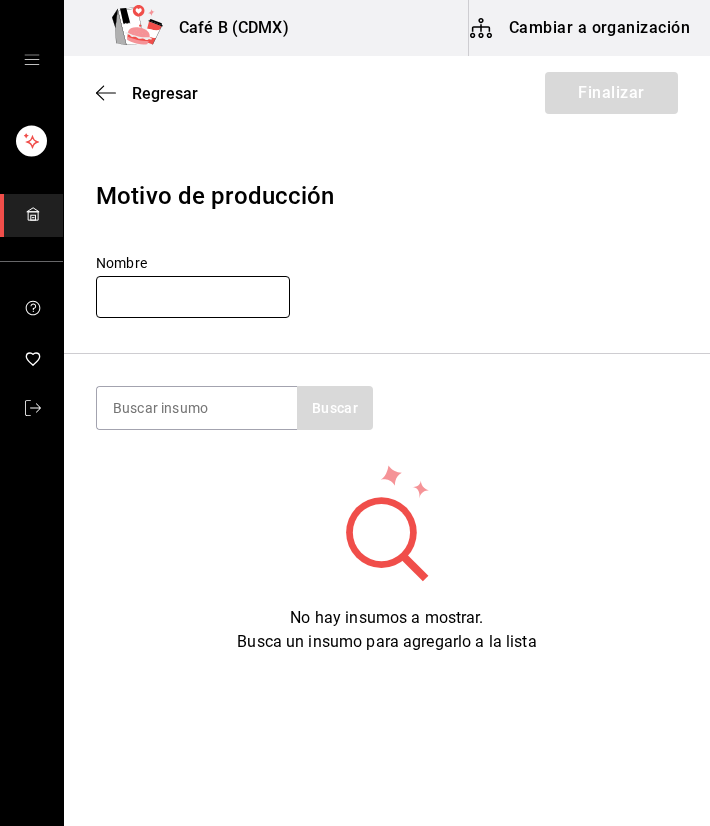 click at bounding box center (193, 297) 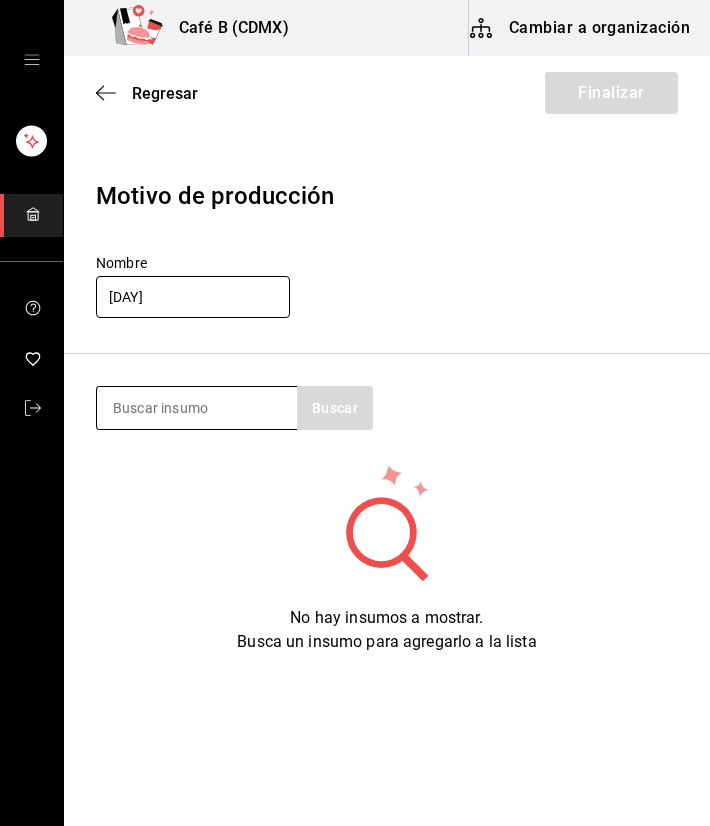 type on "01 agosto" 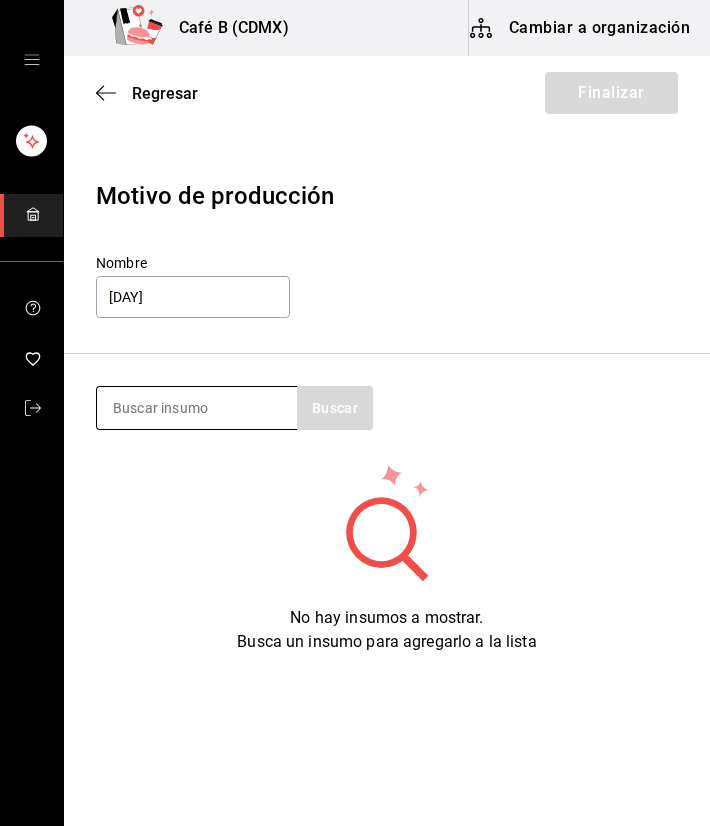 click at bounding box center [197, 408] 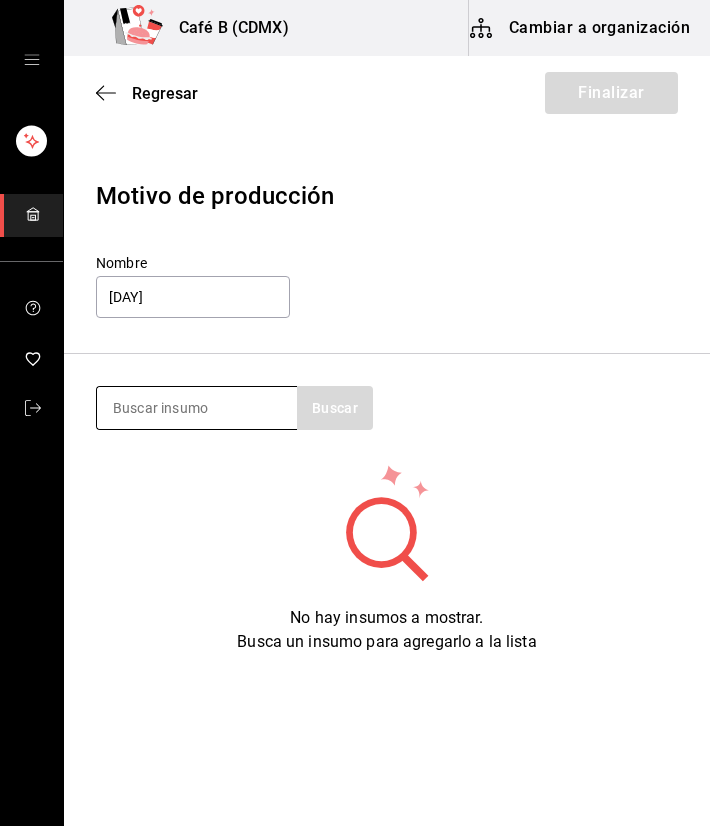 click at bounding box center [197, 408] 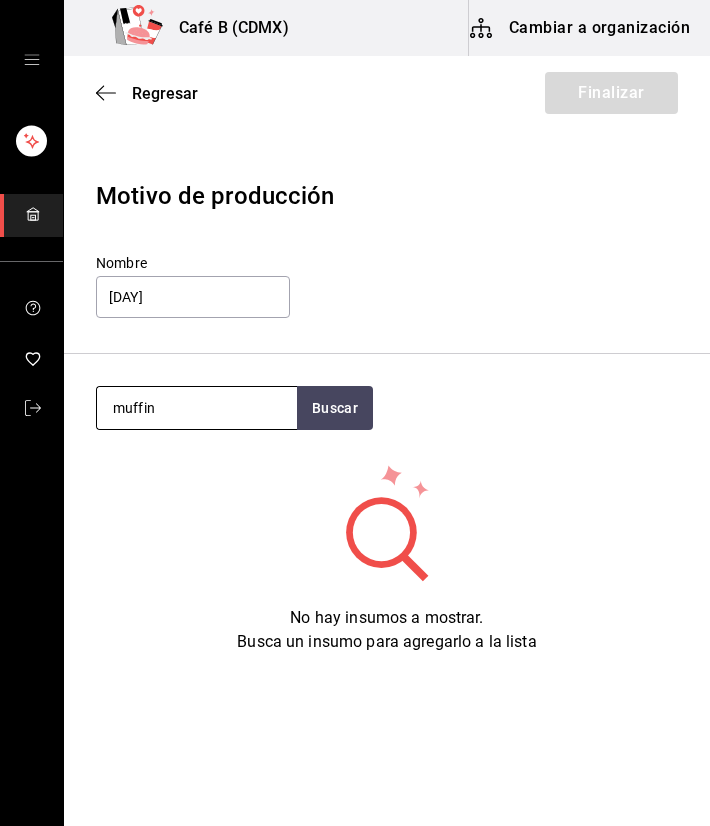 type on "muffin" 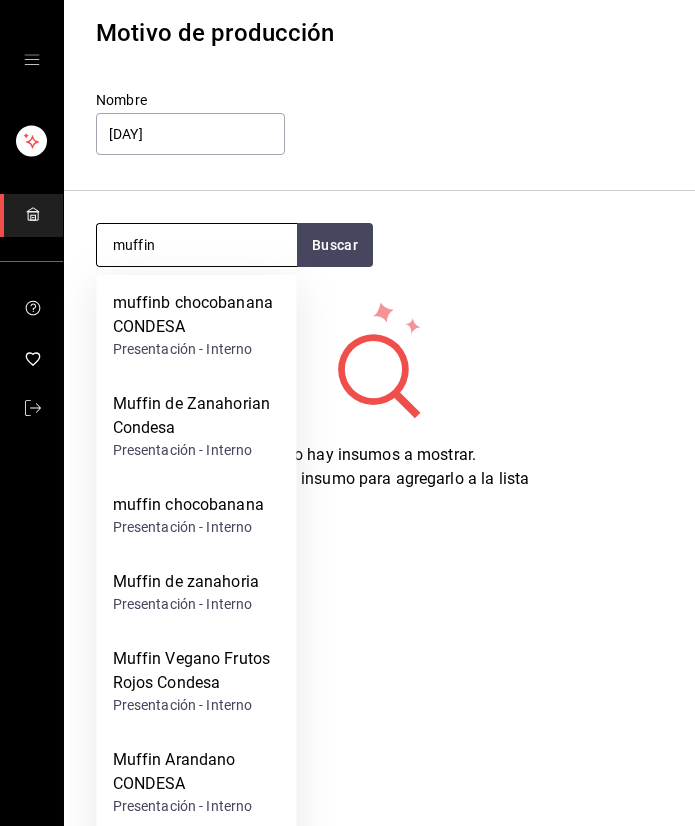 scroll, scrollTop: 255, scrollLeft: 0, axis: vertical 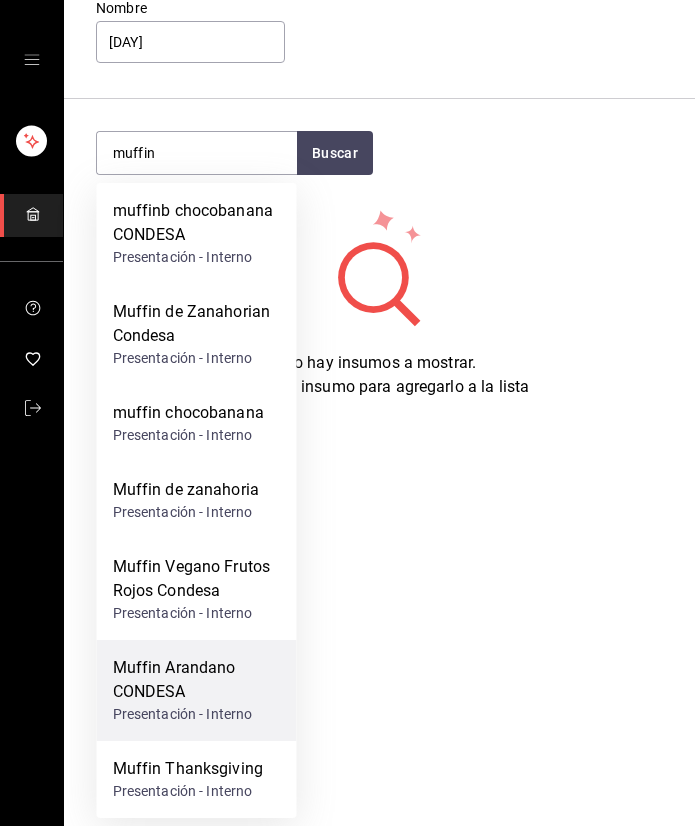 click on "Muffin Arandano CONDESA Presentación - Interno" at bounding box center [197, 690] 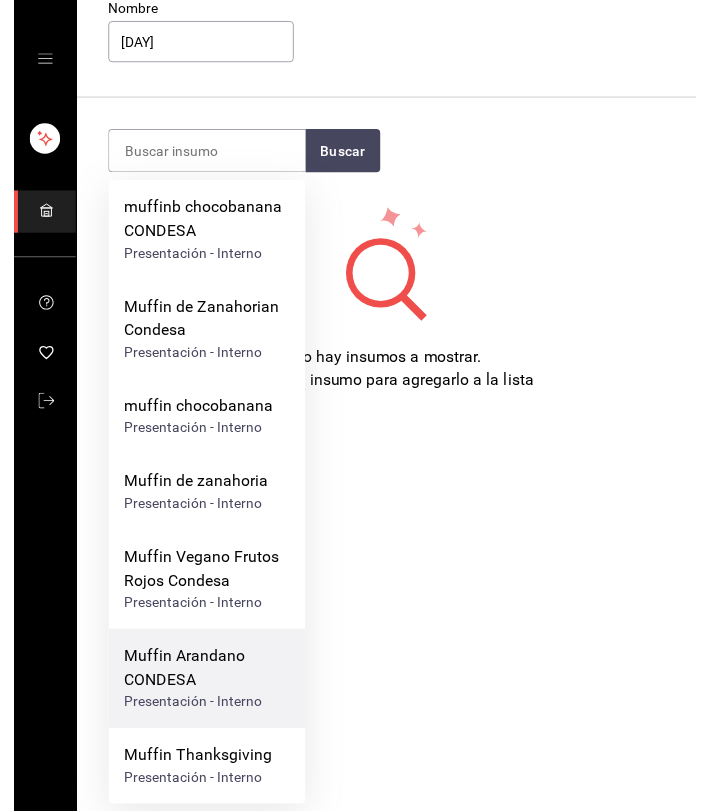 scroll, scrollTop: 0, scrollLeft: 0, axis: both 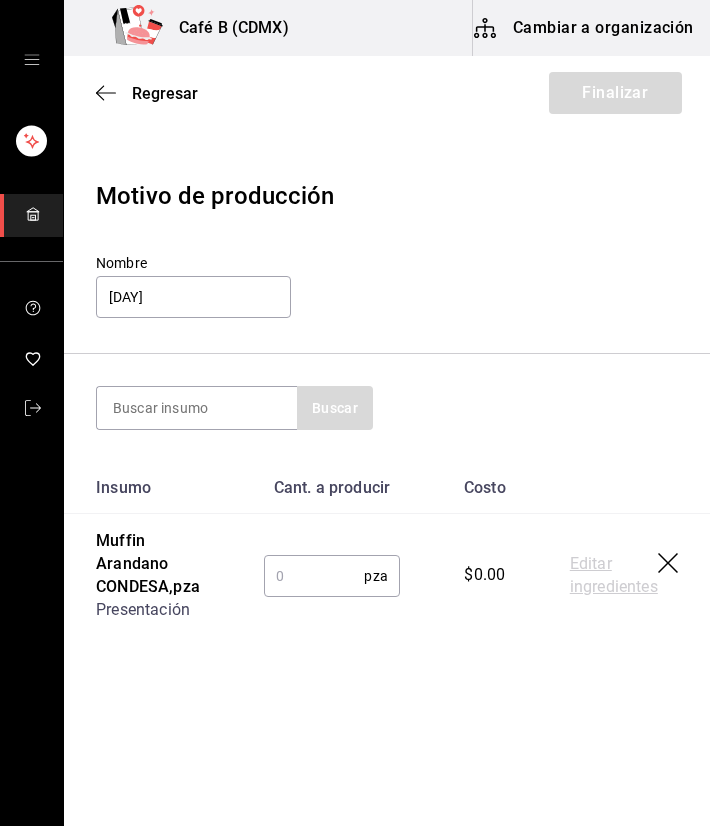 click at bounding box center [314, 576] 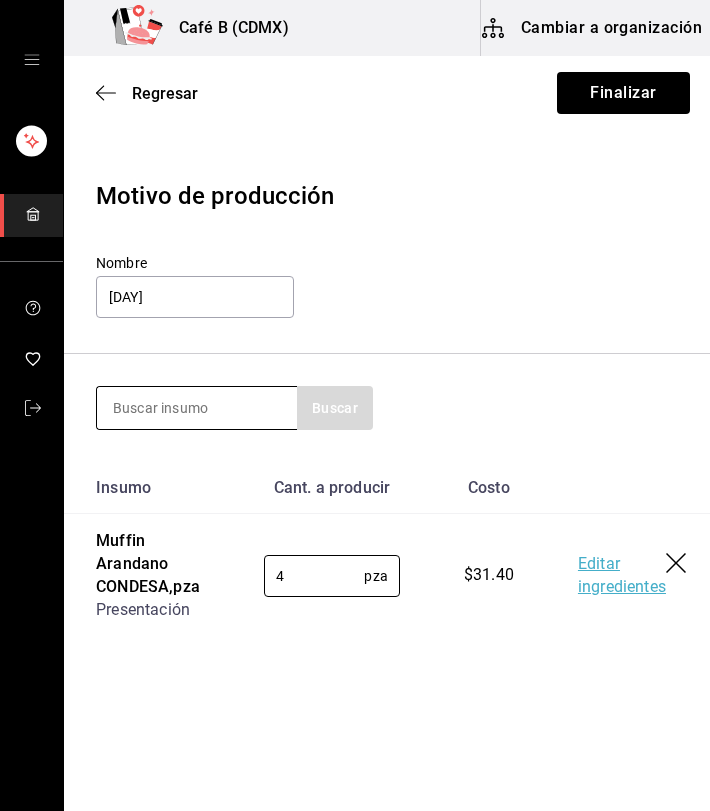 type on "4" 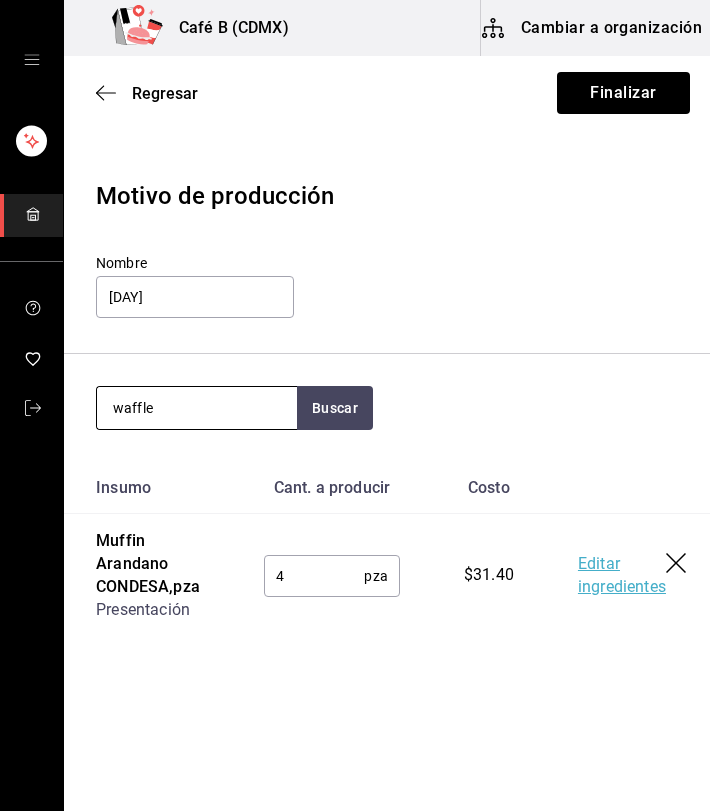 type on "waffle" 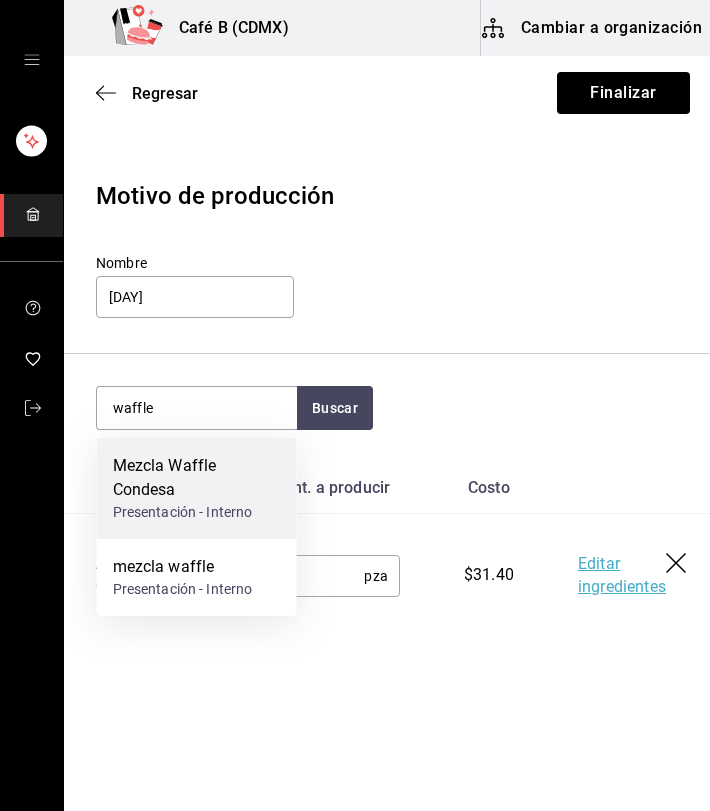 click on "Mezcla Waffle Condesa" at bounding box center [197, 478] 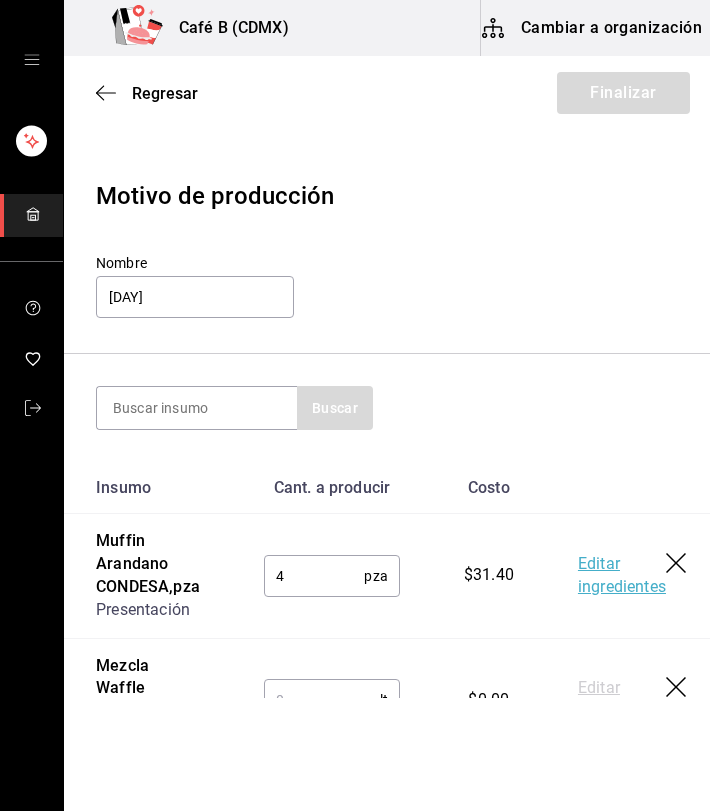click on "Insumo" at bounding box center (148, 488) 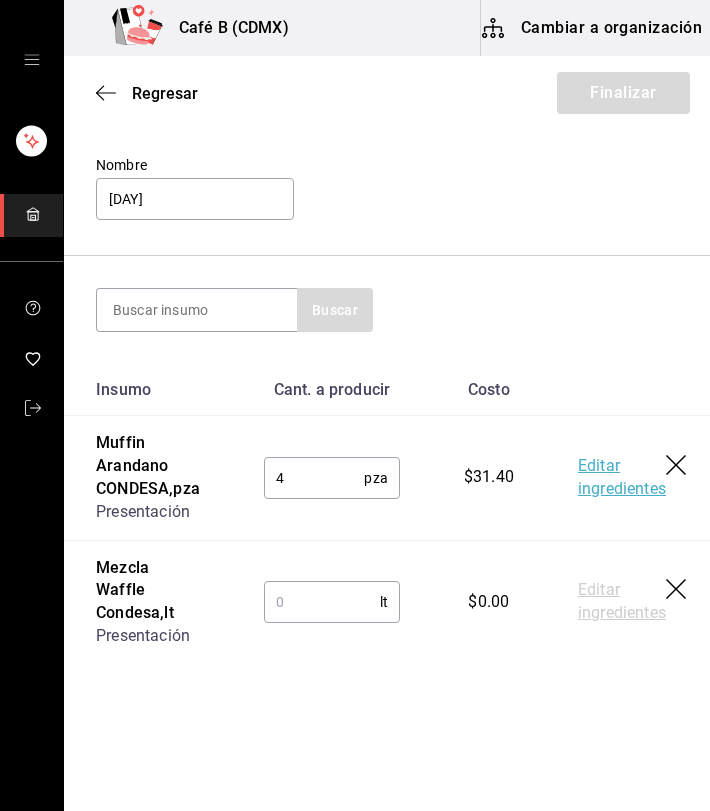 scroll, scrollTop: 92, scrollLeft: 0, axis: vertical 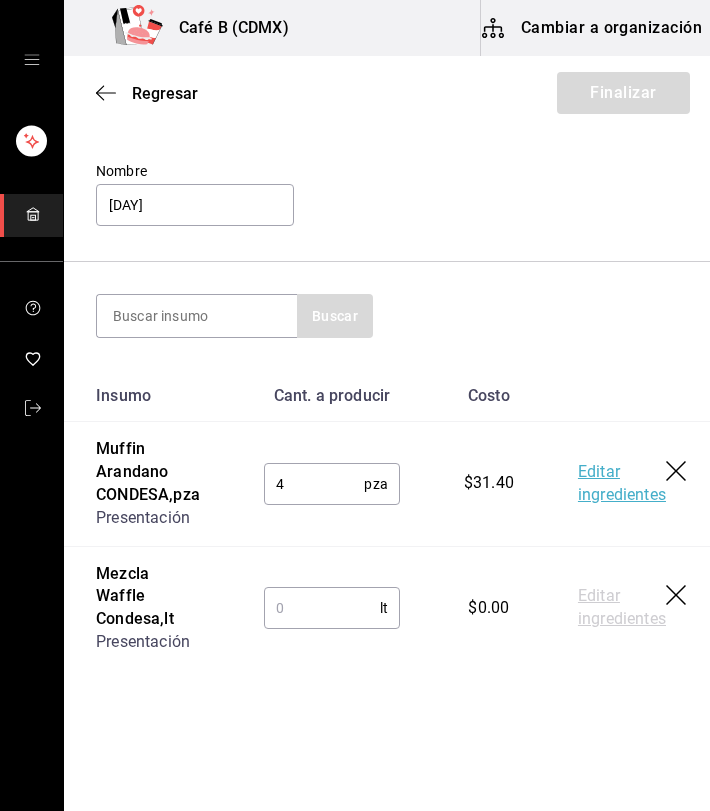 click at bounding box center (322, 608) 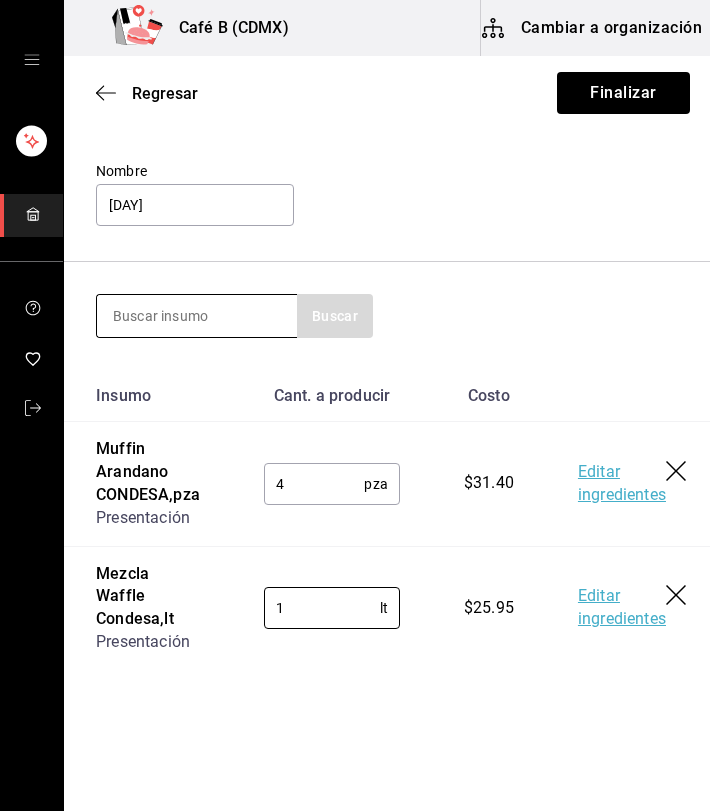type on "1" 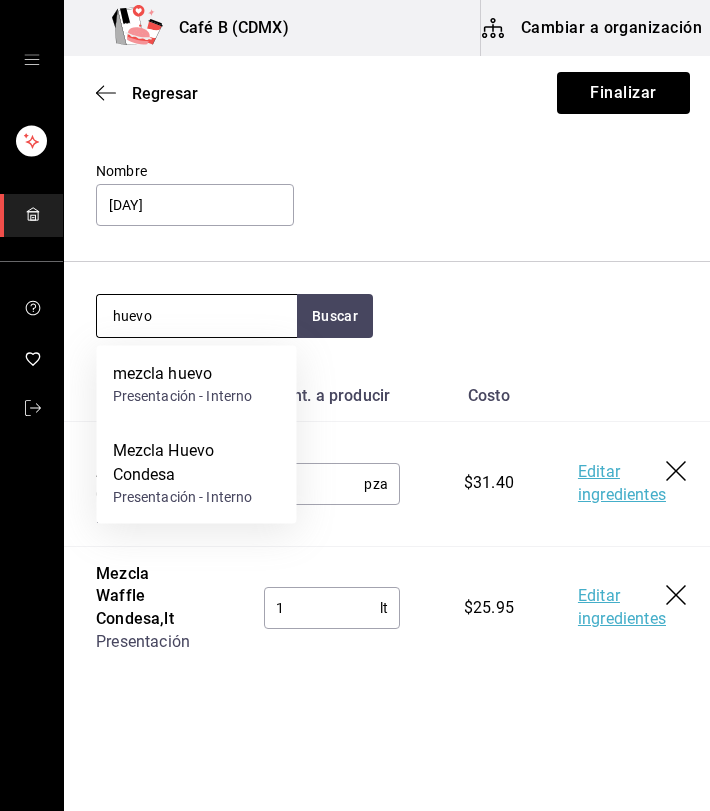 type on "huevo" 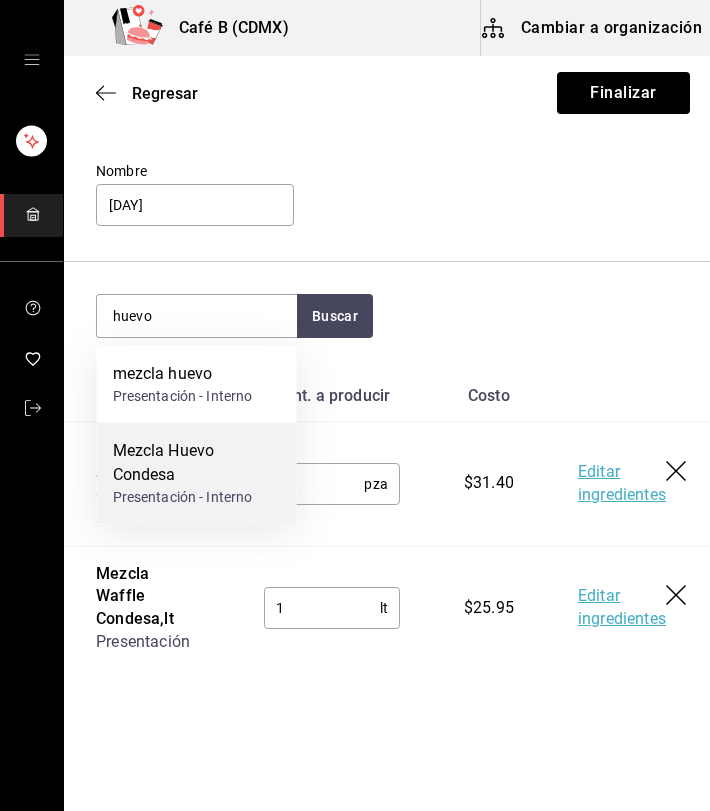 click on "Mezcla Huevo Condesa" at bounding box center [197, 463] 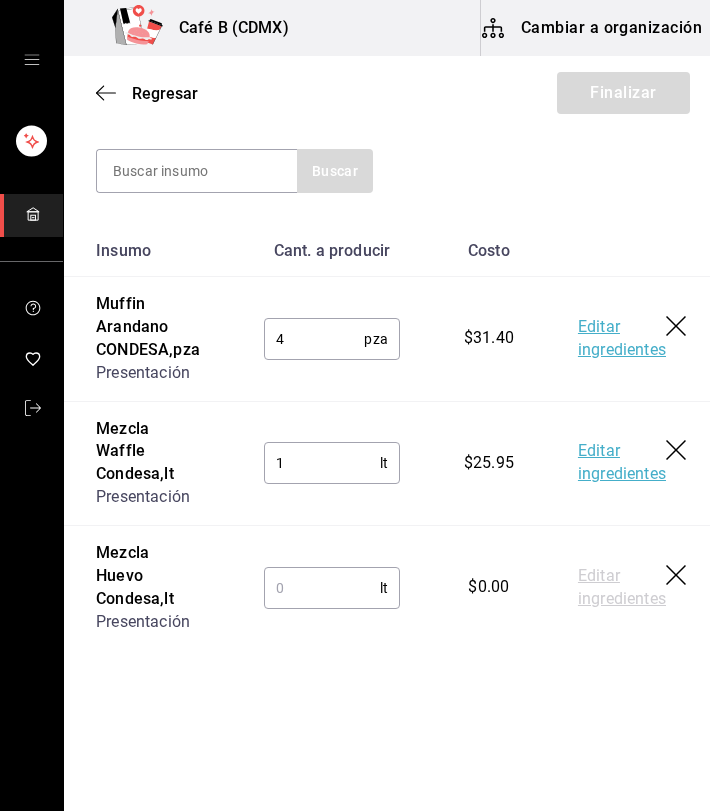 scroll, scrollTop: 242, scrollLeft: 0, axis: vertical 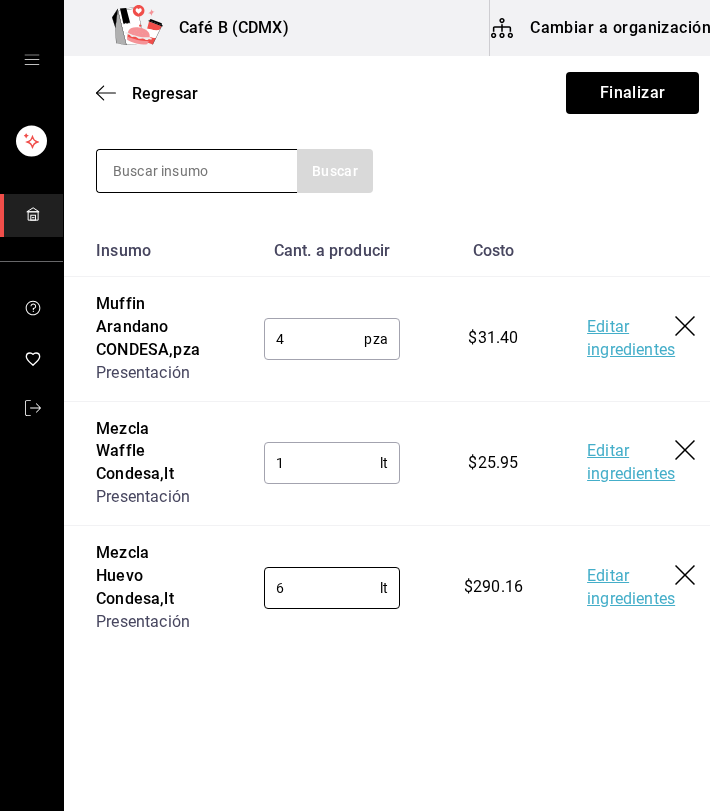 type on "6" 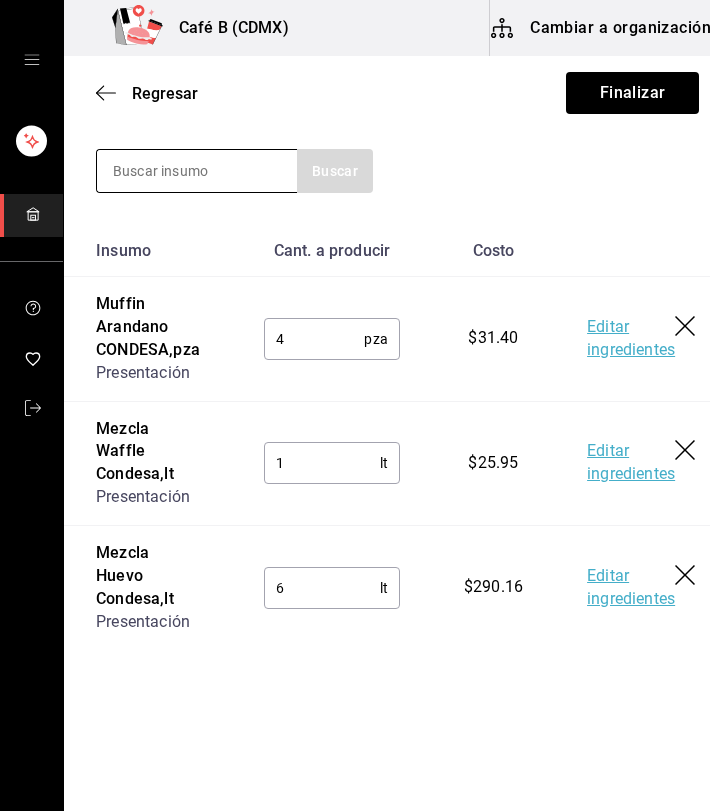click at bounding box center (197, 171) 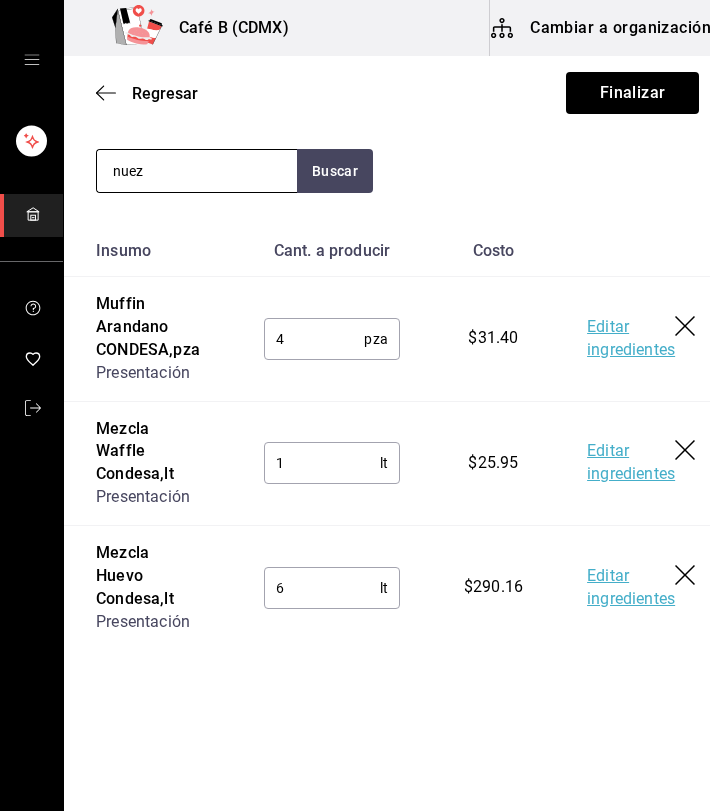 type on "nuez" 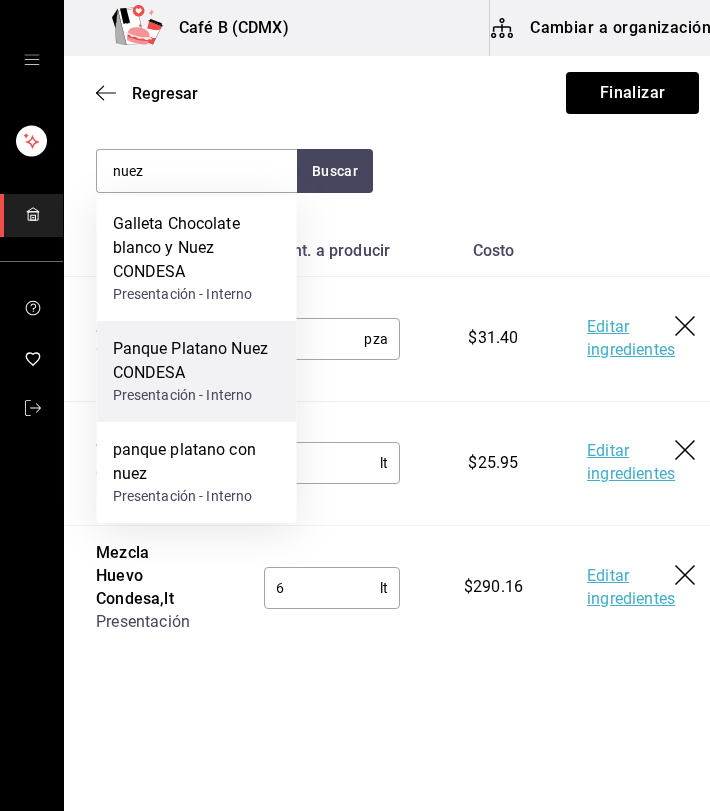 click on "Panque Platano Nuez CONDESA" at bounding box center [197, 361] 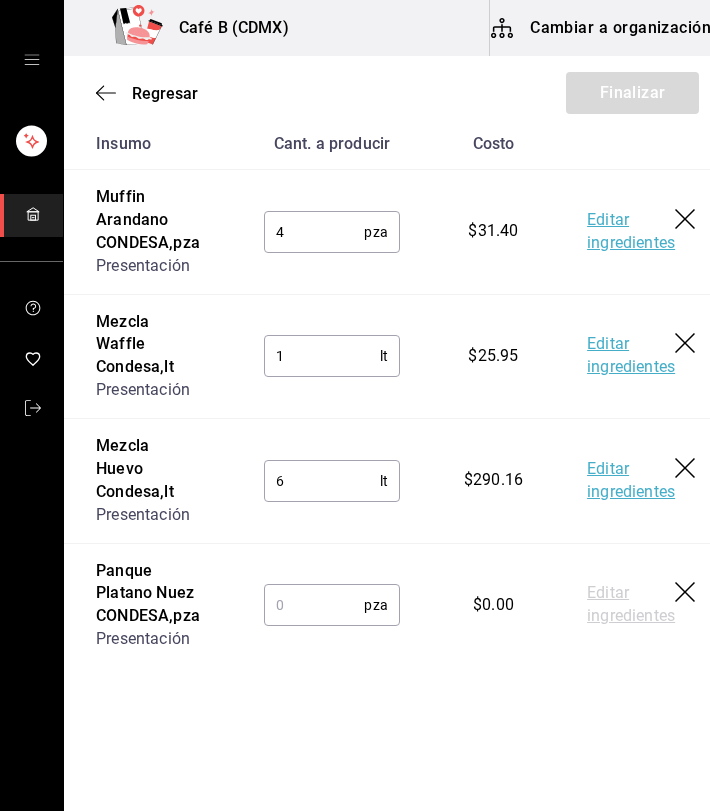 scroll, scrollTop: 414, scrollLeft: 0, axis: vertical 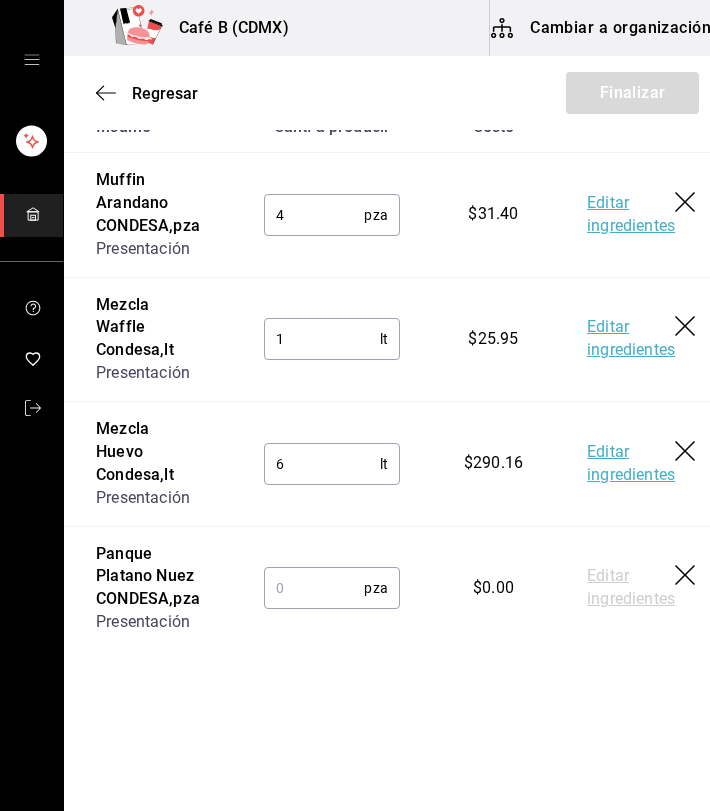 click at bounding box center (314, 588) 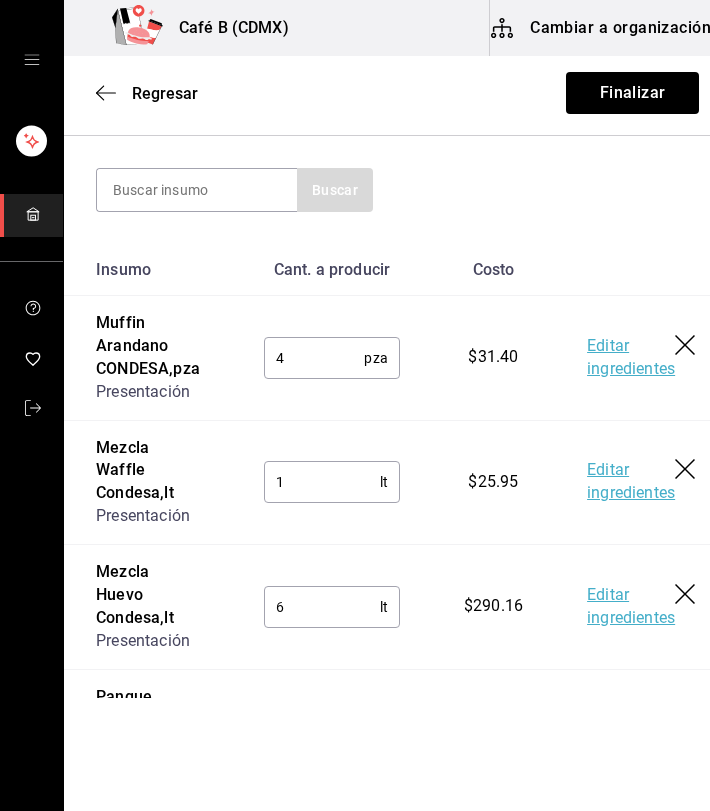 scroll, scrollTop: 220, scrollLeft: 0, axis: vertical 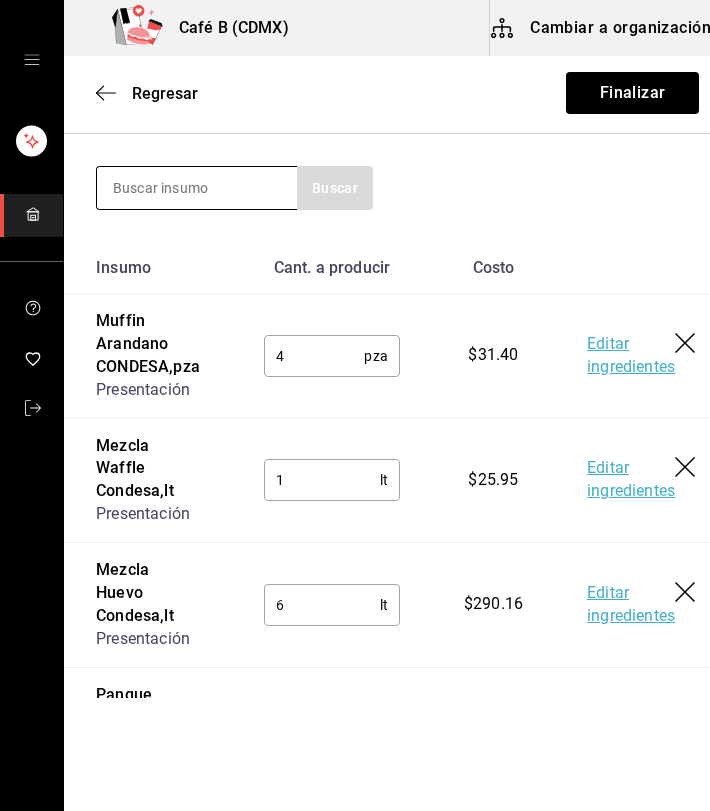 type on "6" 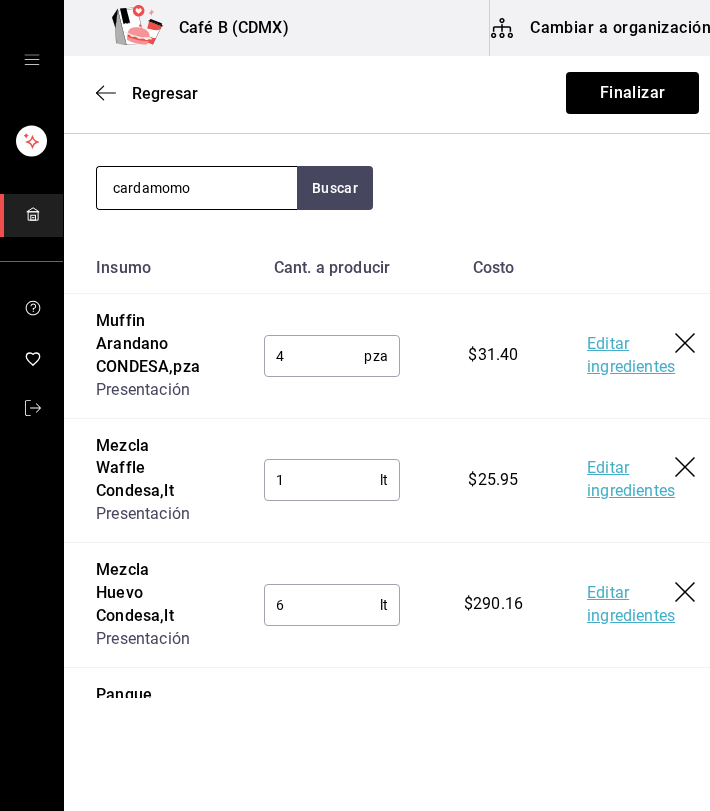 type on "cardamomo" 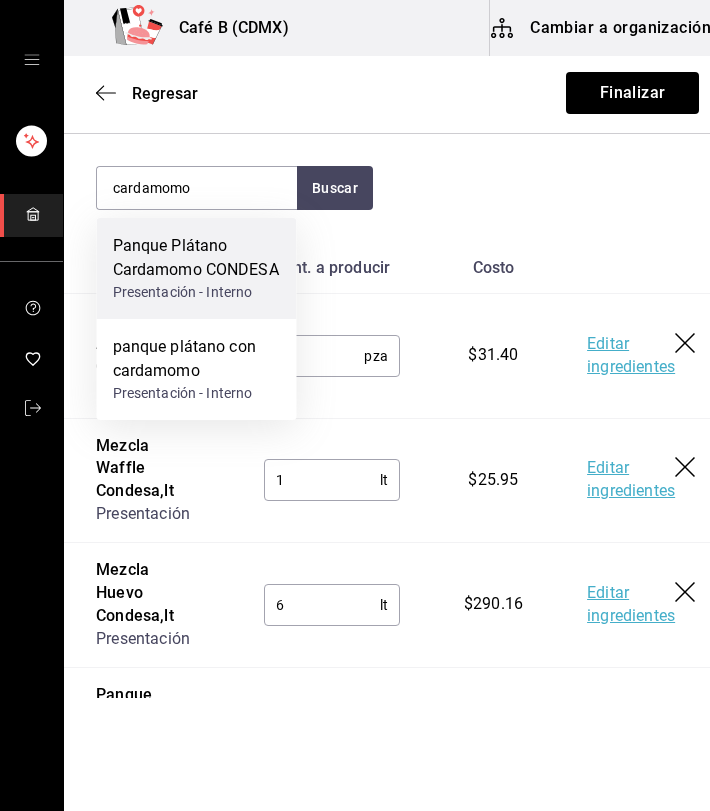 click on "Panque Plátano Cardamomo CONDESA" at bounding box center [197, 258] 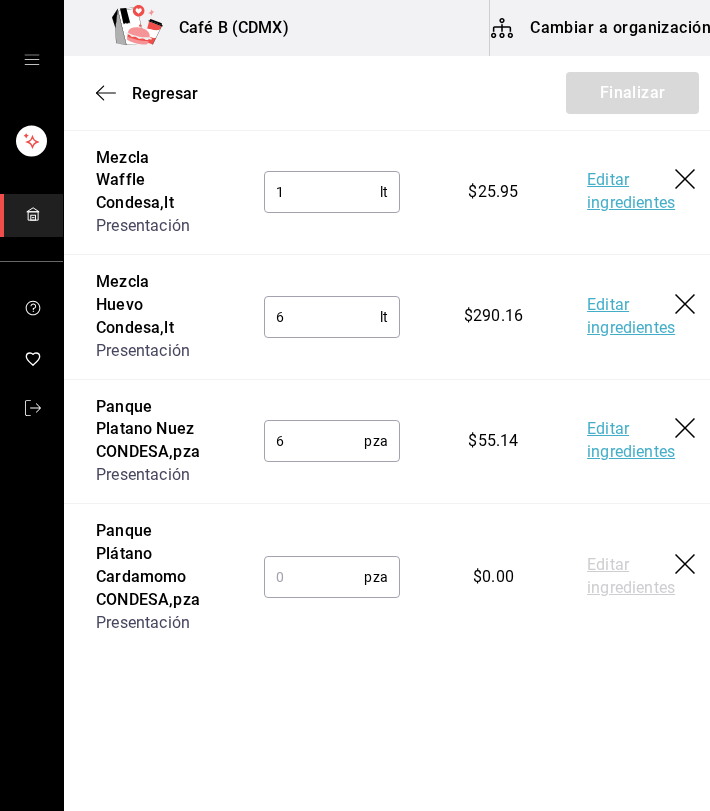 scroll, scrollTop: 548, scrollLeft: 0, axis: vertical 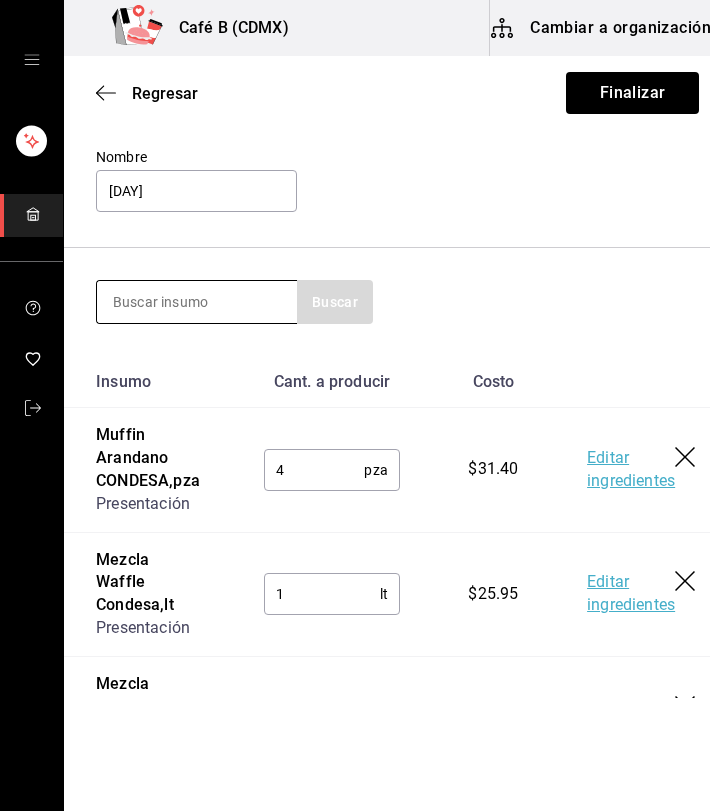 type on "6" 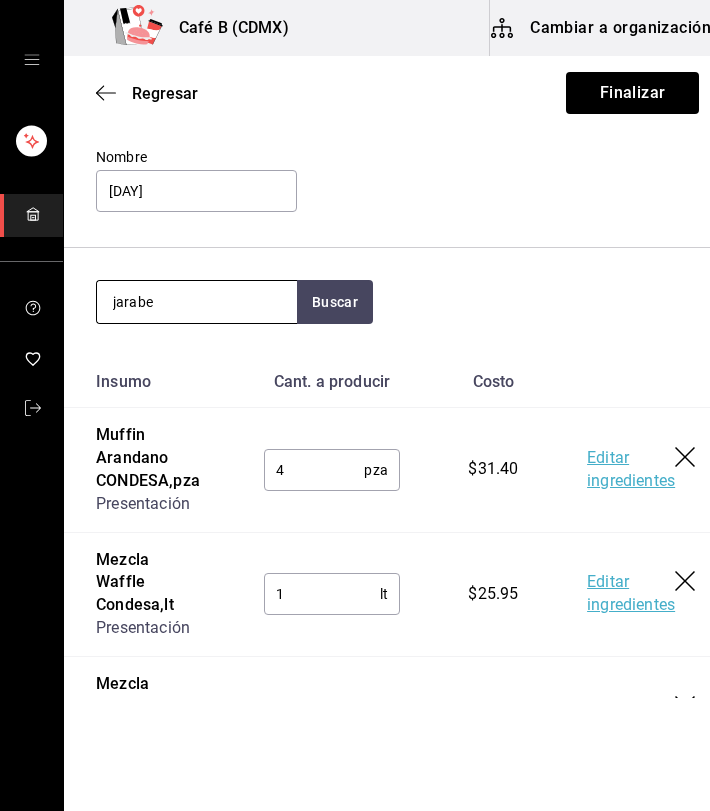 type on "jarabe" 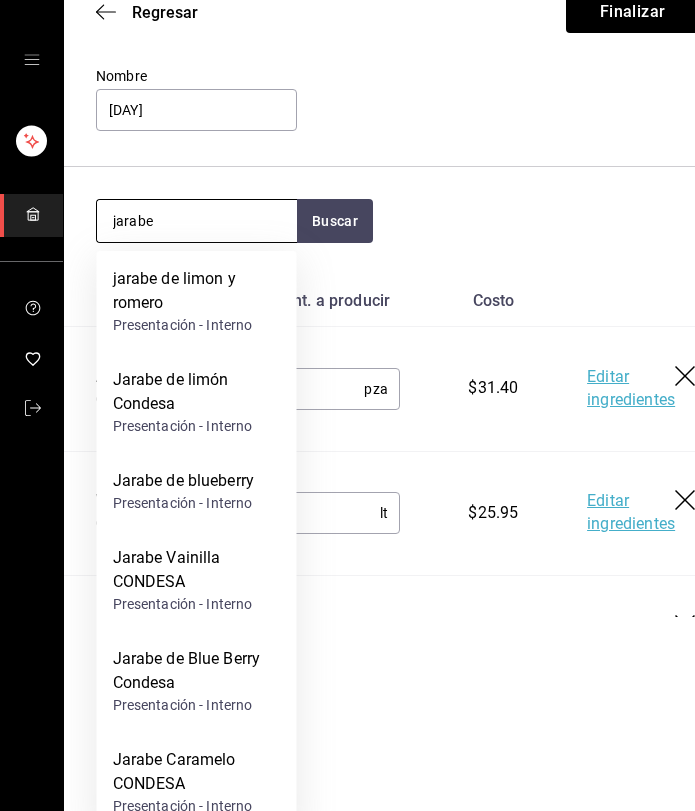 scroll, scrollTop: 111, scrollLeft: 0, axis: vertical 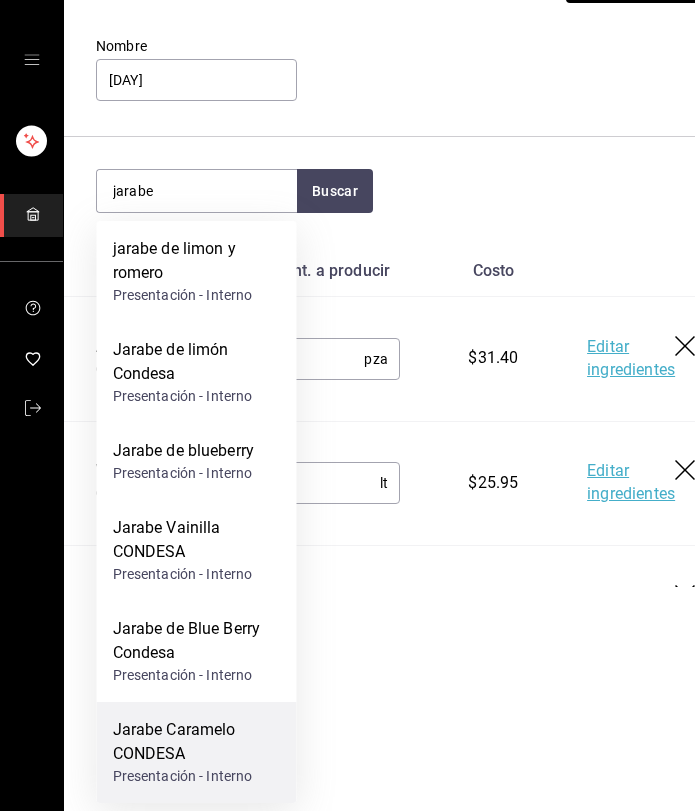 click on "Jarabe Caramelo CONDESA" at bounding box center [197, 742] 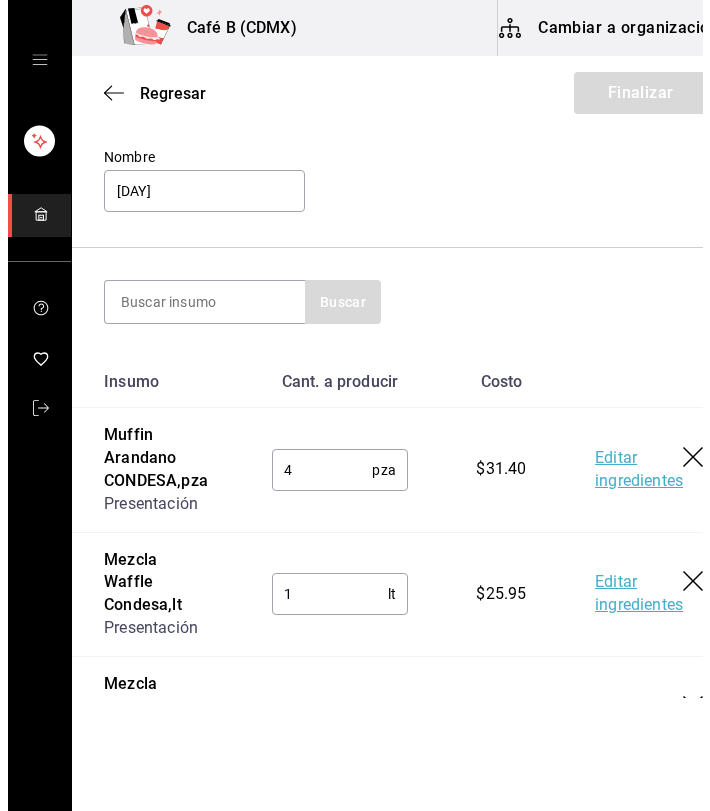 scroll, scrollTop: 0, scrollLeft: 0, axis: both 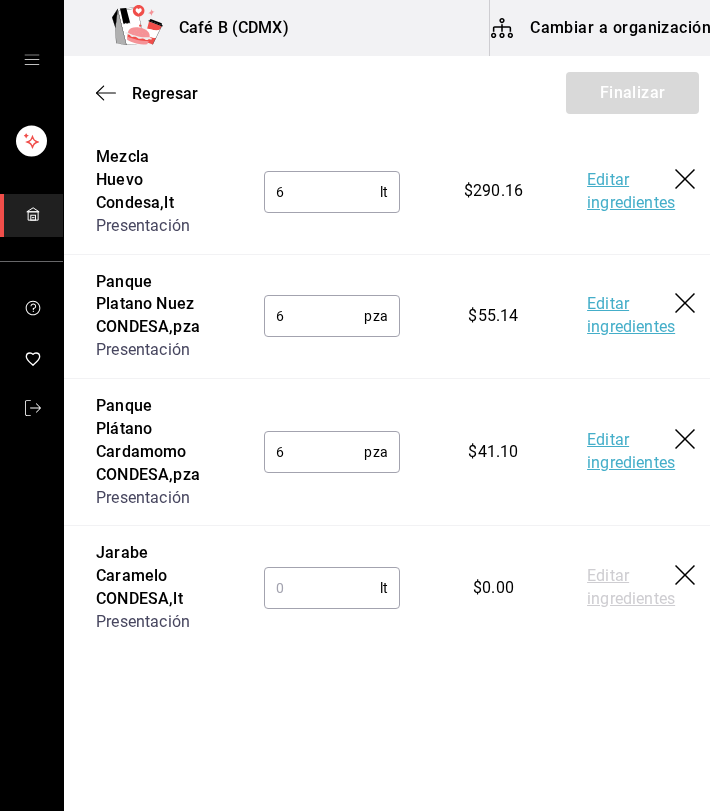 click at bounding box center (322, 588) 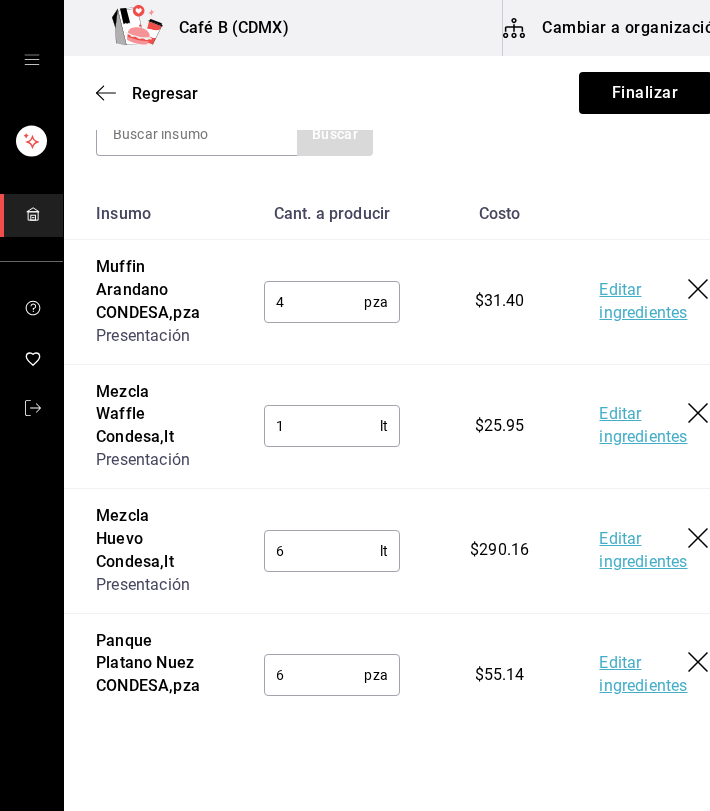 scroll, scrollTop: 273, scrollLeft: 0, axis: vertical 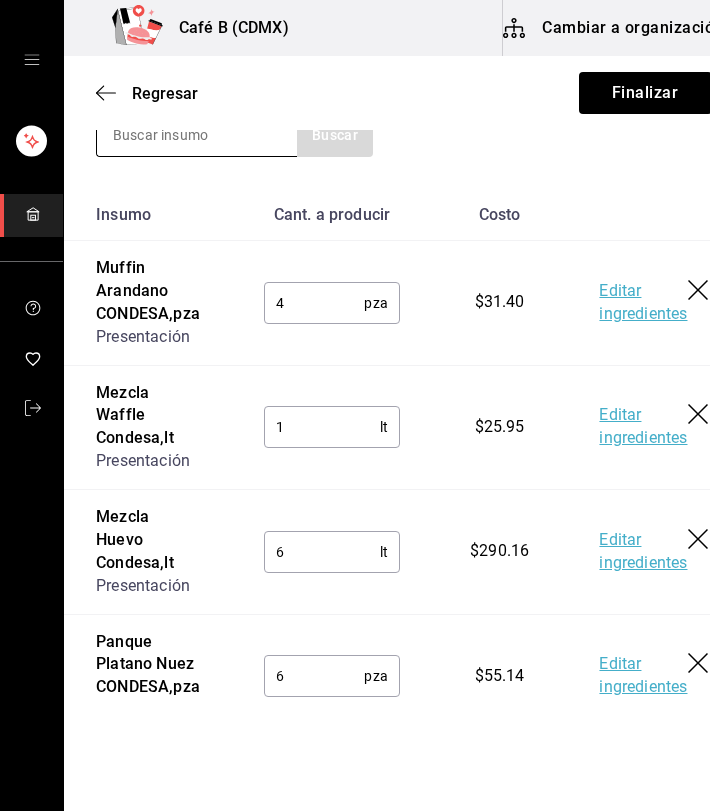 type on "250" 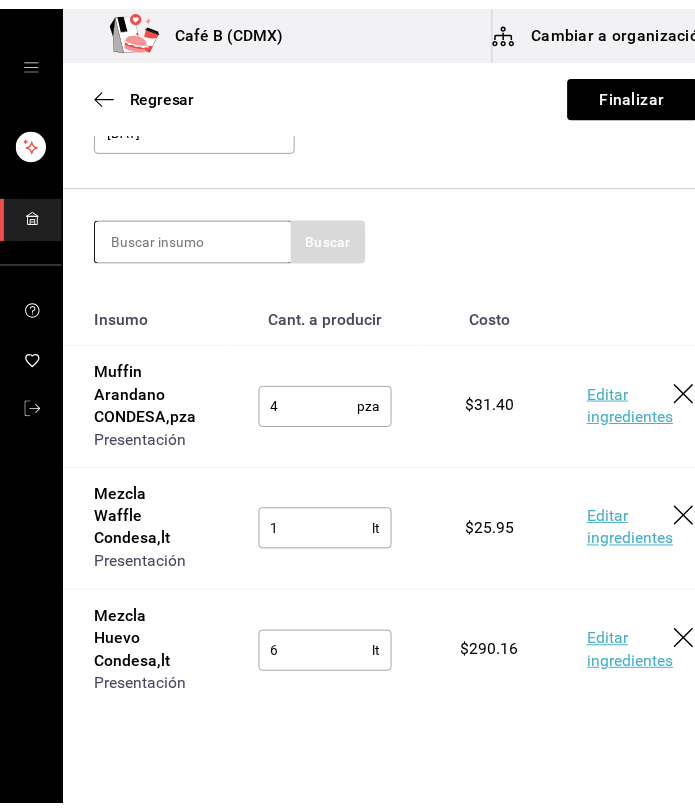 scroll, scrollTop: 130, scrollLeft: 0, axis: vertical 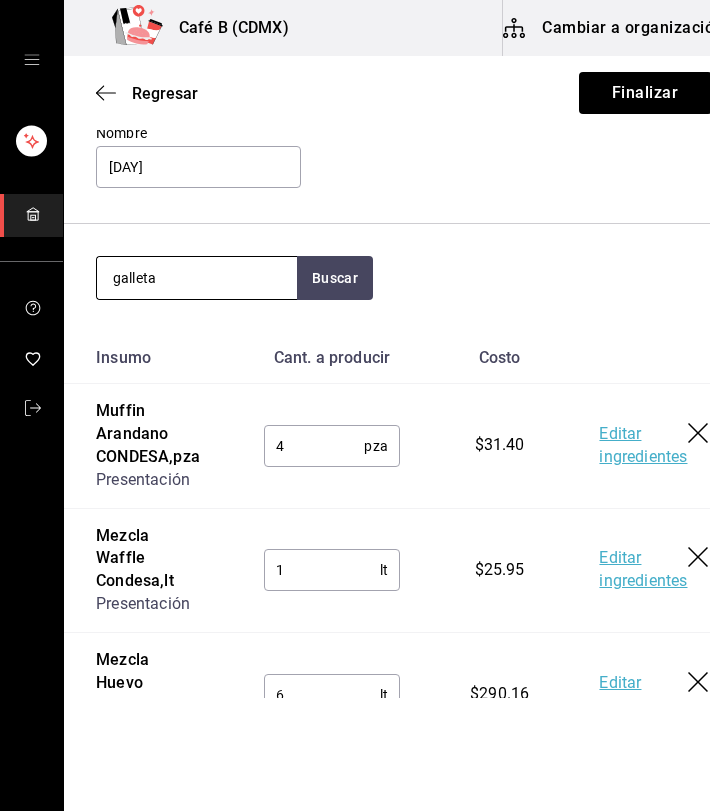 type on "galleta" 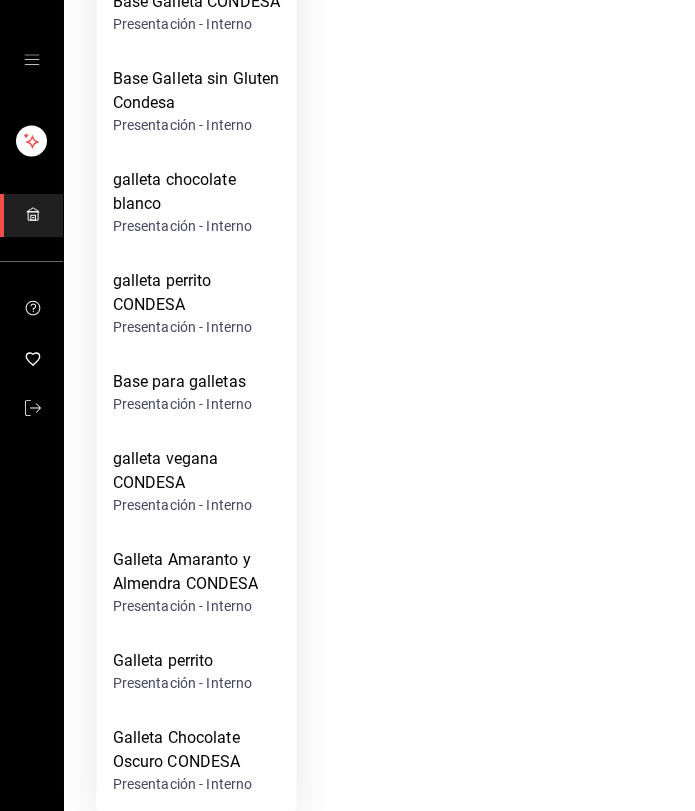 scroll, scrollTop: 823, scrollLeft: 0, axis: vertical 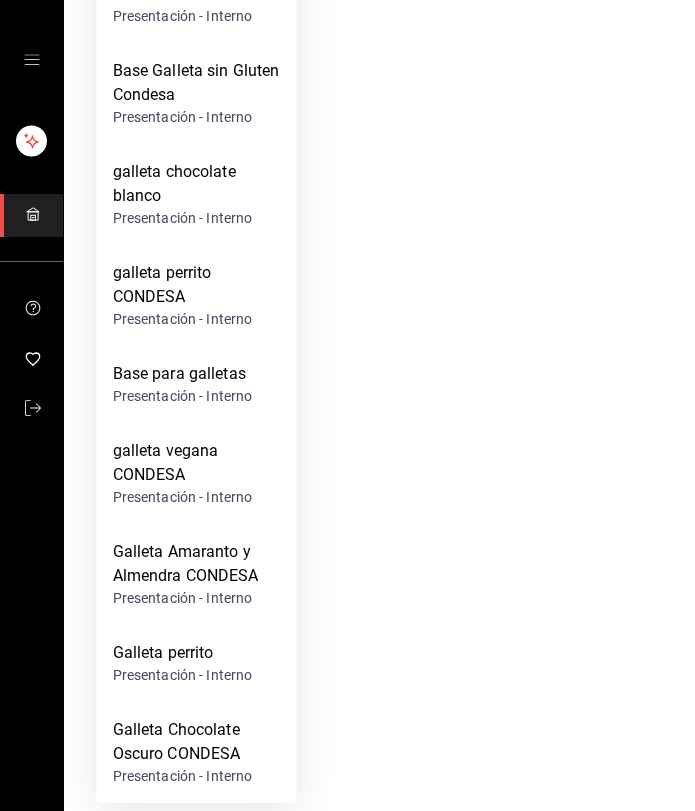 click on "Galleta Chocolate Oscuro CONDESA" at bounding box center [197, 742] 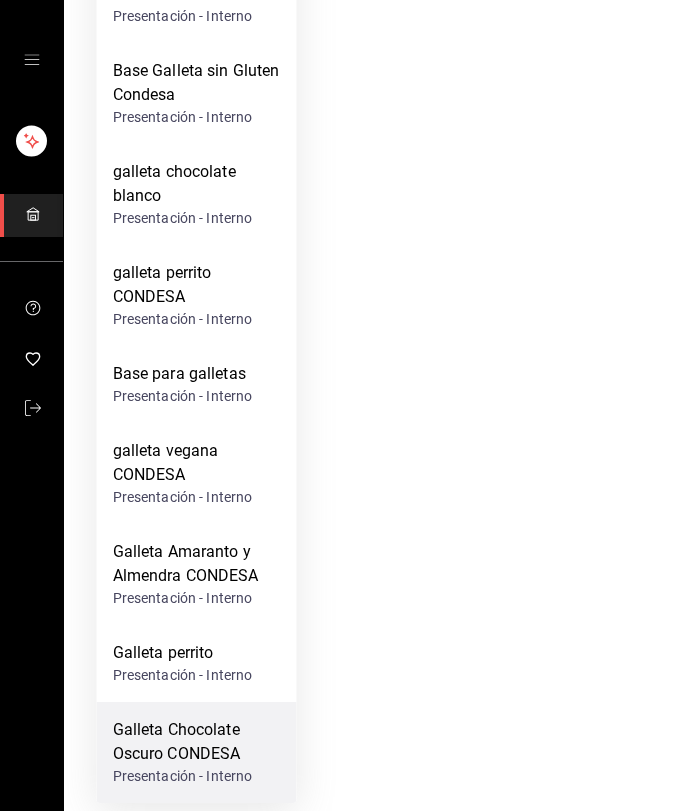 type 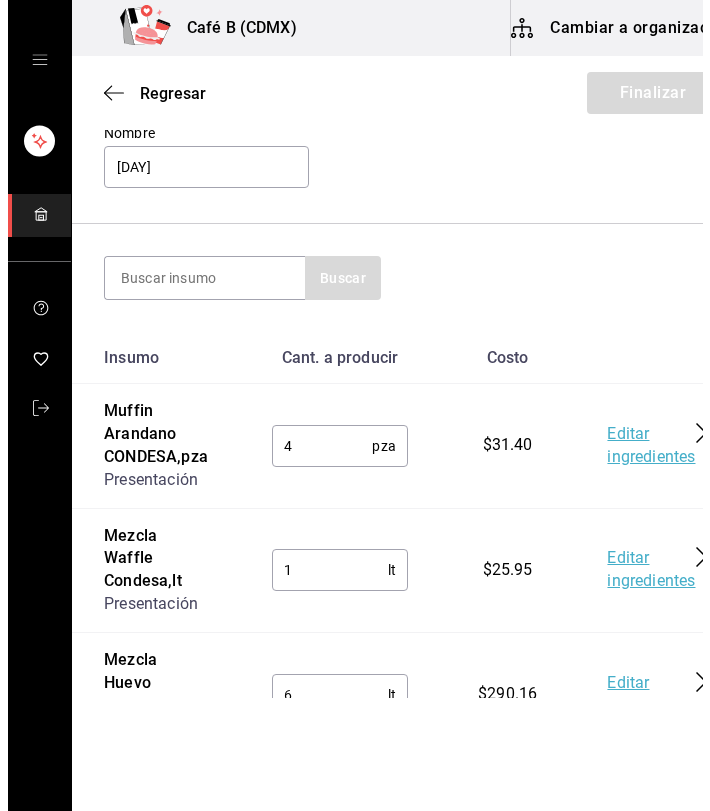 scroll, scrollTop: 0, scrollLeft: 0, axis: both 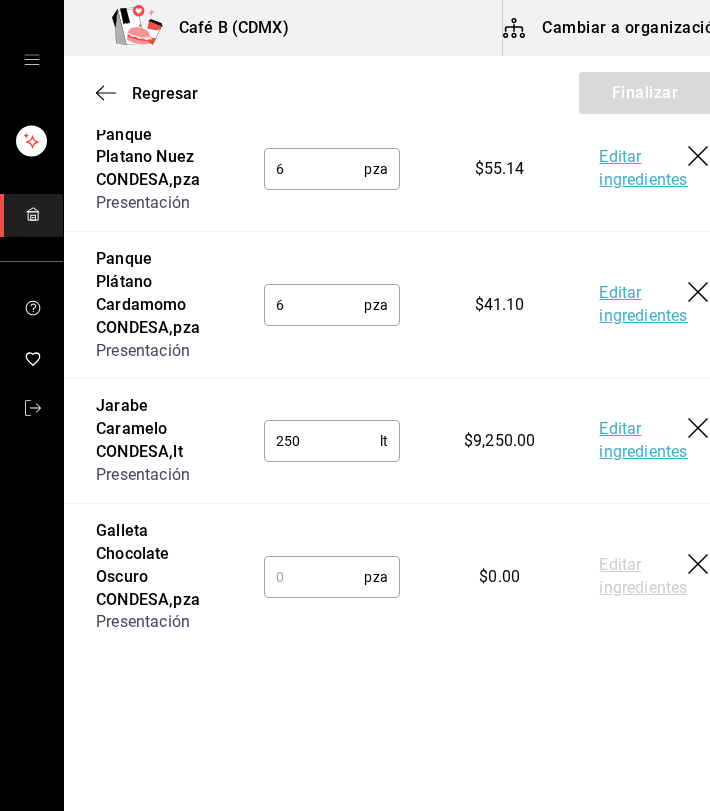 click at bounding box center (314, 577) 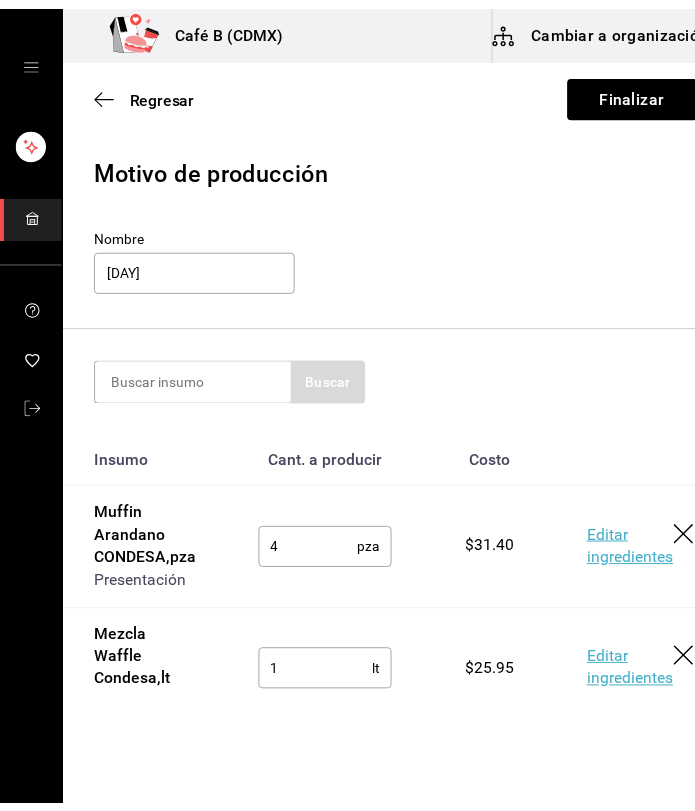 scroll, scrollTop: 0, scrollLeft: 0, axis: both 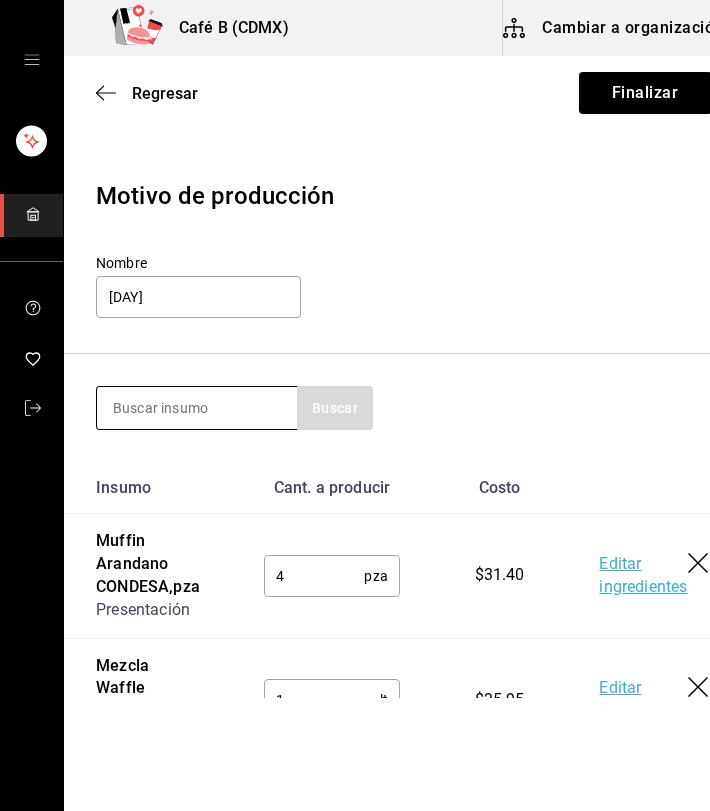 type on "6" 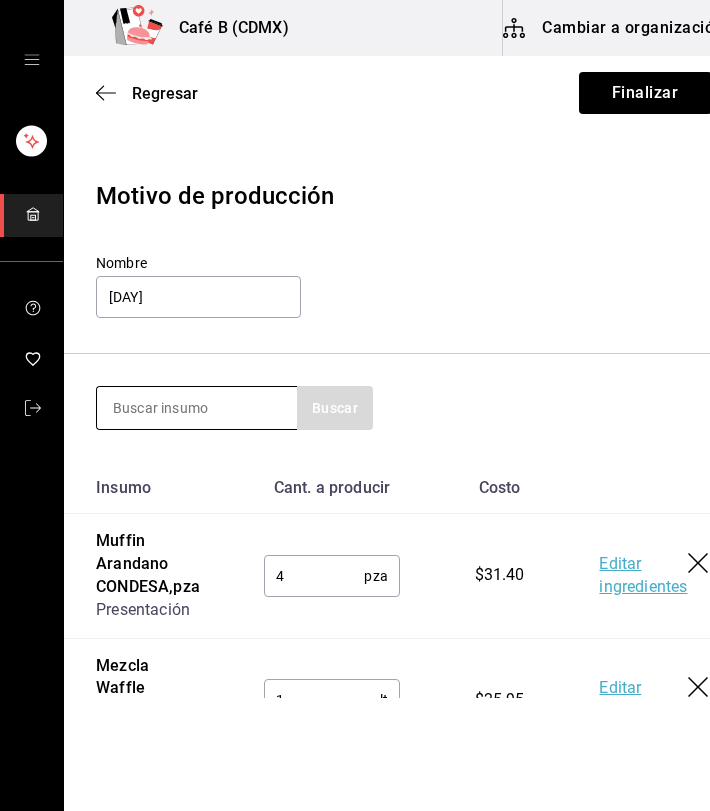 click at bounding box center (197, 408) 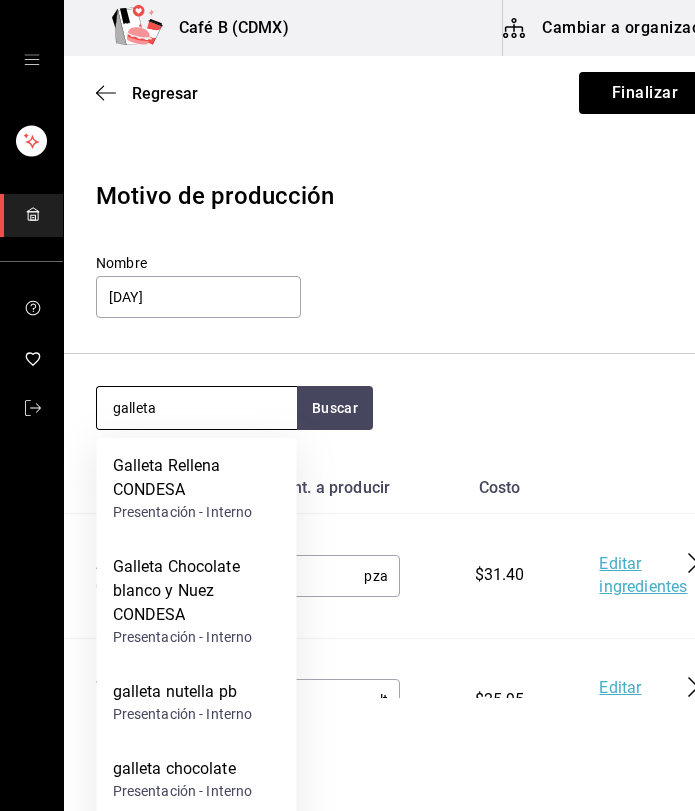 type on "galleta" 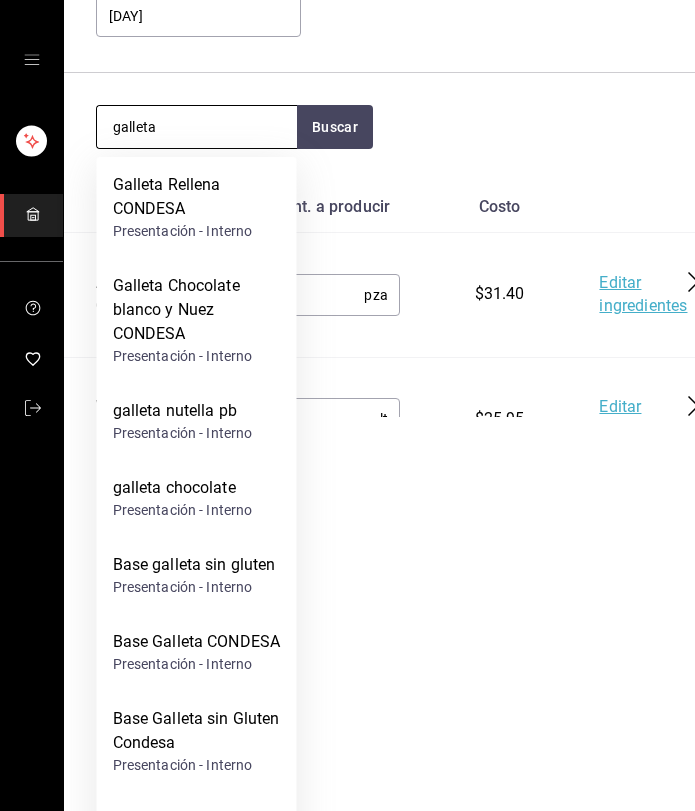 scroll, scrollTop: 254, scrollLeft: 0, axis: vertical 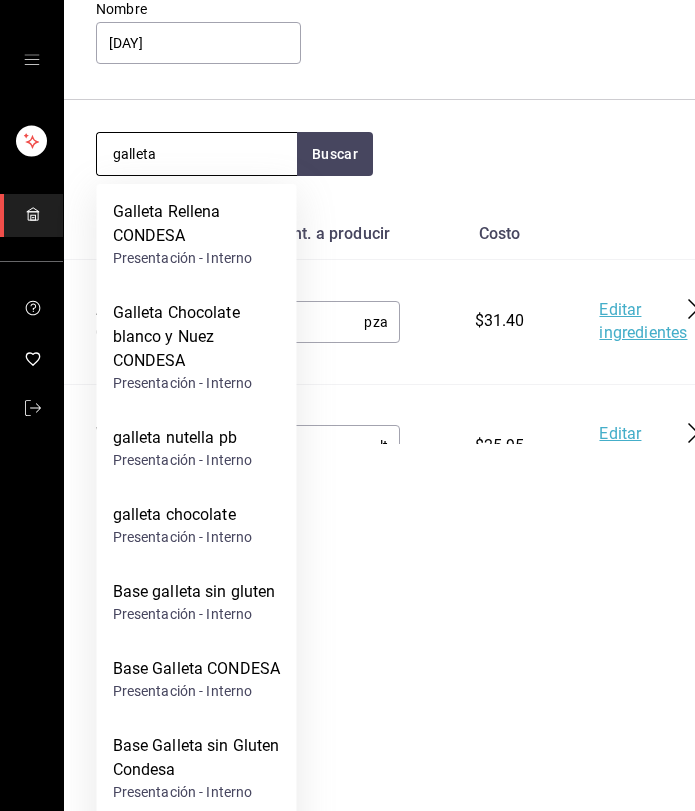click on "Galleta Rellena CONDESA" at bounding box center [197, 224] 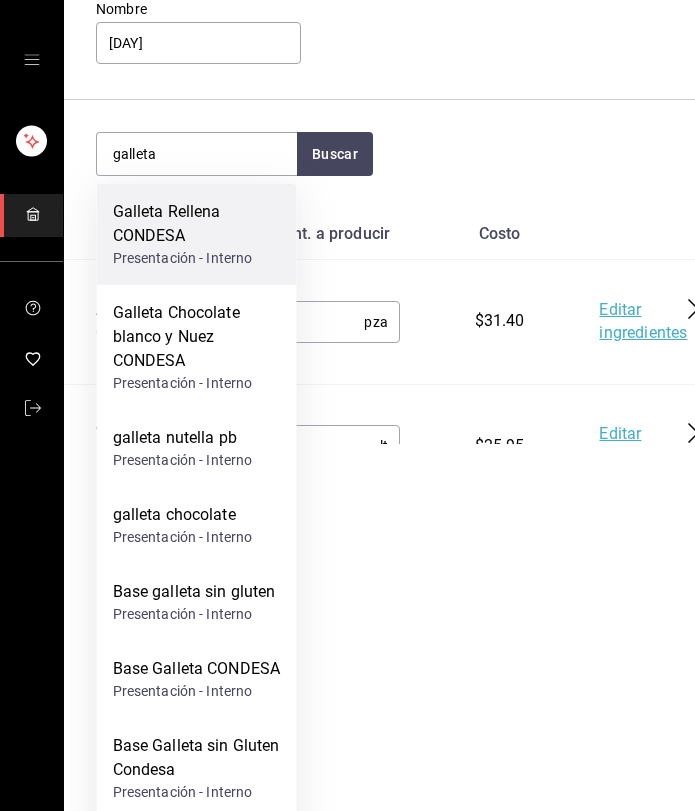 type 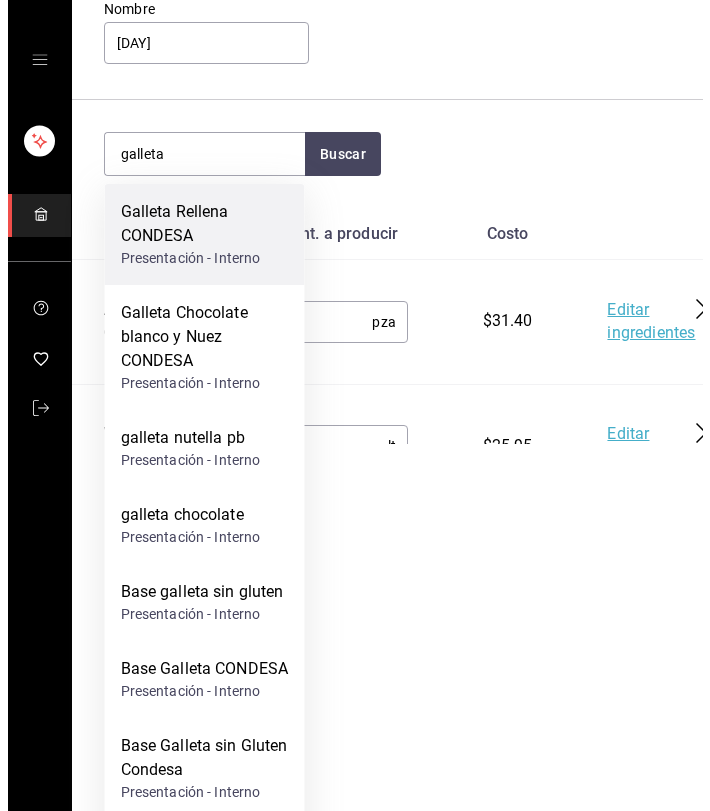 scroll, scrollTop: 0, scrollLeft: 0, axis: both 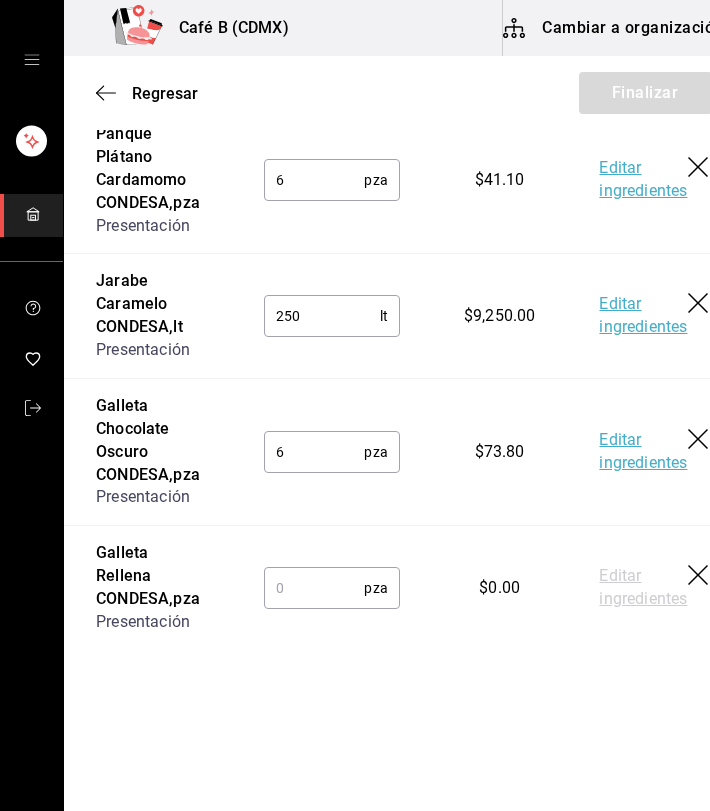 click at bounding box center (314, 588) 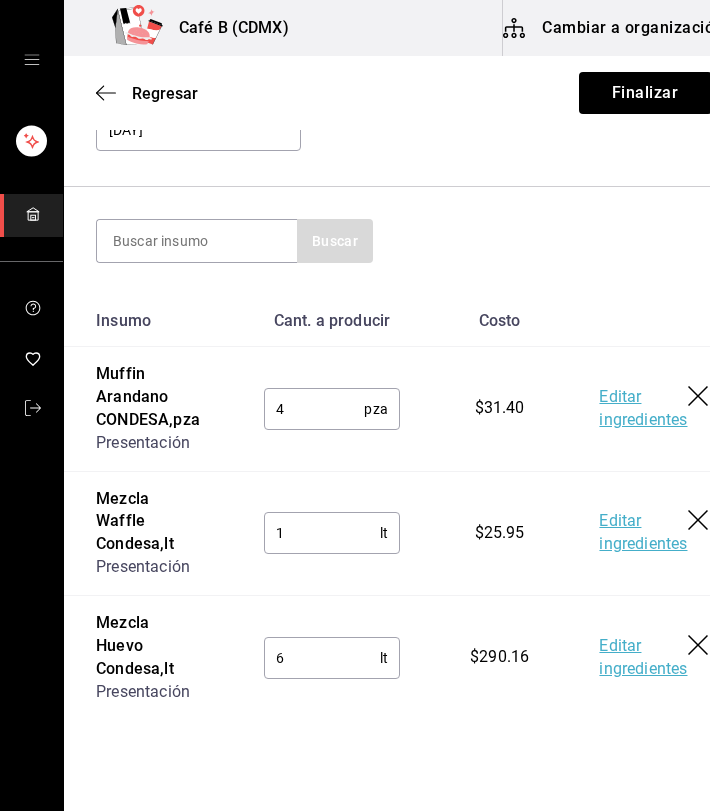 scroll, scrollTop: 0, scrollLeft: 0, axis: both 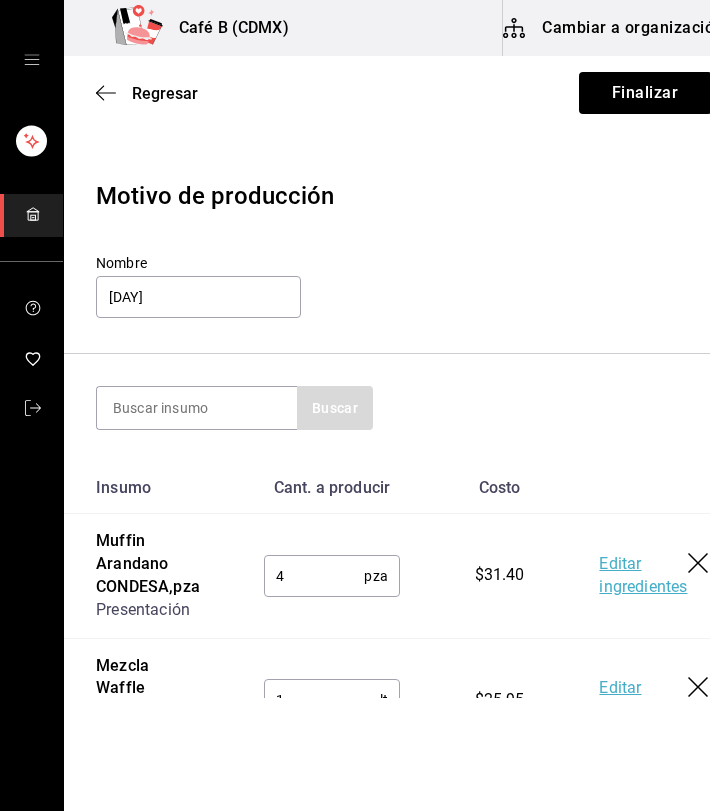 type on "6" 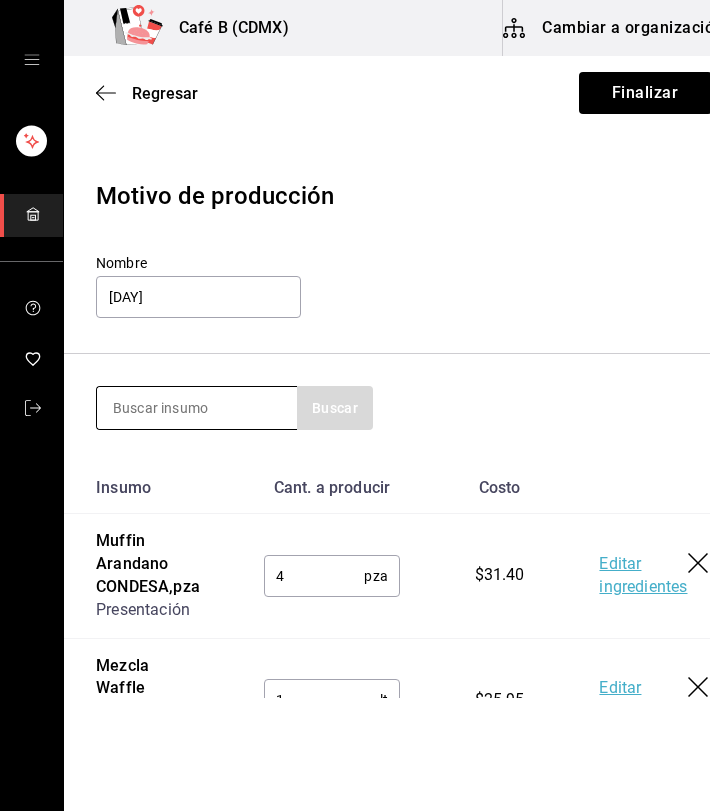 click at bounding box center (197, 408) 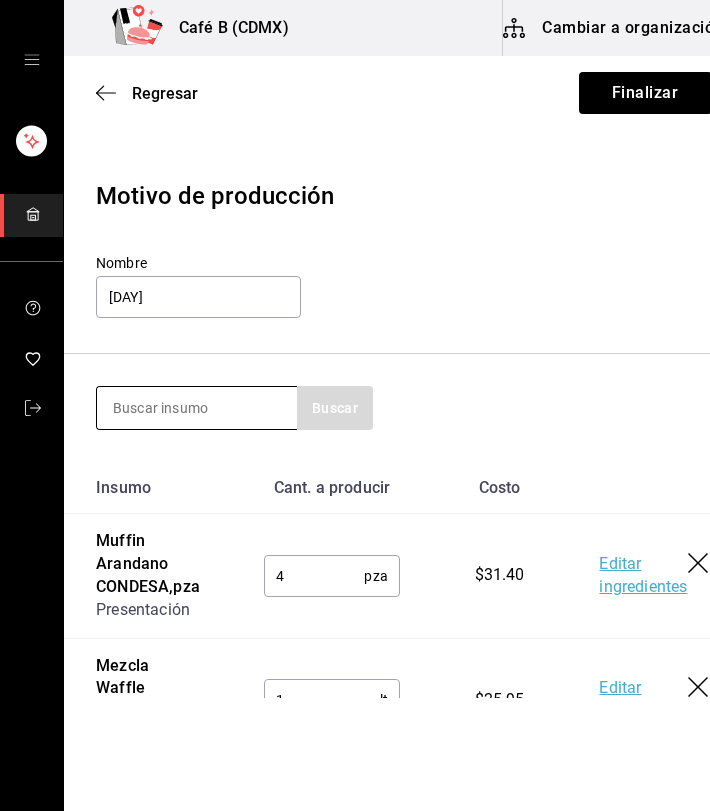 click at bounding box center (197, 408) 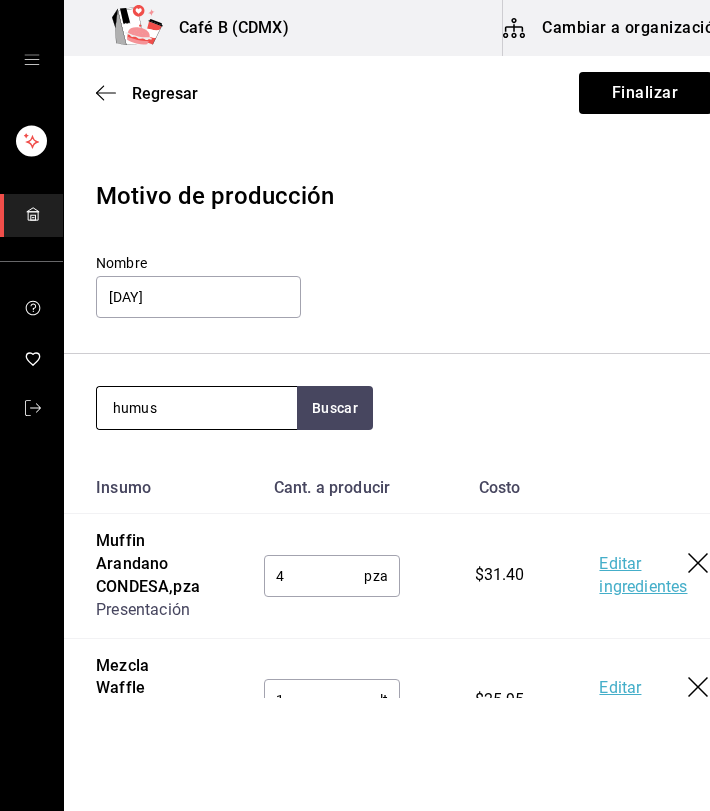 click on "humus" at bounding box center (197, 408) 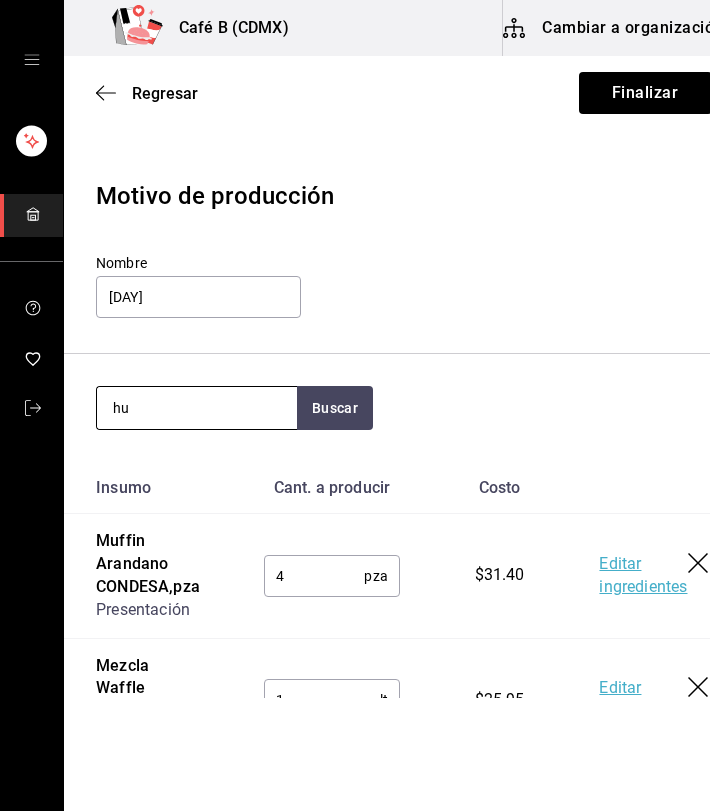 type on "h" 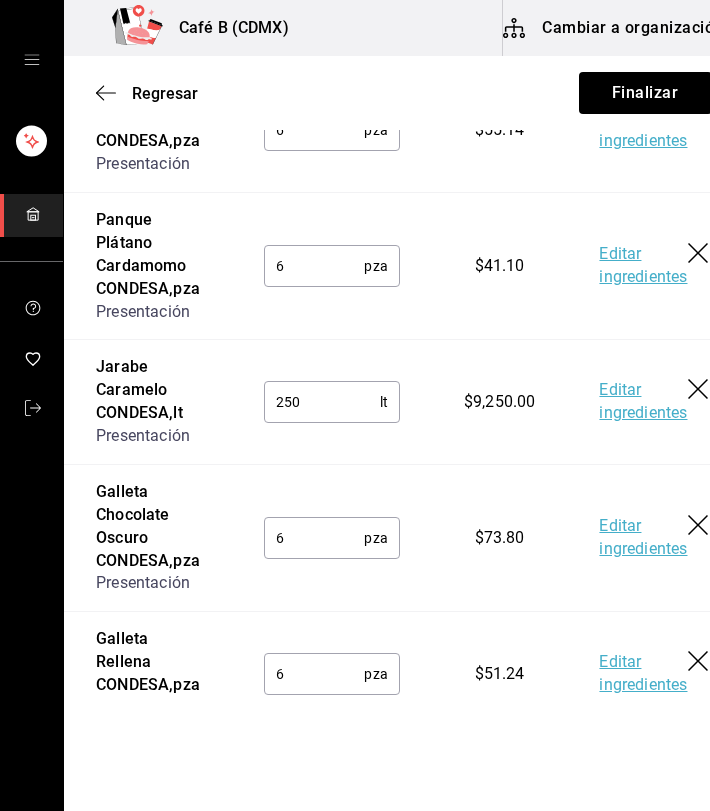 scroll, scrollTop: 0, scrollLeft: 0, axis: both 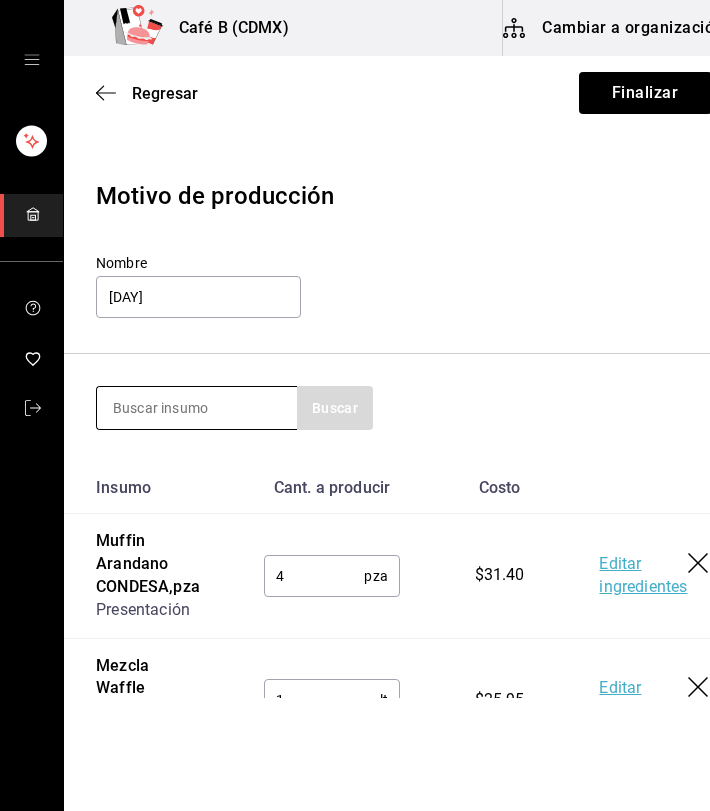 click at bounding box center [197, 408] 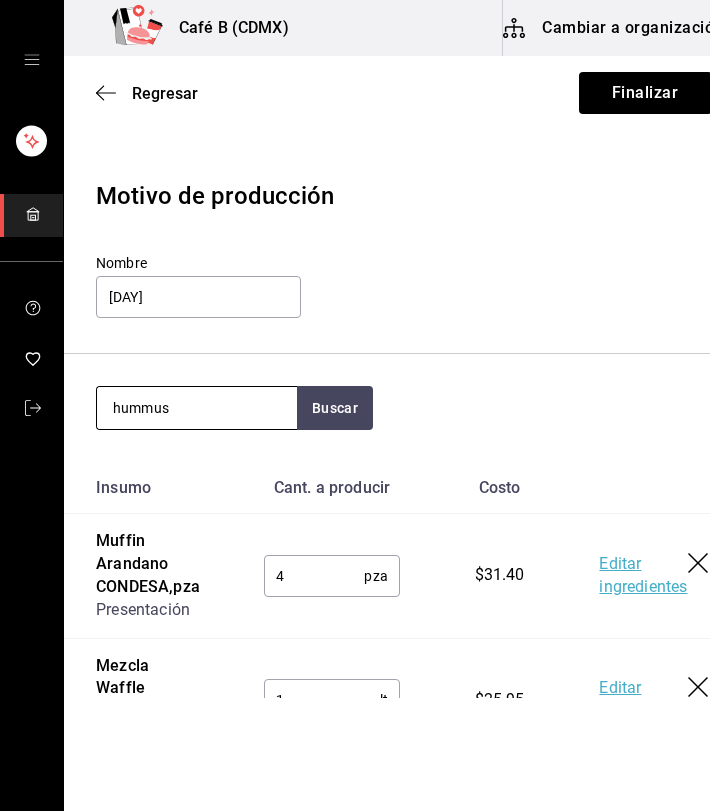 type on "hummus" 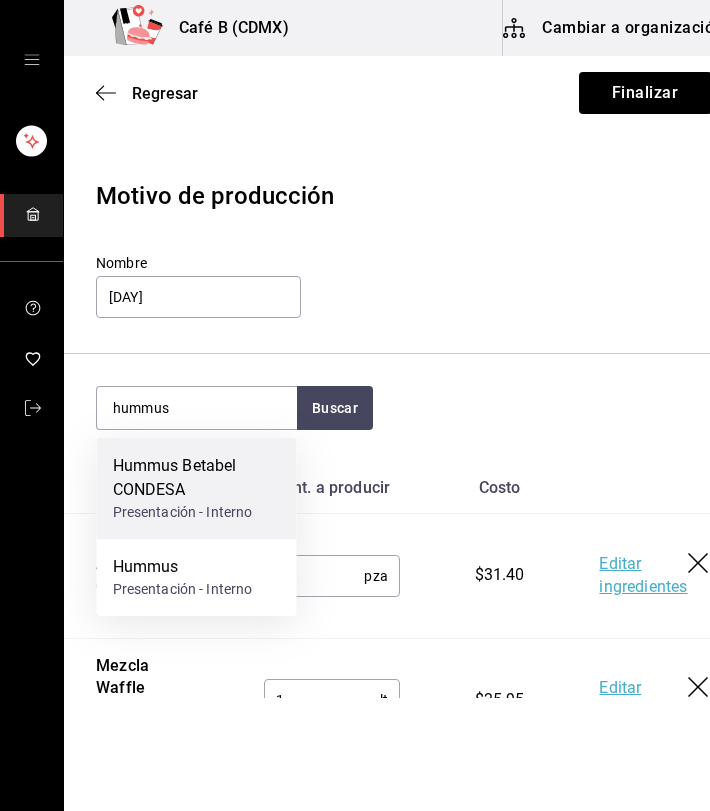 click on "Hummus Betabel CONDESA" at bounding box center [197, 478] 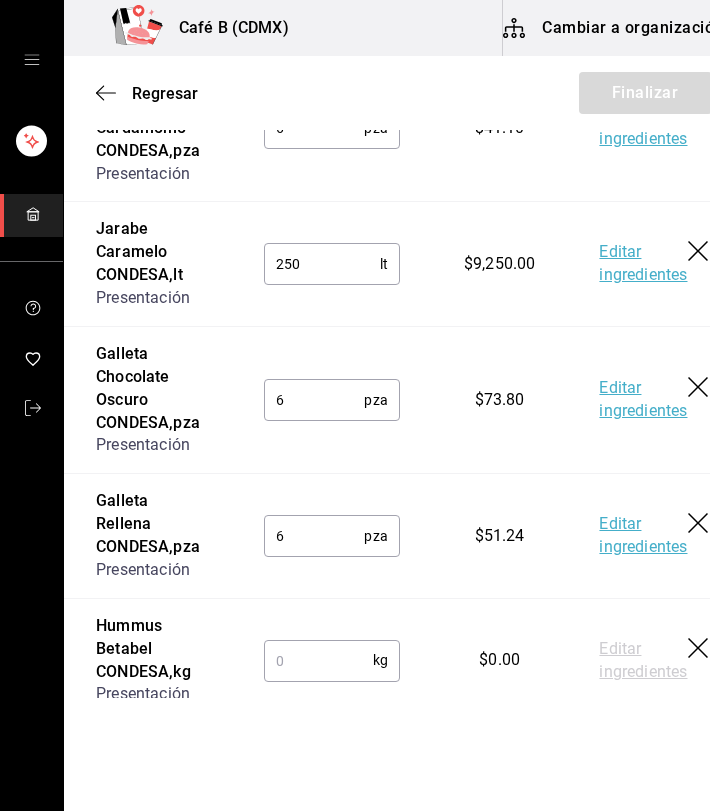 scroll, scrollTop: 1174, scrollLeft: 0, axis: vertical 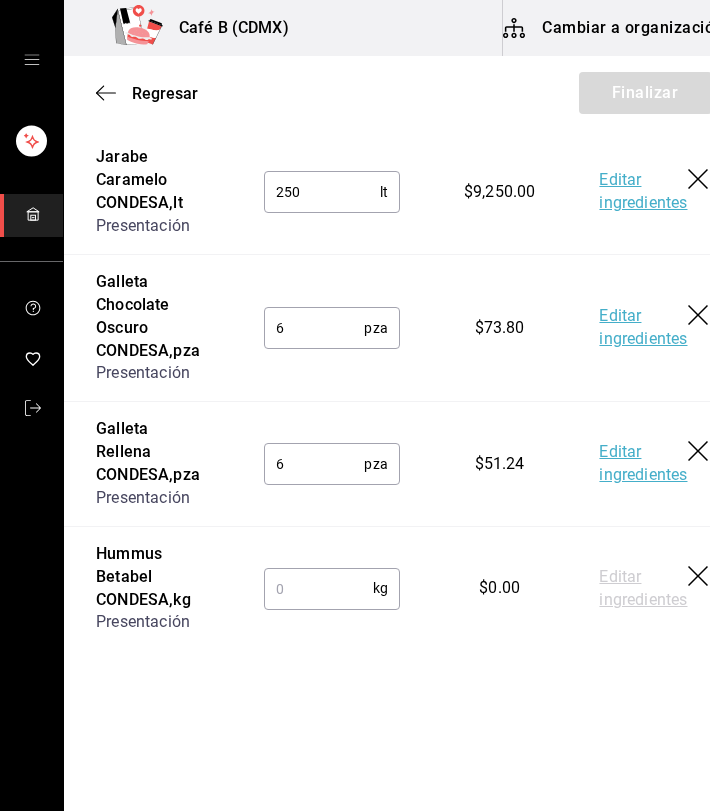 click at bounding box center [318, 588] 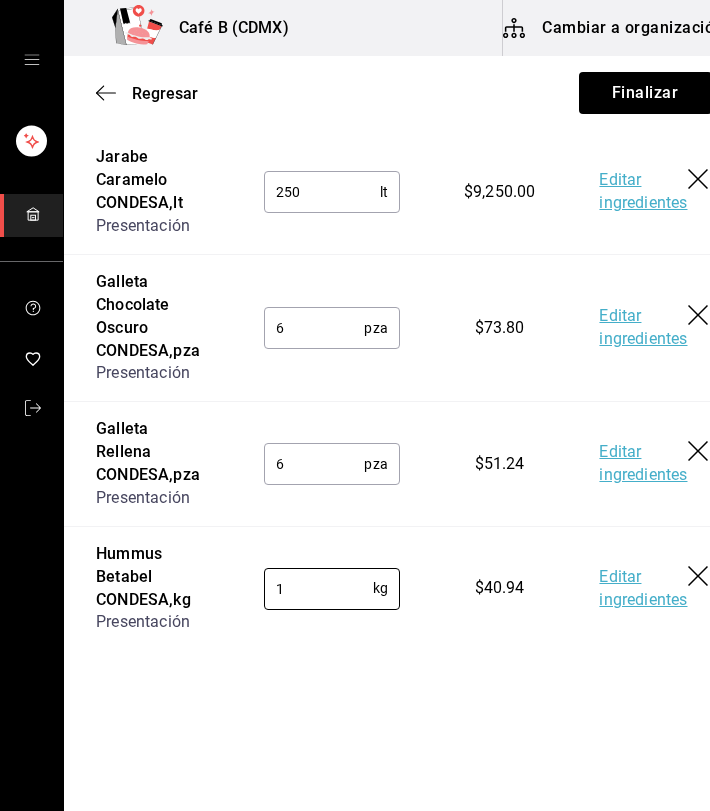 type on "1" 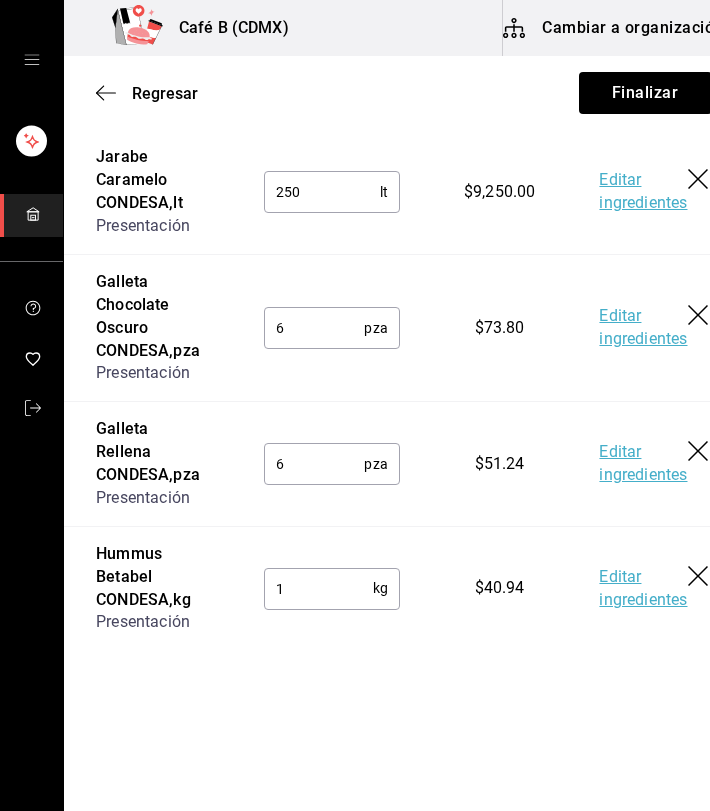 click on "Motivo de producción Nombre 01 agosto Buscar Insumo Cant. a producir Costo Muffin Arandano CONDESA ,  pza Presentación 4 pza ​ $31.40 Editar ingredientes Mezcla Waffle Condesa ,  lt Presentación 1 lt ​ $25.95 Editar ingredientes Mezcla Huevo Condesa ,  lt Presentación 6 lt ​ $290.16 Editar ingredientes Panque Platano Nuez CONDESA ,  pza Presentación 6 pza ​ $55.14 Editar ingredientes Panque Plátano Cardamomo CONDESA ,  pza Presentación 6 pza ​ $41.10 Editar ingredientes Jarabe Caramelo CONDESA ,  lt Presentación 250 lt ​ $9,250.00 Editar ingredientes Galleta Chocolate Oscuro CONDESA ,  pza Presentación 6 pza ​ $73.80 Editar ingredientes Galleta Rellena CONDESA ,  pza Presentación 6 pza ​ $51.24 Editar ingredientes Hummus Betabel CONDESA ,  kg Presentación 1 kg ​ $40.94 Editar ingredientes" at bounding box center (404, -105) 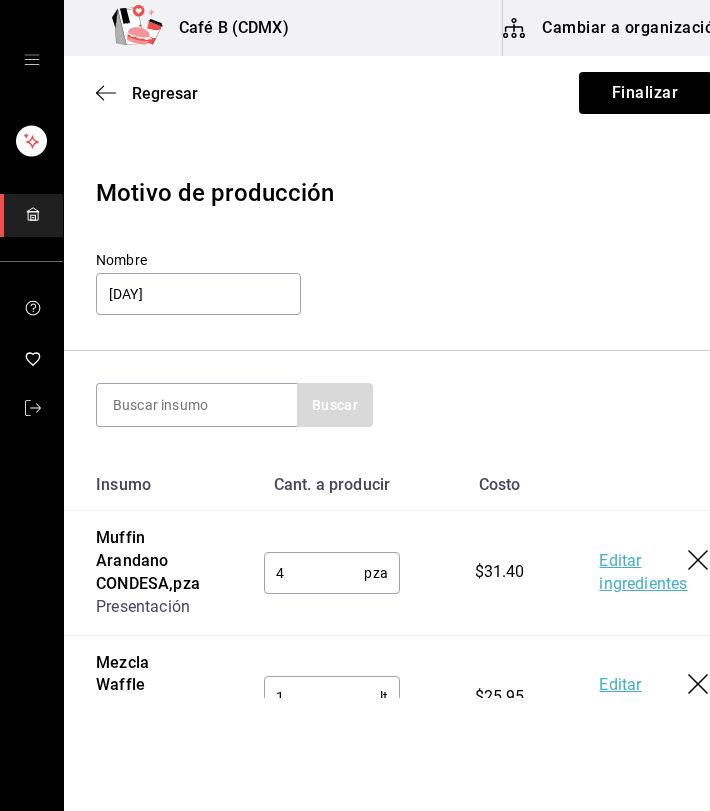 scroll, scrollTop: 0, scrollLeft: 0, axis: both 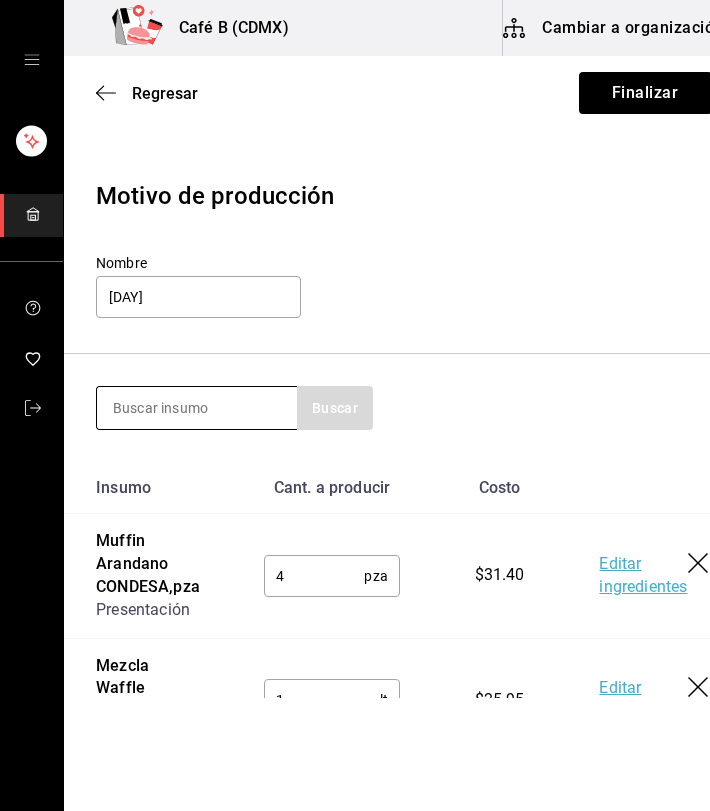 click at bounding box center [197, 408] 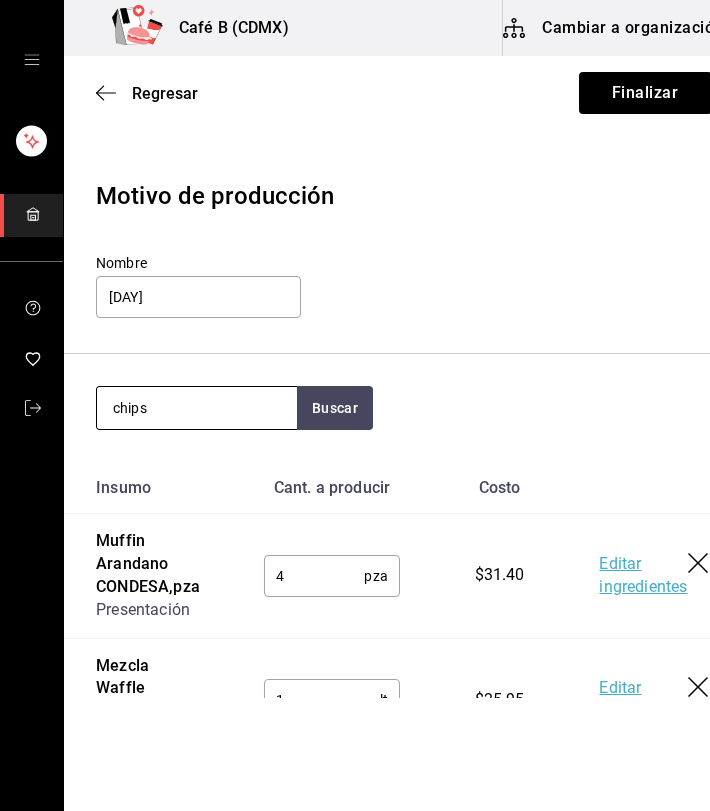 type on "chips" 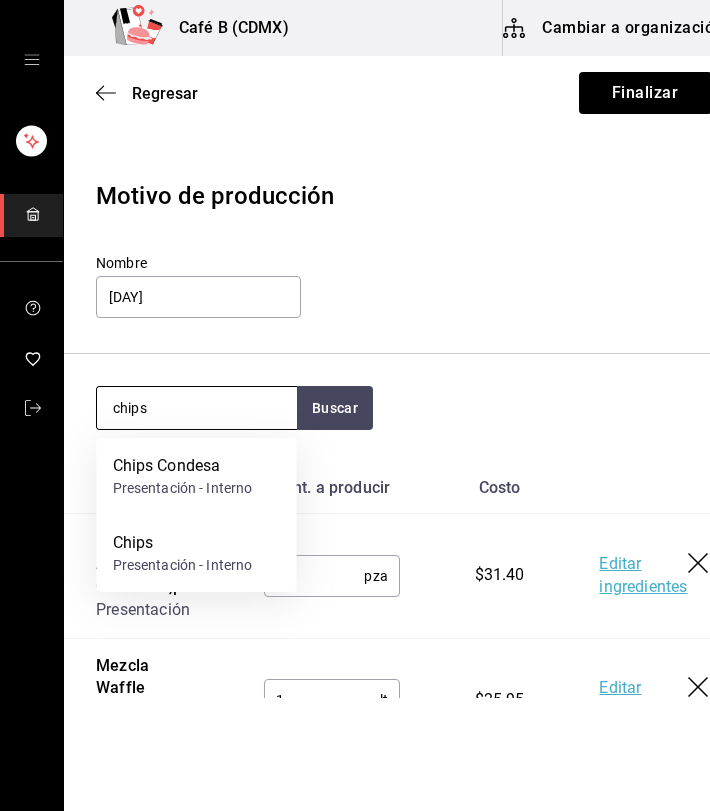click on "Chips Condesa" at bounding box center [183, 466] 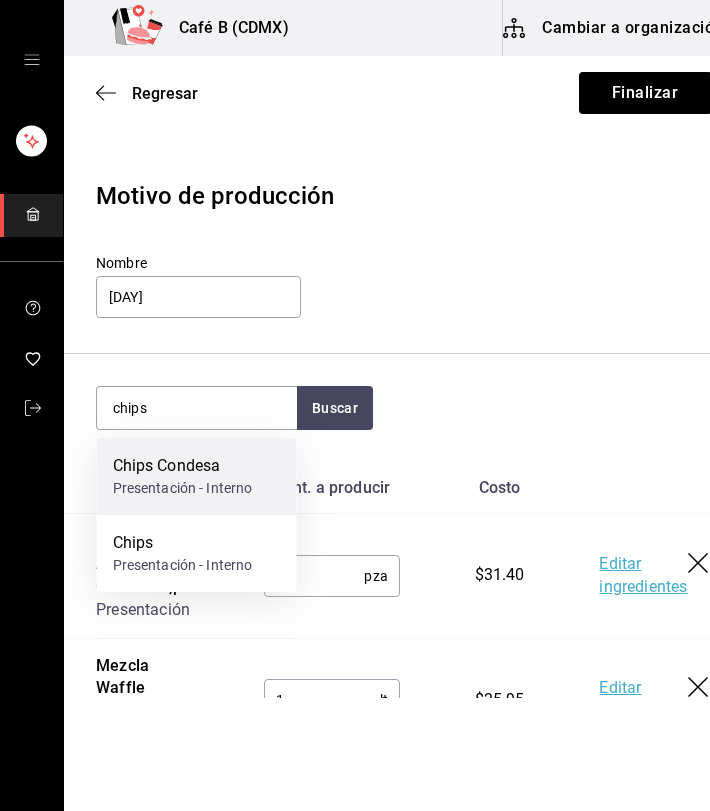 type 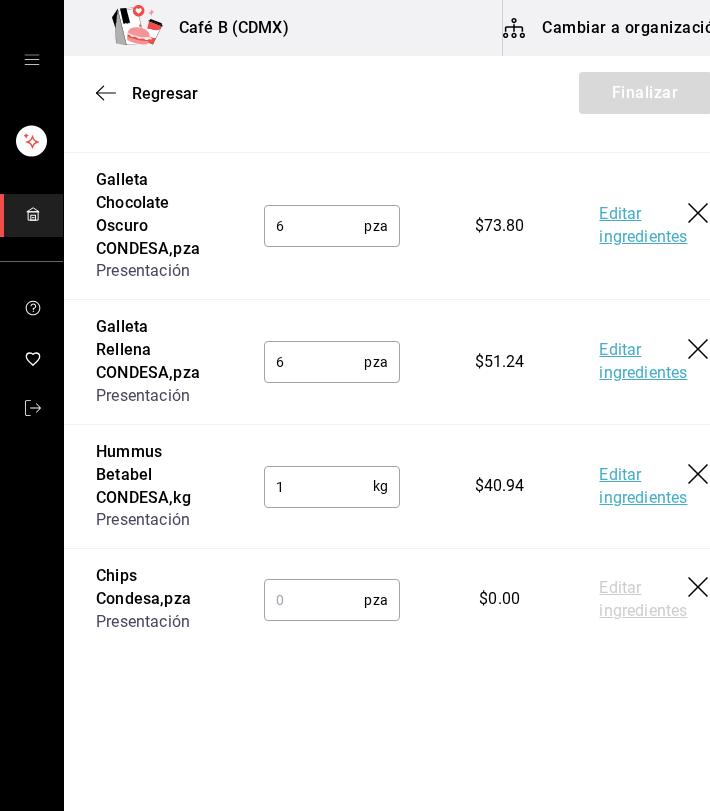 scroll, scrollTop: 1299, scrollLeft: 0, axis: vertical 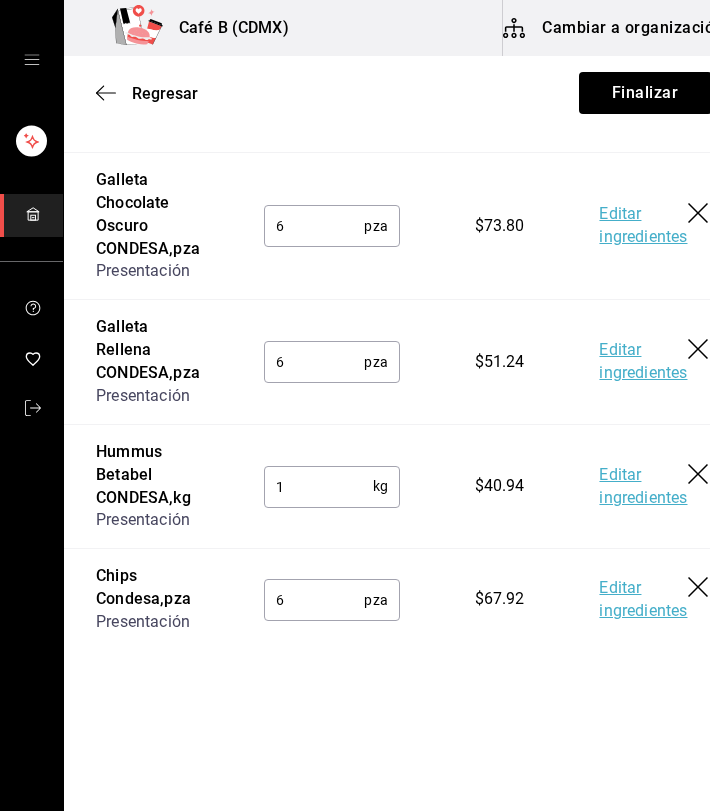 type on "6" 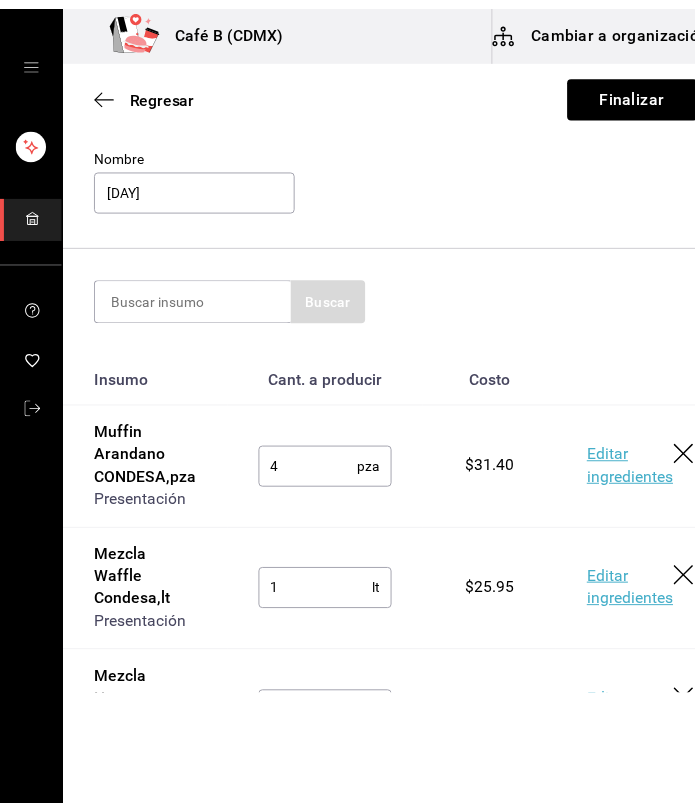 scroll, scrollTop: 0, scrollLeft: 0, axis: both 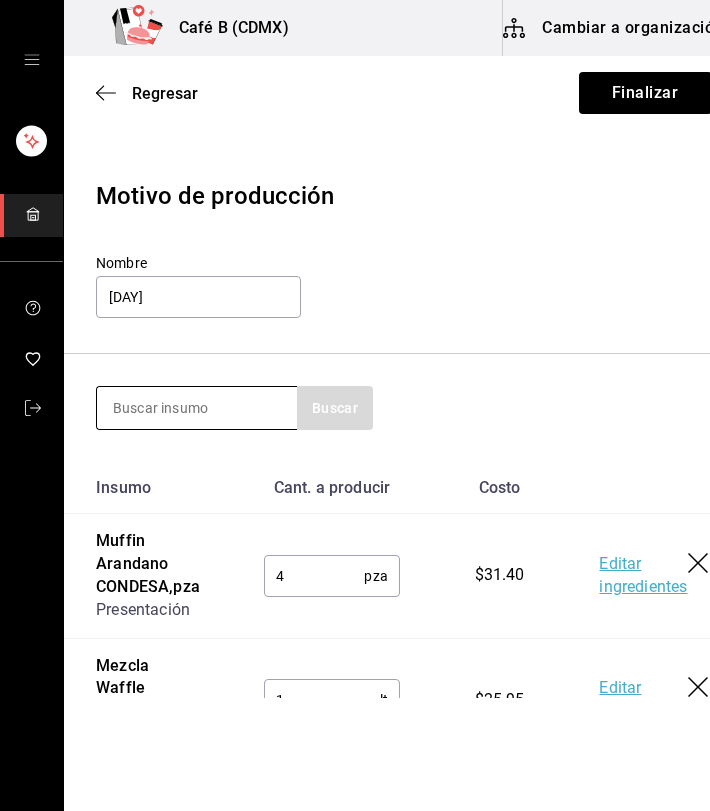 click at bounding box center [197, 408] 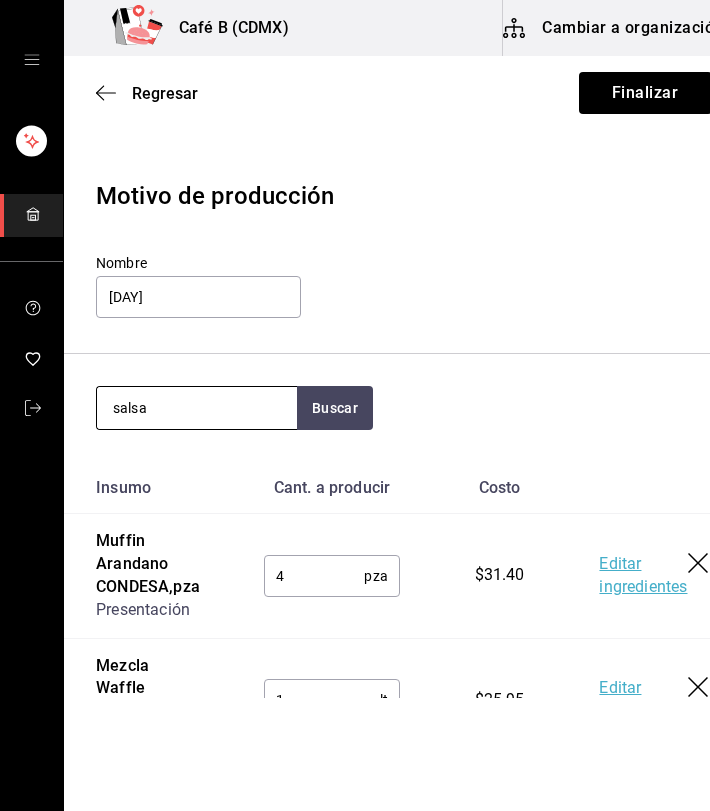 type on "salsa" 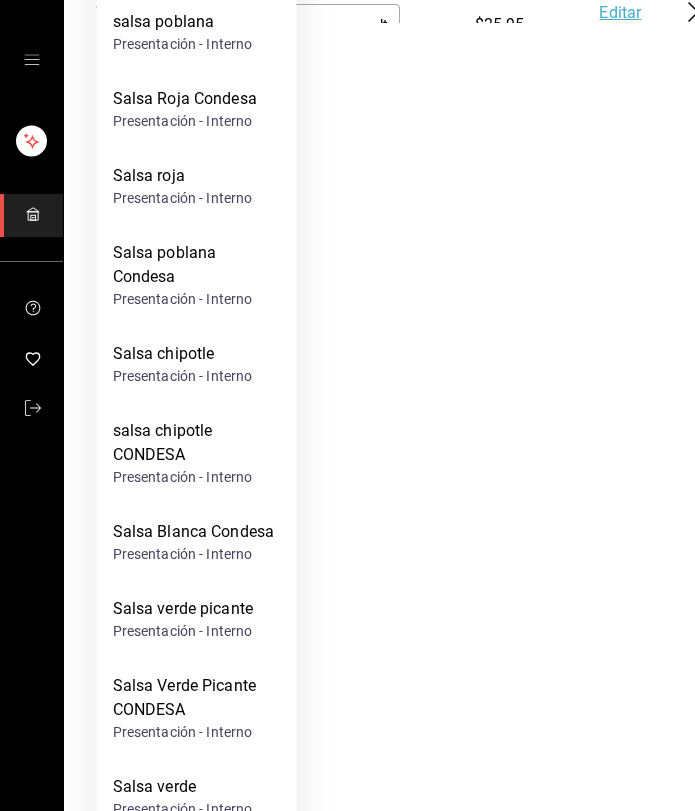 scroll, scrollTop: 684, scrollLeft: 0, axis: vertical 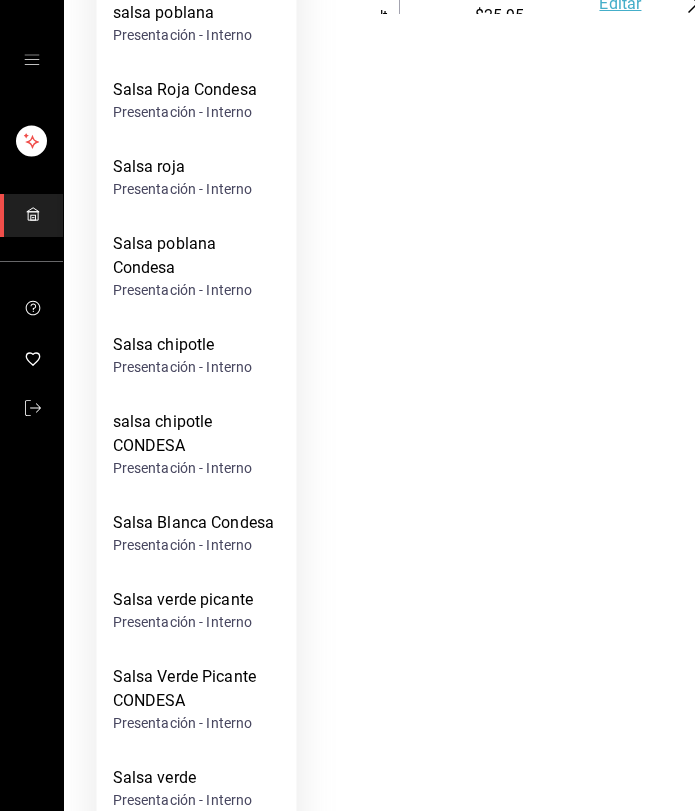 click on "salsa chipotle CONDESA" at bounding box center (197, 434) 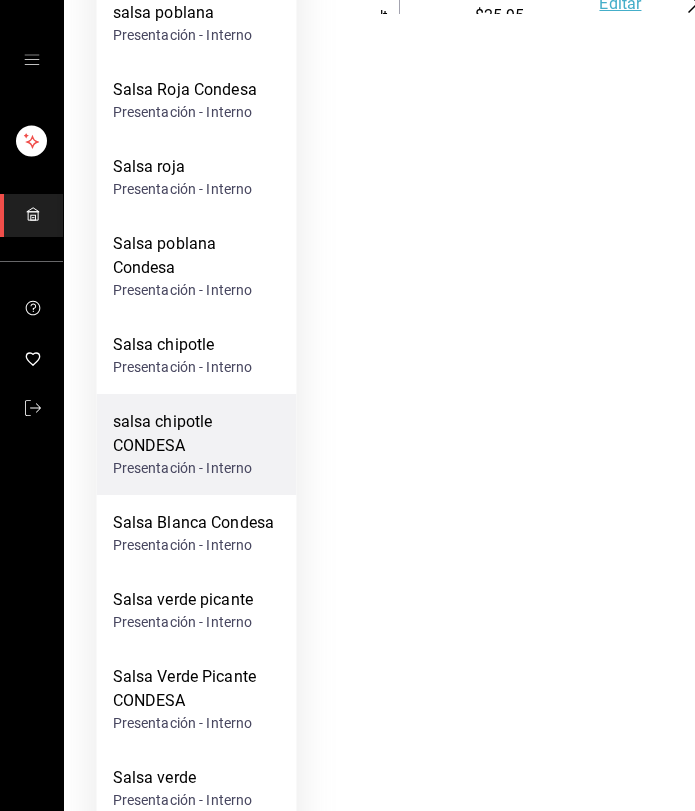 type 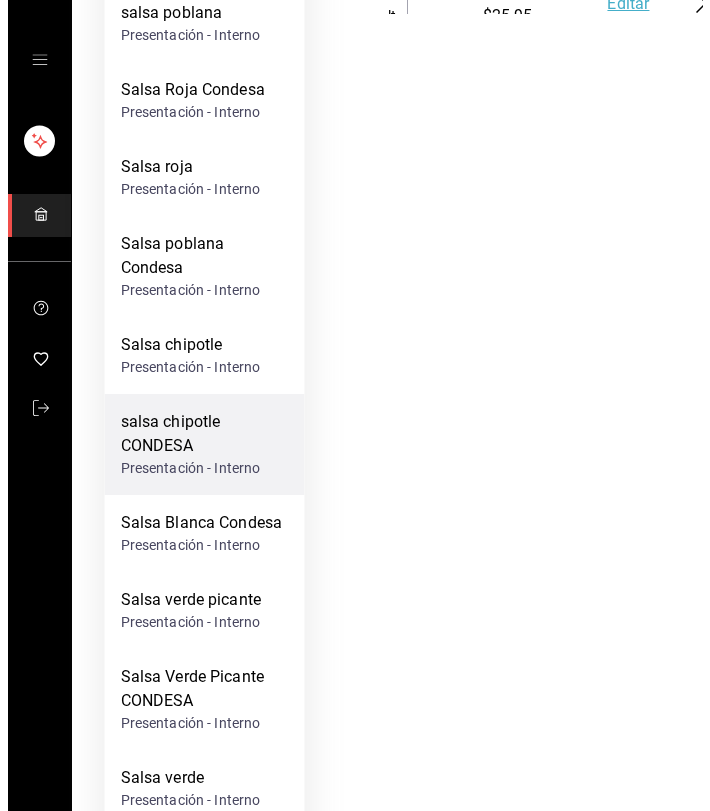 scroll, scrollTop: 0, scrollLeft: 0, axis: both 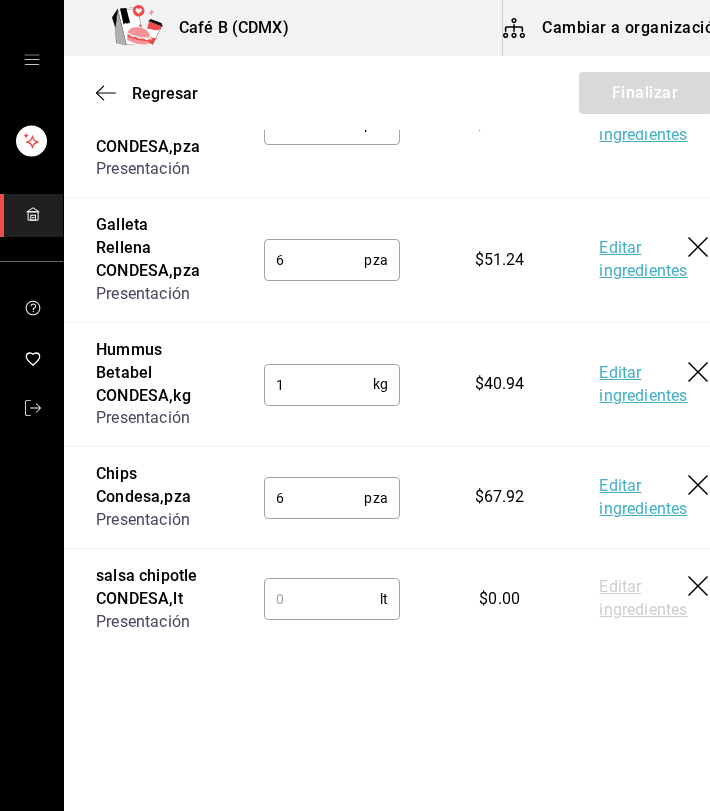 click at bounding box center (322, 599) 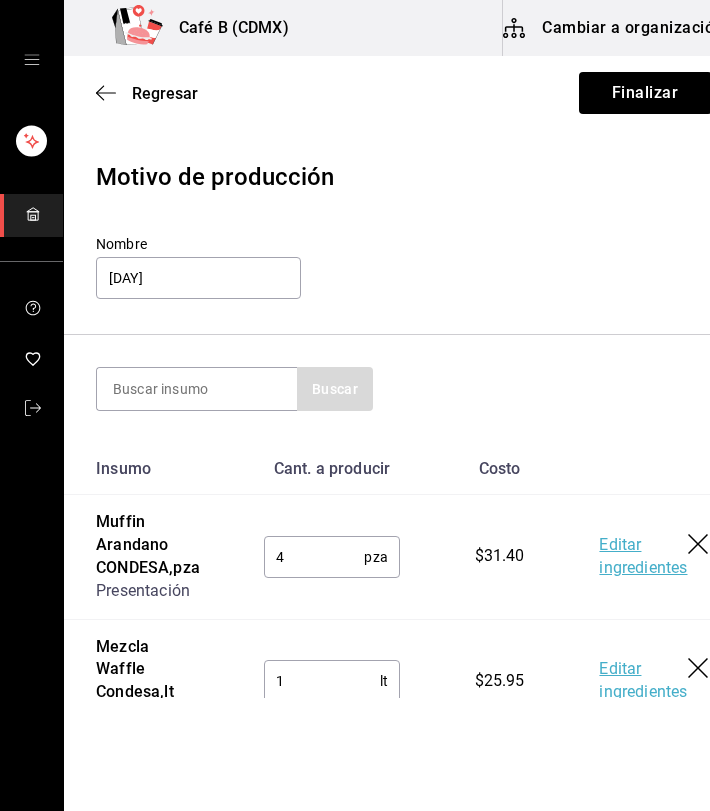 scroll, scrollTop: 0, scrollLeft: 0, axis: both 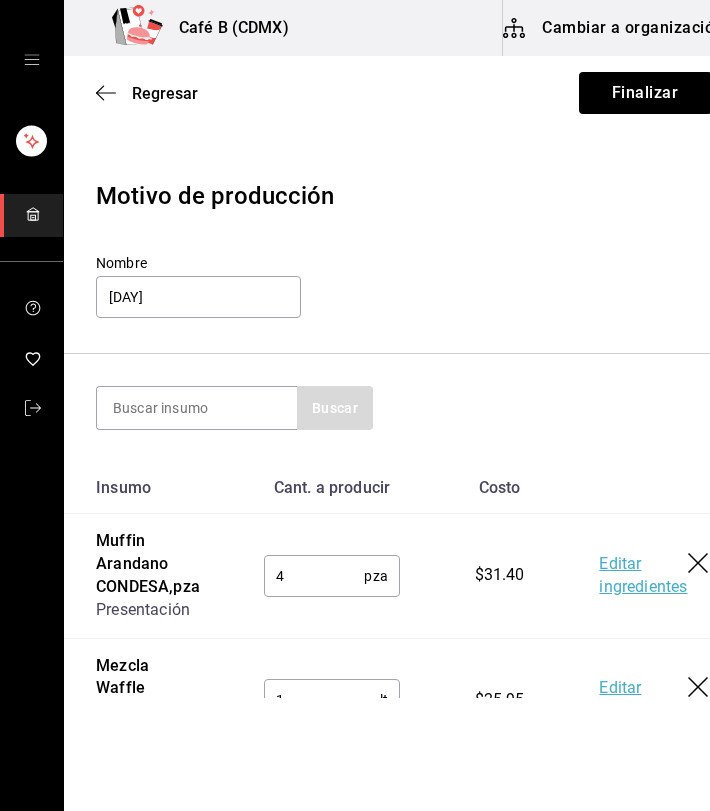 type on "1.25" 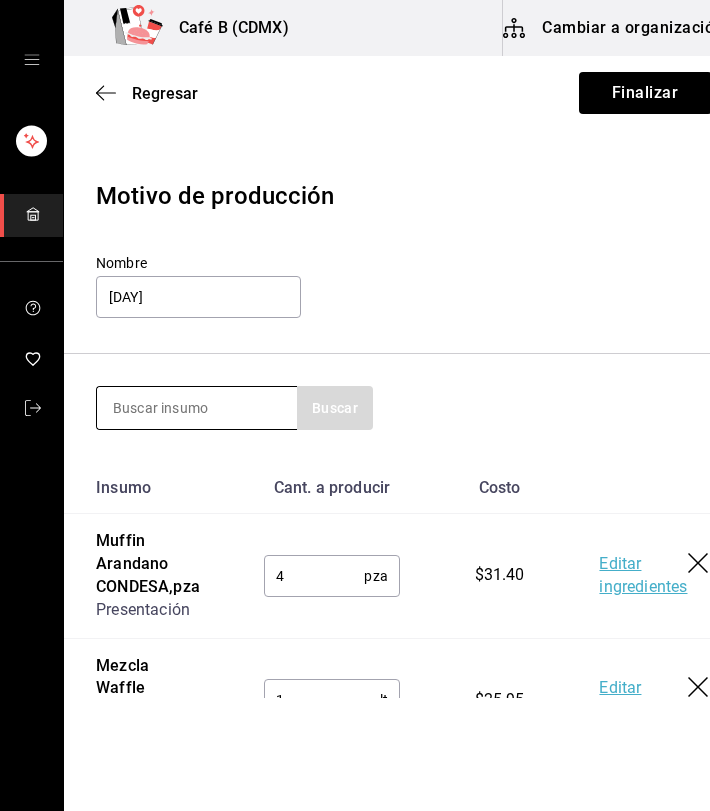 click at bounding box center [197, 408] 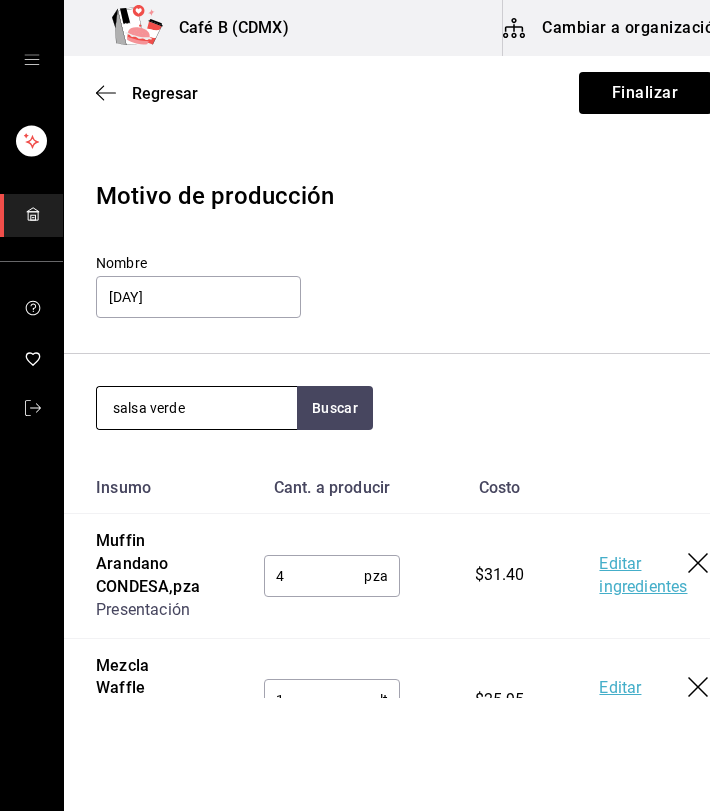 type on "salsa verde" 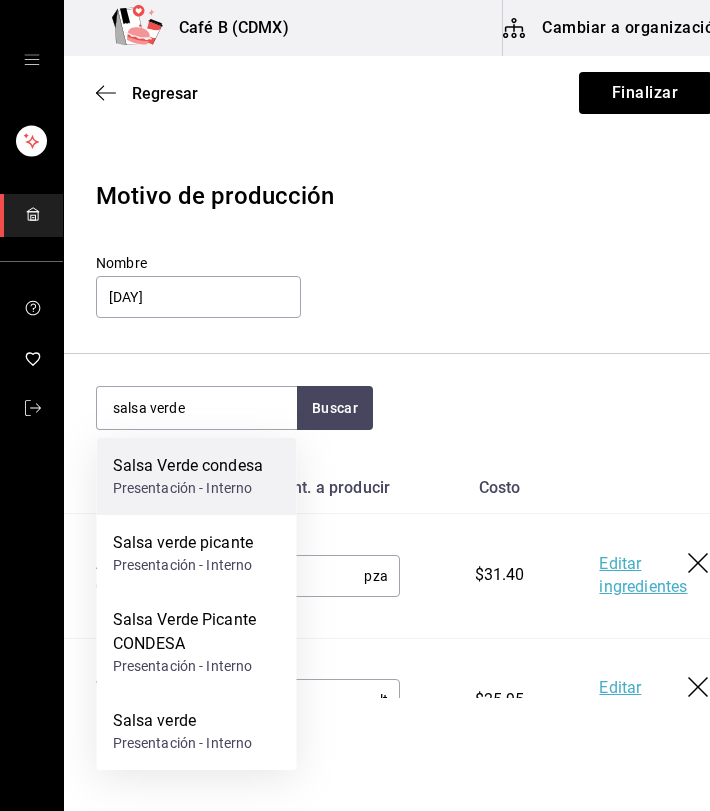 click on "Presentación - Interno" at bounding box center [188, 488] 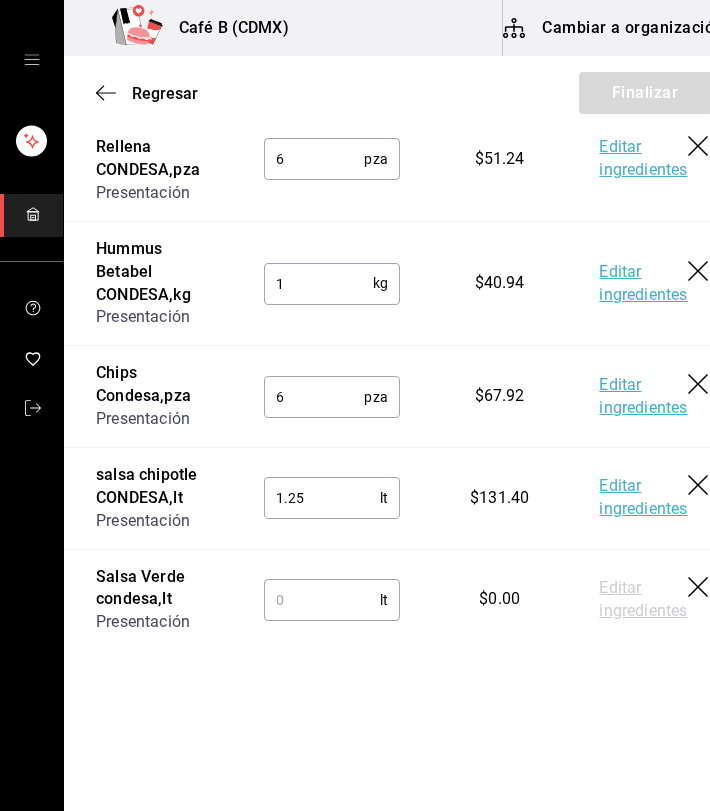 scroll, scrollTop: 1525, scrollLeft: 0, axis: vertical 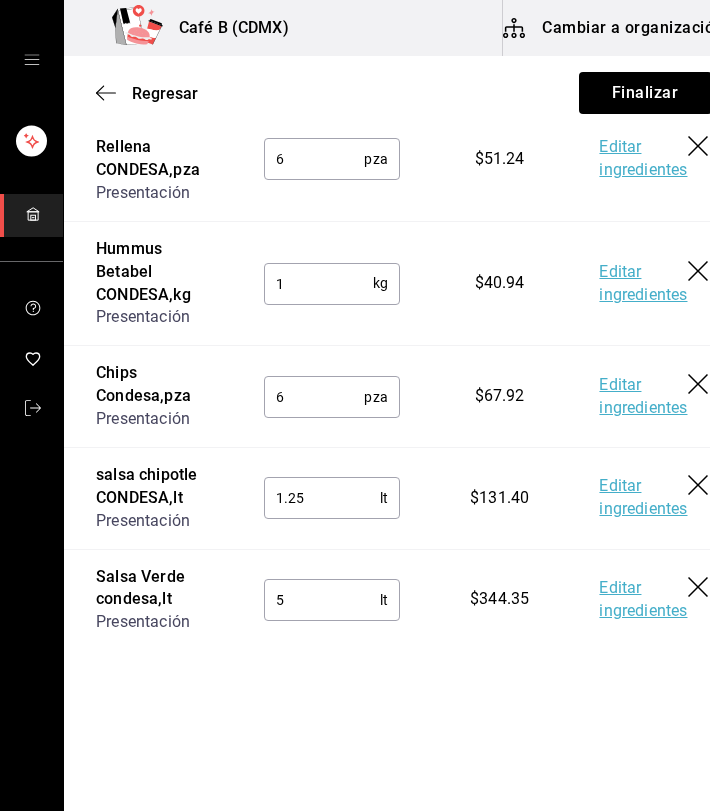 type on "5" 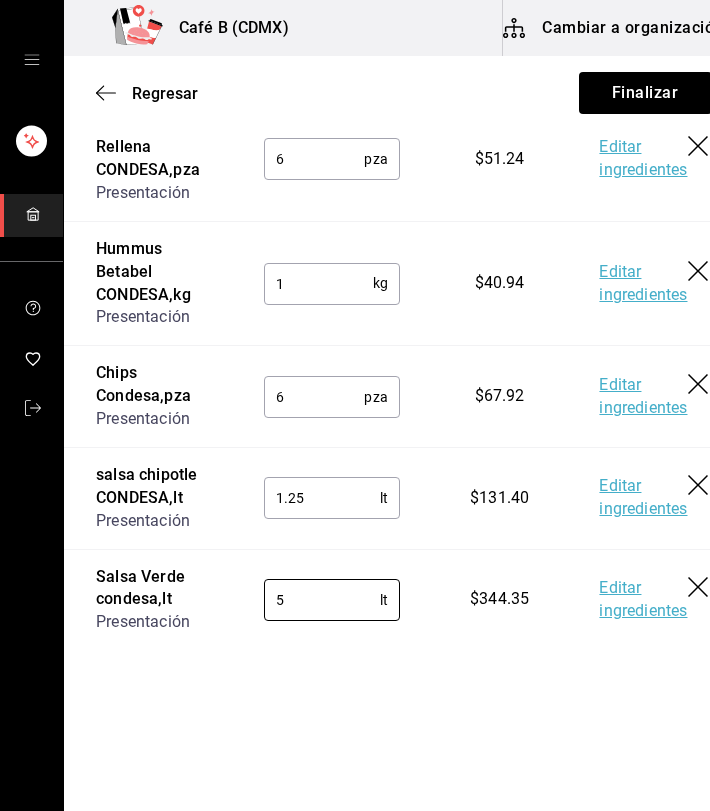 click on "Regresar Finalizar Motivo de producción Nombre 01 agosto Buscar Insumo Cant. a producir Costo Muffin Arandano CONDESA ,  pza Presentación 4 pza ​ $31.40 Editar ingredientes Mezcla Waffle Condesa ,  lt Presentación 1 lt ​ $25.95 Editar ingredientes Mezcla Huevo Condesa ,  lt Presentación 6 lt ​ $290.16 Editar ingredientes Panque Platano Nuez CONDESA ,  pza Presentación 6 pza ​ $55.14 Editar ingredientes Panque Plátano Cardamomo CONDESA ,  pza Presentación 6 pza ​ $41.10 Editar ingredientes Jarabe Caramelo CONDESA ,  lt Presentación 250 lt ​ $9,250.00 Editar ingredientes Galleta Chocolate Oscuro CONDESA ,  pza Presentación 6 pza ​ $73.80 Editar ingredientes Galleta Rellena CONDESA ,  pza Presentación 6 pza ​ $51.24 Editar ingredientes Hummus Betabel CONDESA ,  kg Presentación 1 kg ​ $40.94 Editar ingredientes Chips Condesa ,  pza Presentación 6 pza ​ $67.92 Editar ingredientes salsa chipotle CONDESA ,  lt Presentación 1.25 lt ​ $131.40 Editar ingredientes Salsa Verde condesa 5" at bounding box center (404, -290) 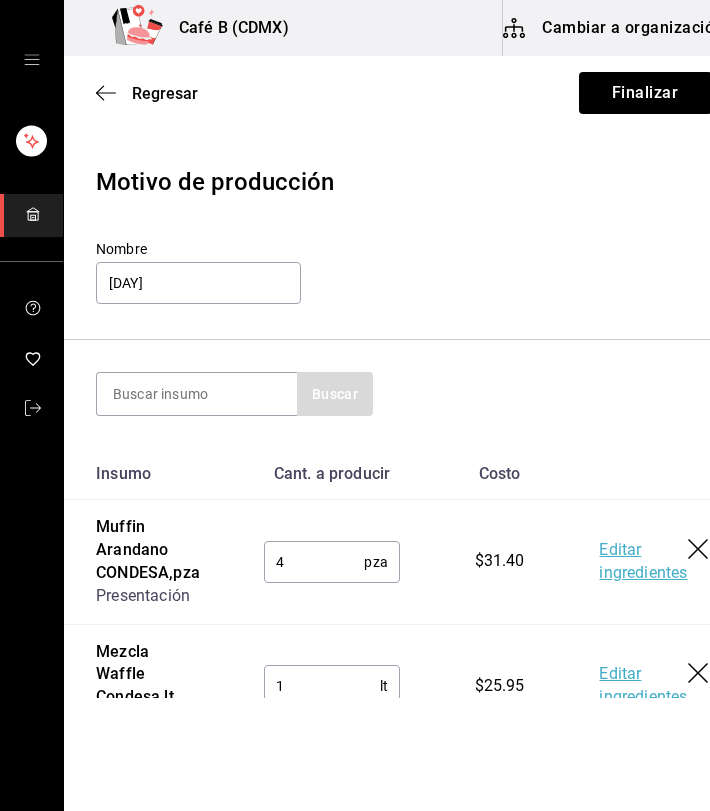 scroll, scrollTop: 0, scrollLeft: 0, axis: both 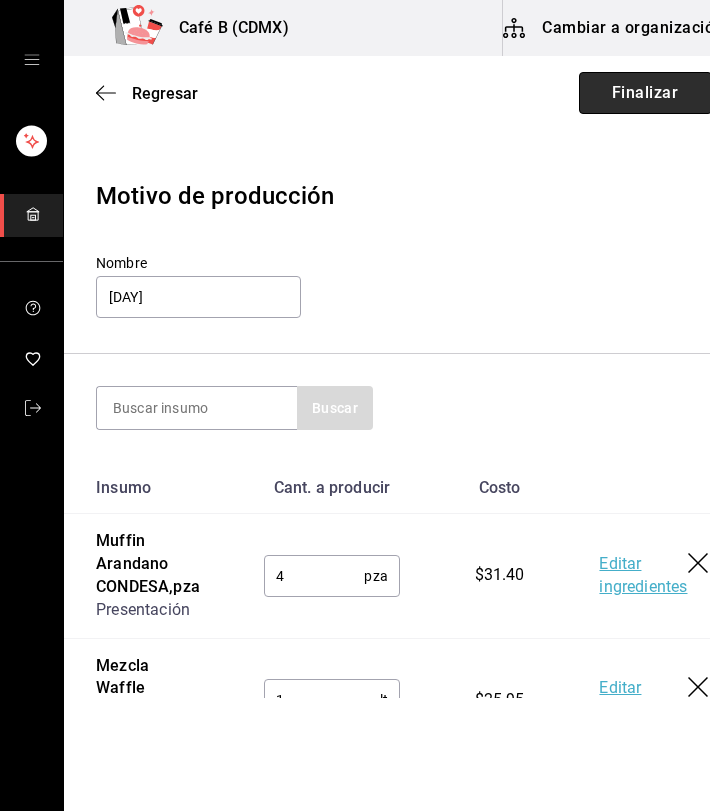 click on "Finalizar" at bounding box center [645, 93] 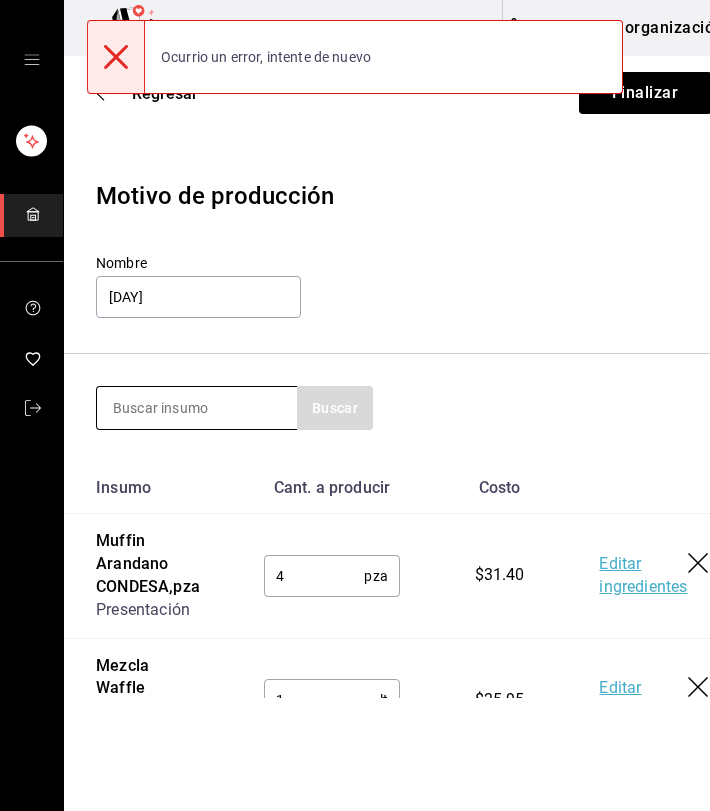 click at bounding box center (197, 408) 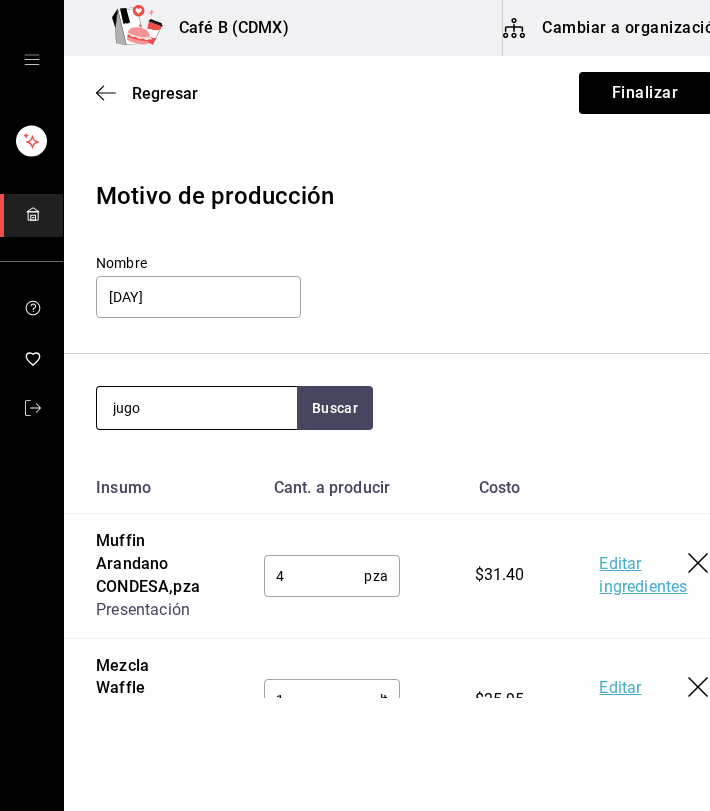type on "jugo" 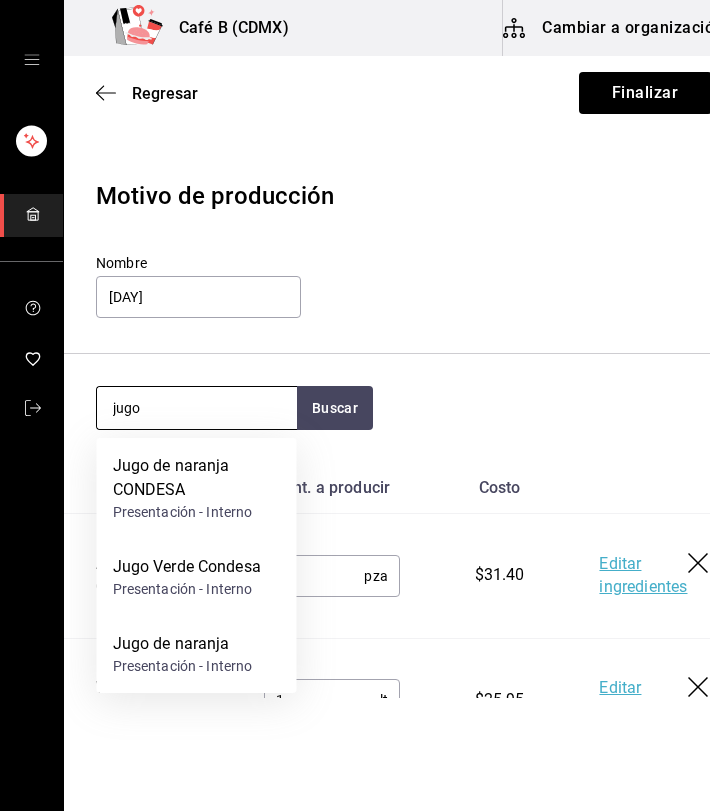 click on "Presentación - Interno" at bounding box center [197, 512] 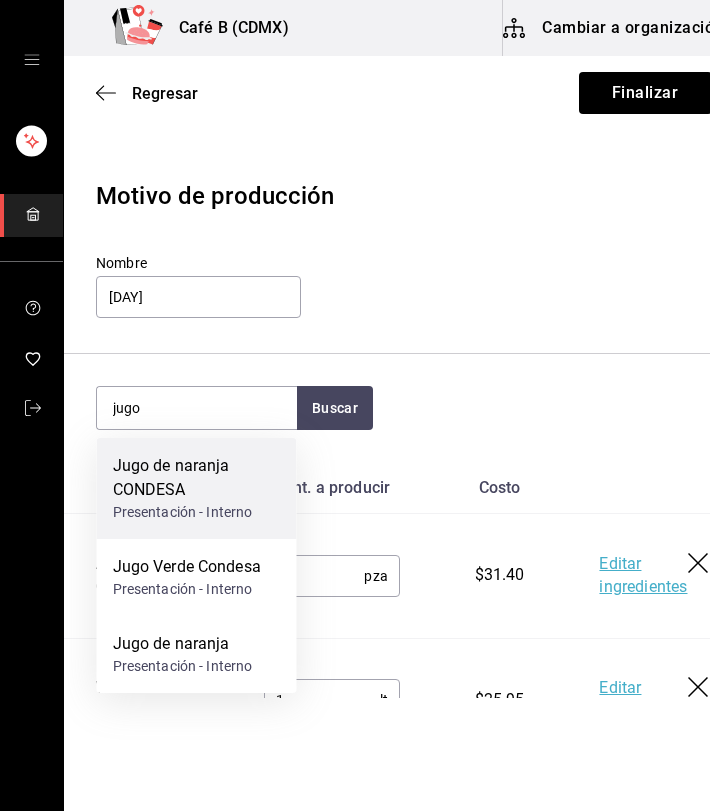 type 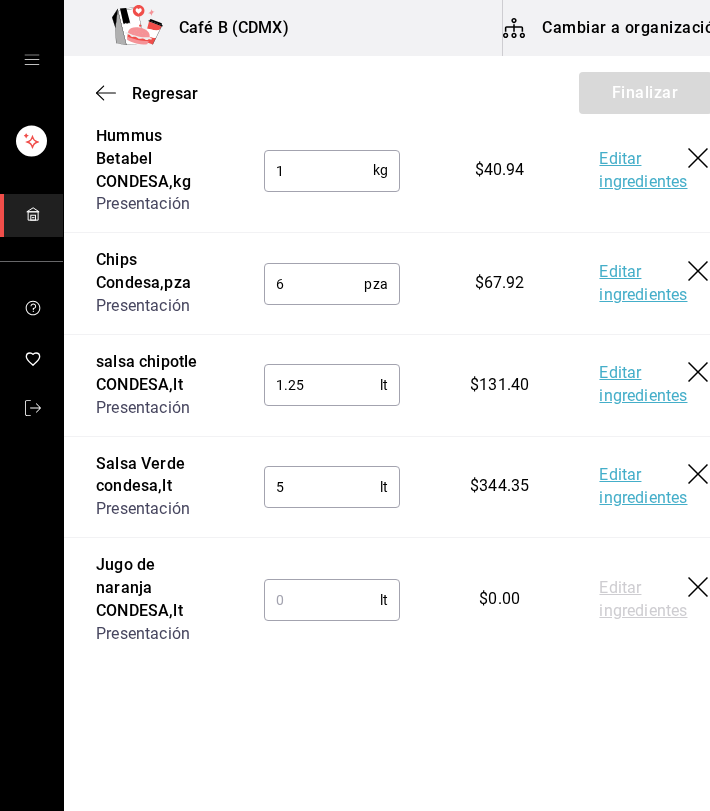 scroll, scrollTop: 1649, scrollLeft: 0, axis: vertical 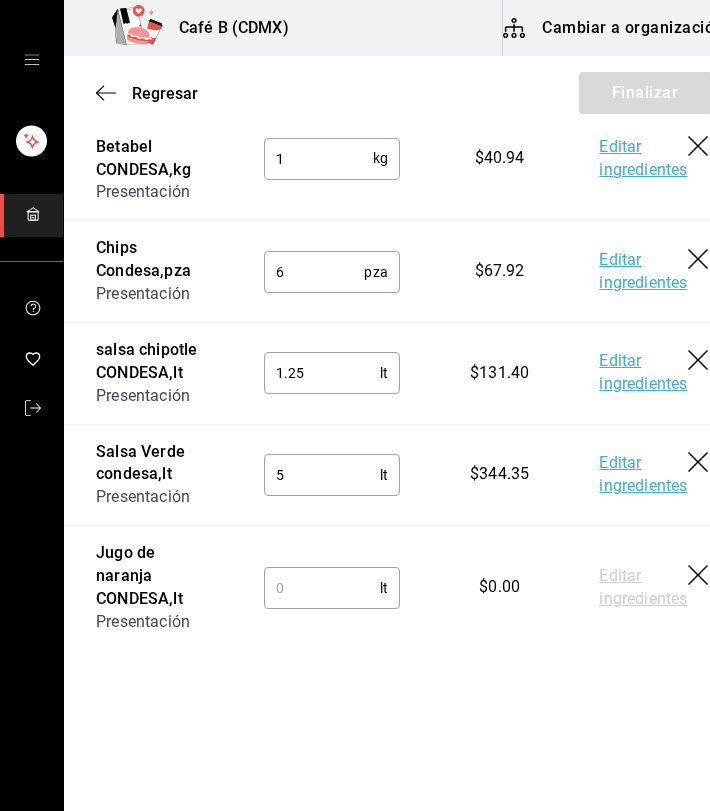 click at bounding box center [322, 588] 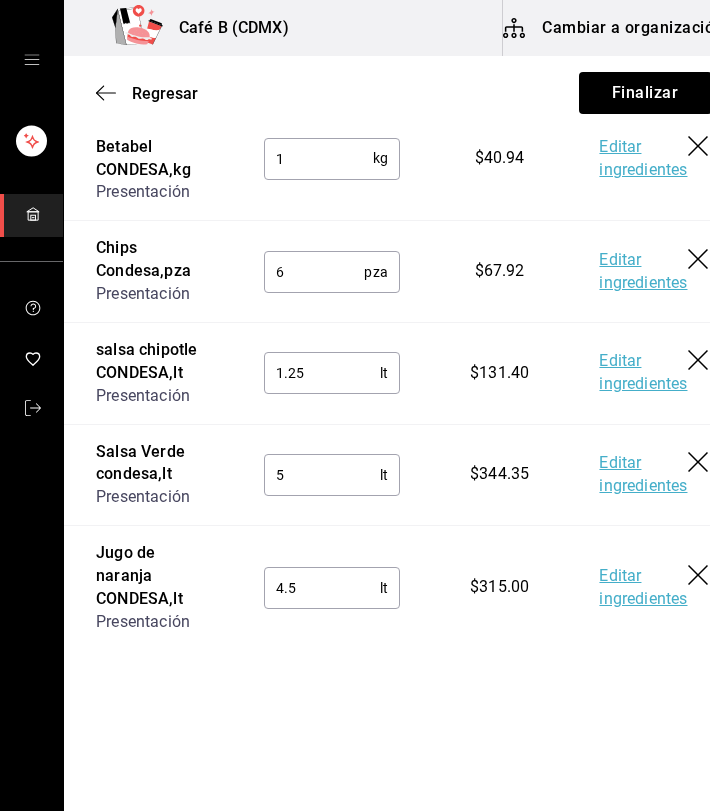 type on "4.5" 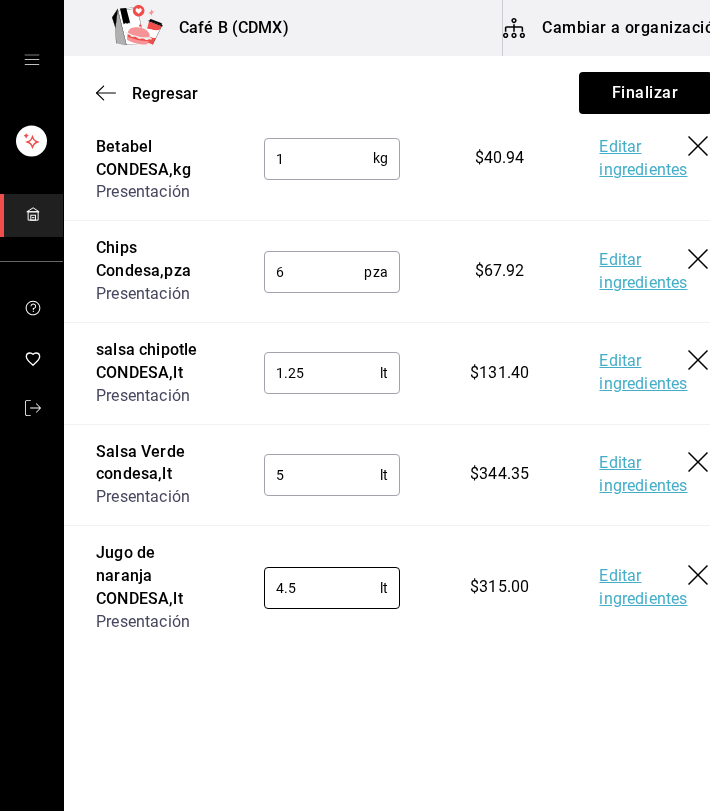 click on "Café B (CDMX) Cambiar a organización Regresar Finalizar Motivo de producción Nombre 01 agosto Buscar Insumo Cant. a producir Costo Muffin Arandano CONDESA ,  pza Presentación 4 pza ​ $31.40 Editar ingredientes Mezcla Waffle Condesa ,  lt Presentación 1 lt ​ $25.95 Editar ingredientes Mezcla Huevo Condesa ,  lt Presentación 6 lt ​ $290.16 Editar ingredientes Panque Platano Nuez CONDESA ,  pza Presentación 6 pza ​ $55.14 Editar ingredientes Panque Plátano Cardamomo CONDESA ,  pza Presentación 6 pza ​ $41.10 Editar ingredientes Jarabe Caramelo CONDESA ,  lt Presentación 250 lt ​ $9,250.00 Editar ingredientes Galleta Chocolate Oscuro CONDESA ,  pza Presentación 6 pza ​ $73.80 Editar ingredientes Galleta Rellena CONDESA ,  pza Presentación 6 pza ​ $51.24 Editar ingredientes Hummus Betabel CONDESA ,  kg Presentación 1 kg ​ $40.94 Editar ingredientes Chips Condesa ,  pza Presentación 6 pza ​ $67.92 Editar ingredientes salsa chipotle CONDESA ,  lt Presentación 1.25 lt ​ $131.40 ," at bounding box center [355, 349] 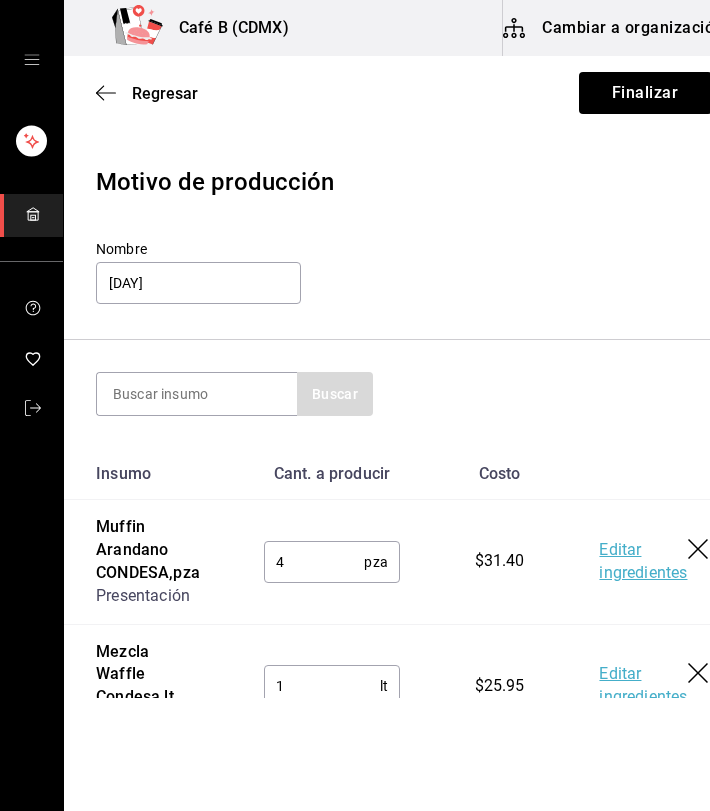 scroll, scrollTop: 0, scrollLeft: 0, axis: both 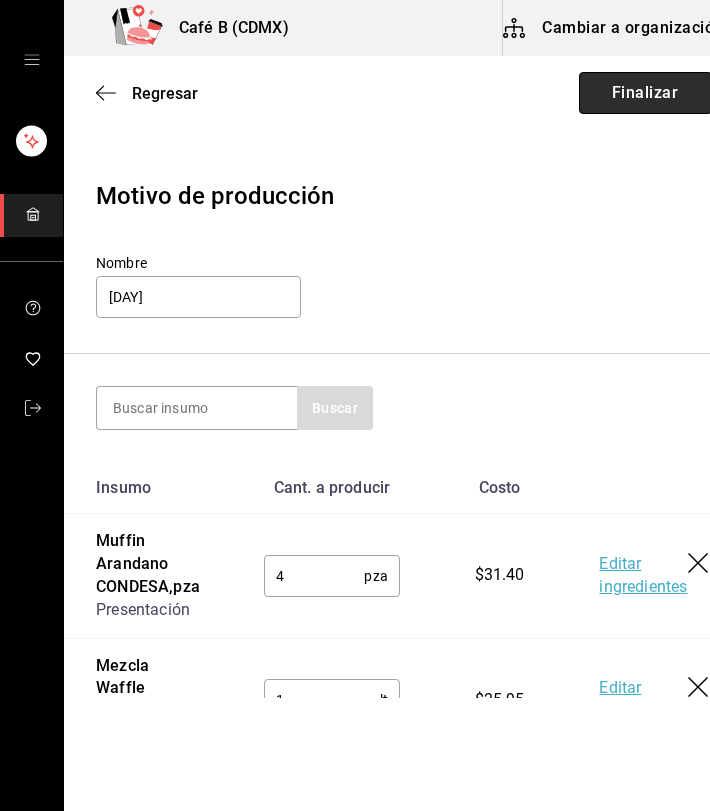 click on "Finalizar" at bounding box center (645, 93) 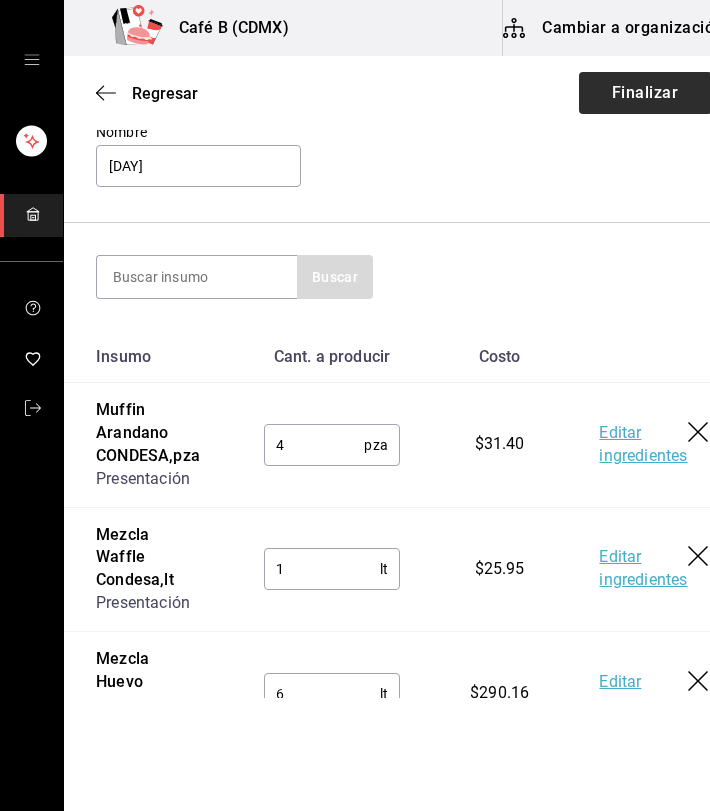 scroll, scrollTop: 0, scrollLeft: 0, axis: both 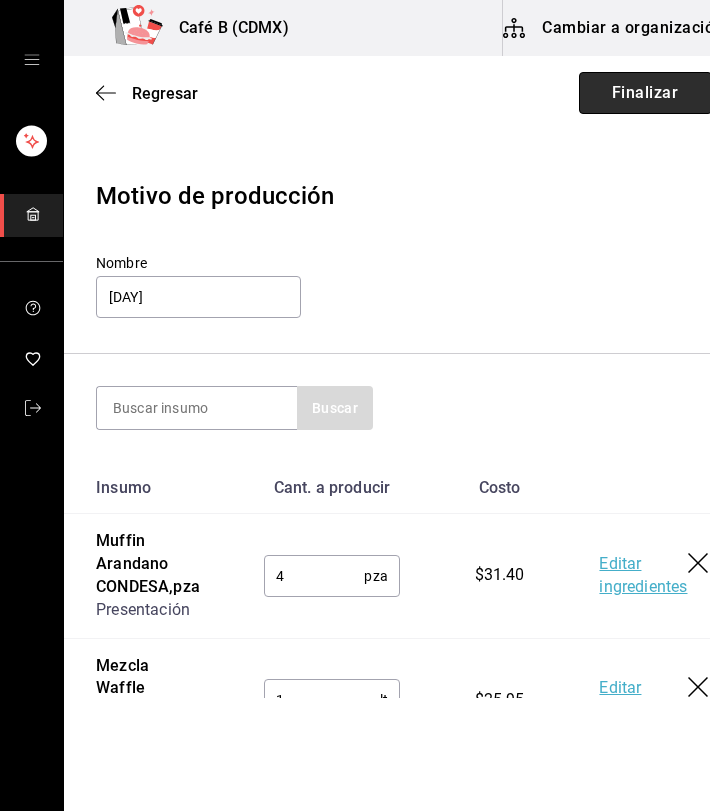 click on "Finalizar" at bounding box center [645, 93] 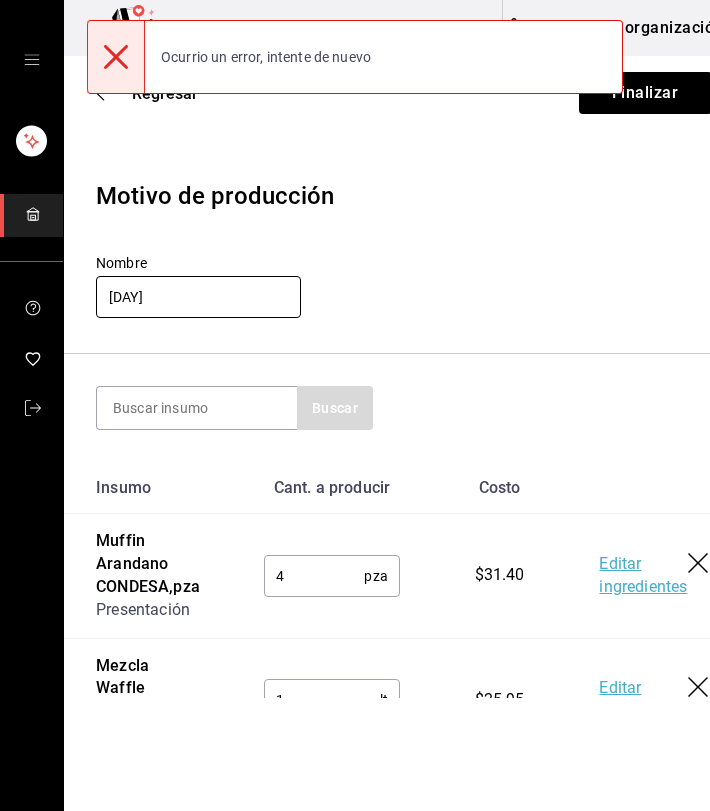click on "01 agosto" at bounding box center (198, 297) 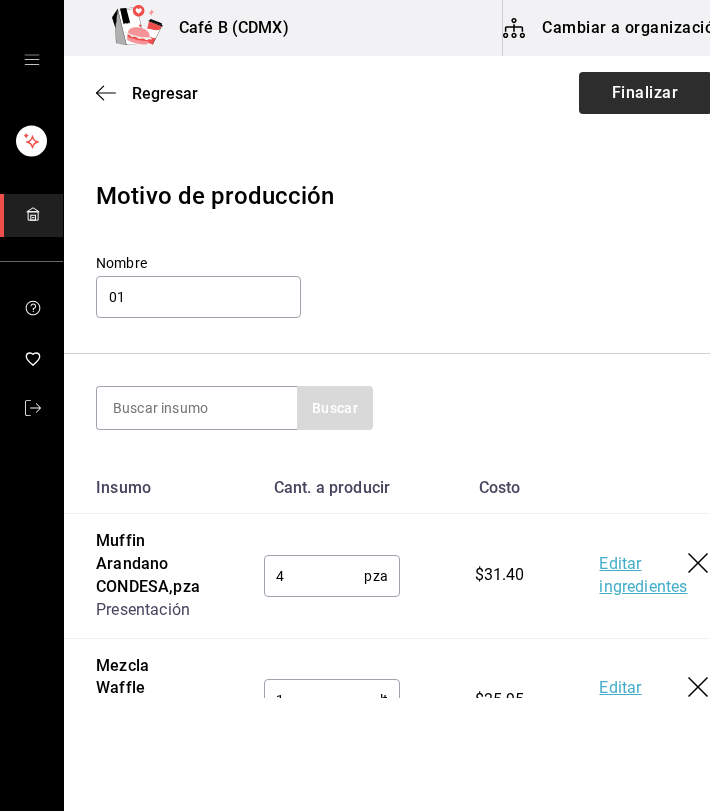 click on "Finalizar" at bounding box center [645, 93] 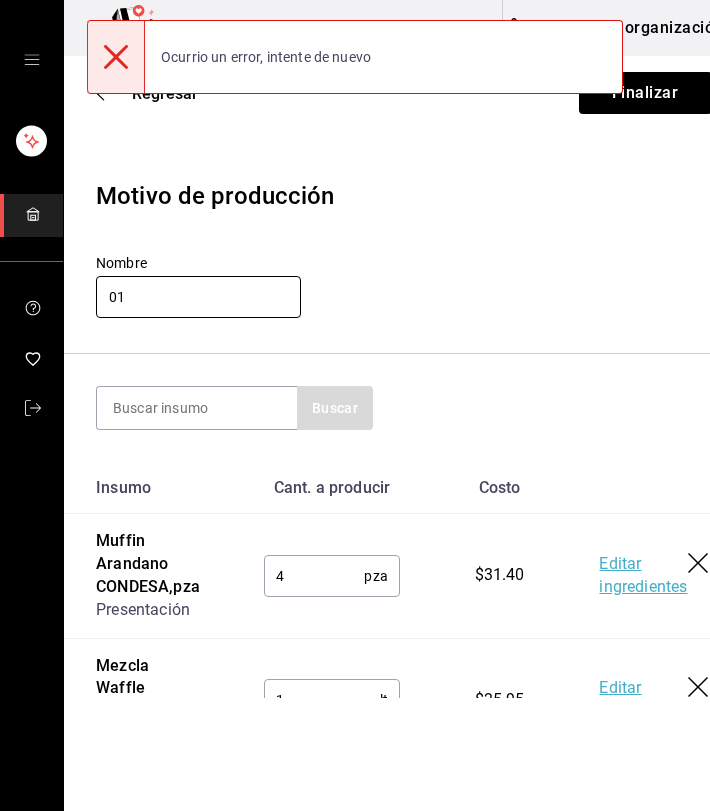 click on "01" at bounding box center (198, 297) 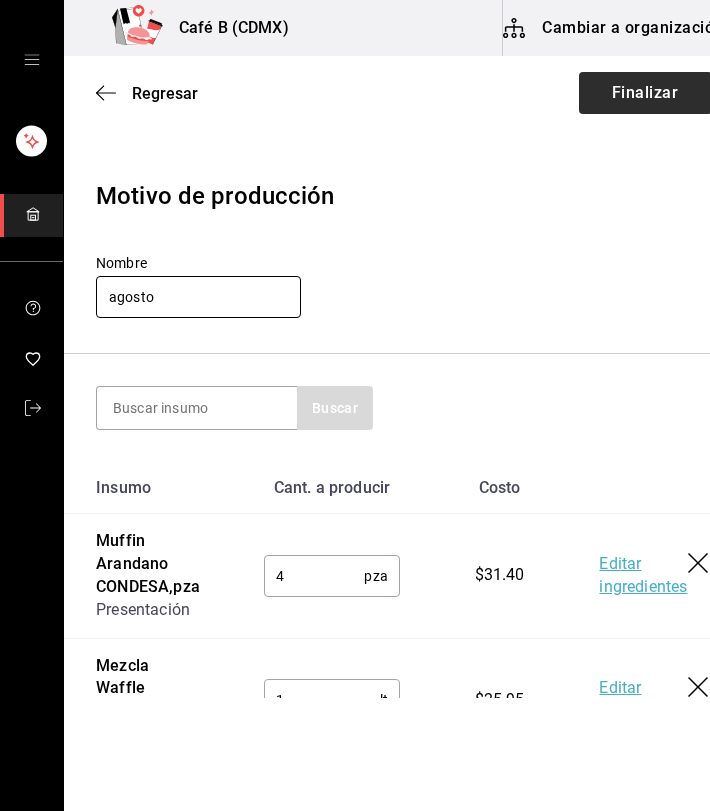 type on "agosto" 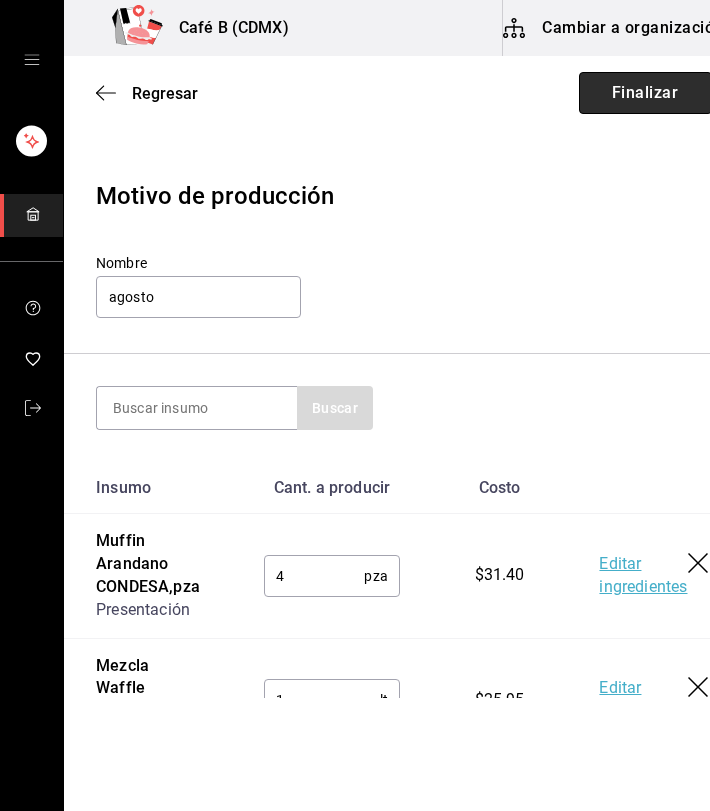 click on "Finalizar" at bounding box center (645, 93) 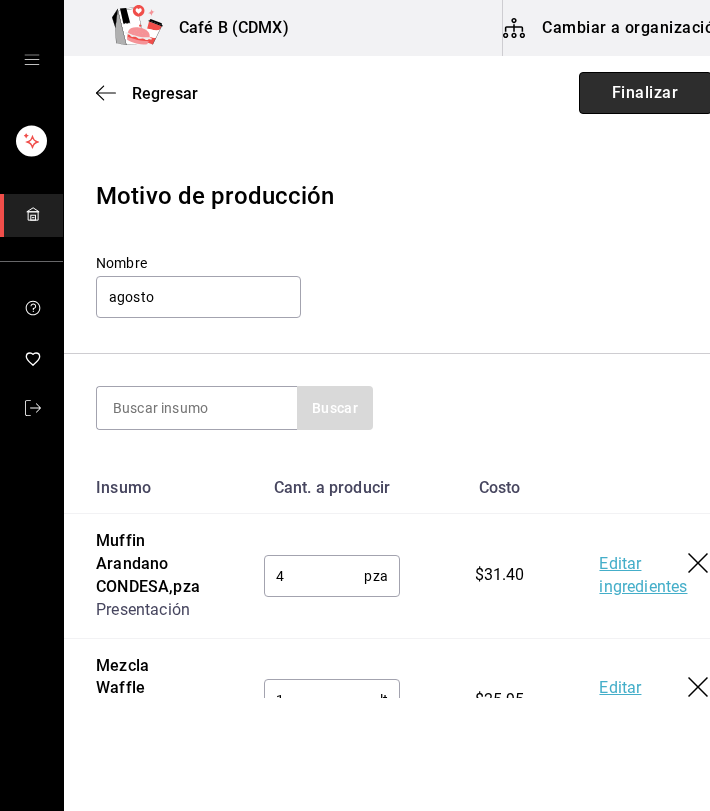 click on "Finalizar" at bounding box center (645, 93) 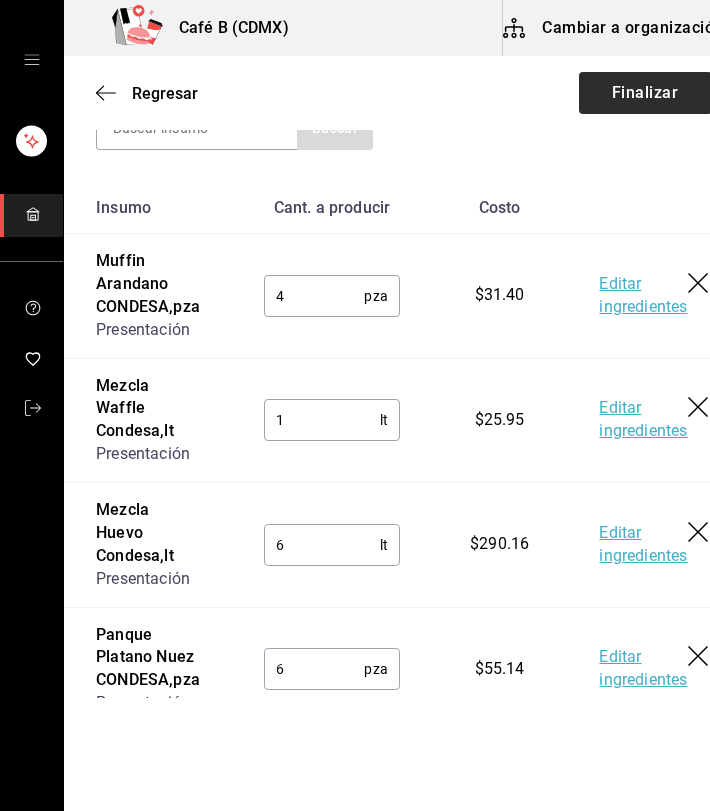 scroll, scrollTop: 282, scrollLeft: 0, axis: vertical 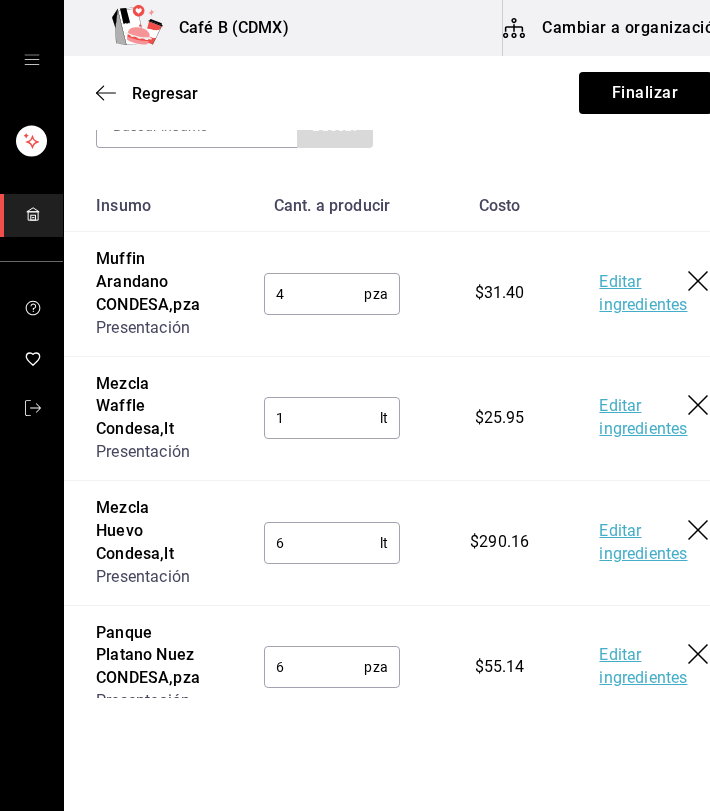 click 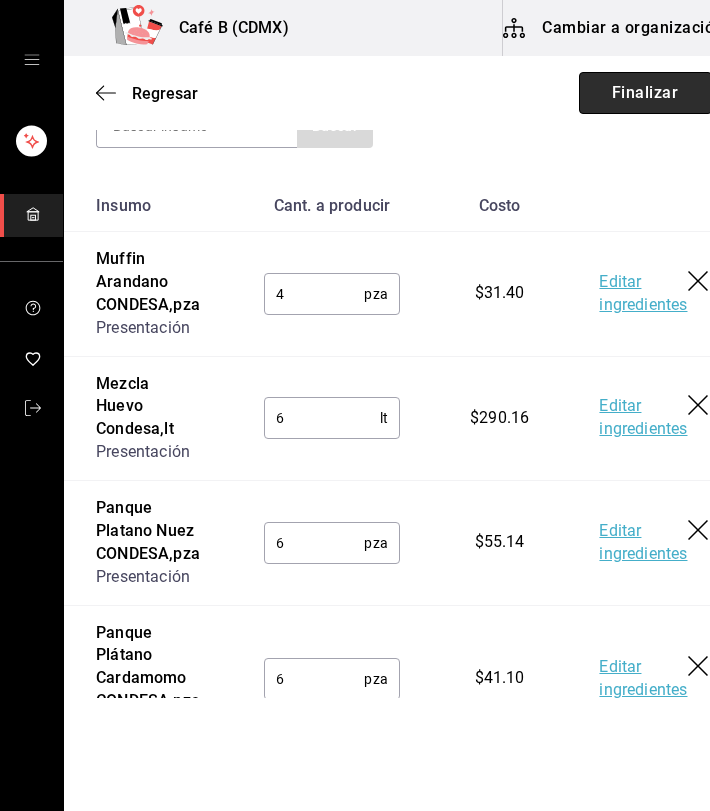 click on "Finalizar" at bounding box center (645, 93) 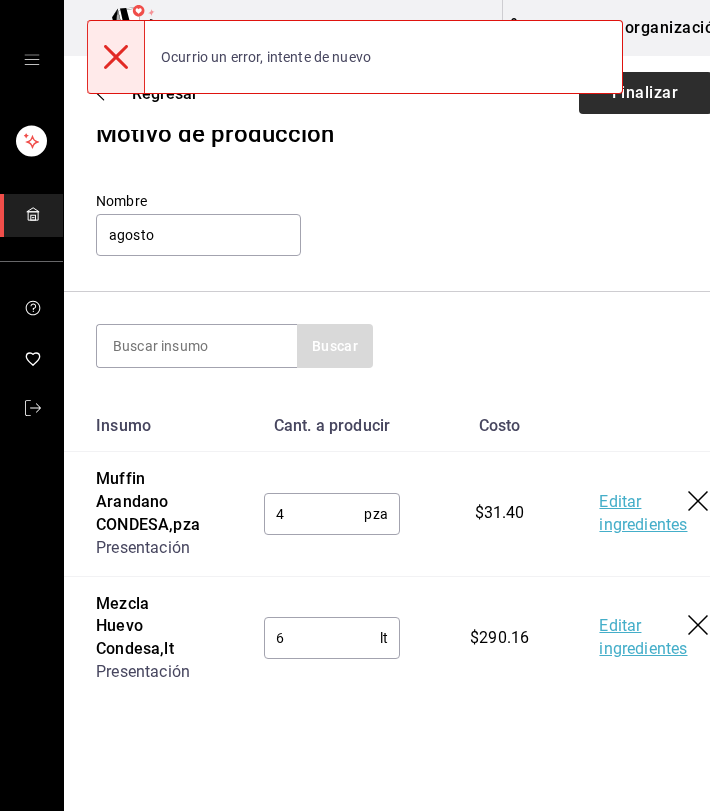 scroll, scrollTop: 0, scrollLeft: 0, axis: both 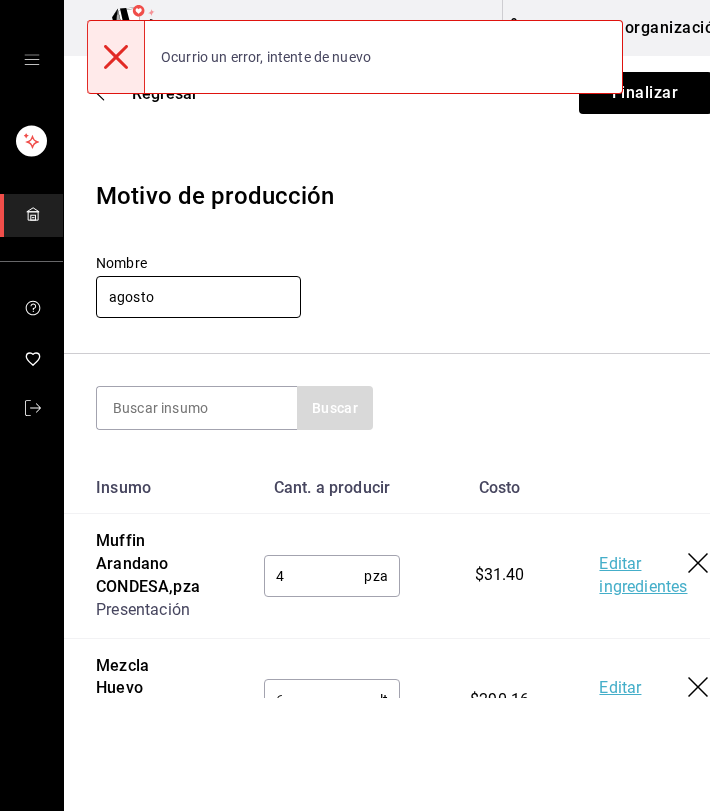 click on "agosto" at bounding box center (198, 297) 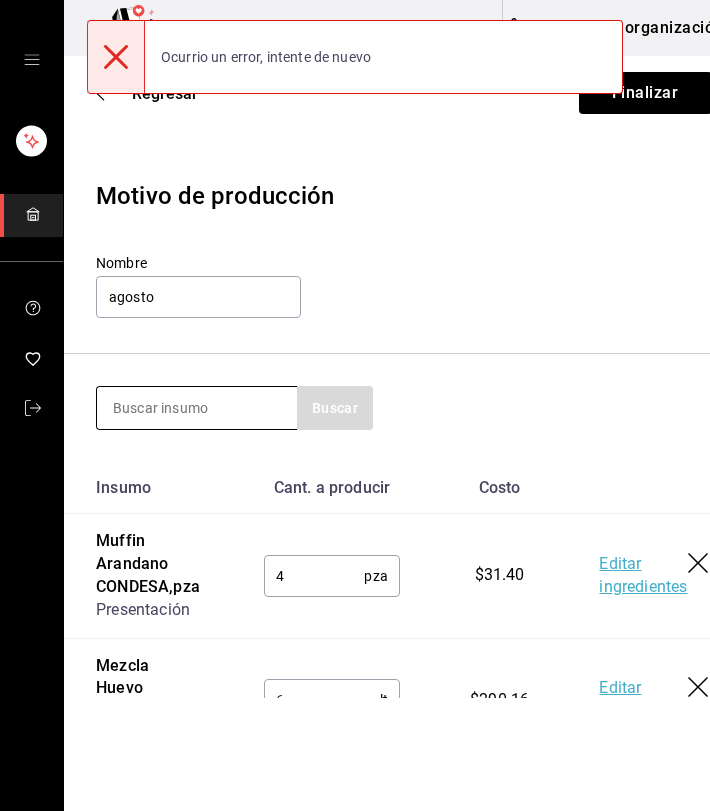 click at bounding box center (197, 408) 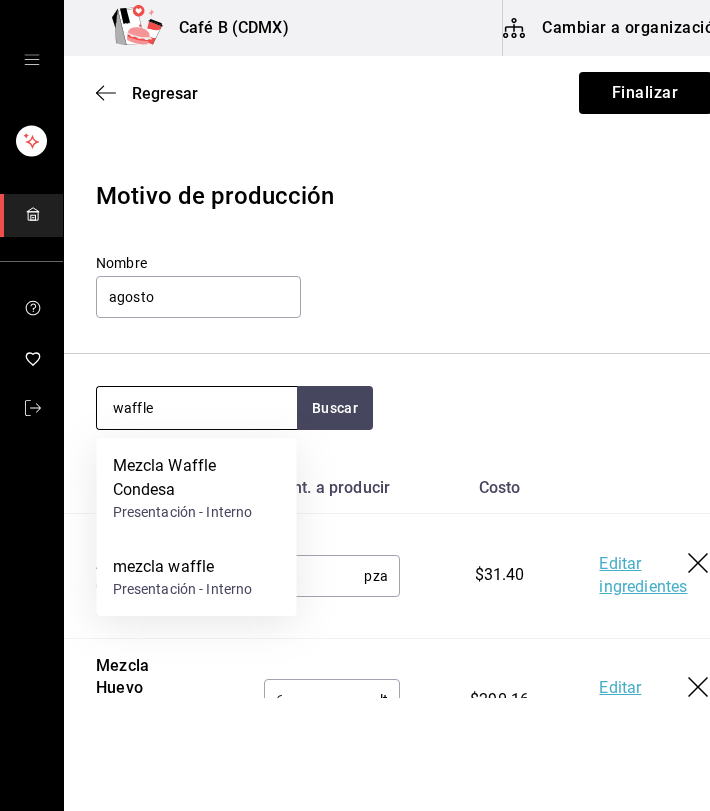type on "waffle" 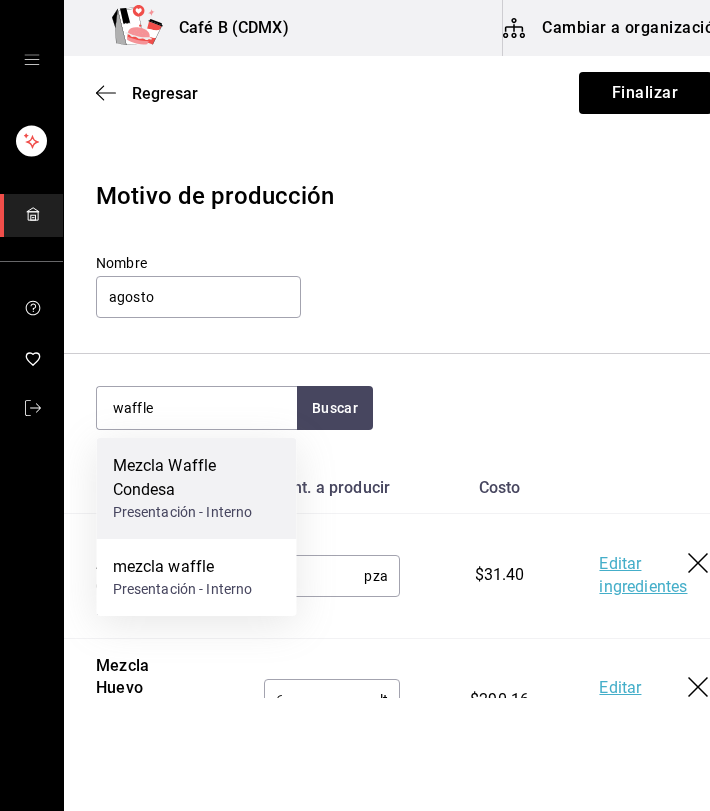 click on "Mezcla Waffle Condesa" at bounding box center [197, 478] 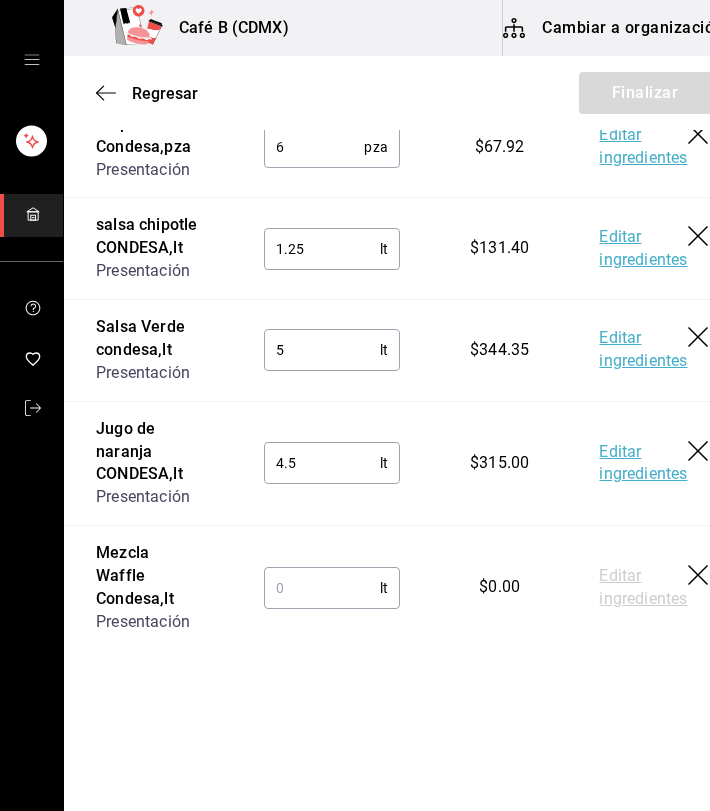 scroll, scrollTop: 1649, scrollLeft: 0, axis: vertical 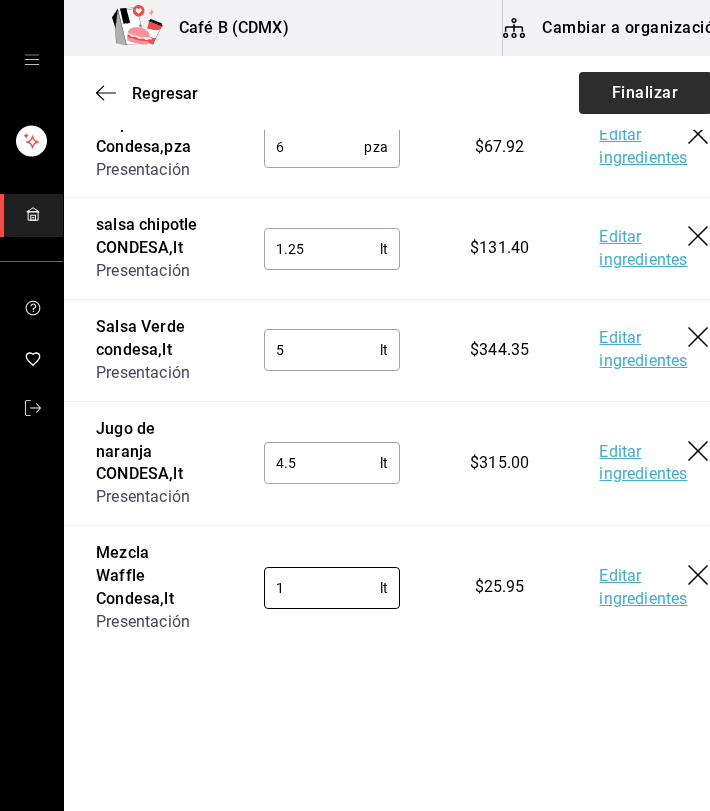 type on "1" 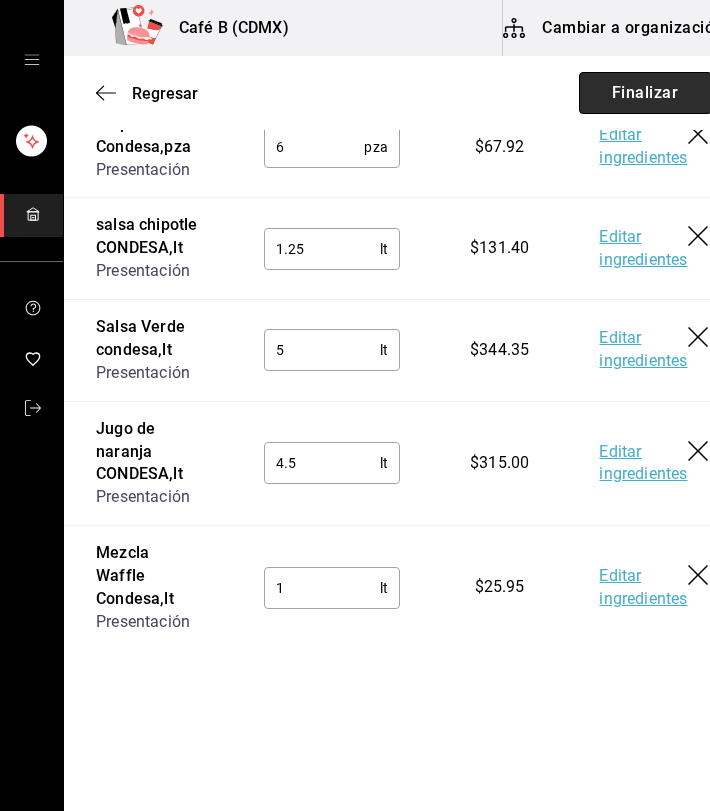 click on "Finalizar" at bounding box center (645, 93) 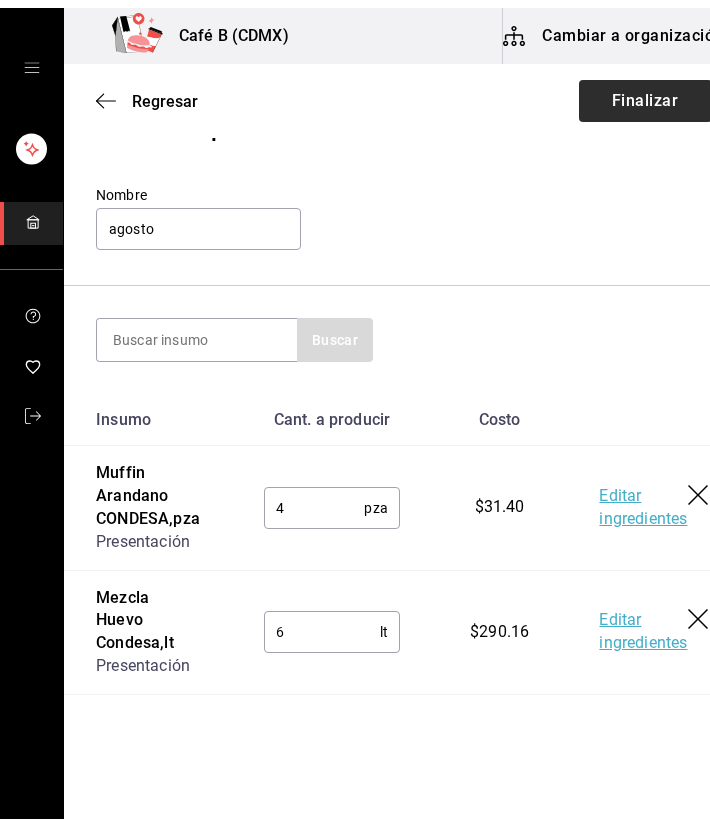 scroll, scrollTop: 0, scrollLeft: 0, axis: both 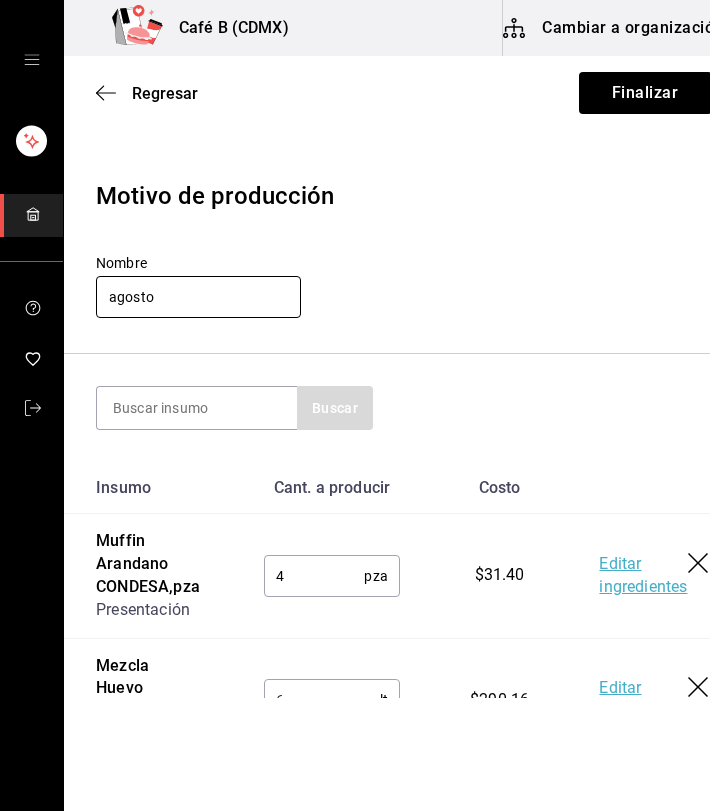 click on "agosto" at bounding box center [198, 297] 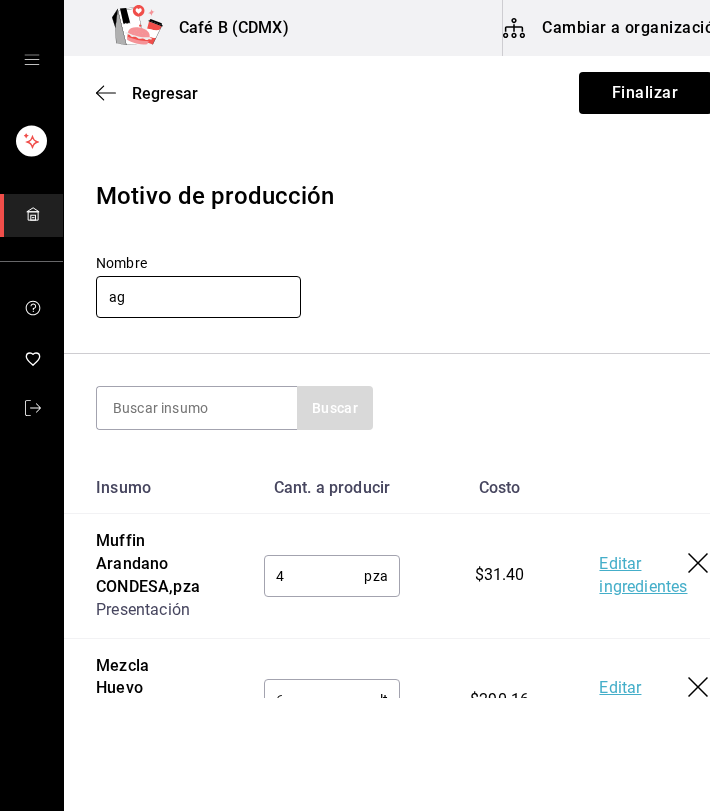 type on "a" 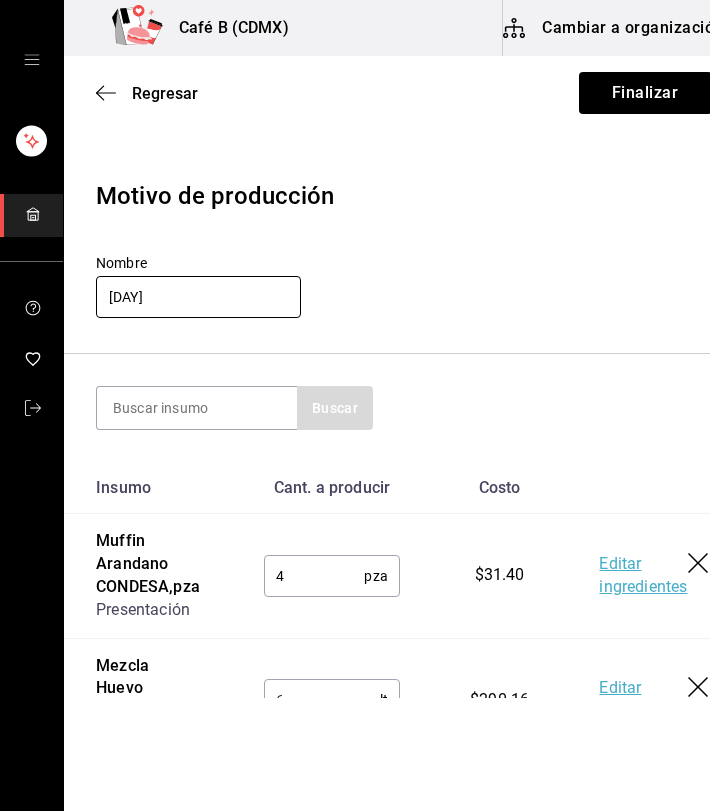 type on "01 agosto" 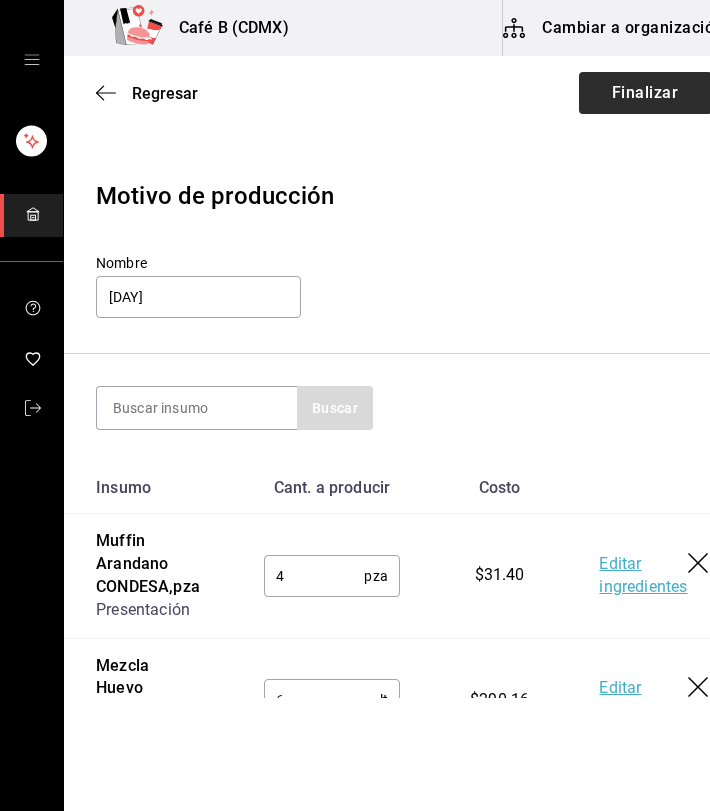 click on "Finalizar" at bounding box center [645, 93] 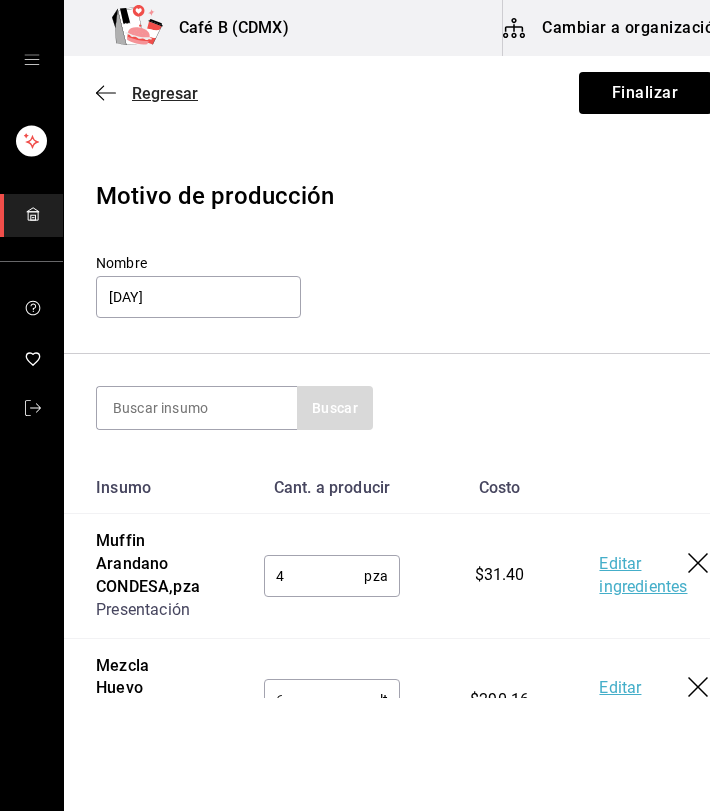 click on "Regresar" at bounding box center (165, 93) 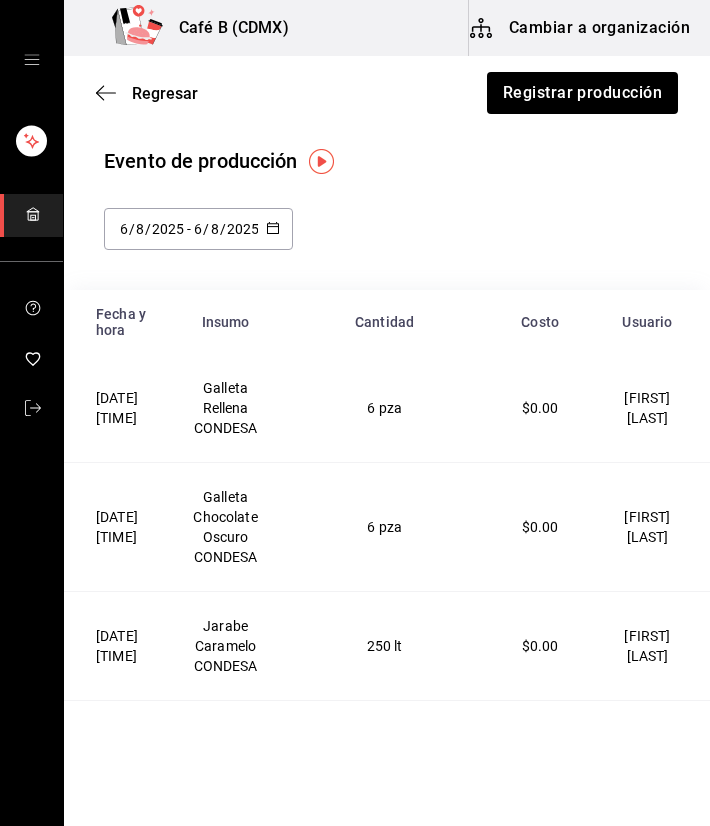 click on "2025-08-06 6 / 8 / 2025 - 2025-08-06 6 / 8 / 2025" at bounding box center [198, 229] 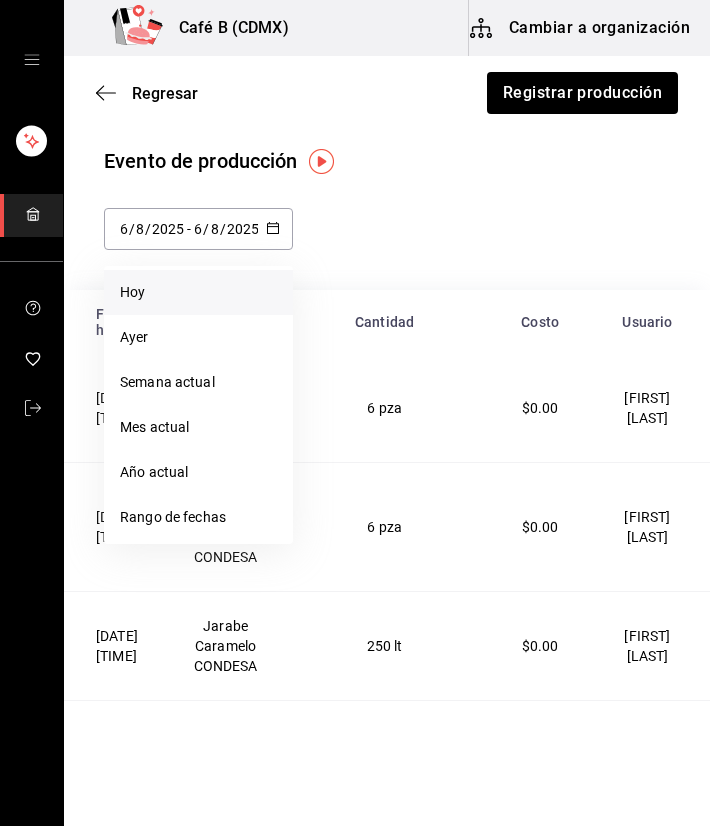 click on "Hoy" at bounding box center [198, 292] 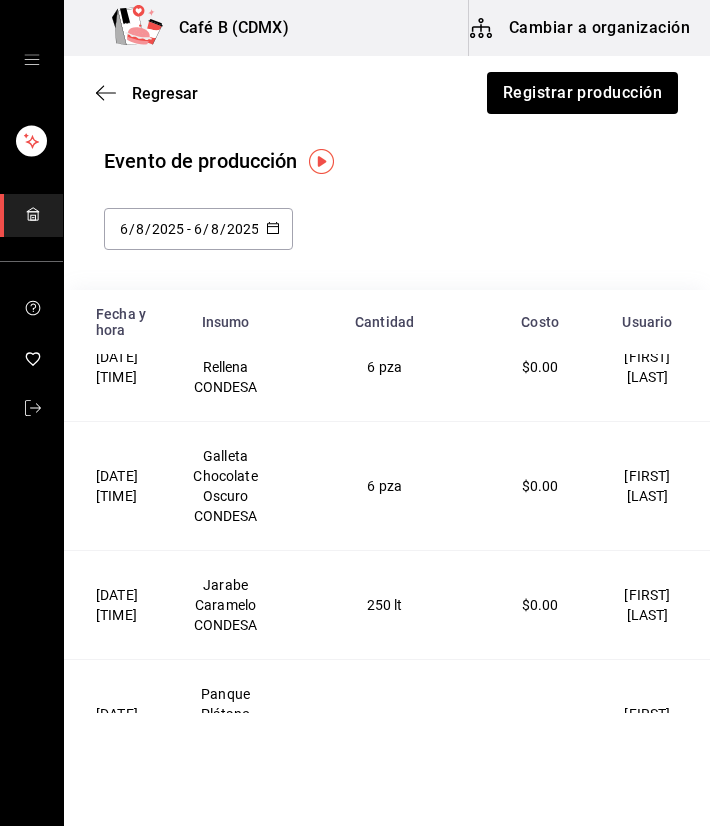 scroll, scrollTop: 0, scrollLeft: 0, axis: both 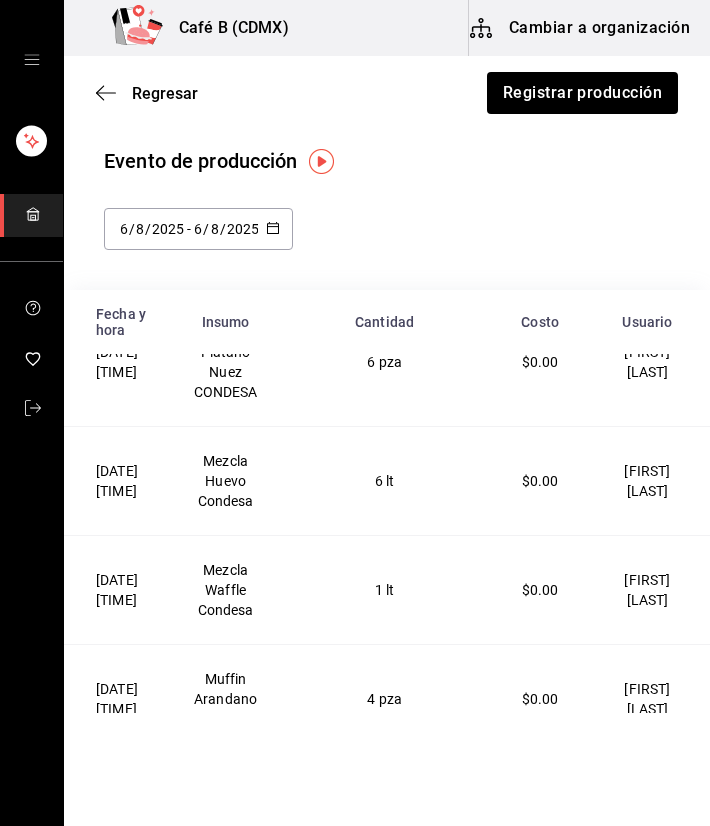 click on "$0.00" at bounding box center (540, 590) 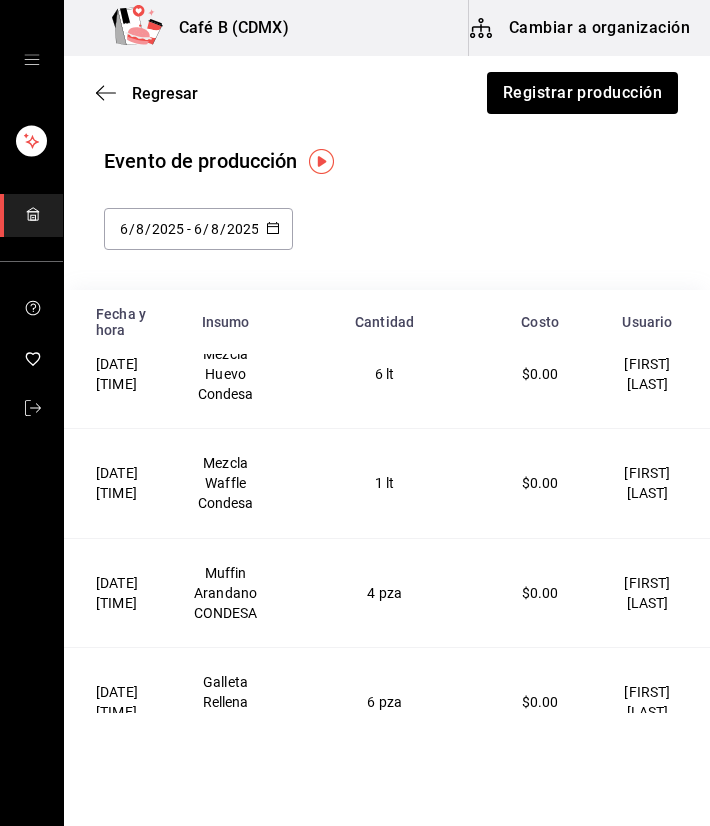 scroll, scrollTop: 3238, scrollLeft: 0, axis: vertical 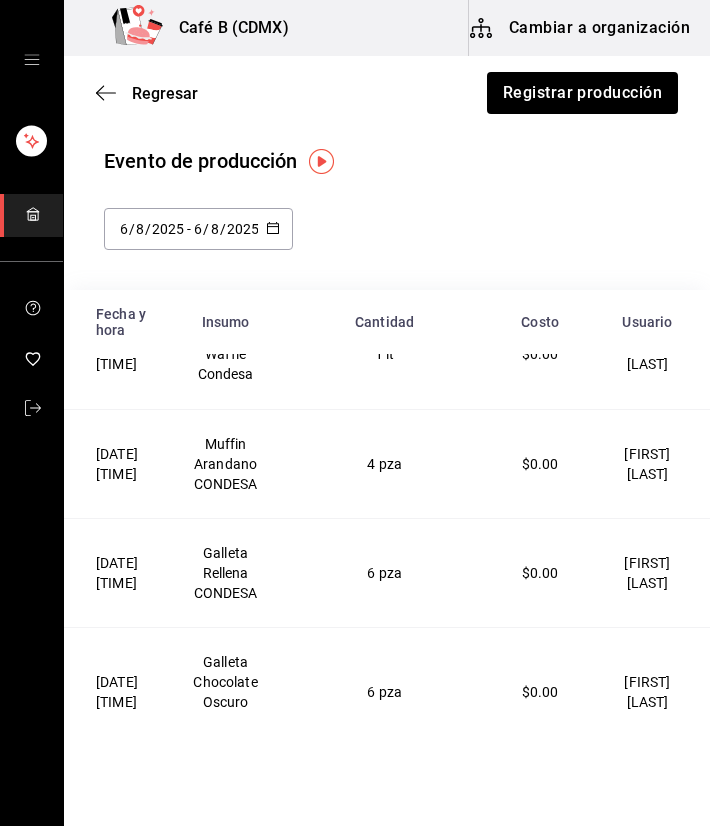 click on "VIctor Lopez" at bounding box center (647, 572) 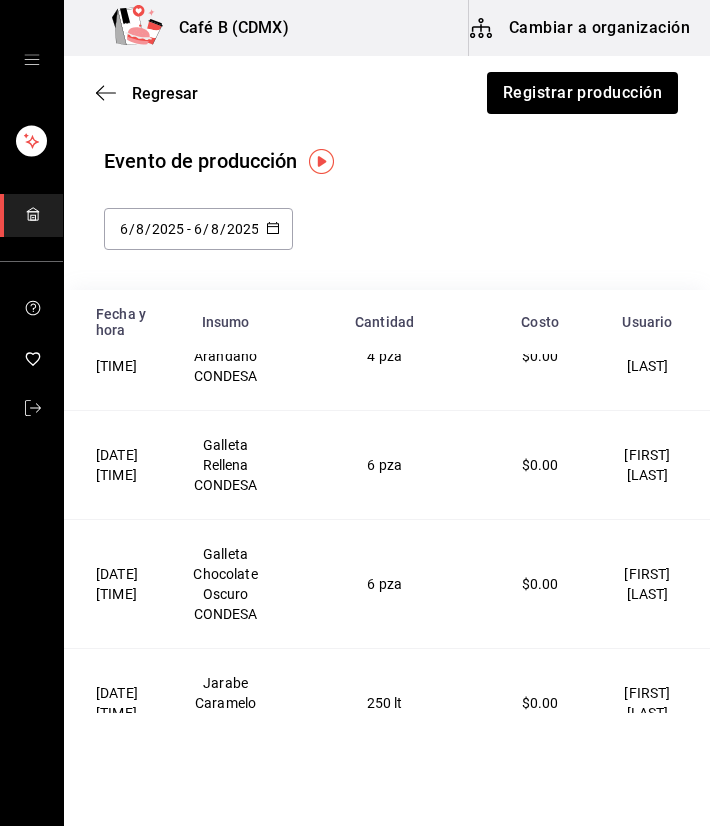 click on "VIctor Lopez" at bounding box center (647, 465) 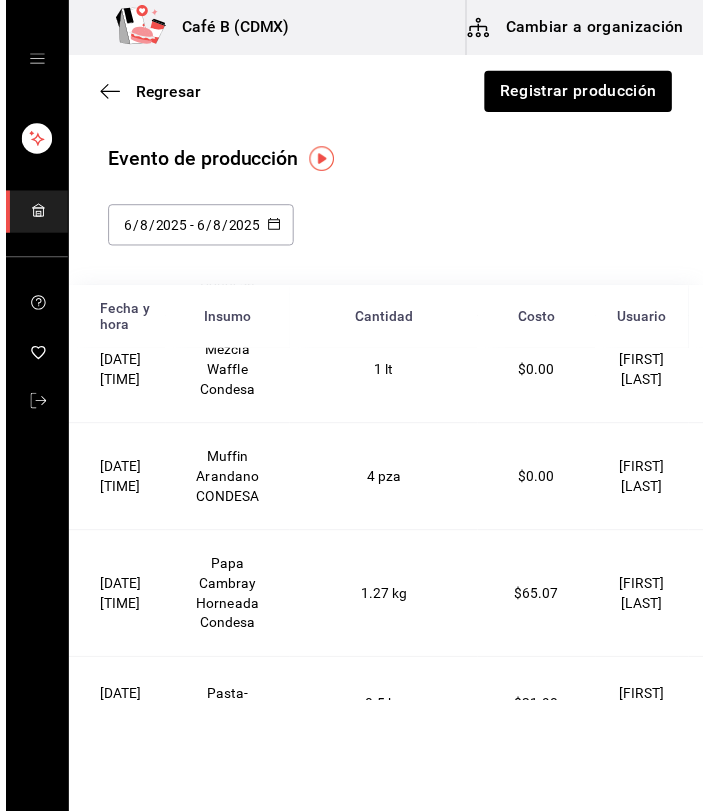 scroll, scrollTop: 7880, scrollLeft: 0, axis: vertical 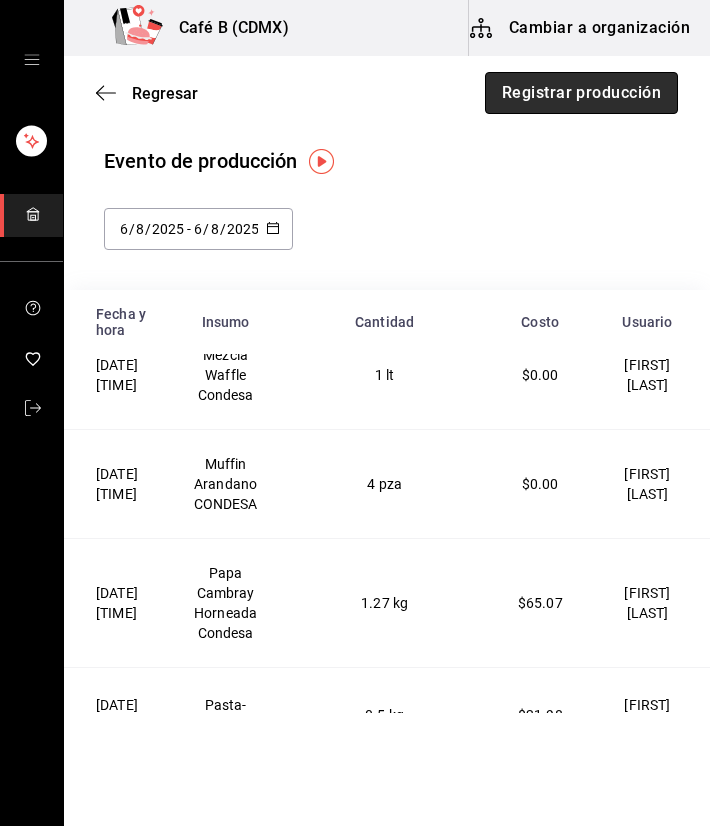 click on "Registrar producción" at bounding box center [581, 93] 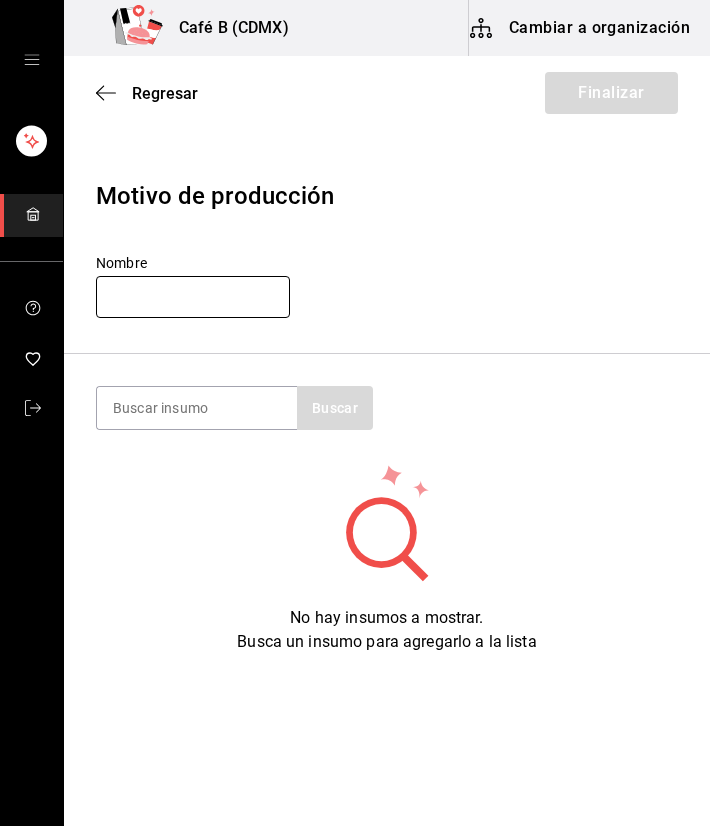 click at bounding box center (193, 297) 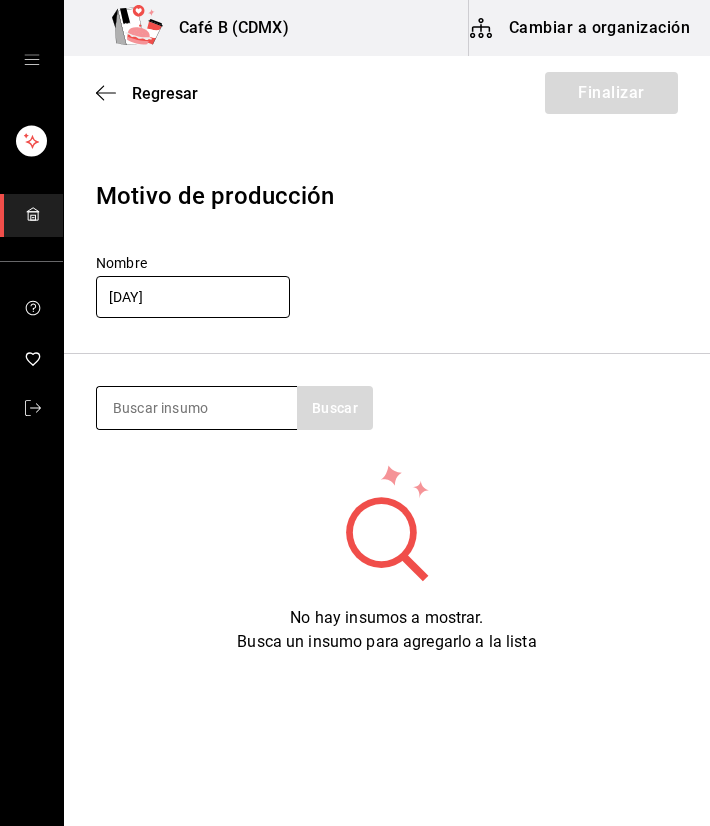 type on "02 agosto" 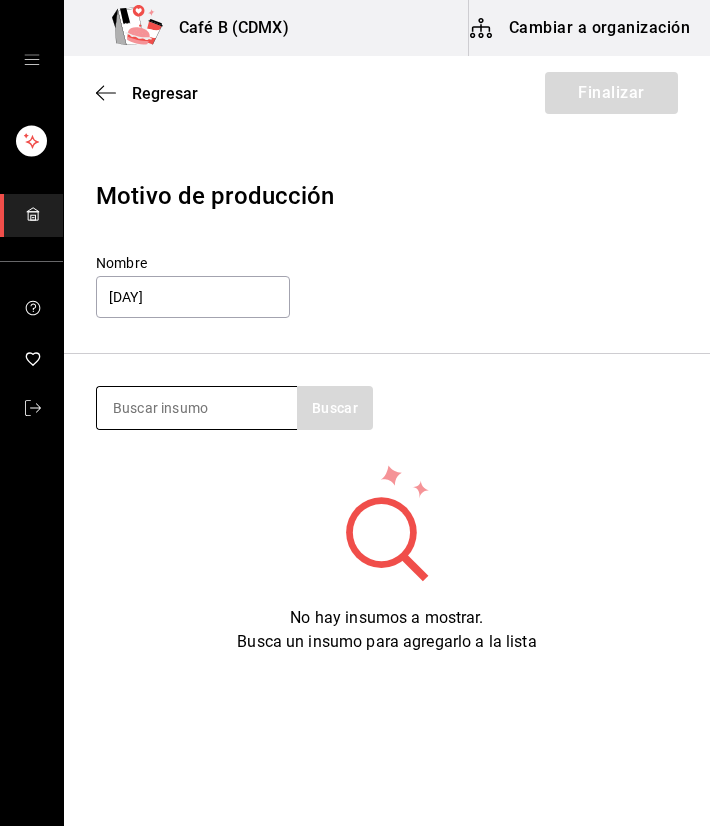 click at bounding box center (197, 408) 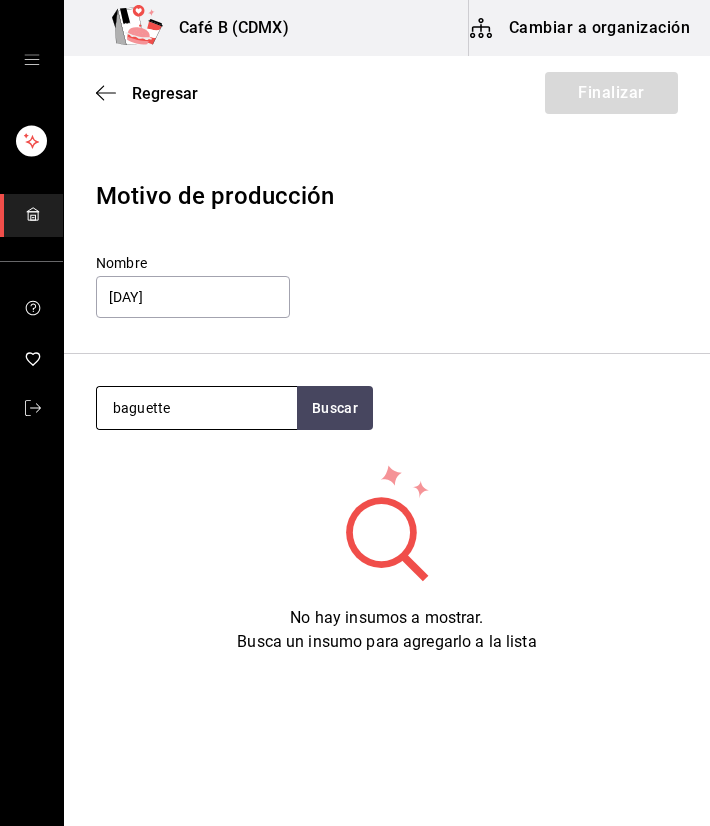 type on "baguette" 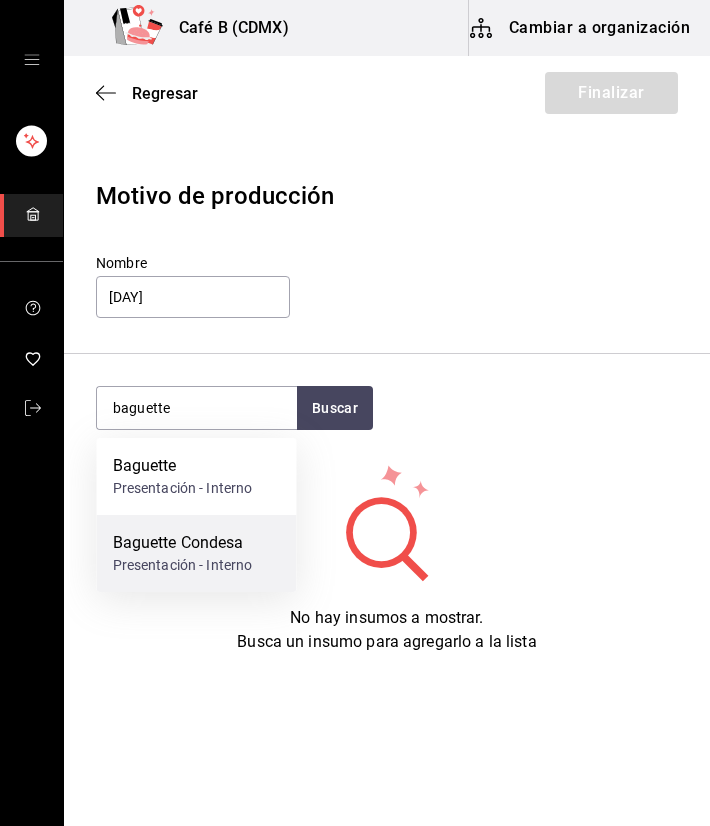 click on "Presentación - Interno" at bounding box center [183, 565] 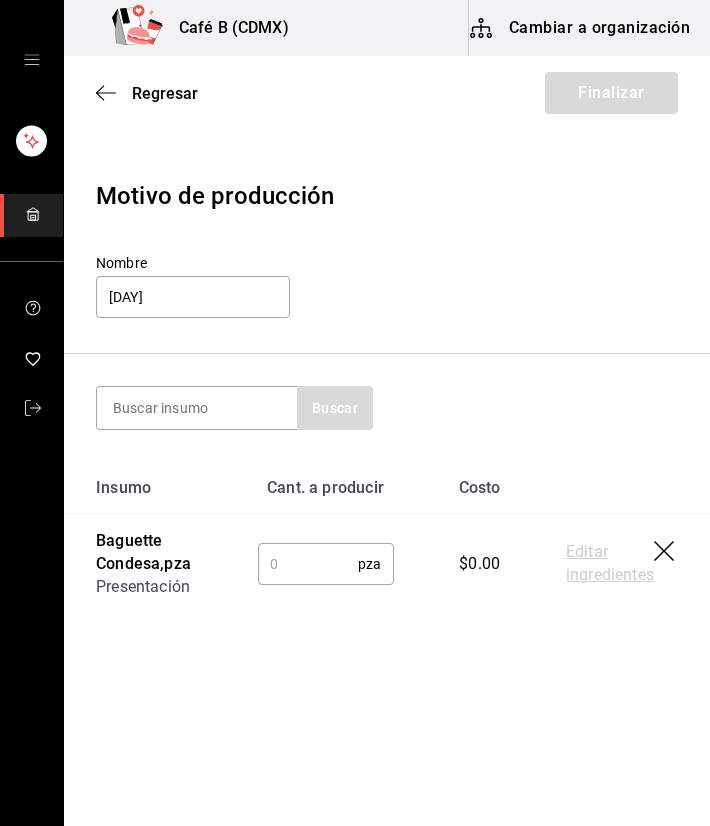 click at bounding box center [308, 564] 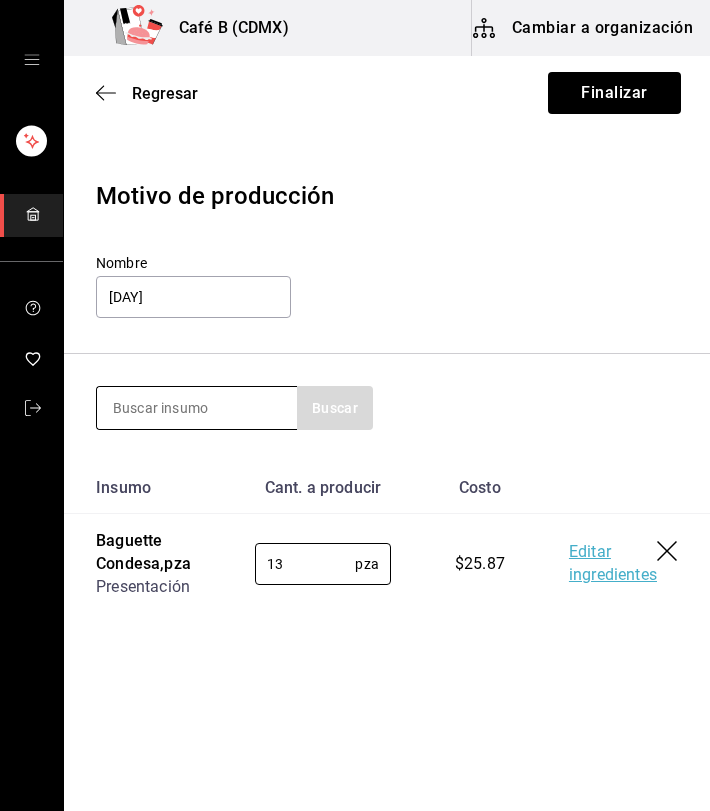 type on "13" 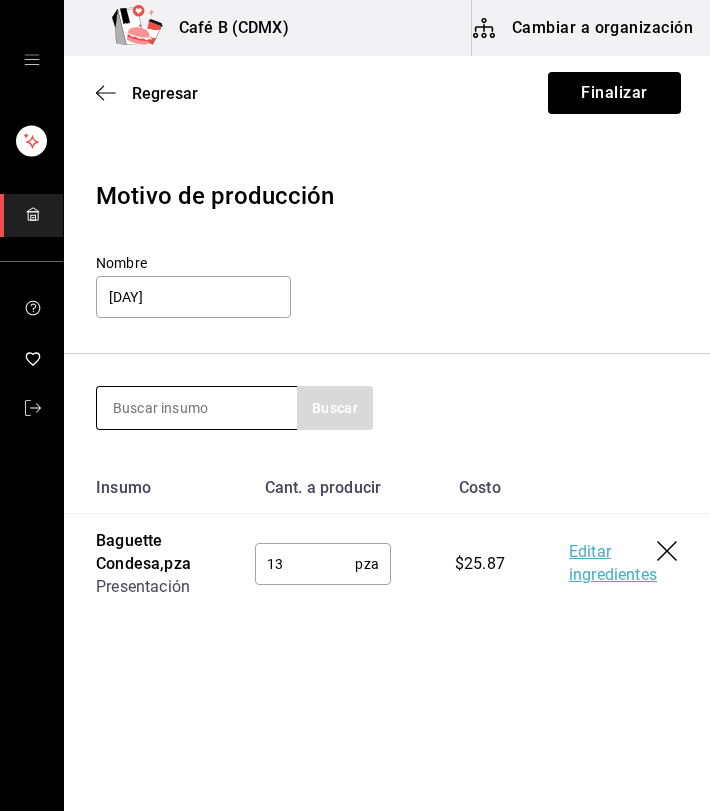 click at bounding box center [197, 408] 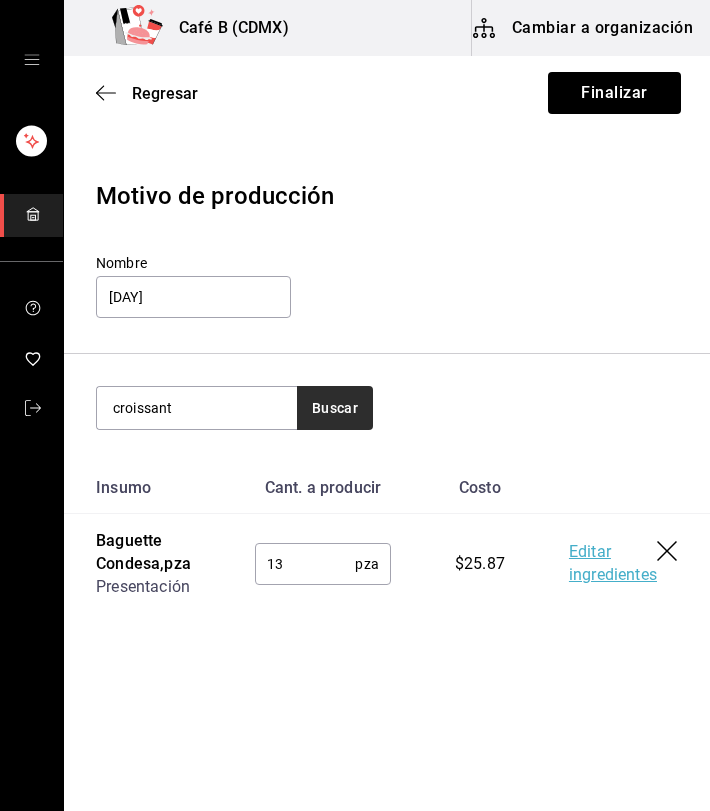 type on "croissant" 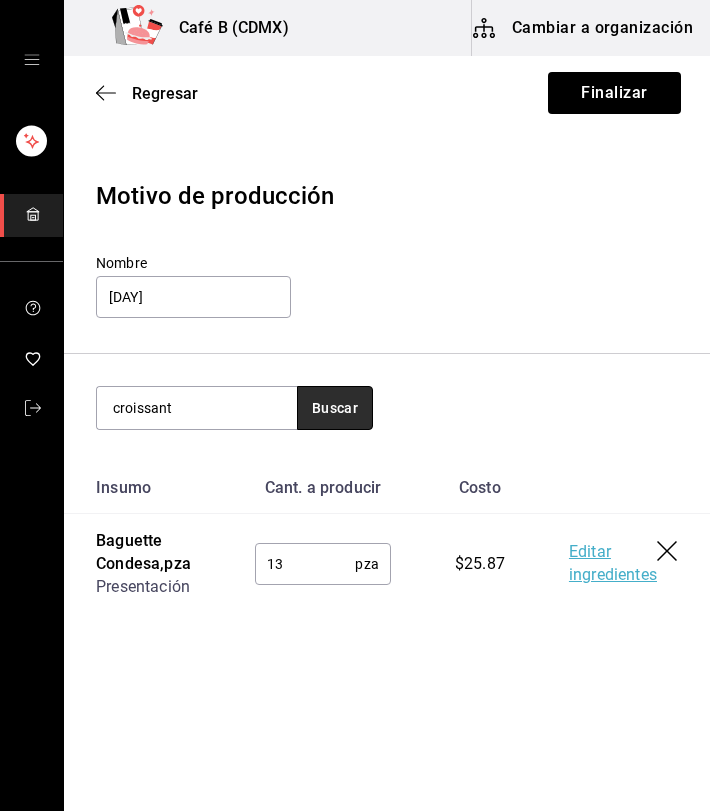 click on "Buscar" at bounding box center (335, 408) 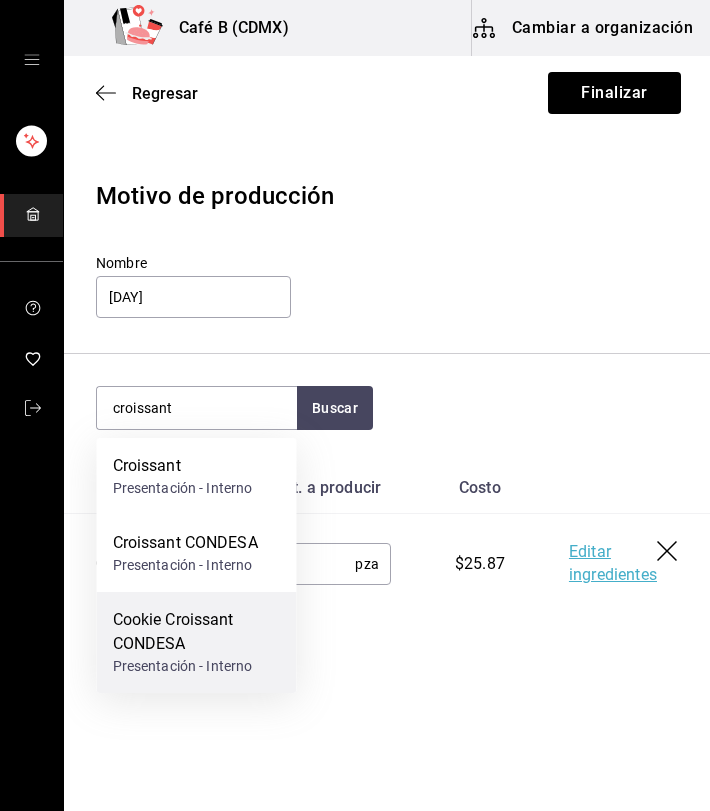 click on "Cookie Croissant CONDESA" at bounding box center (197, 632) 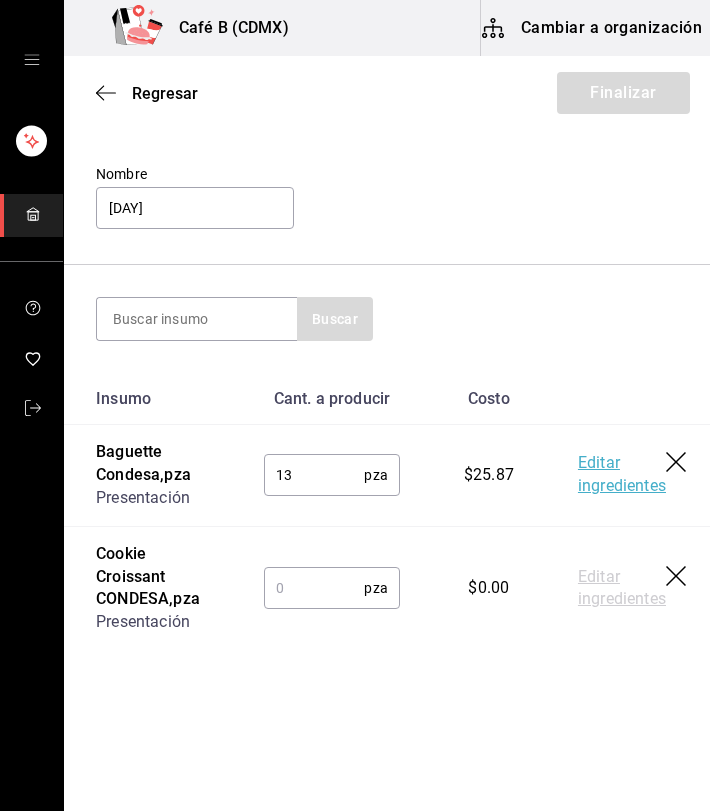 scroll, scrollTop: 120, scrollLeft: 0, axis: vertical 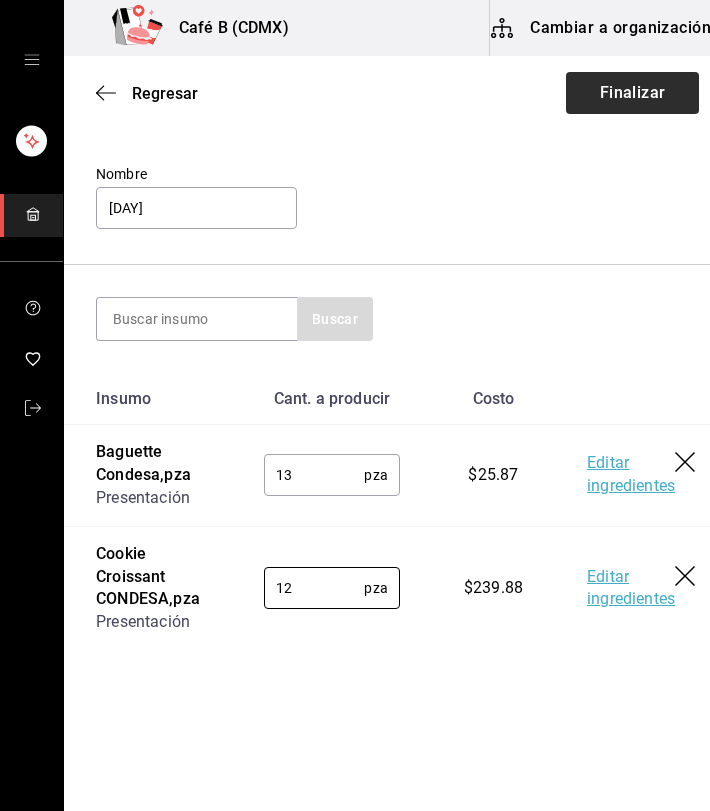 type on "12" 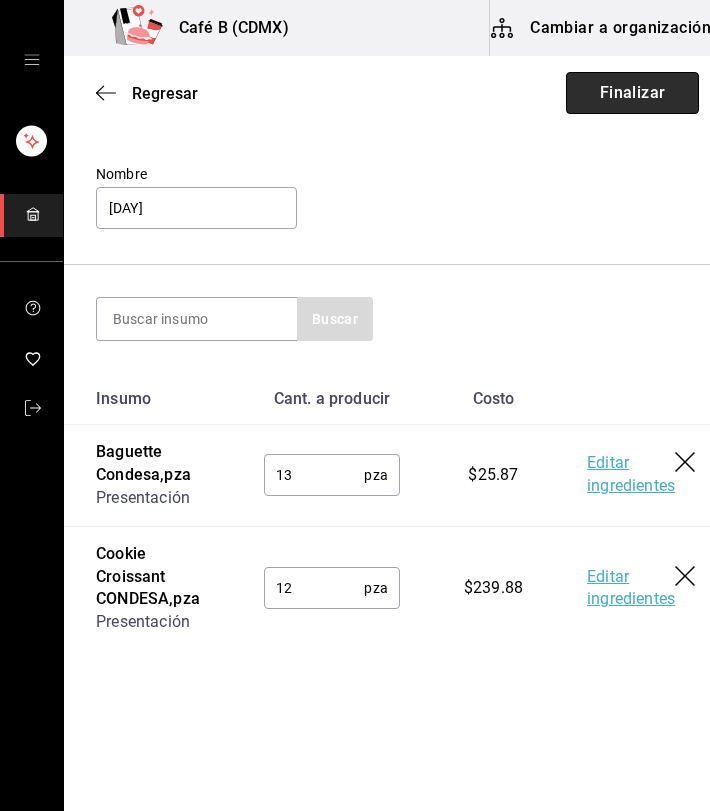 click on "Finalizar" at bounding box center [632, 93] 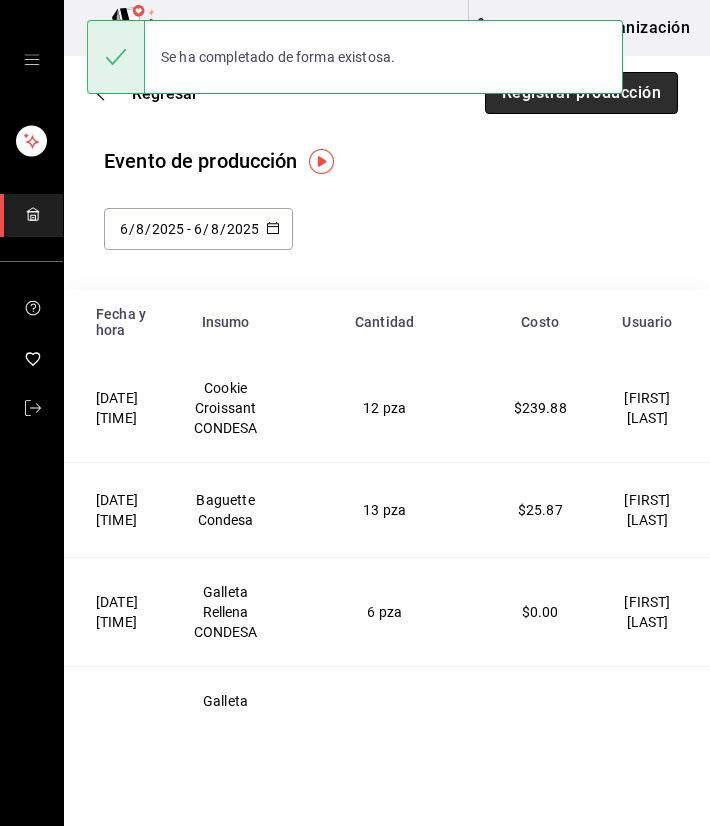 click on "Registrar producción" at bounding box center [581, 93] 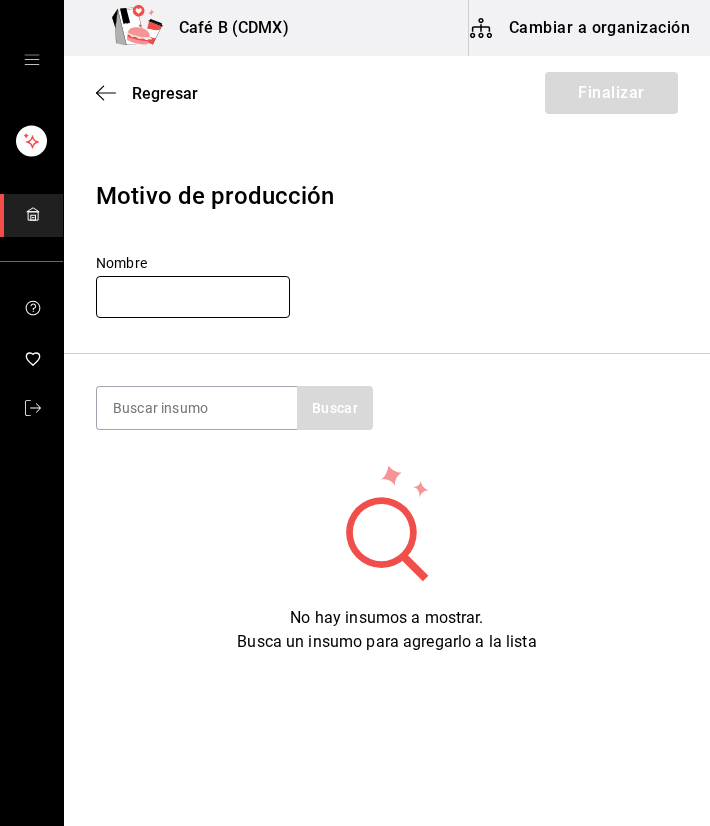 click at bounding box center (193, 297) 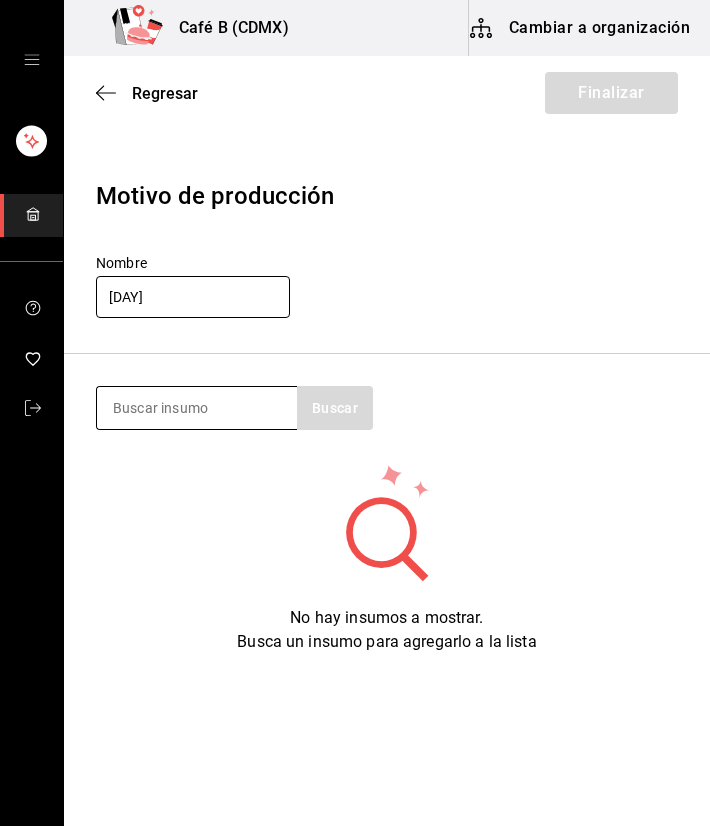 type on "03 agosto" 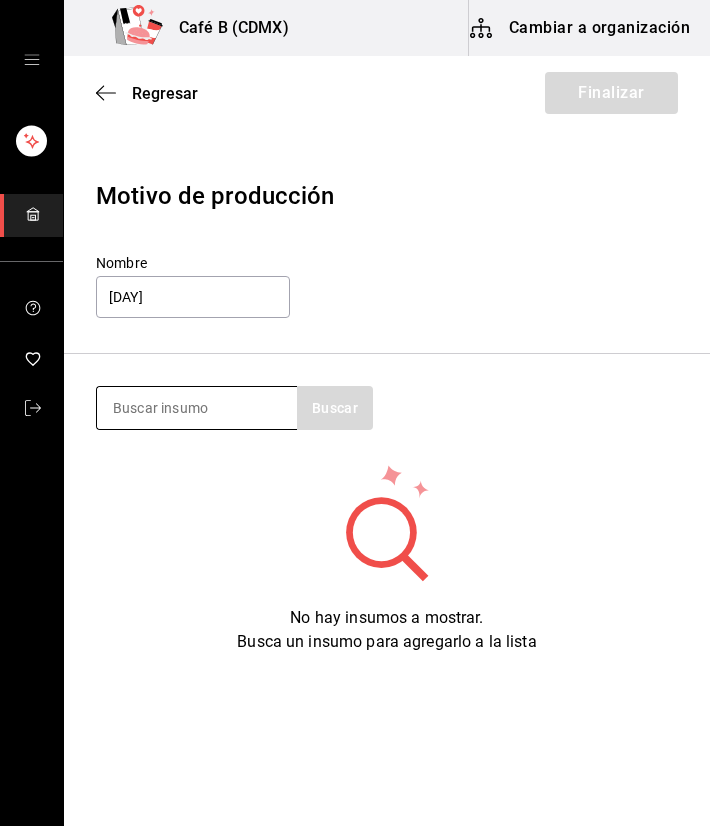 click at bounding box center (197, 408) 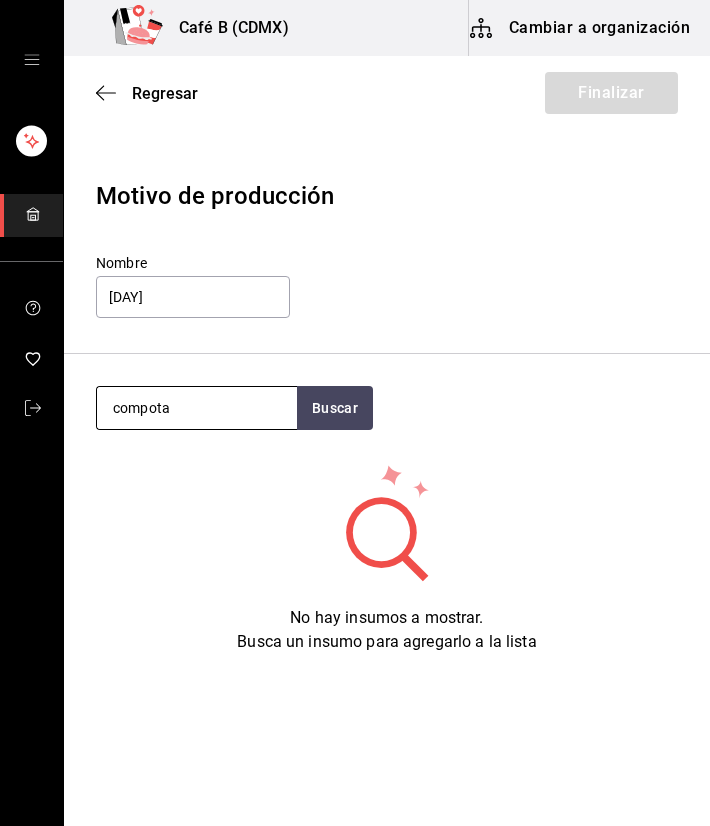 type on "compota" 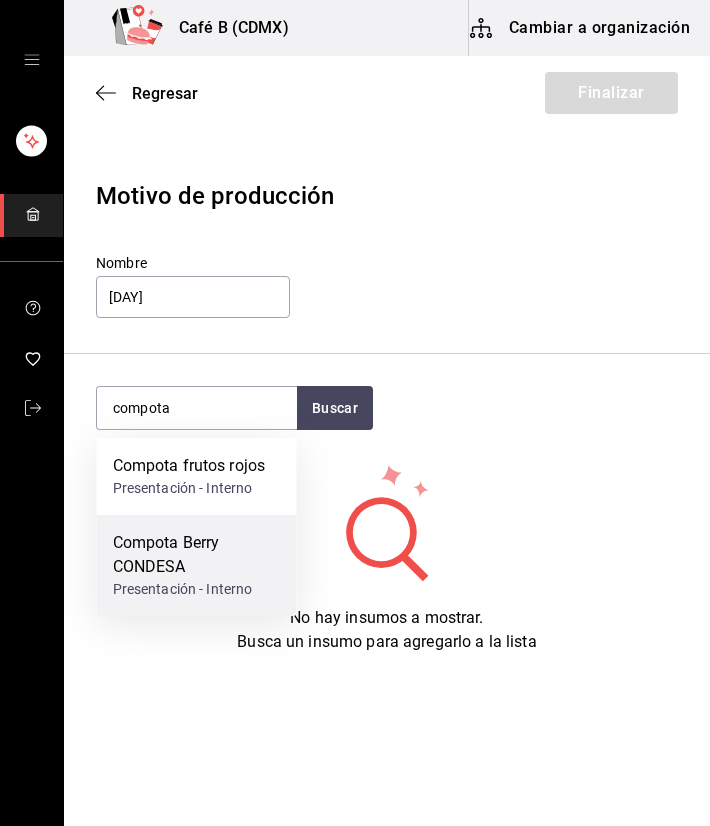 click on "Compota Berry CONDESA" at bounding box center [197, 555] 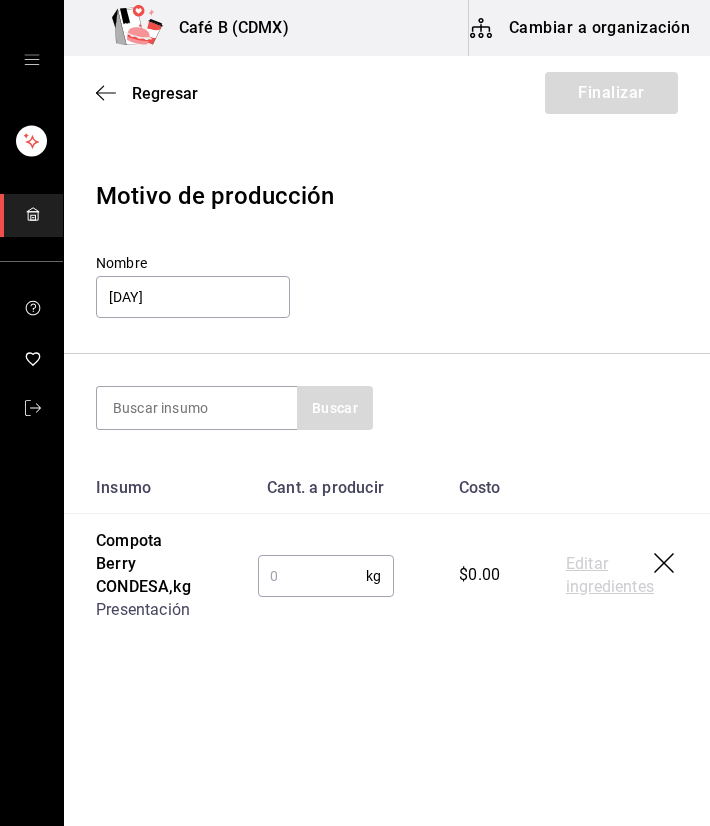click at bounding box center [312, 576] 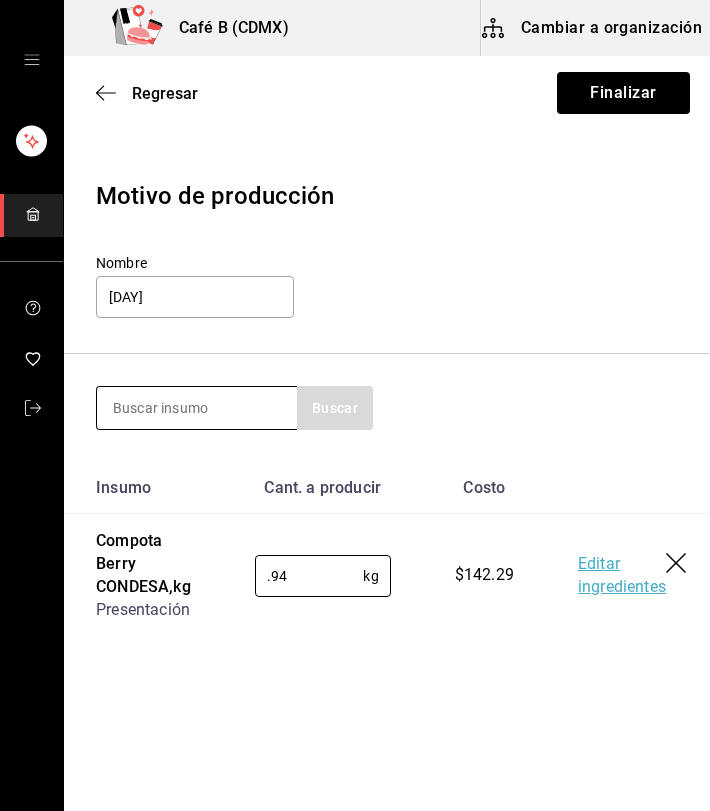 type on "0.94" 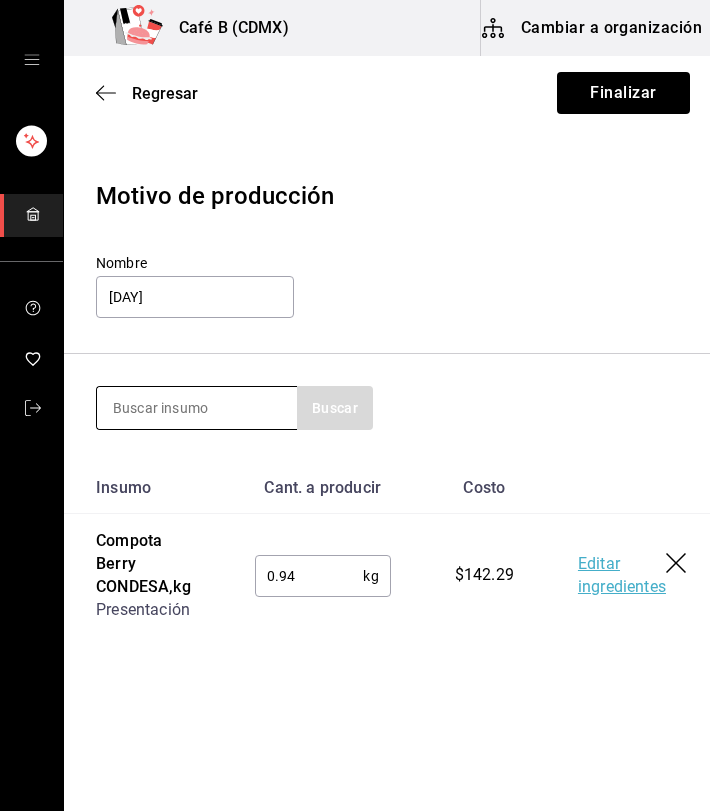 click at bounding box center [197, 408] 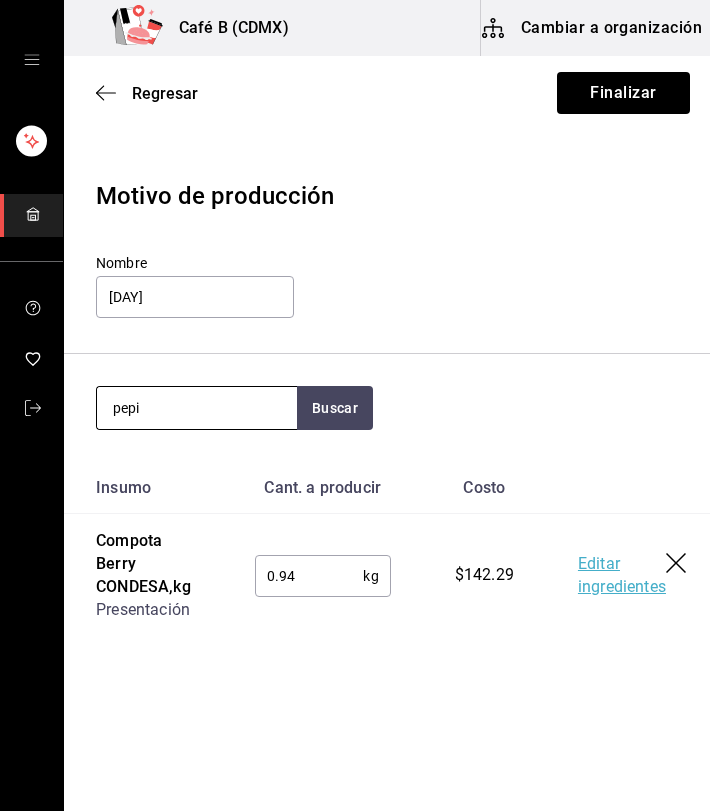 type on "pepi" 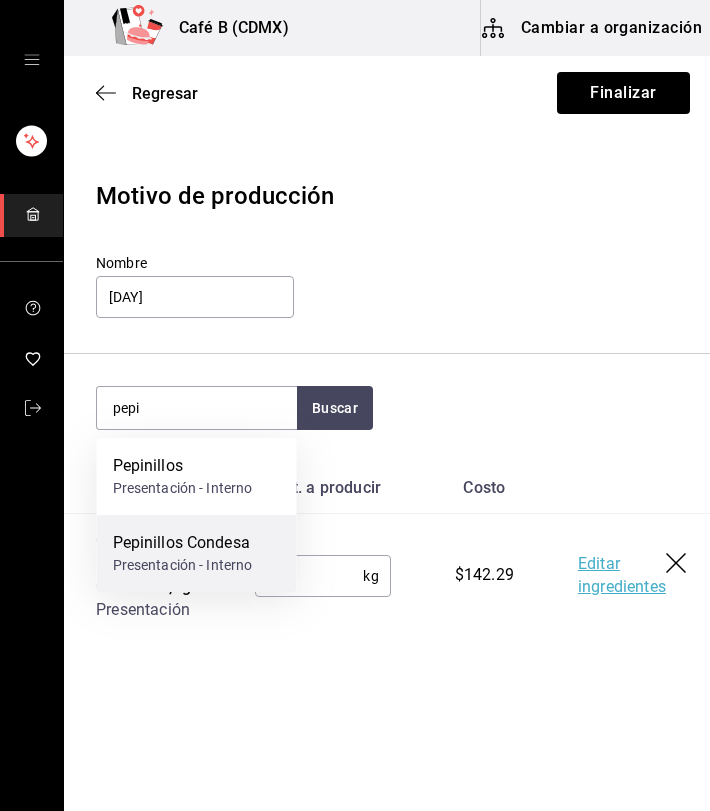 click on "Pepinillos Condesa" at bounding box center [183, 543] 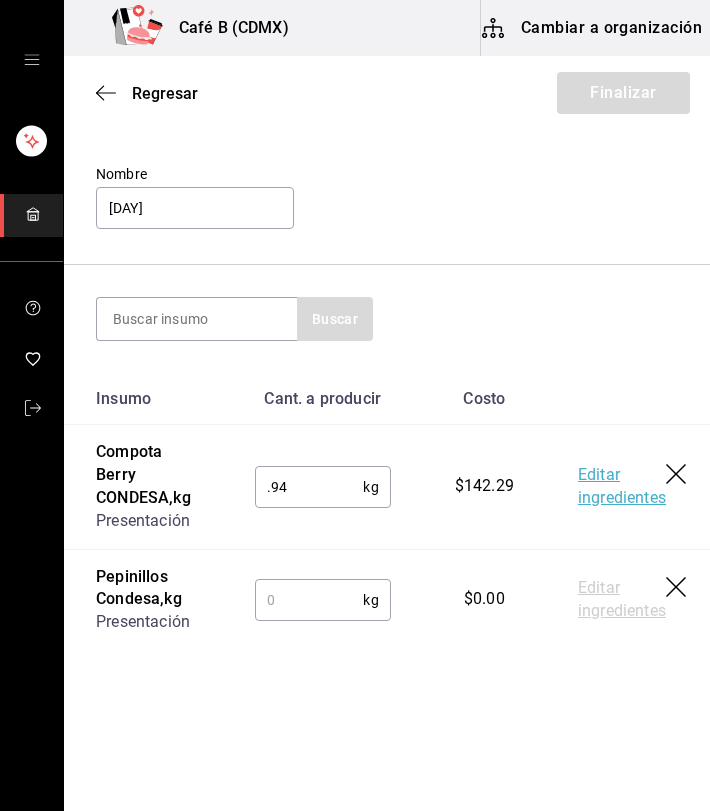 scroll, scrollTop: 96, scrollLeft: 0, axis: vertical 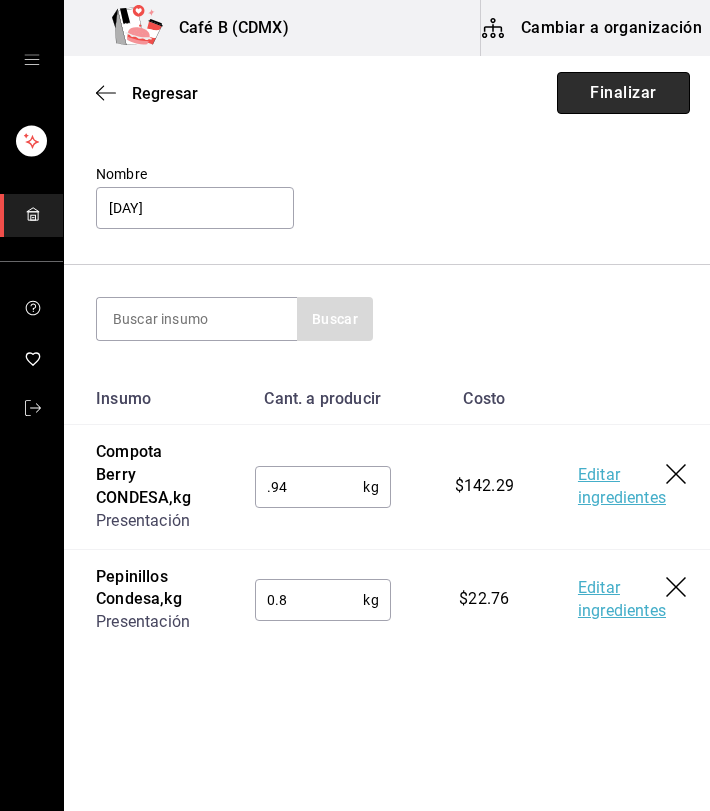 click on "Finalizar" at bounding box center (623, 93) 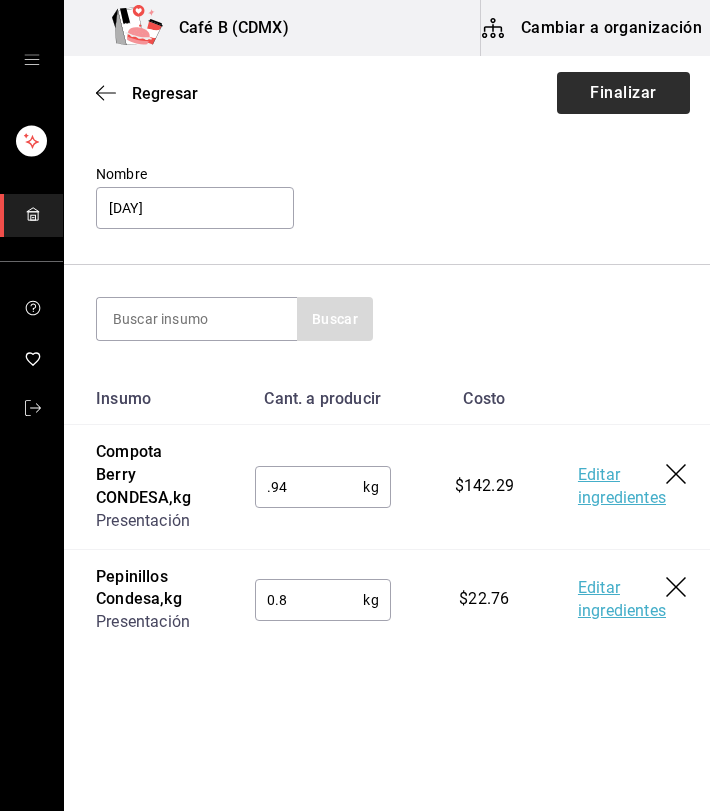 type on ".8" 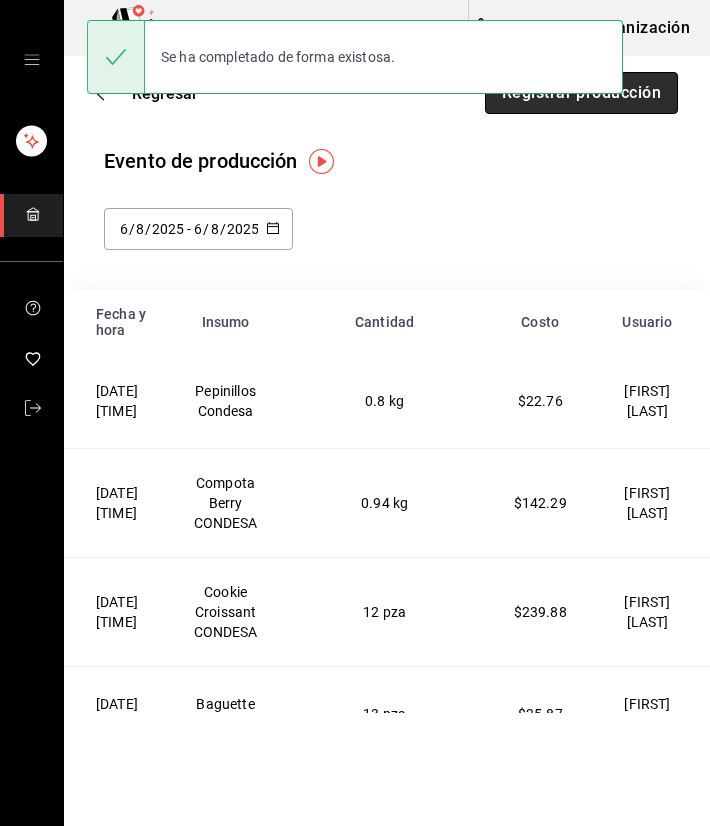 click on "Registrar producción" at bounding box center [581, 93] 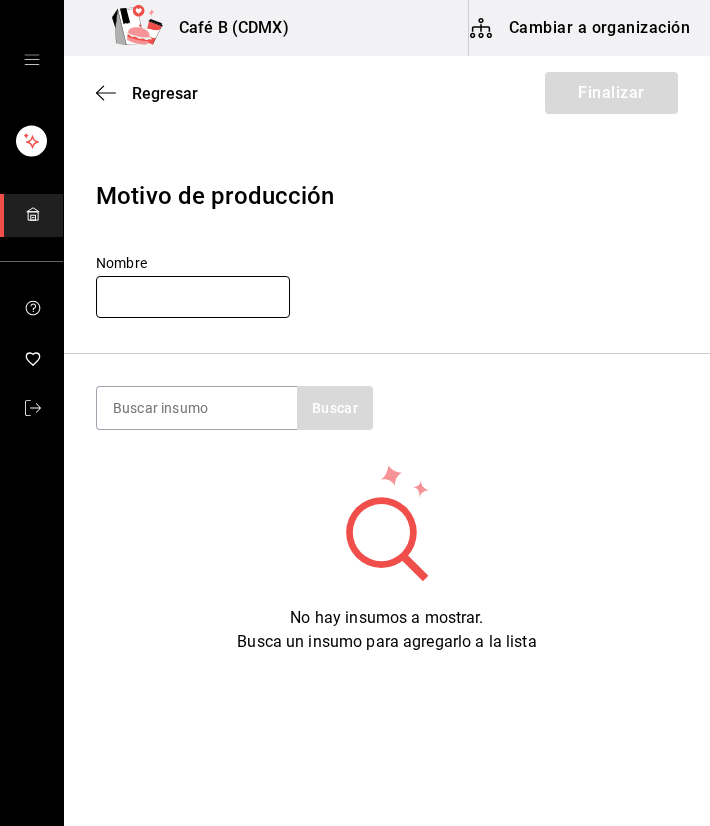 click at bounding box center (193, 297) 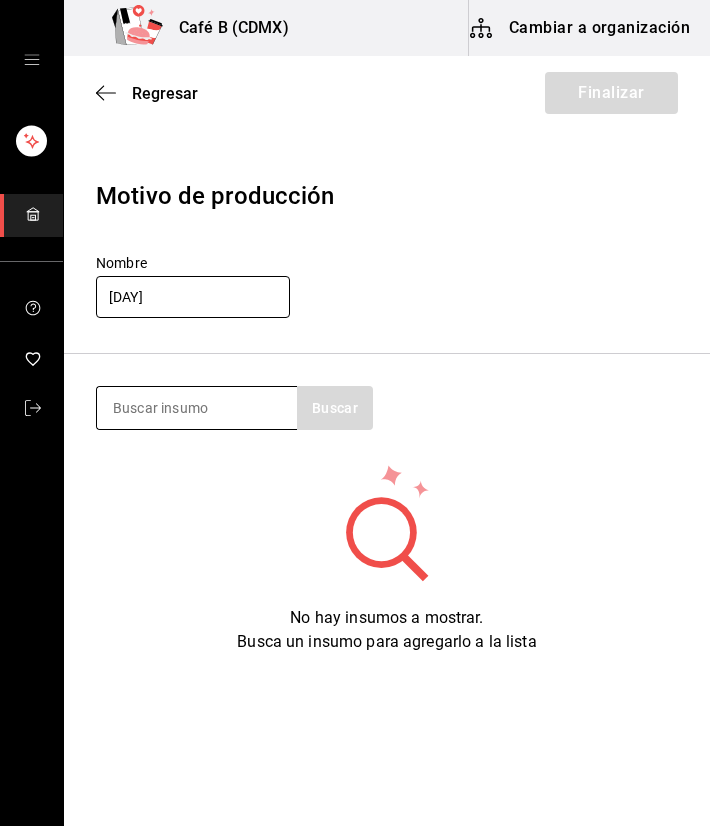 type on "04 agosto" 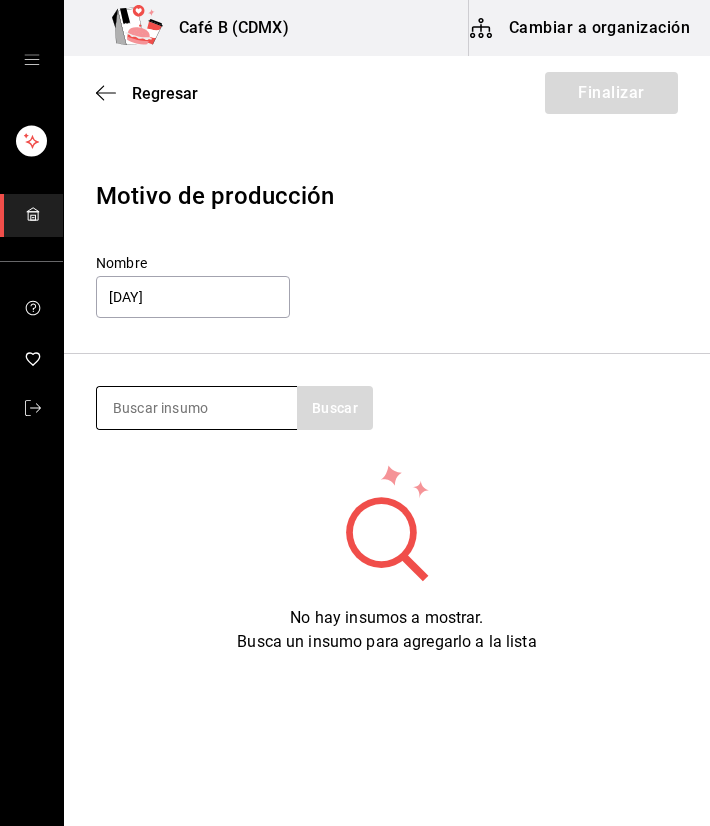 click at bounding box center [197, 408] 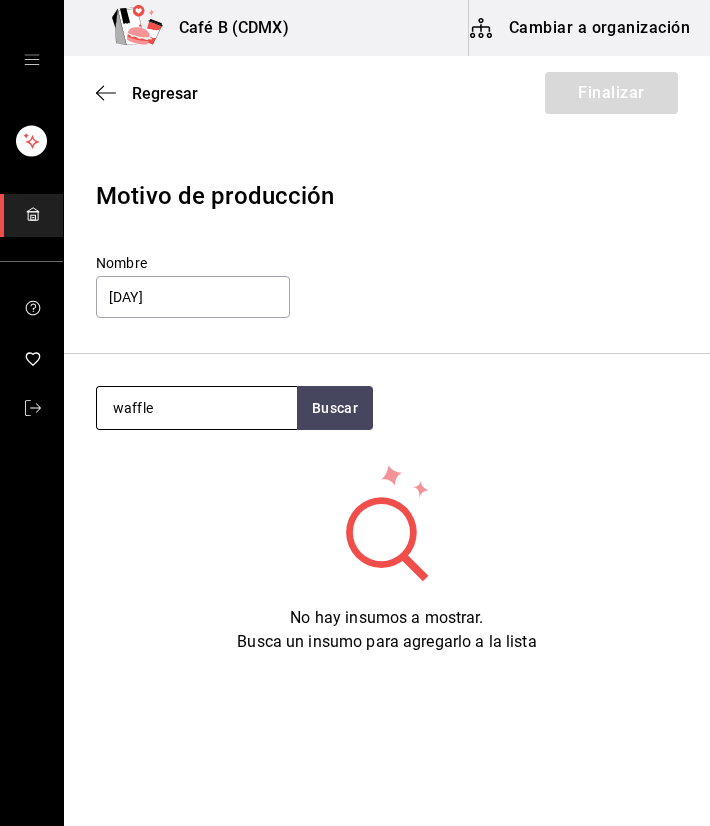 type on "waffle" 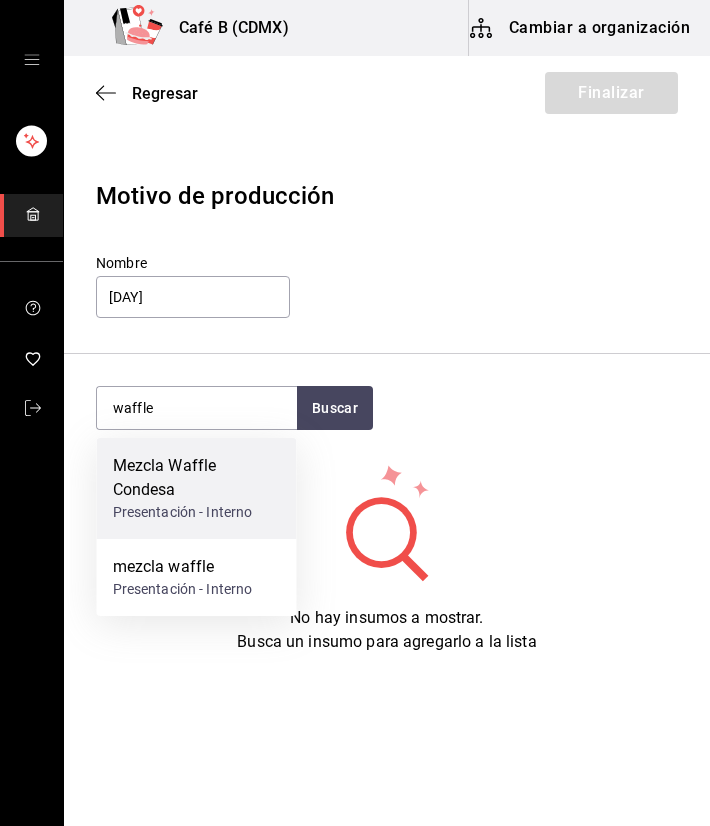 click on "Presentación - Interno" at bounding box center [197, 512] 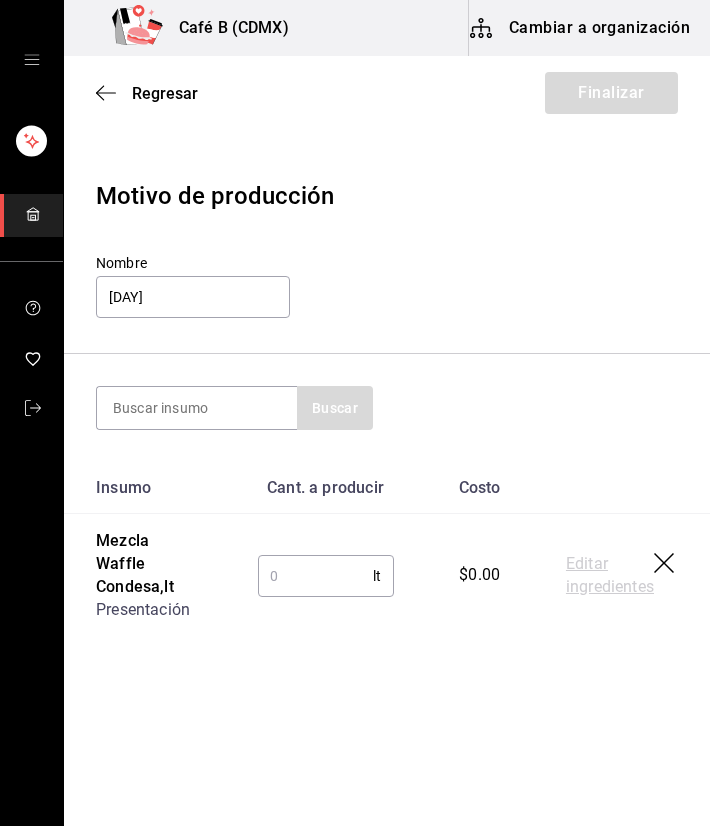 click at bounding box center (316, 576) 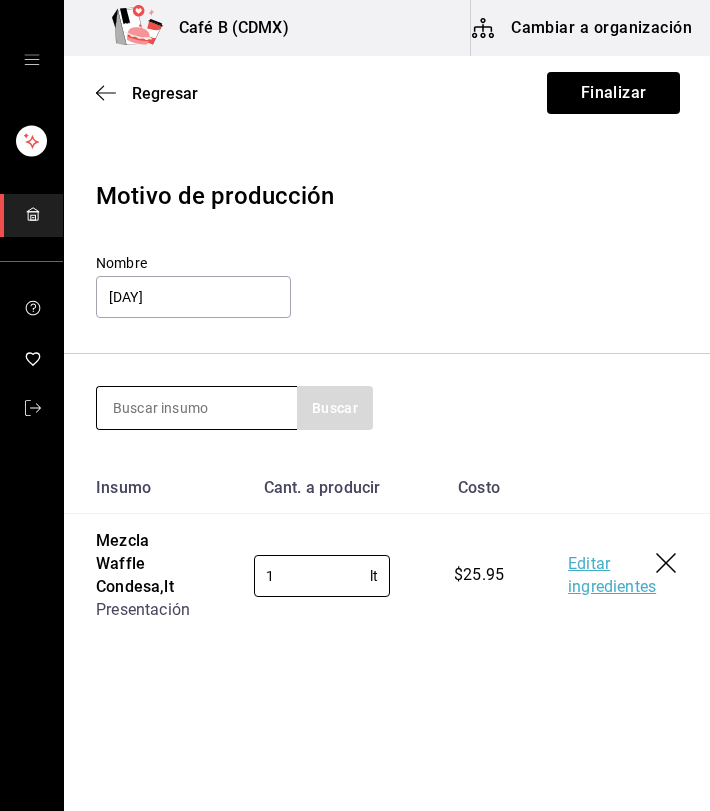 type on "1" 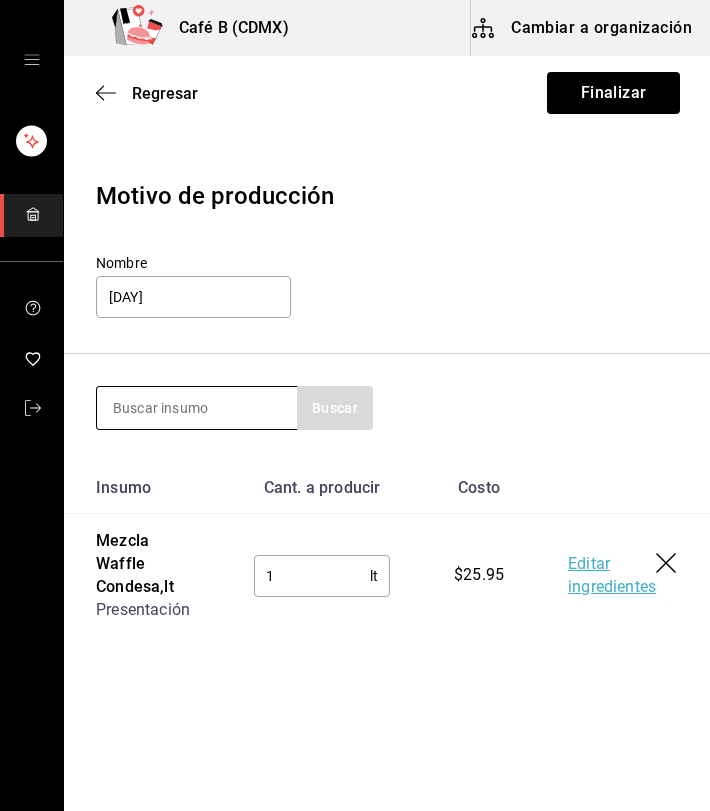 click at bounding box center (197, 408) 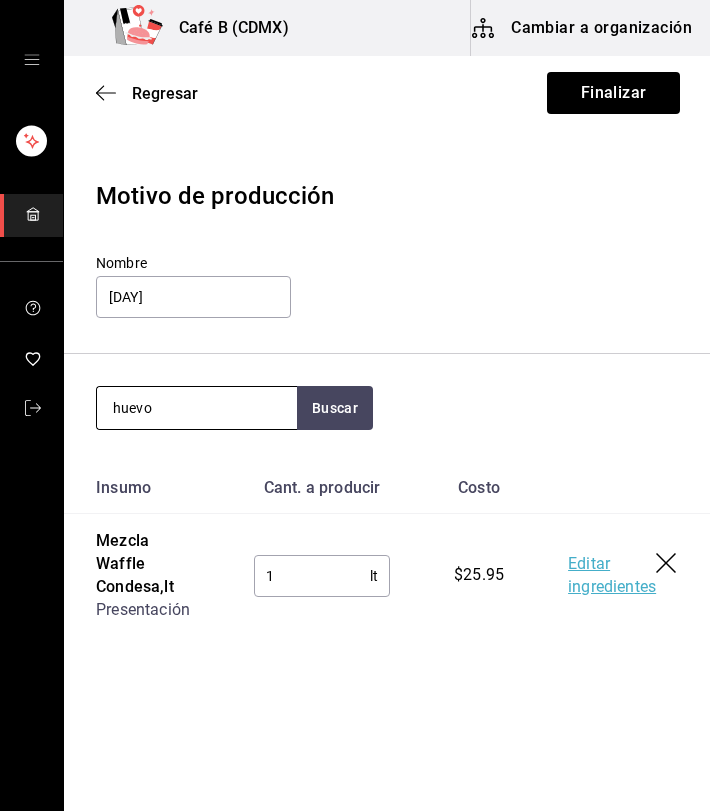 type on "huevo" 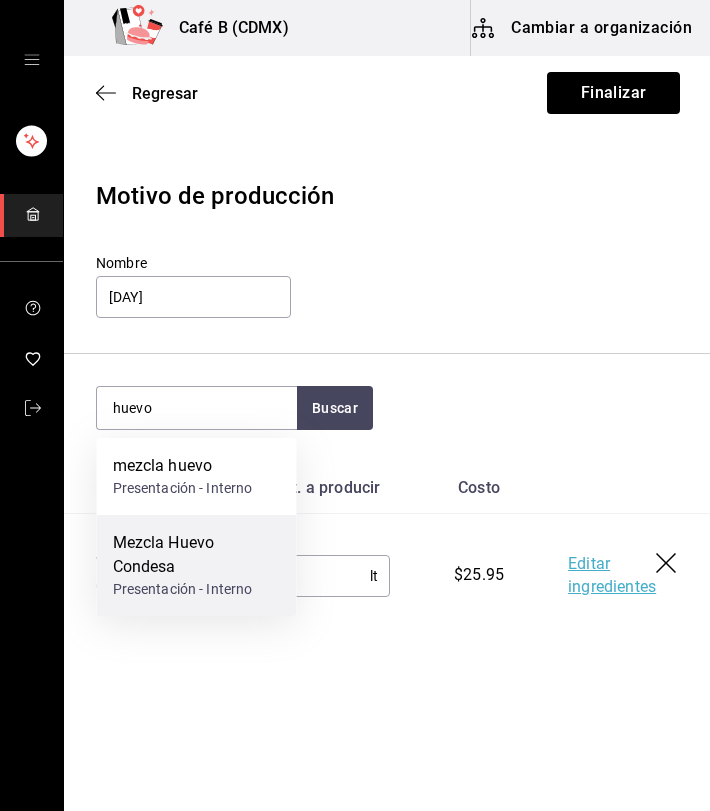 click on "Mezcla Huevo Condesa" at bounding box center (197, 555) 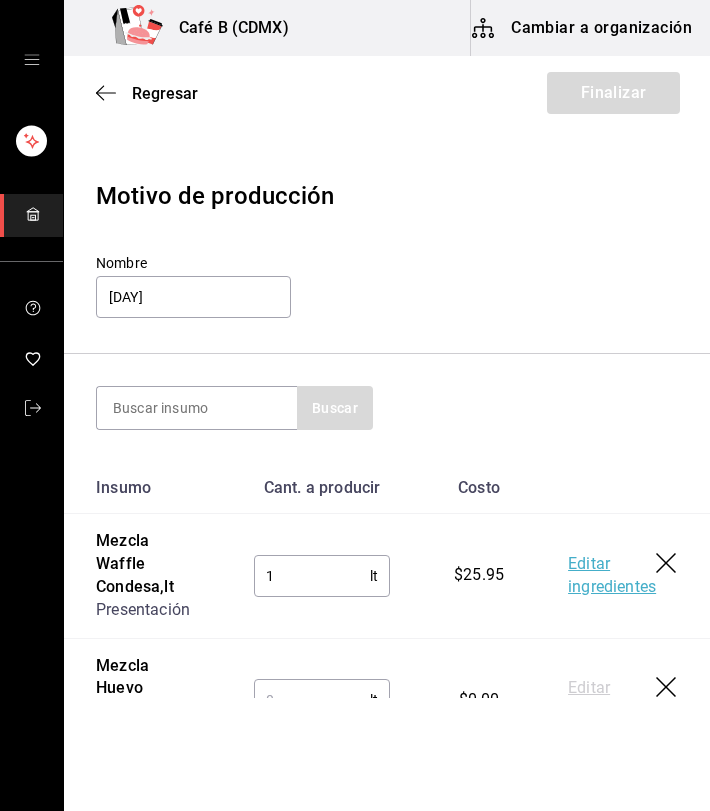 scroll, scrollTop: 97, scrollLeft: 0, axis: vertical 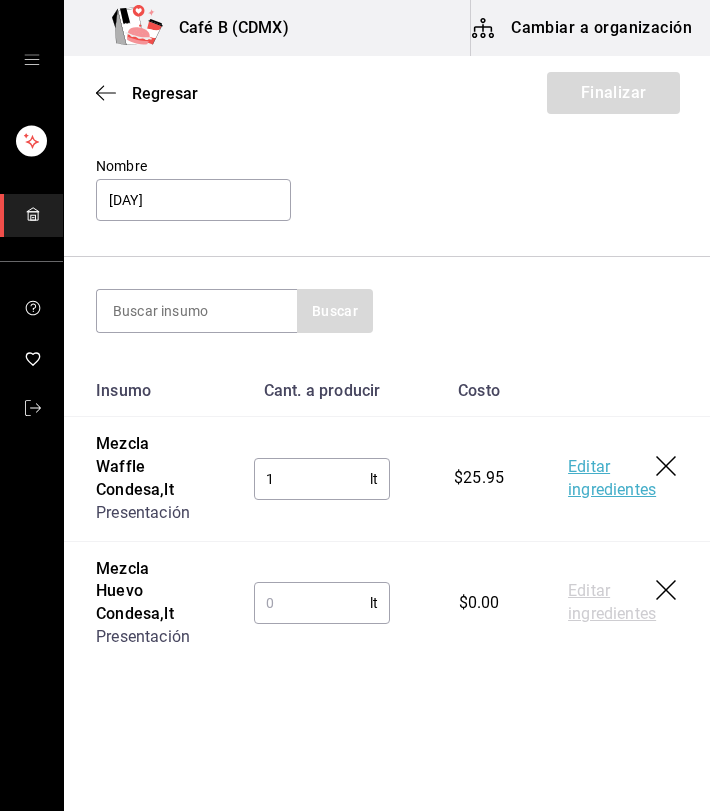 type on "2" 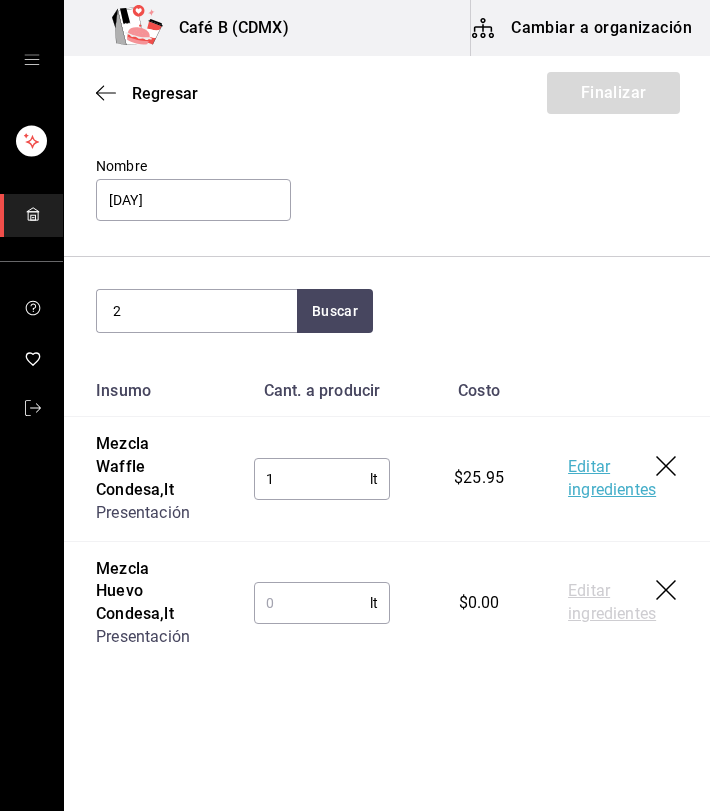type 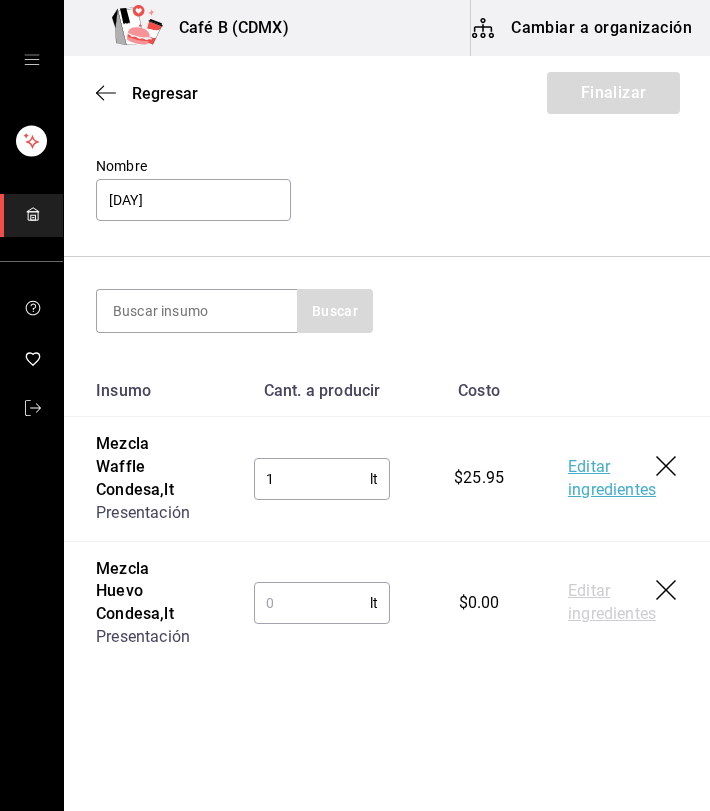 click at bounding box center [312, 603] 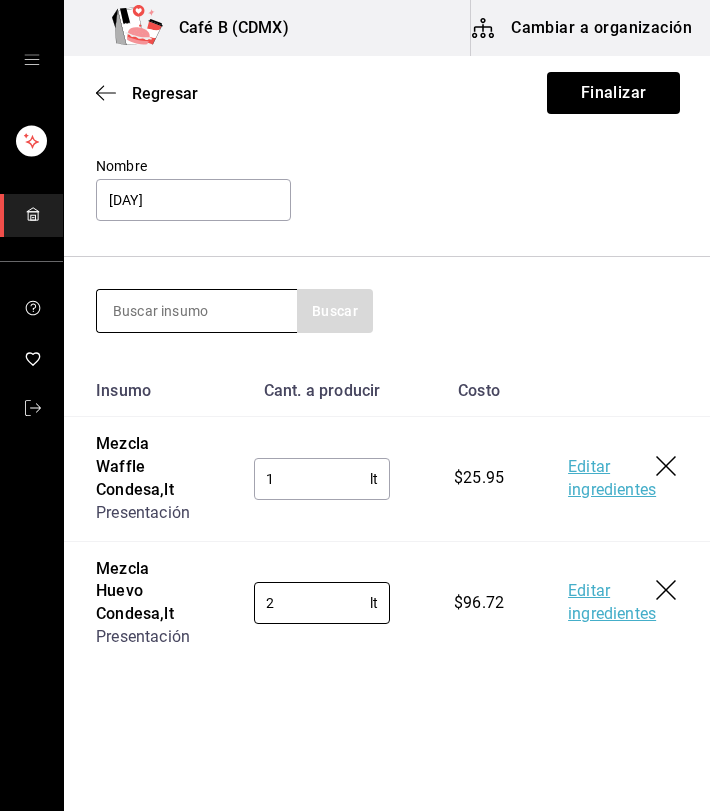 type on "2" 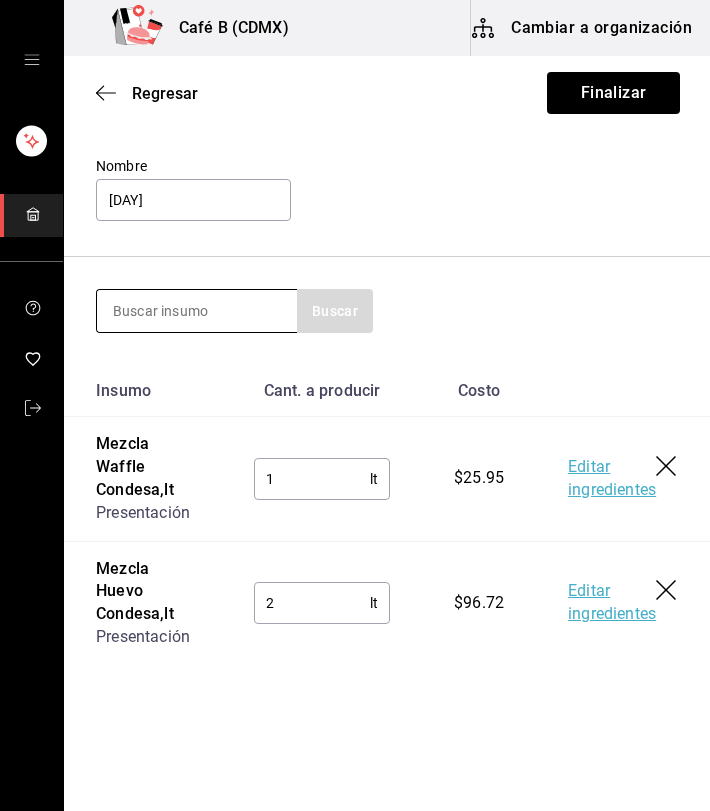 click at bounding box center (197, 311) 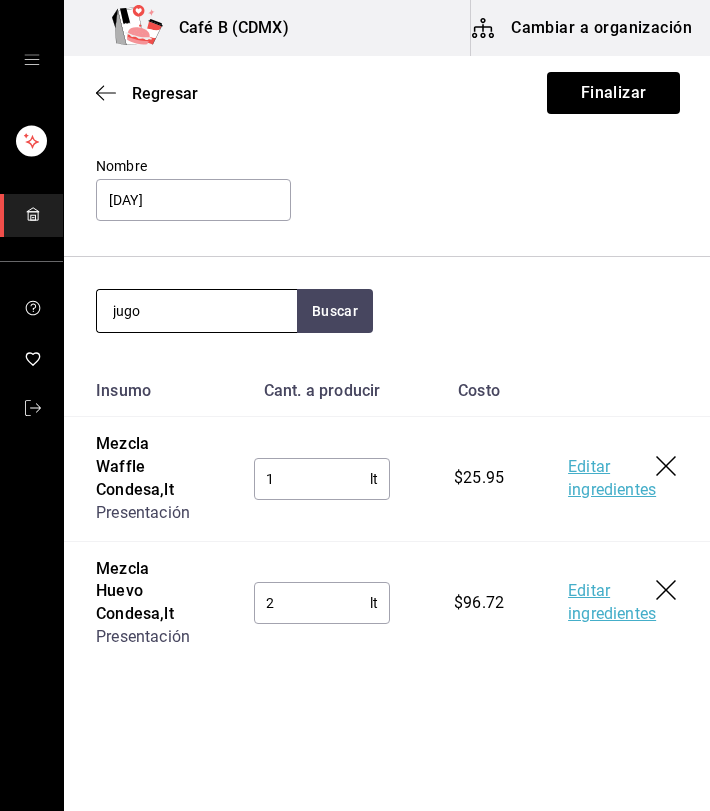 type on "jugo" 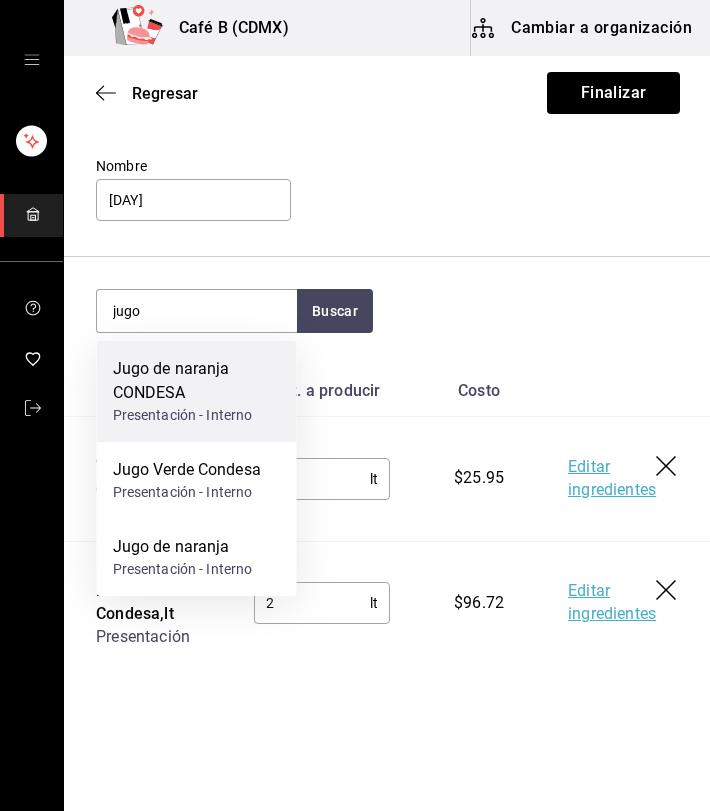 click on "Jugo de naranja CONDESA" at bounding box center (197, 381) 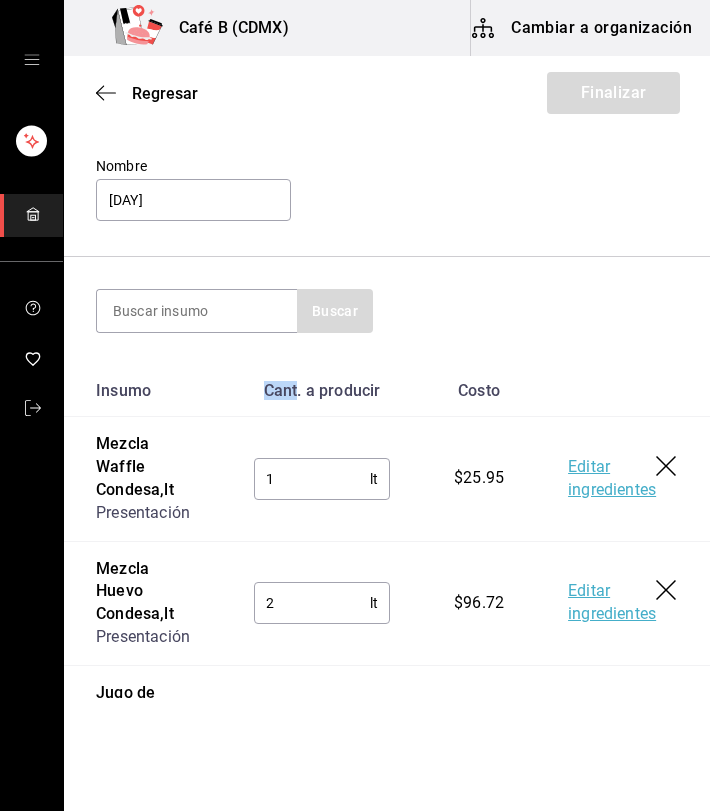 click on "Cant. a producir" at bounding box center (322, 391) 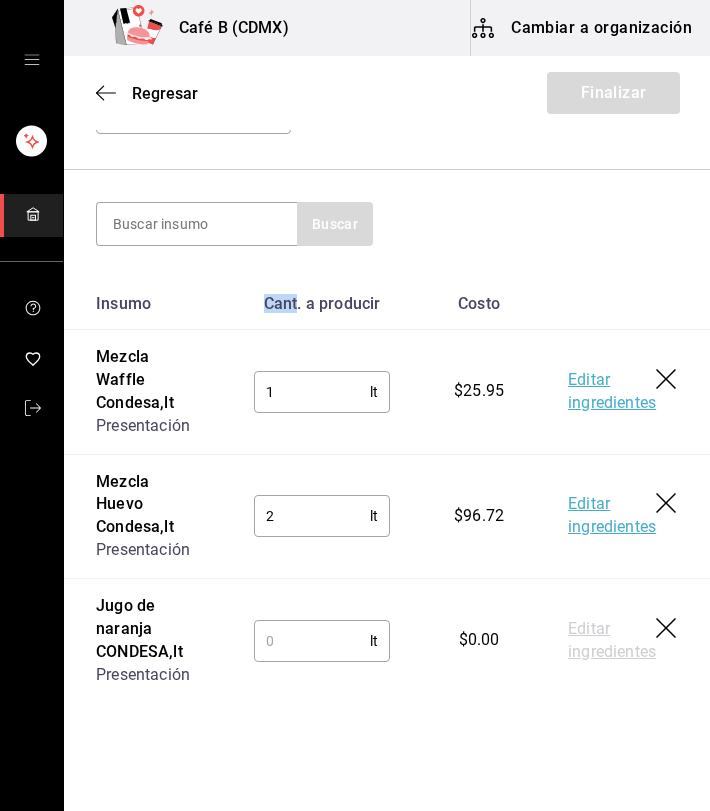 scroll, scrollTop: 221, scrollLeft: 0, axis: vertical 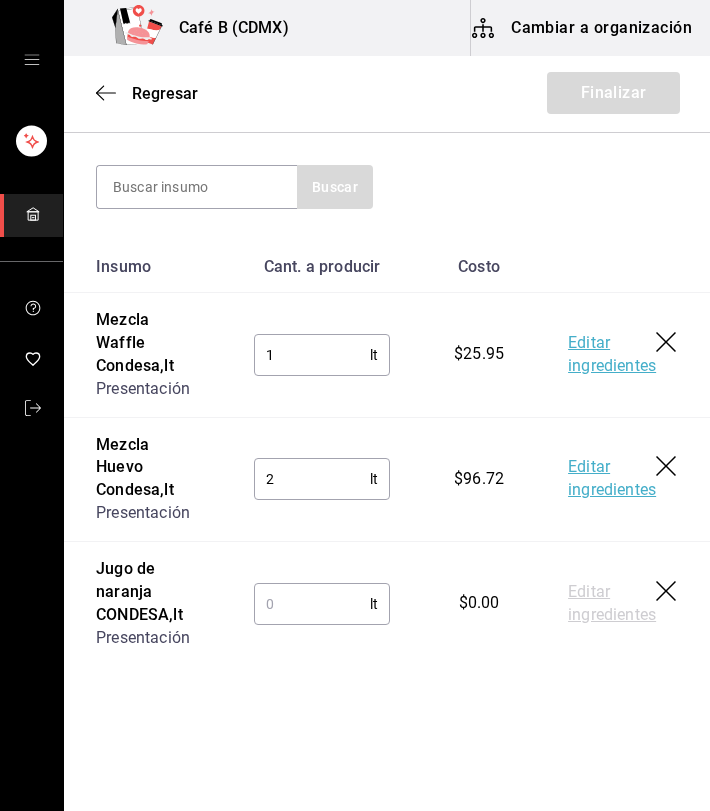click at bounding box center [312, 604] 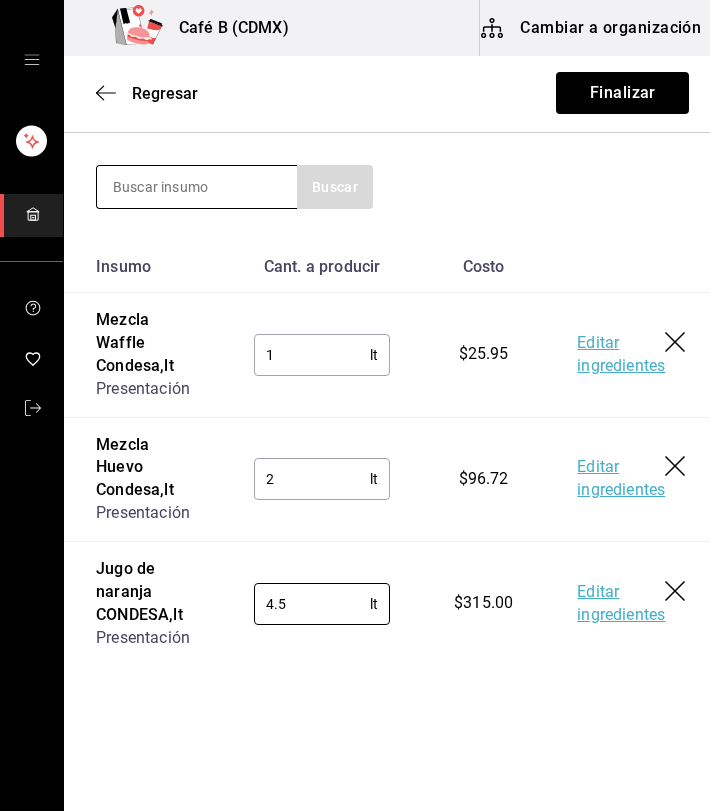 type on "4.5" 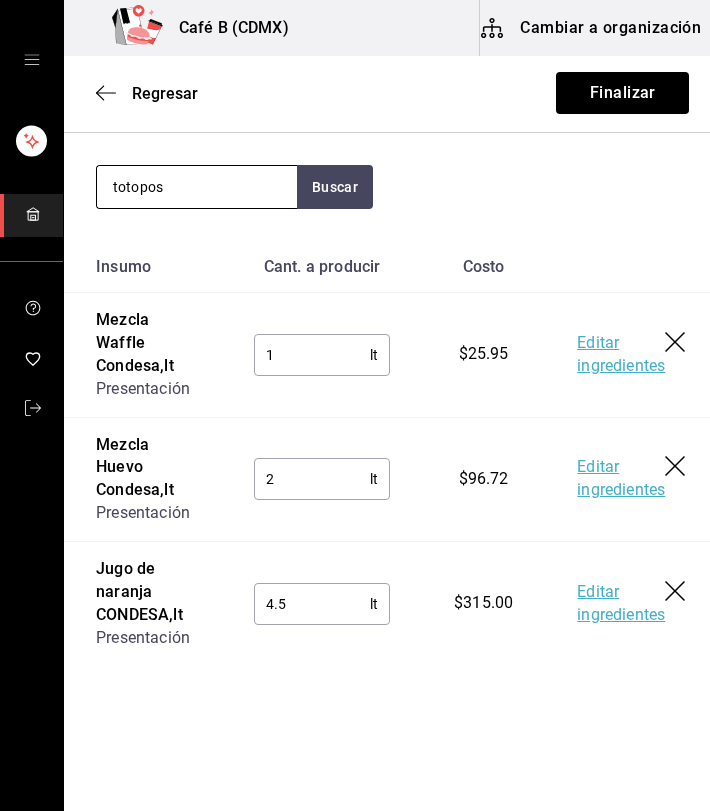 type on "totopos" 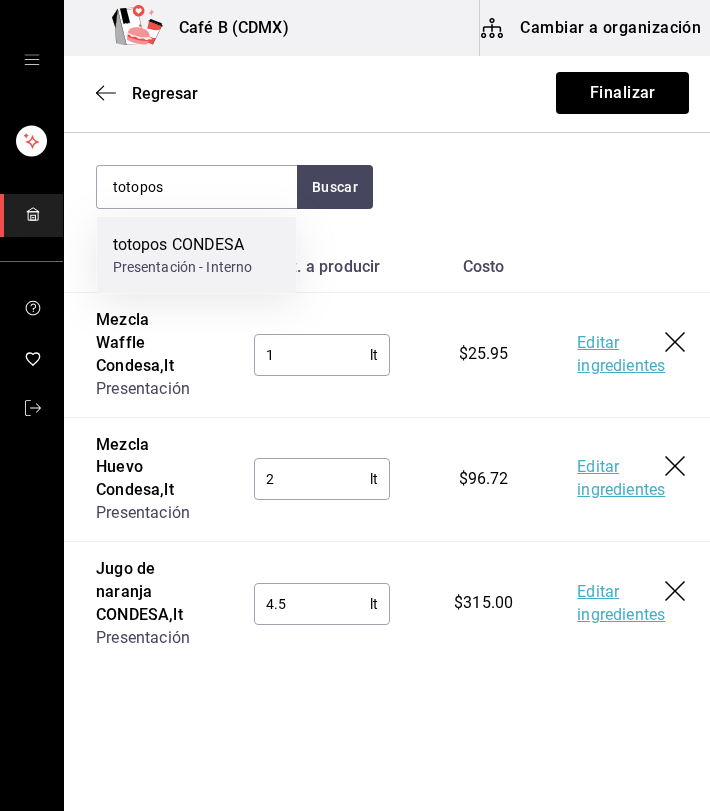 click on "totopos CONDESA" at bounding box center (183, 245) 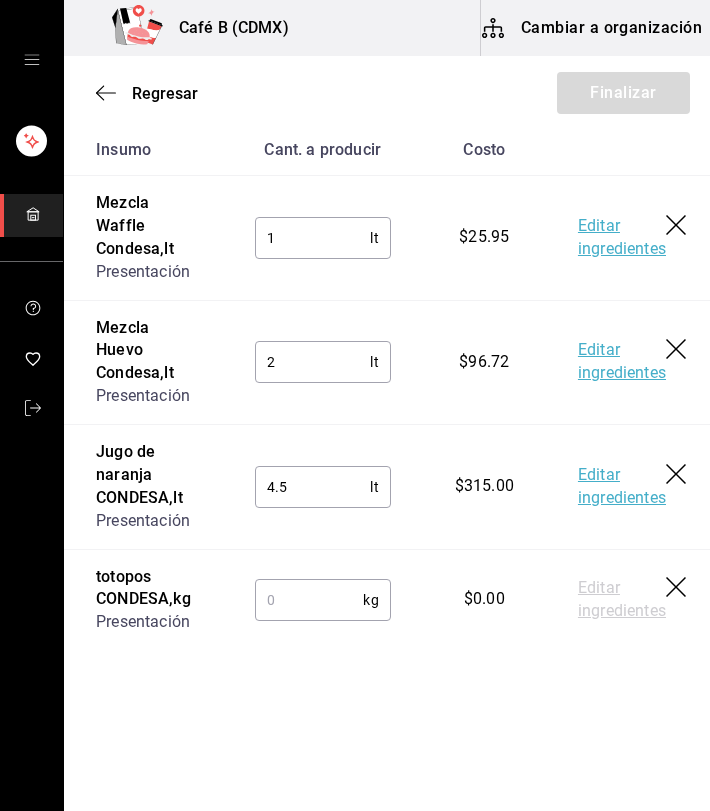 scroll, scrollTop: 339, scrollLeft: 0, axis: vertical 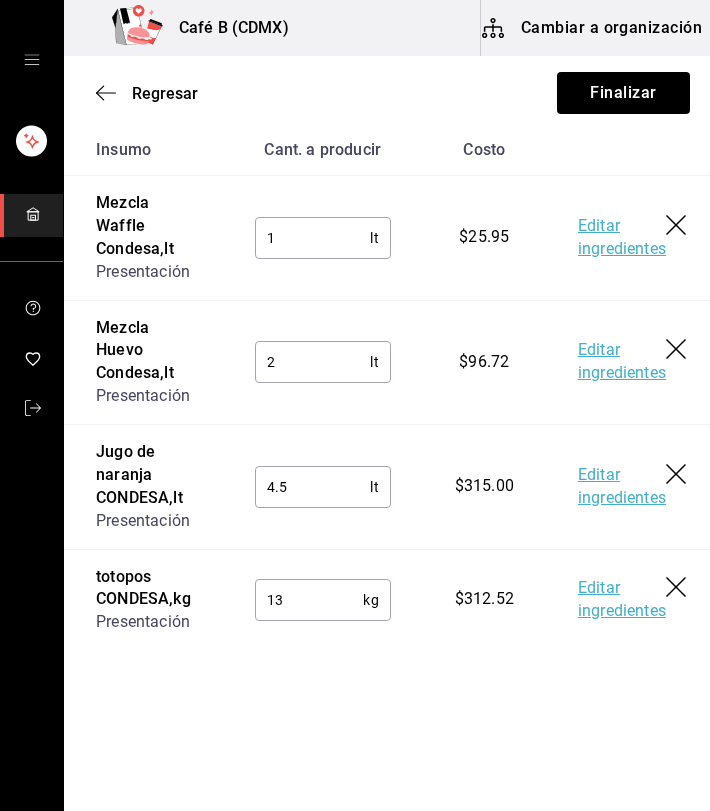 type on "1" 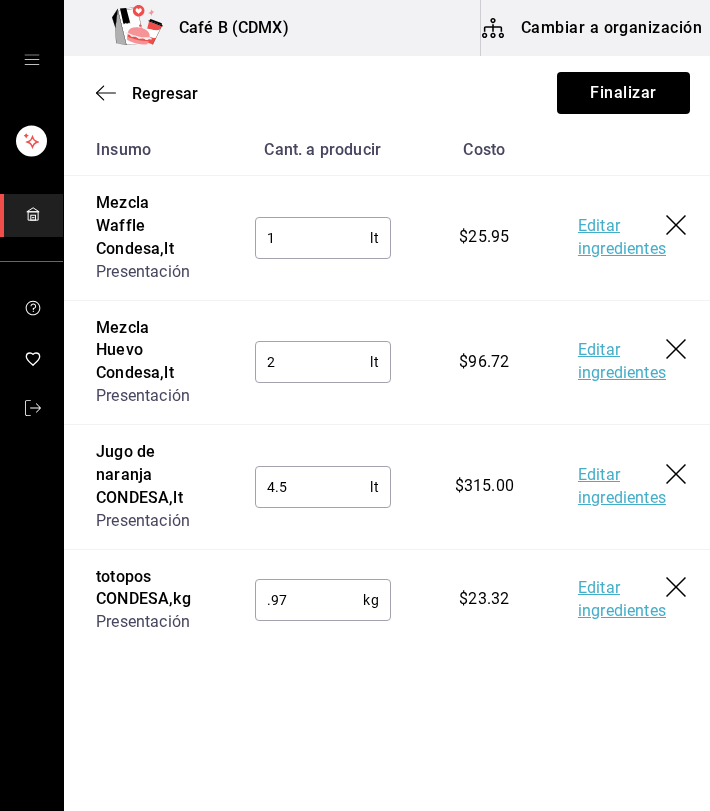 type on "0.97" 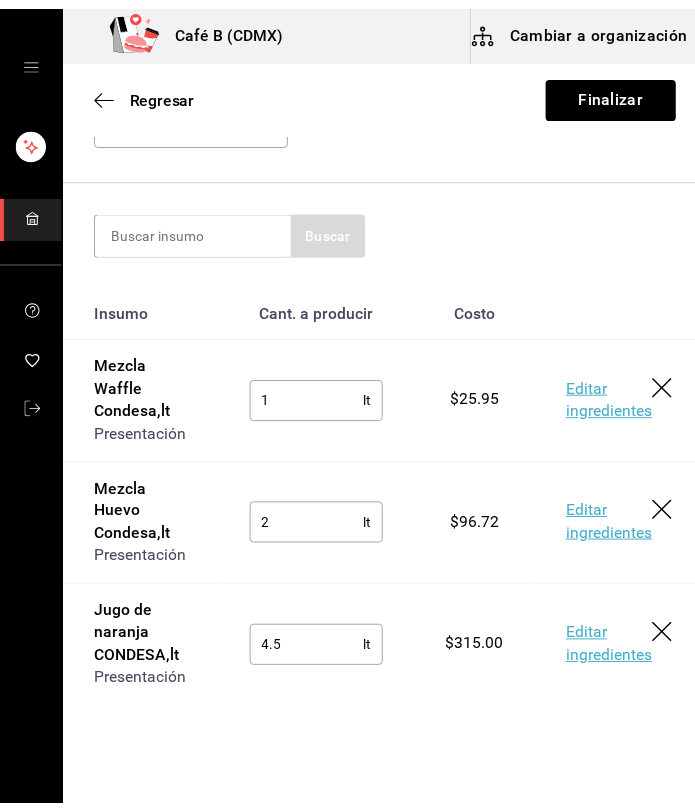 scroll, scrollTop: 176, scrollLeft: 0, axis: vertical 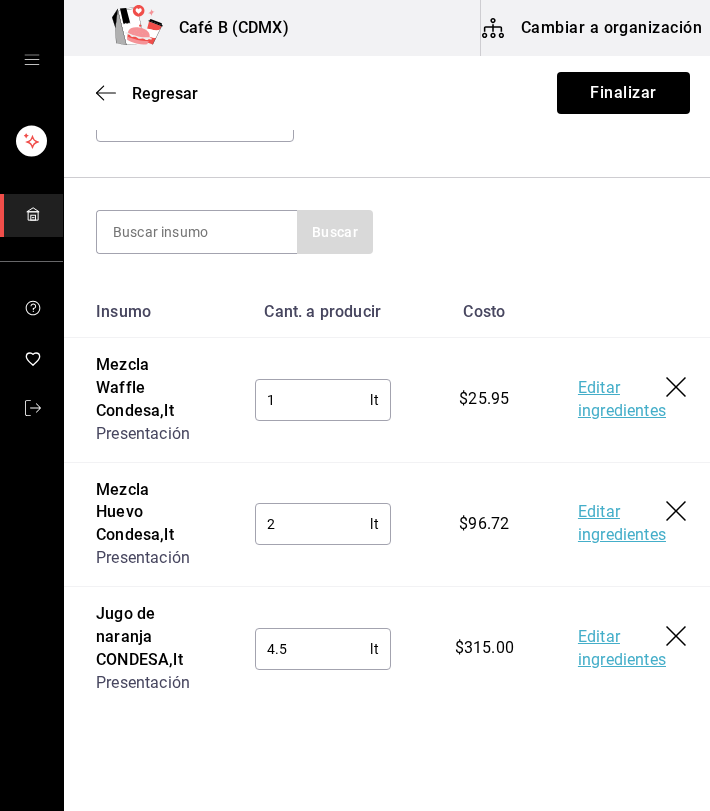 click on "2" at bounding box center (313, 524) 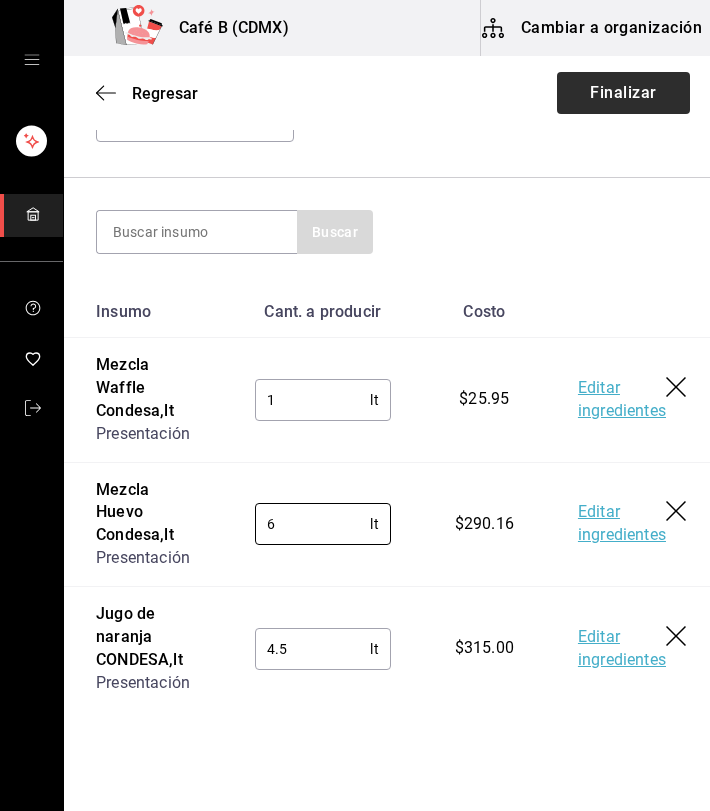 type on "6" 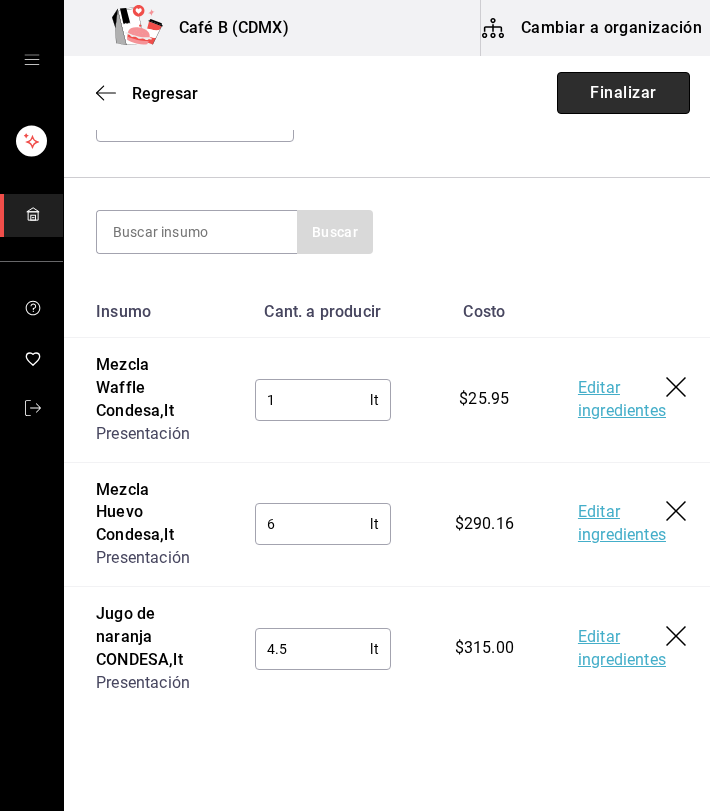 click on "Finalizar" at bounding box center (623, 93) 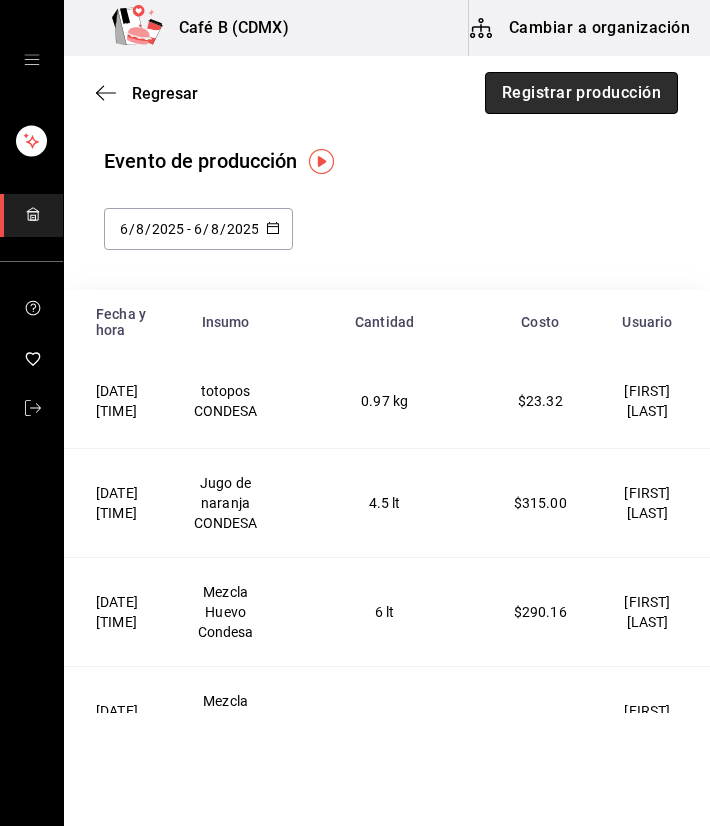 click on "Registrar producción" at bounding box center [581, 93] 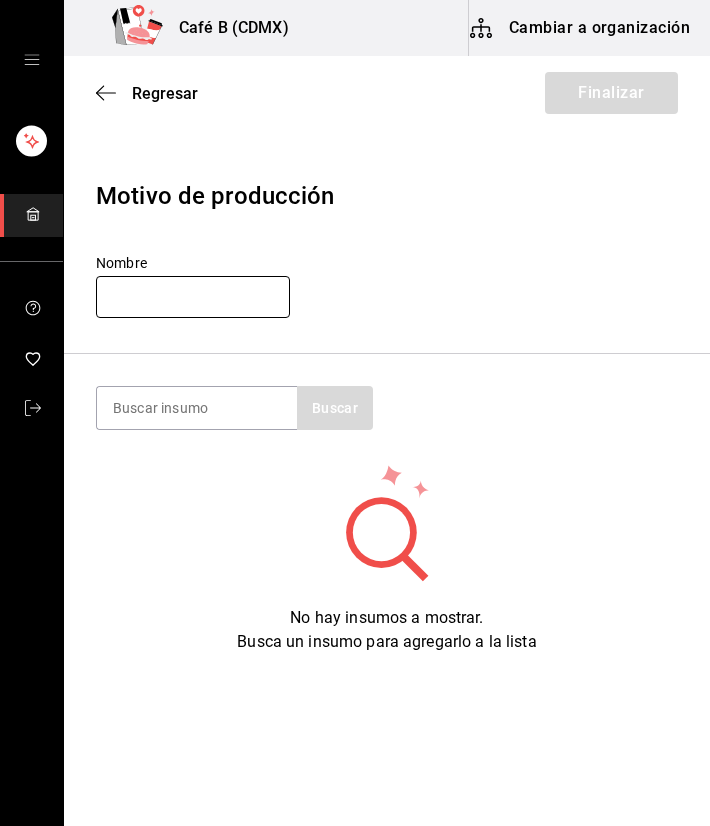 click at bounding box center (193, 297) 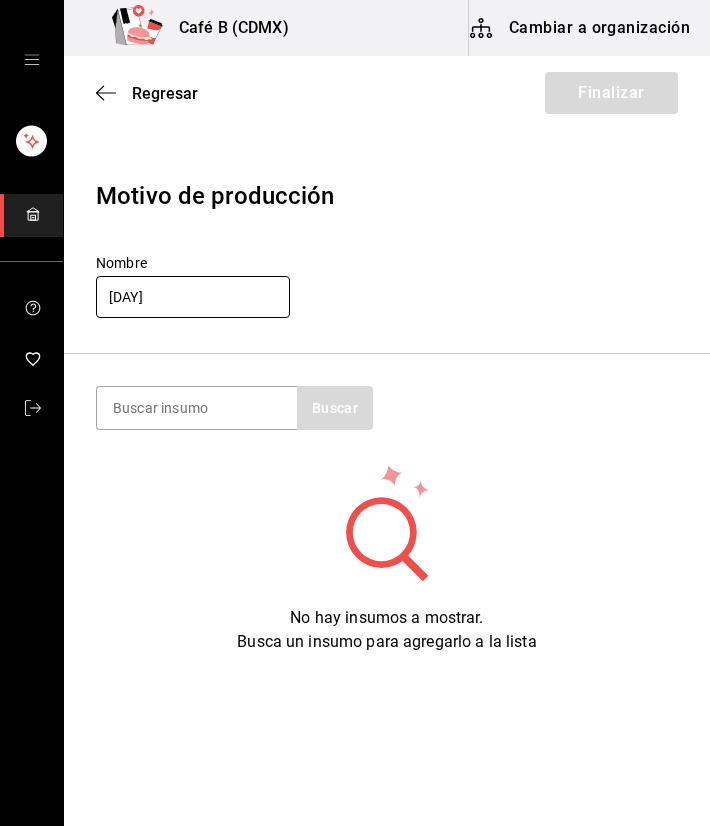 type on "05 agosto" 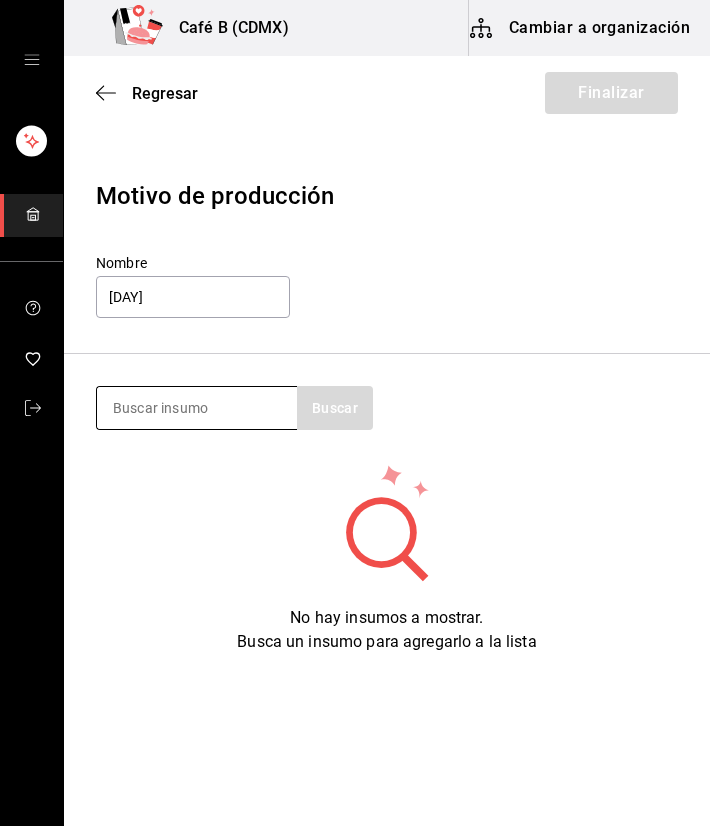 click at bounding box center [197, 408] 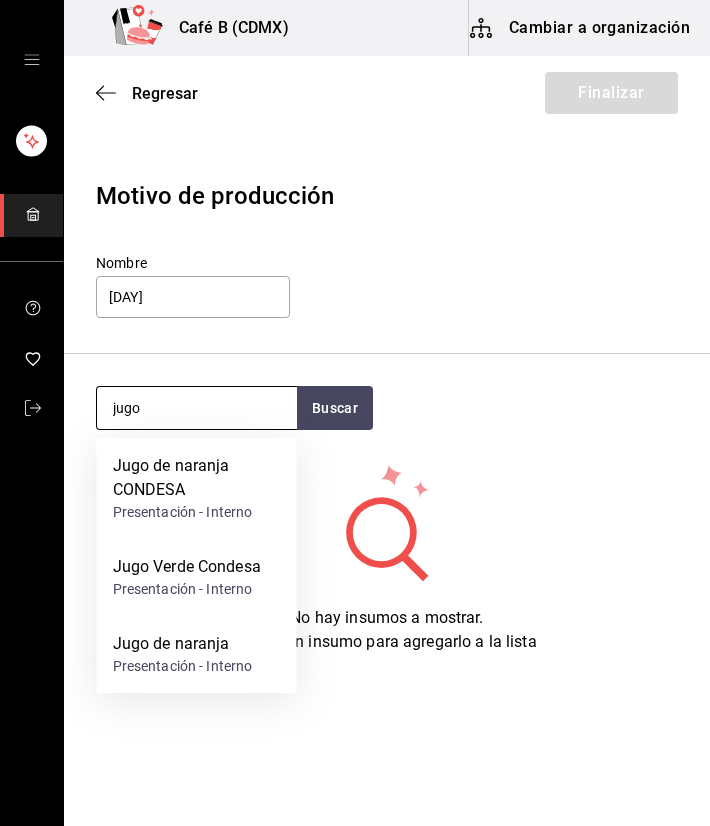 type on "jugo" 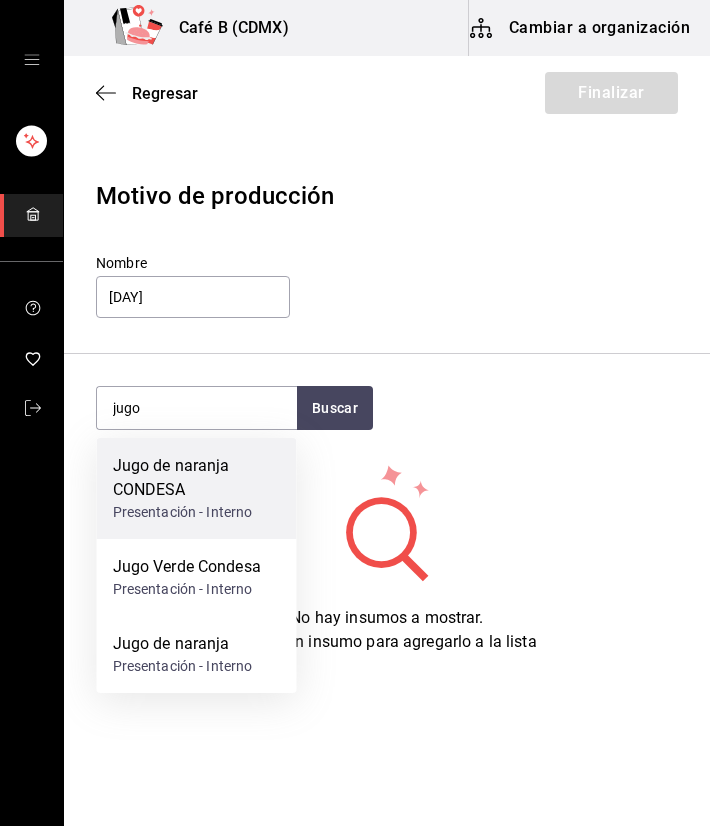 click on "Jugo de naranja CONDESA" at bounding box center (197, 478) 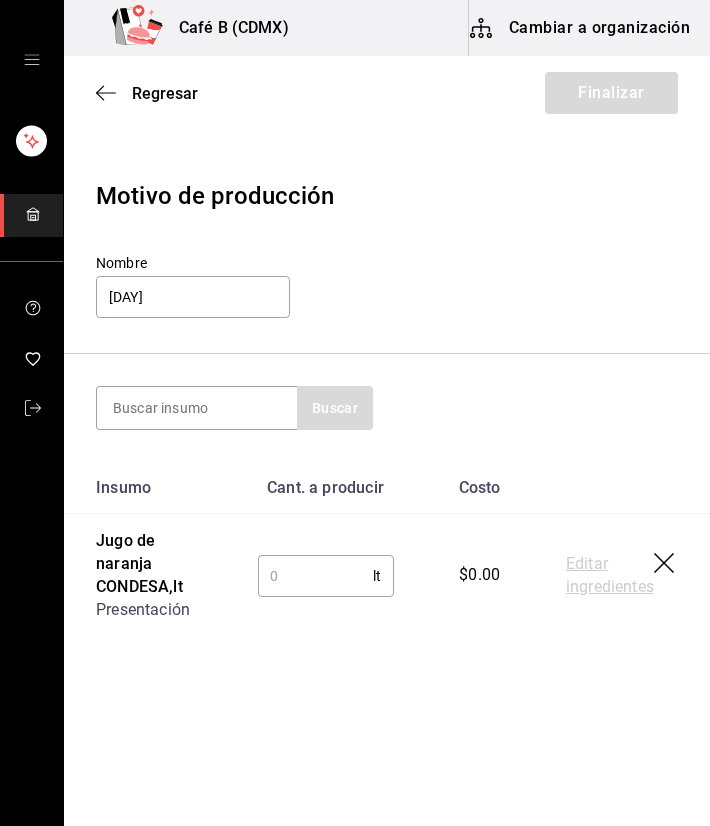 click at bounding box center [316, 576] 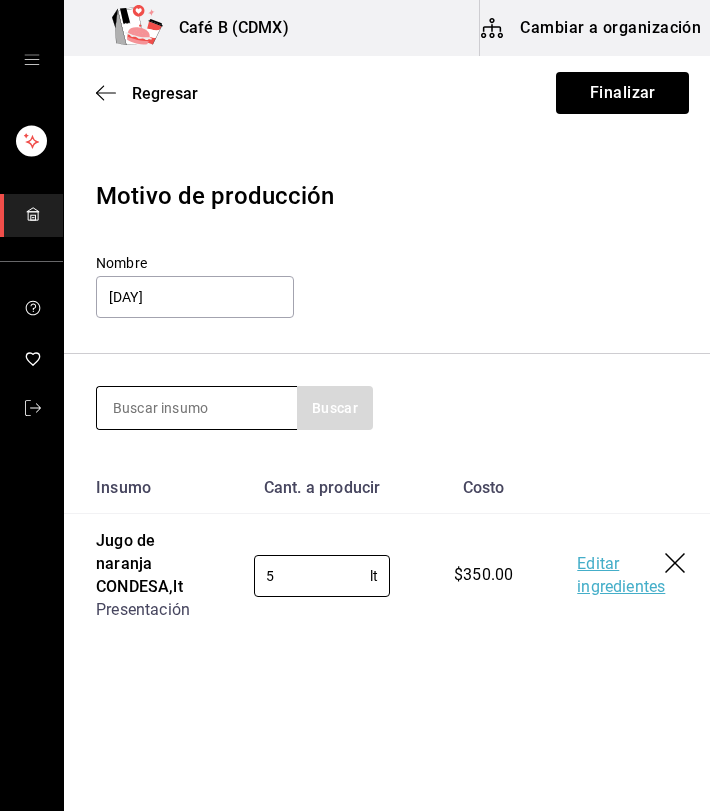 type on "5" 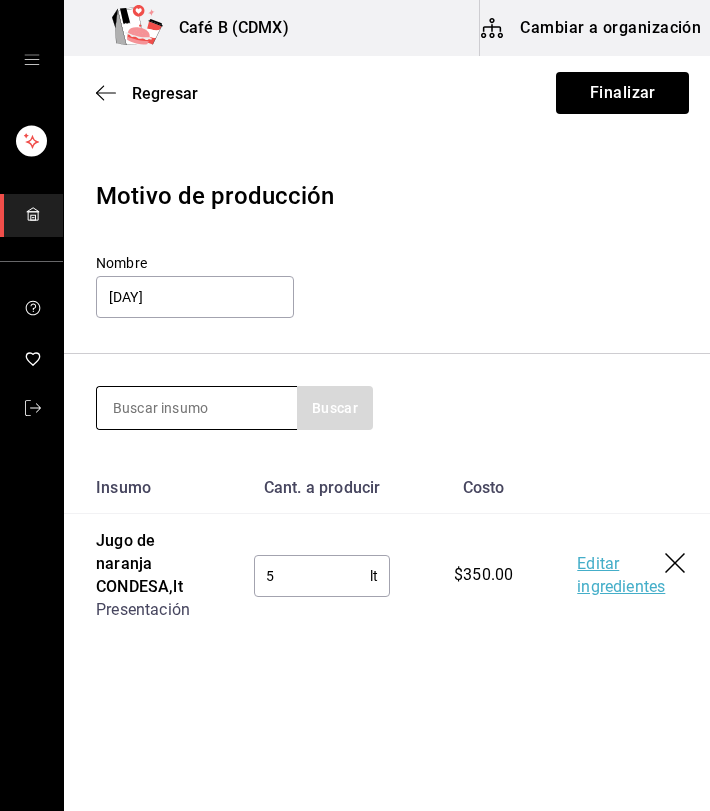 click at bounding box center (197, 408) 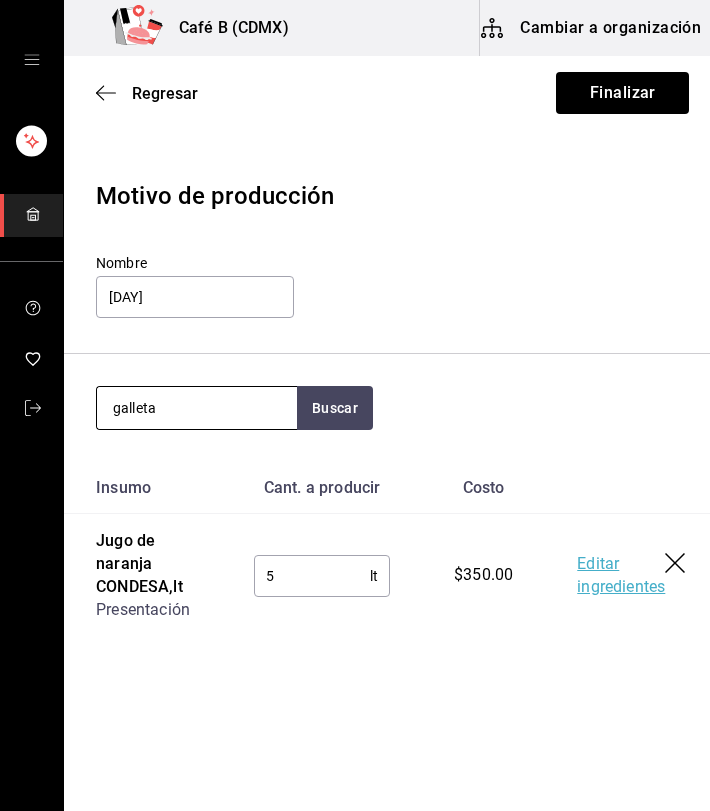 type on "galleta" 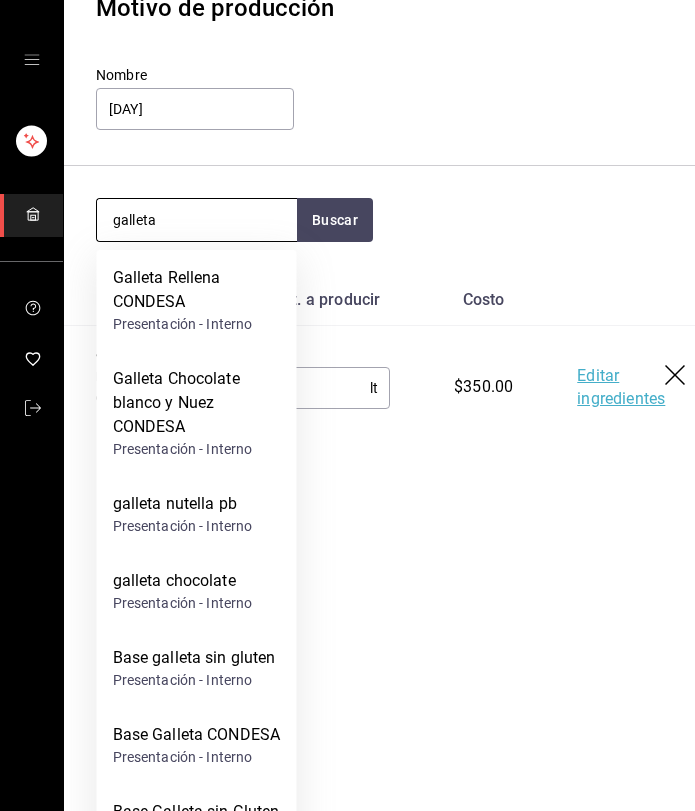 scroll, scrollTop: 189, scrollLeft: 0, axis: vertical 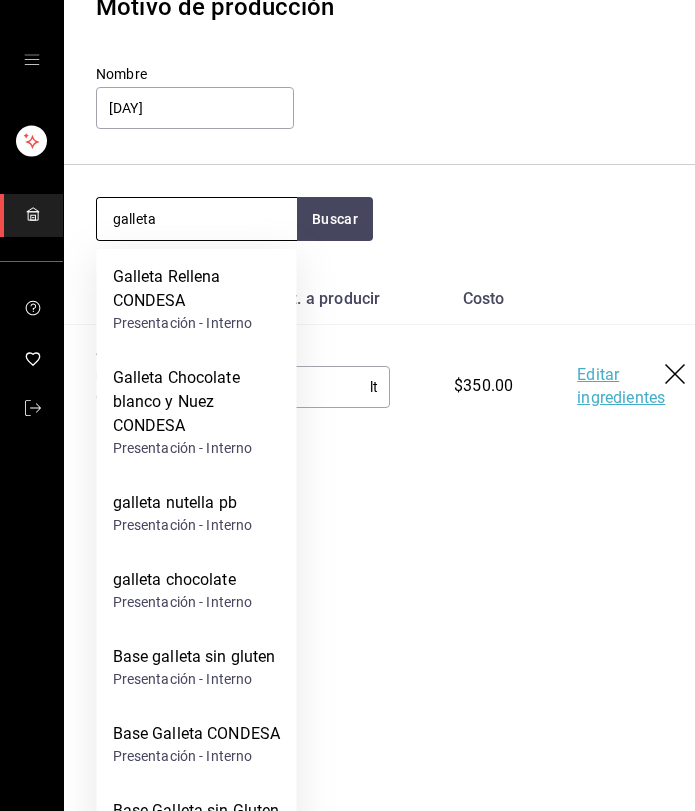 click on "Base Galleta CONDESA" at bounding box center [197, 734] 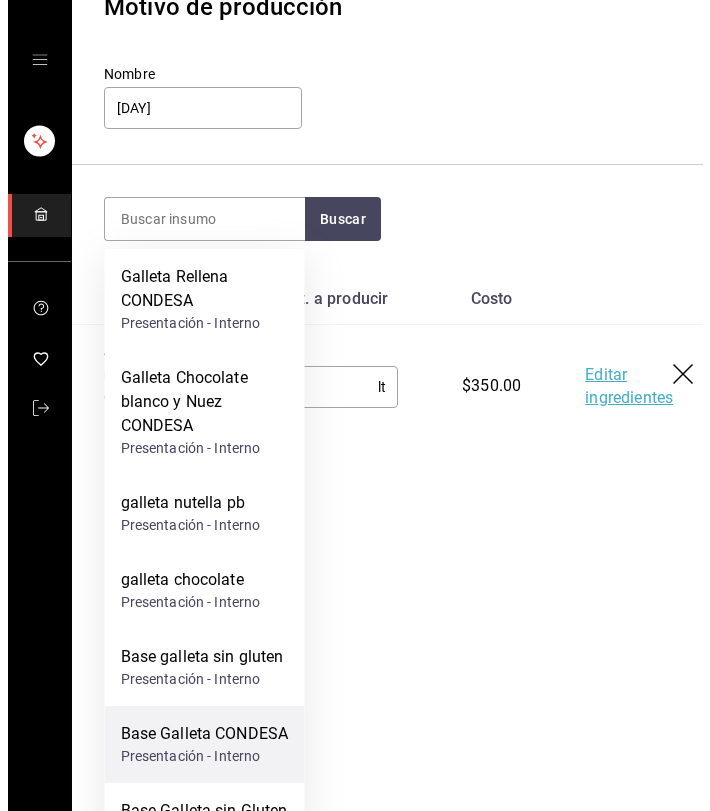 scroll, scrollTop: 0, scrollLeft: 0, axis: both 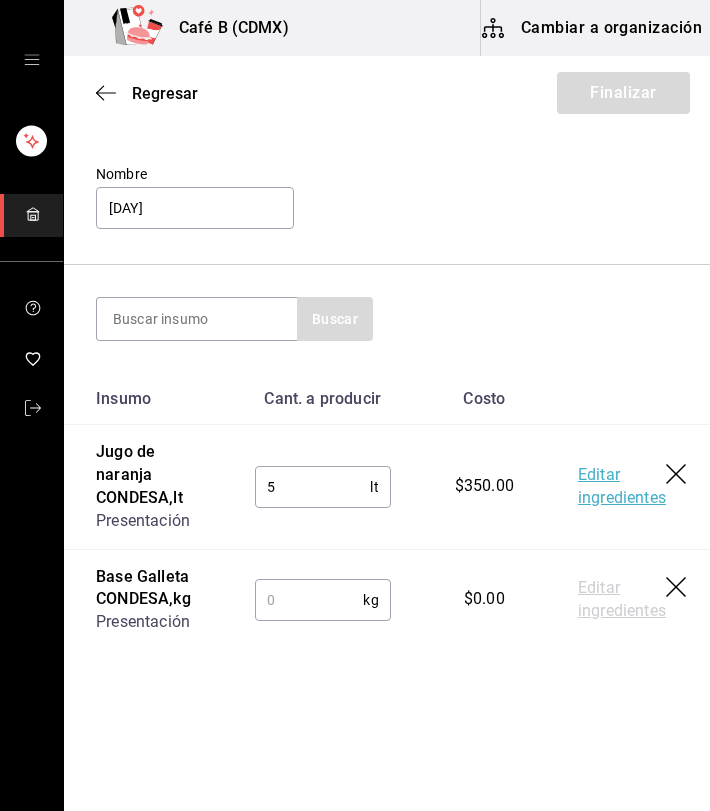 click 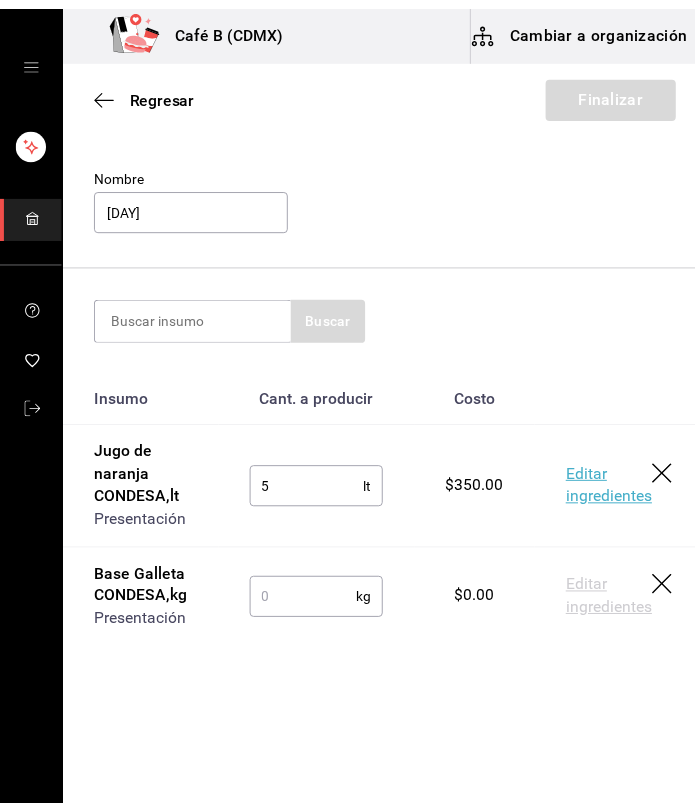 scroll, scrollTop: 0, scrollLeft: 0, axis: both 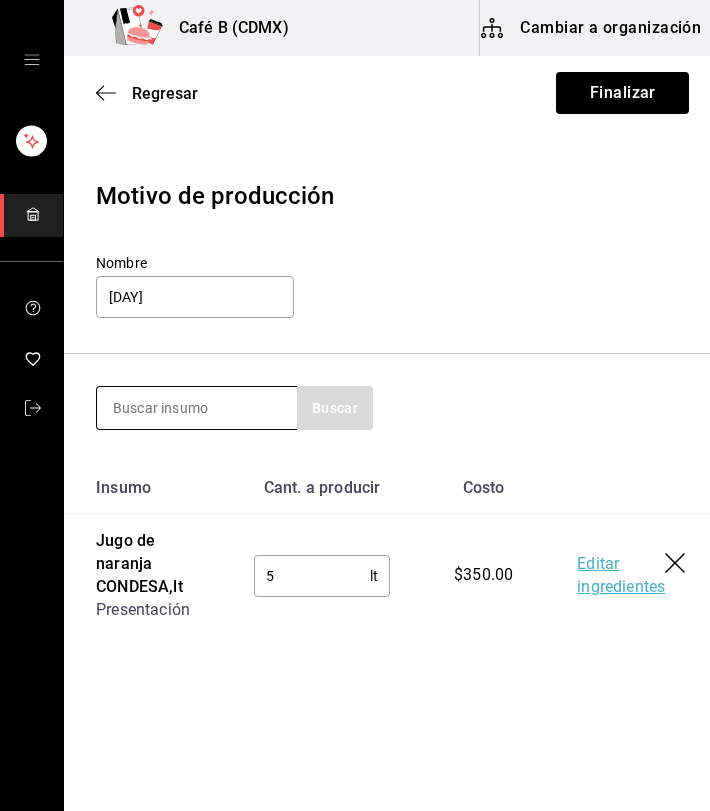 click at bounding box center (197, 408) 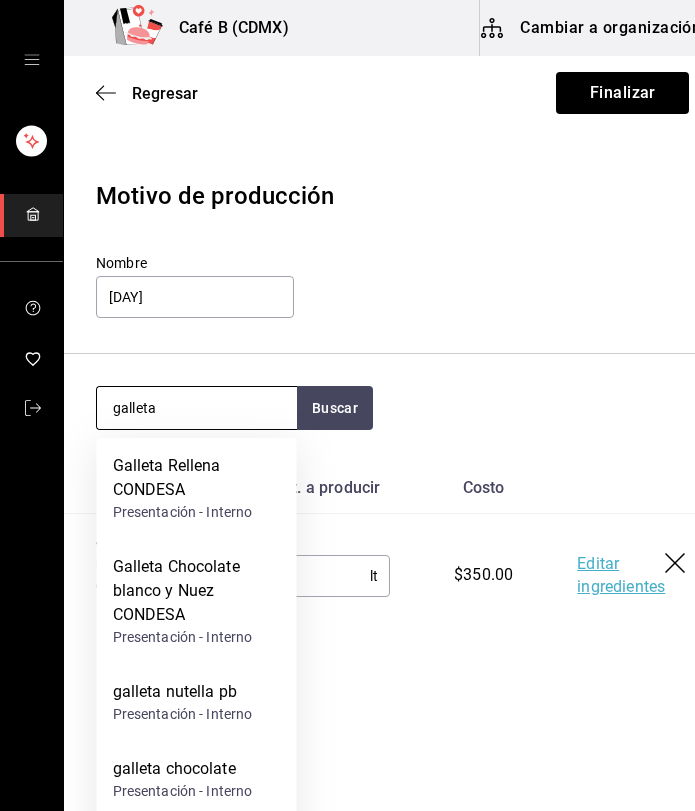 type on "galleta" 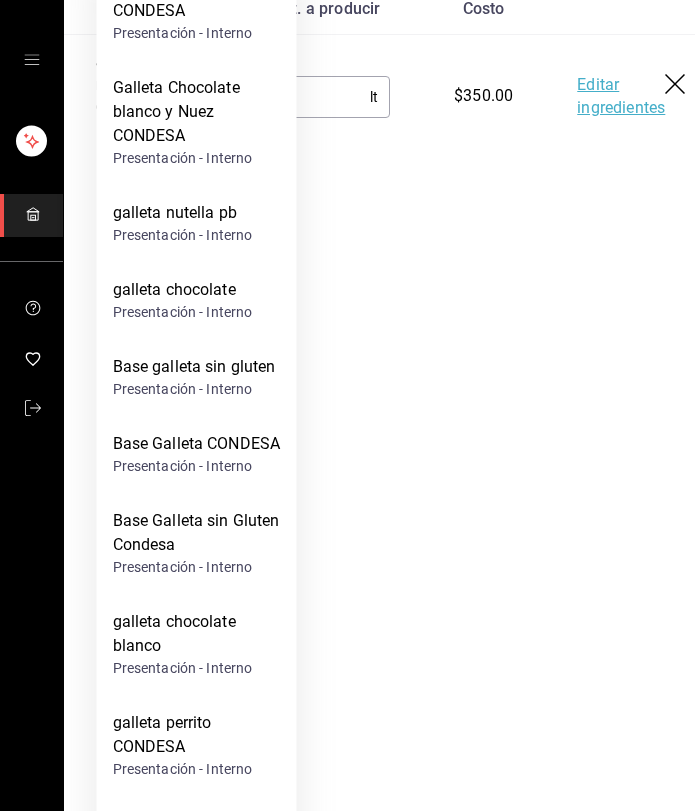 scroll, scrollTop: 953, scrollLeft: 0, axis: vertical 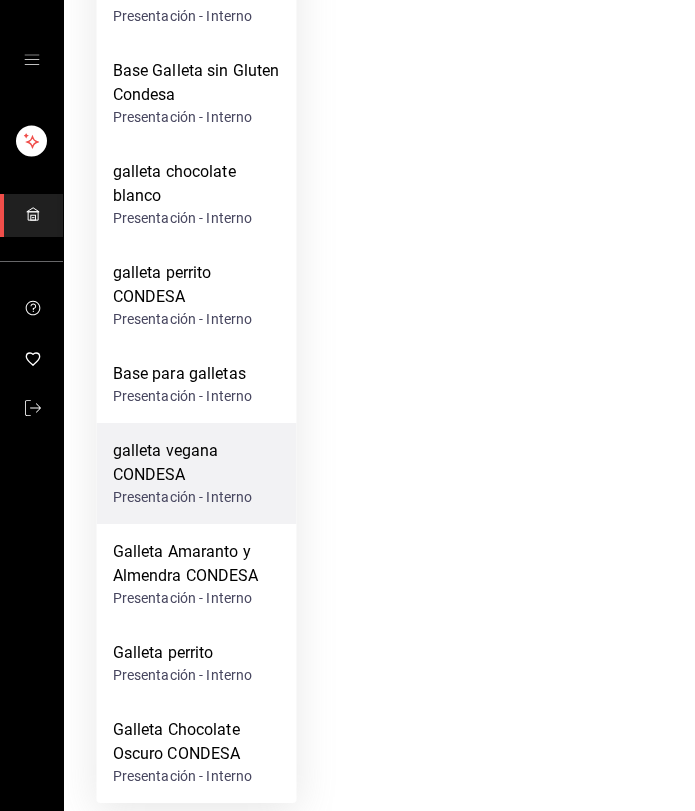 click on "galleta vegana CONDESA" at bounding box center (197, 463) 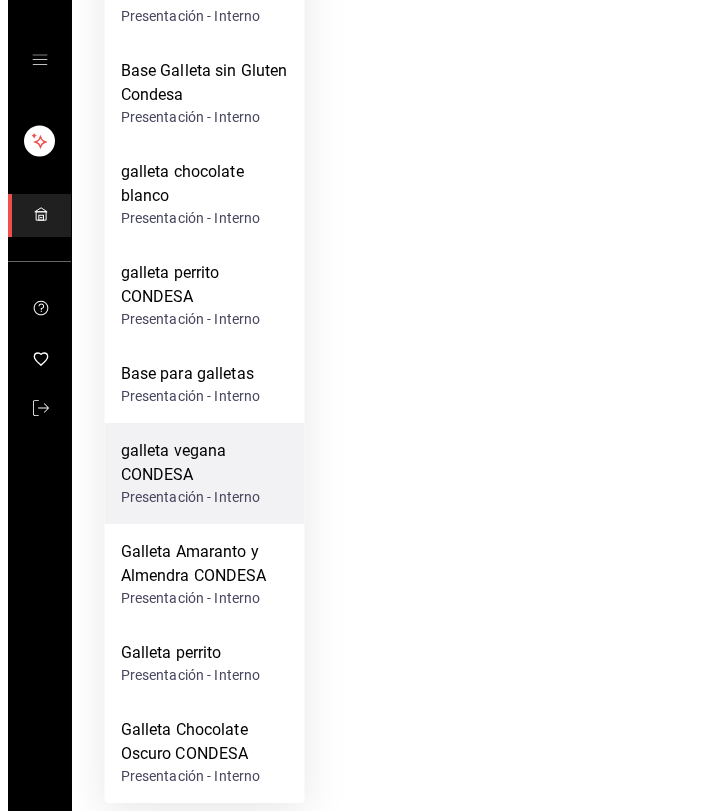 scroll, scrollTop: 0, scrollLeft: 0, axis: both 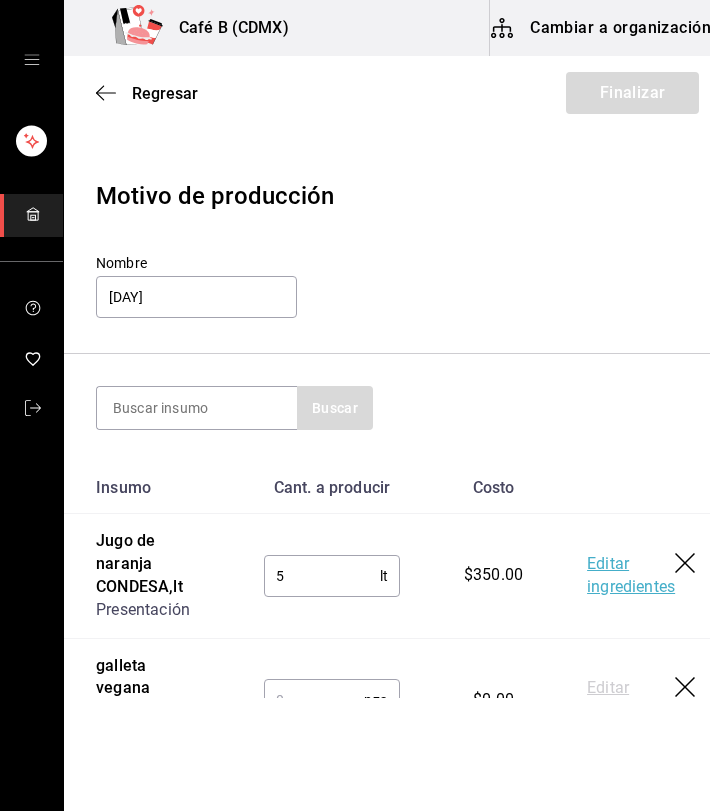 click at bounding box center (197, 408) 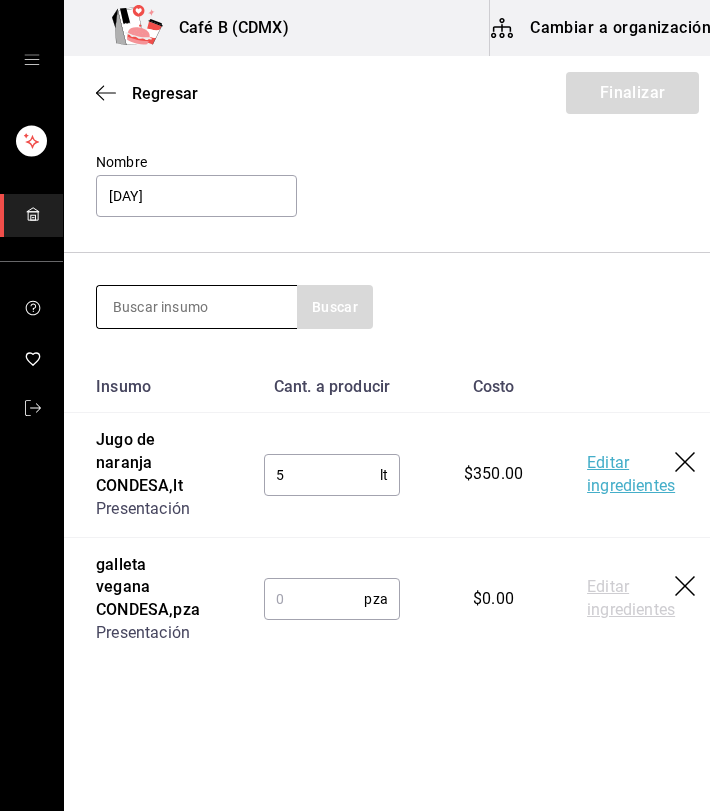 scroll, scrollTop: 120, scrollLeft: 0, axis: vertical 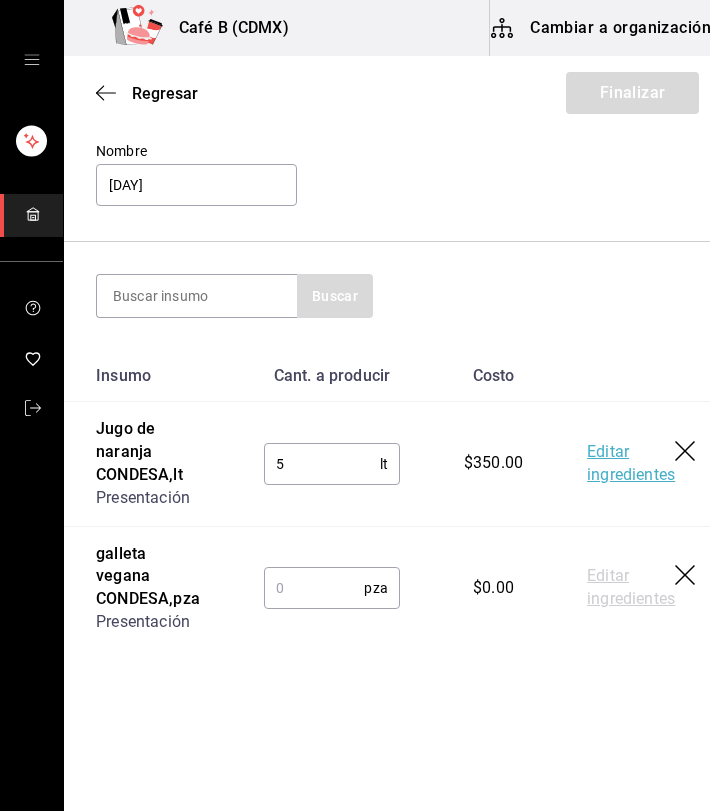 click at bounding box center (314, 588) 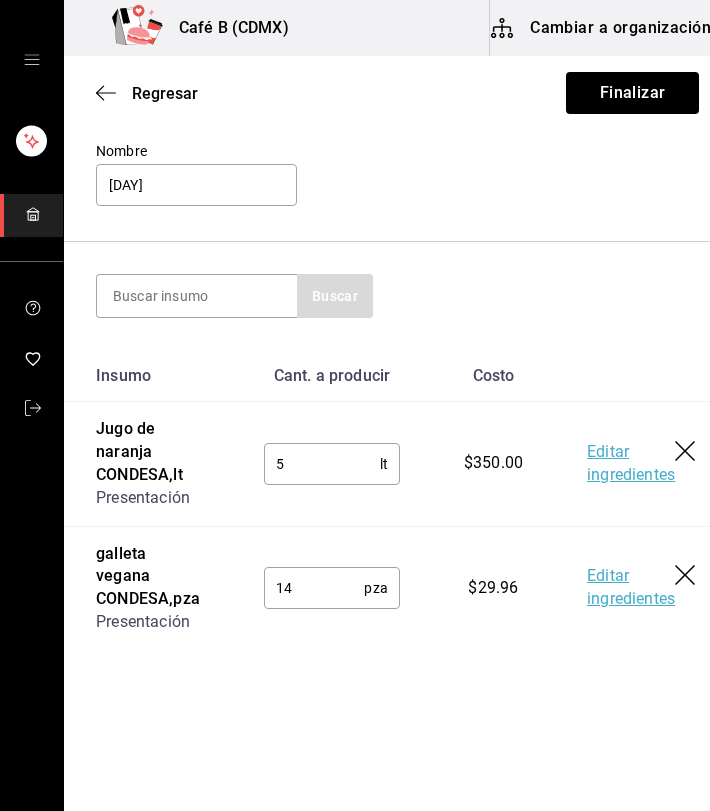 type on "1" 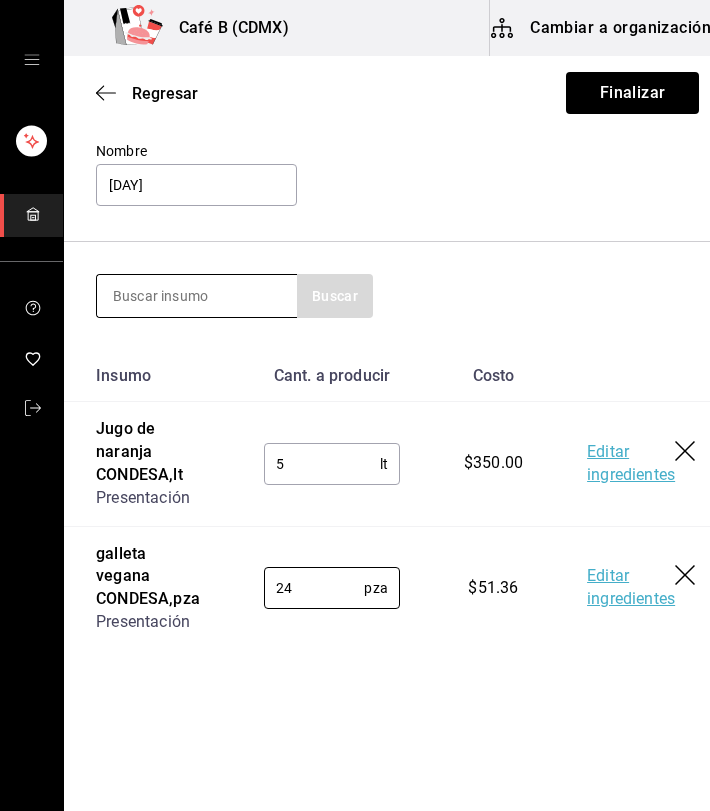 type on "24" 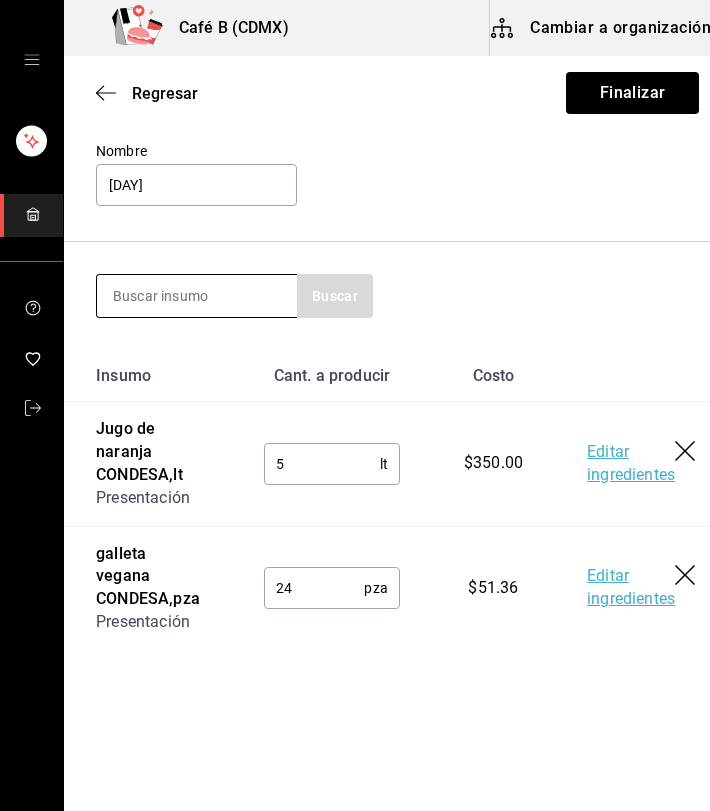 click at bounding box center (197, 296) 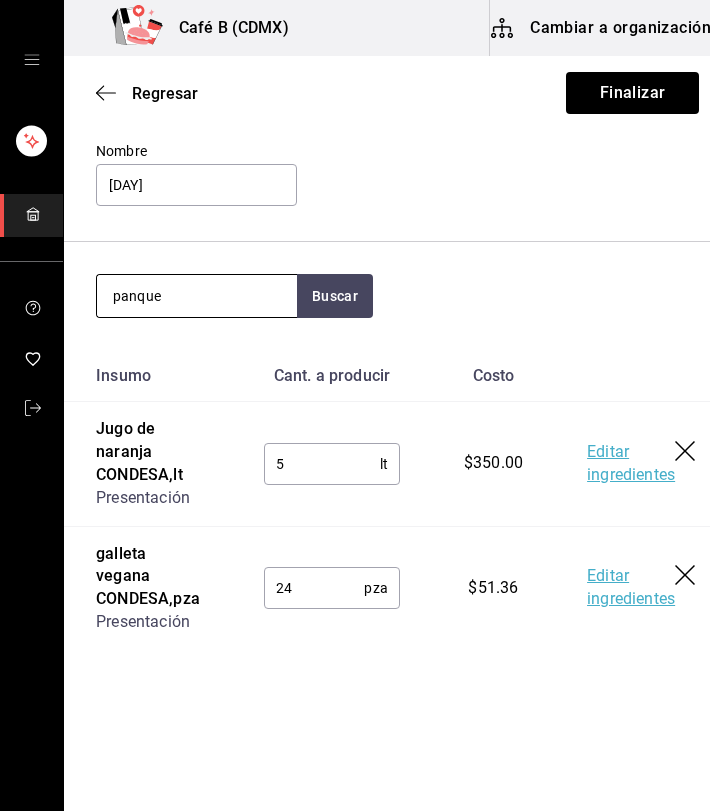 type on "panque" 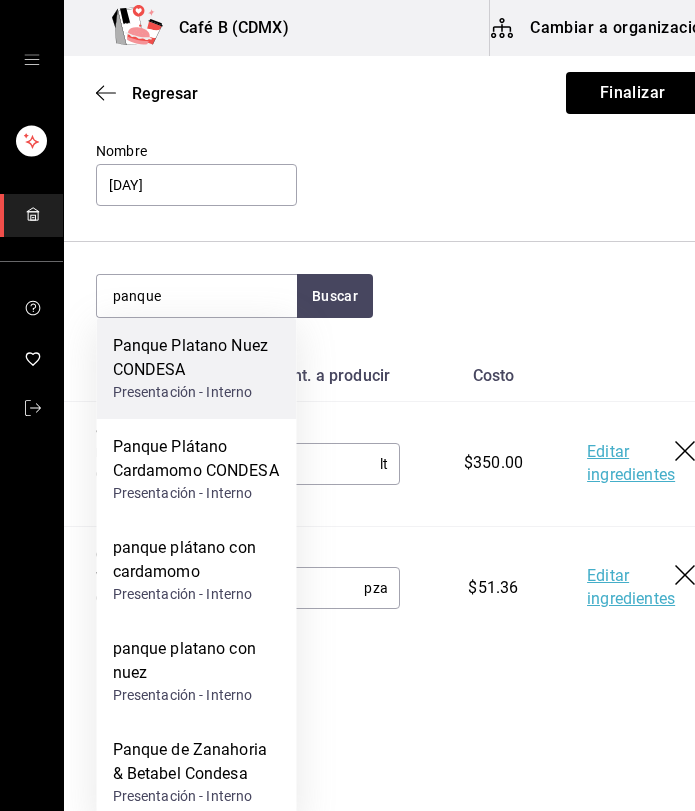 click on "Panque Platano Nuez CONDESA" at bounding box center (197, 358) 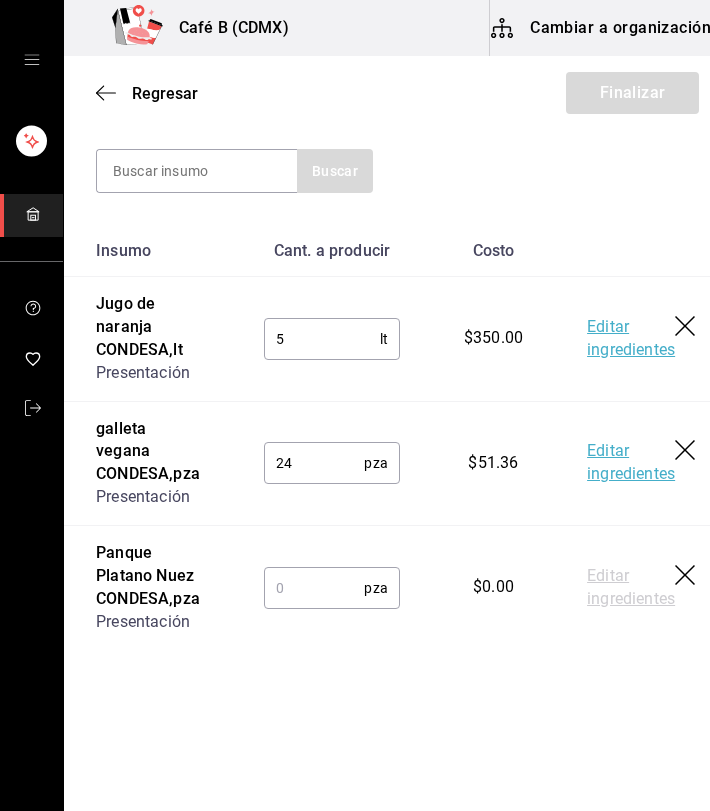 scroll, scrollTop: 284, scrollLeft: 0, axis: vertical 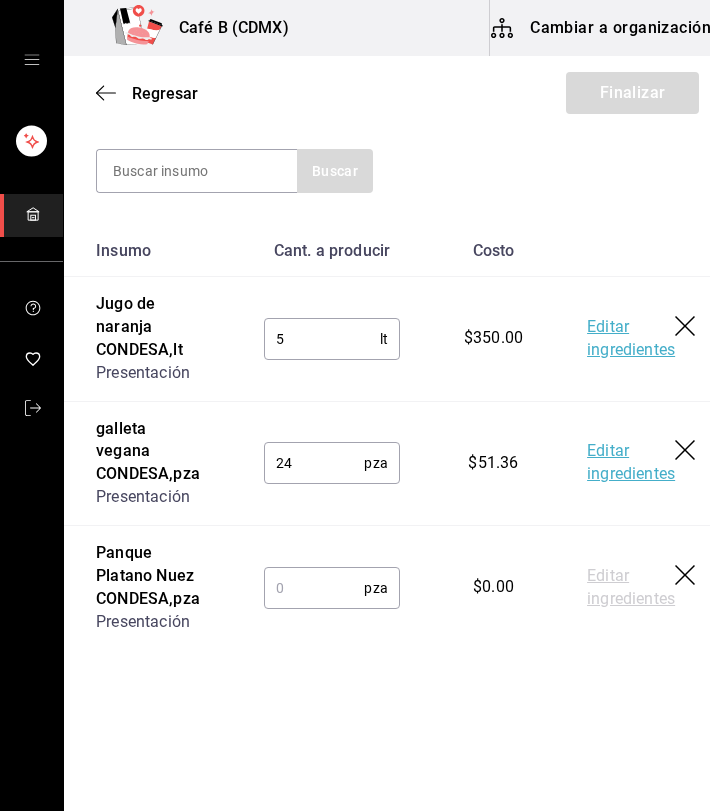 click at bounding box center (314, 588) 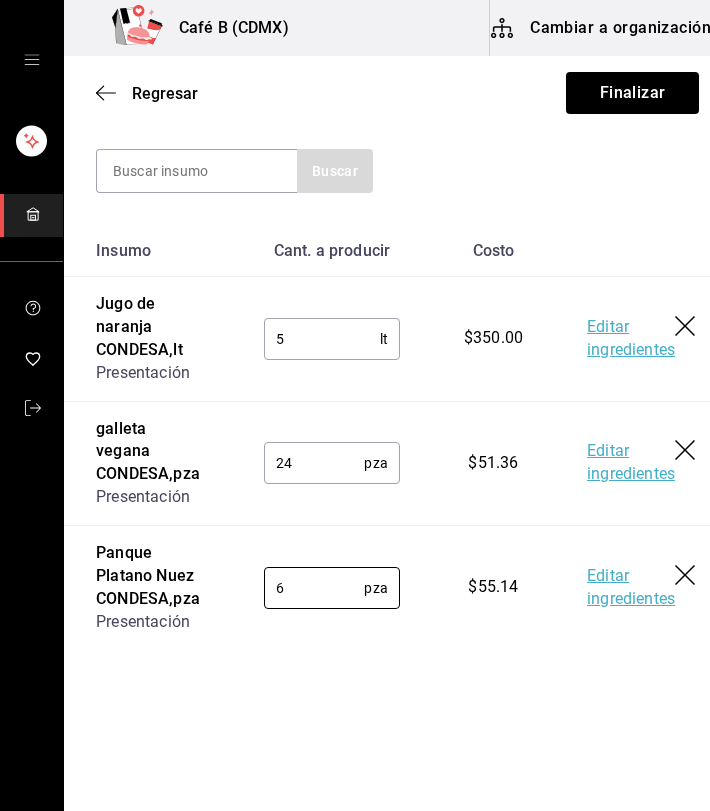 type on "6" 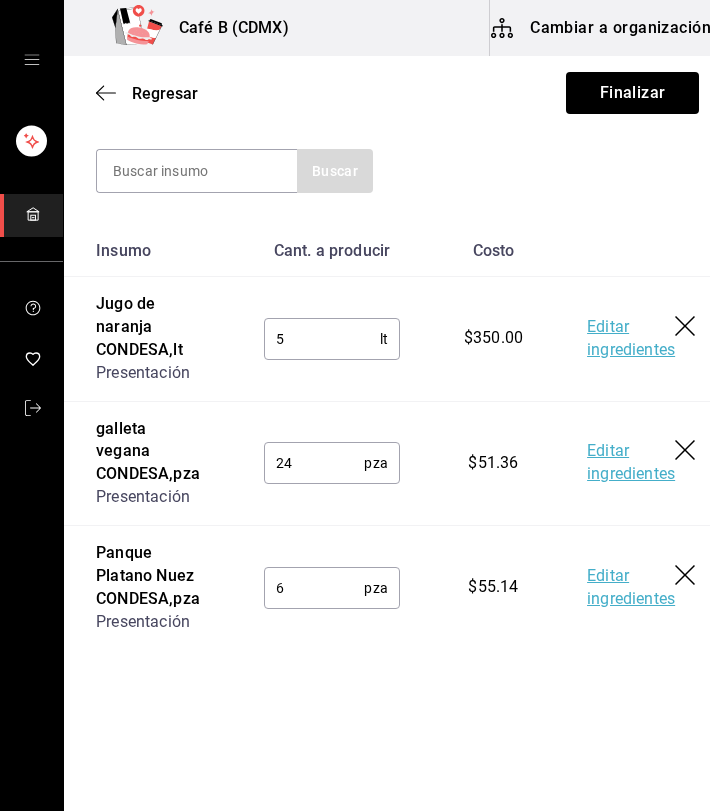 click on "6 pza ​" at bounding box center (332, 588) 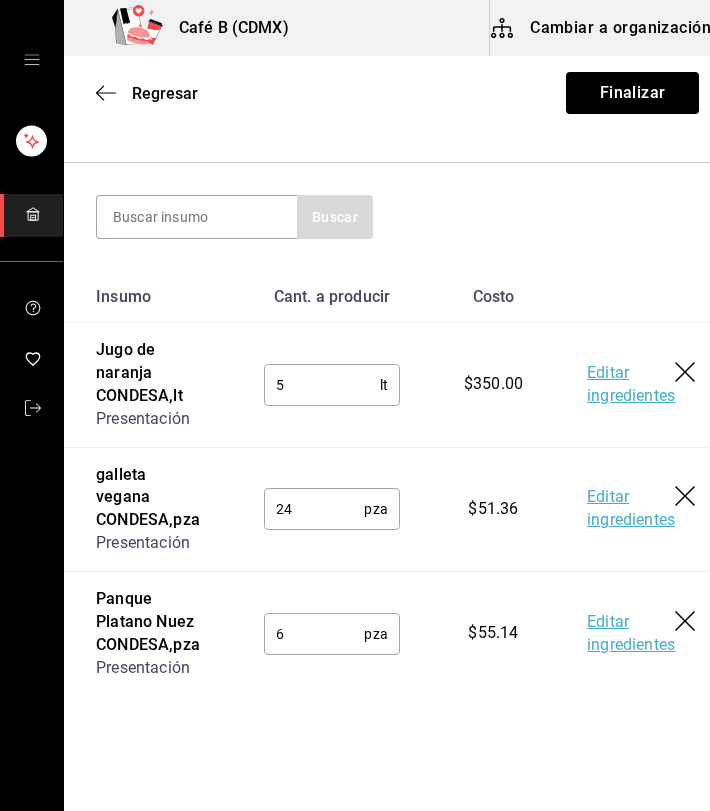 scroll, scrollTop: 189, scrollLeft: 0, axis: vertical 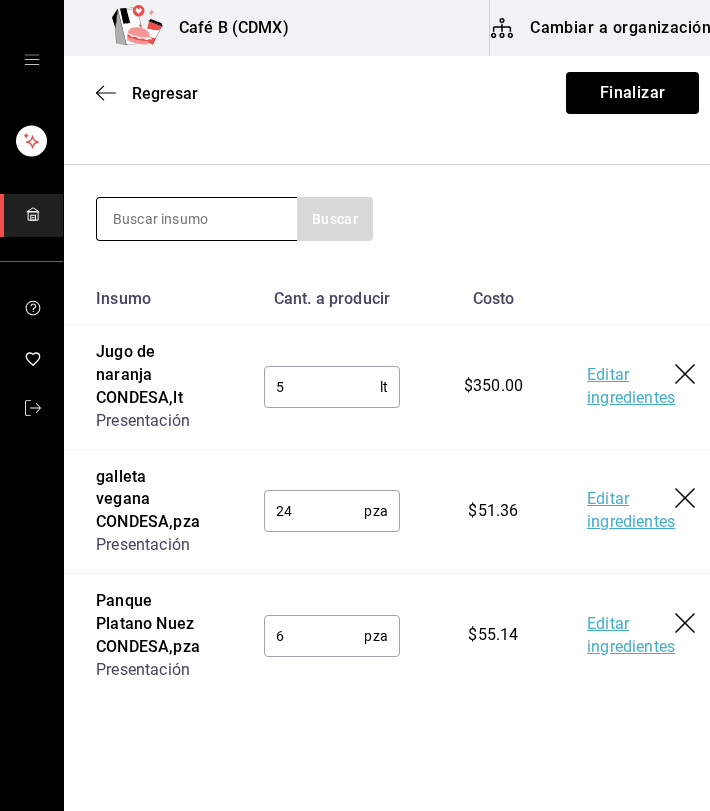 click at bounding box center (197, 219) 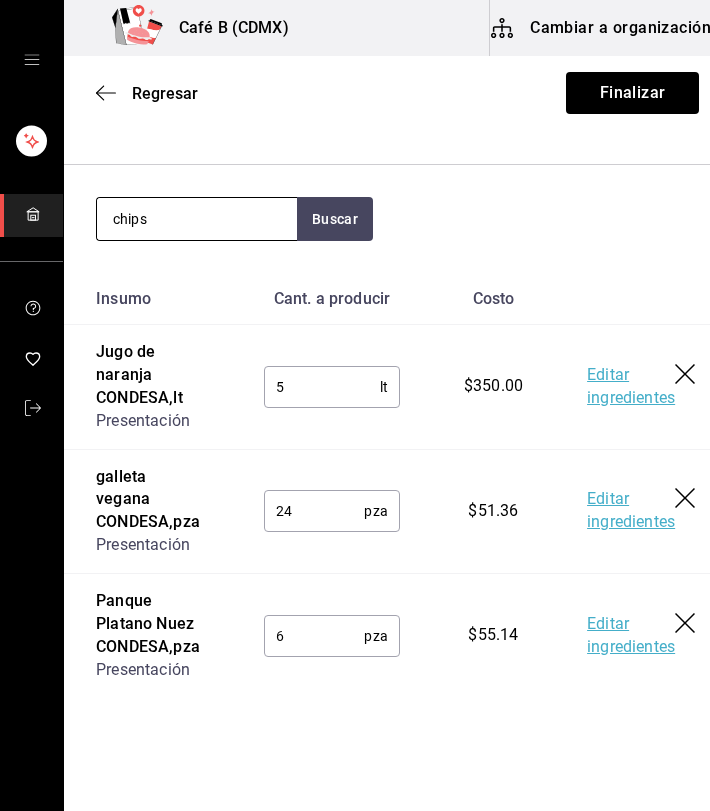 type on "chips" 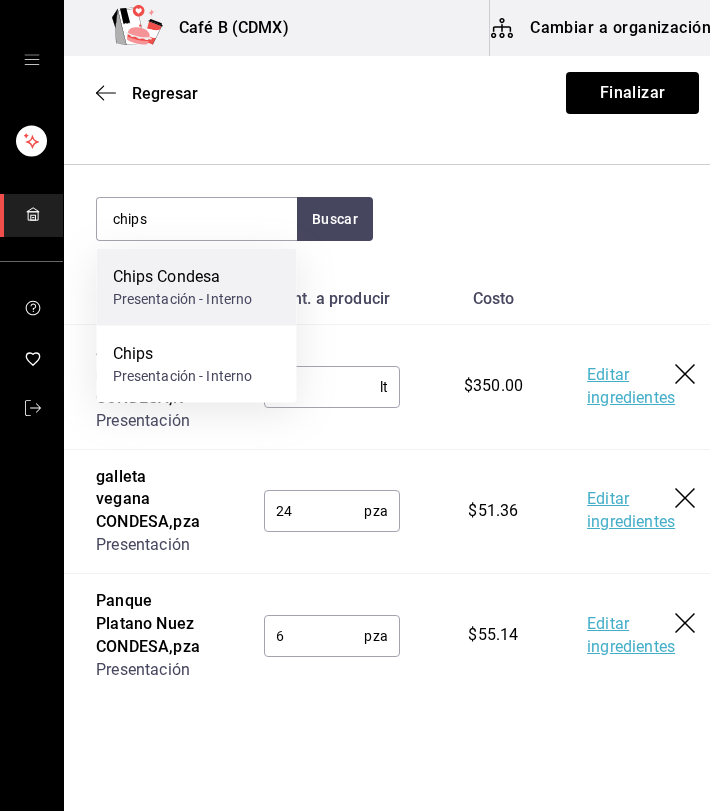 click on "Chips Condesa" at bounding box center [183, 277] 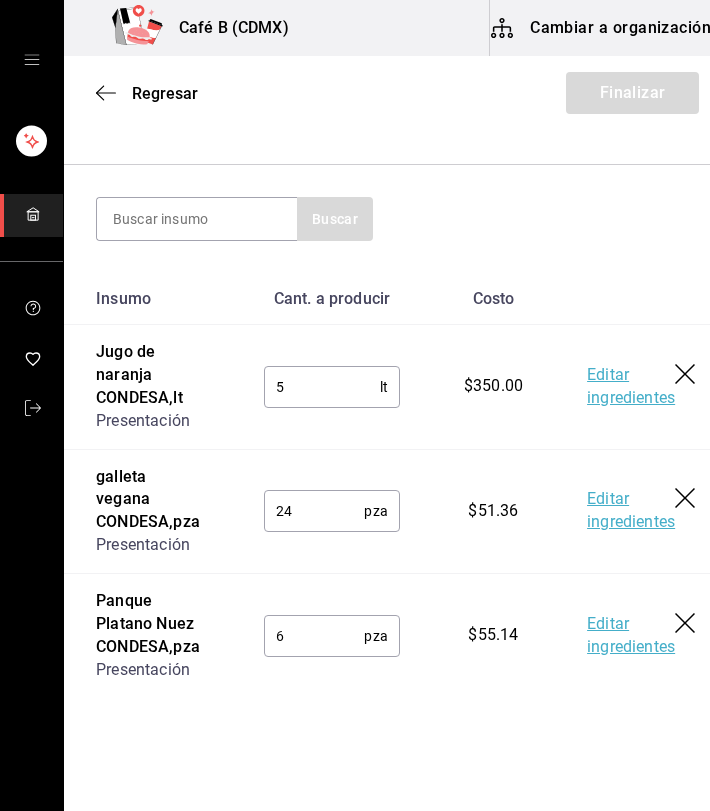 scroll, scrollTop: 414, scrollLeft: 0, axis: vertical 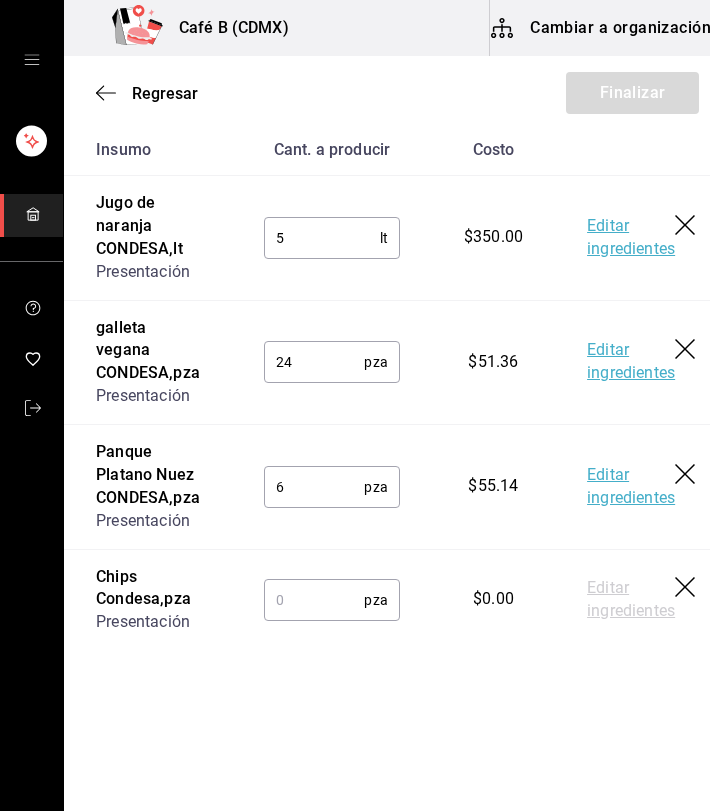 click at bounding box center (314, 600) 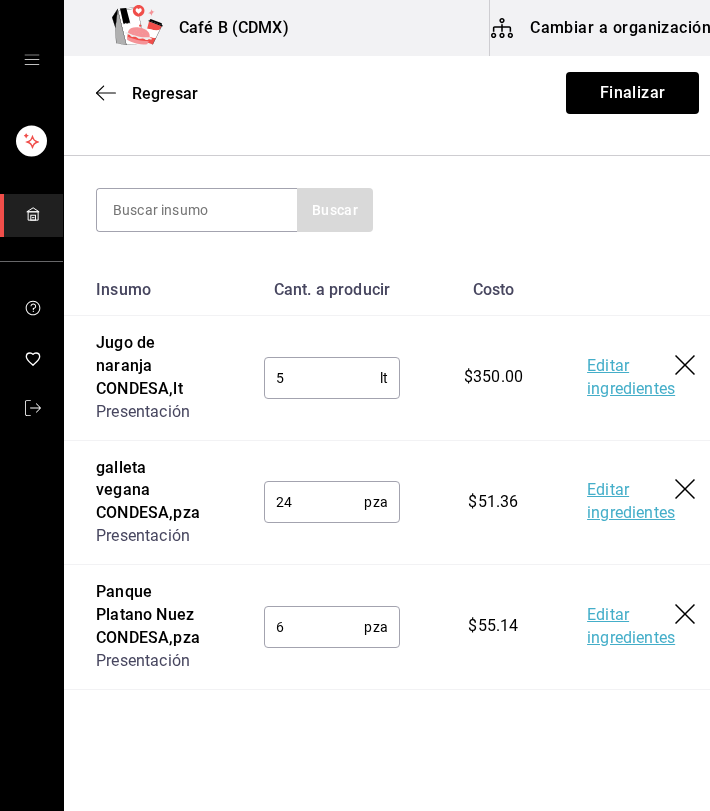 scroll, scrollTop: 189, scrollLeft: 0, axis: vertical 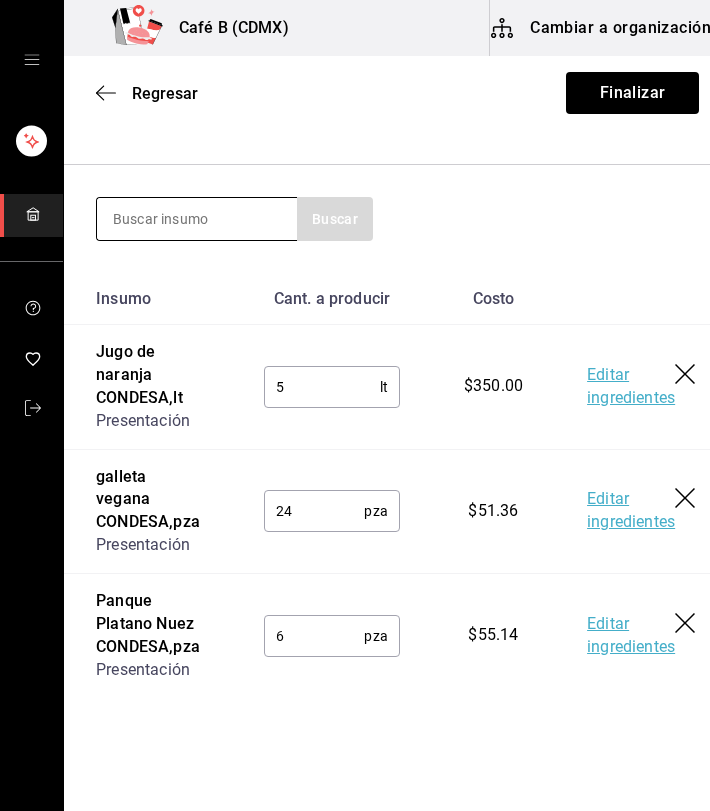 type on "4" 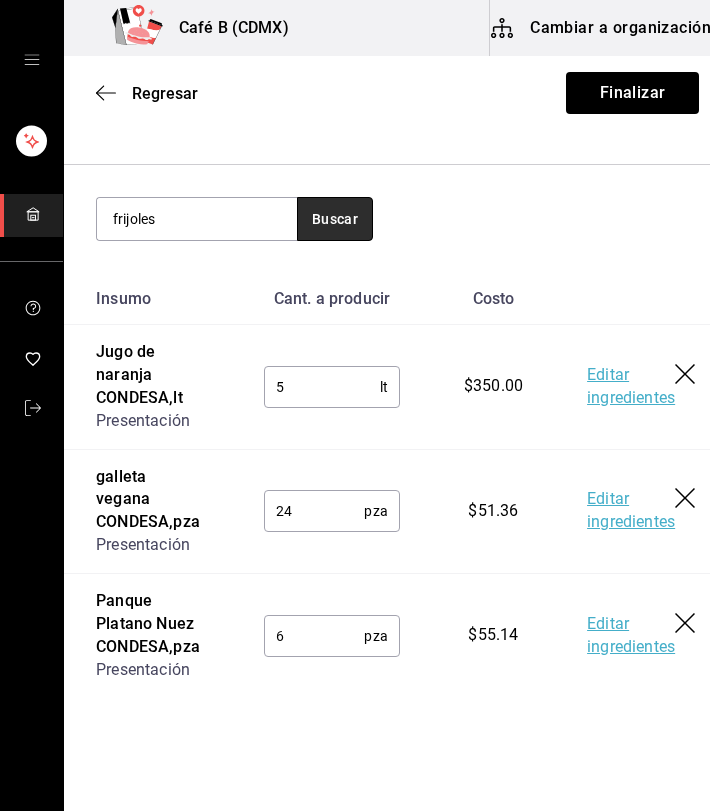click on "Buscar" at bounding box center [335, 219] 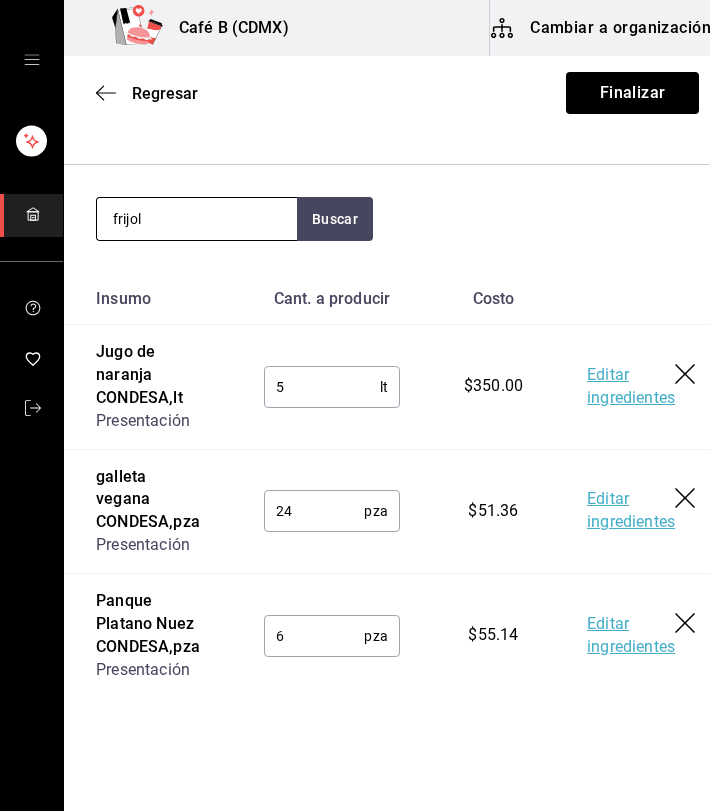 type on "frijol" 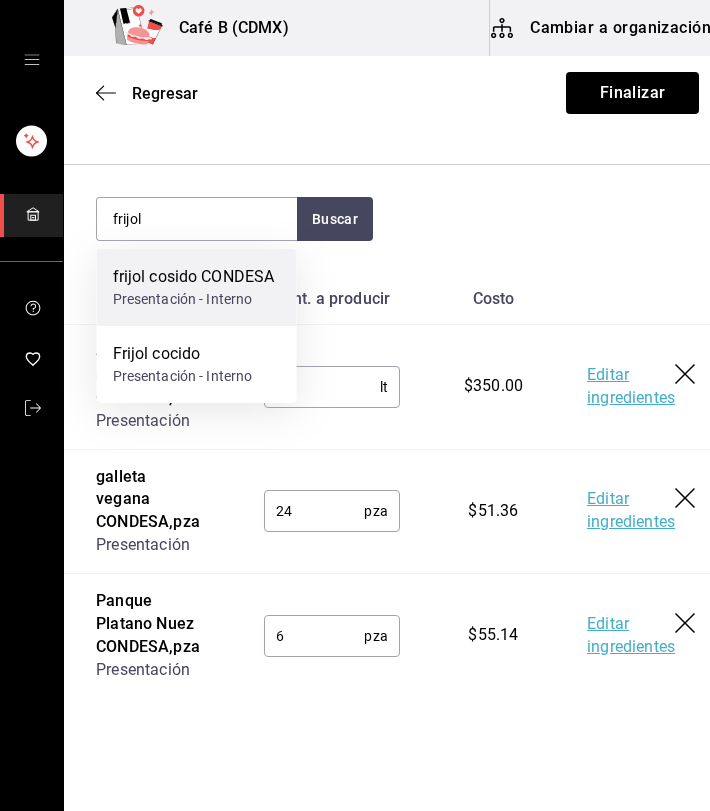 click on "Presentación - Interno" at bounding box center (194, 299) 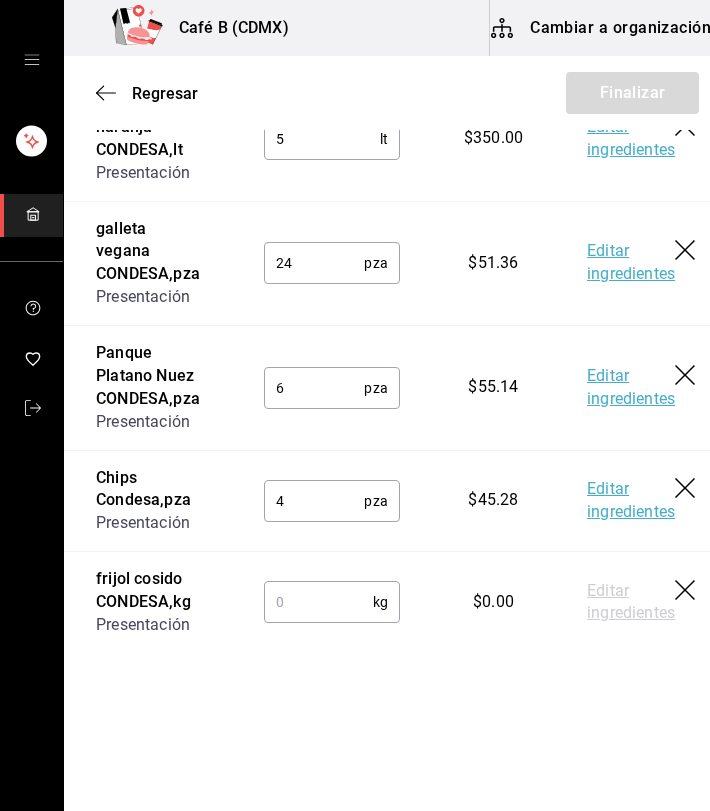 scroll, scrollTop: 539, scrollLeft: 0, axis: vertical 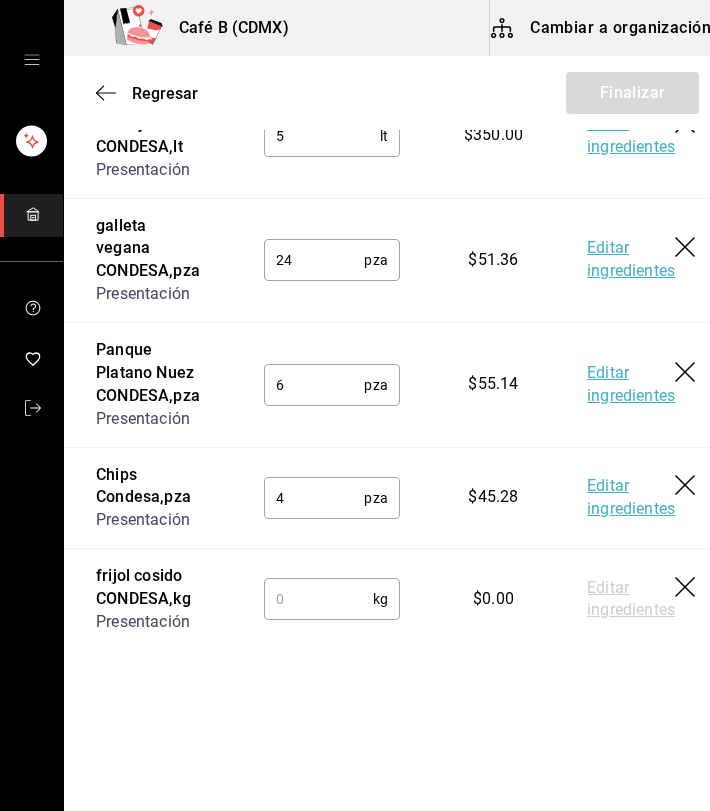 click at bounding box center [318, 599] 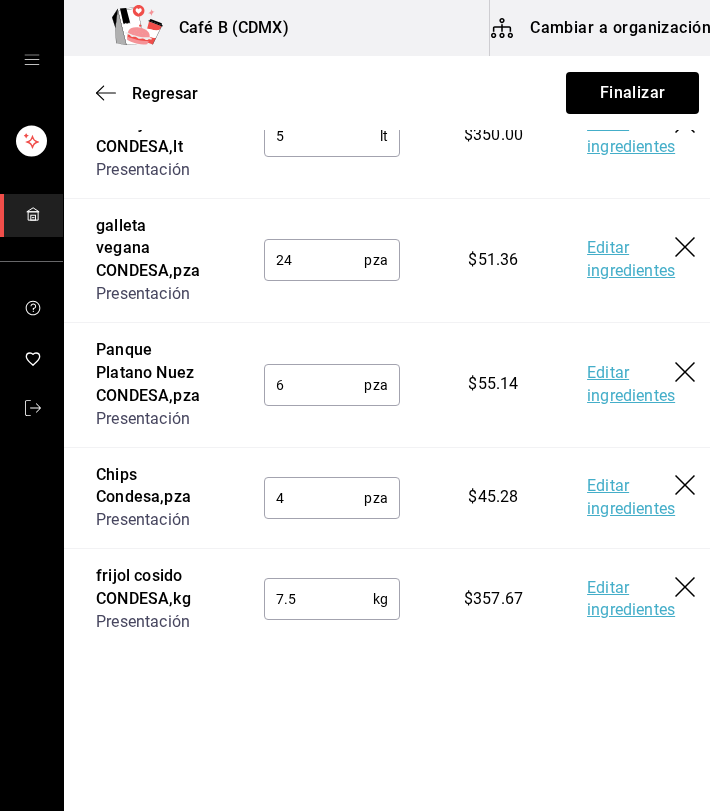type on "7.5" 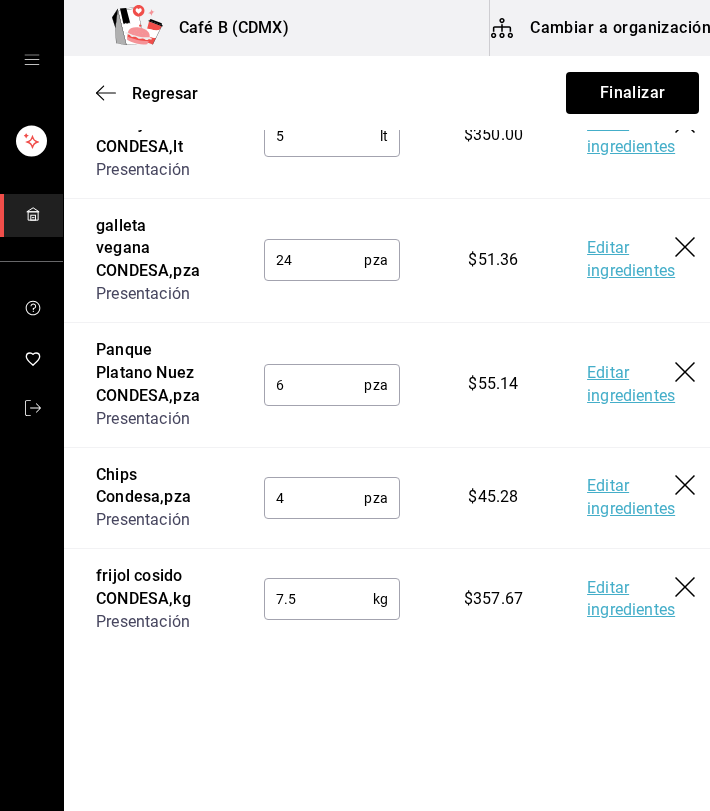 click on "Editar ingredientes" at bounding box center (631, 600) 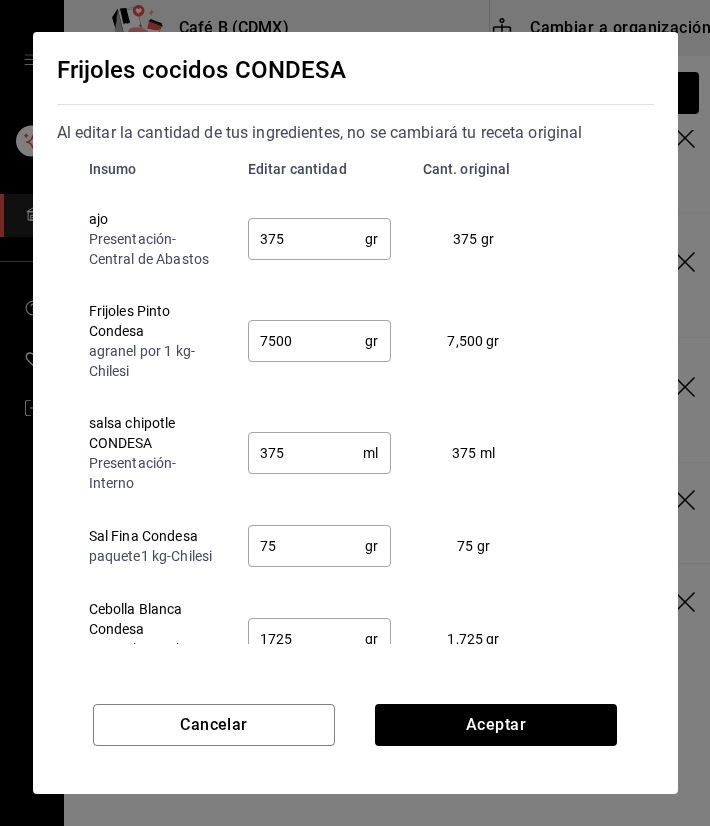 click on "7500" at bounding box center [307, 341] 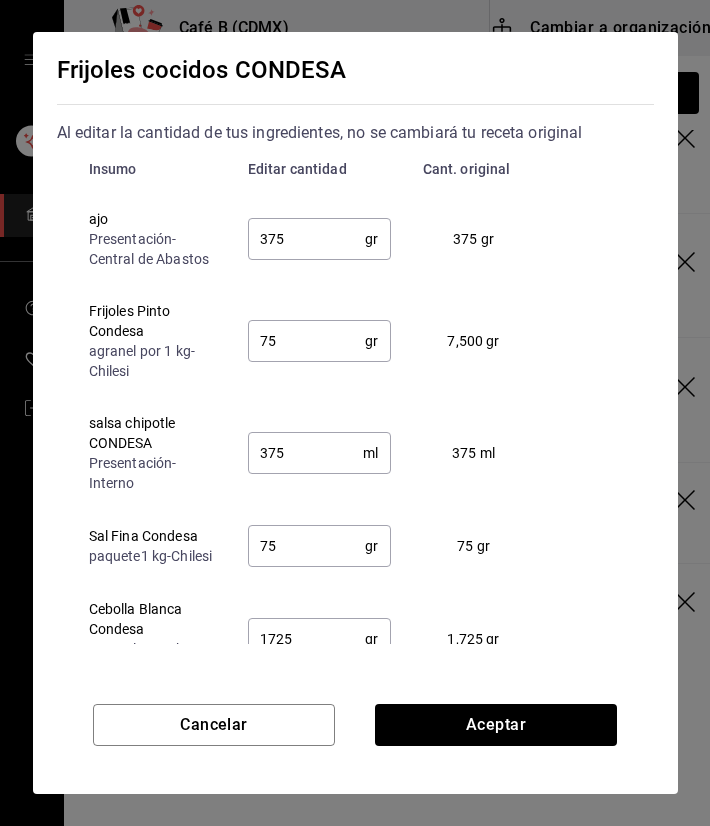 type on "7" 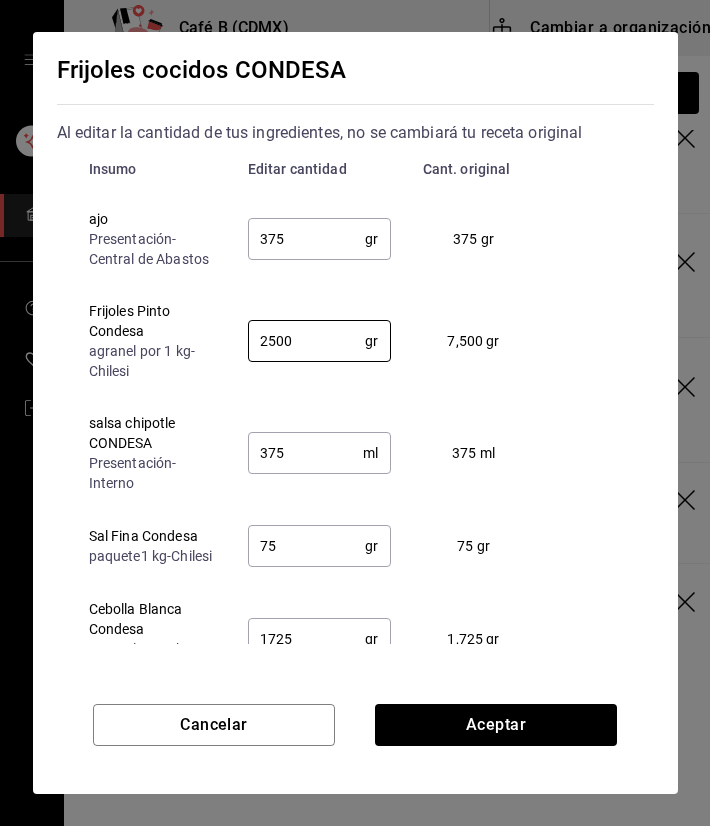 type on "2500" 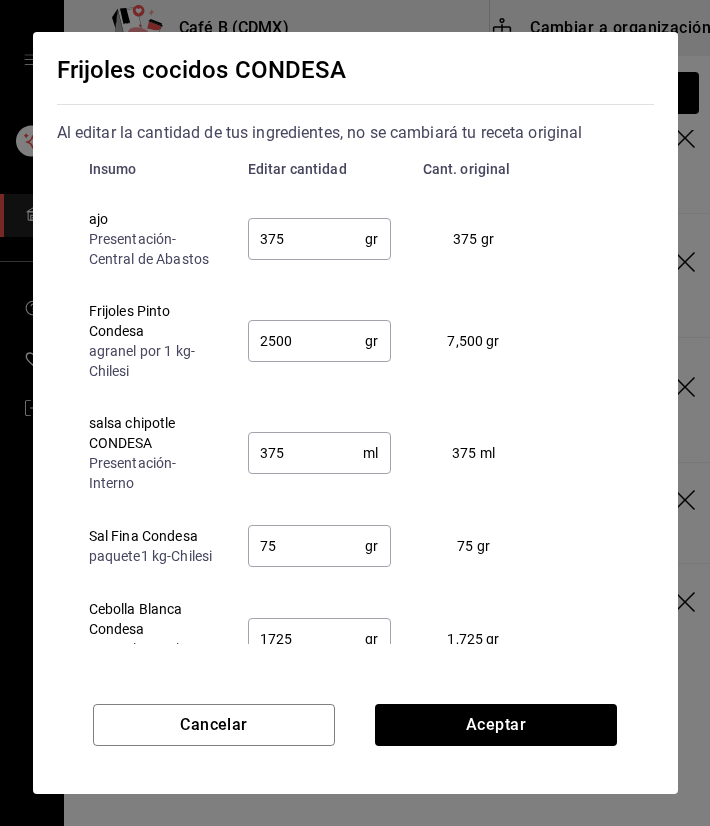 click on "375" at bounding box center [306, 453] 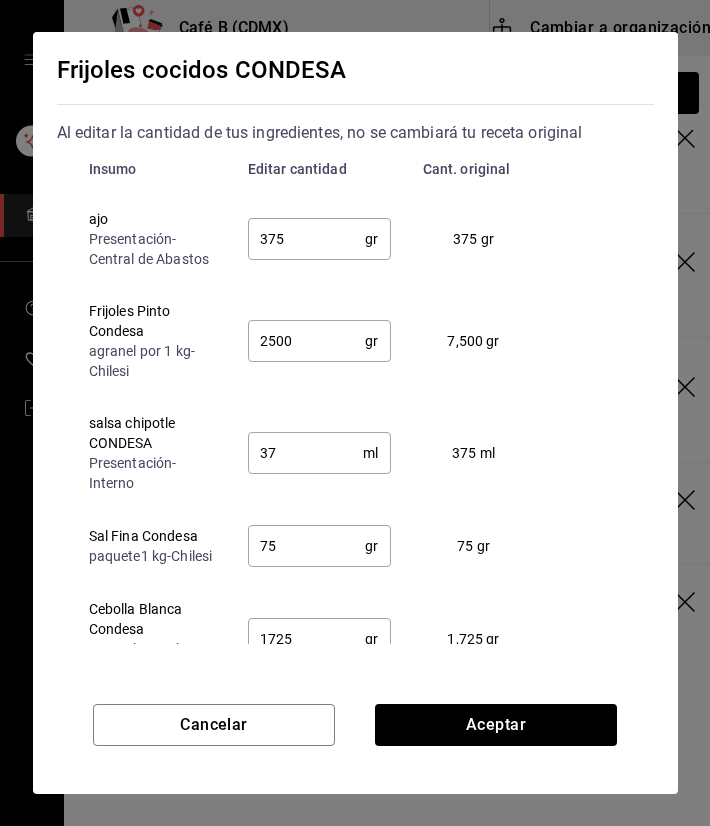 type on "3" 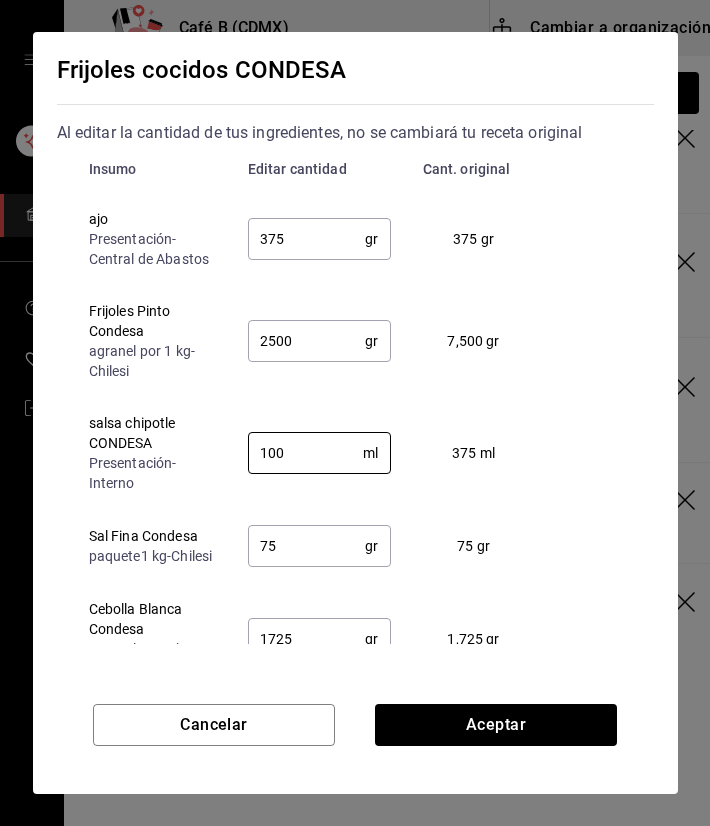 type on "100" 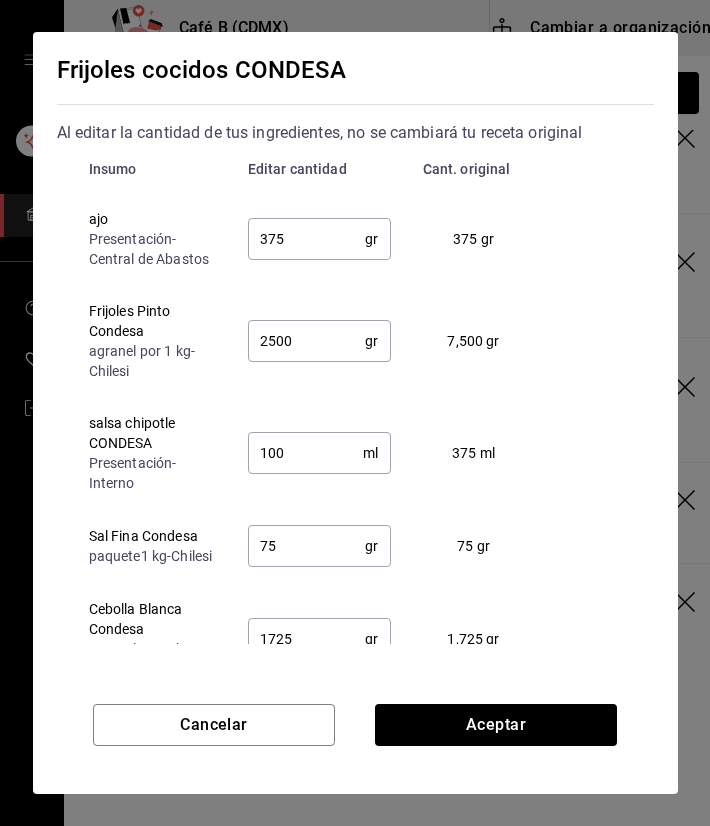 click on "375" at bounding box center [307, 239] 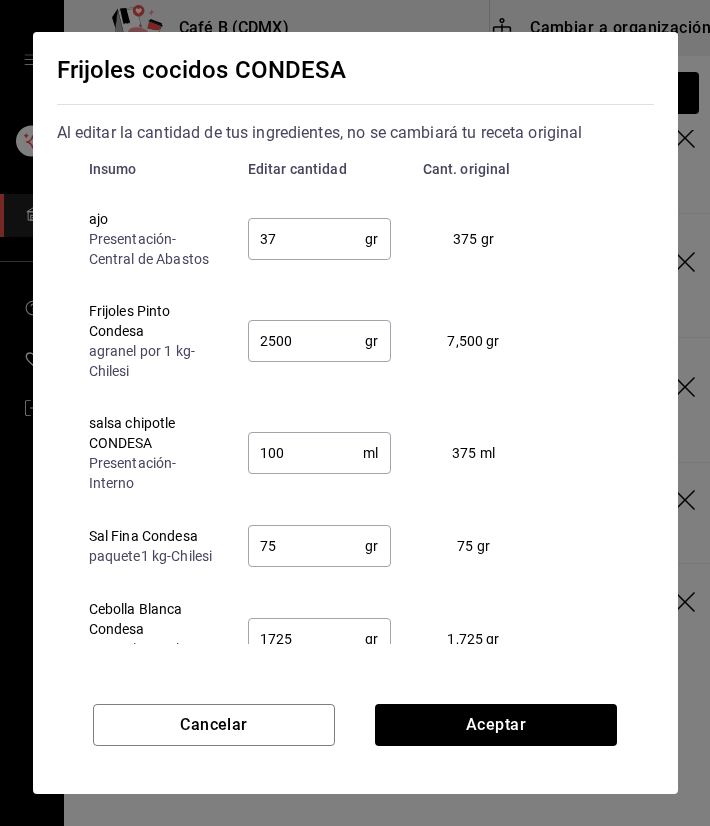 type on "3" 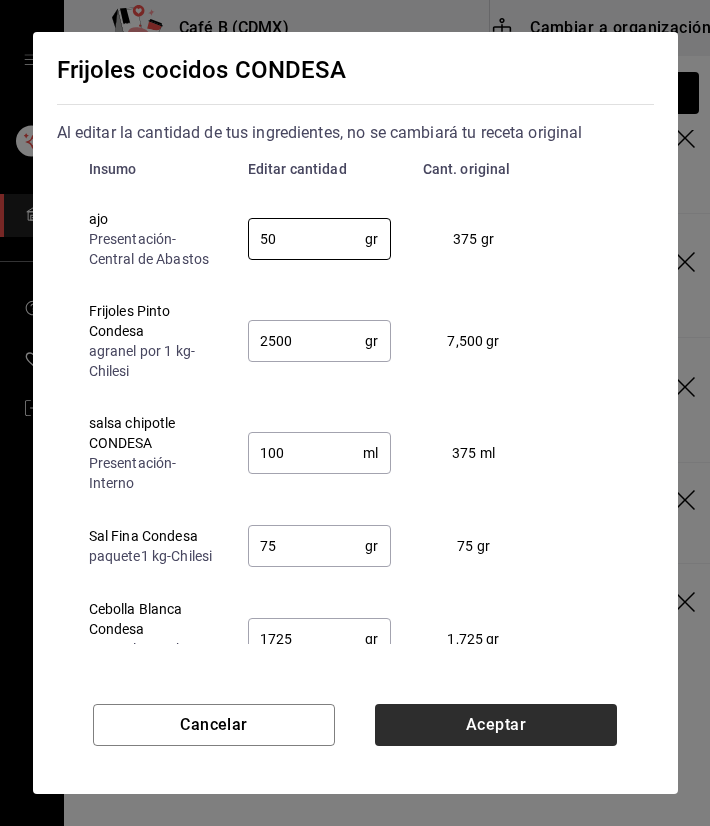 type on "50" 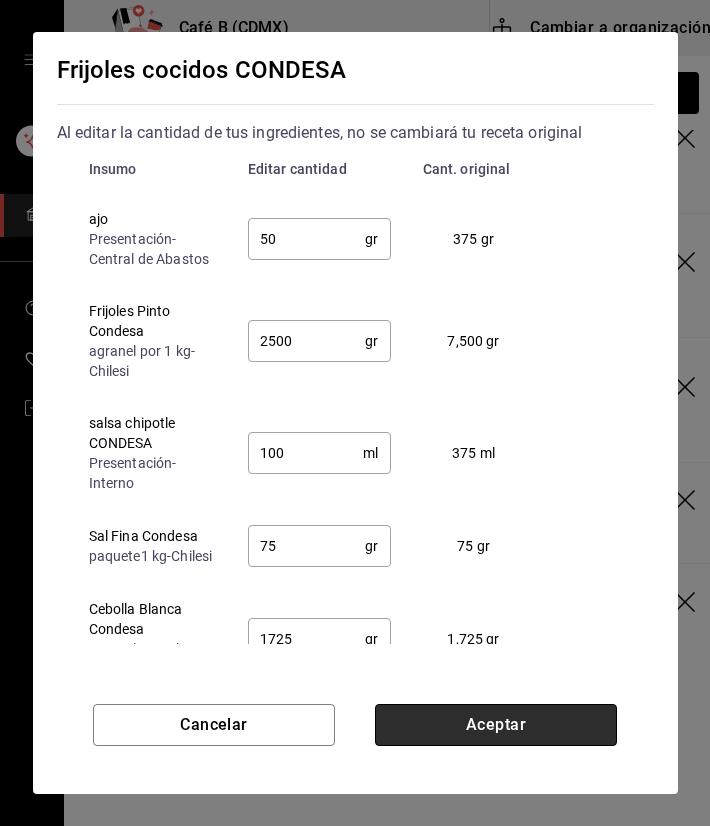 click on "Aceptar" at bounding box center (496, 725) 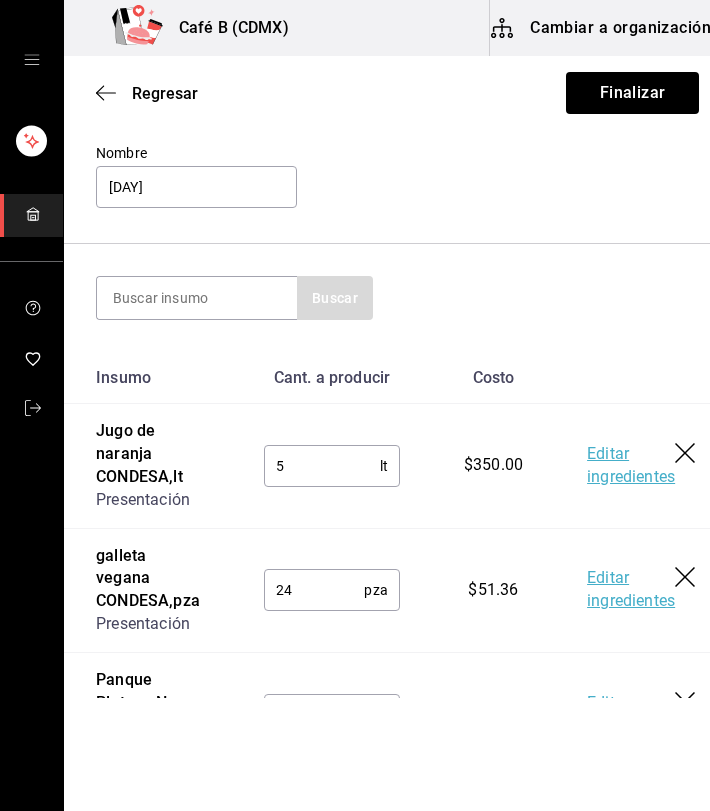 scroll, scrollTop: 0, scrollLeft: 0, axis: both 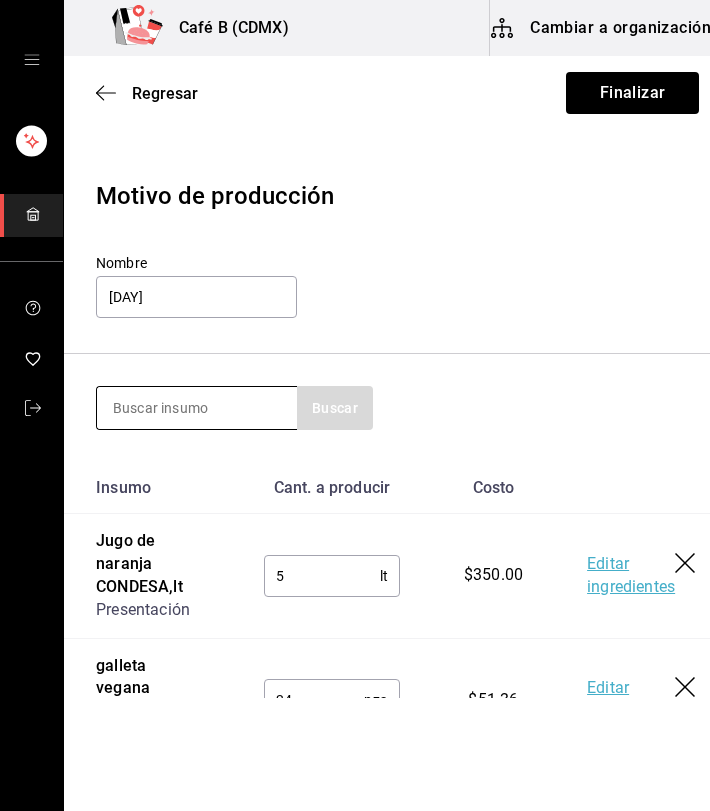 click at bounding box center (197, 408) 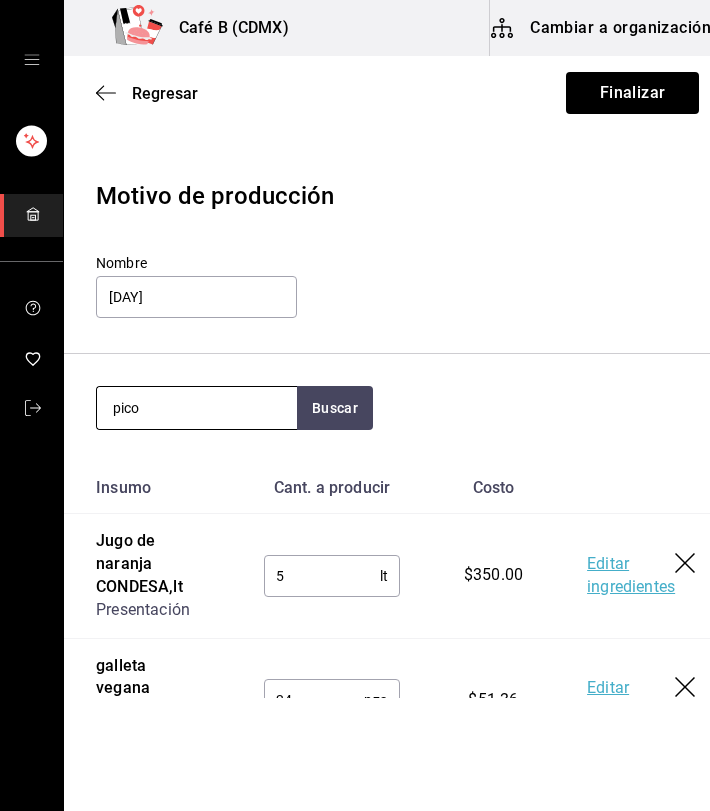 type on "pico" 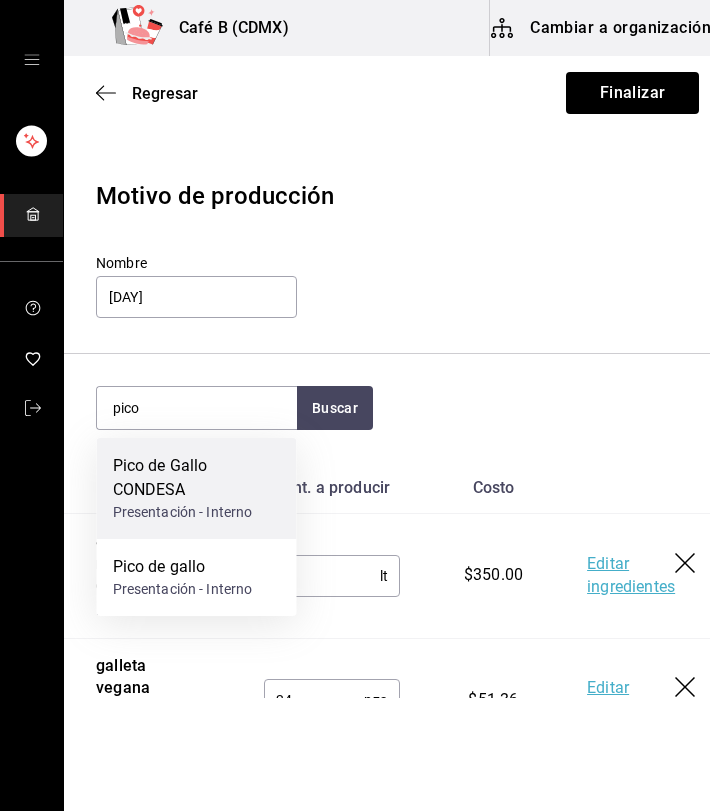 click on "Pico de Gallo CONDESA" at bounding box center (197, 478) 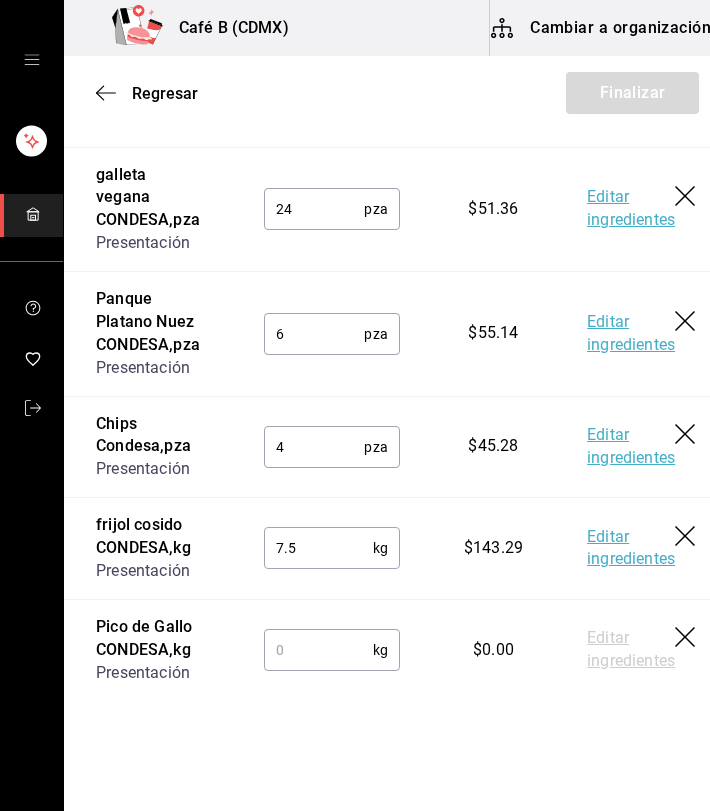 scroll, scrollTop: 686, scrollLeft: 0, axis: vertical 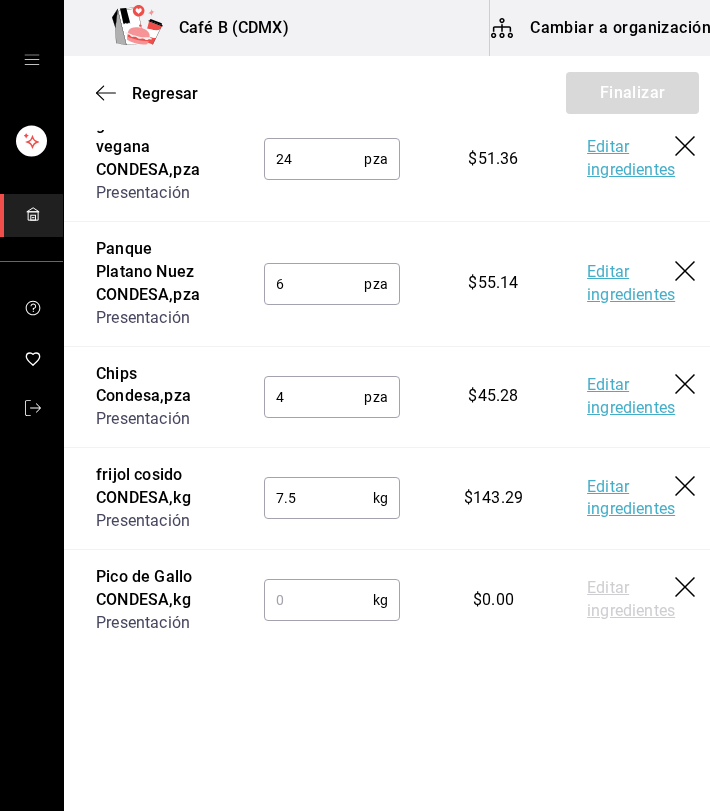 click at bounding box center (318, 600) 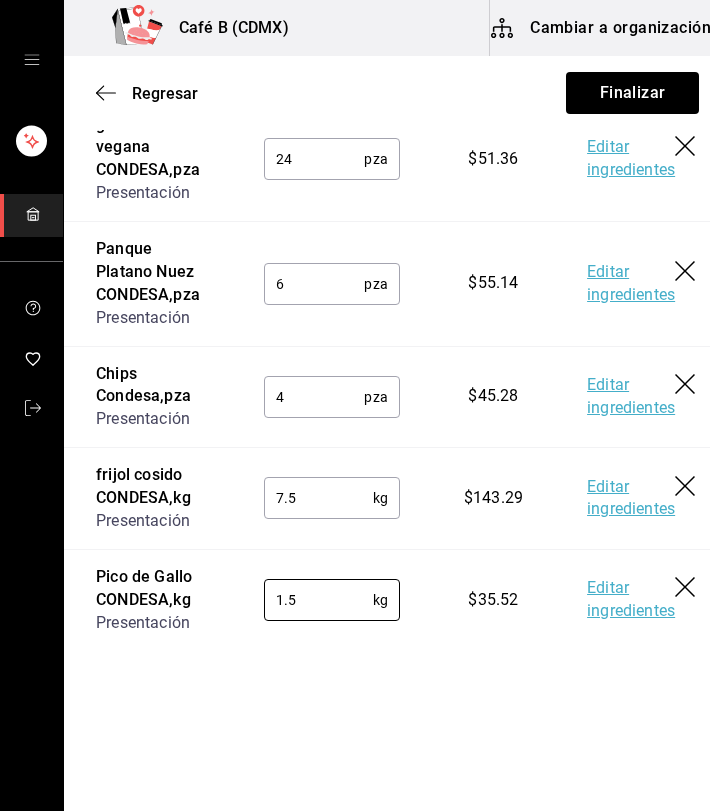 type on "1.5" 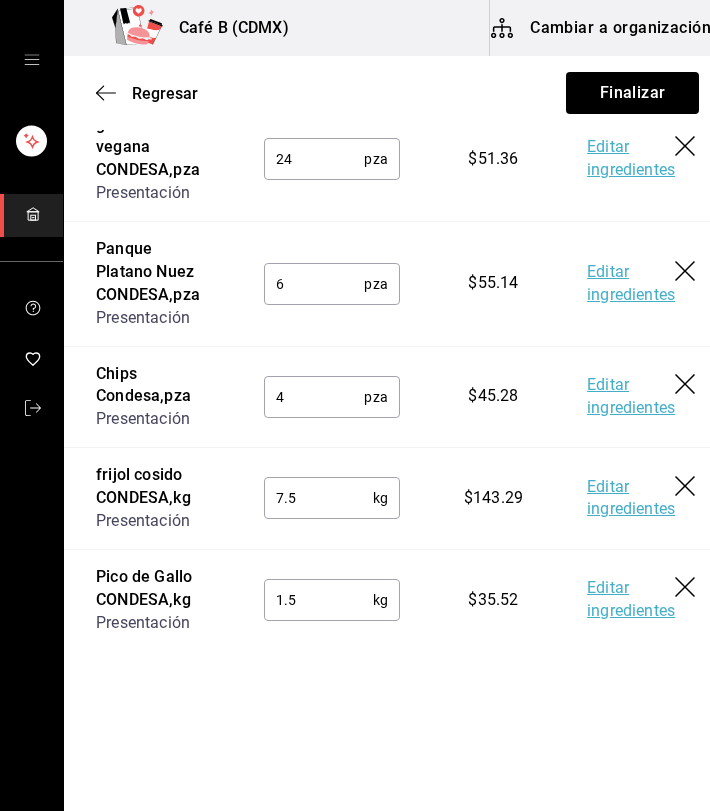 click on "Editar ingredientes" at bounding box center [631, 600] 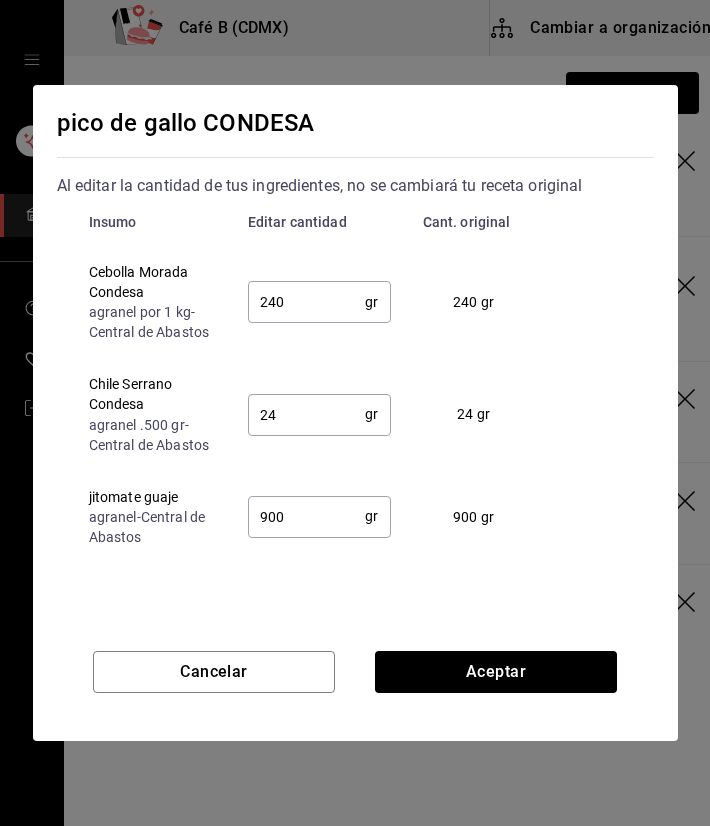 click on "900" at bounding box center (307, 516) 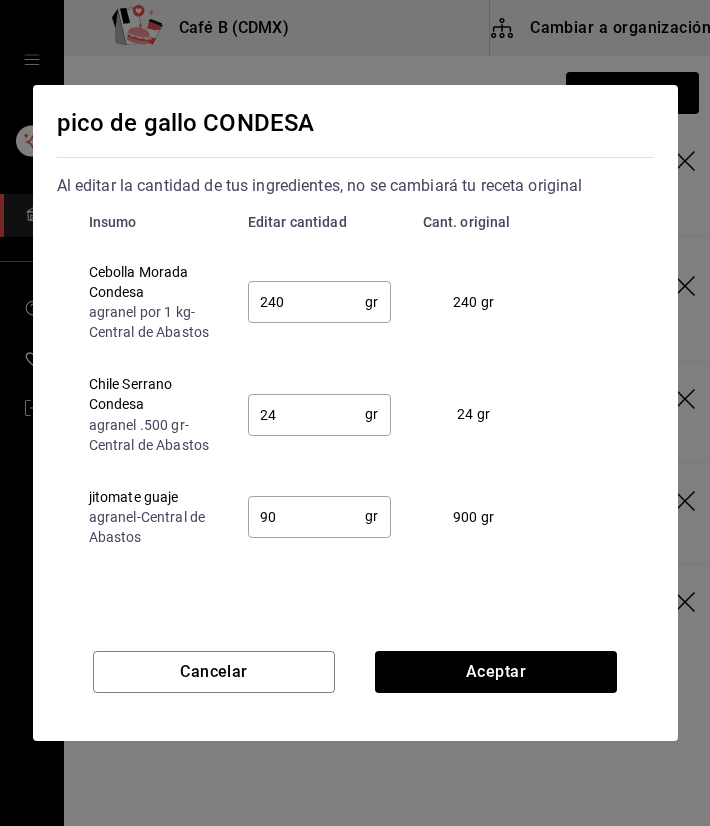 type on "9" 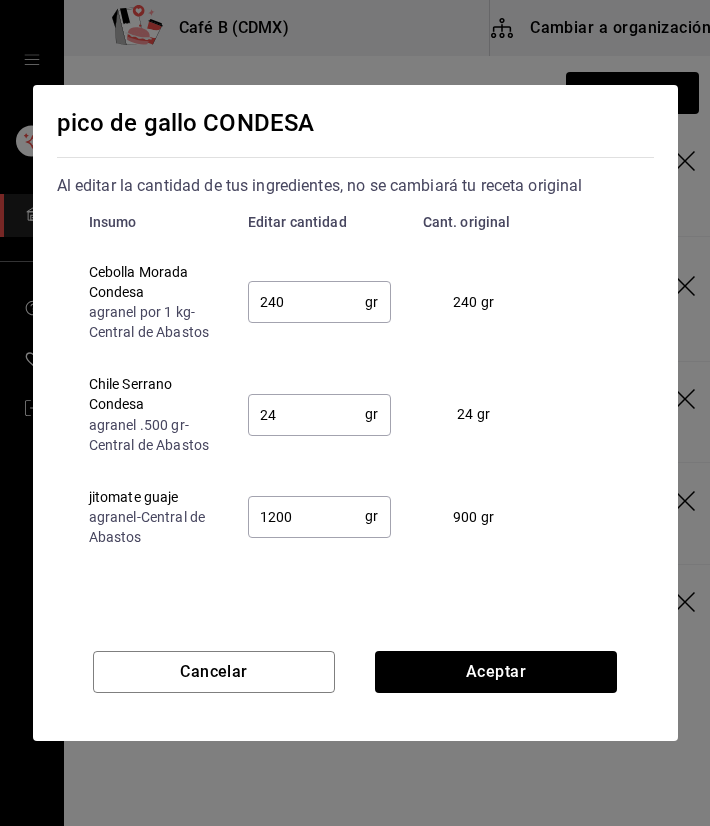 type on "1200" 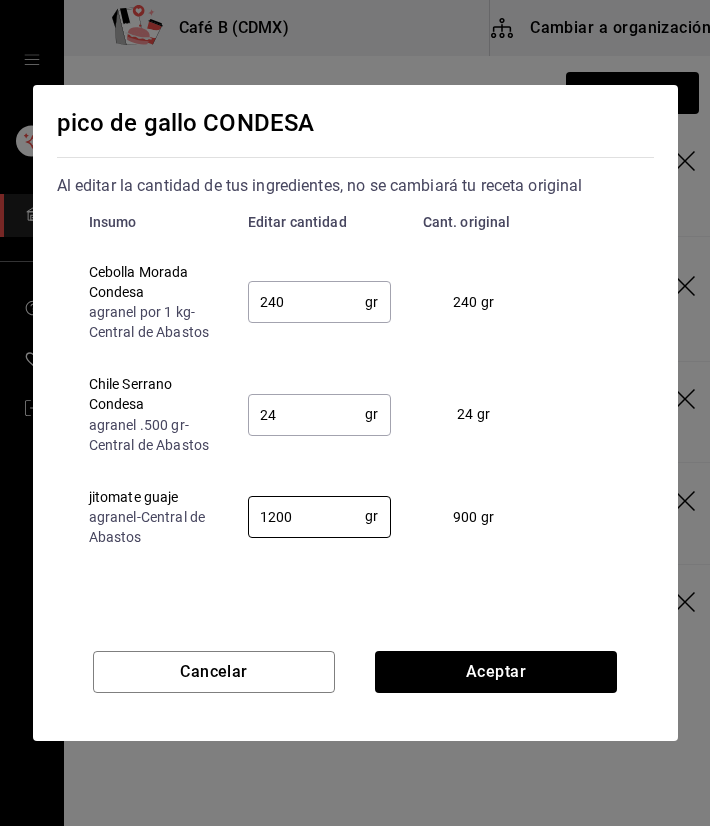 click on "Insumo Editar cantidad Cant. original Cebolla Morada Condesa agranel por 1 kg  -  Central de Abastos 240 gr ​ 240 gr Chile Serrano Condesa agranel .500 gr   -  Central de Abastos 24 gr ​ 24 gr jitomate guaje agranel   -  Central de Abastos 1200 gr ​ 900 gr" at bounding box center (355, 380) 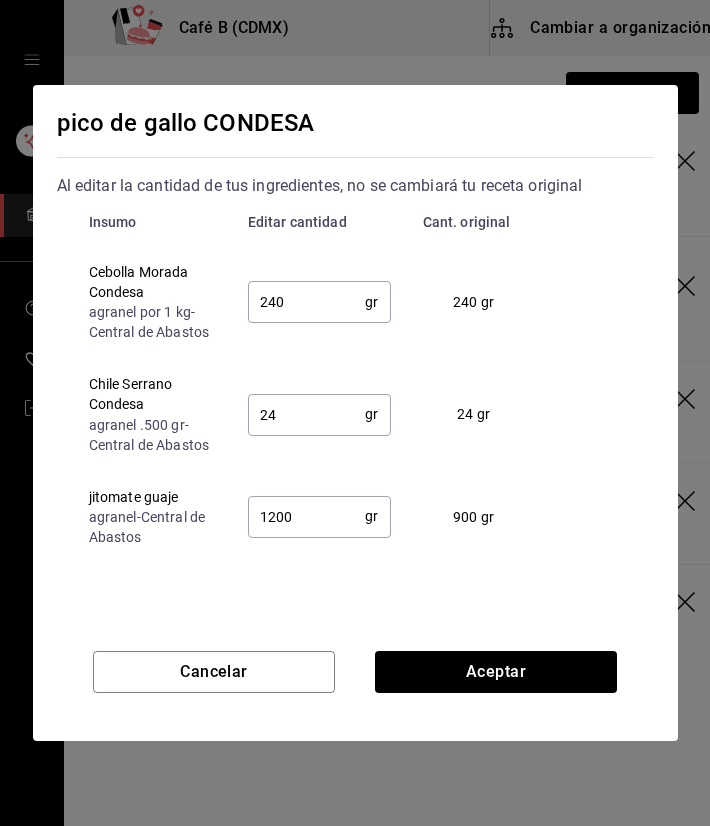 click on "240" at bounding box center [307, 302] 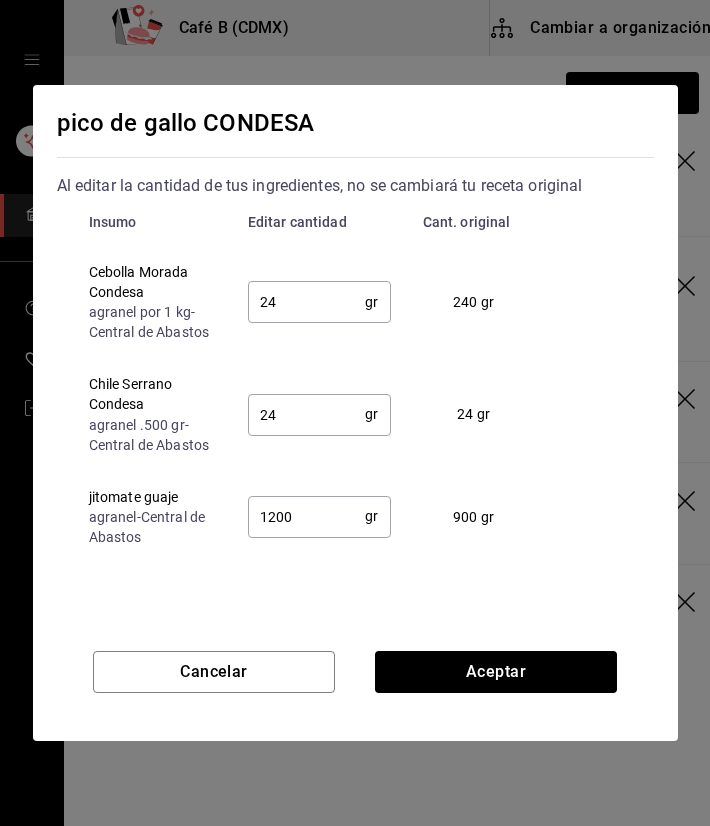 type on "2" 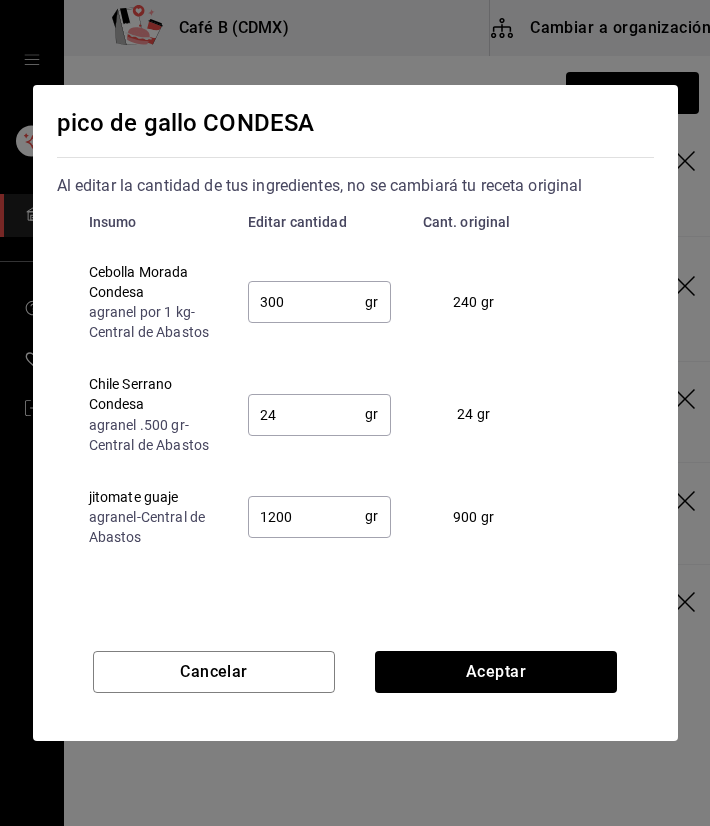 type on "300" 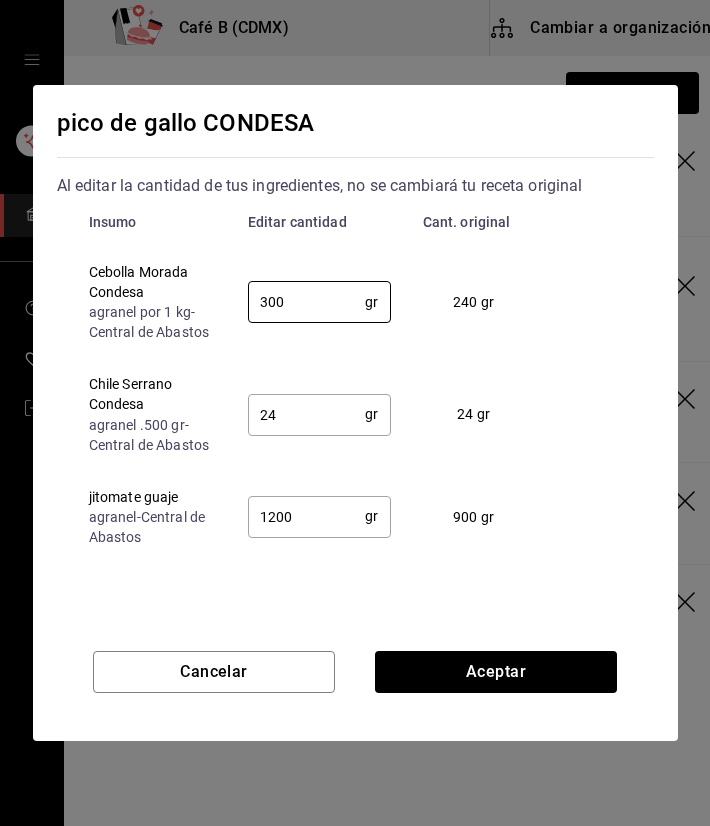 click on "24" at bounding box center [307, 414] 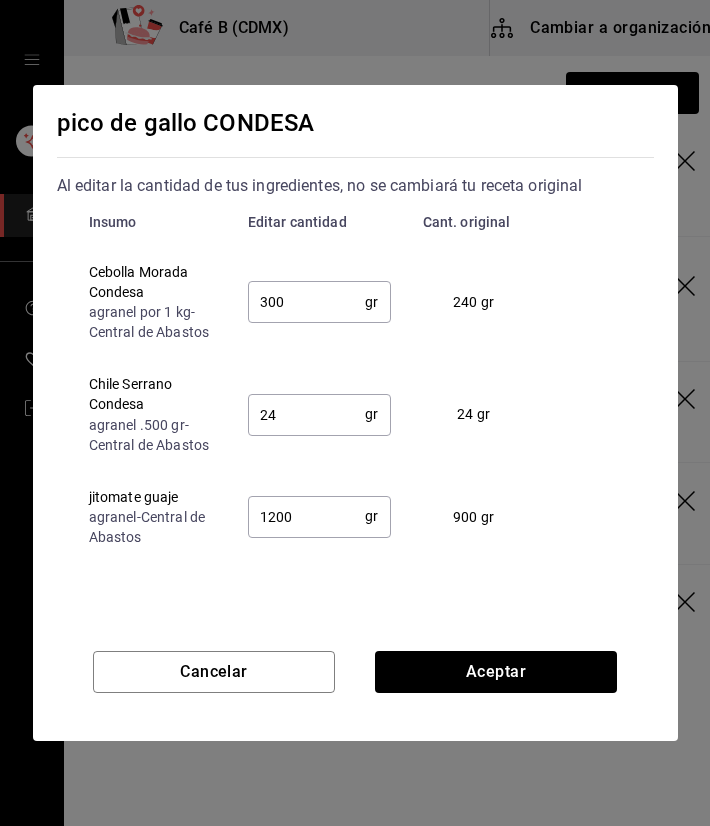 type on "2" 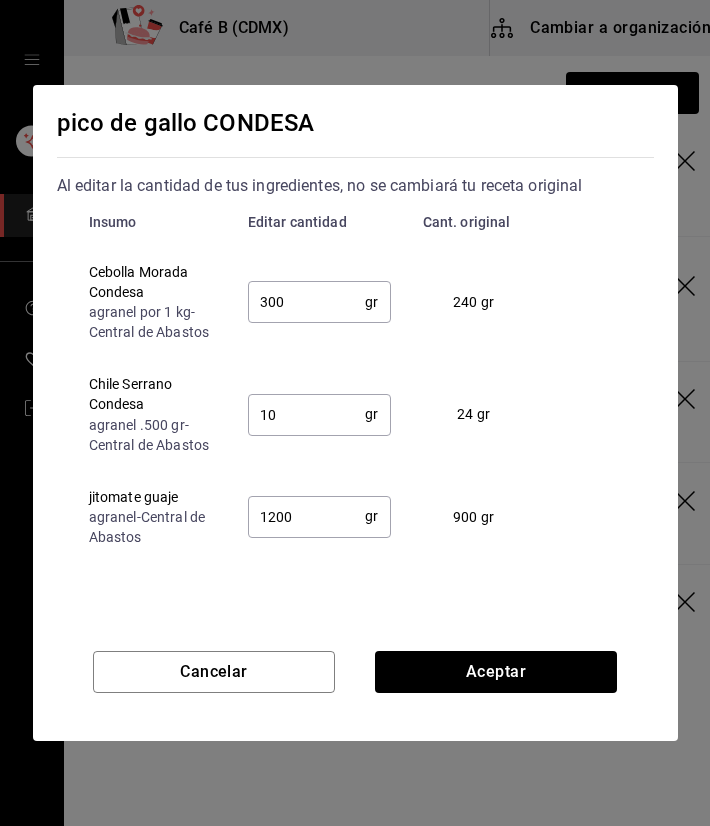 type on "100" 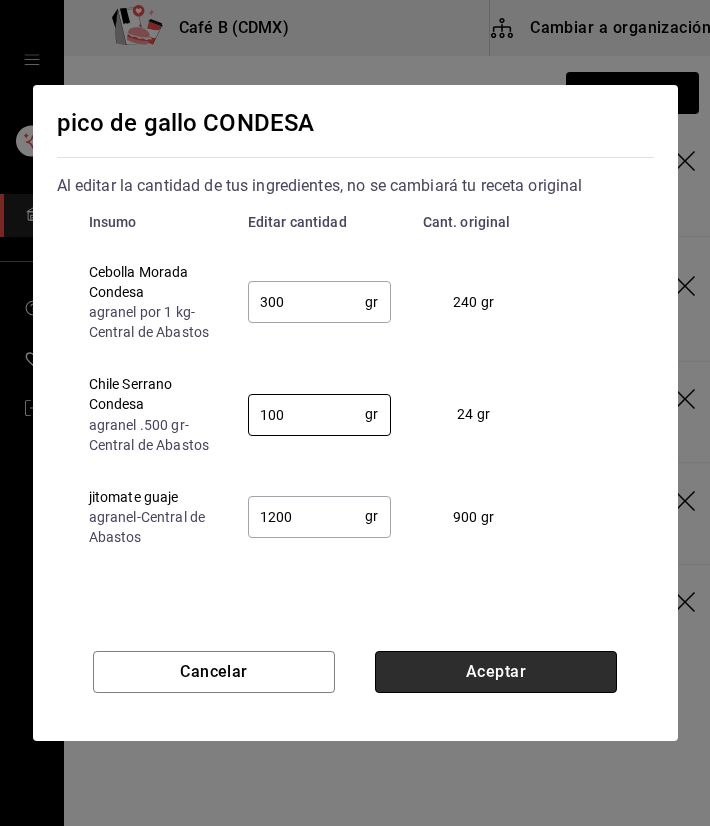 click on "Aceptar" at bounding box center [496, 672] 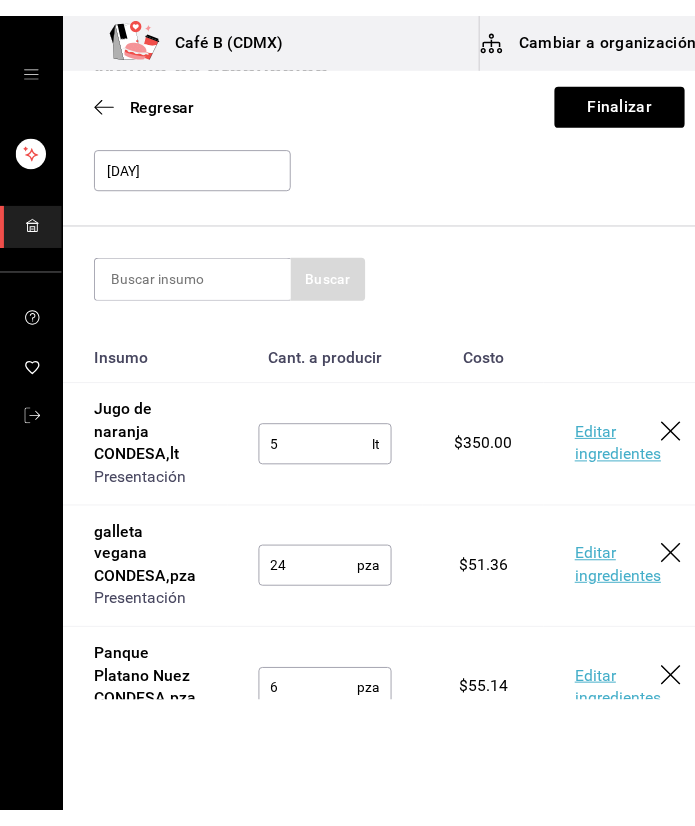 scroll, scrollTop: 0, scrollLeft: 0, axis: both 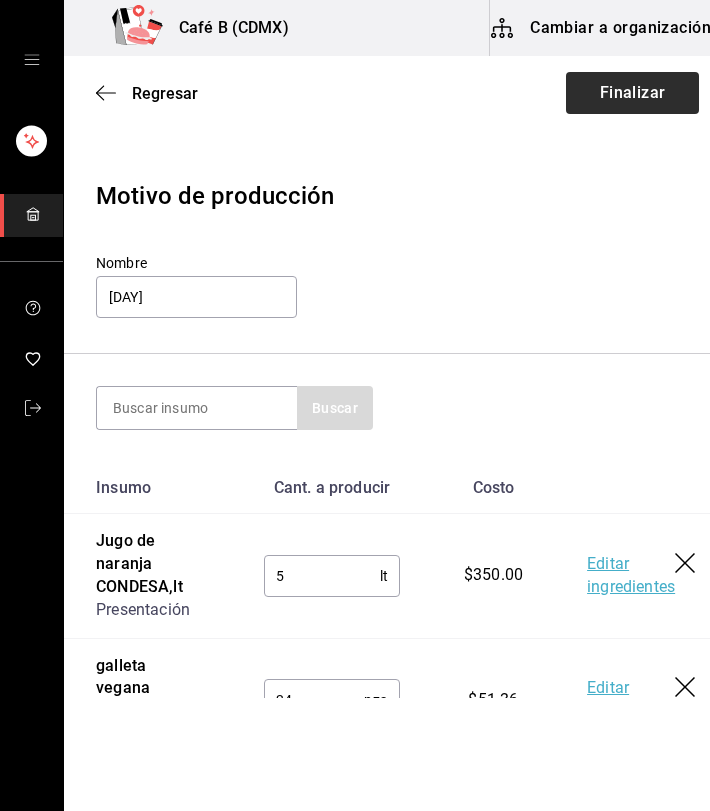 click on "Finalizar" at bounding box center (632, 93) 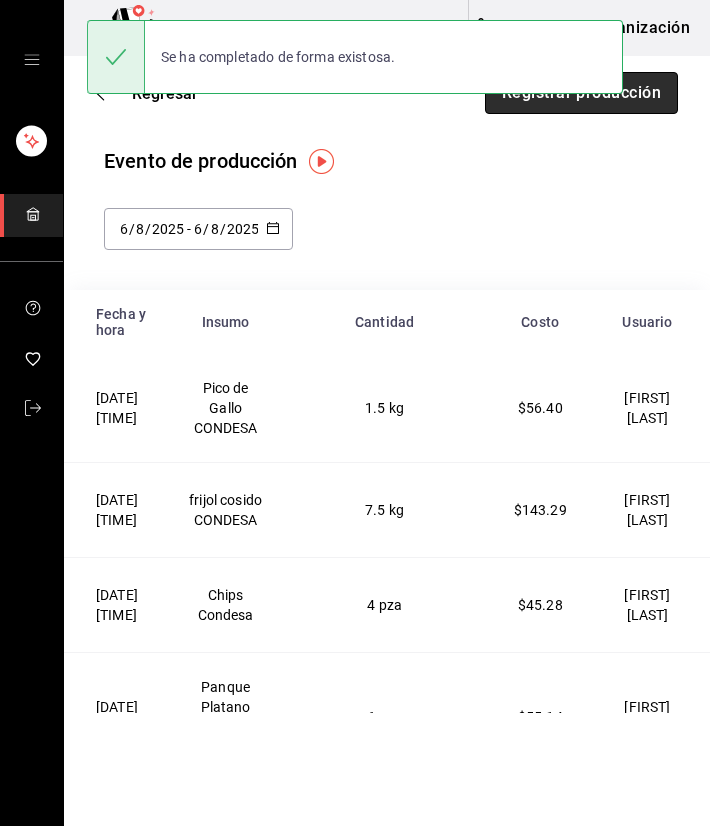 click on "Registrar producción" at bounding box center (581, 93) 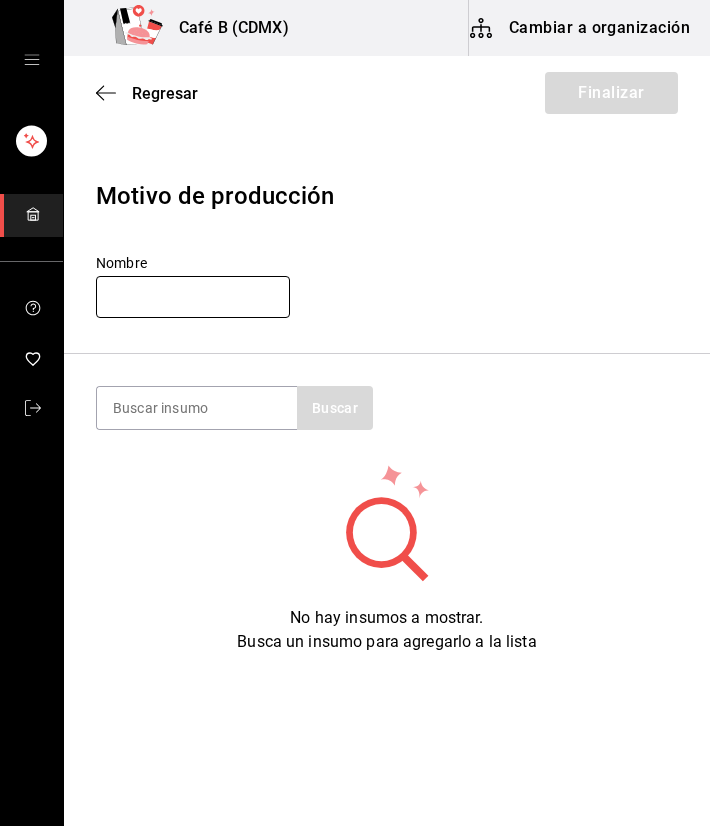 click at bounding box center [193, 297] 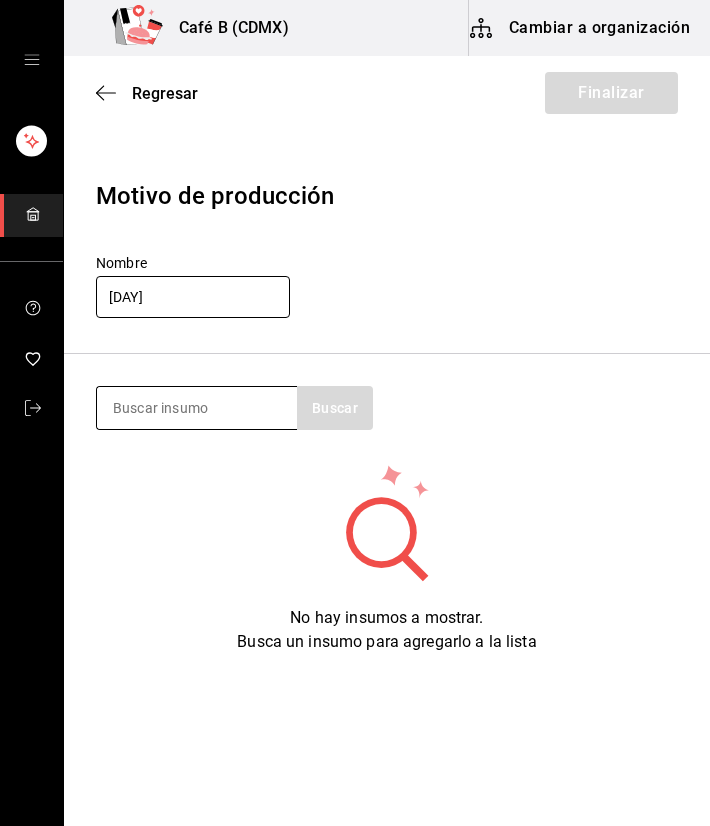 type on "06 agosto" 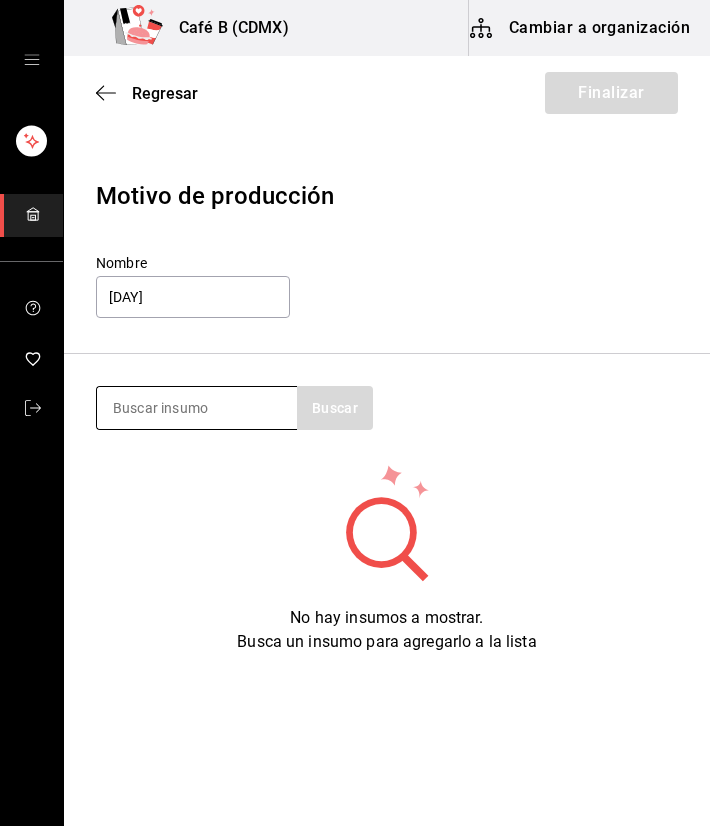 click at bounding box center (197, 408) 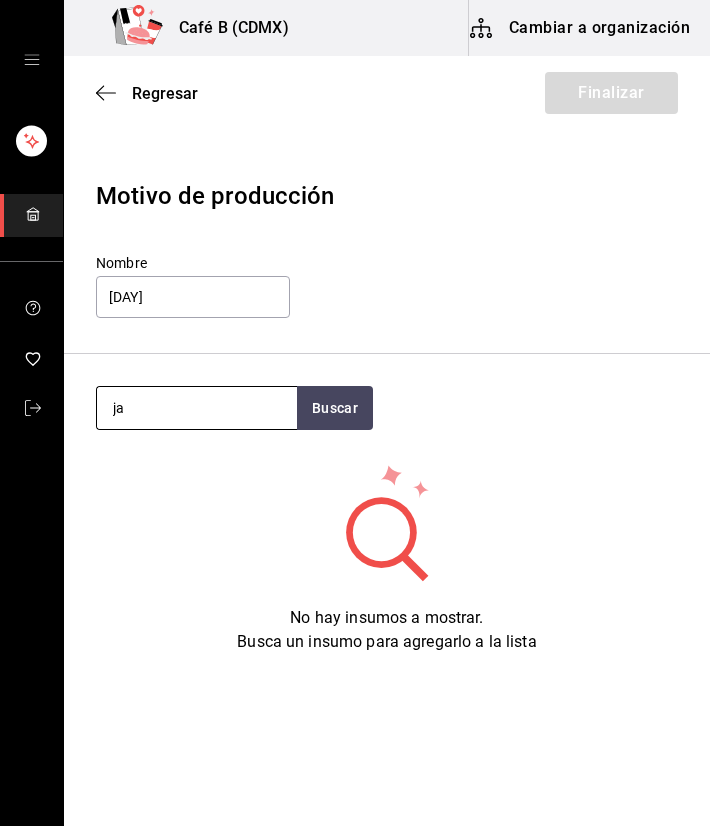 type on "j" 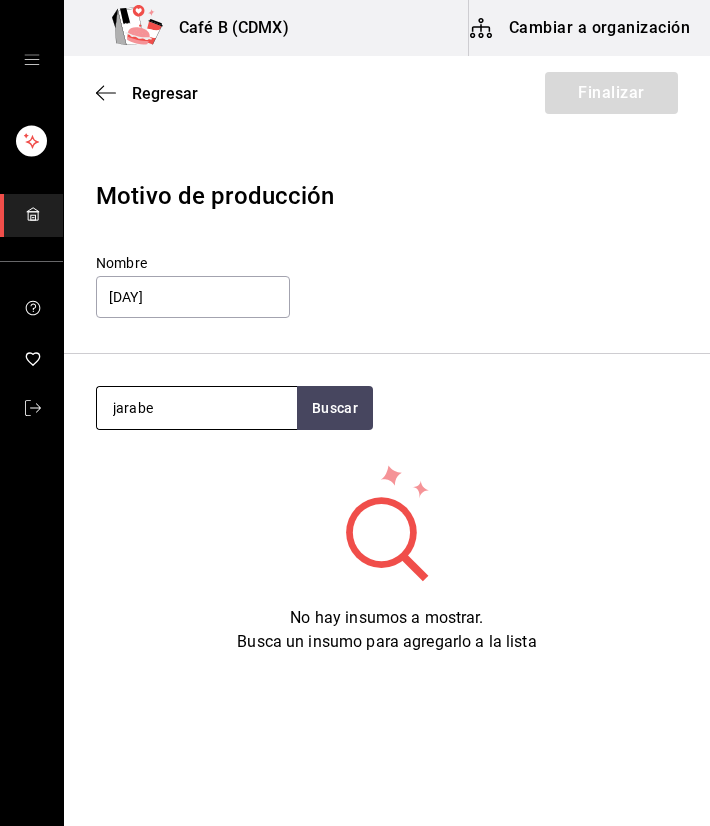 type on "jarabe" 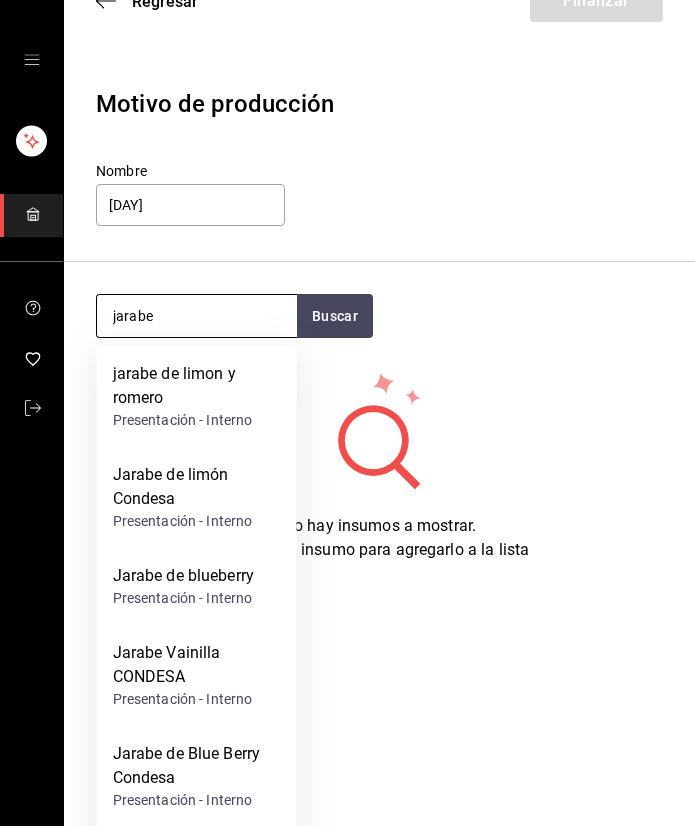 scroll, scrollTop: 151, scrollLeft: 0, axis: vertical 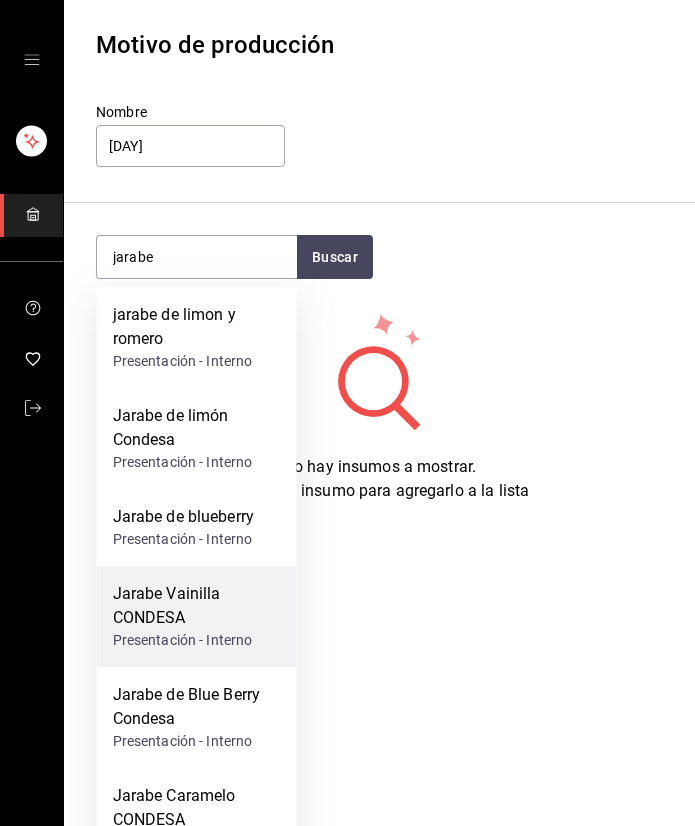 click on "Jarabe Vainilla CONDESA" at bounding box center [197, 606] 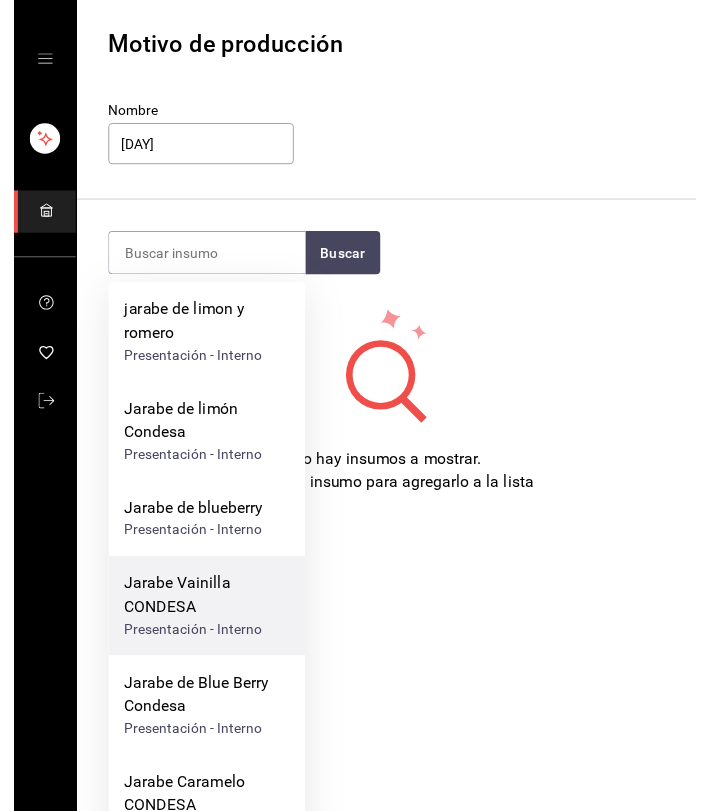 scroll, scrollTop: 0, scrollLeft: 0, axis: both 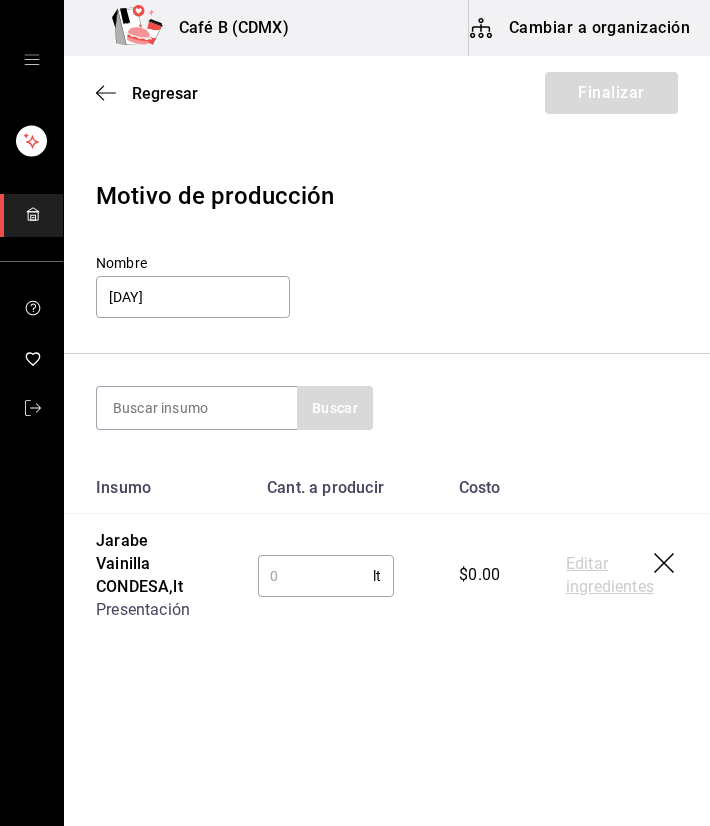 click at bounding box center (316, 576) 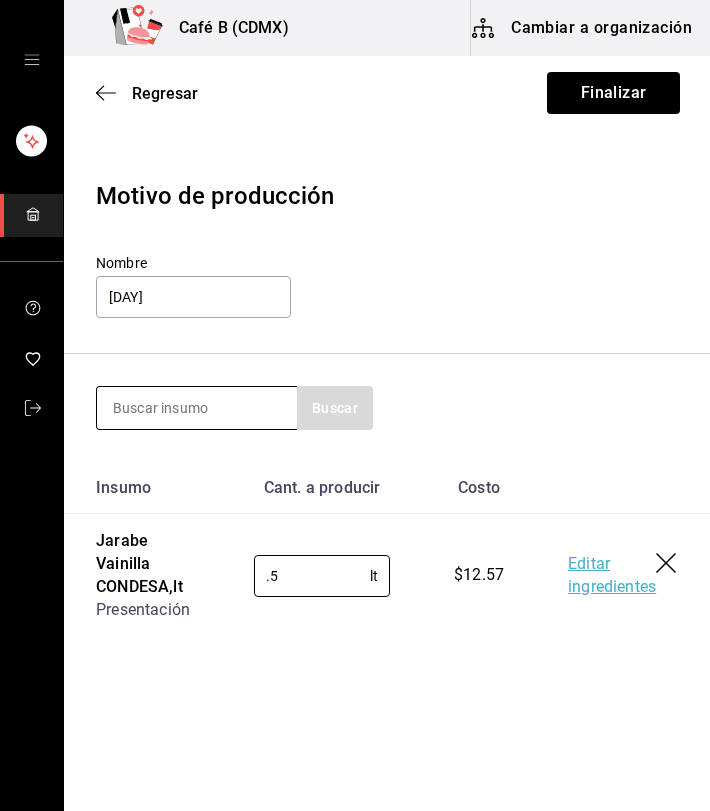 click at bounding box center [197, 408] 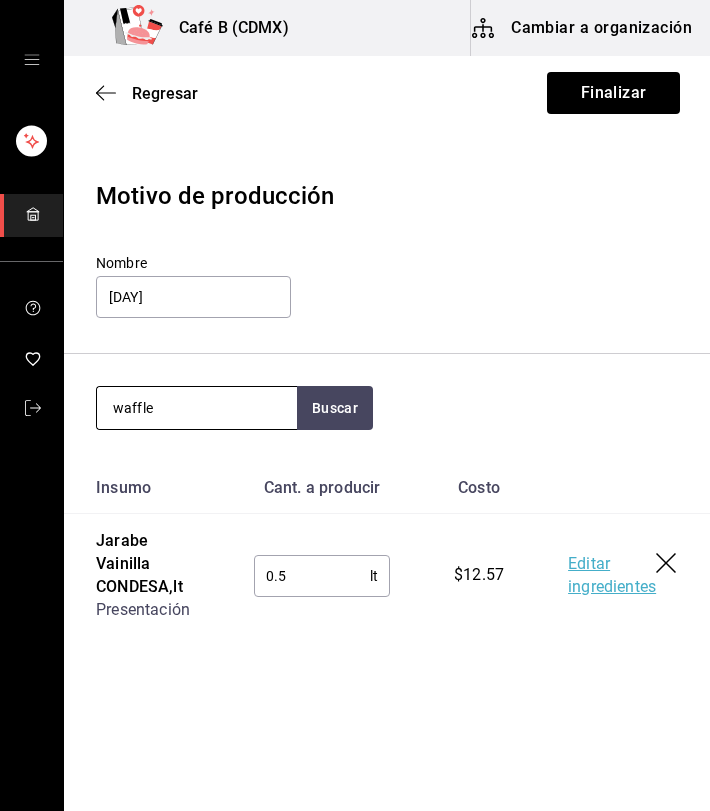 type on "waffle" 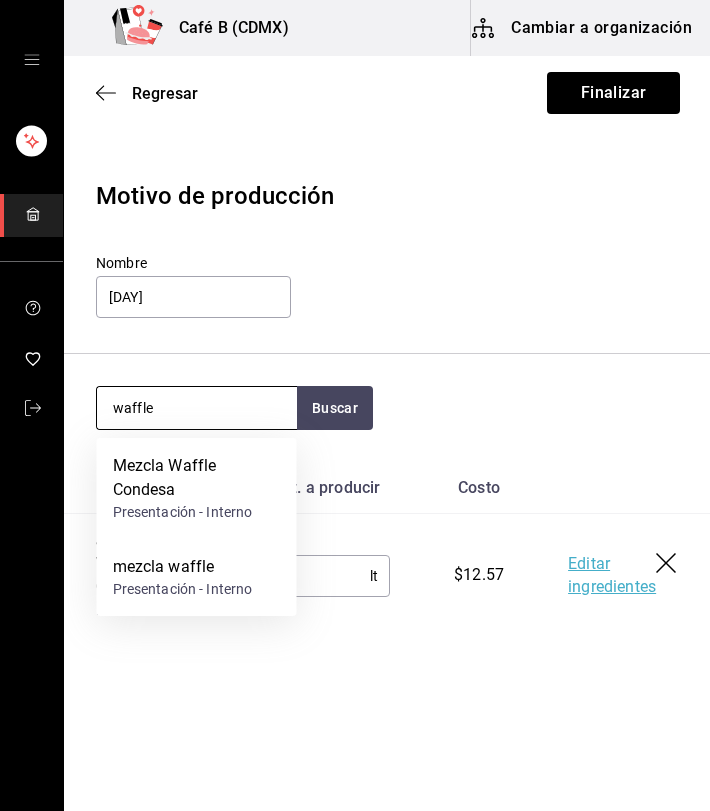 click on "Mezcla Waffle Condesa" at bounding box center (197, 478) 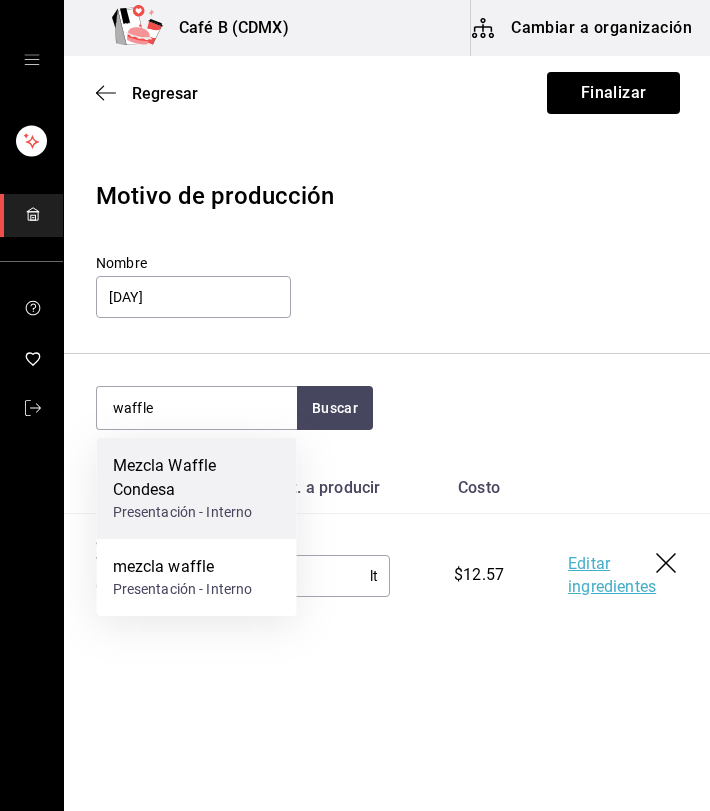 type 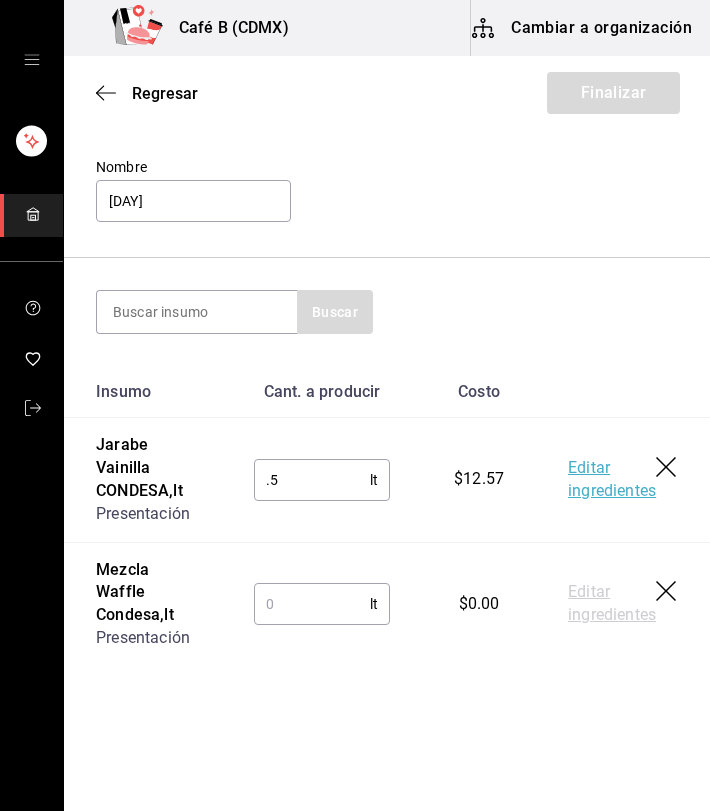 scroll, scrollTop: 97, scrollLeft: 0, axis: vertical 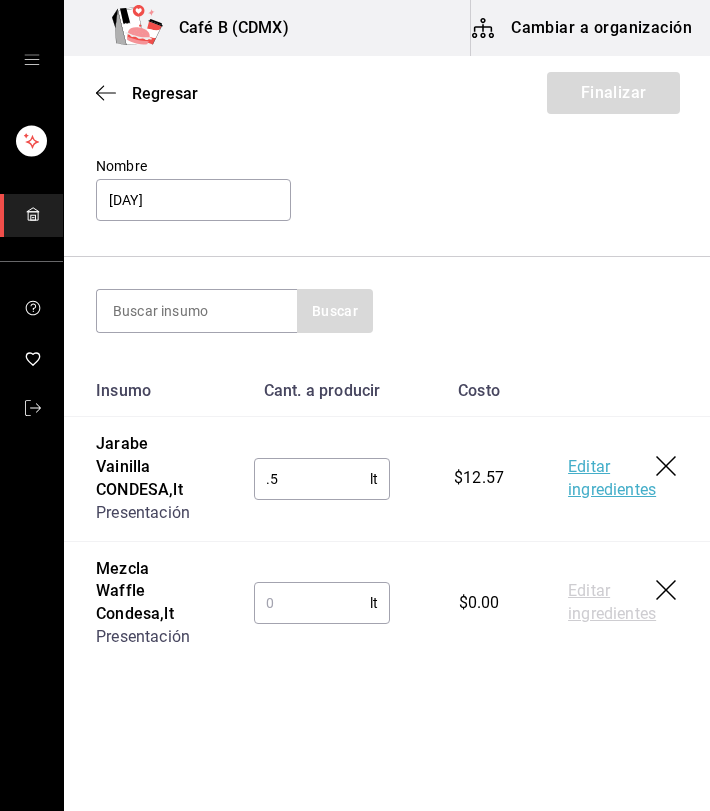 click at bounding box center [312, 603] 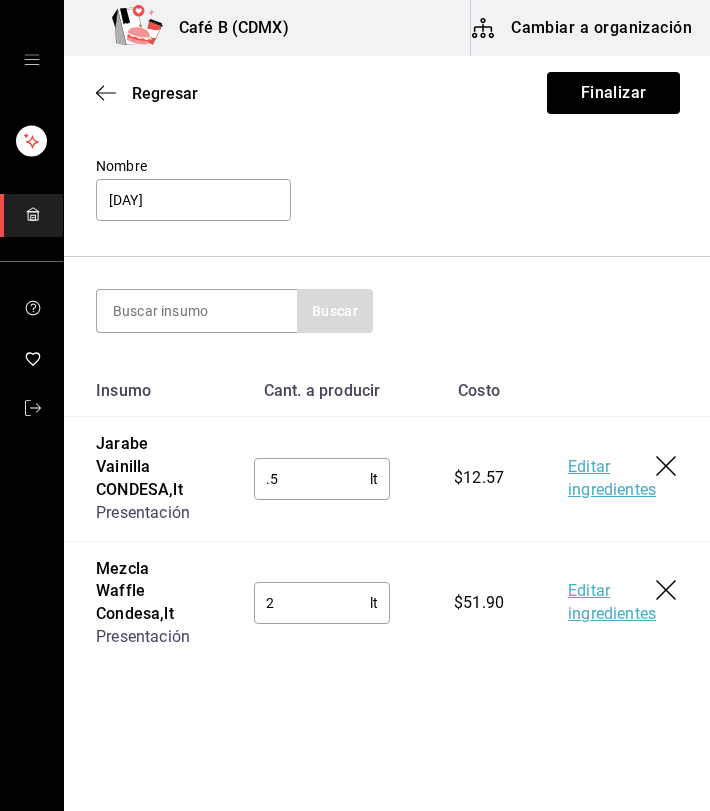 type on "2" 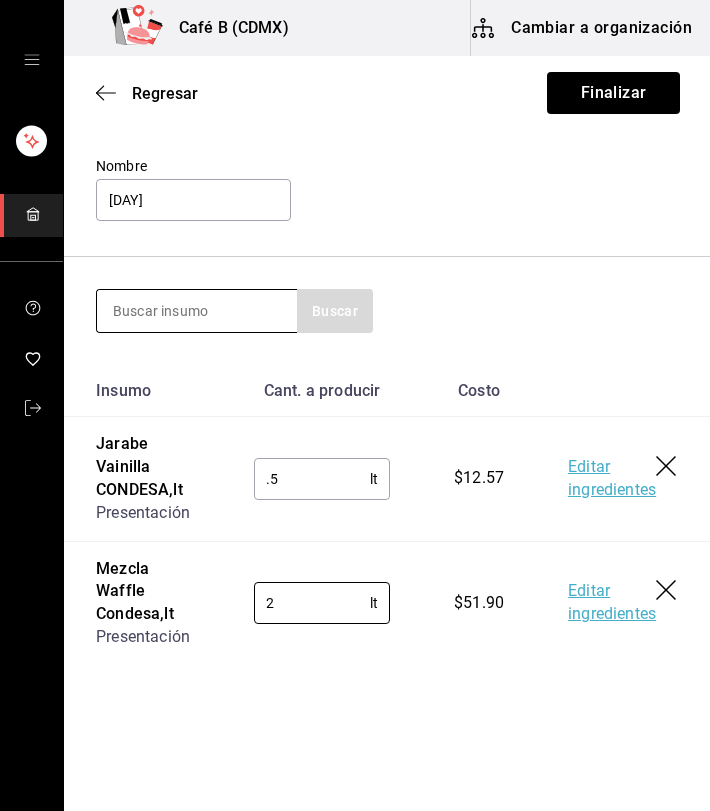 click at bounding box center (197, 311) 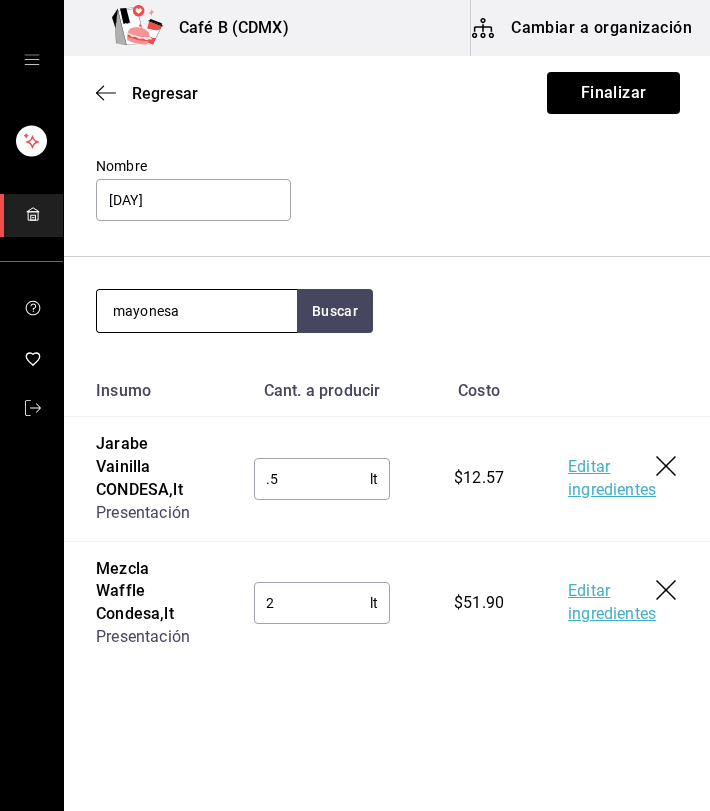 type on "mayonesa" 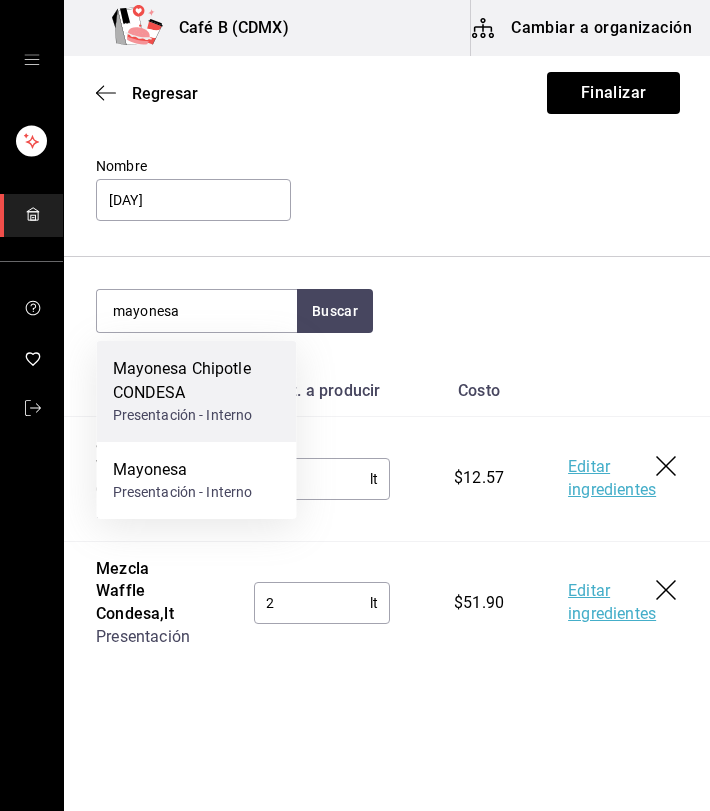 click on "Mayonesa Chipotle CONDESA" at bounding box center [197, 381] 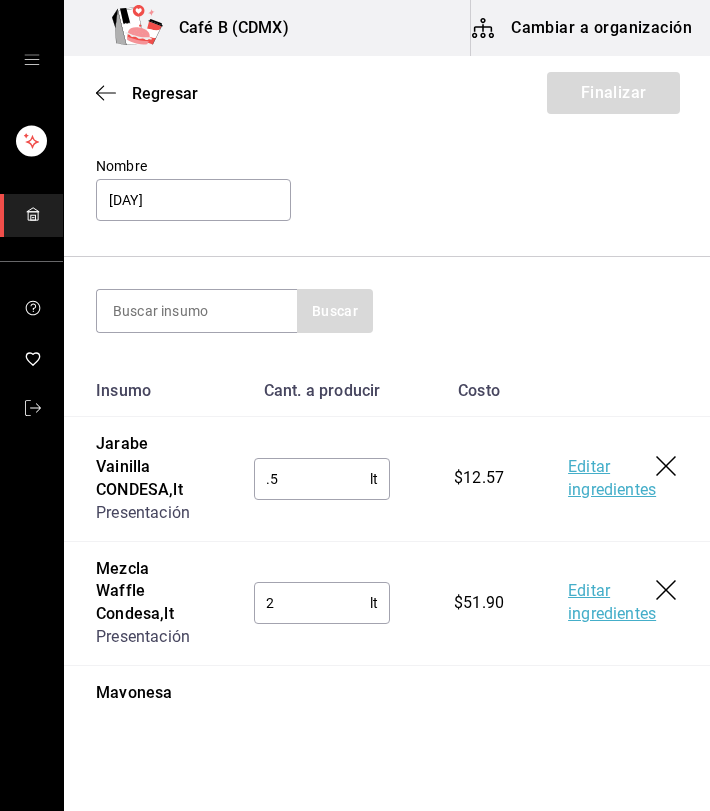 scroll, scrollTop: 221, scrollLeft: 0, axis: vertical 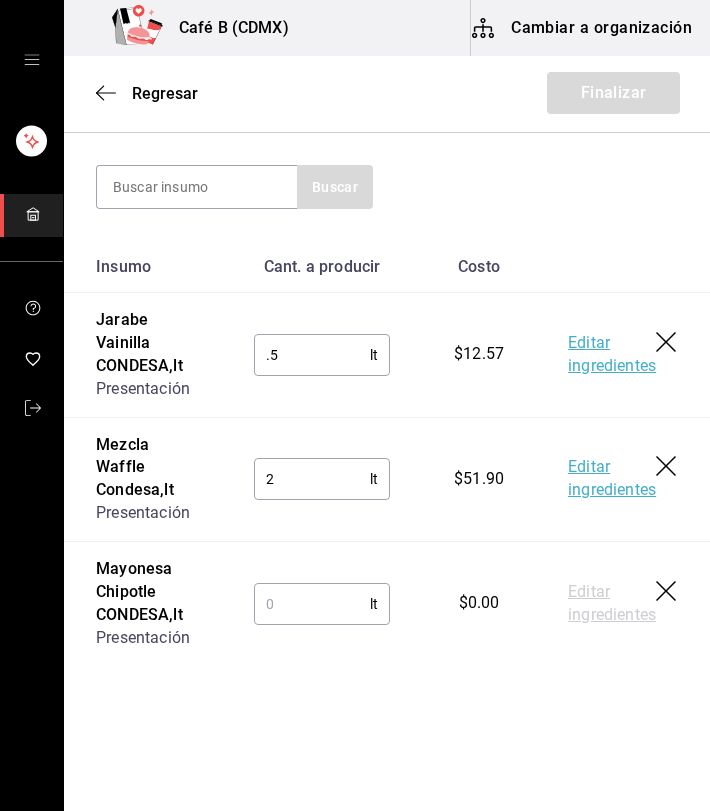 click at bounding box center (312, 604) 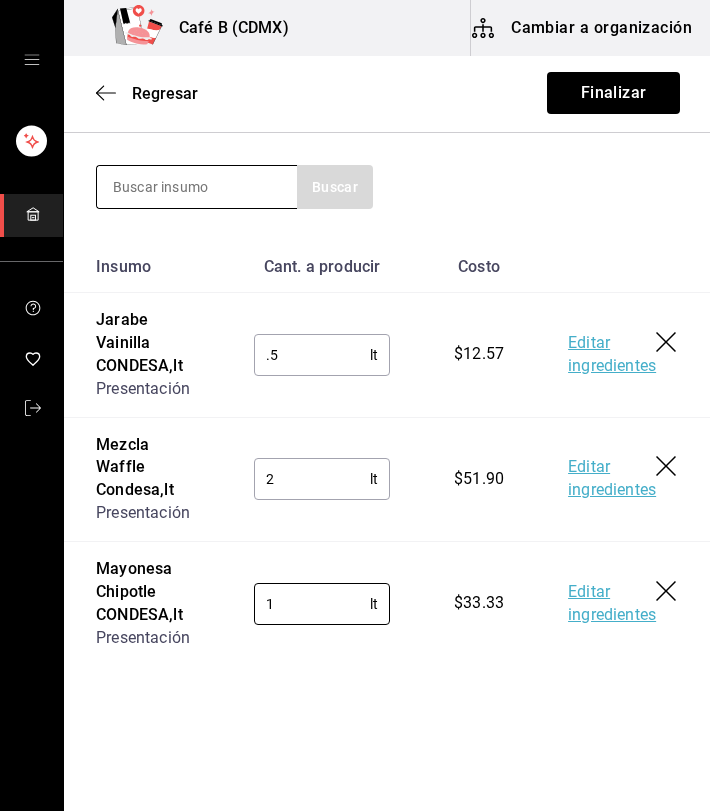 type on "1" 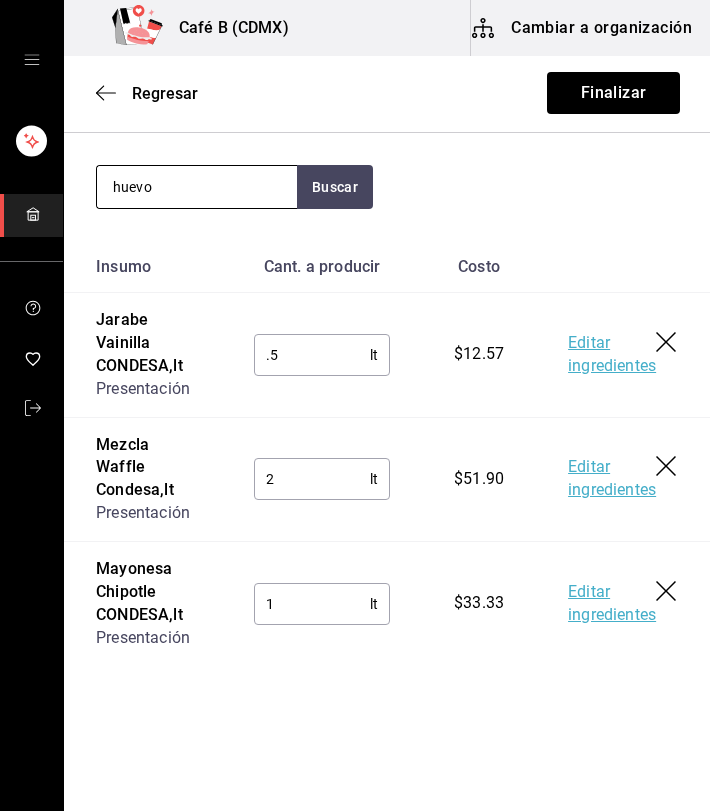 type on "huevo" 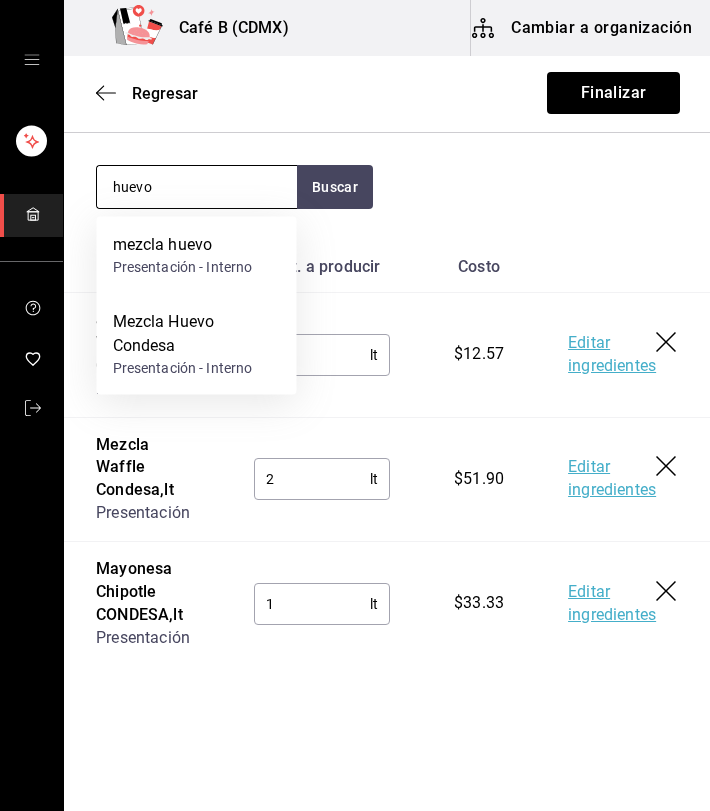 click on "Mezcla Huevo Condesa" at bounding box center (197, 334) 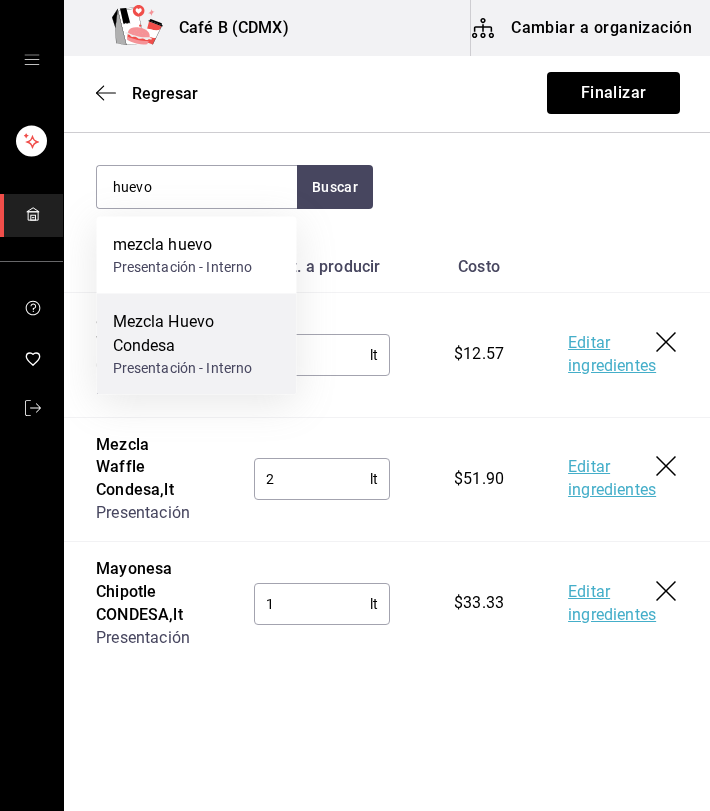 type 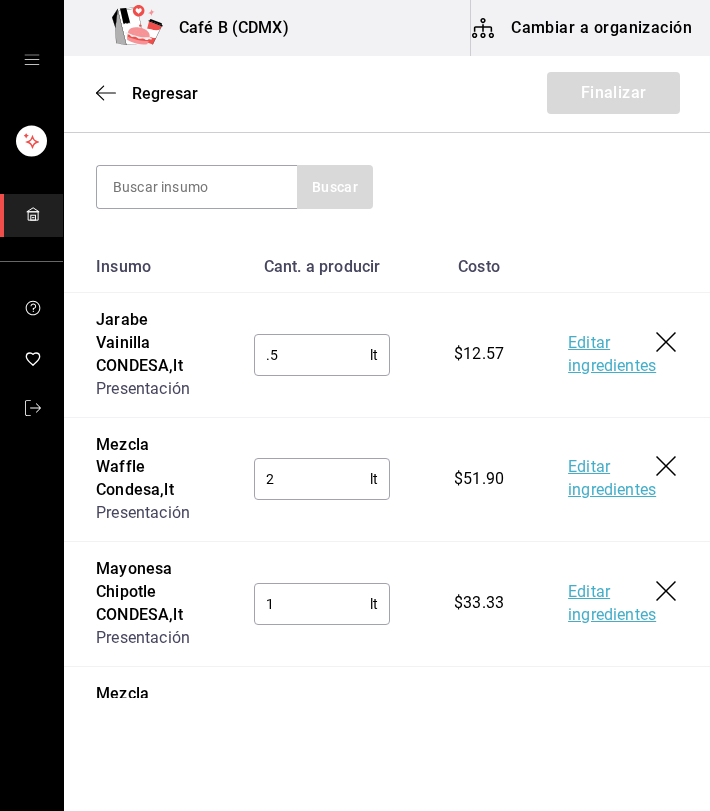 scroll, scrollTop: 346, scrollLeft: 0, axis: vertical 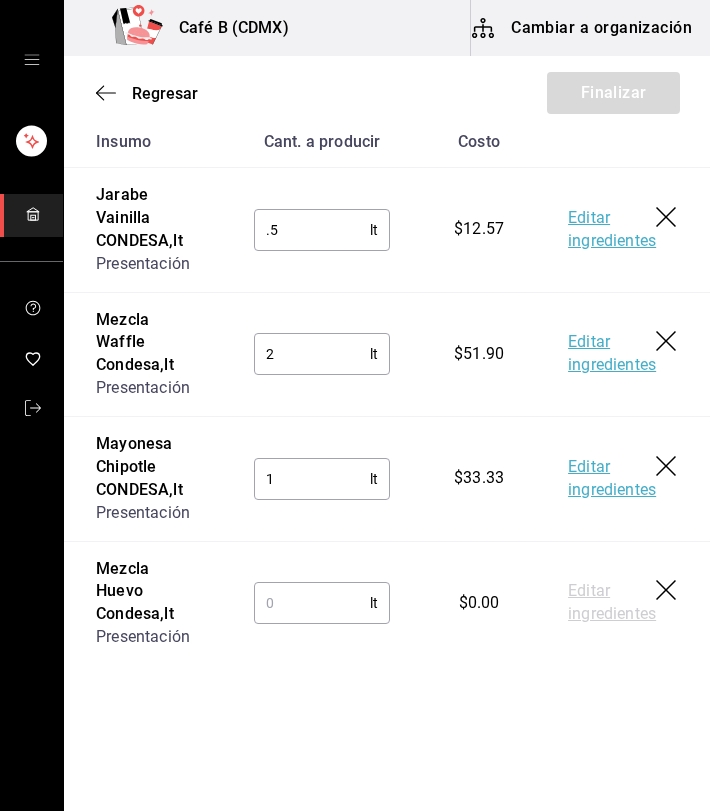 click at bounding box center (312, 603) 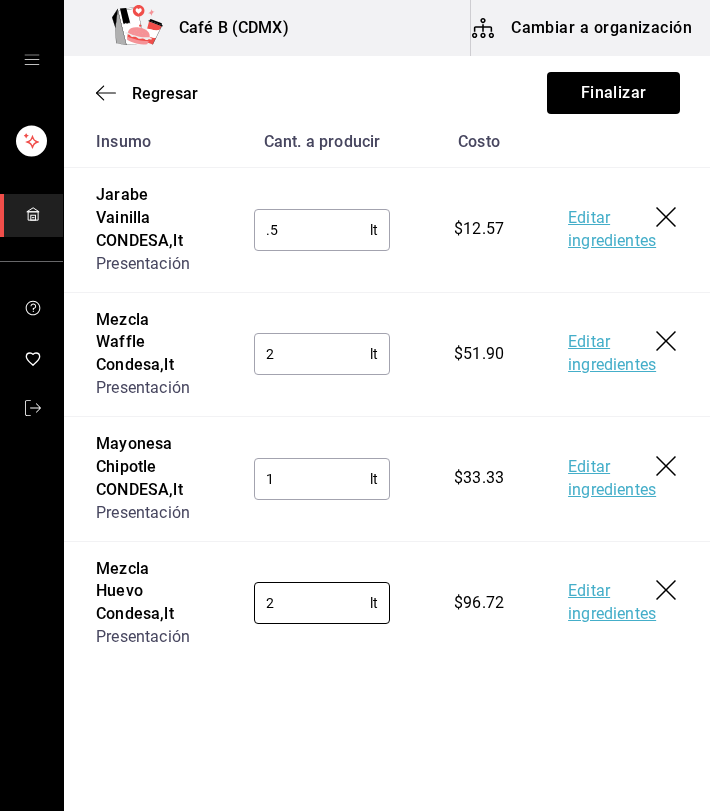 type on "2" 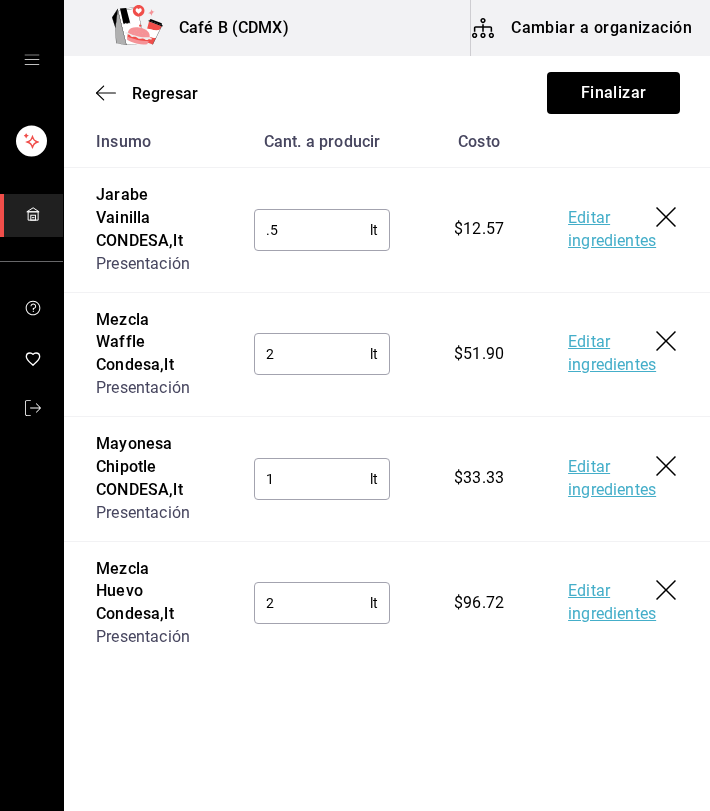 click on "Café B (CDMX) Cambiar a organización Regresar Finalizar Motivo de producción Nombre 06 agosto Buscar Insumo Cant. a producir Costo Jarabe Vainilla CONDESA ,  lt Presentación .5 lt ​ $12.57 Editar ingredientes Mezcla Waffle Condesa ,  lt Presentación 2 lt ​ $51.90 Editar ingredientes Mayonesa Chipotle CONDESA ,  lt Presentación 1 lt ​ $33.33 Editar ingredientes Mezcla Huevo Condesa ,  lt Presentación 2 lt ​ $96.72 Editar ingredientes GANA 1 MES GRATIS EN TU SUSCRIPCIÓN AQUÍ ¿Recuerdas cómo empezó tu restaurante?
Hoy puedes ayudar a un colega a tener el mismo cambio que tú viviste.
Recomienda Parrot directamente desde tu Portal Administrador.
Es fácil y rápido.
🎁 Por cada restaurante que se una, ganas 1 mes gratis. Visitar centro de ayuda (81) 2046 6363 soporte@parrotsoftware.io Visitar centro de ayuda (81) 2046 6363 soporte@parrotsoftware.io" at bounding box center [355, 349] 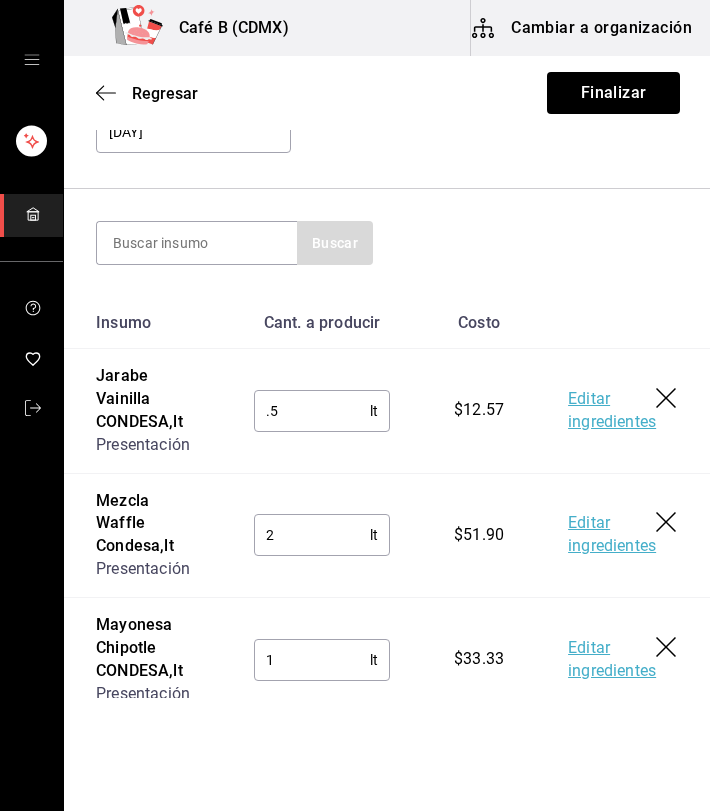 scroll, scrollTop: 0, scrollLeft: 0, axis: both 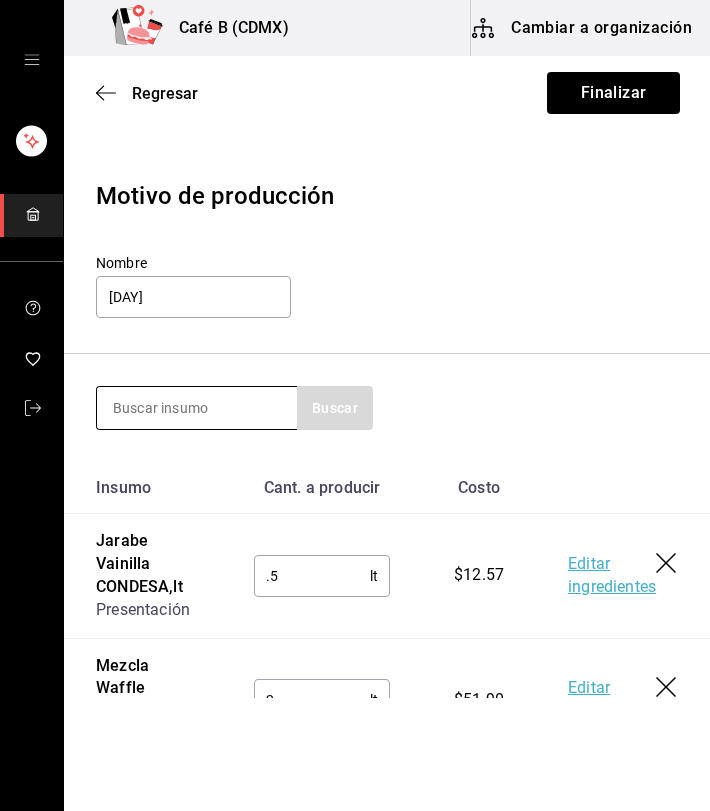 click at bounding box center (197, 408) 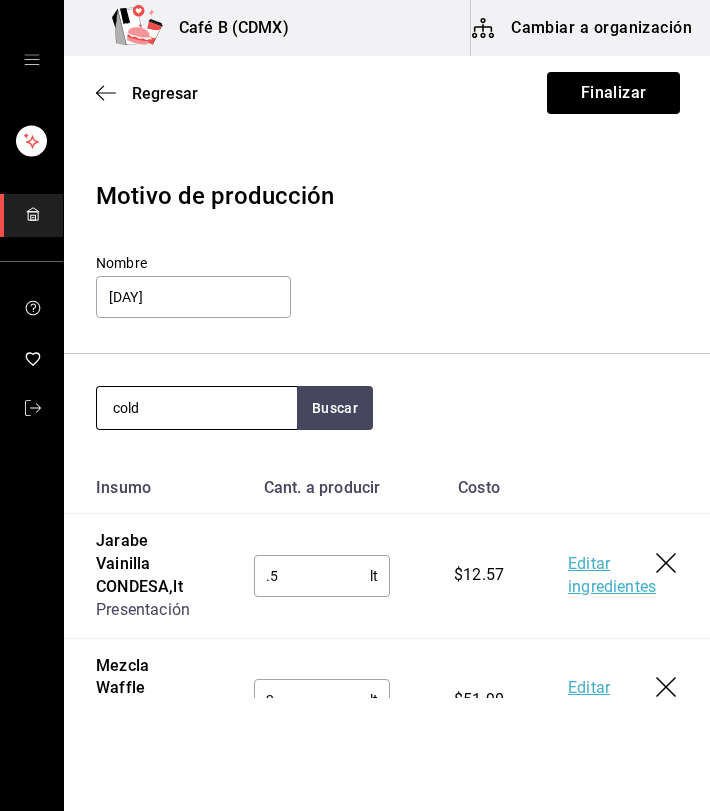 type on "cold" 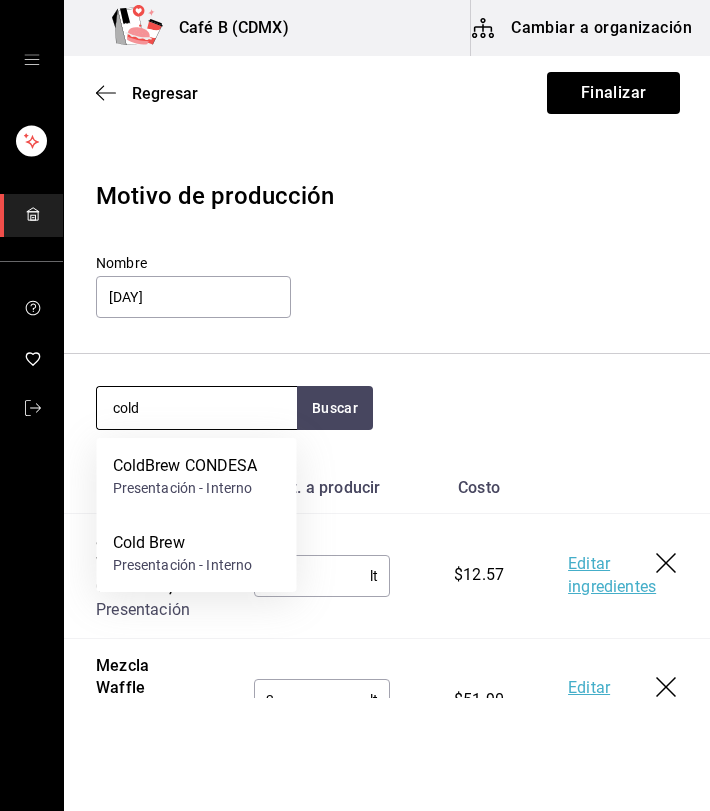 click on "ColdBrew CONDESA" at bounding box center [185, 466] 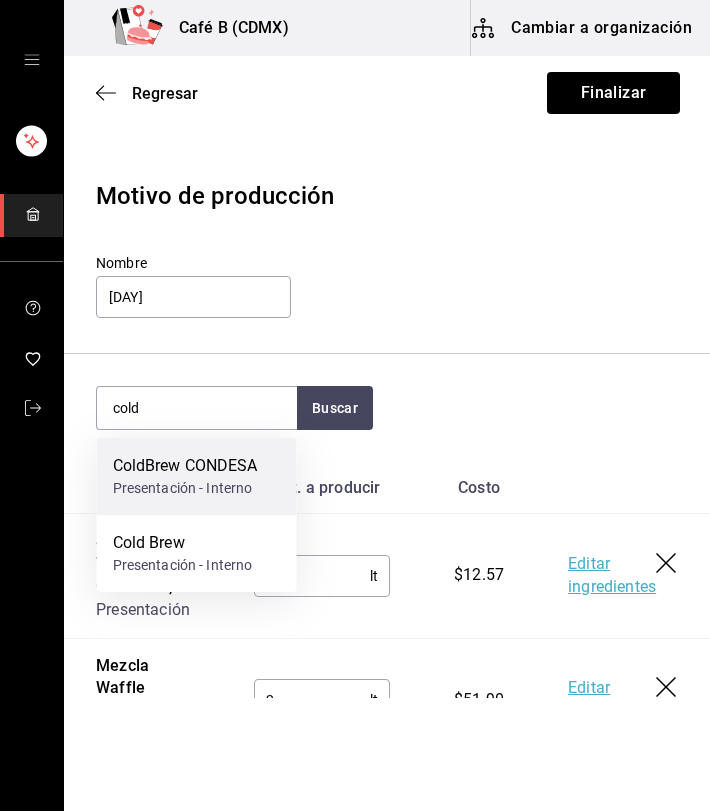 type 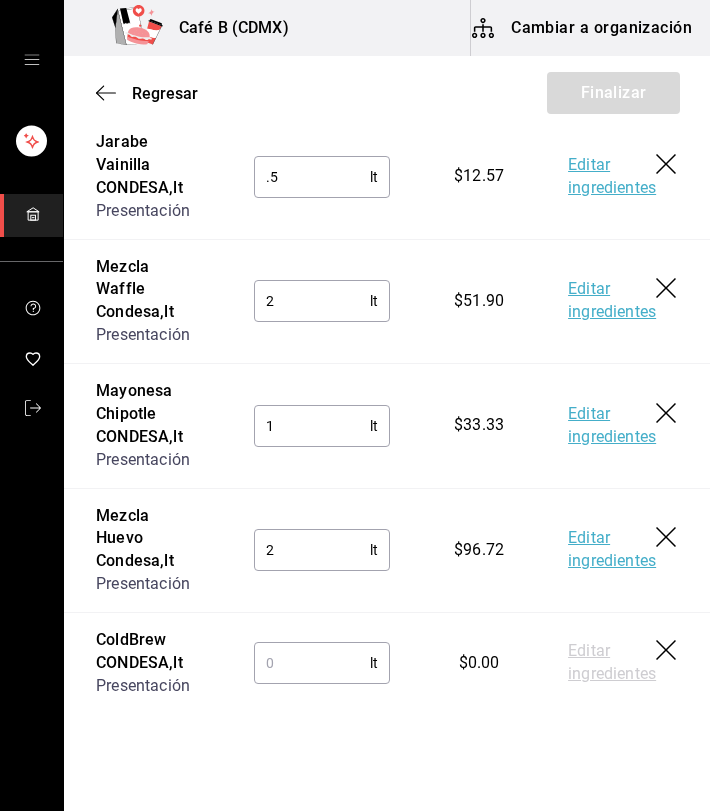 scroll, scrollTop: 447, scrollLeft: 0, axis: vertical 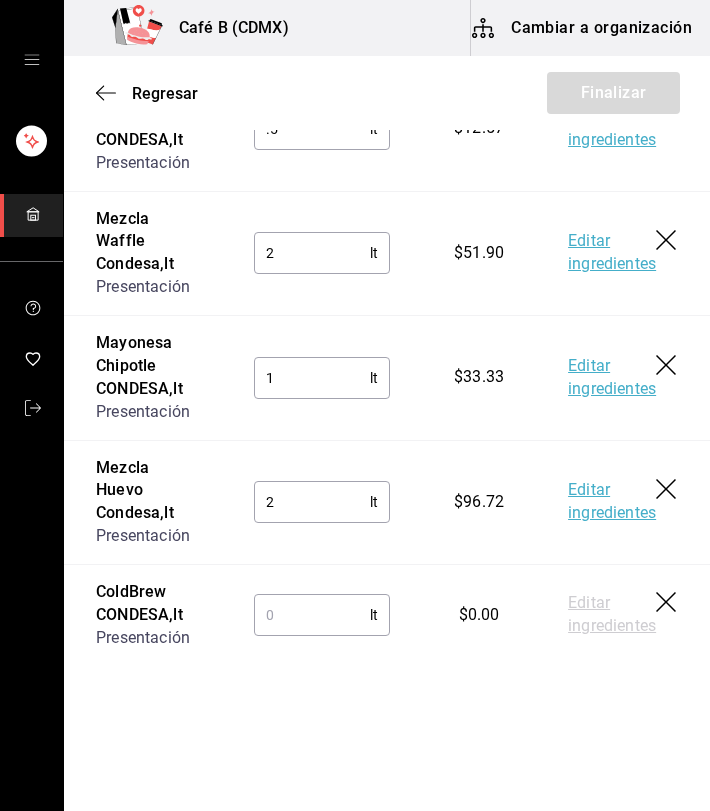 click at bounding box center [312, 615] 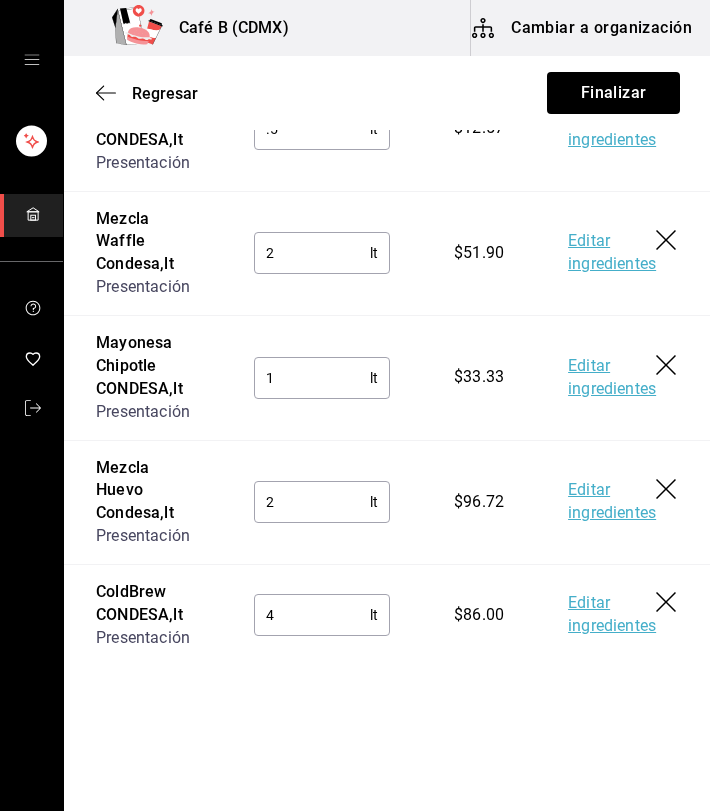 type on "4" 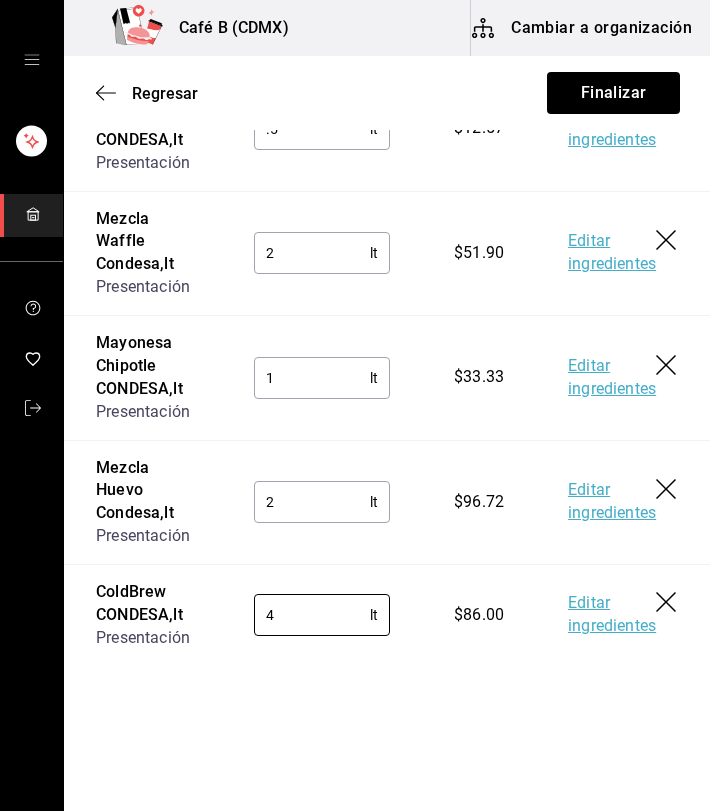 click on "Regresar Finalizar Motivo de producción Nombre 06 agosto Buscar Insumo Cant. a producir Costo Jarabe Vainilla CONDESA ,  lt Presentación .5 lt ​ $12.57 Editar ingredientes Mezcla Waffle Condesa ,  lt Presentación 2 lt ​ $51.90 Editar ingredientes Mayonesa Chipotle CONDESA ,  lt Presentación 1 lt ​ $33.33 Editar ingredientes Mezcla Huevo Condesa ,  lt Presentación 2 lt ​ $96.72 Editar ingredientes ColdBrew CONDESA ,  lt Presentación 4 lt ​ $86.00 Editar ingredientes" at bounding box center [388, 161] 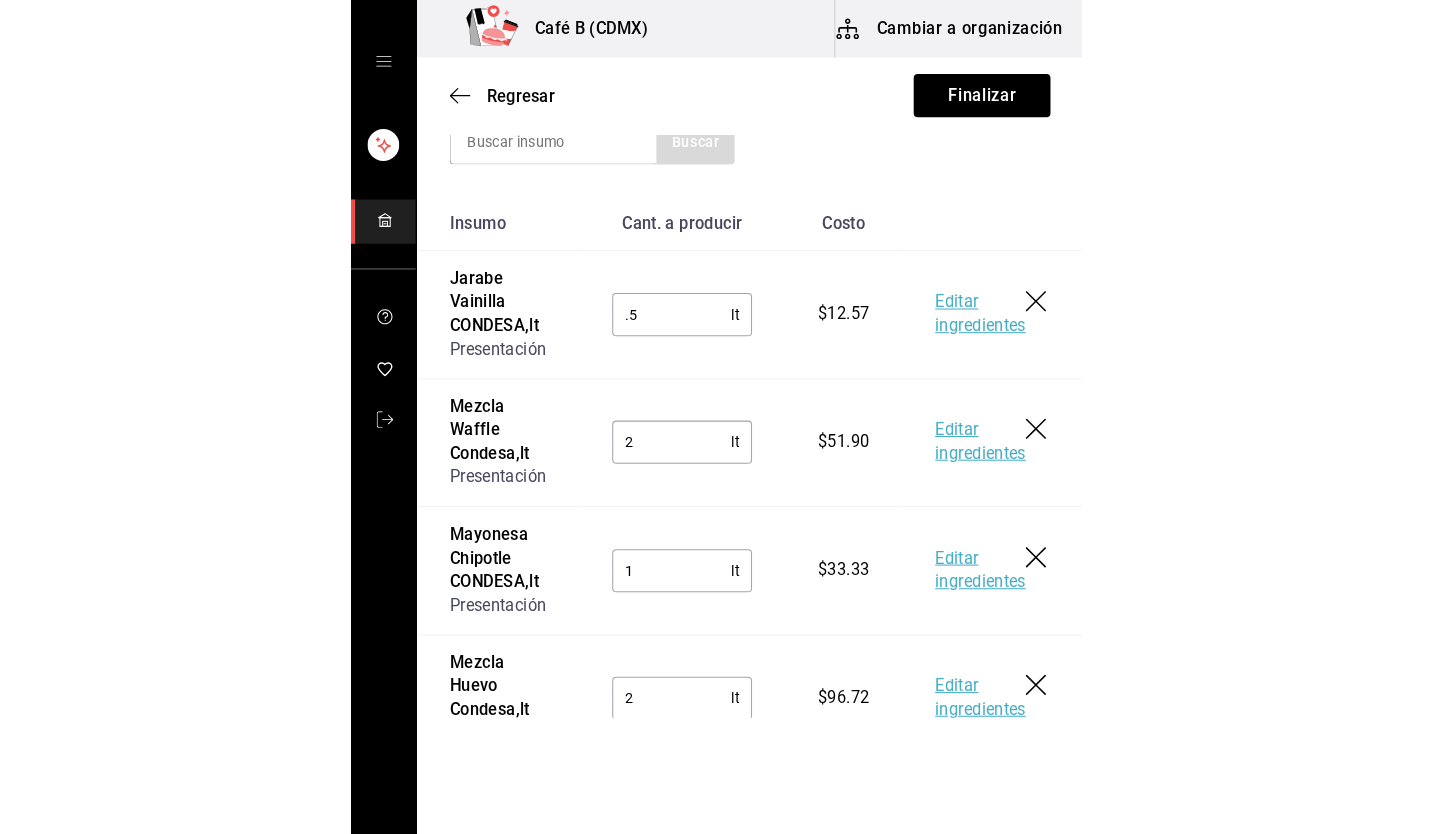scroll, scrollTop: 249, scrollLeft: 0, axis: vertical 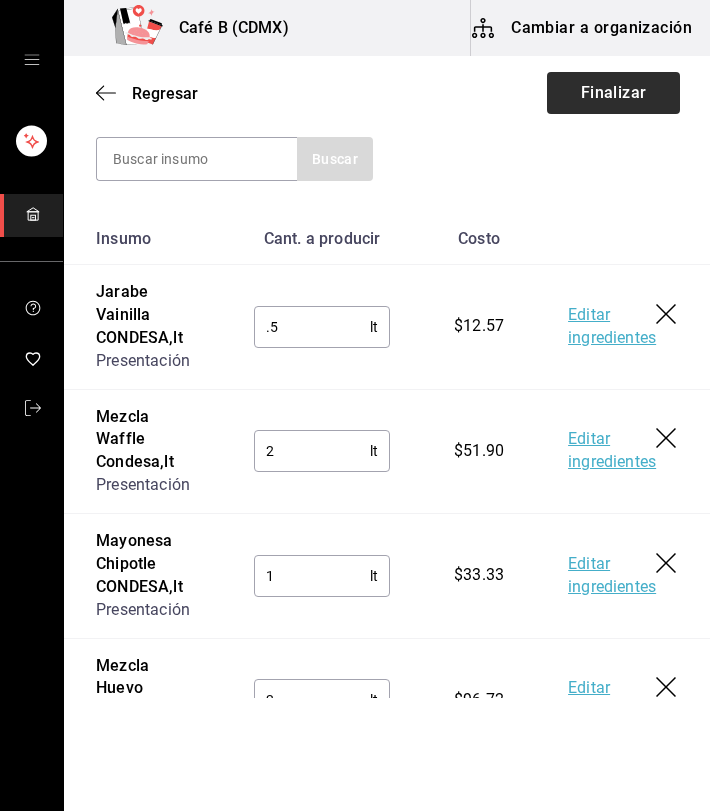 click on "Finalizar" at bounding box center (613, 93) 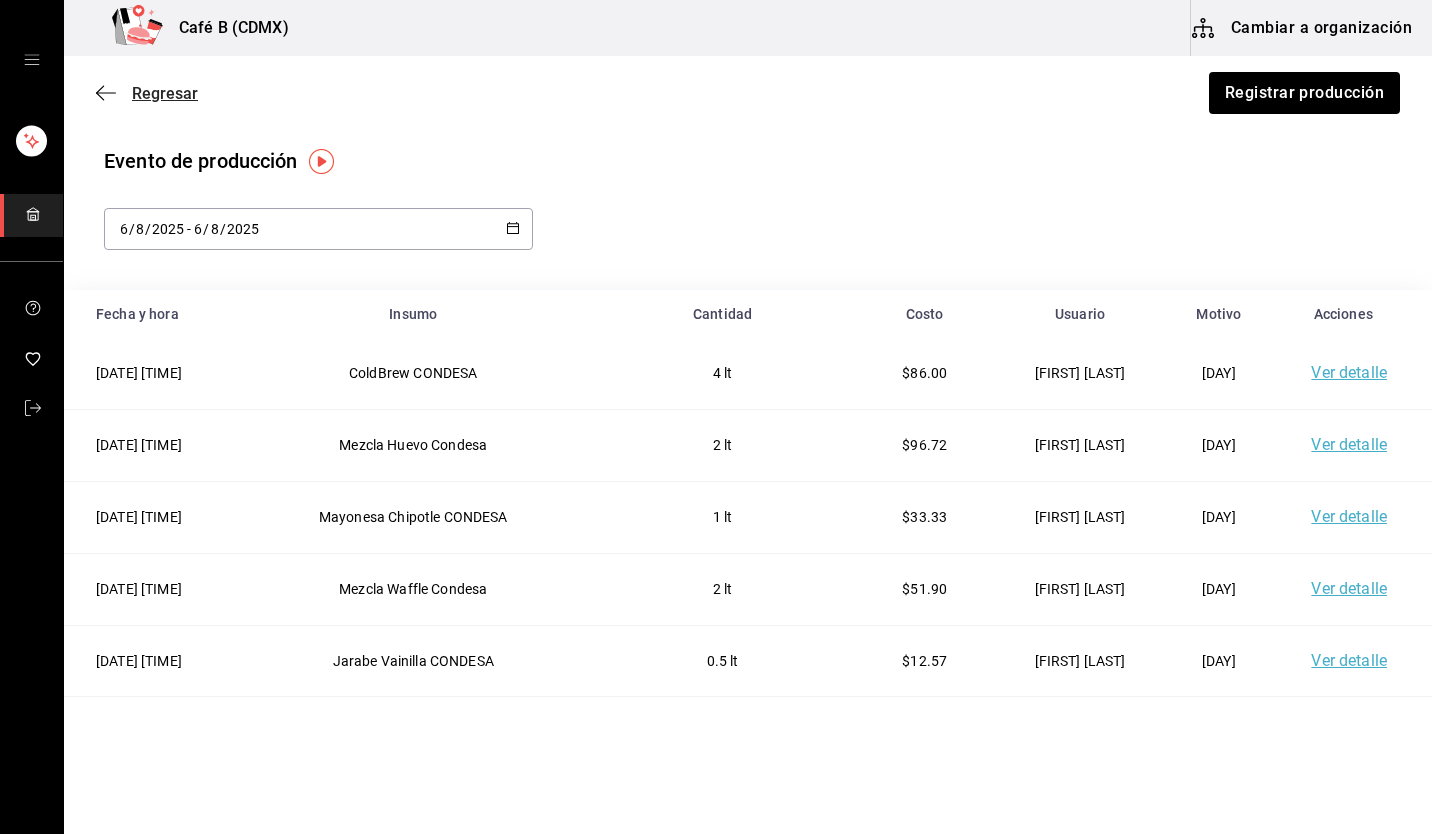 click on "Regresar" at bounding box center (165, 93) 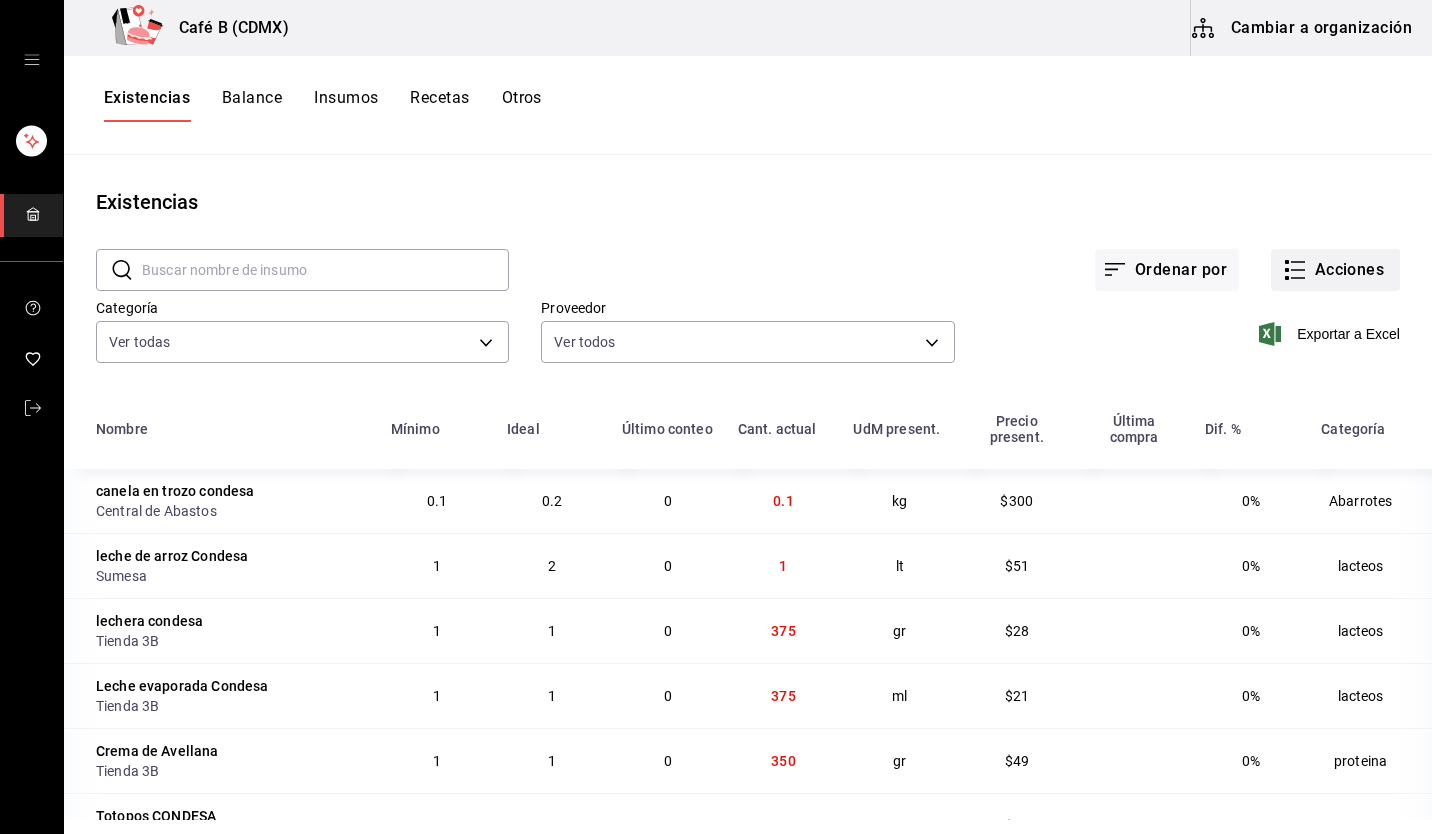 click on "Acciones" at bounding box center [1335, 270] 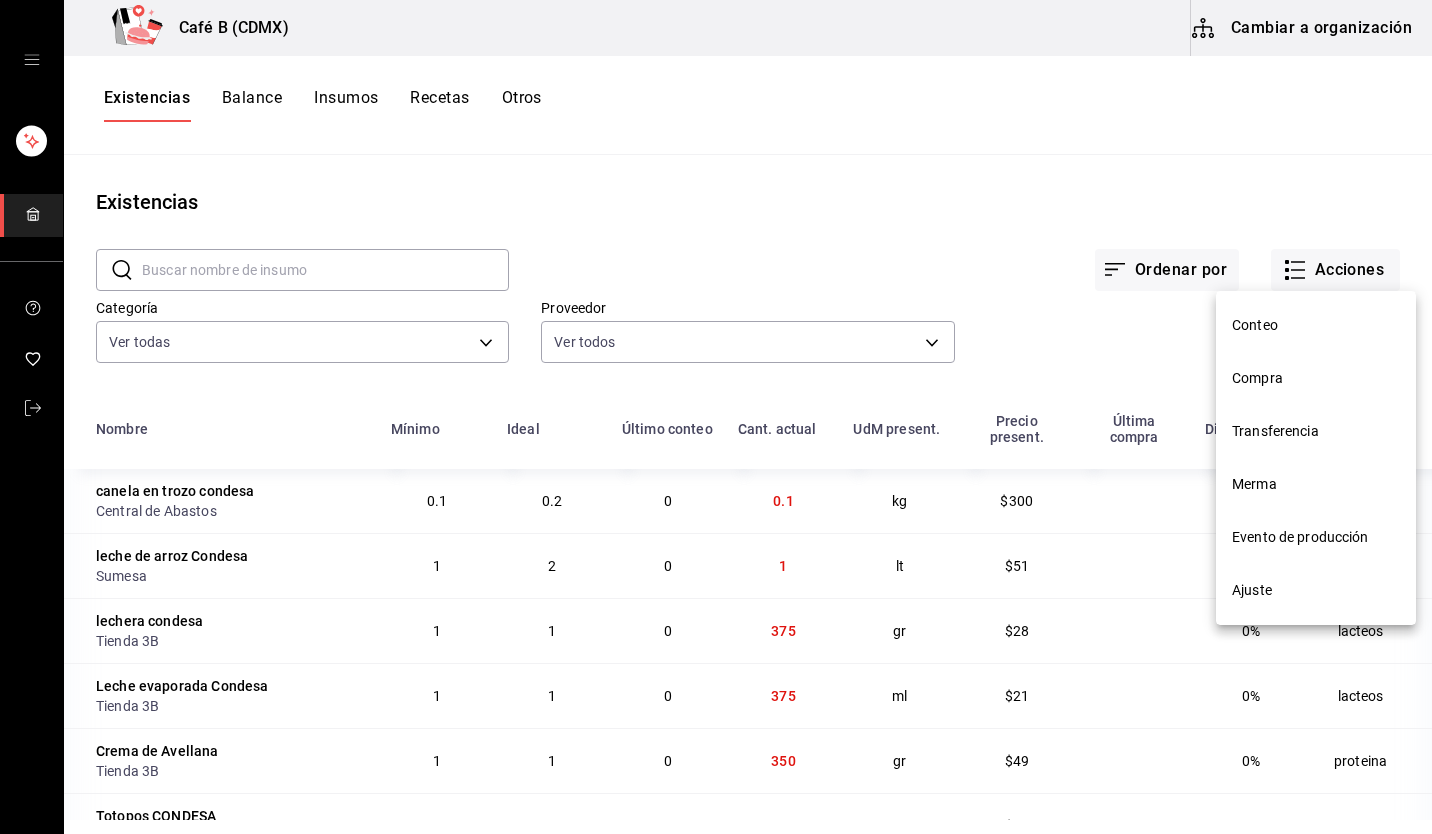 click on "Compra" at bounding box center (1316, 378) 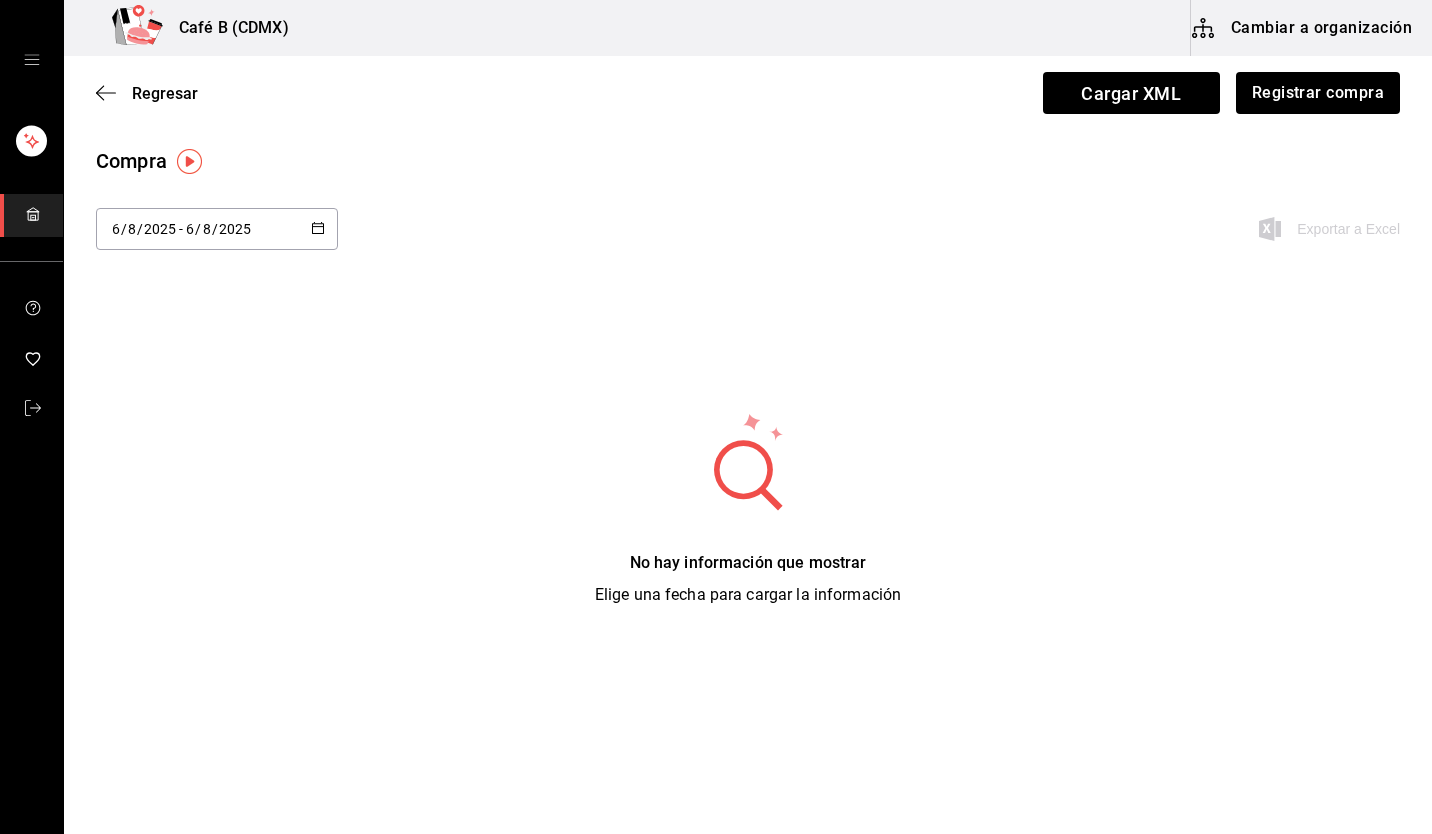 click at bounding box center (318, 229) 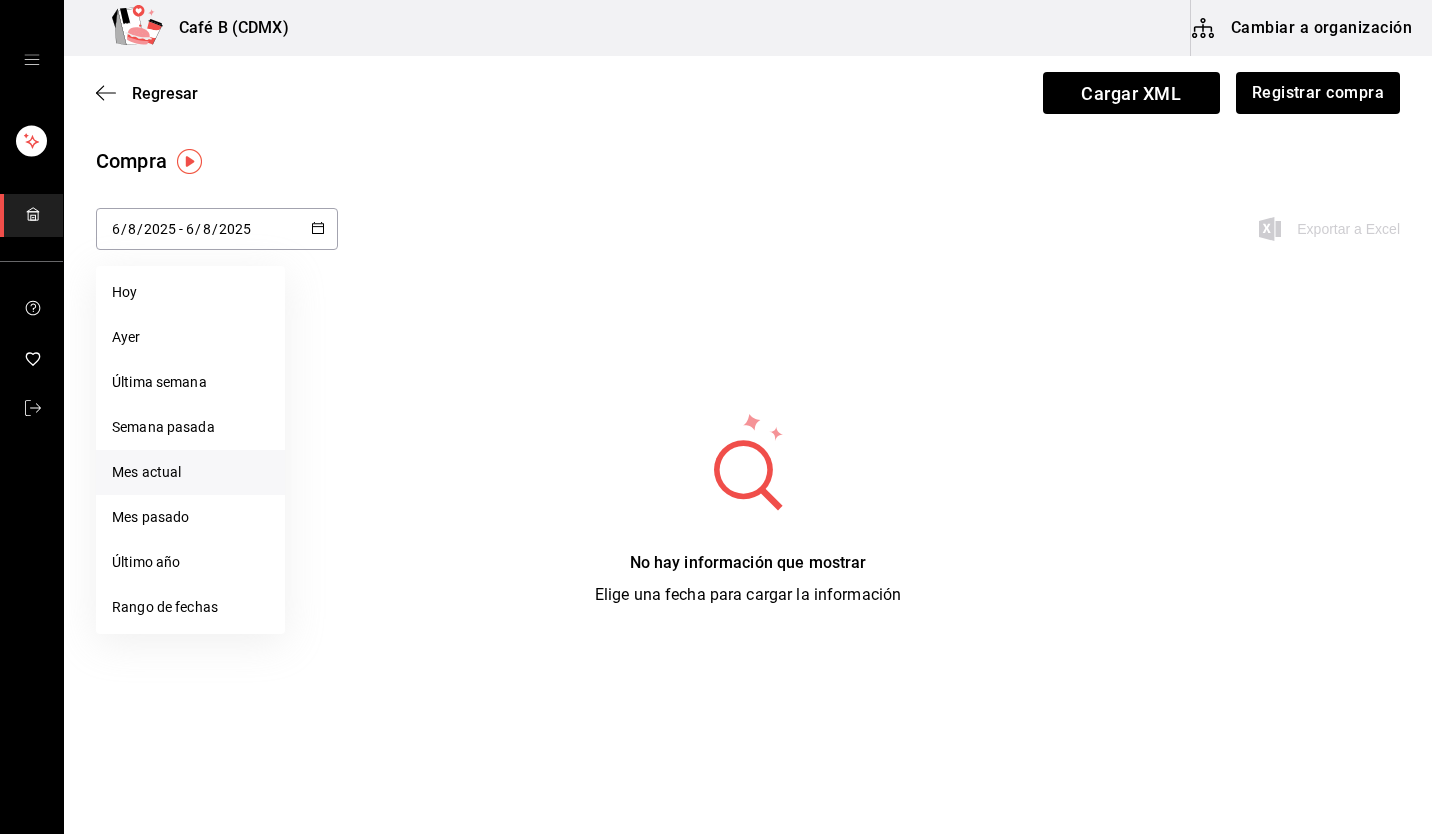 click on "Mes actual" at bounding box center (190, 472) 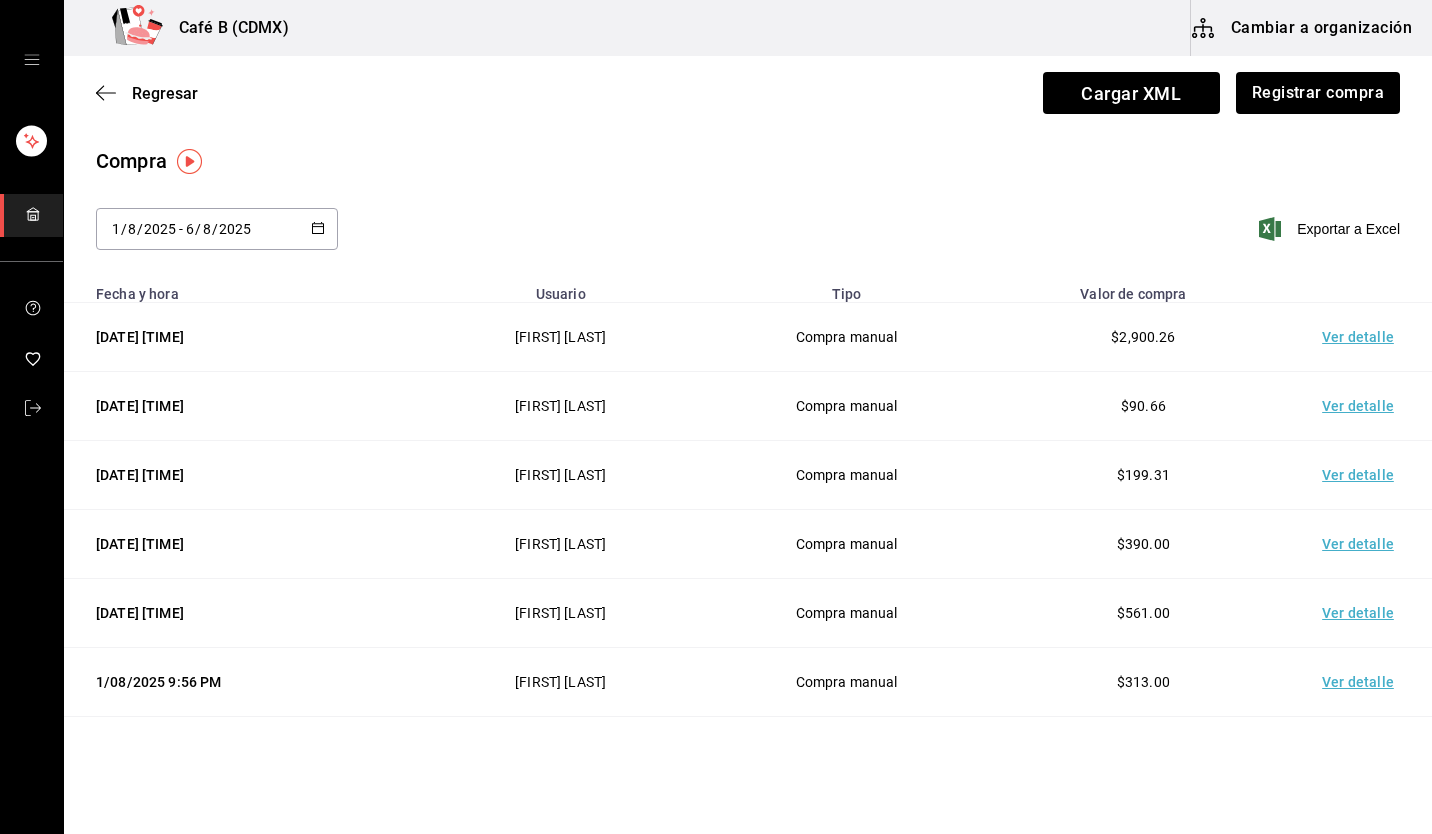 click on "Ver detalle" at bounding box center [1362, 337] 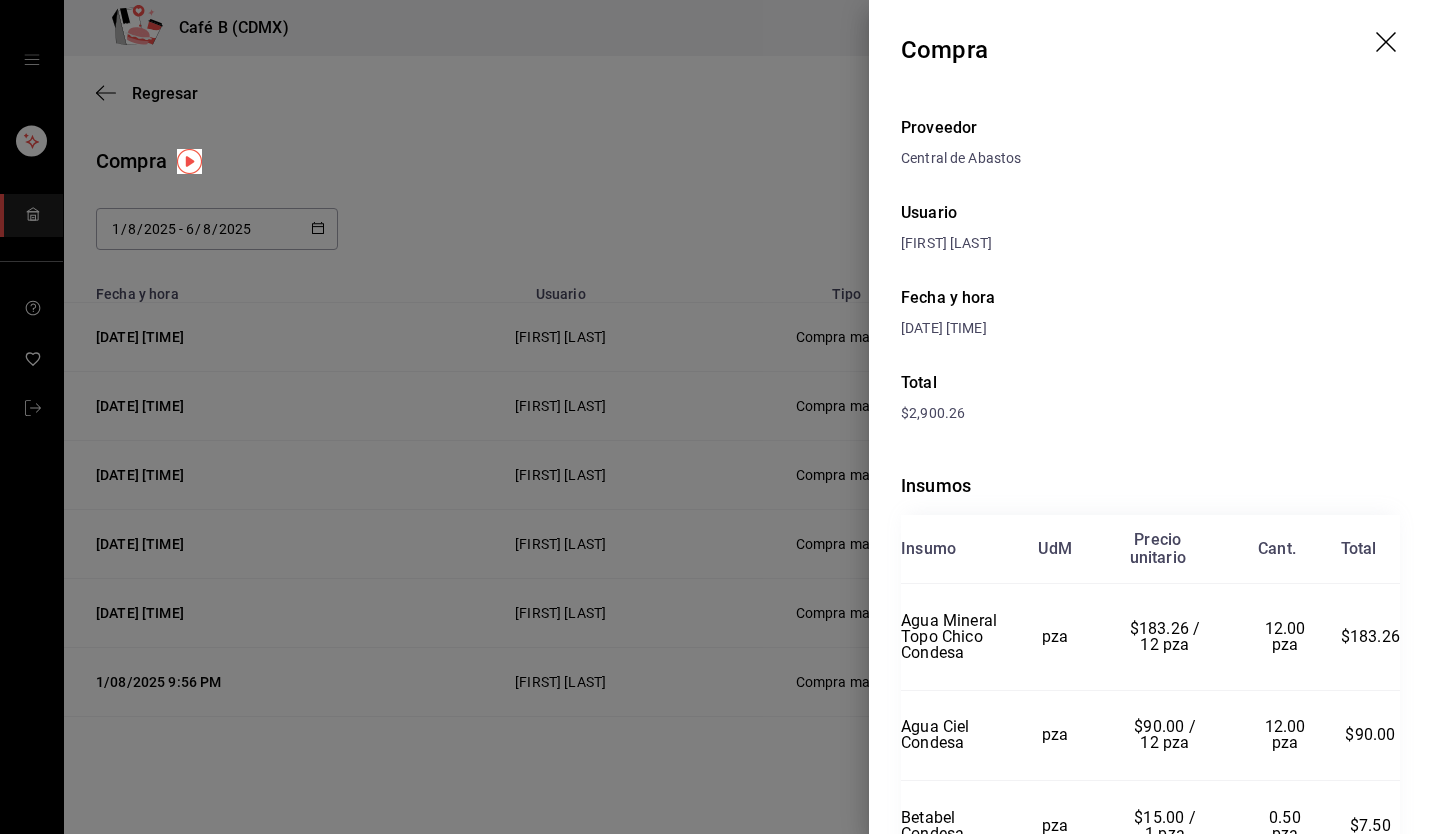 click at bounding box center [716, 417] 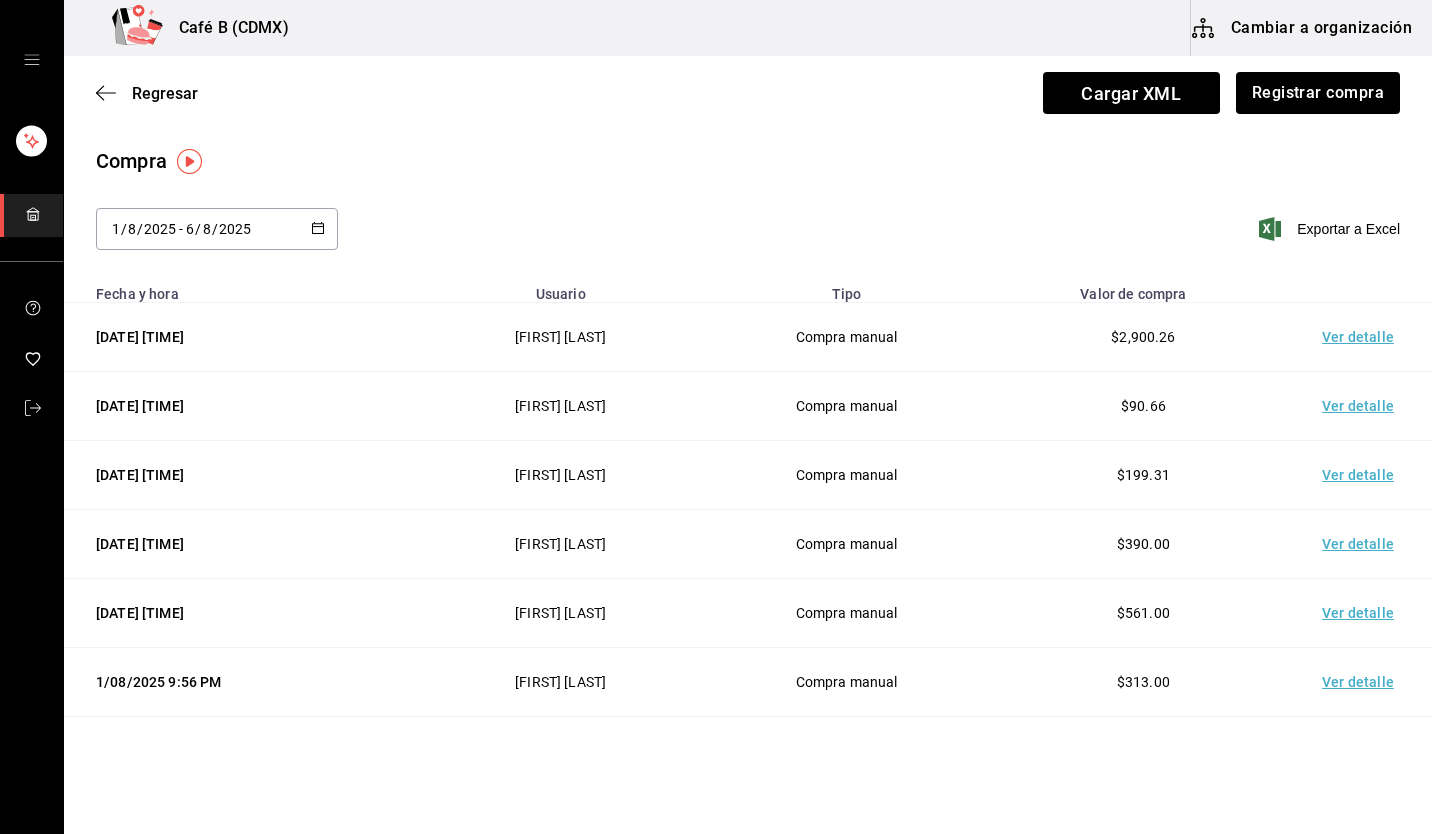 click on "Ver detalle" at bounding box center (1362, 406) 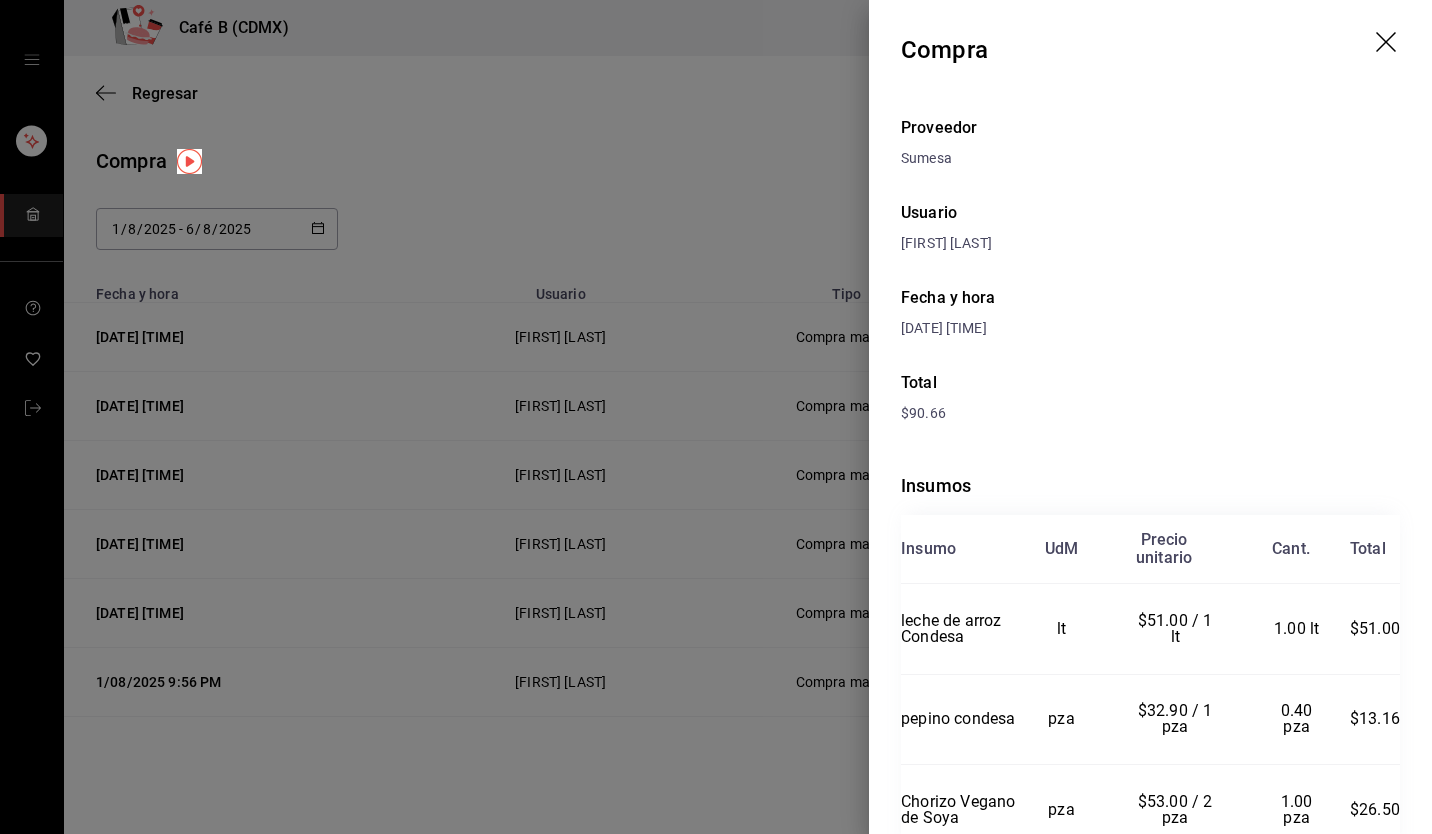 click at bounding box center [716, 417] 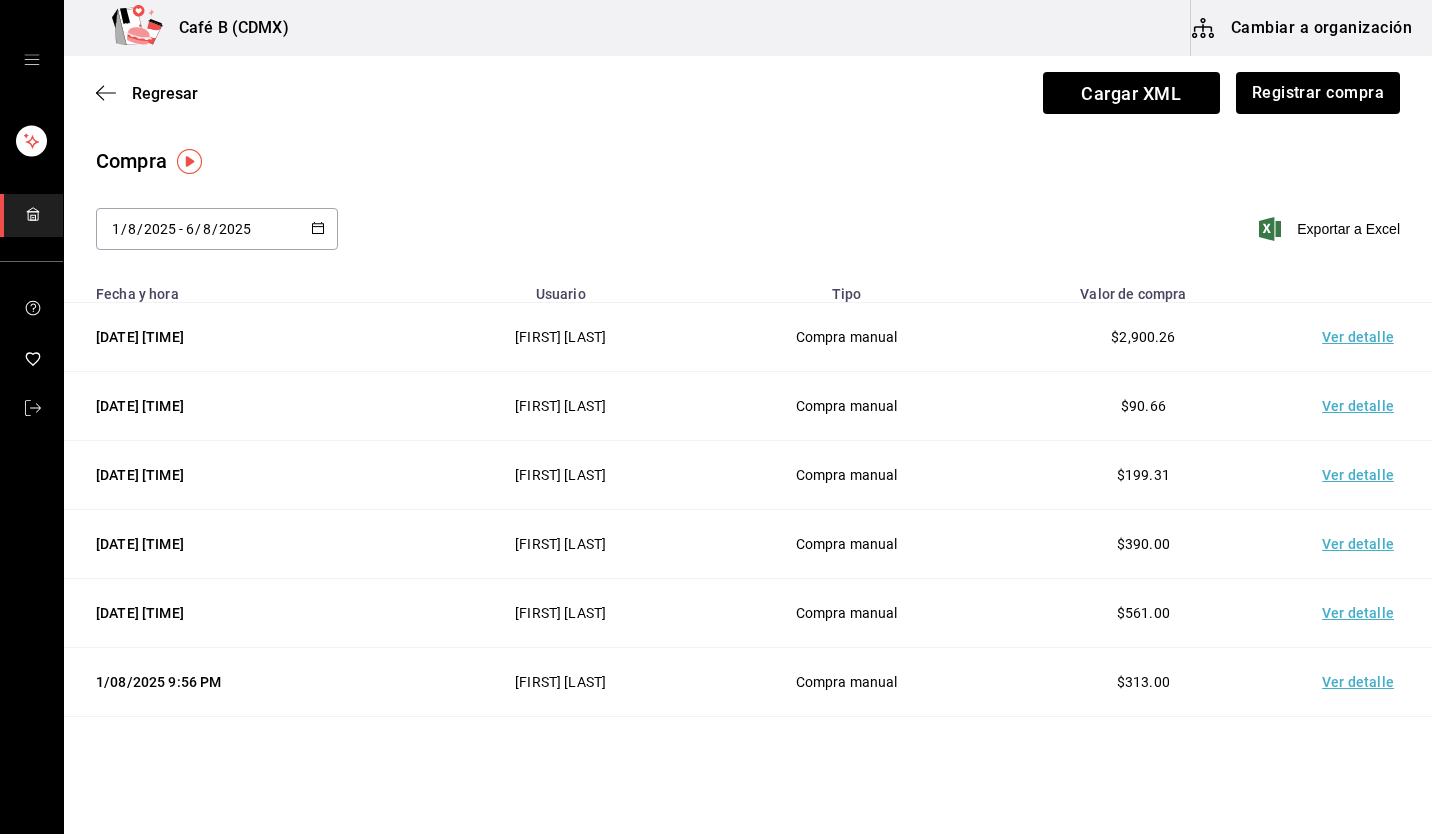click on "Ver detalle" at bounding box center (1362, 475) 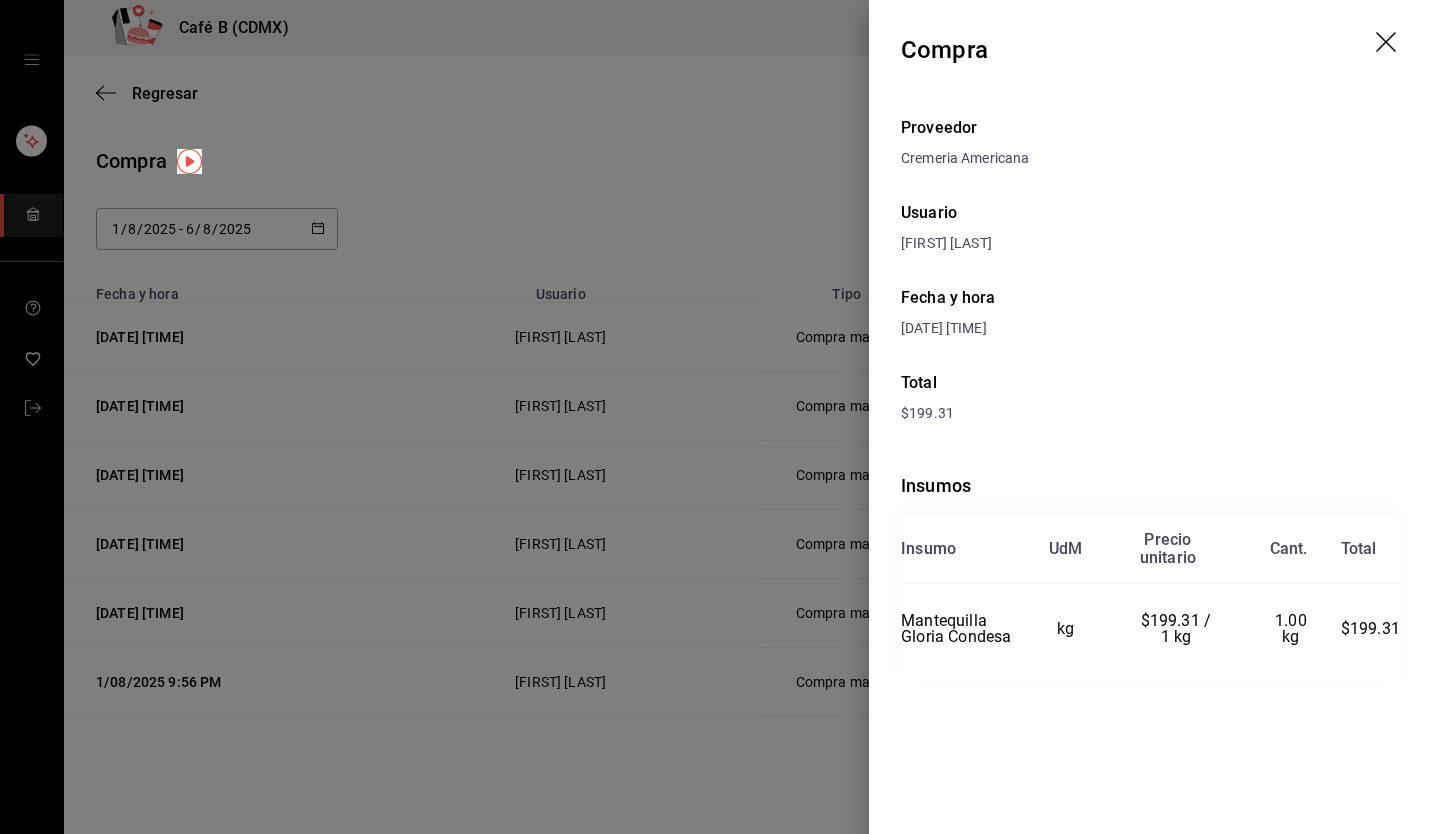 click at bounding box center [716, 417] 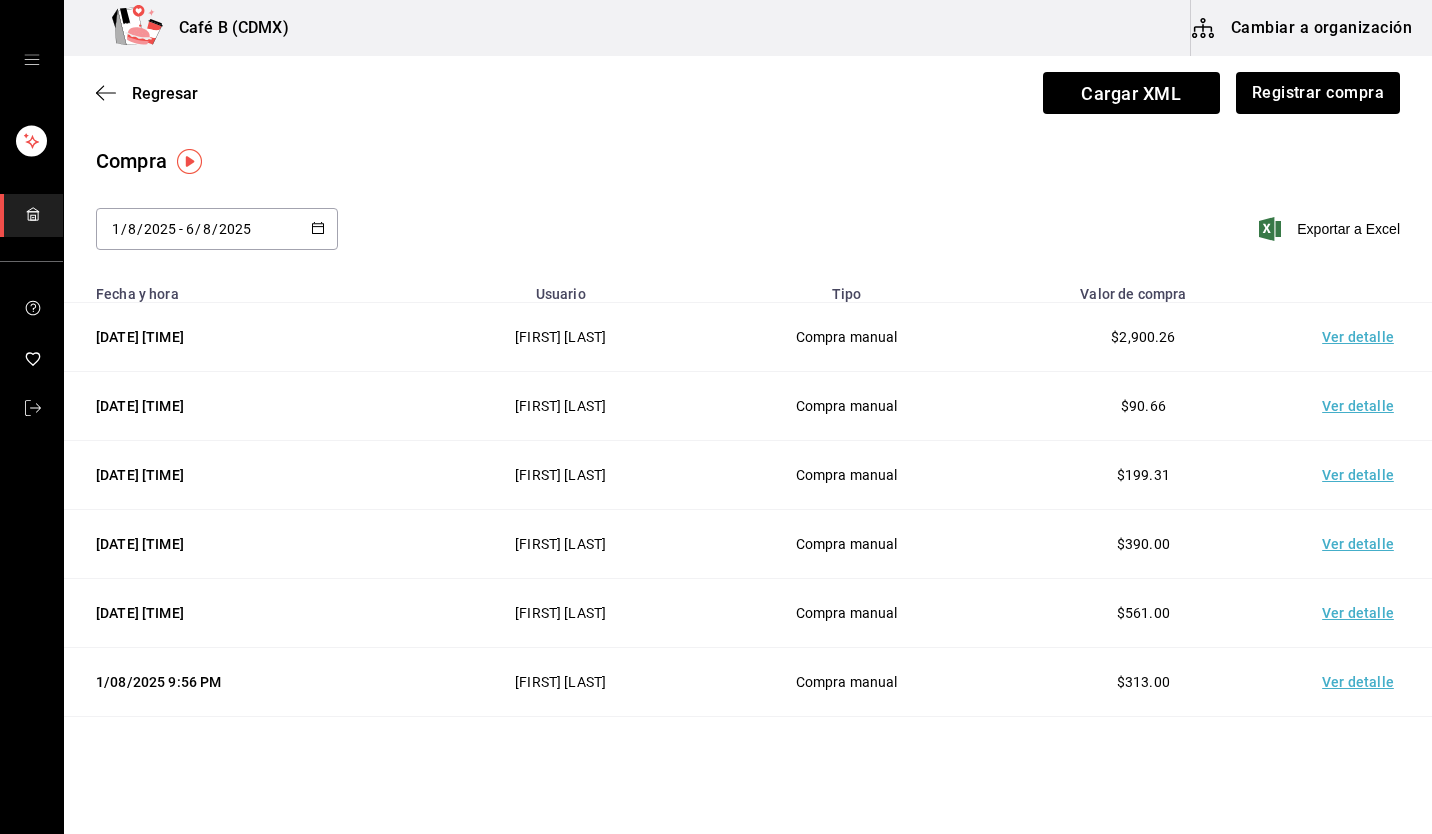 click on "Ver detalle" at bounding box center (1362, 544) 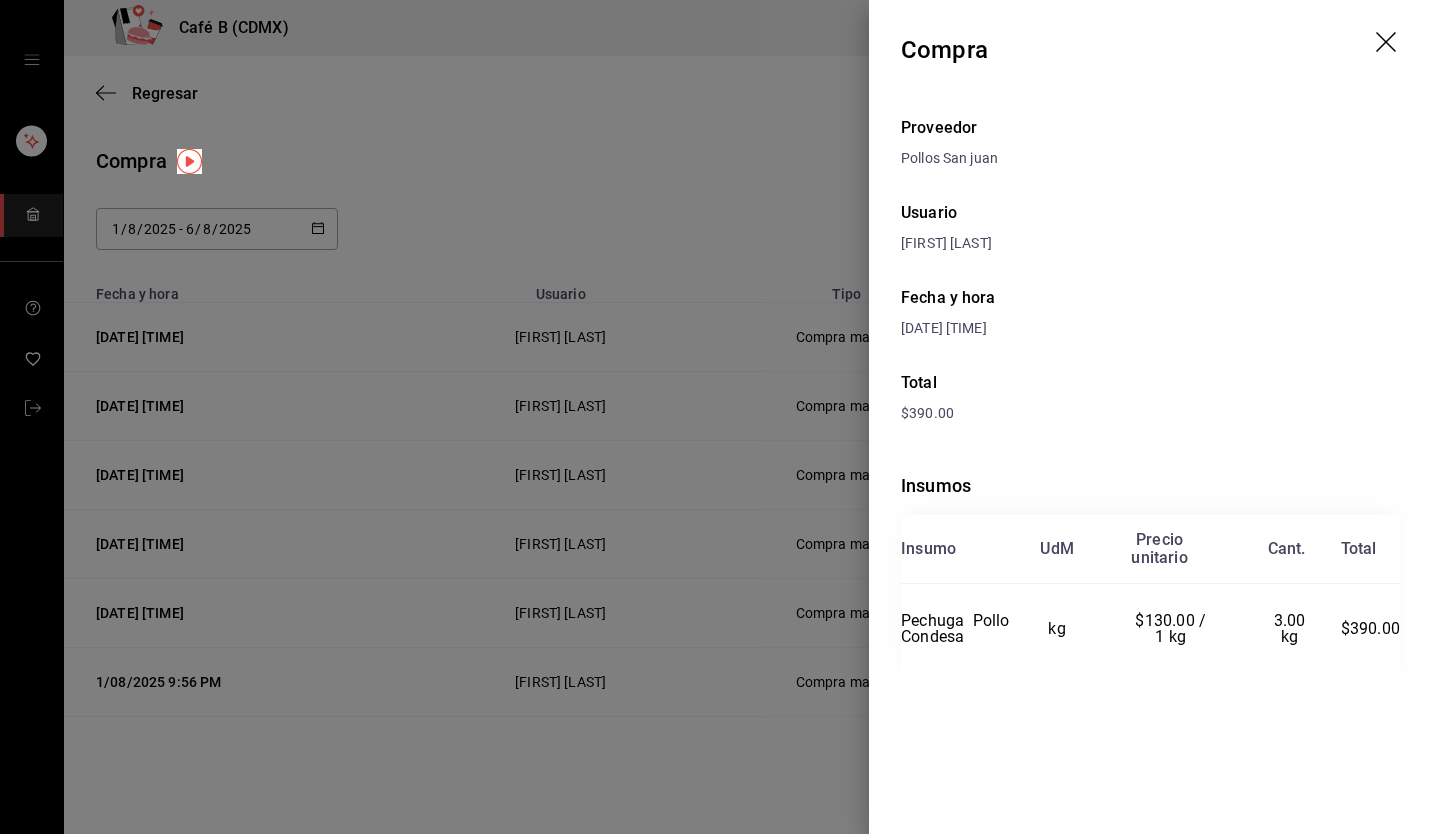 click at bounding box center [716, 417] 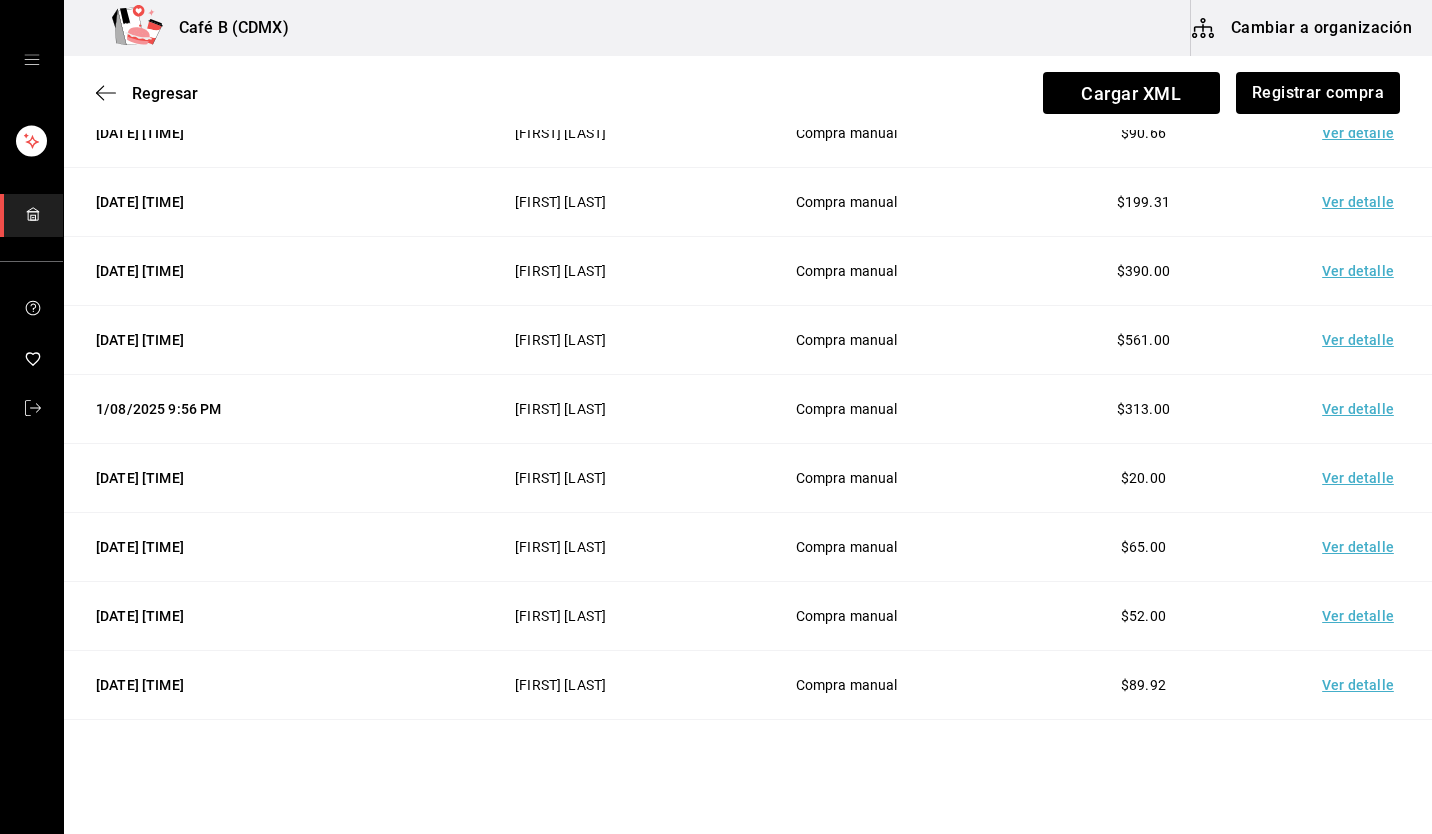 scroll, scrollTop: 265, scrollLeft: 0, axis: vertical 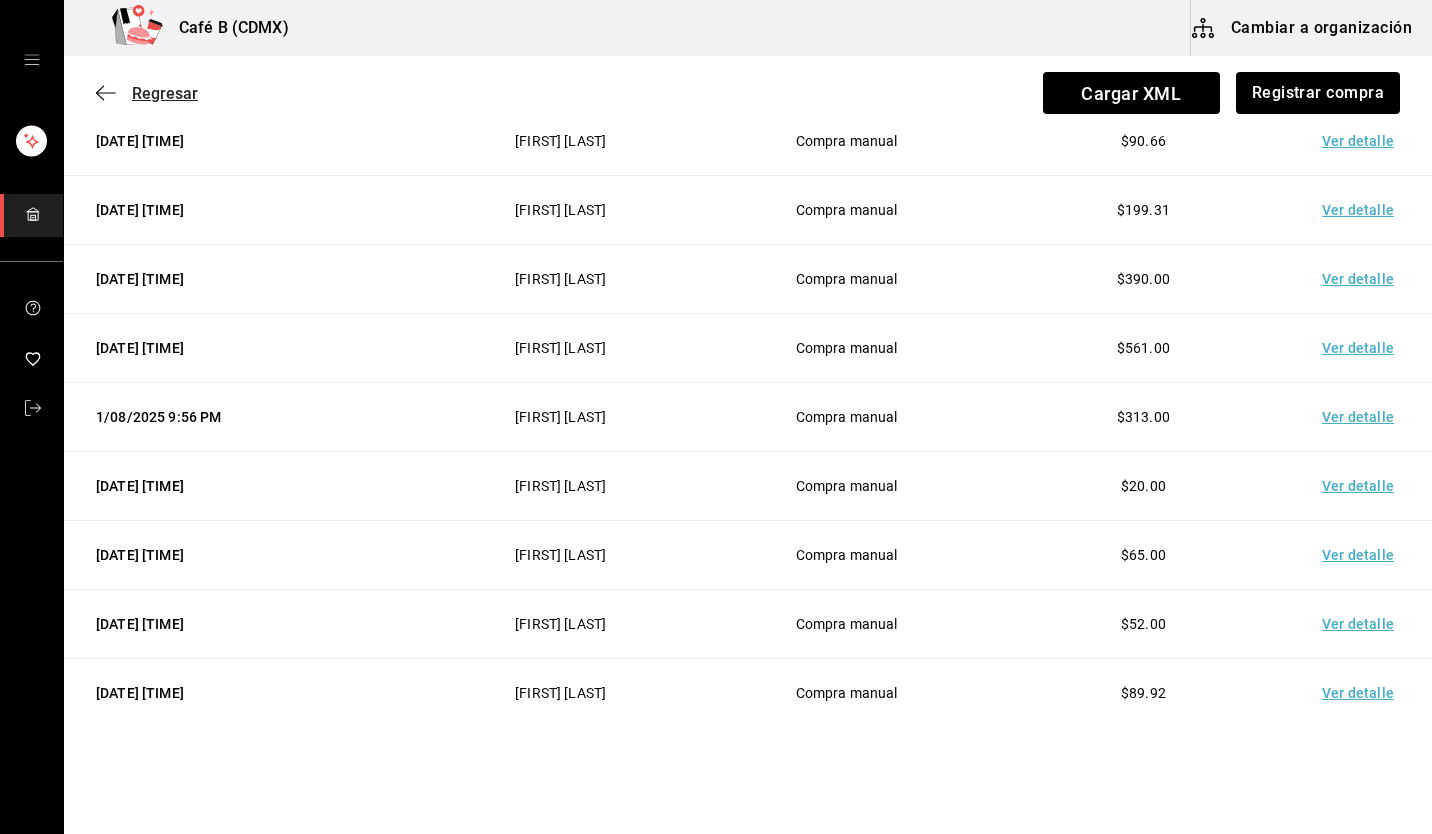 click on "Regresar" at bounding box center [165, 93] 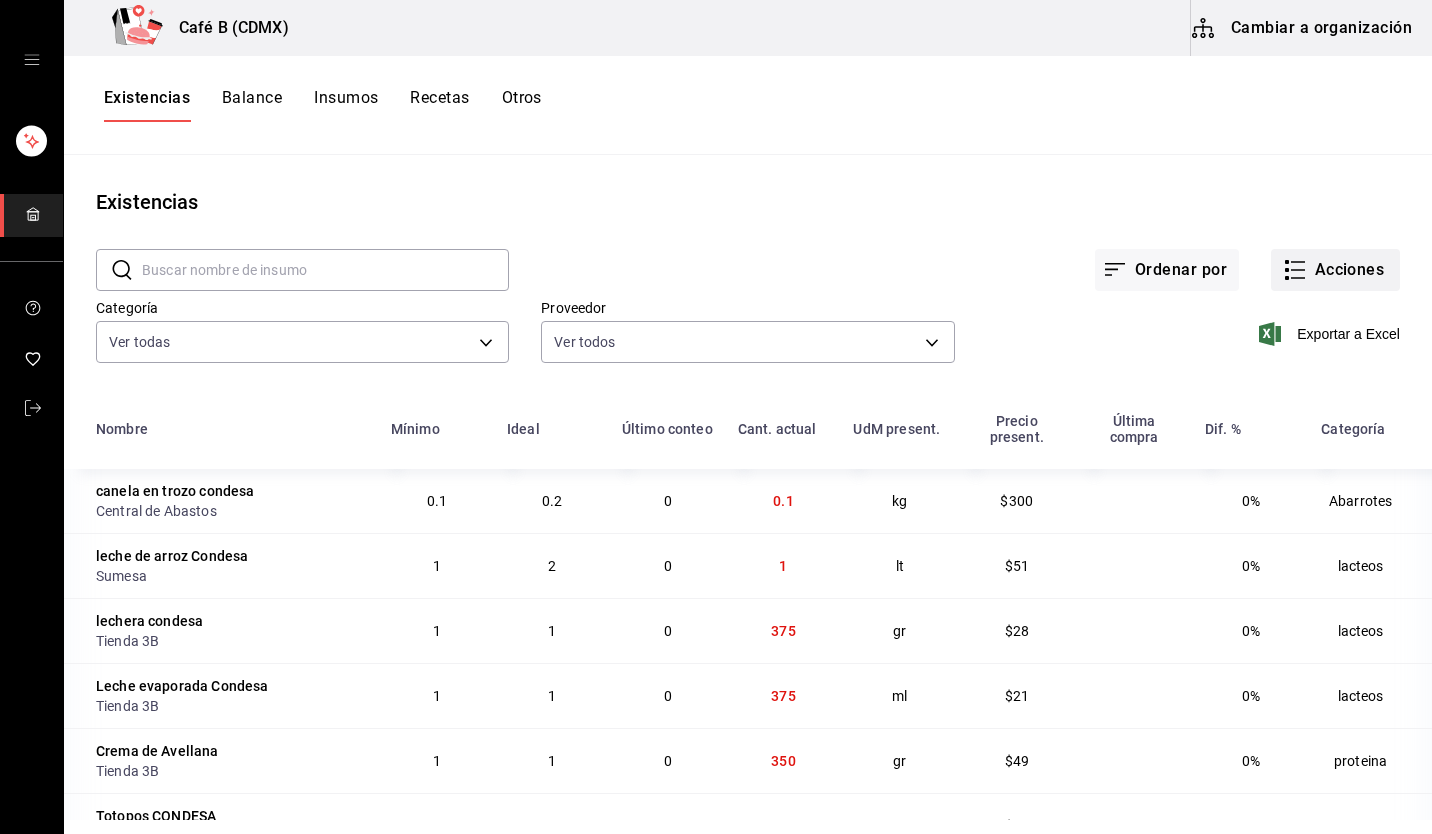 click on "Acciones" at bounding box center (1335, 270) 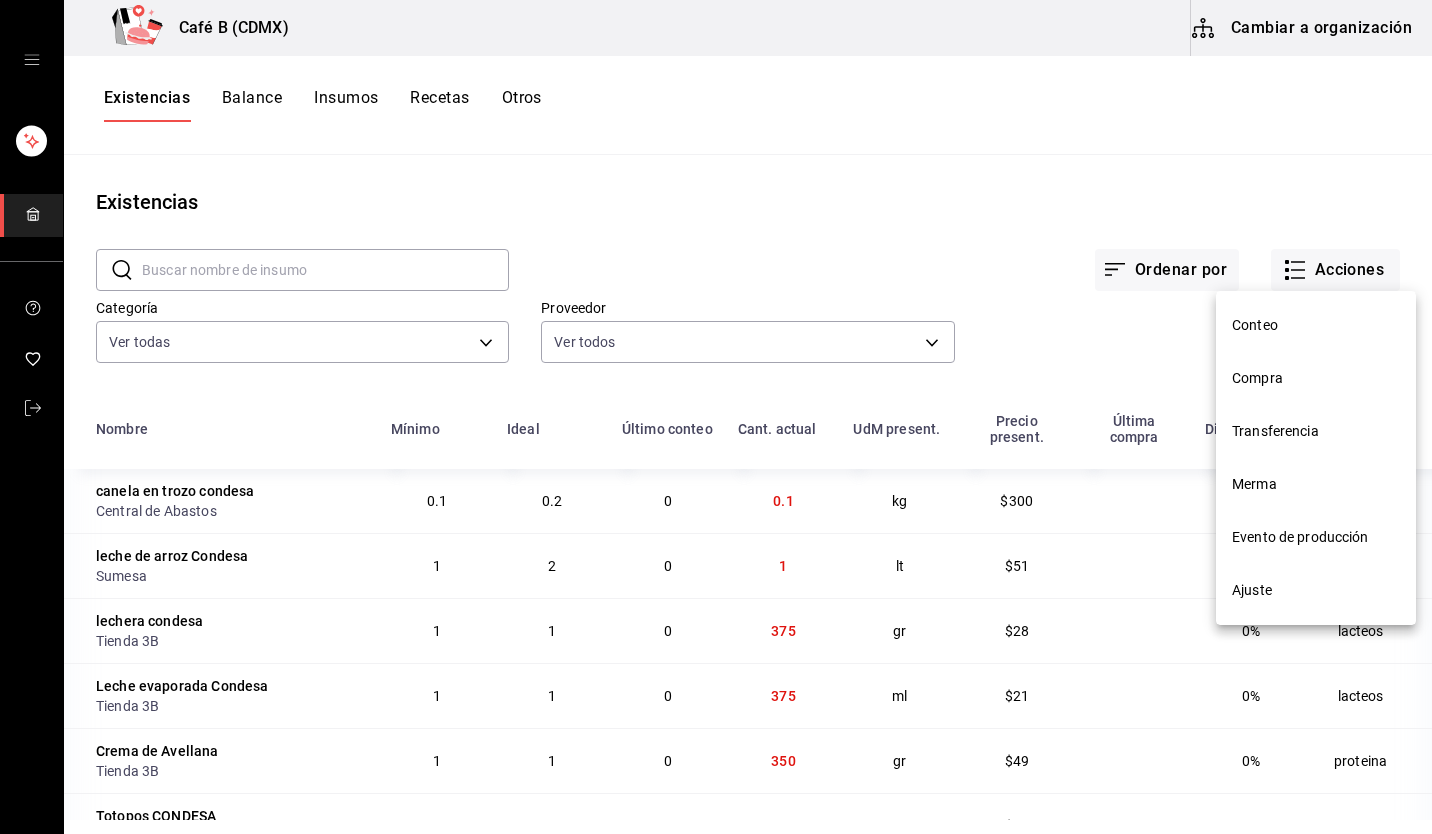 click on "Ajuste" at bounding box center (1316, 590) 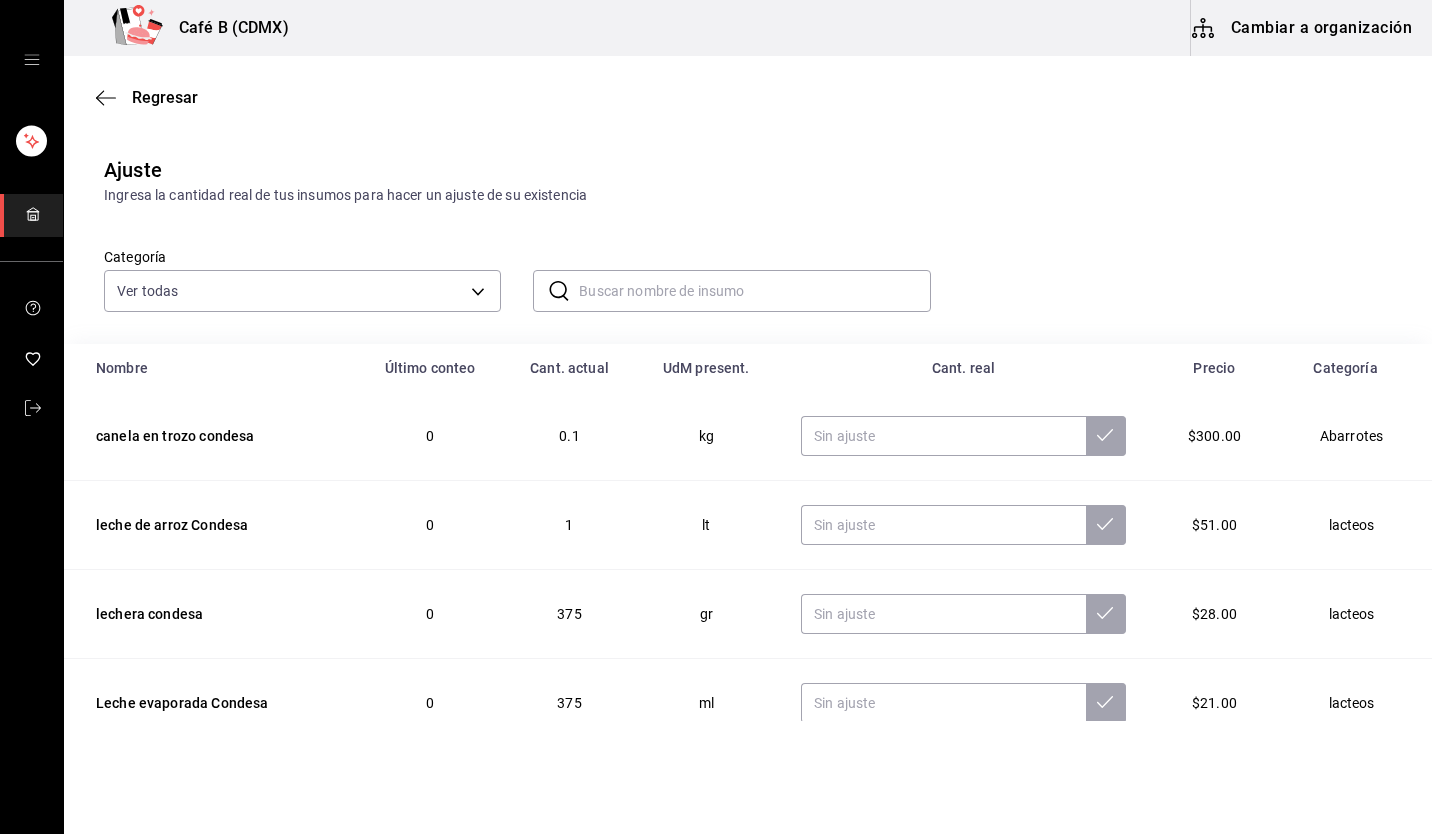 click at bounding box center [754, 291] 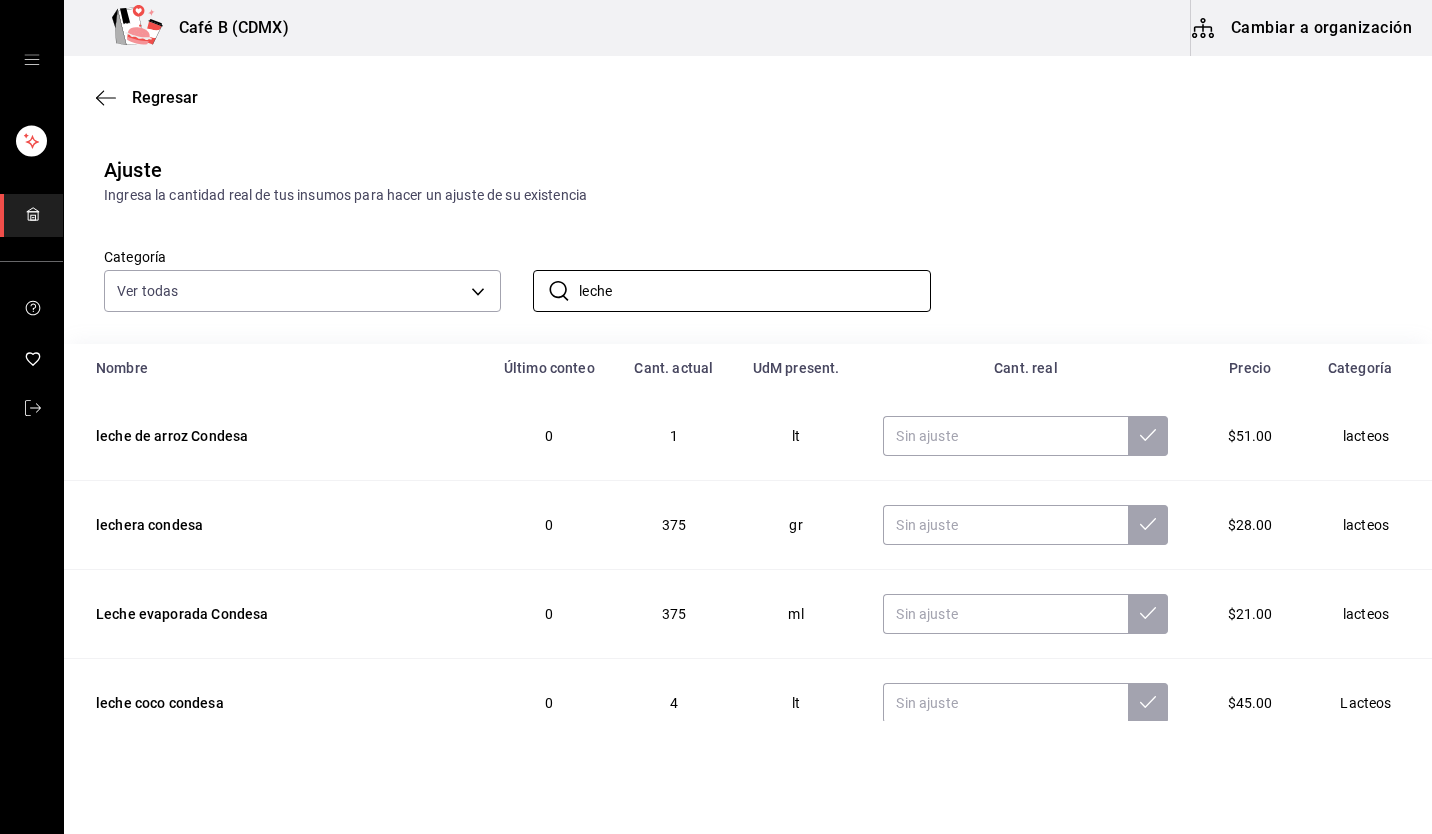 type on "leche" 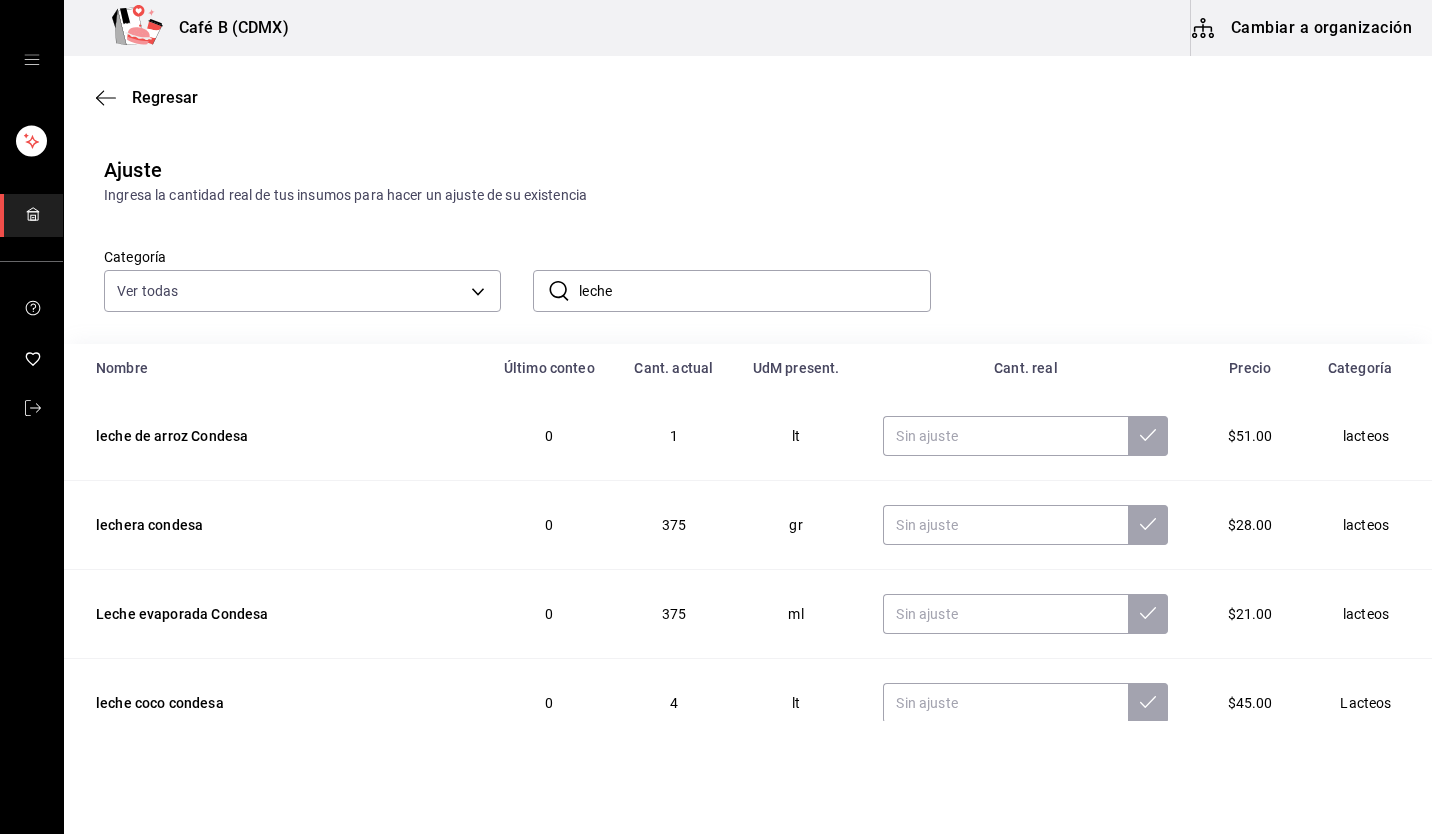 click on "0" at bounding box center (550, 436) 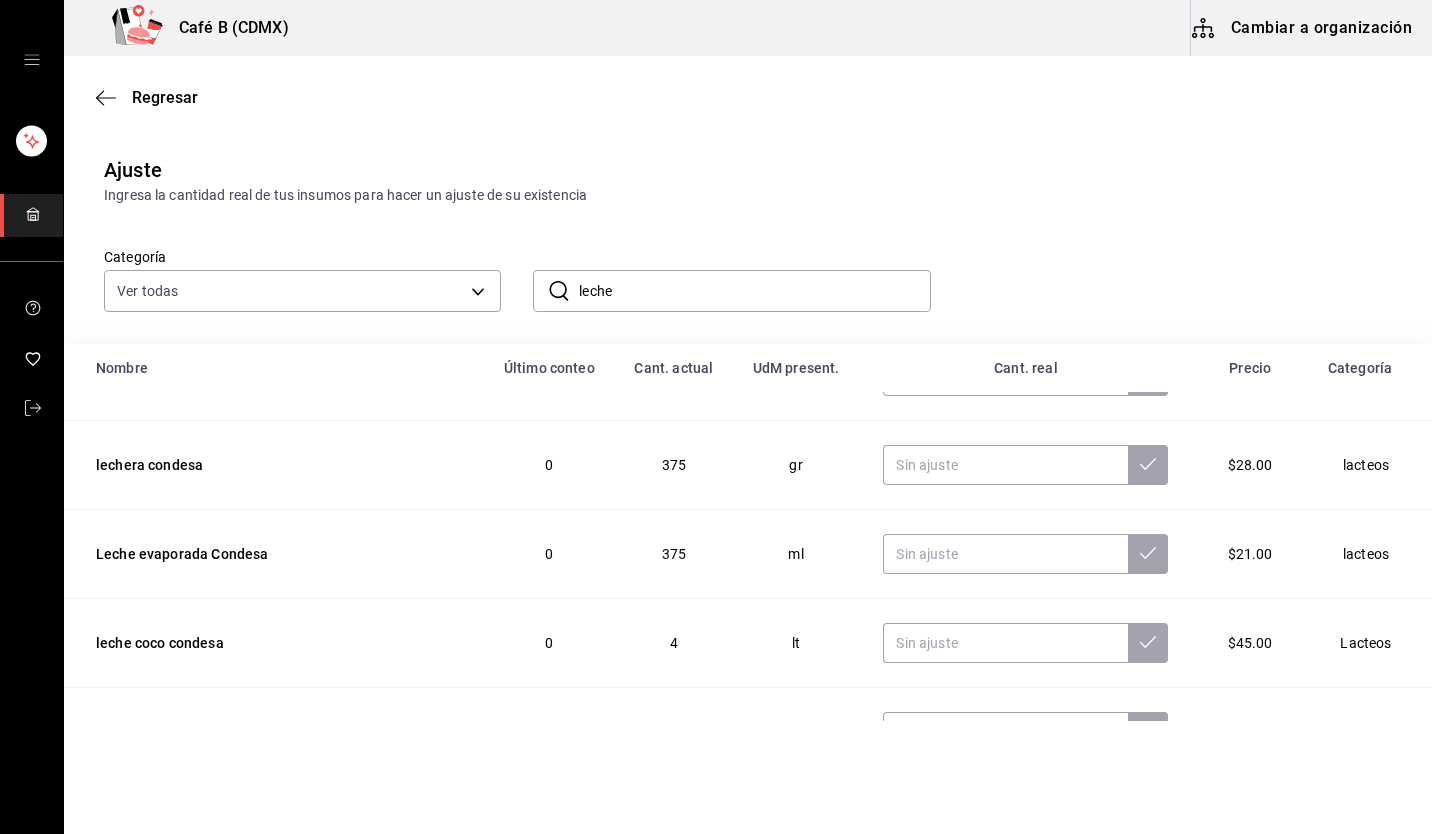 scroll, scrollTop: 53, scrollLeft: 0, axis: vertical 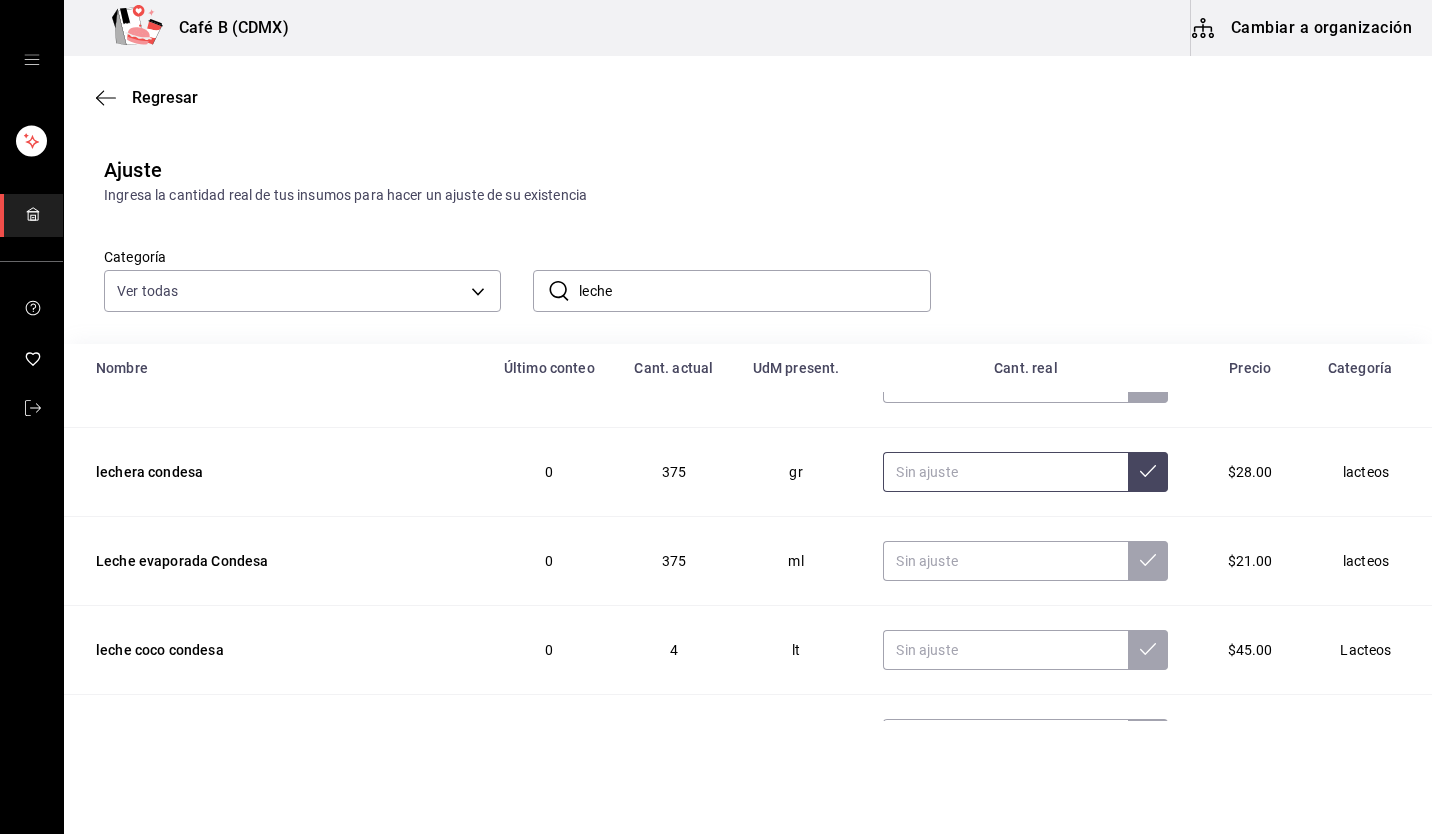 click at bounding box center [1005, 472] 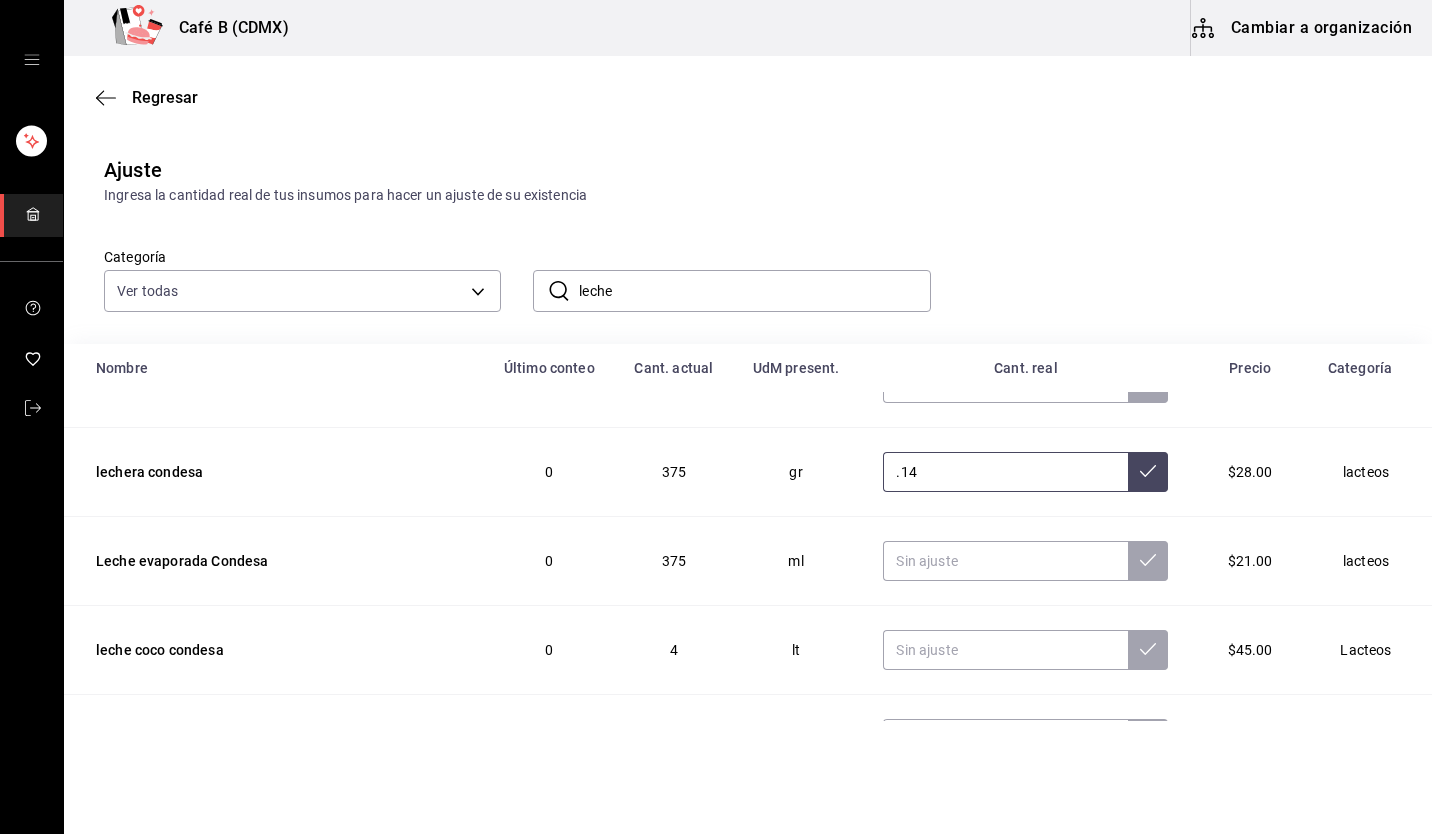 type on ".14" 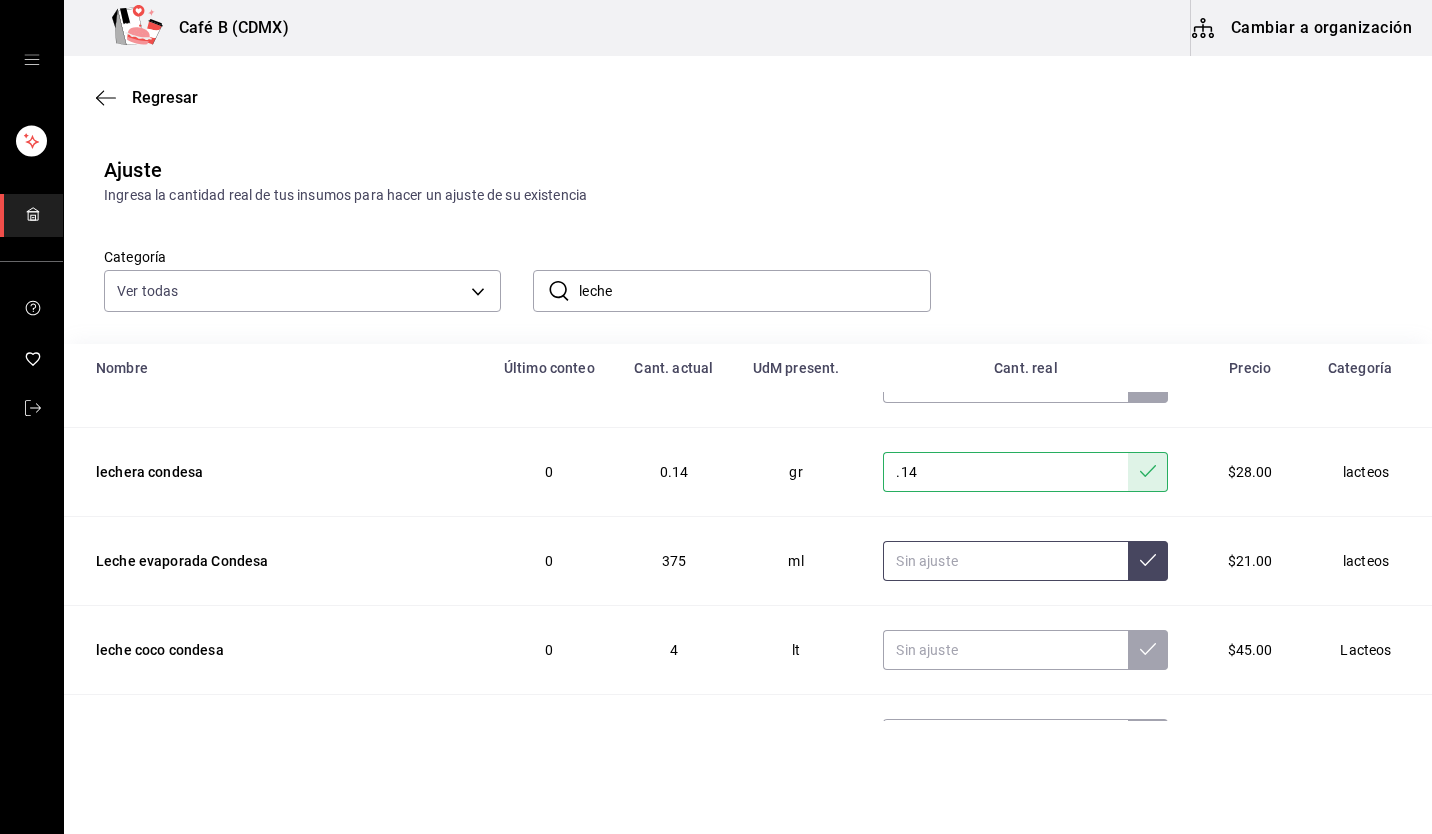 click at bounding box center (1005, 561) 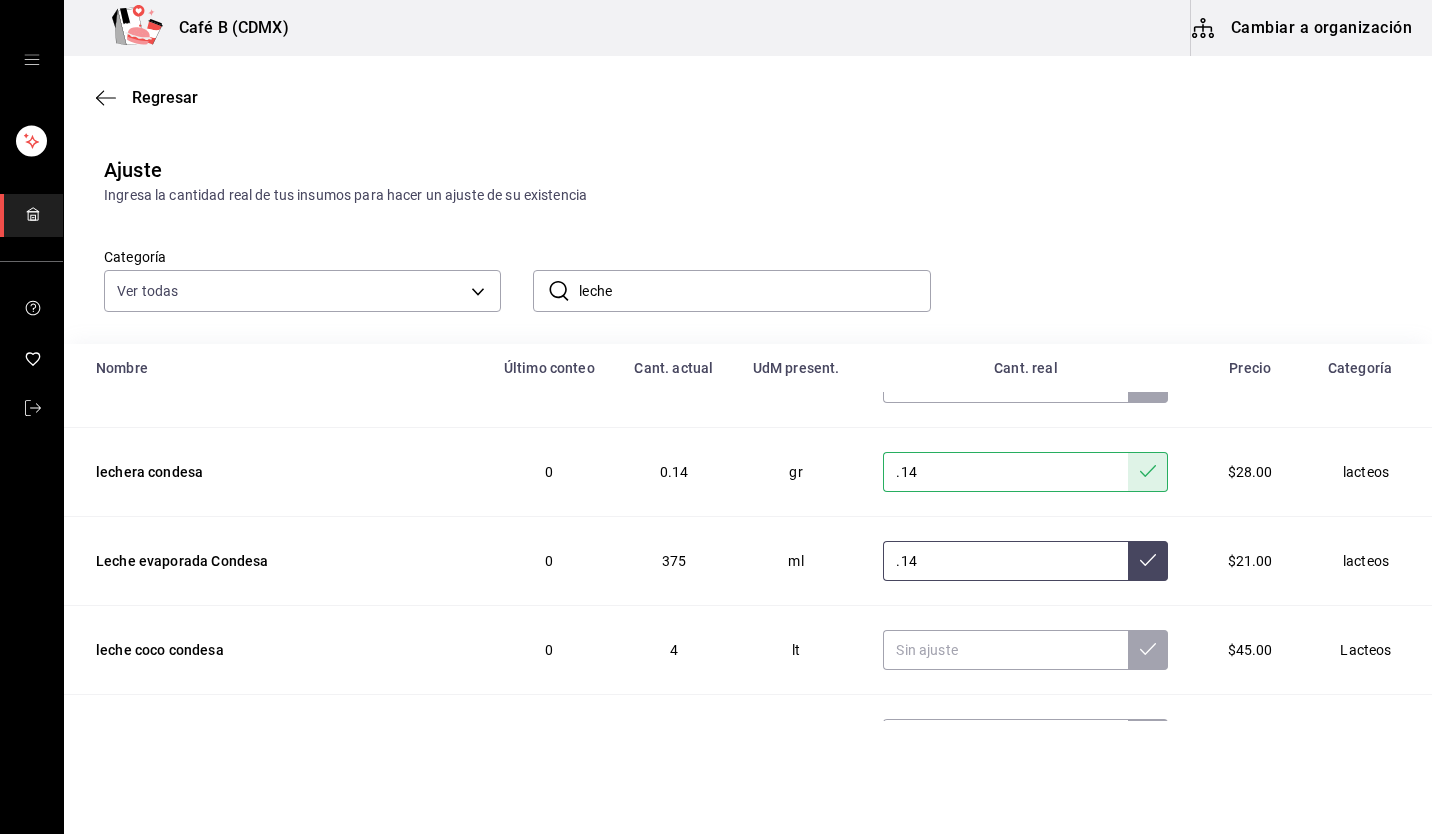 type on ".14" 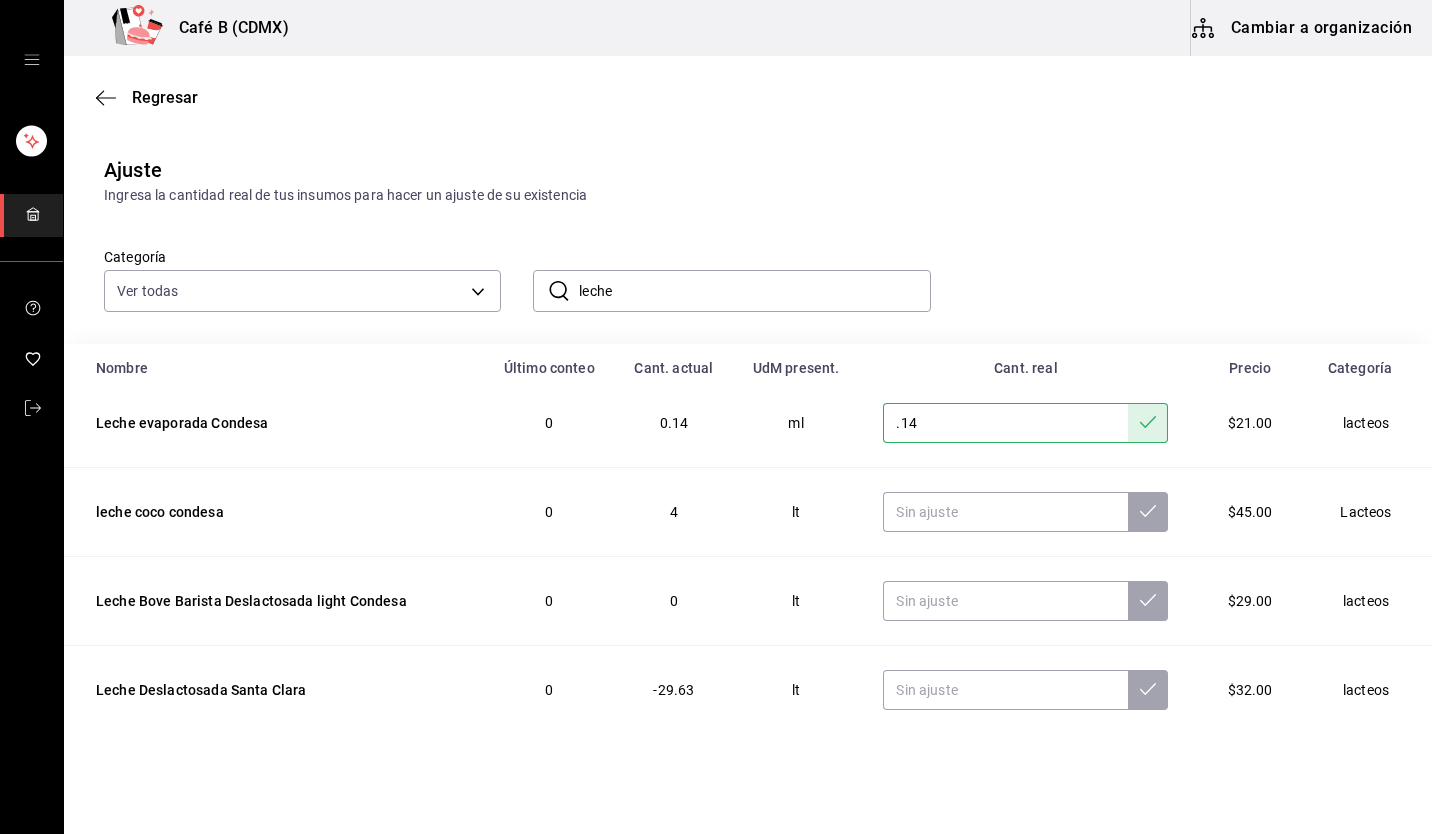 scroll, scrollTop: 195, scrollLeft: 0, axis: vertical 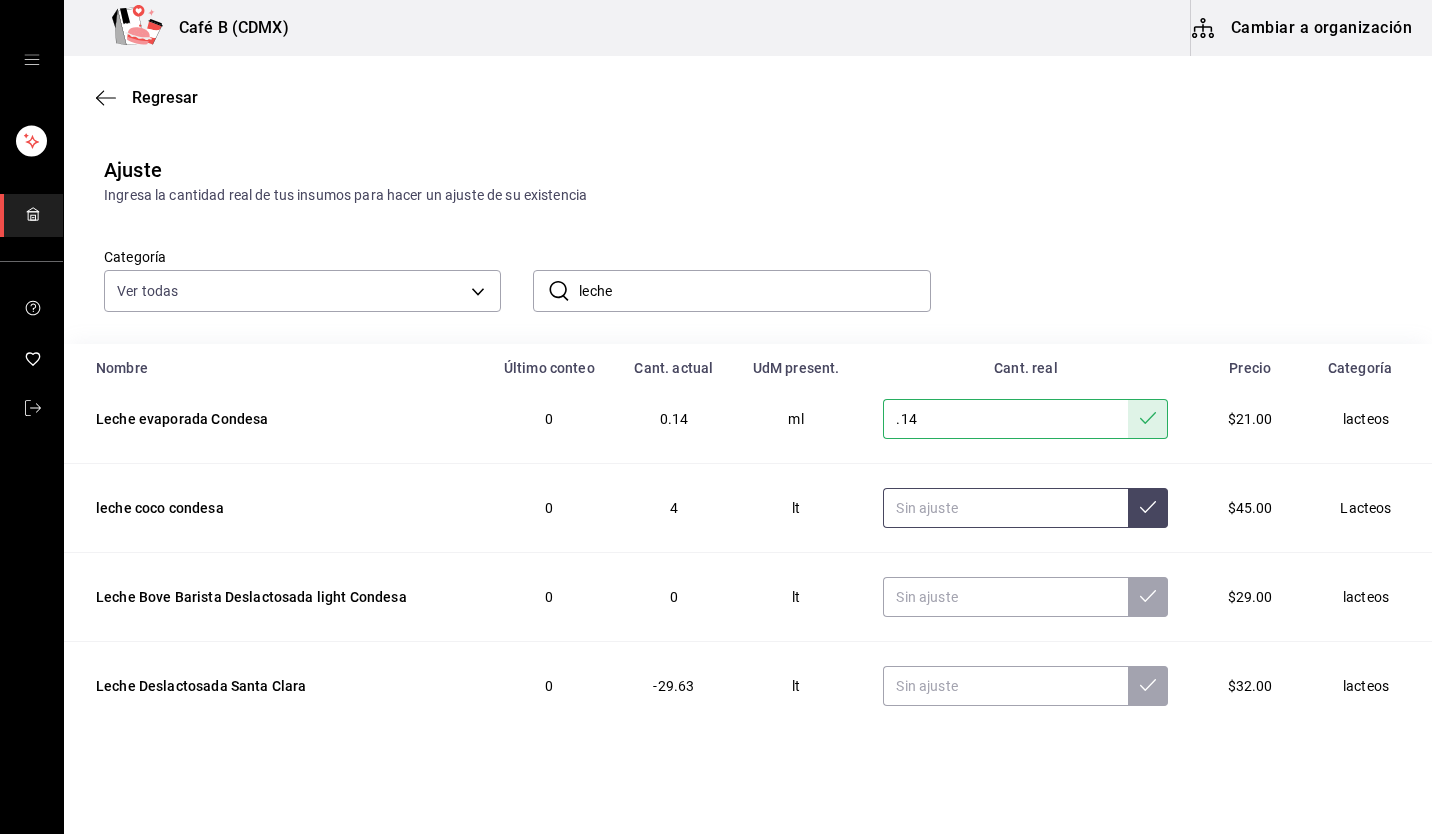 click at bounding box center (1005, 508) 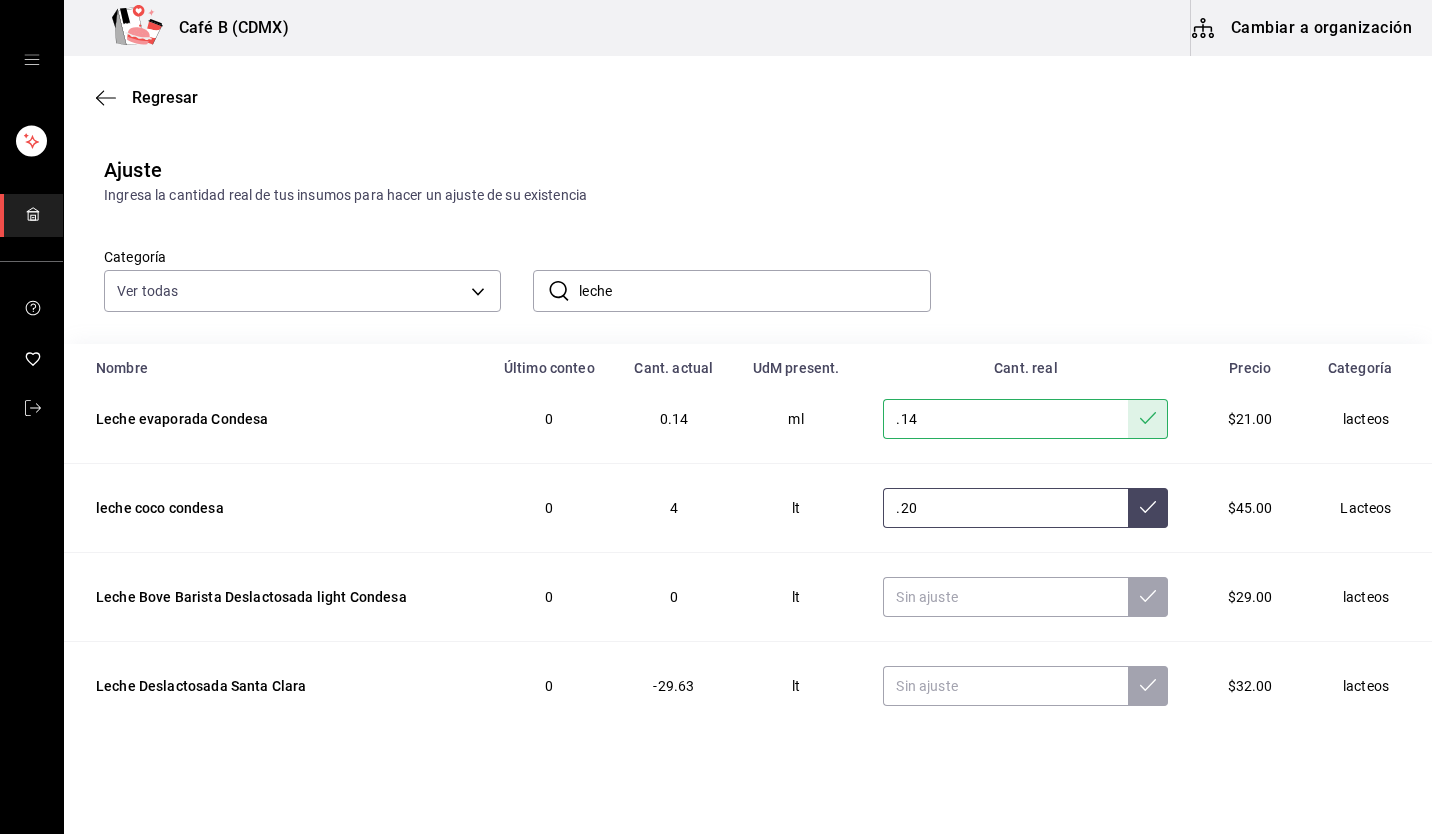 type on ".20" 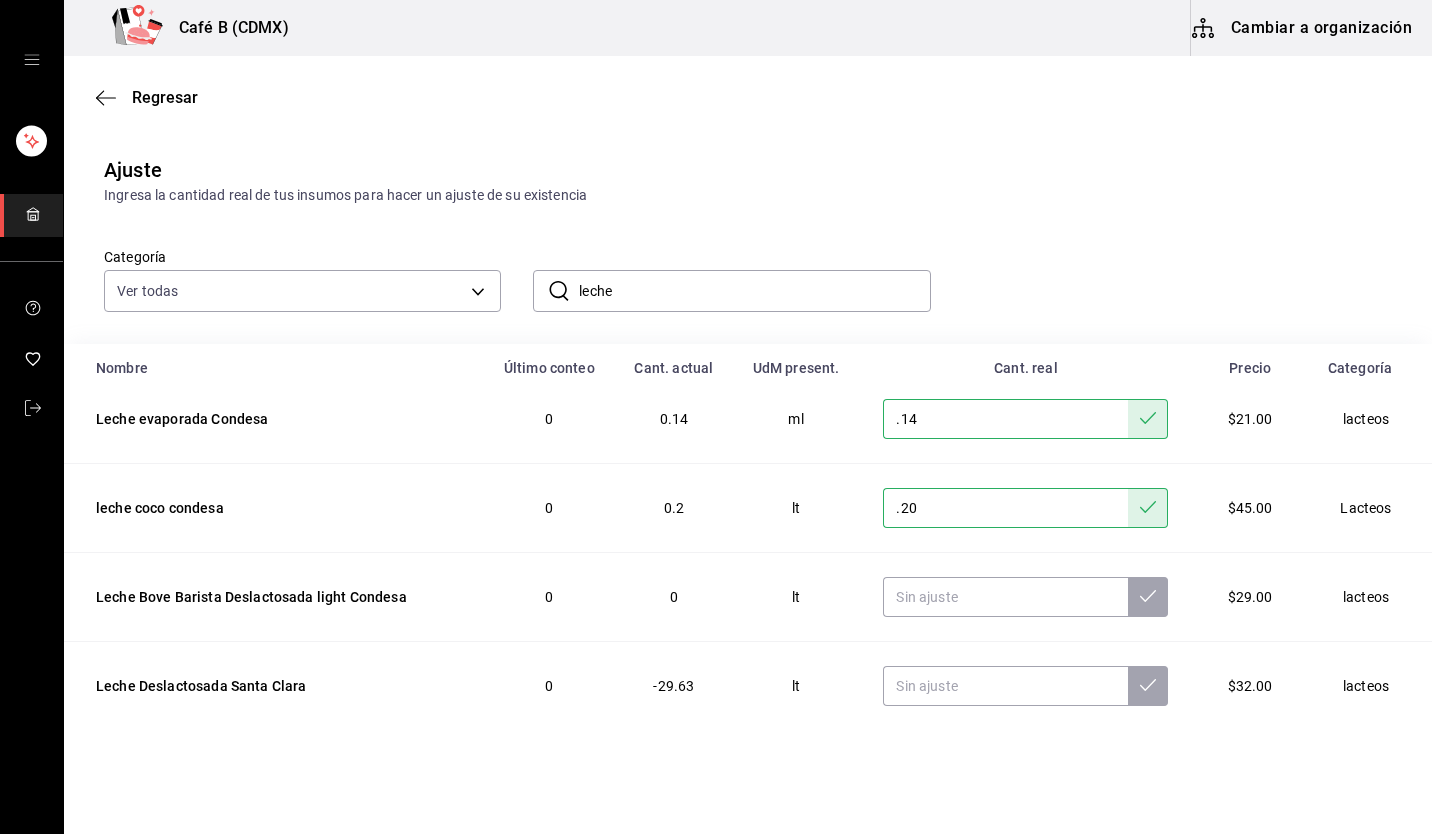scroll, scrollTop: 238, scrollLeft: 0, axis: vertical 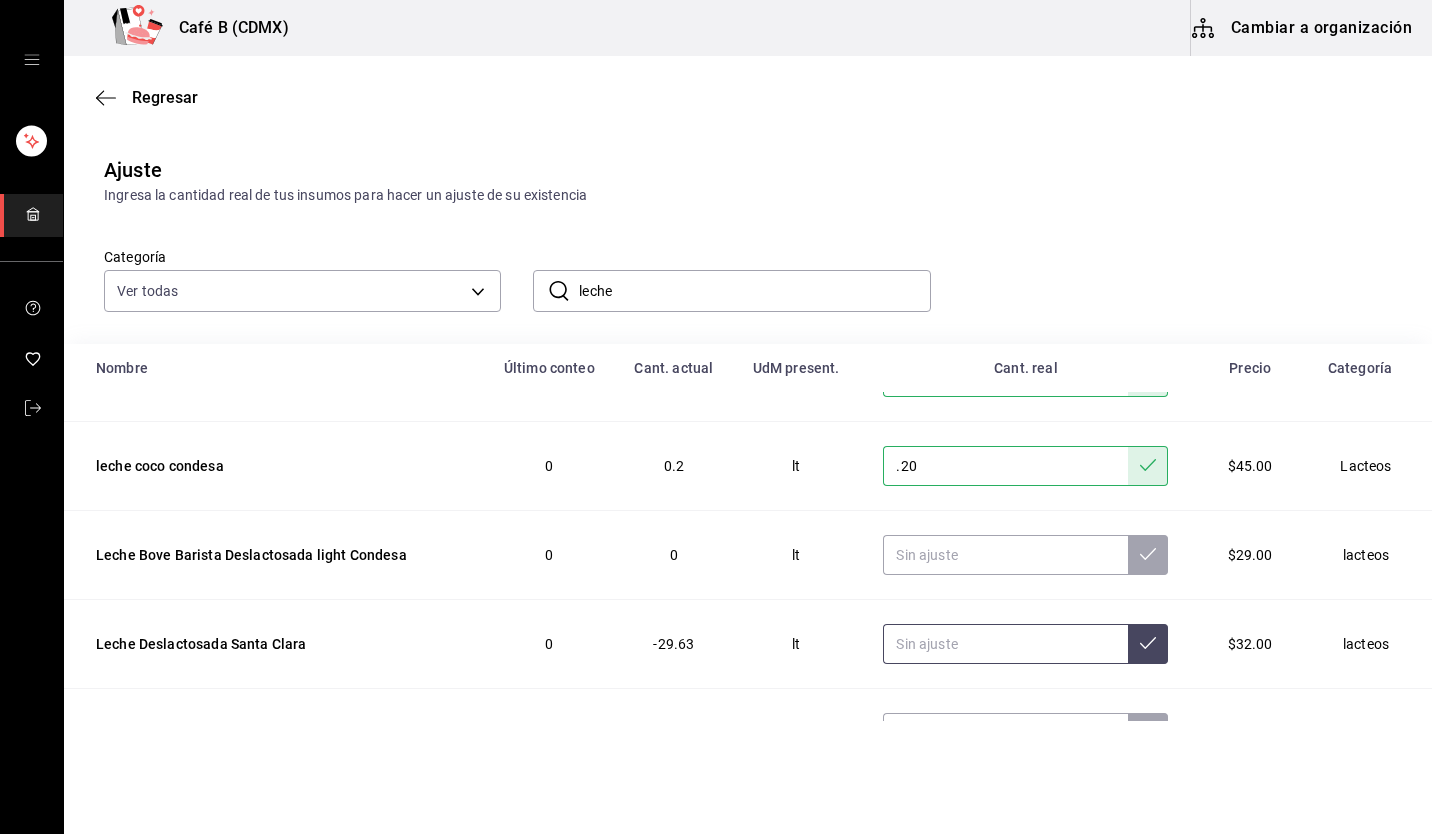 click at bounding box center [1005, 644] 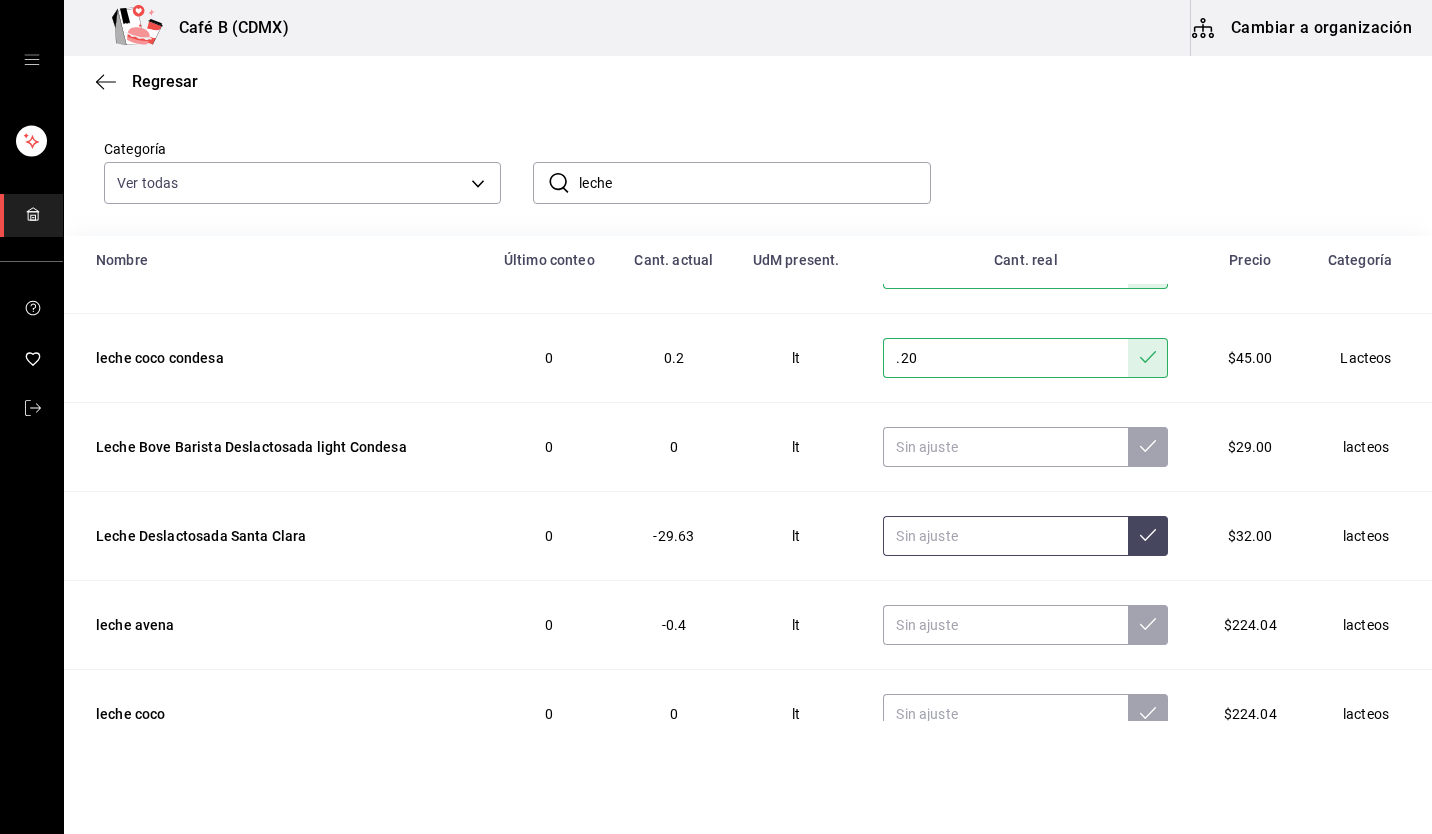 scroll, scrollTop: 178, scrollLeft: 0, axis: vertical 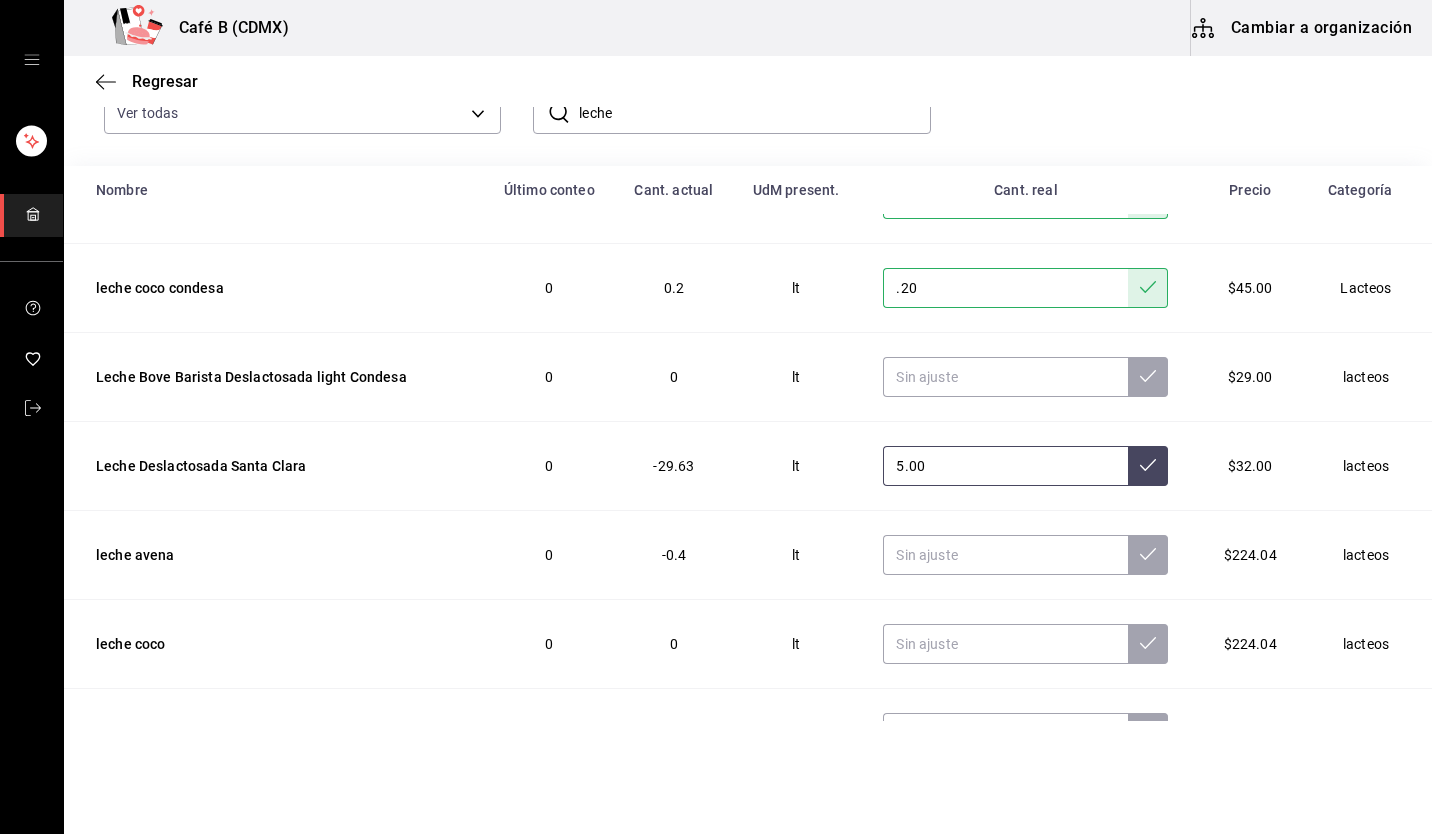 type on "5.00" 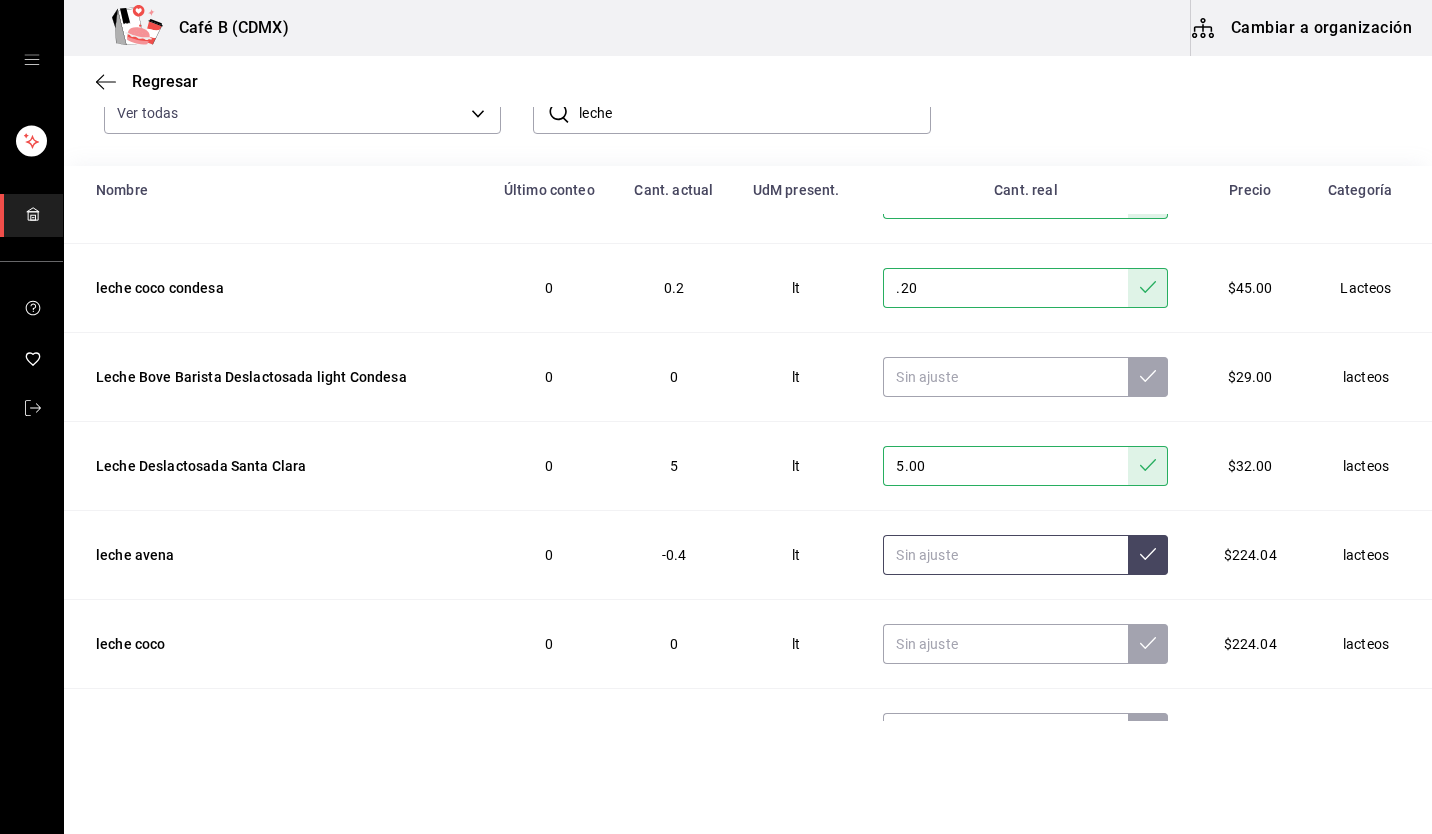 click at bounding box center (1005, 555) 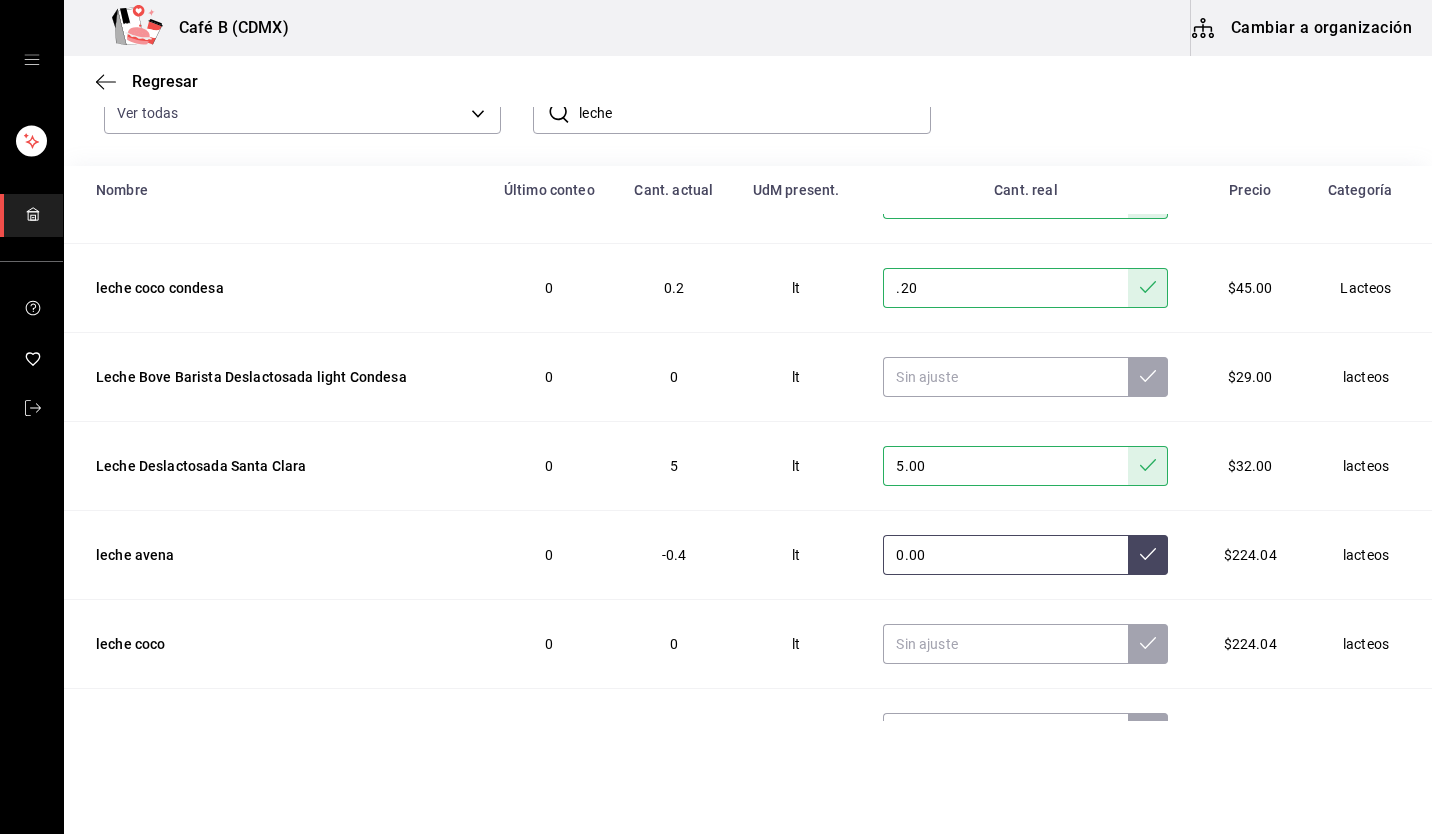 type on "0.00" 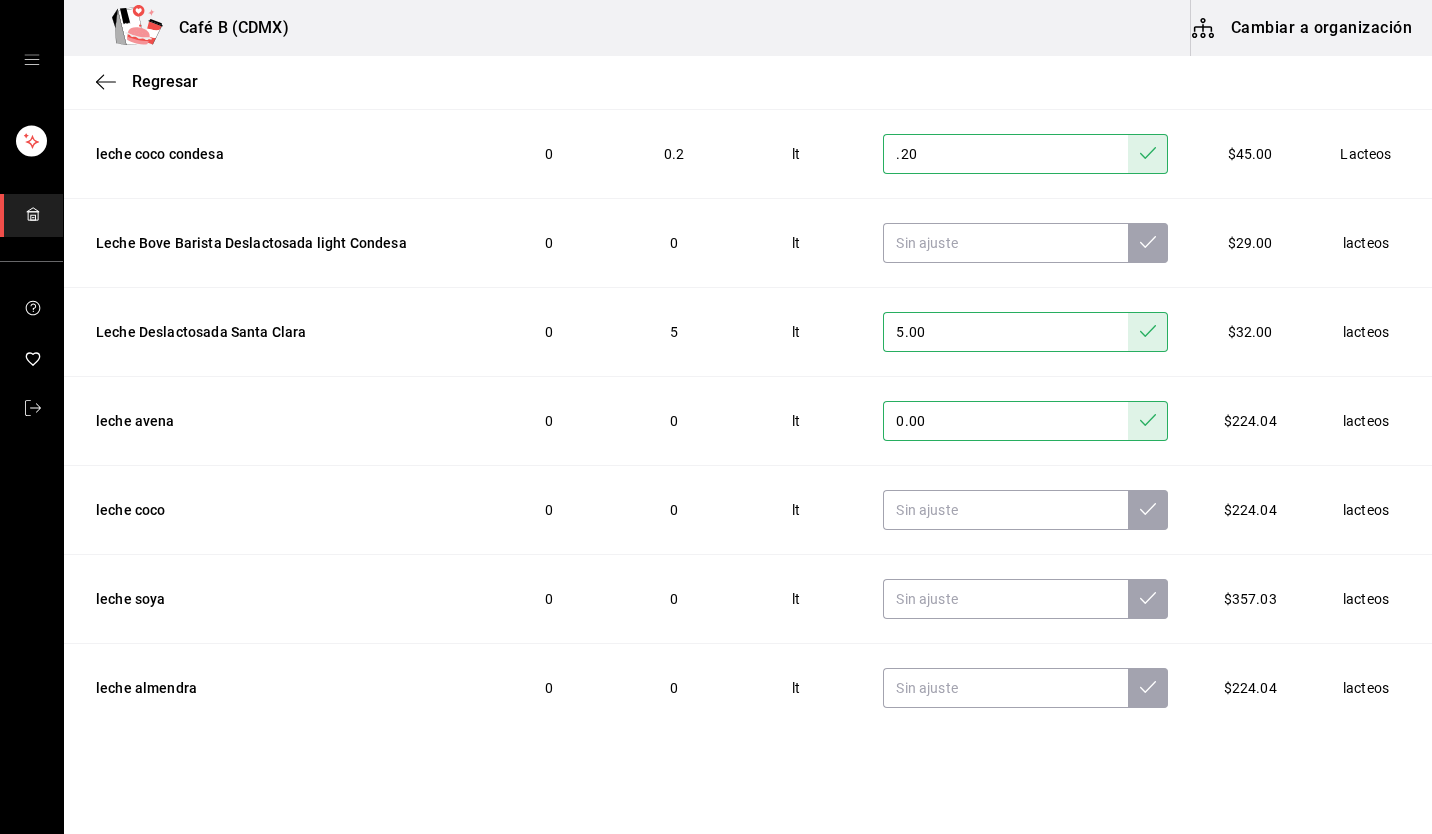 scroll, scrollTop: 331, scrollLeft: 0, axis: vertical 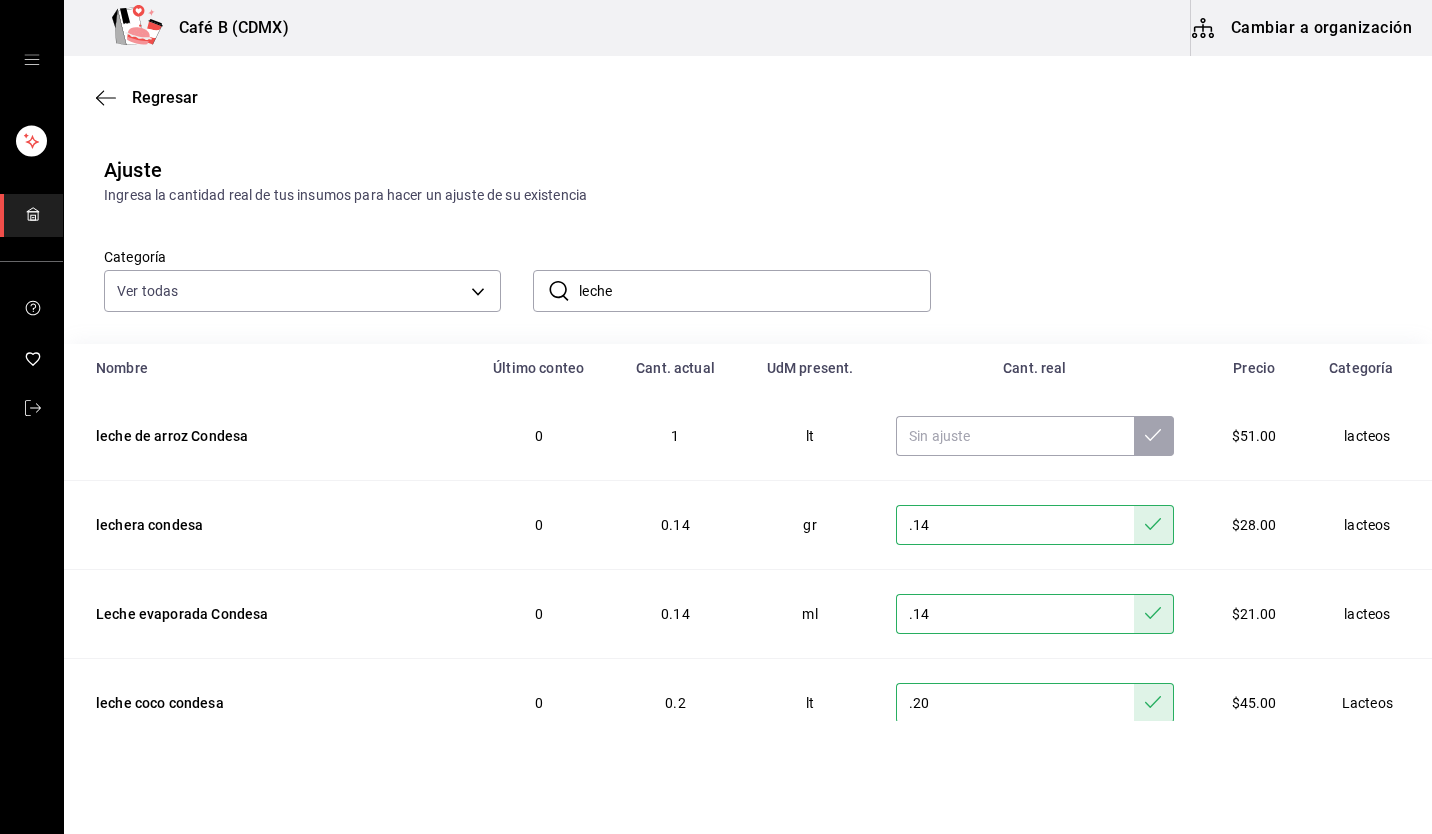 click on "leche" at bounding box center (754, 291) 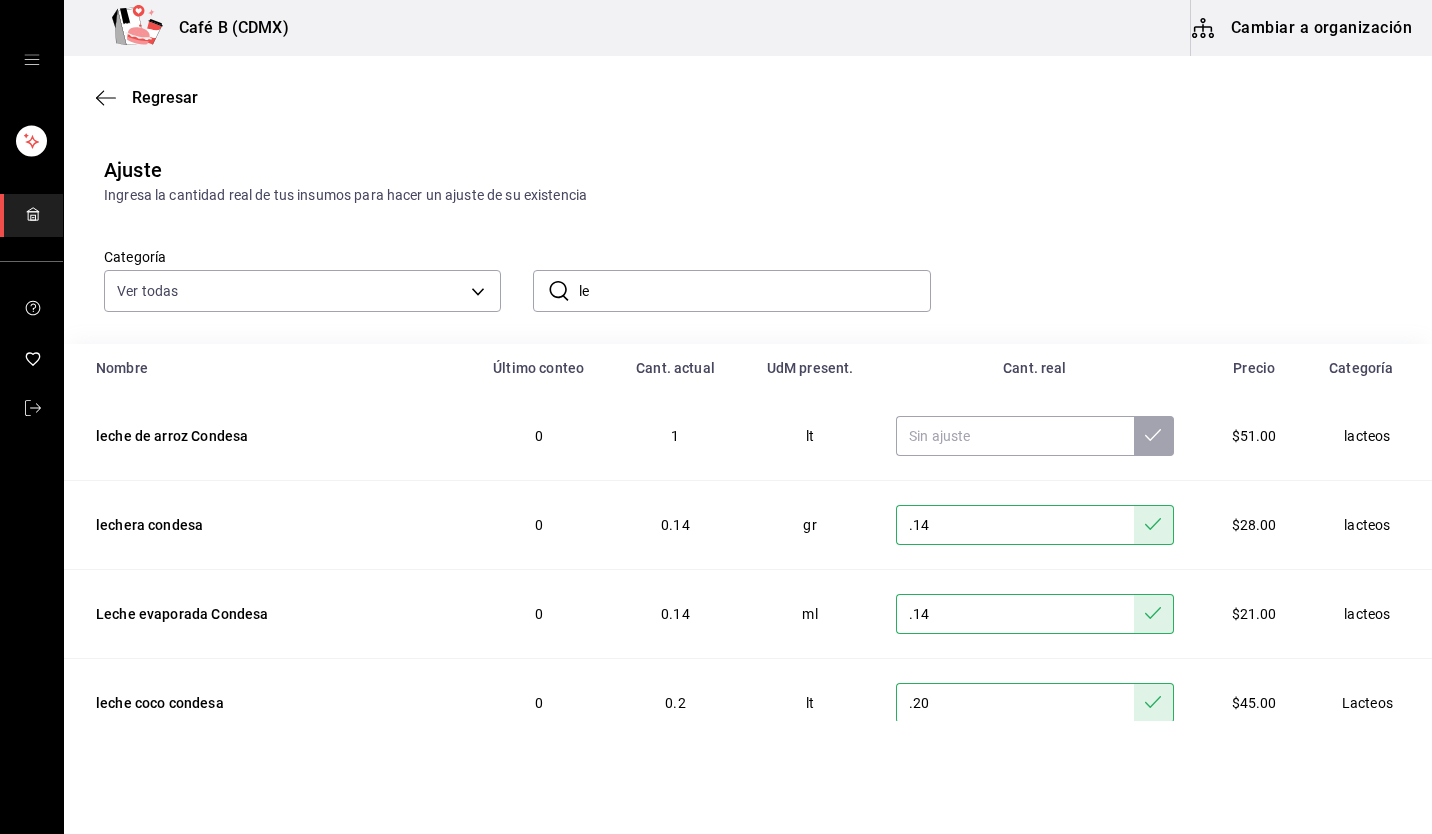 type on "l" 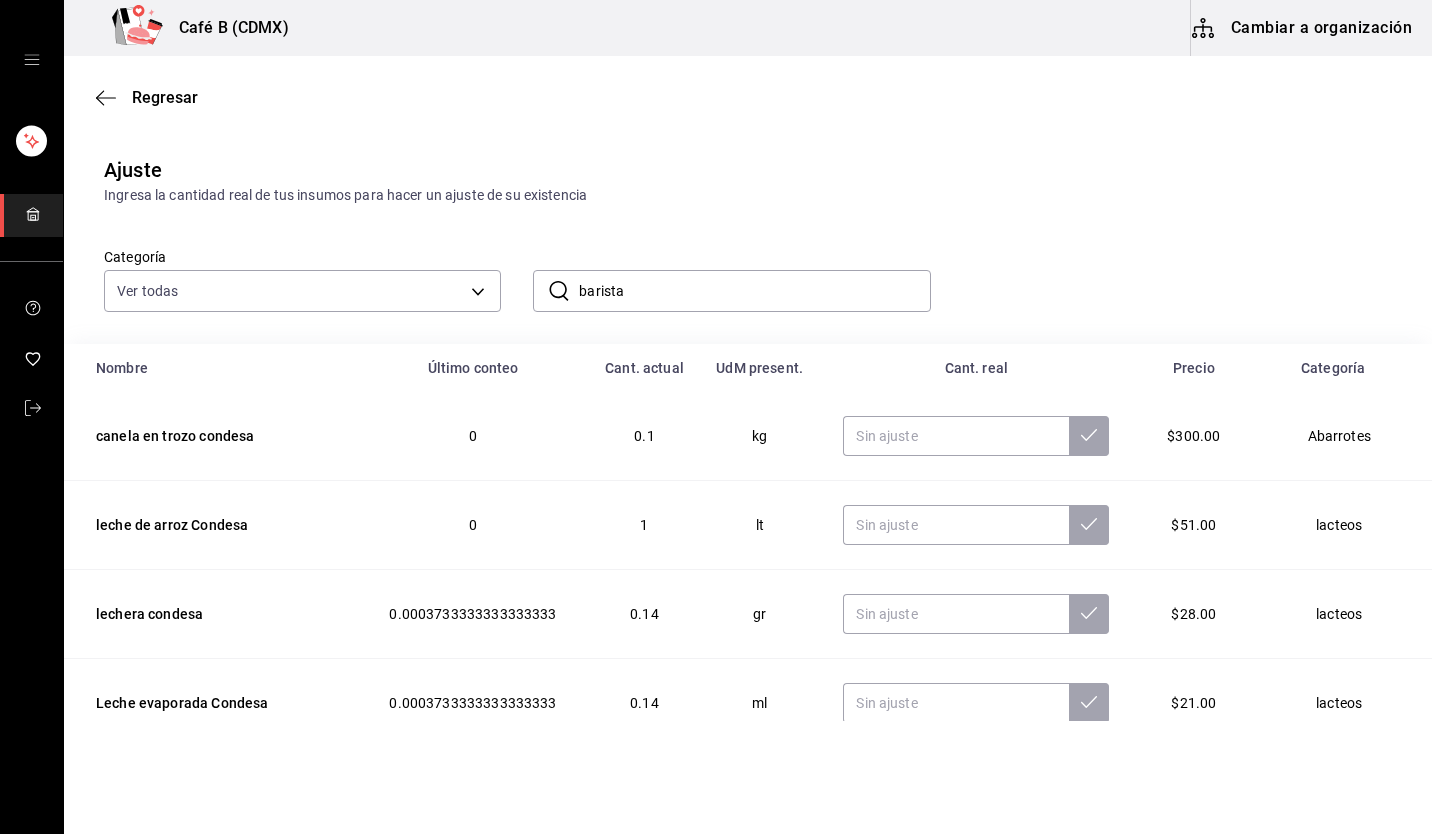 type on "barista" 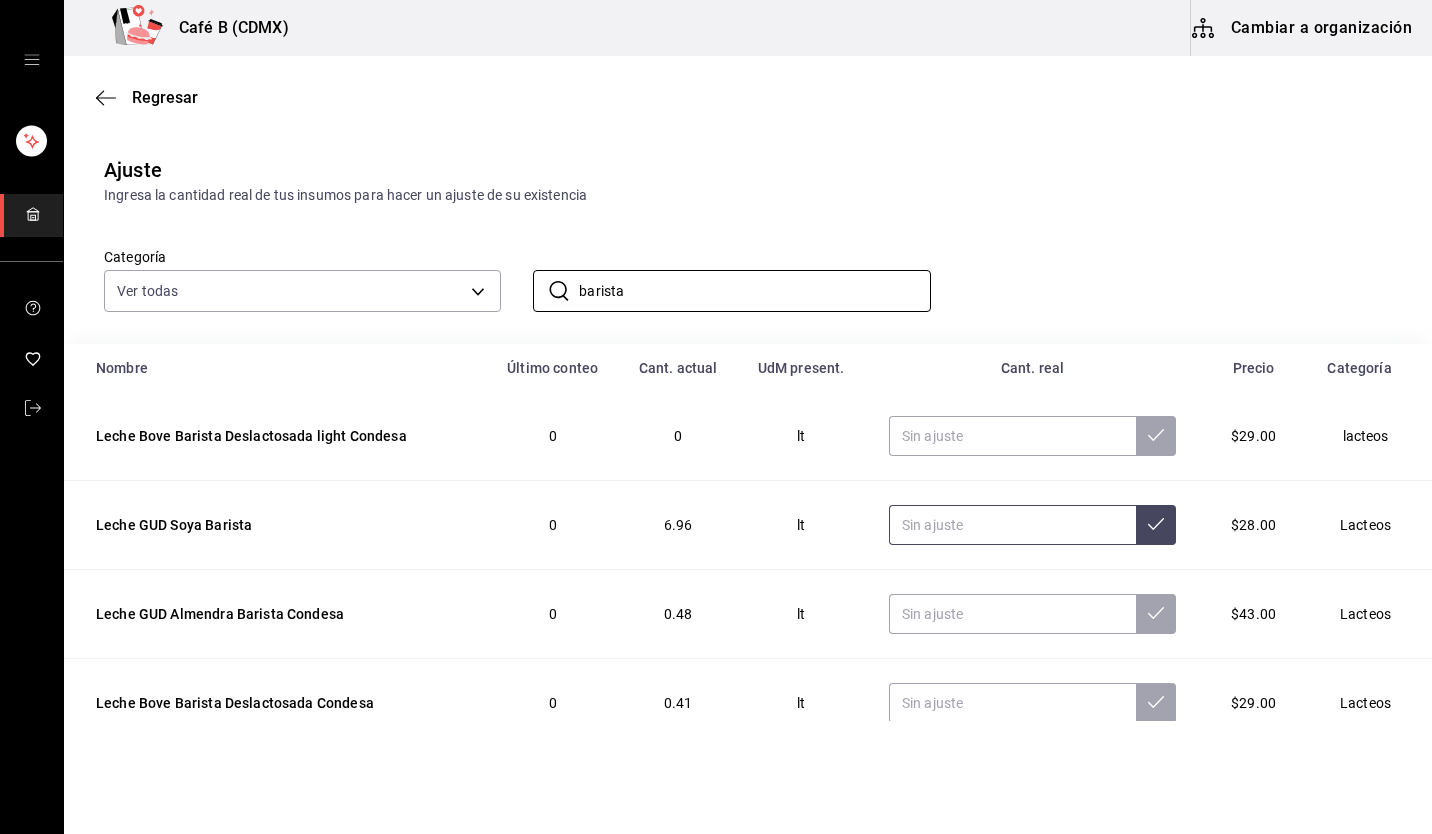 click at bounding box center (1012, 525) 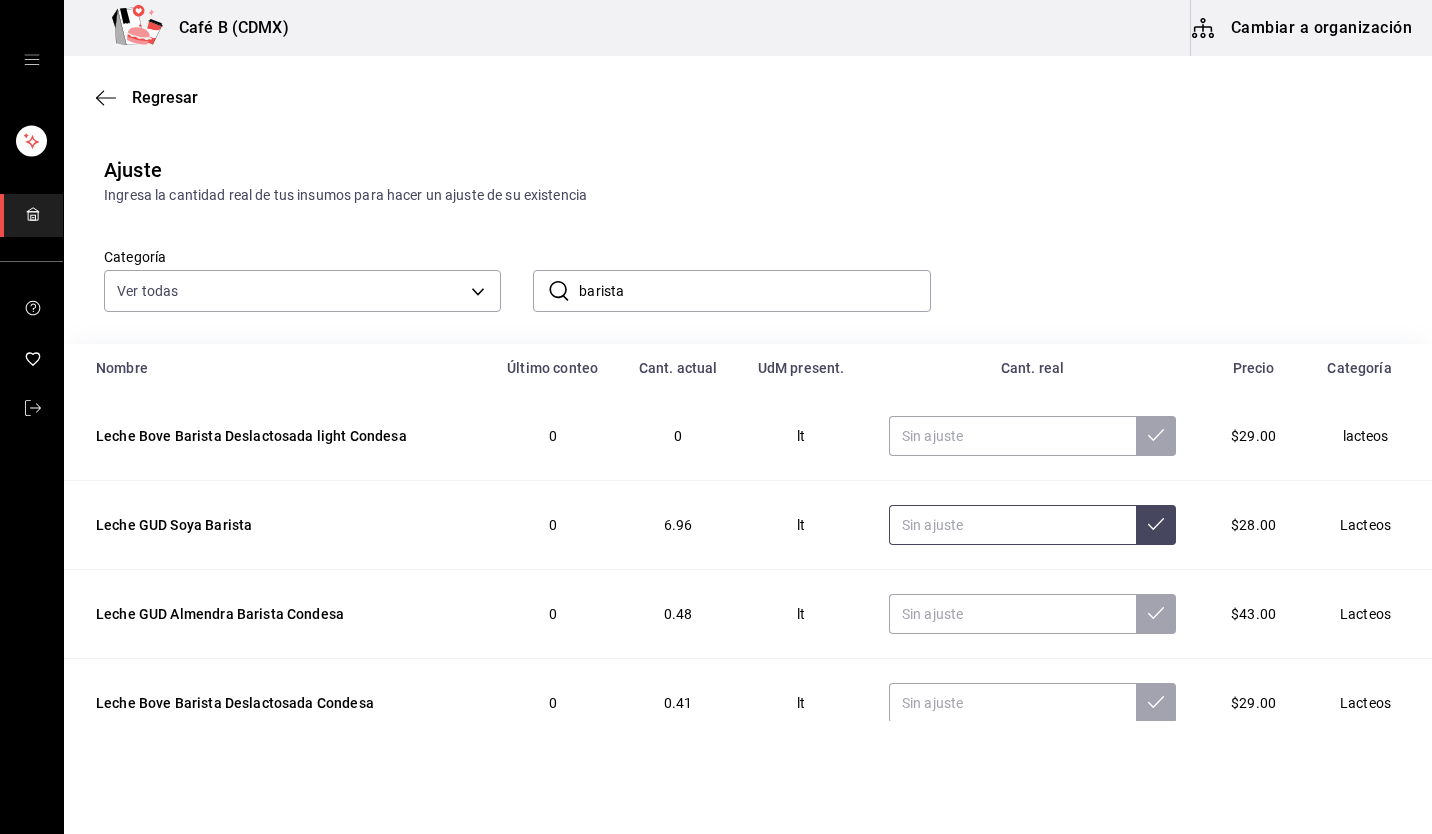 click at bounding box center (1012, 525) 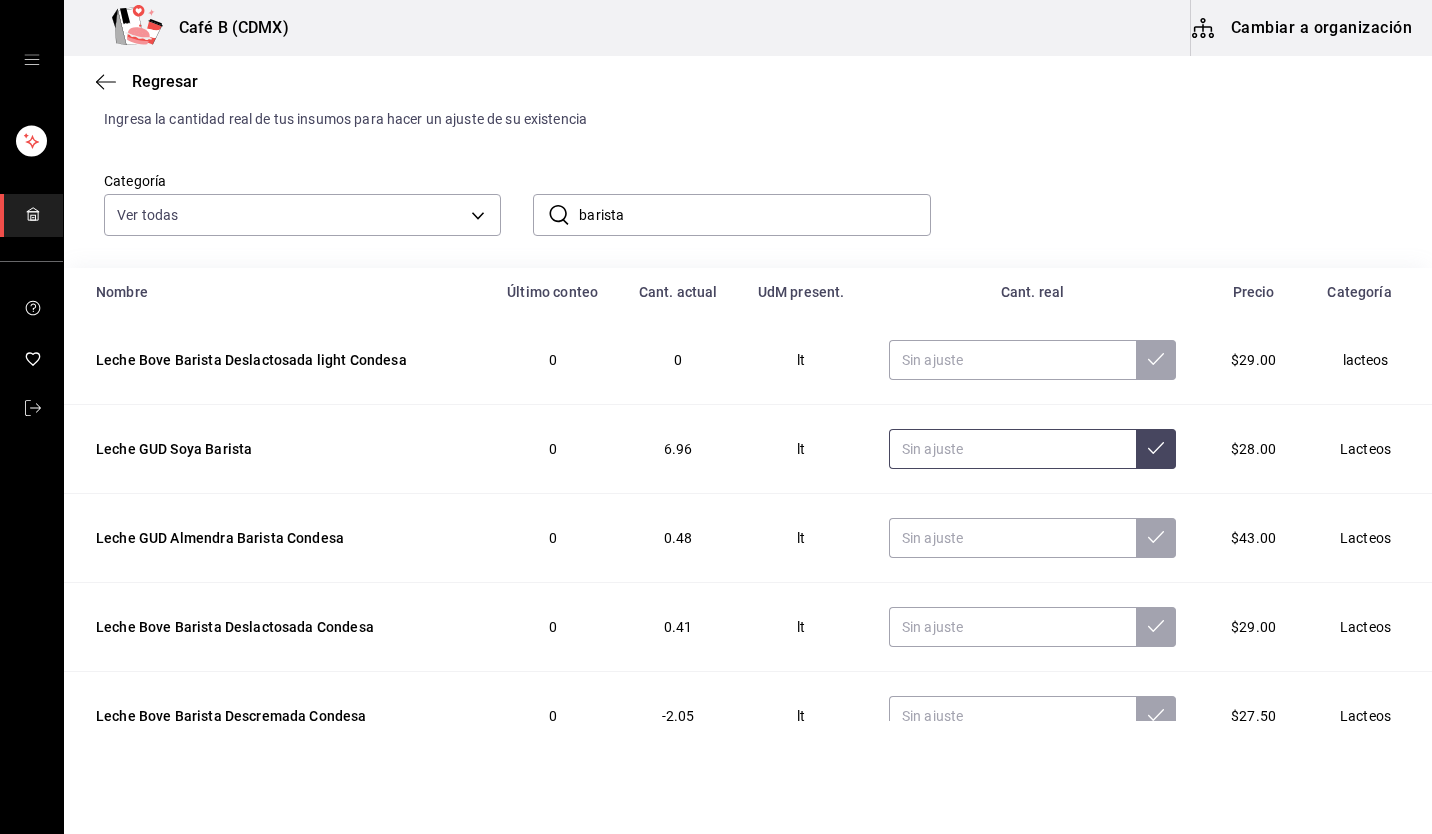 scroll, scrollTop: 77, scrollLeft: 0, axis: vertical 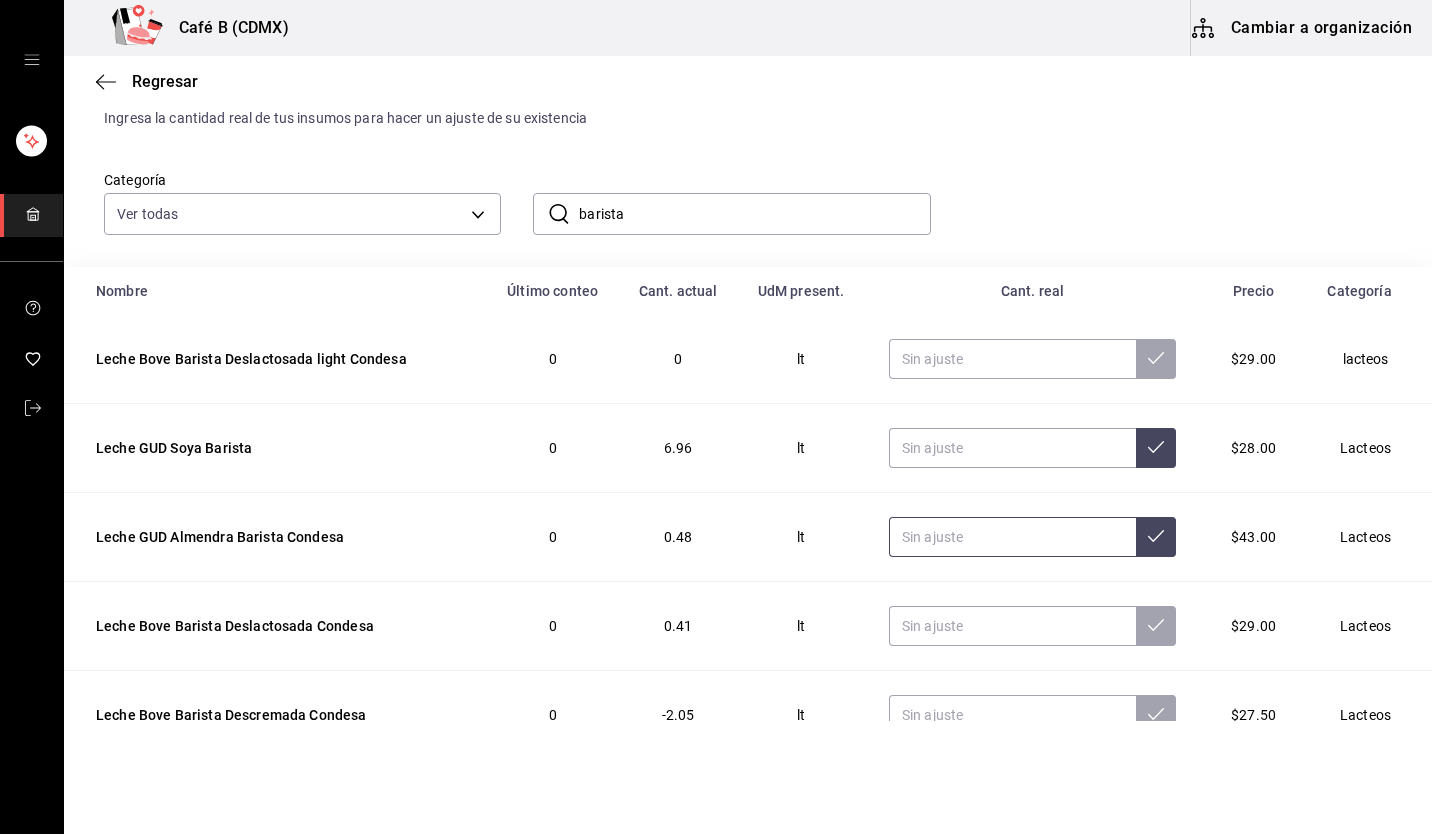 click at bounding box center (1012, 537) 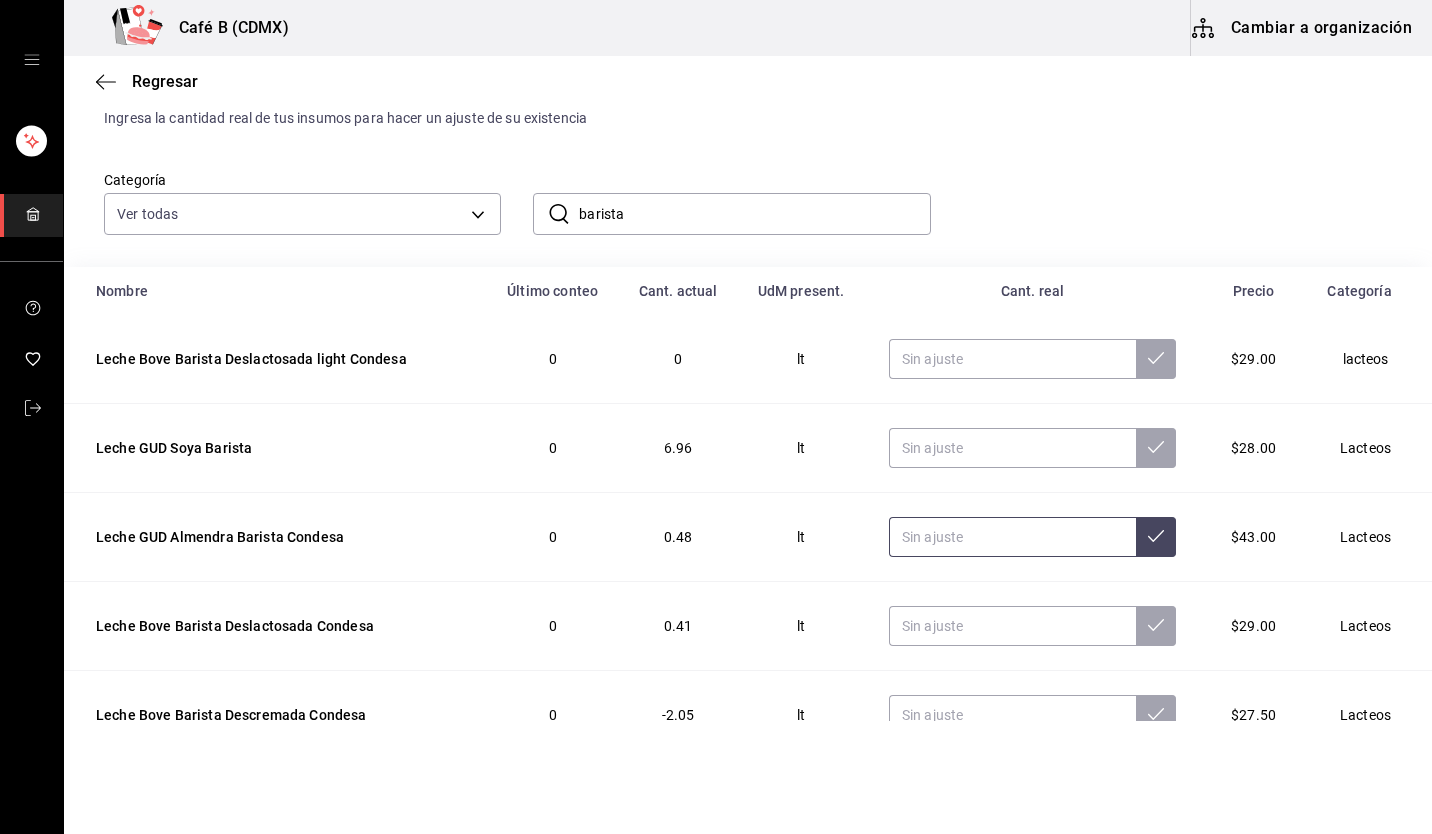 click at bounding box center (1012, 537) 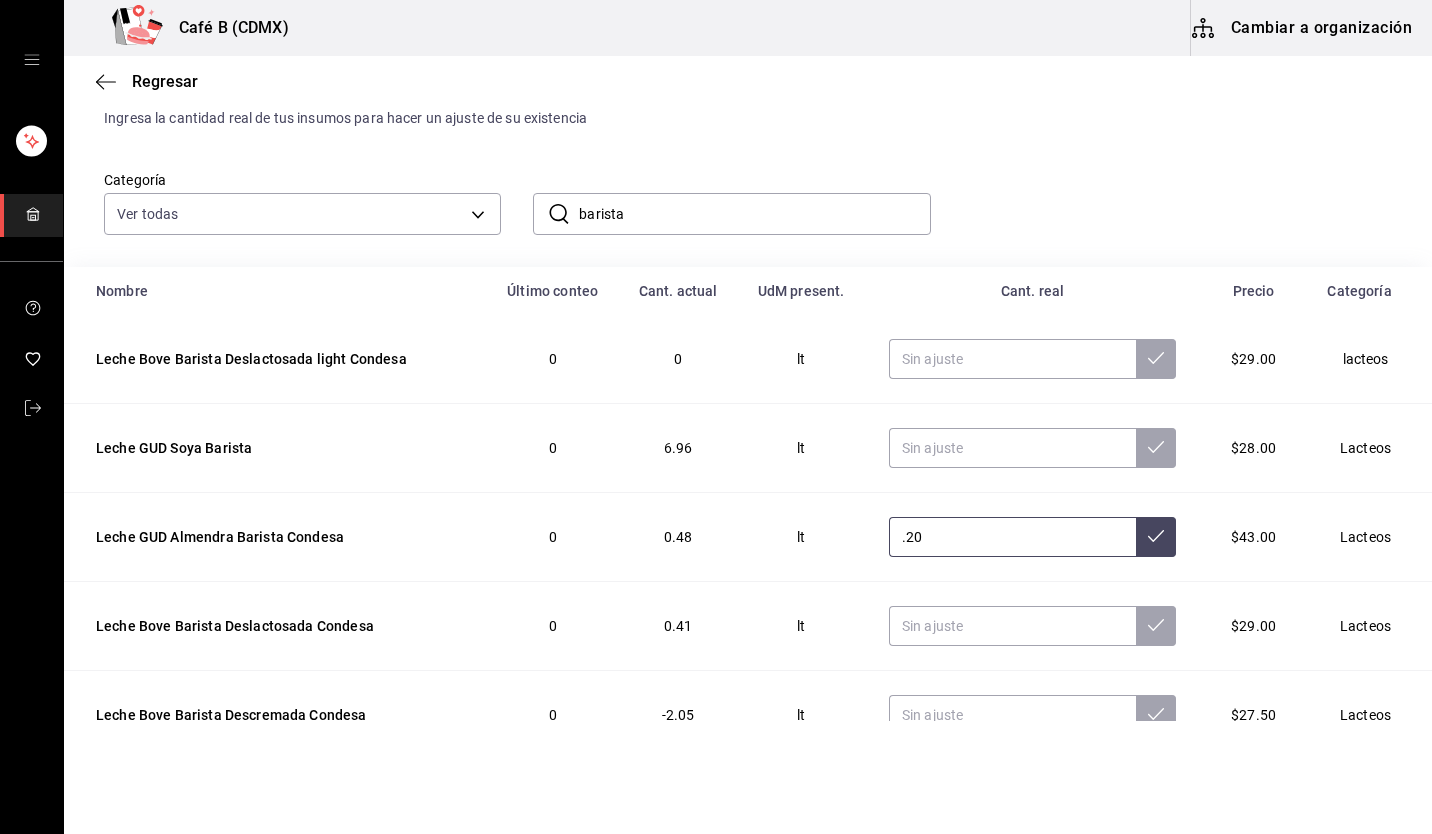 type on ".20" 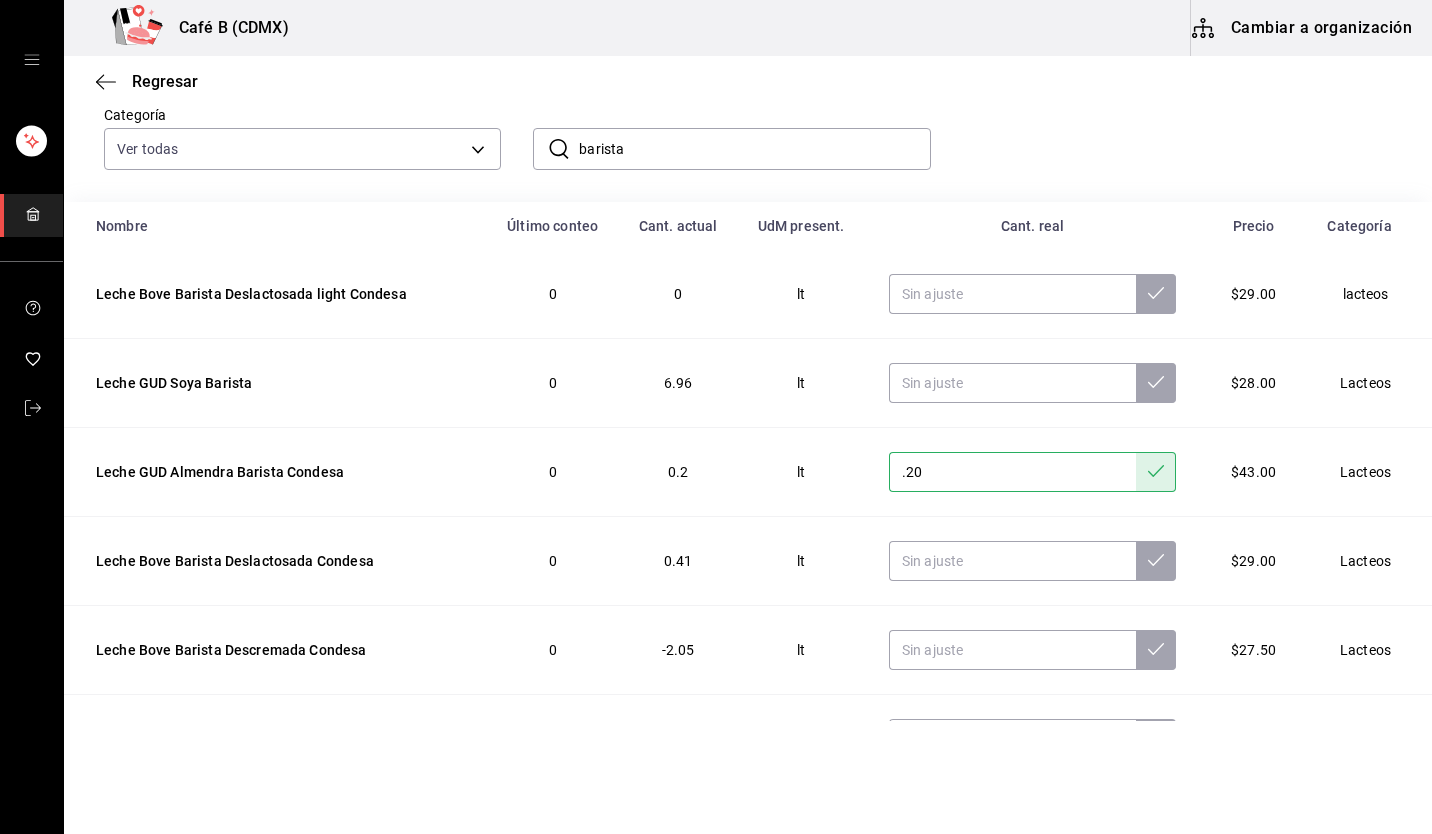 scroll, scrollTop: 144, scrollLeft: 0, axis: vertical 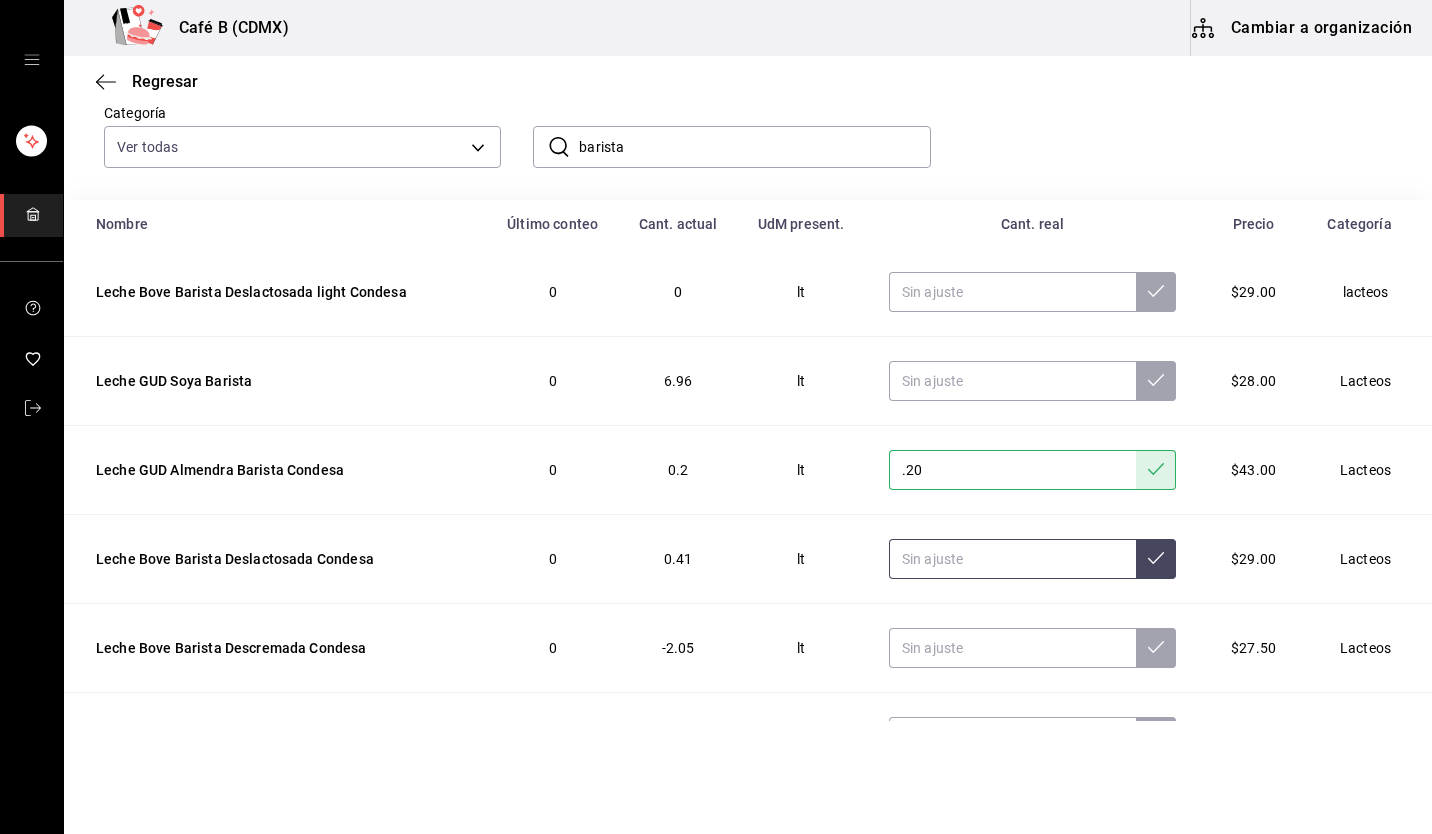 click at bounding box center [1012, 559] 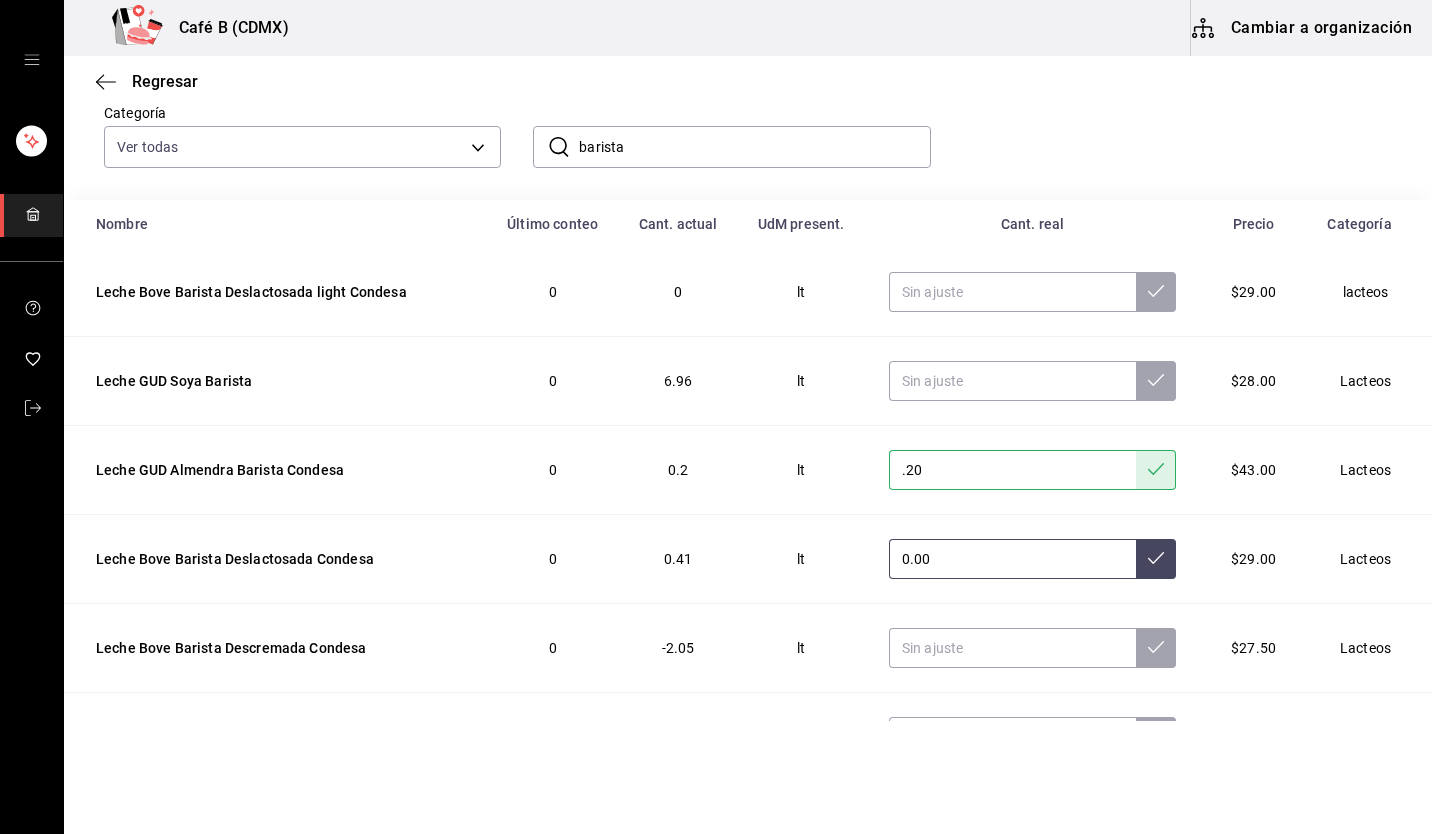 type on "0.00" 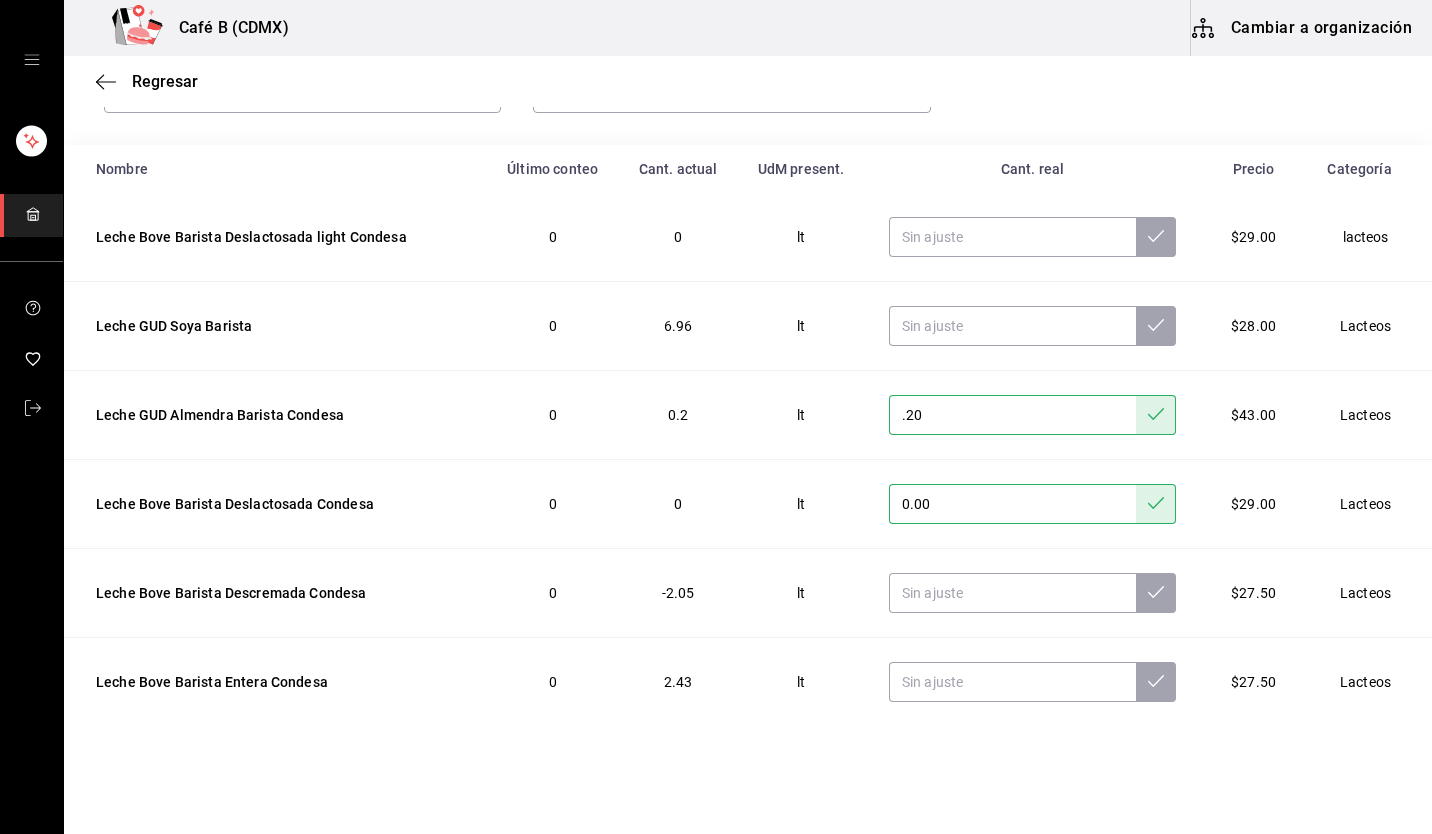 scroll, scrollTop: 213, scrollLeft: 0, axis: vertical 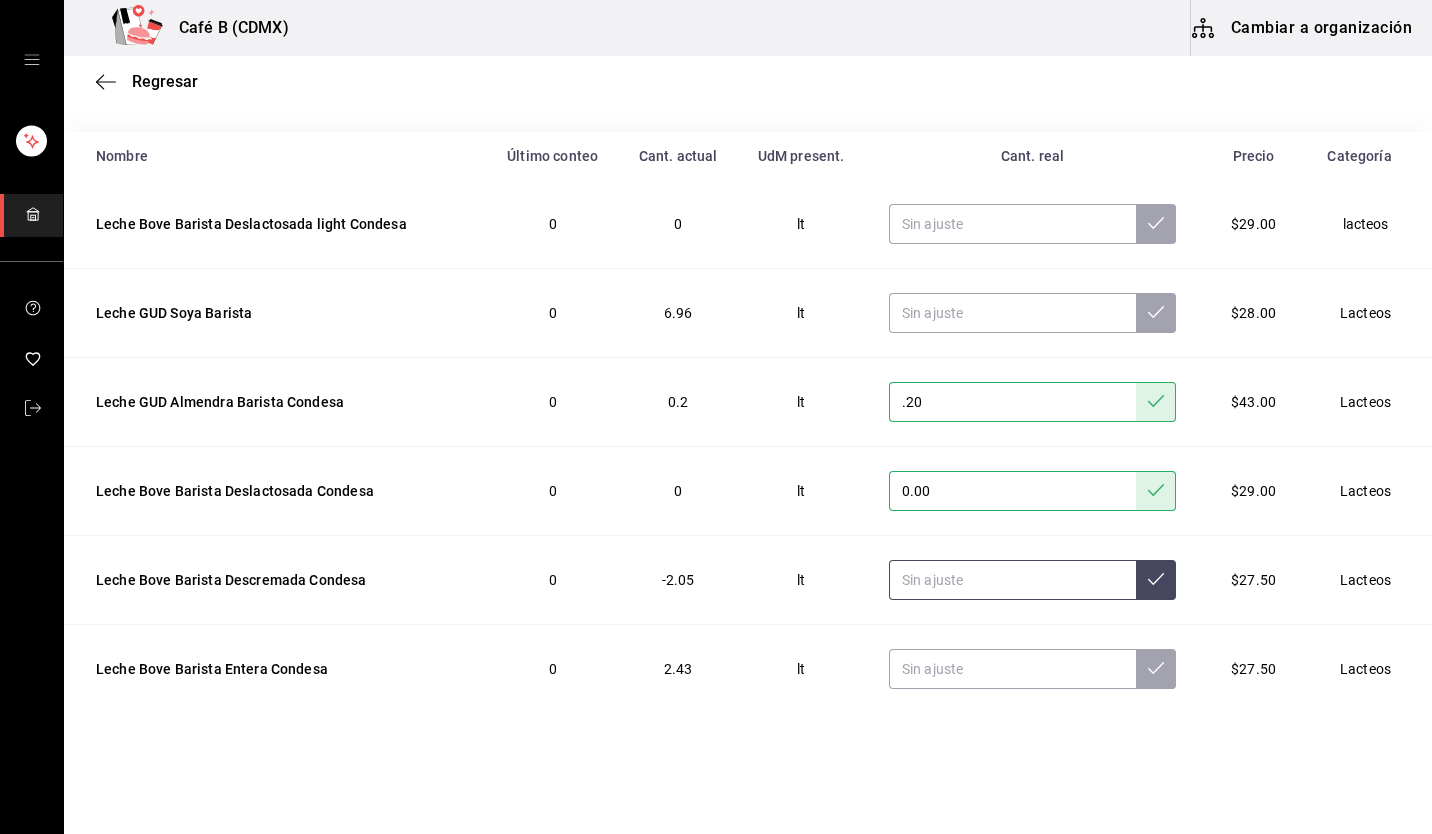 click at bounding box center (1012, 580) 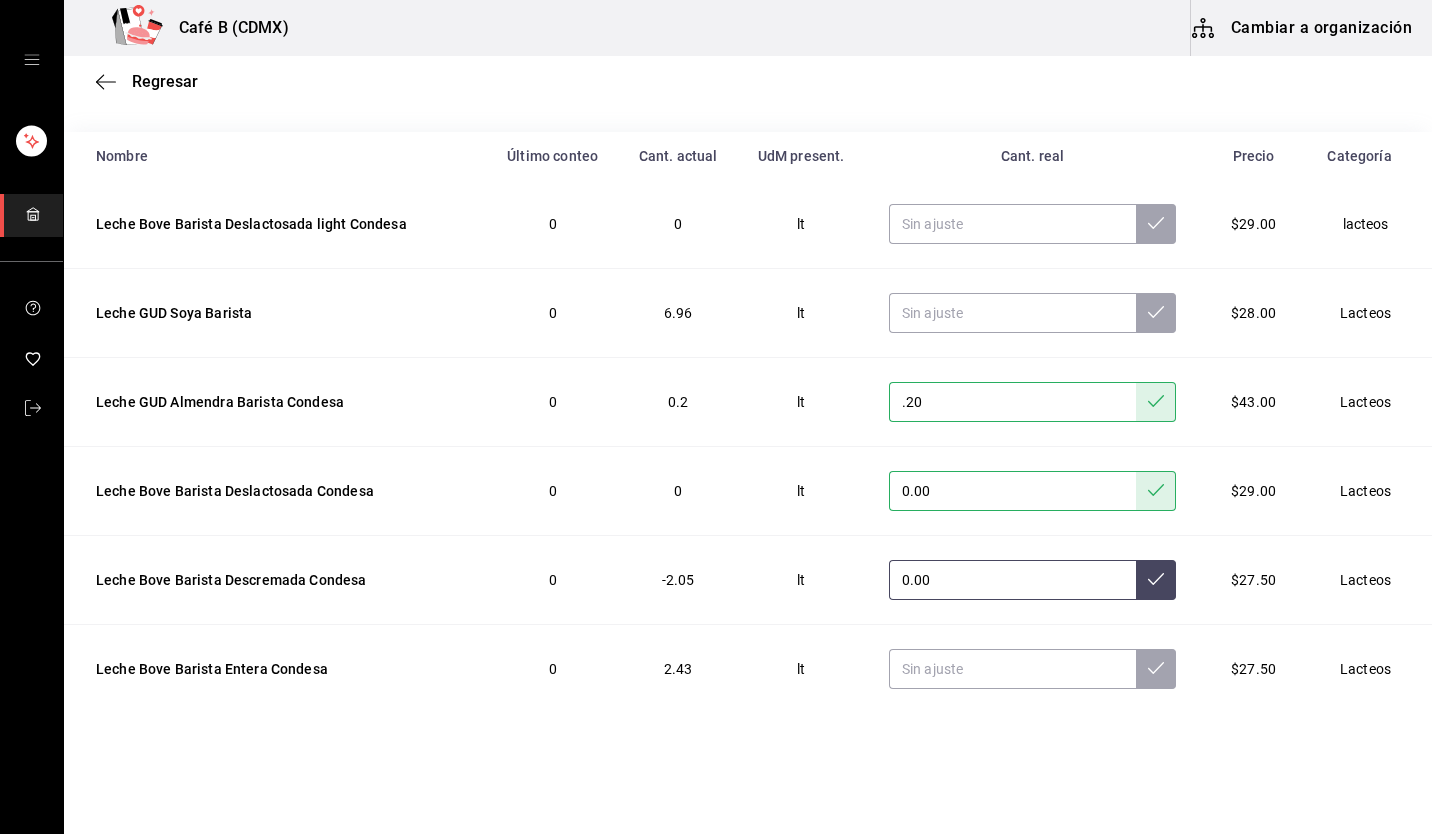 type on "0.00" 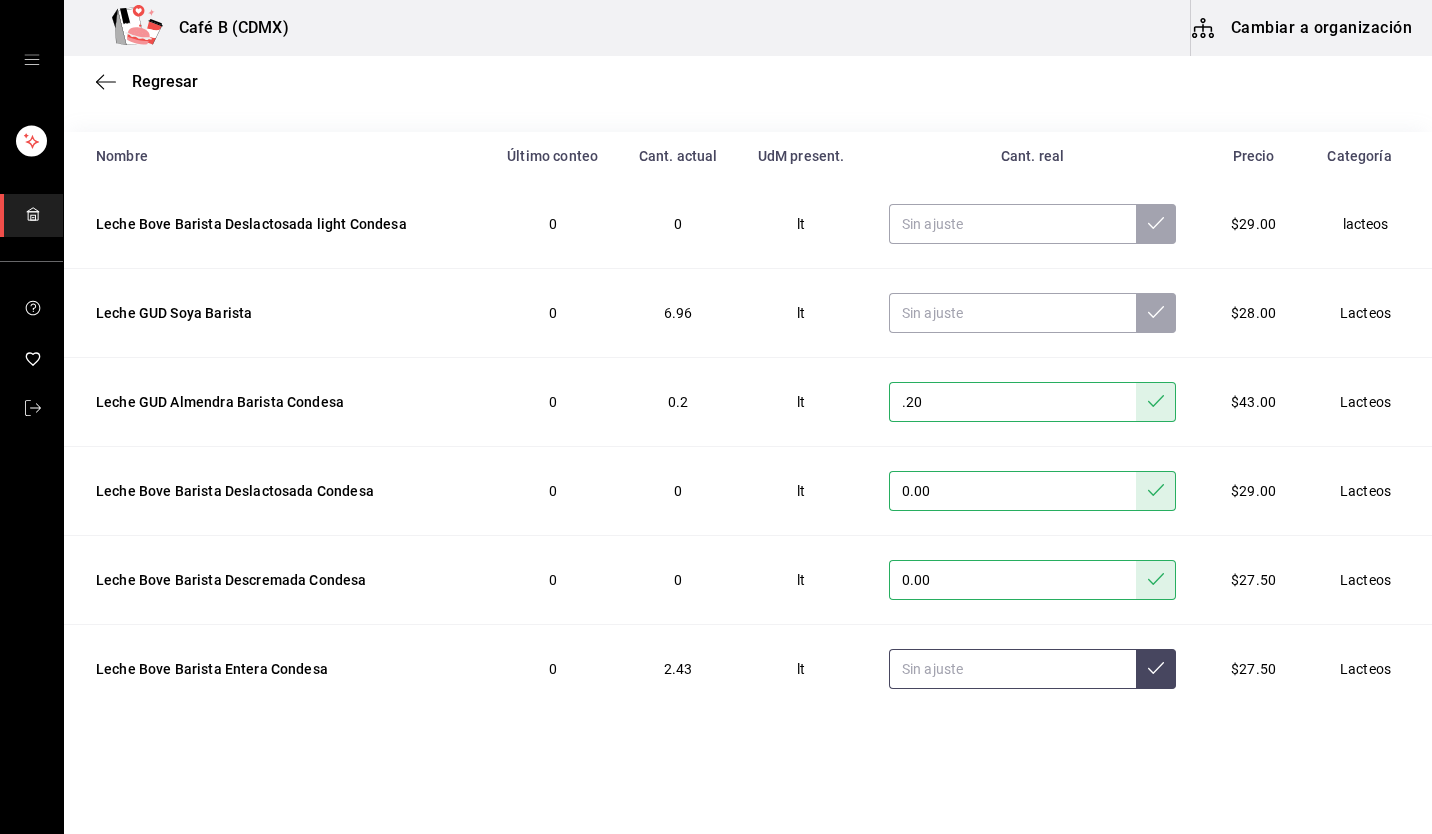 click at bounding box center [1012, 669] 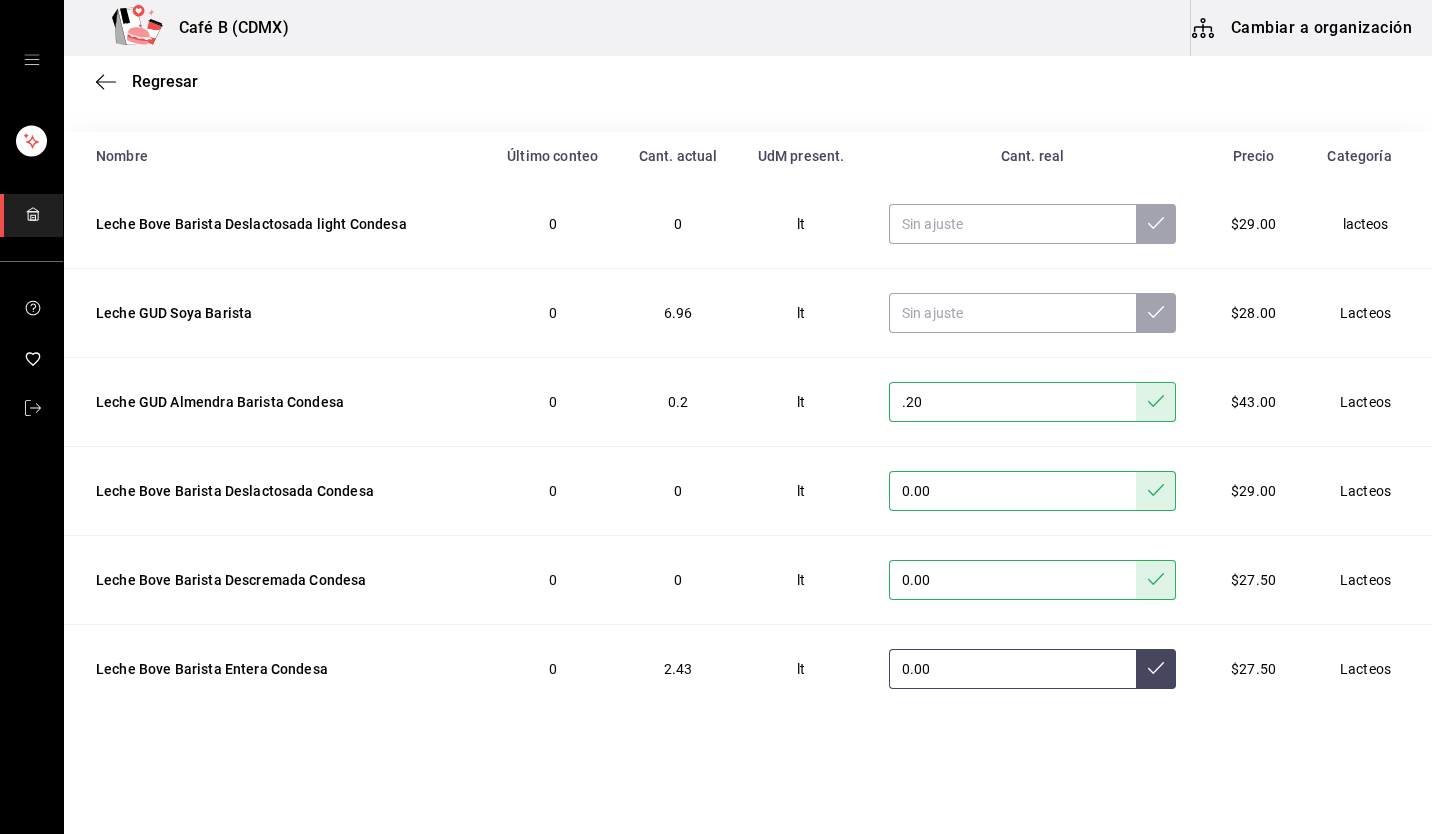 type on "0.00" 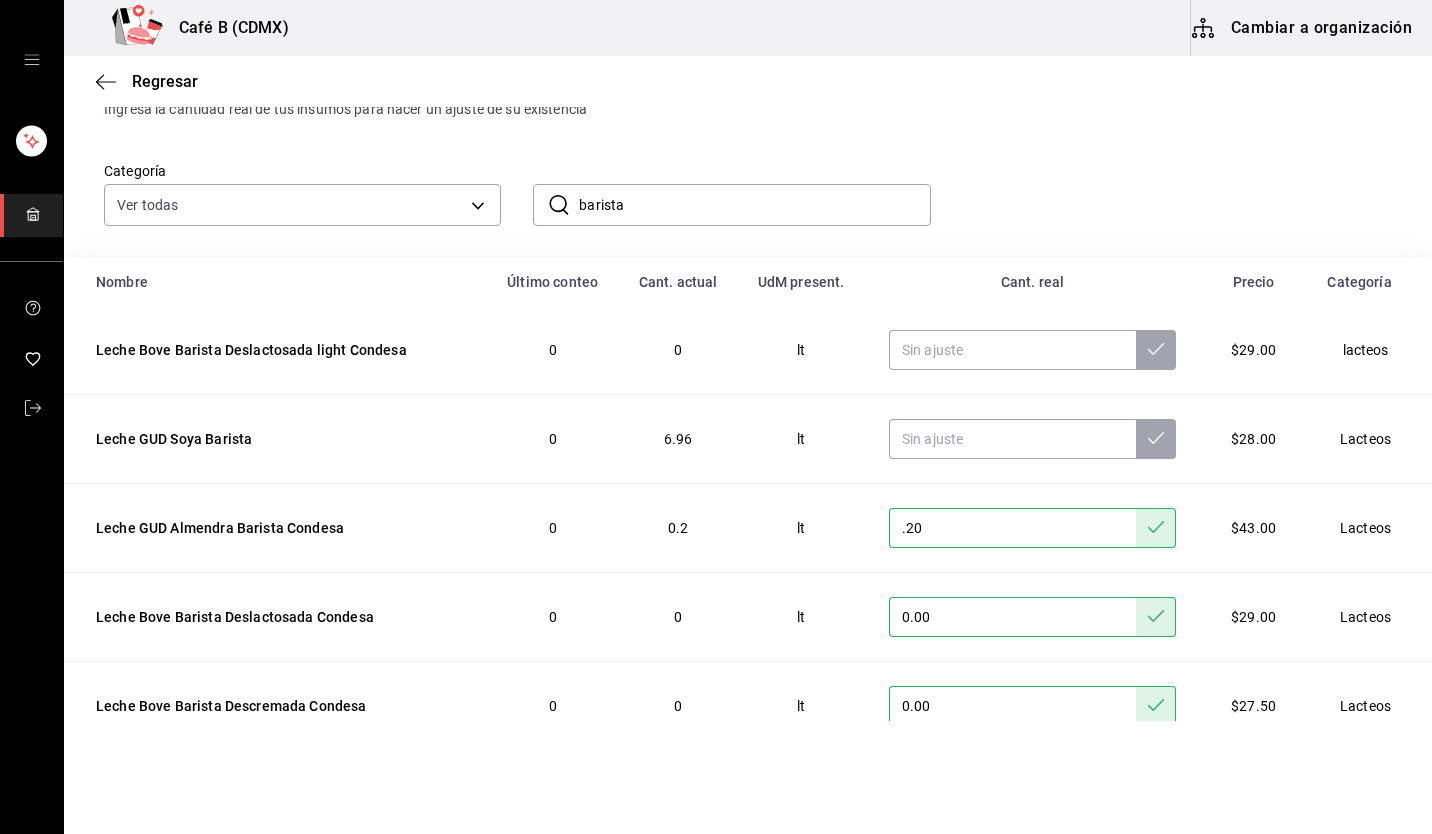 scroll, scrollTop: 0, scrollLeft: 0, axis: both 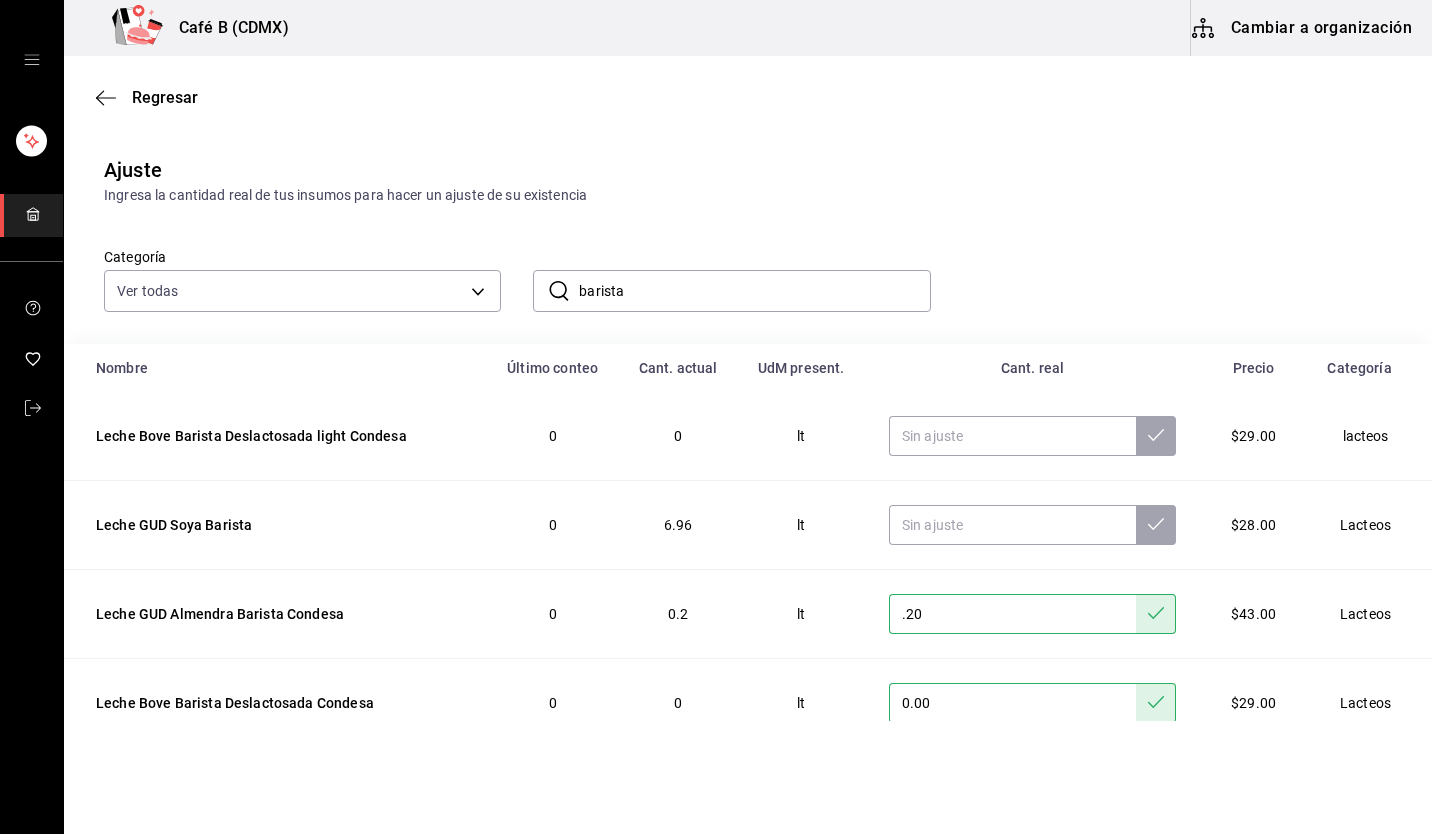 click on "barista" at bounding box center (754, 291) 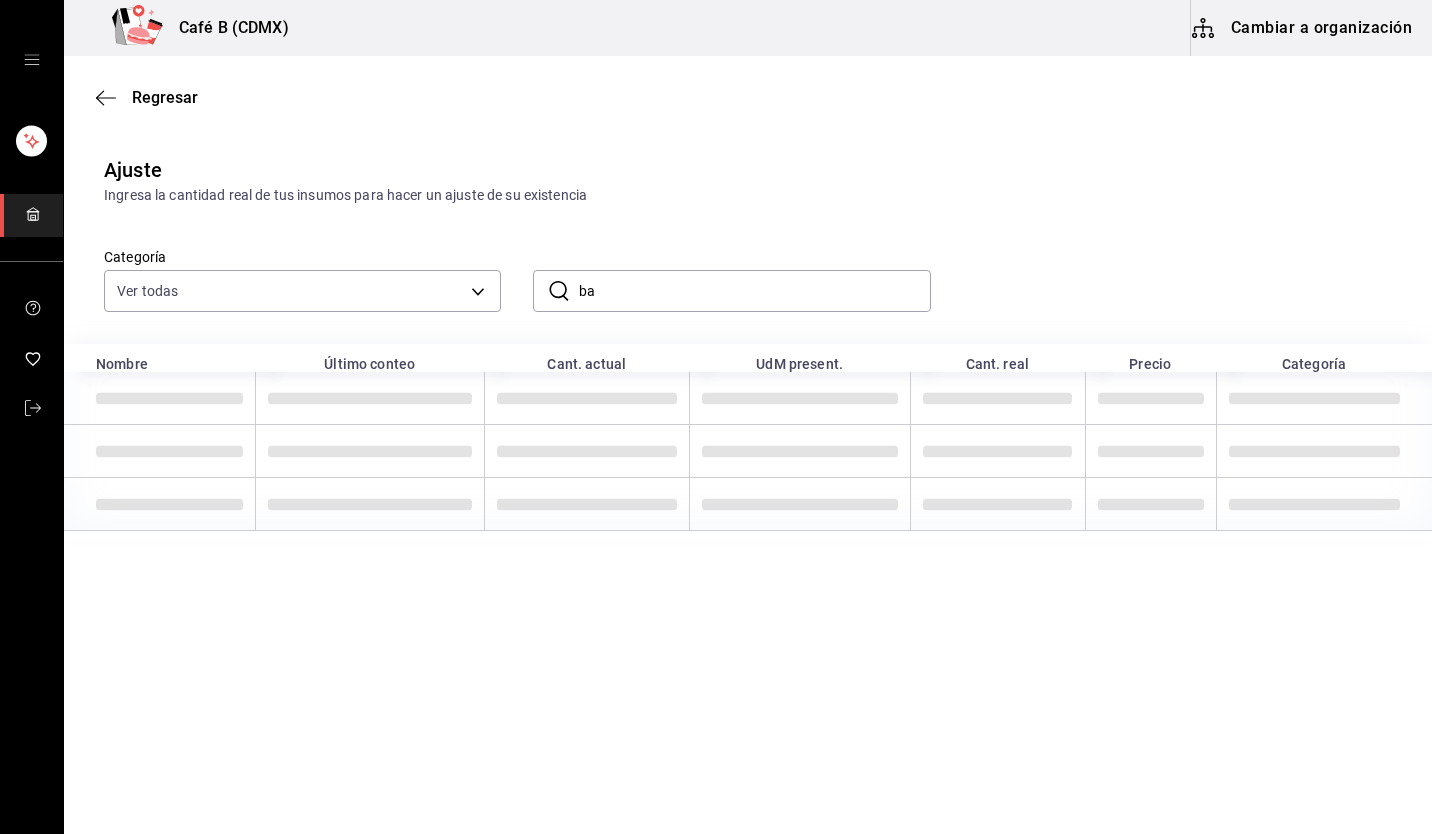 type on "b" 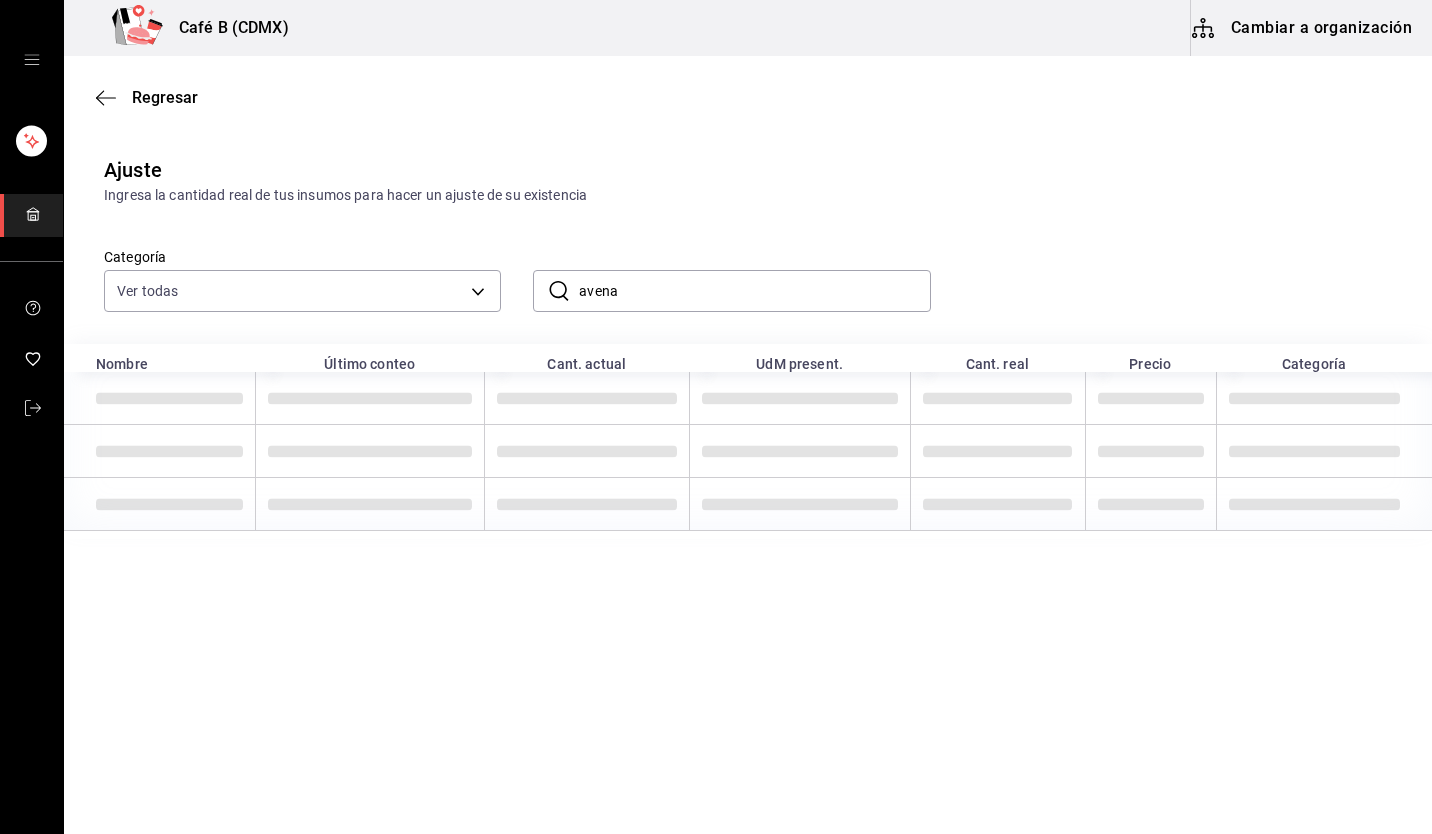 type on "avena" 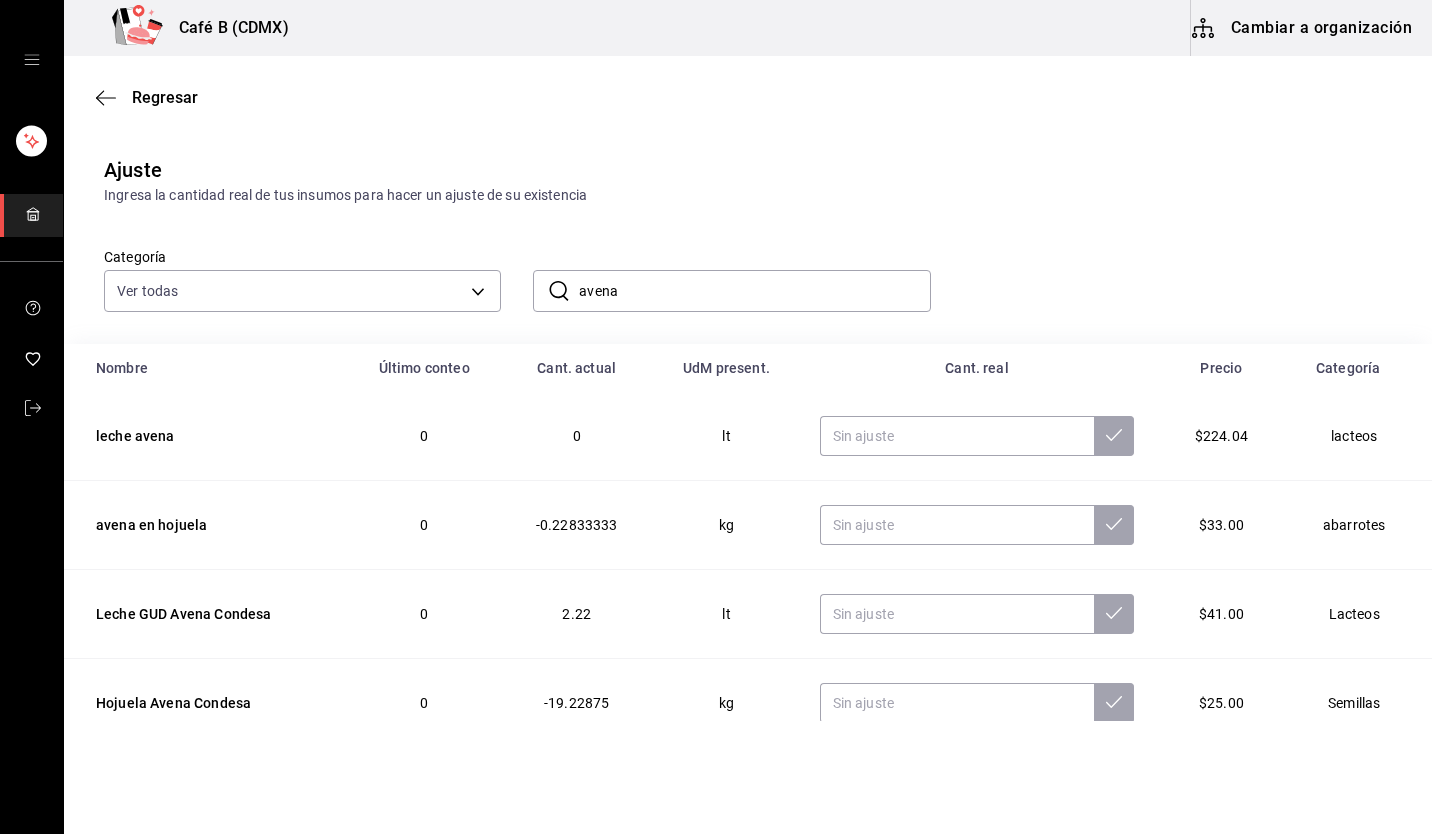 scroll, scrollTop: 35, scrollLeft: 0, axis: vertical 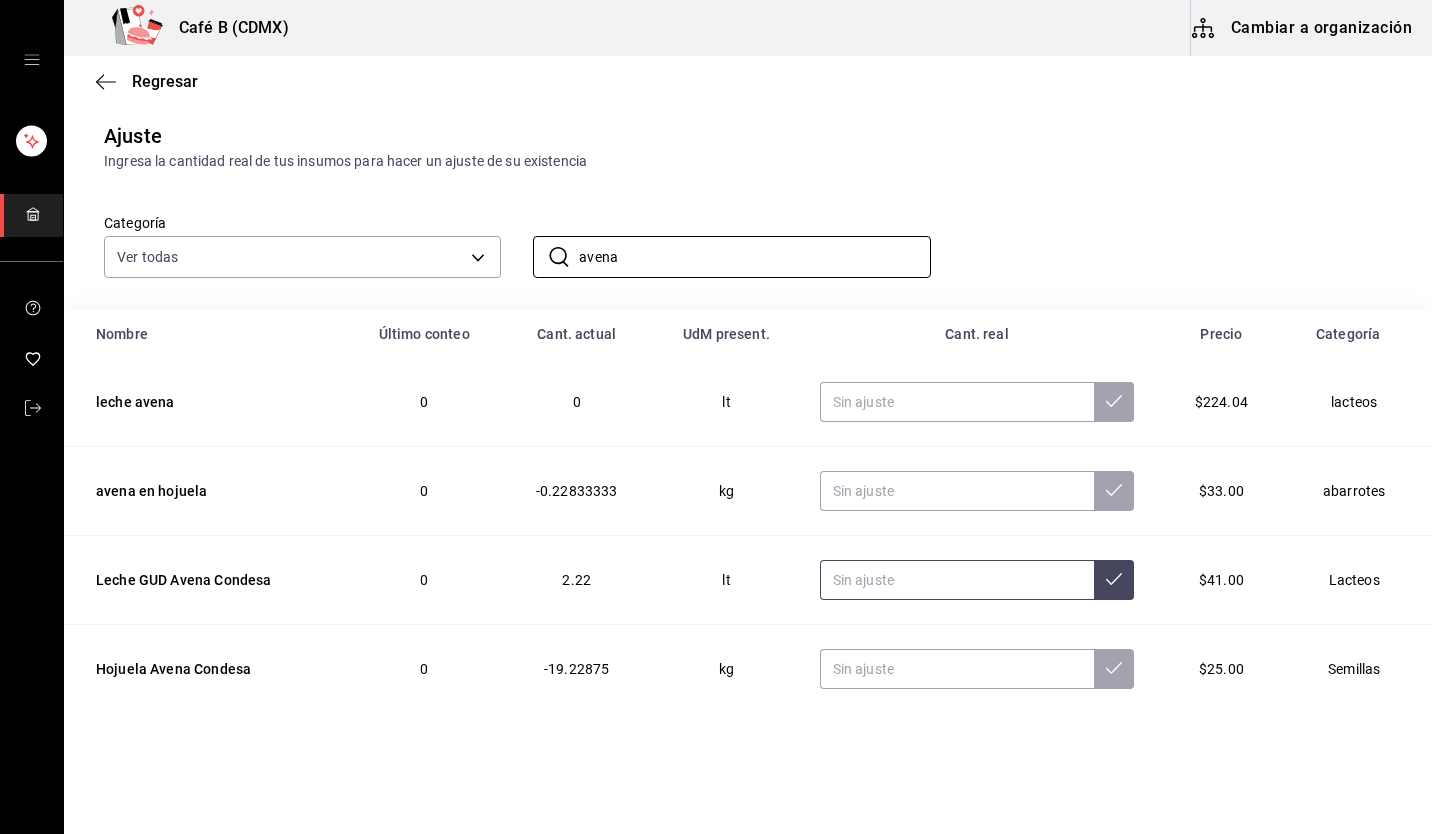 click at bounding box center (957, 580) 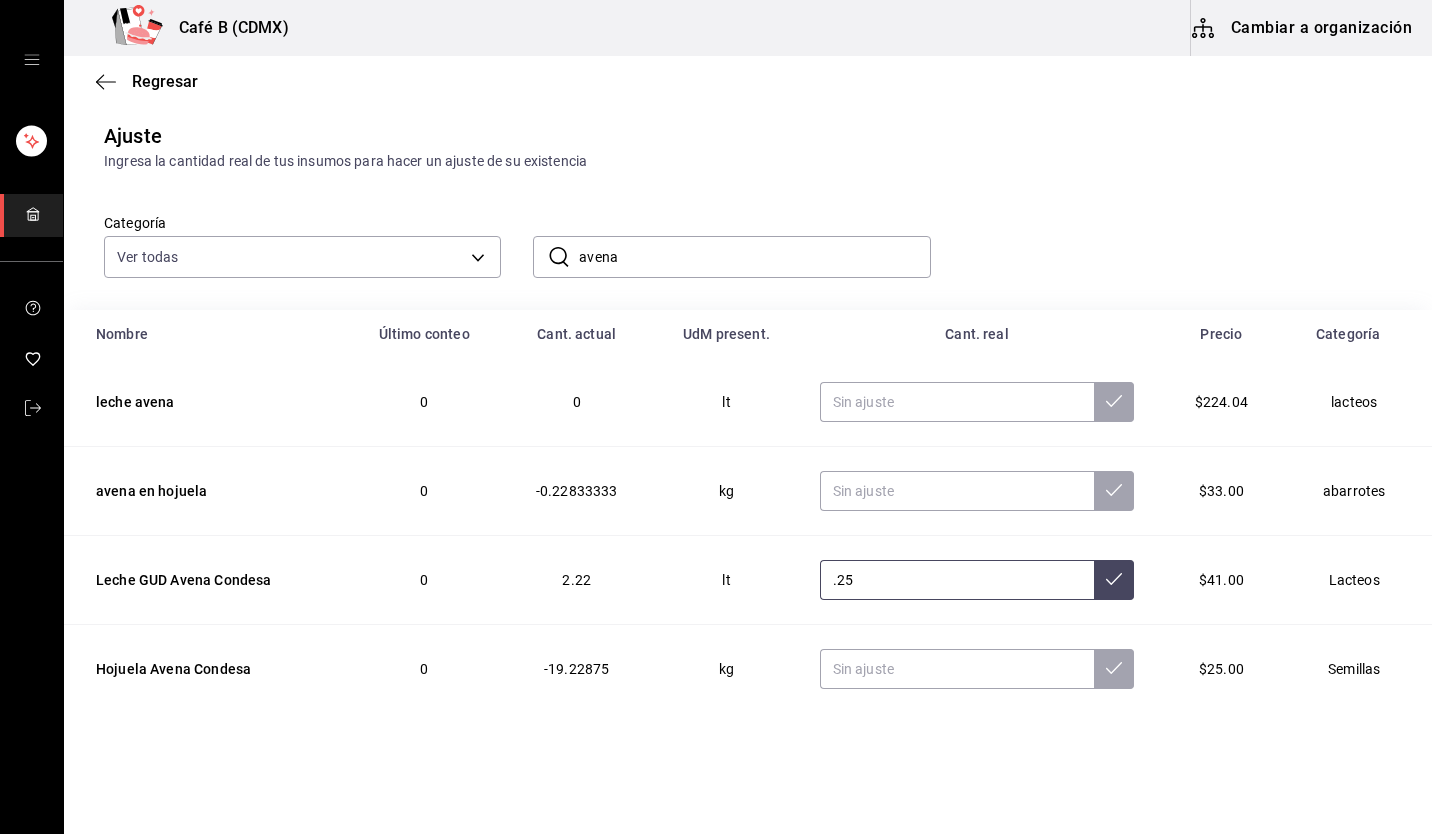 type on ".25" 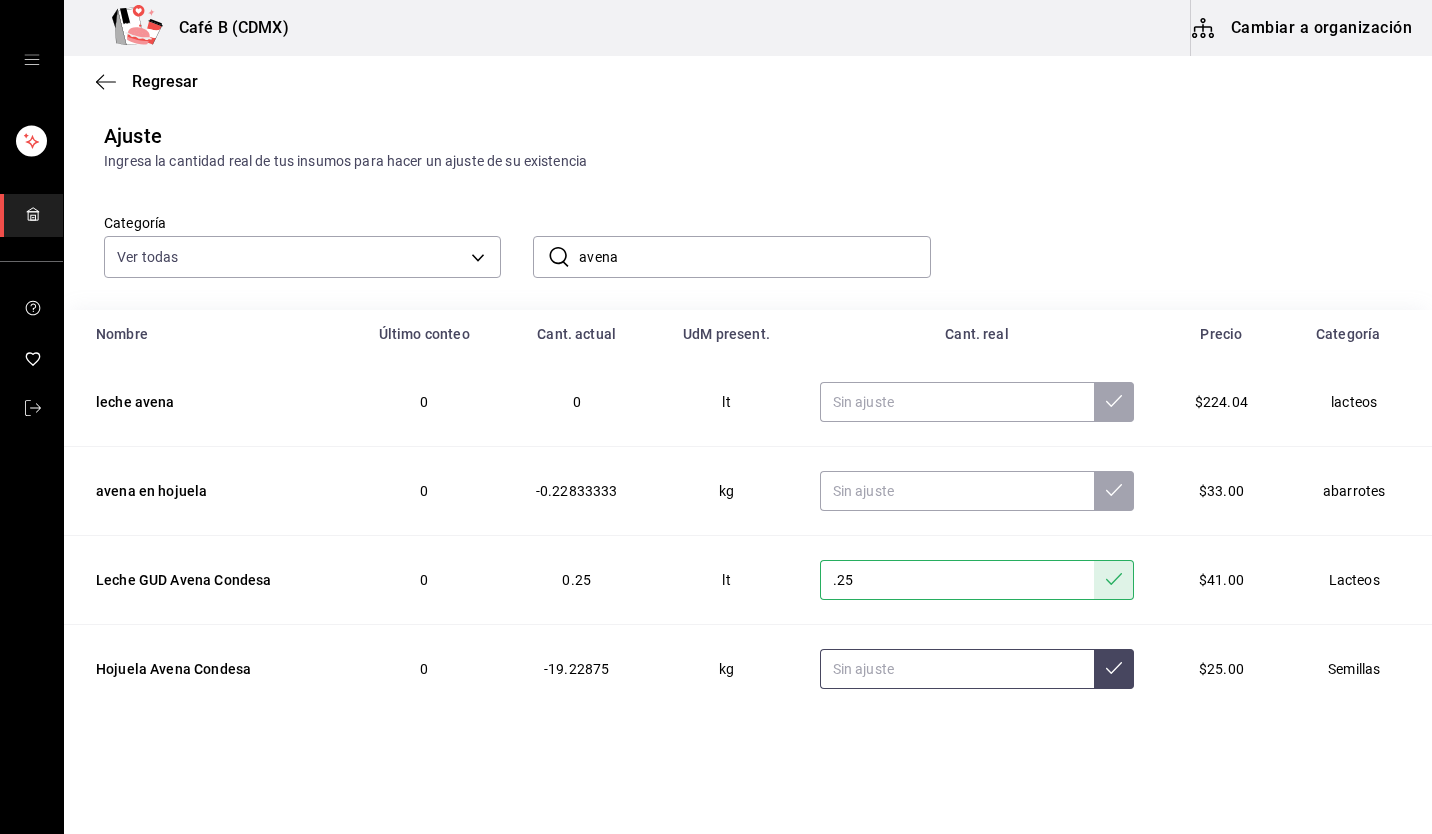 click at bounding box center (957, 669) 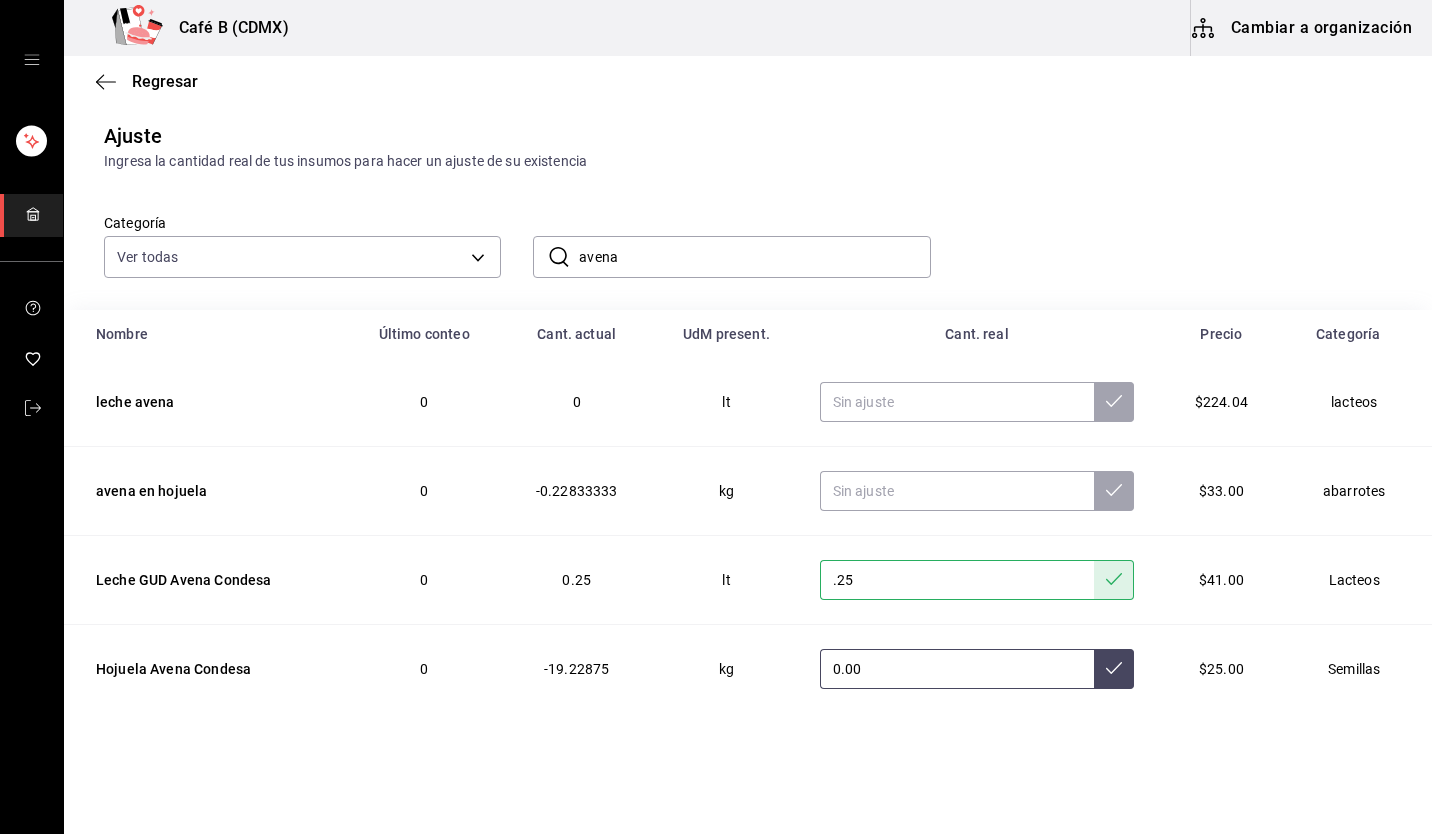 type on "0.00" 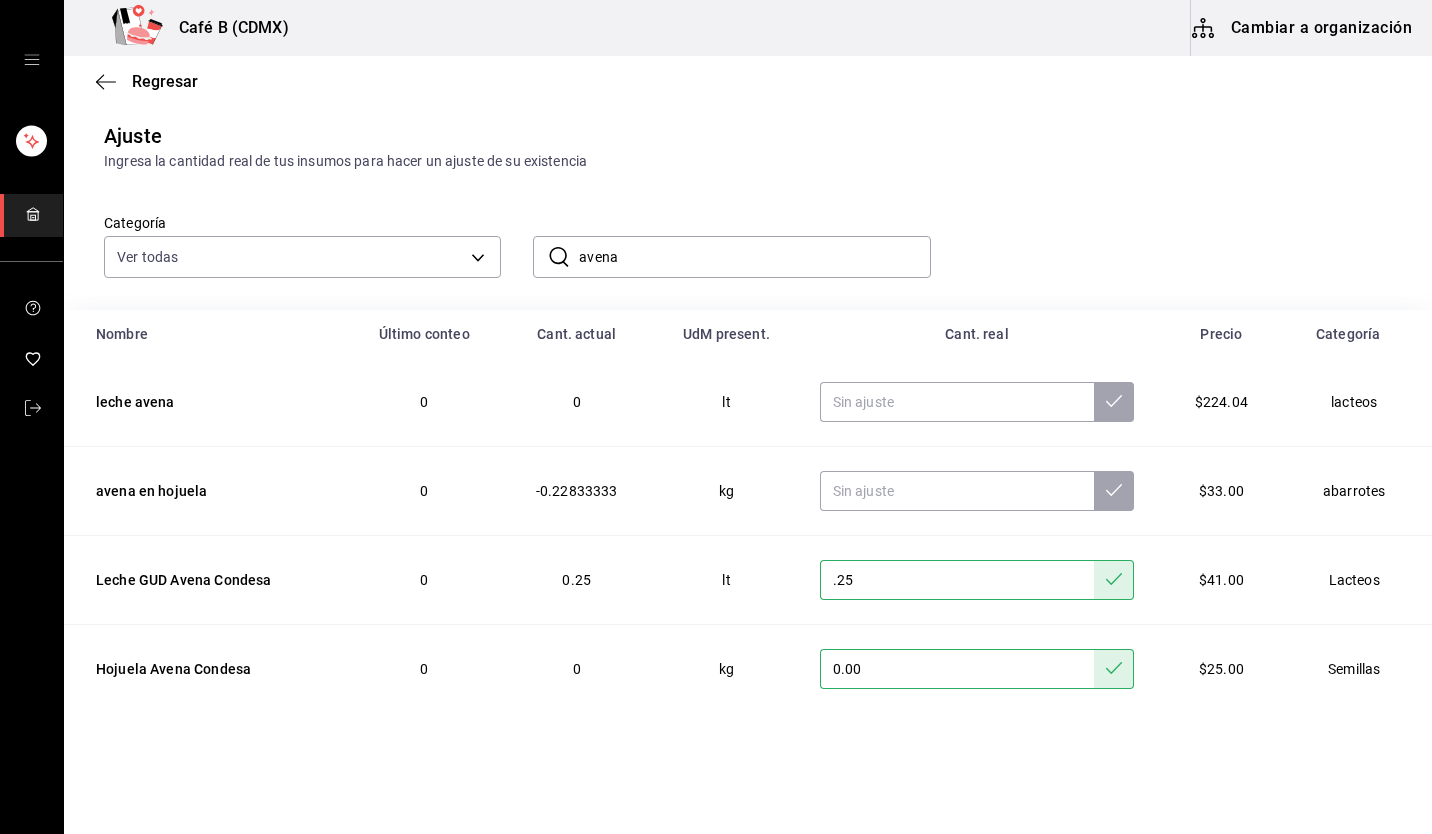click on "avena" at bounding box center (754, 257) 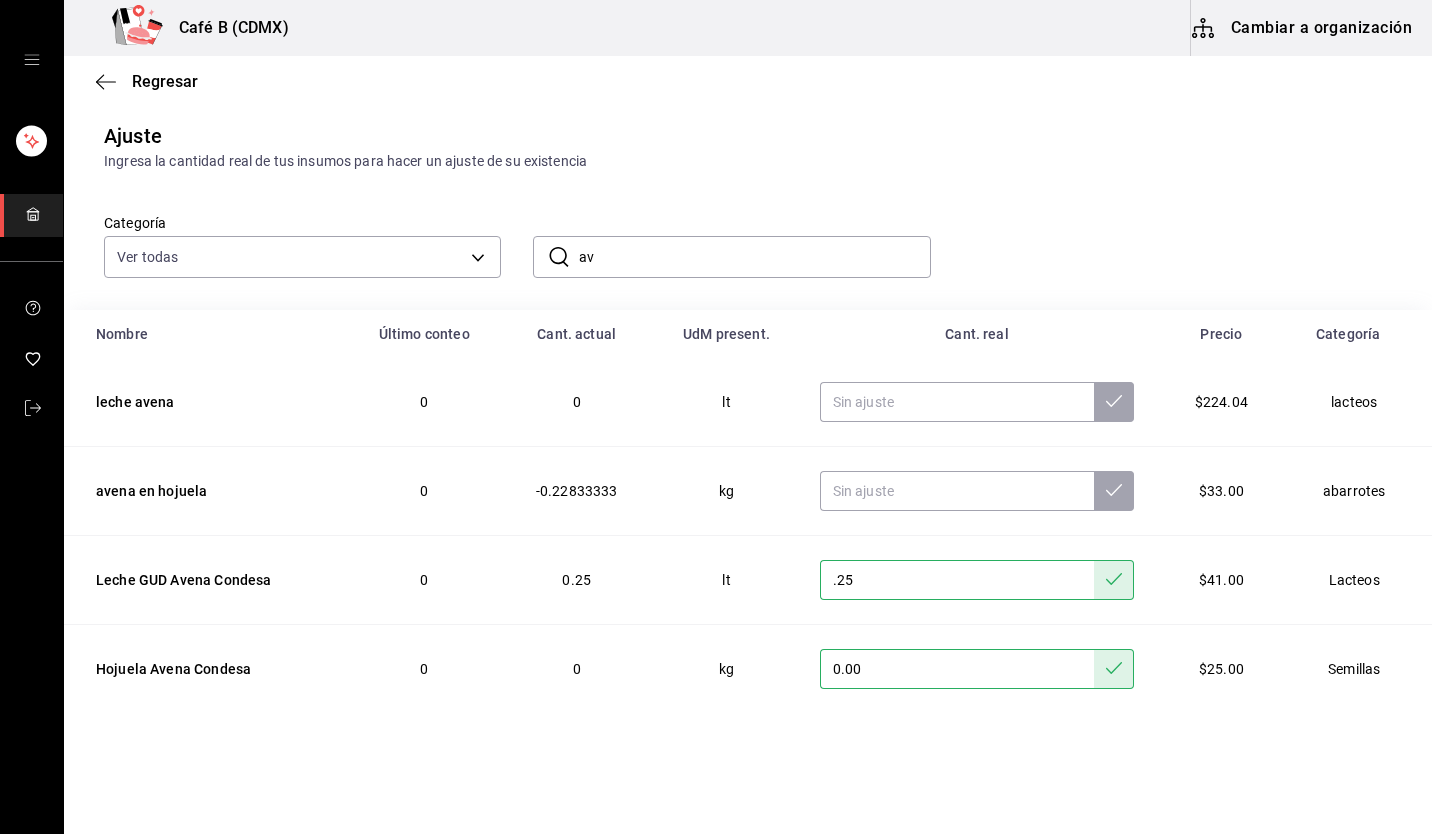 type on "a" 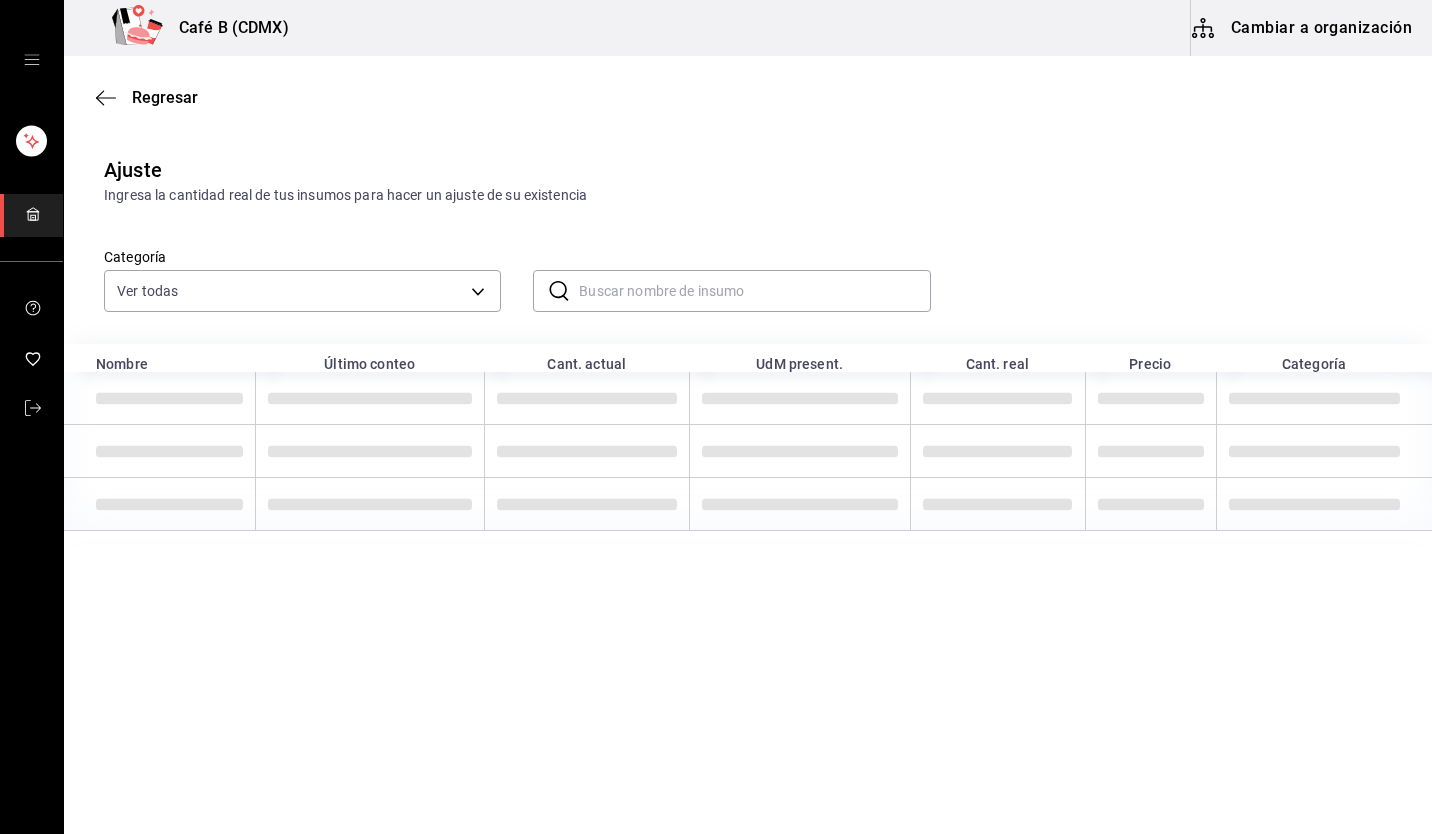 scroll, scrollTop: 0, scrollLeft: 0, axis: both 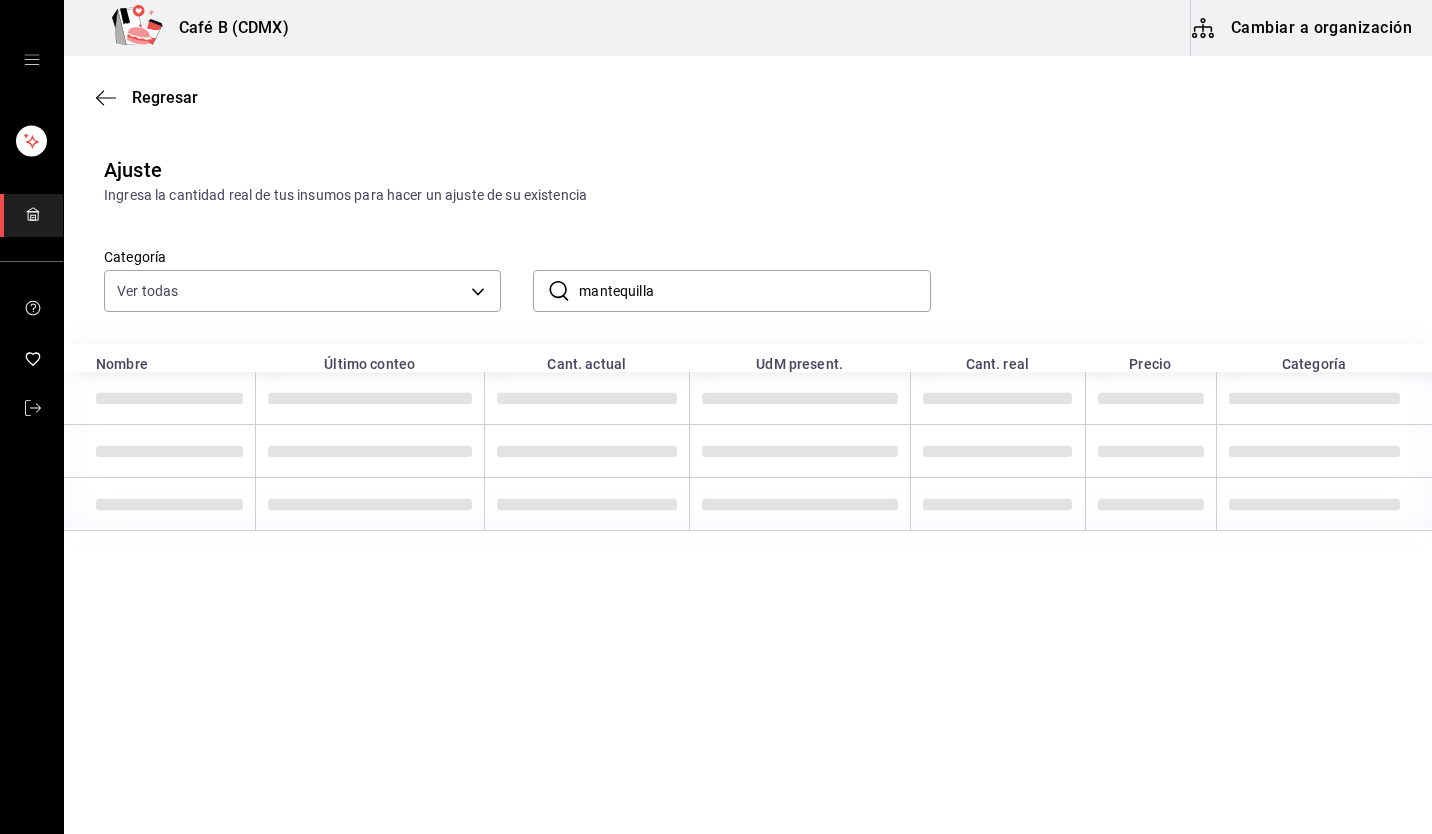 type on "mantequilla" 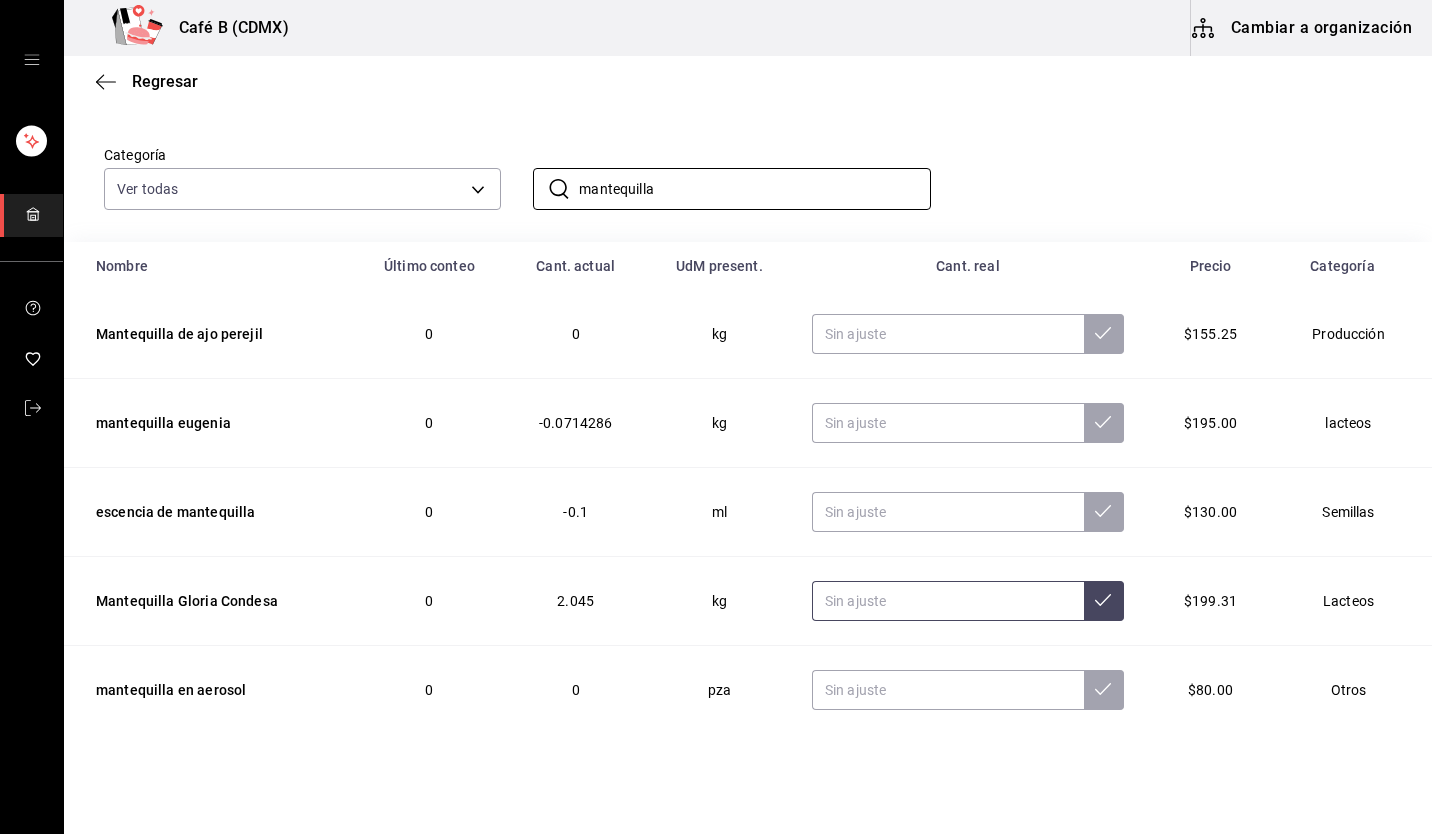 scroll, scrollTop: 124, scrollLeft: 0, axis: vertical 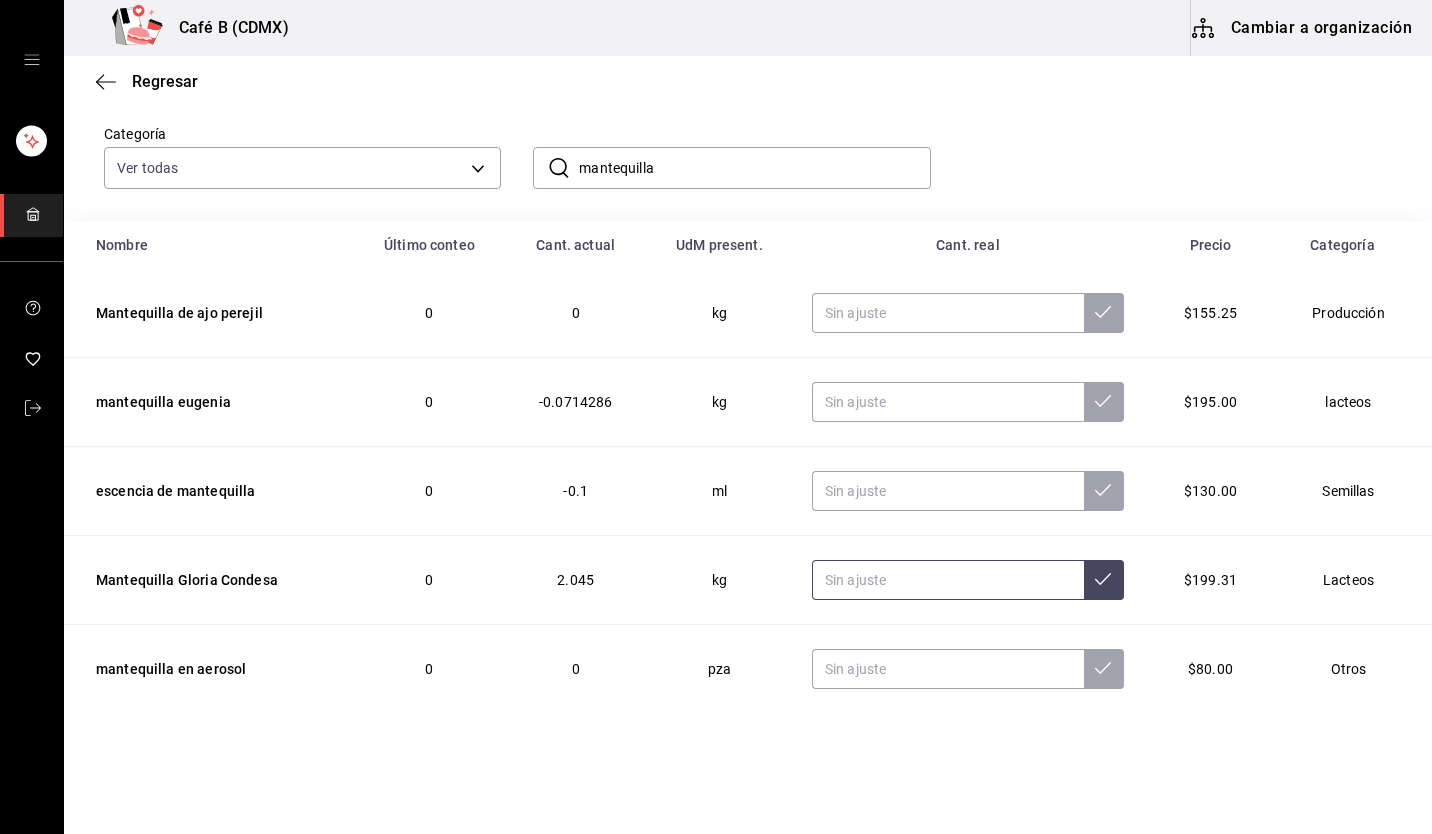 click at bounding box center [948, 580] 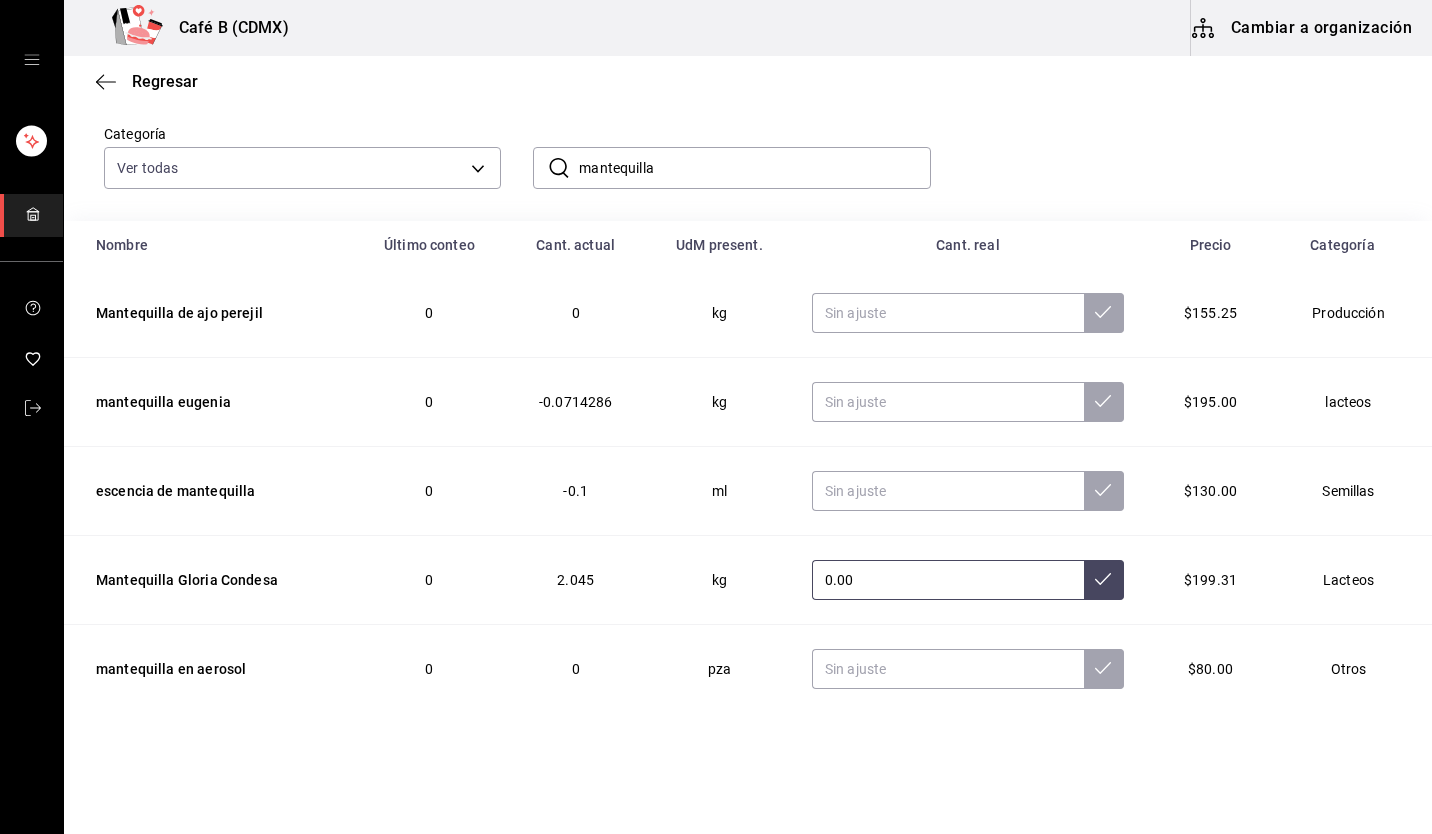 type on "0.00" 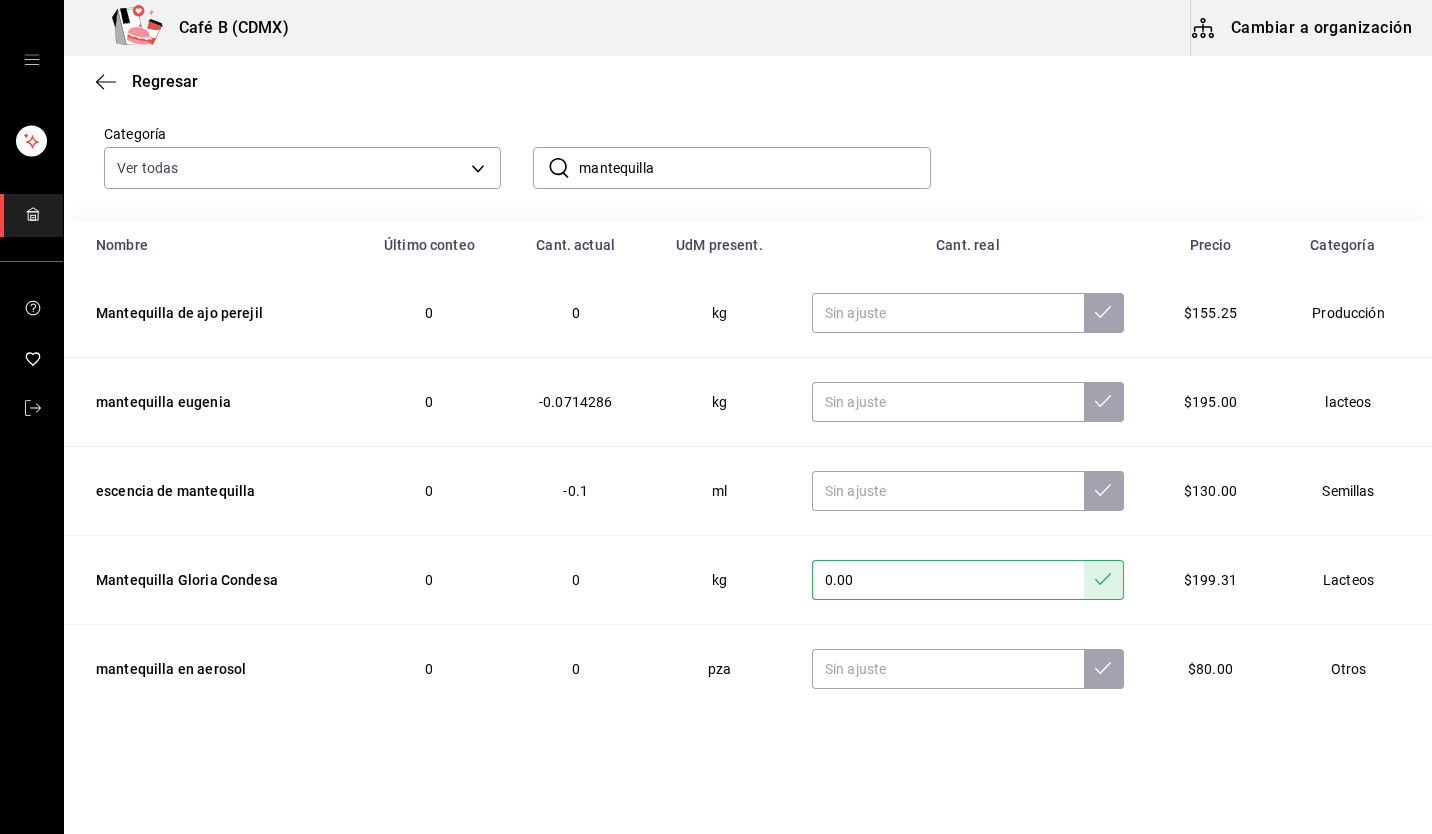 scroll, scrollTop: 0, scrollLeft: 0, axis: both 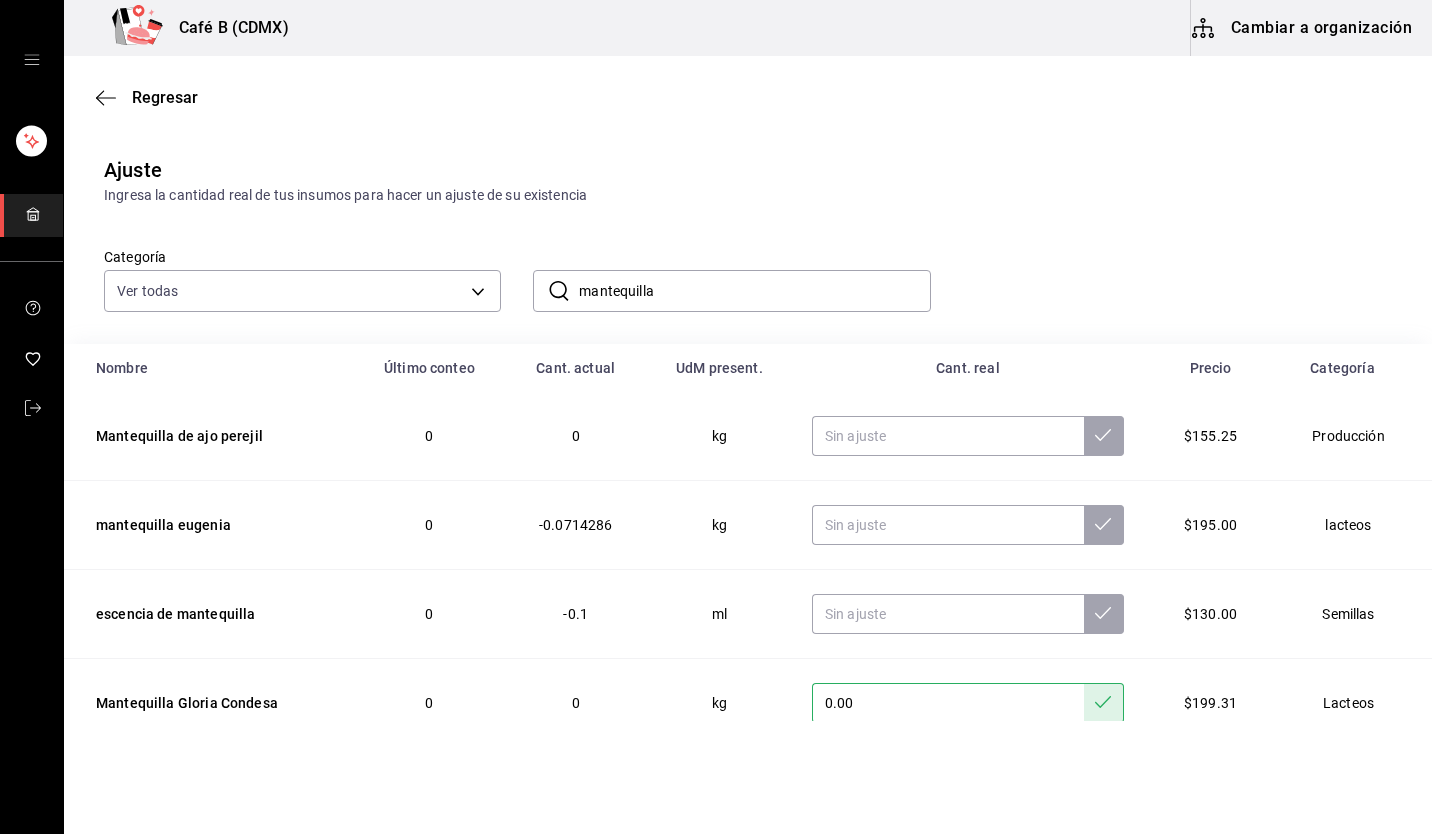 click on "mantequilla" at bounding box center [754, 291] 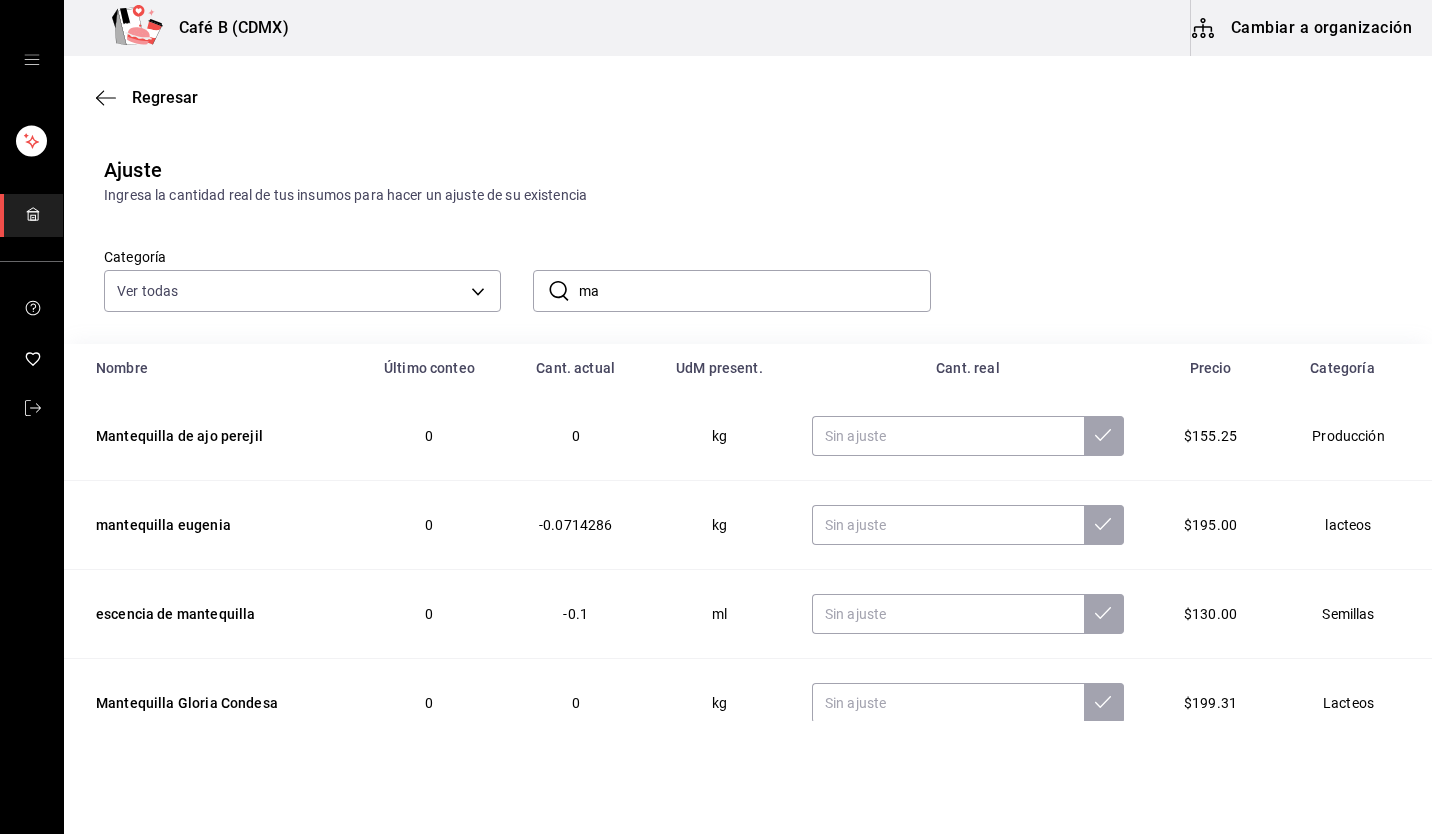 type on "m" 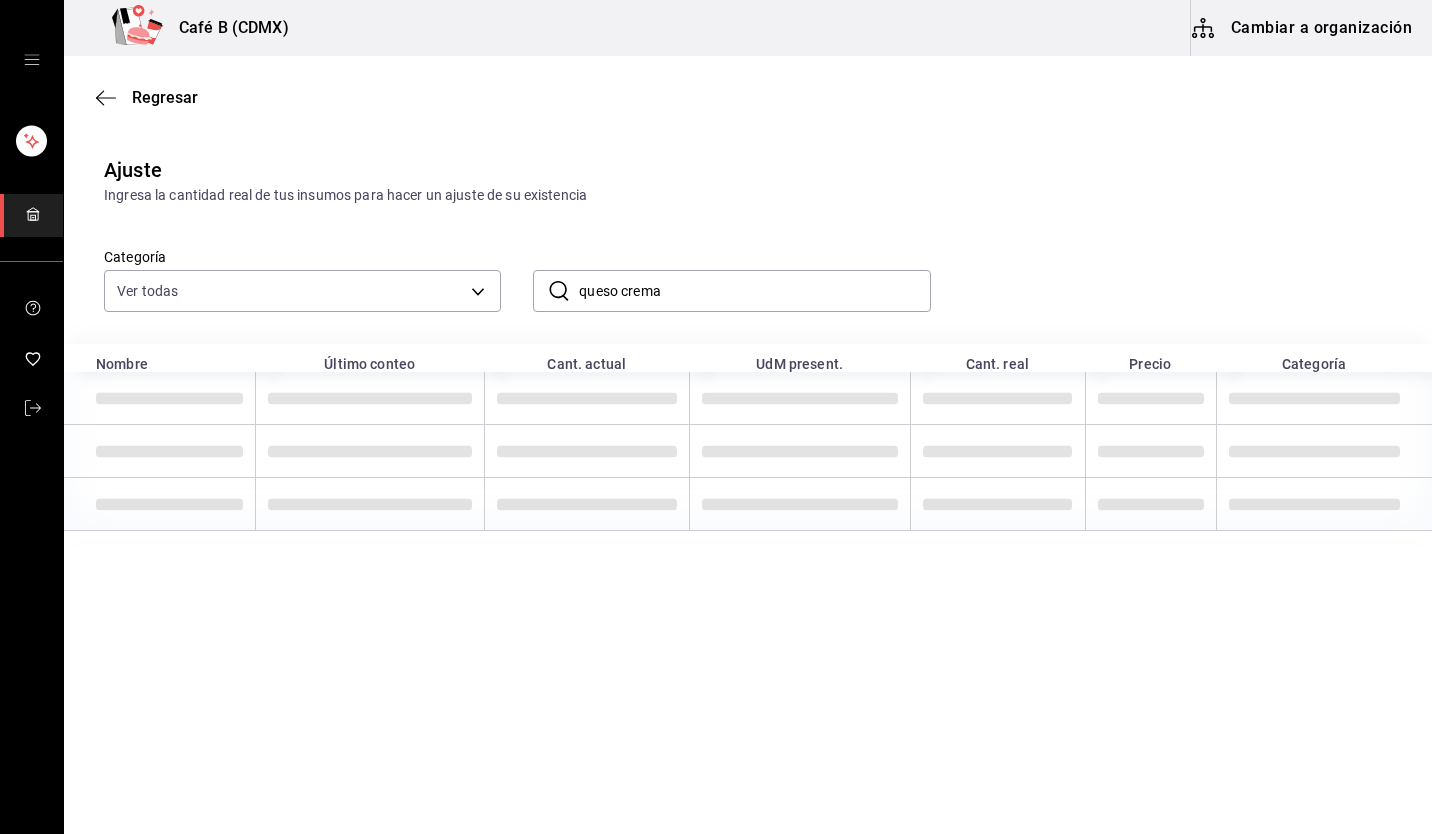 type on "queso crema" 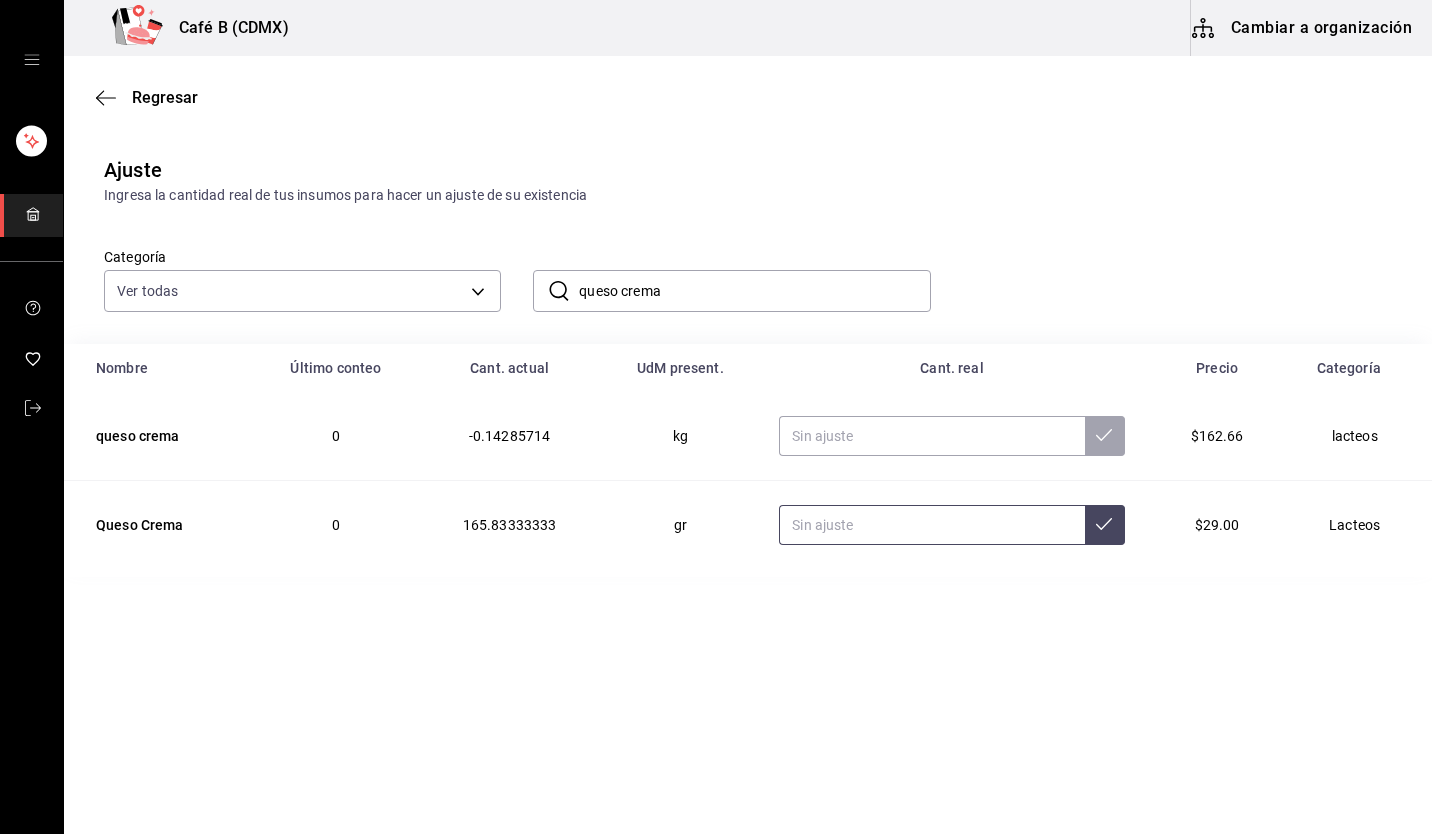 click at bounding box center (932, 525) 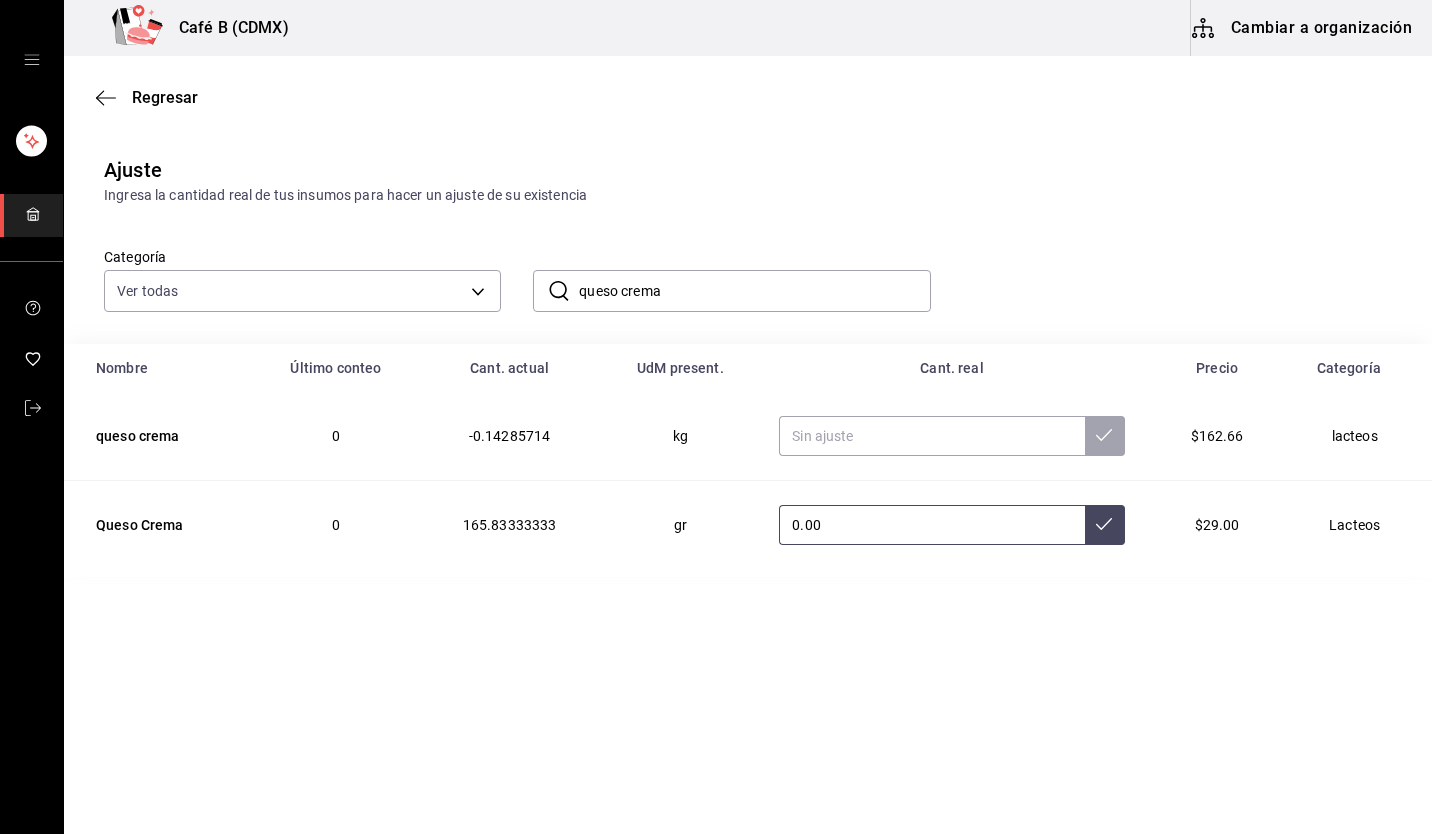 type on "0.00" 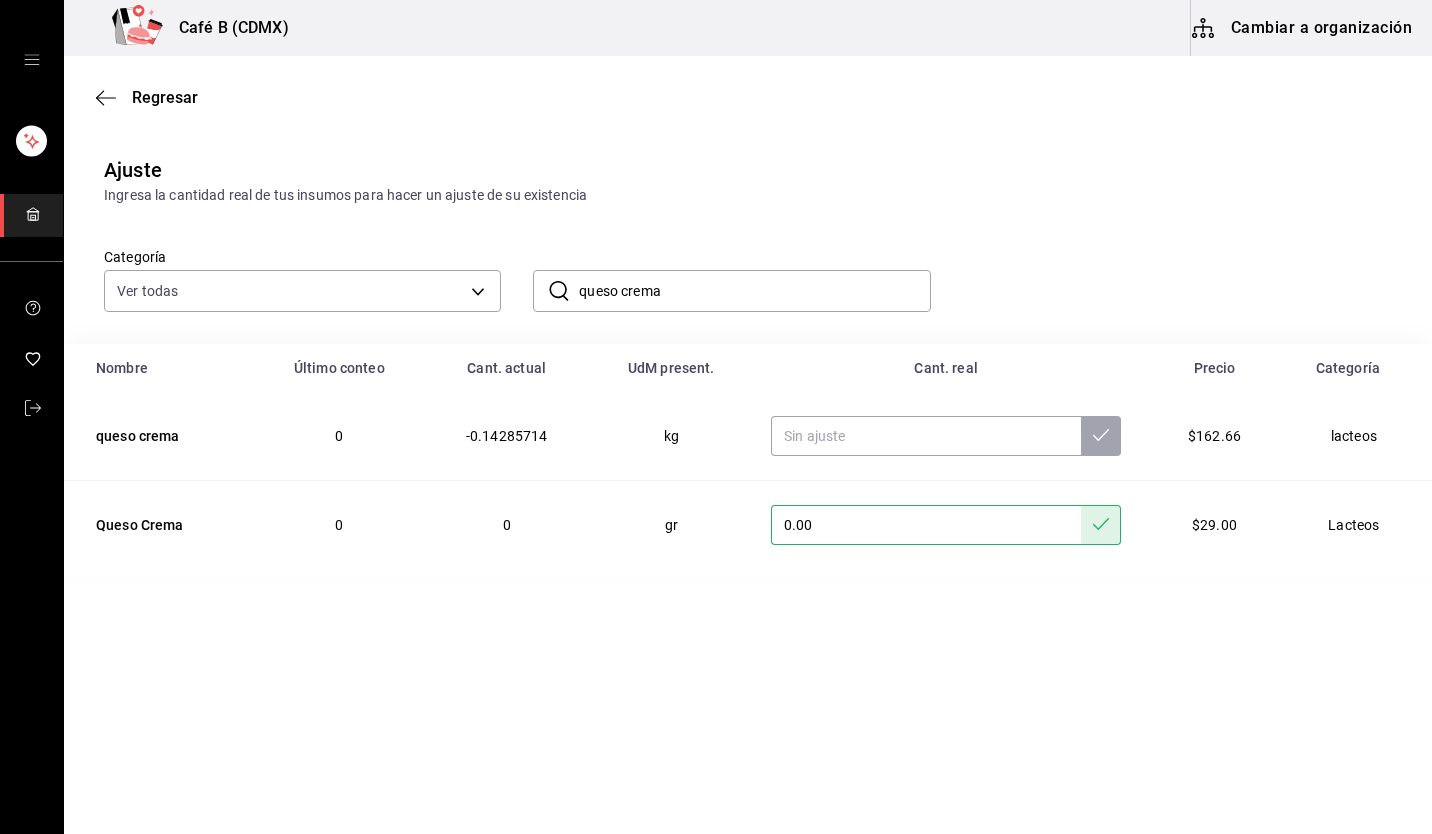 click on "queso crema" at bounding box center [754, 291] 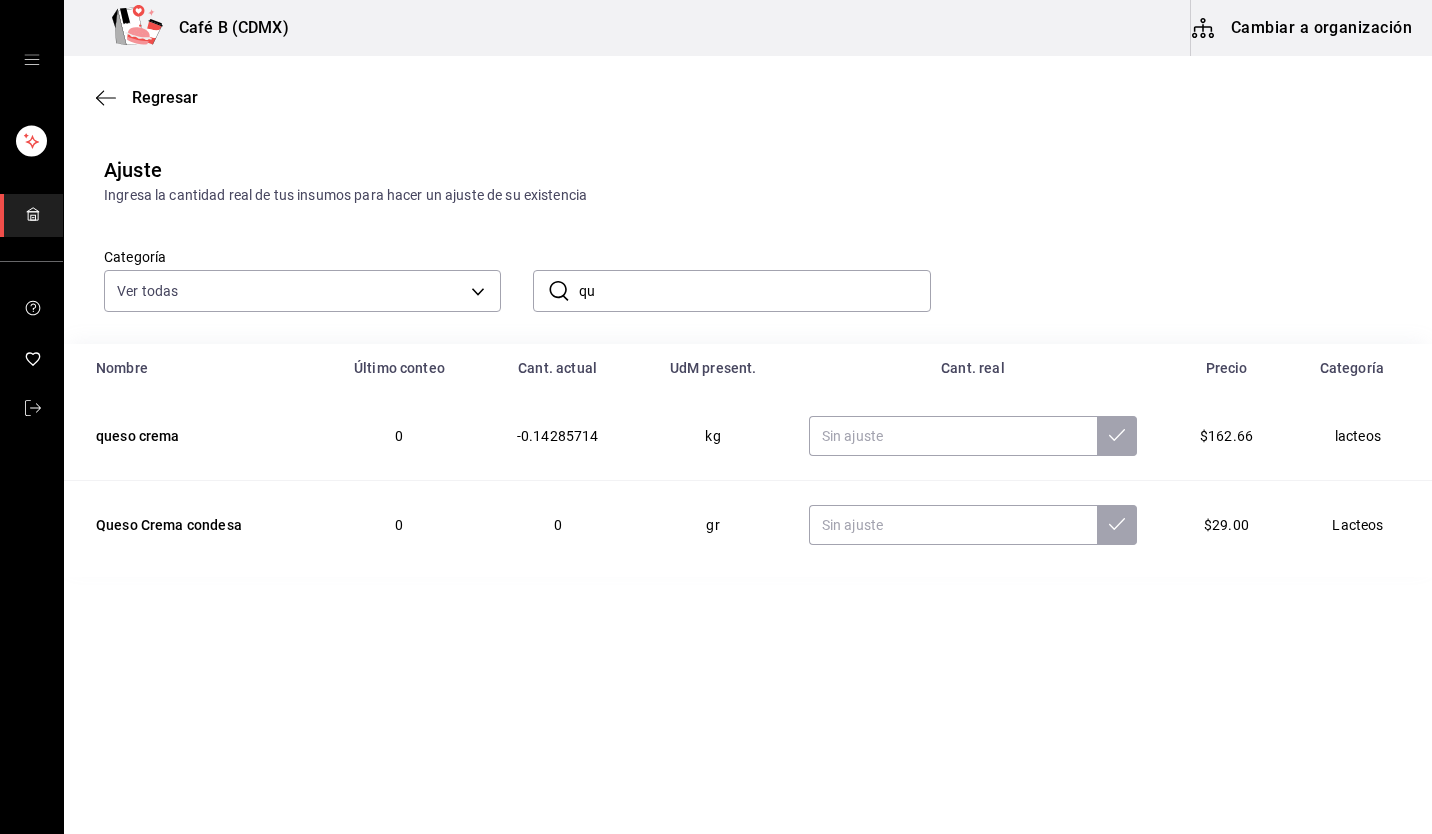 type on "q" 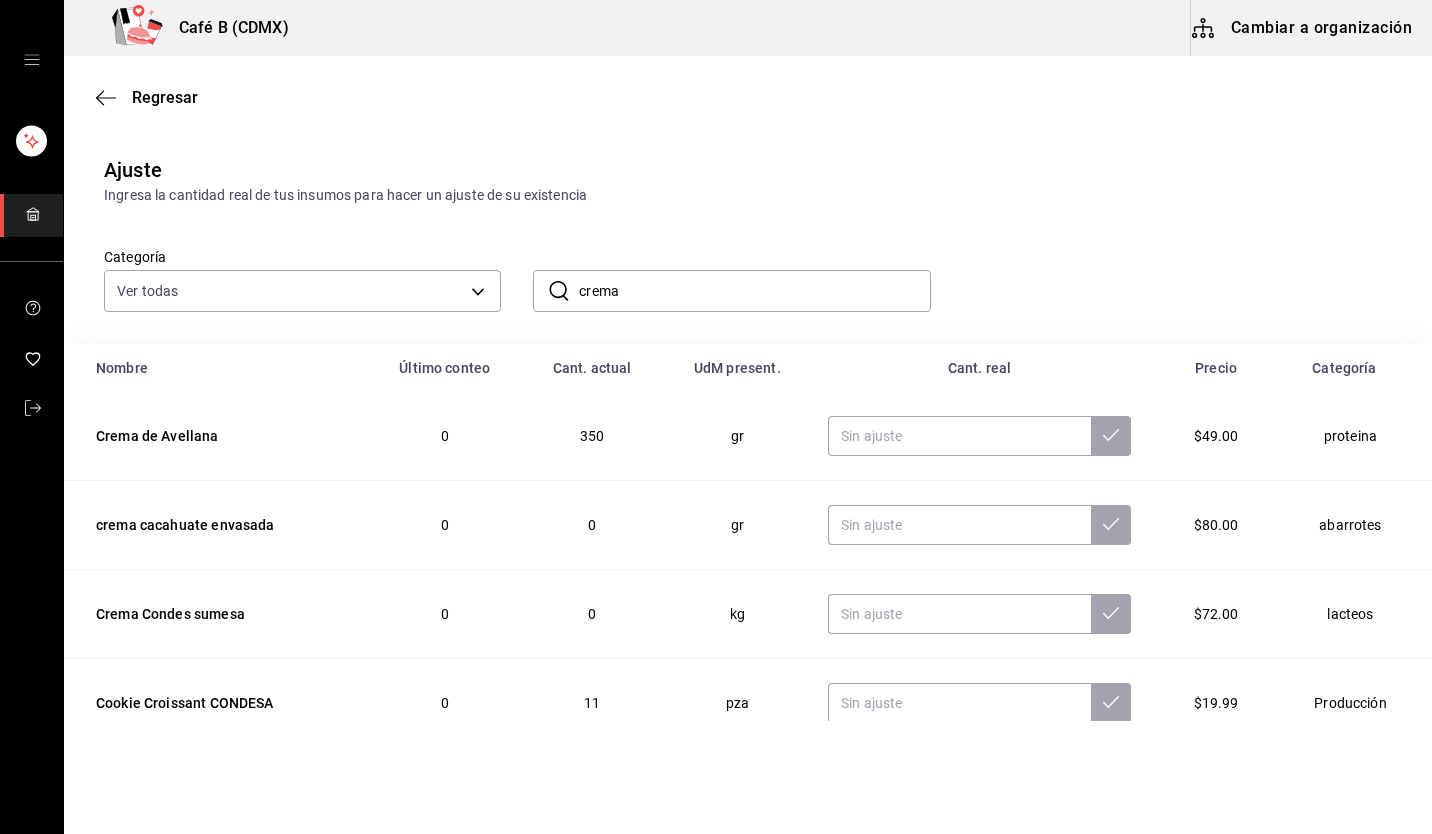 type on "crema" 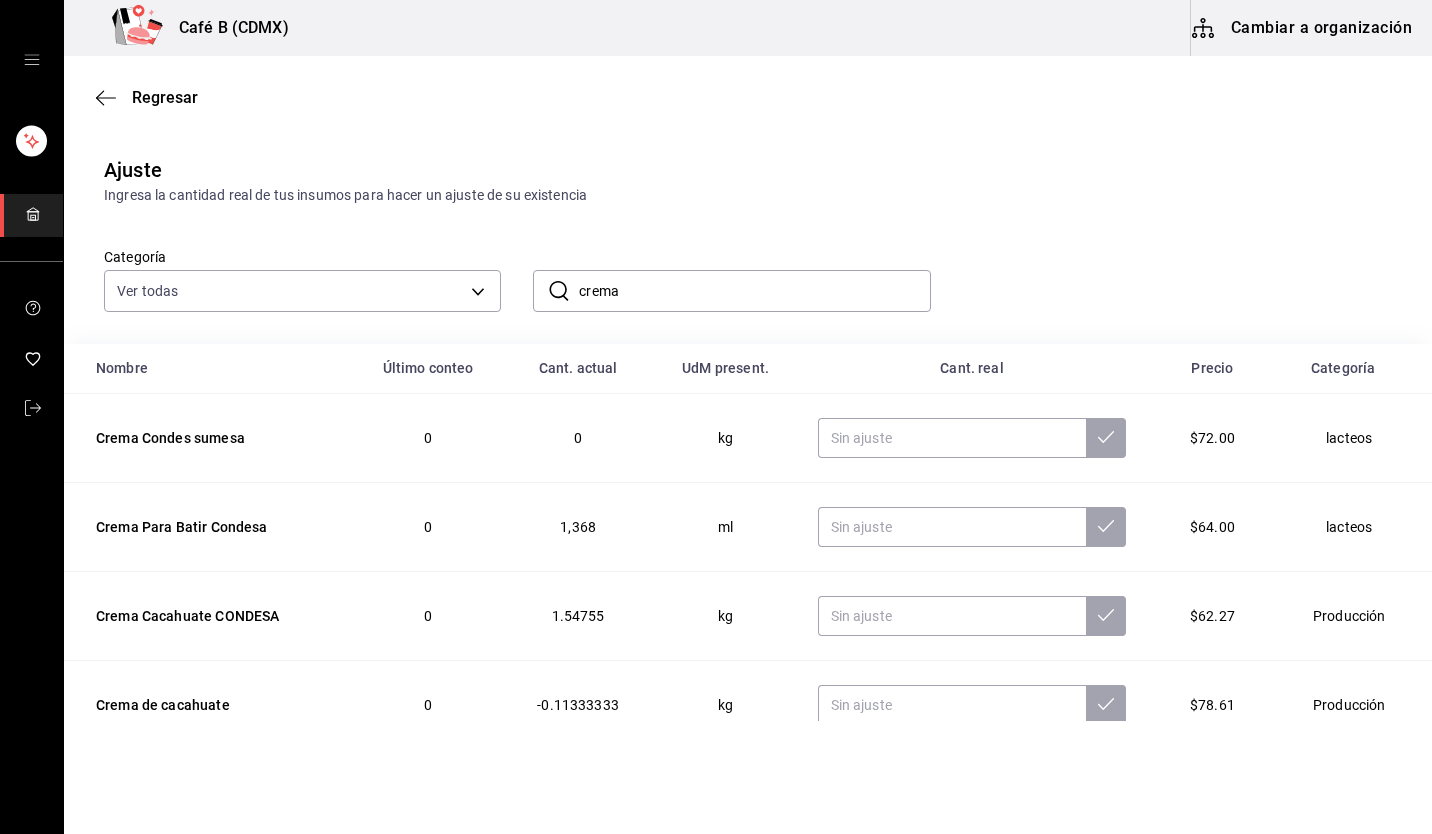 scroll, scrollTop: 180, scrollLeft: 0, axis: vertical 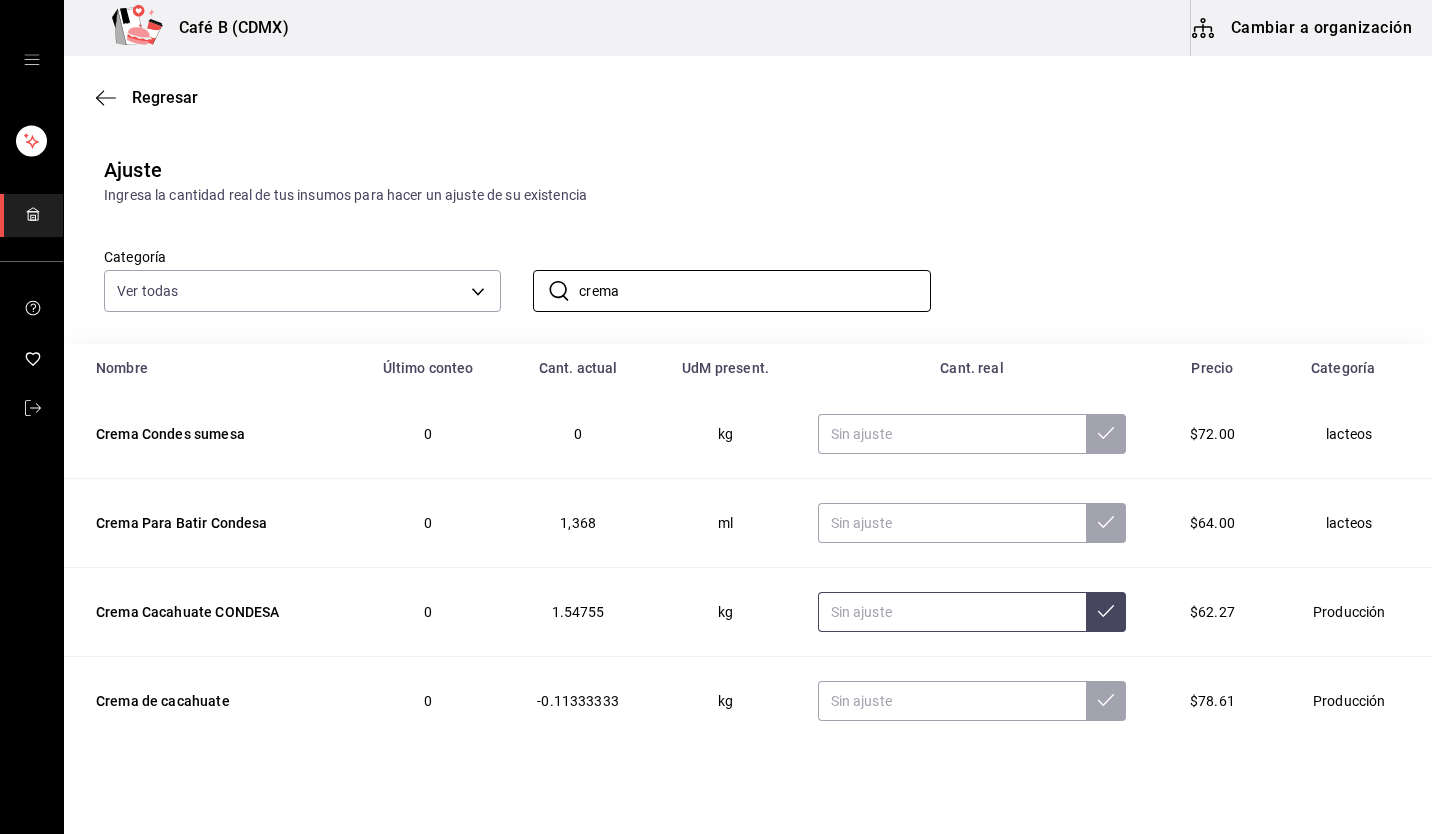 click at bounding box center [952, 612] 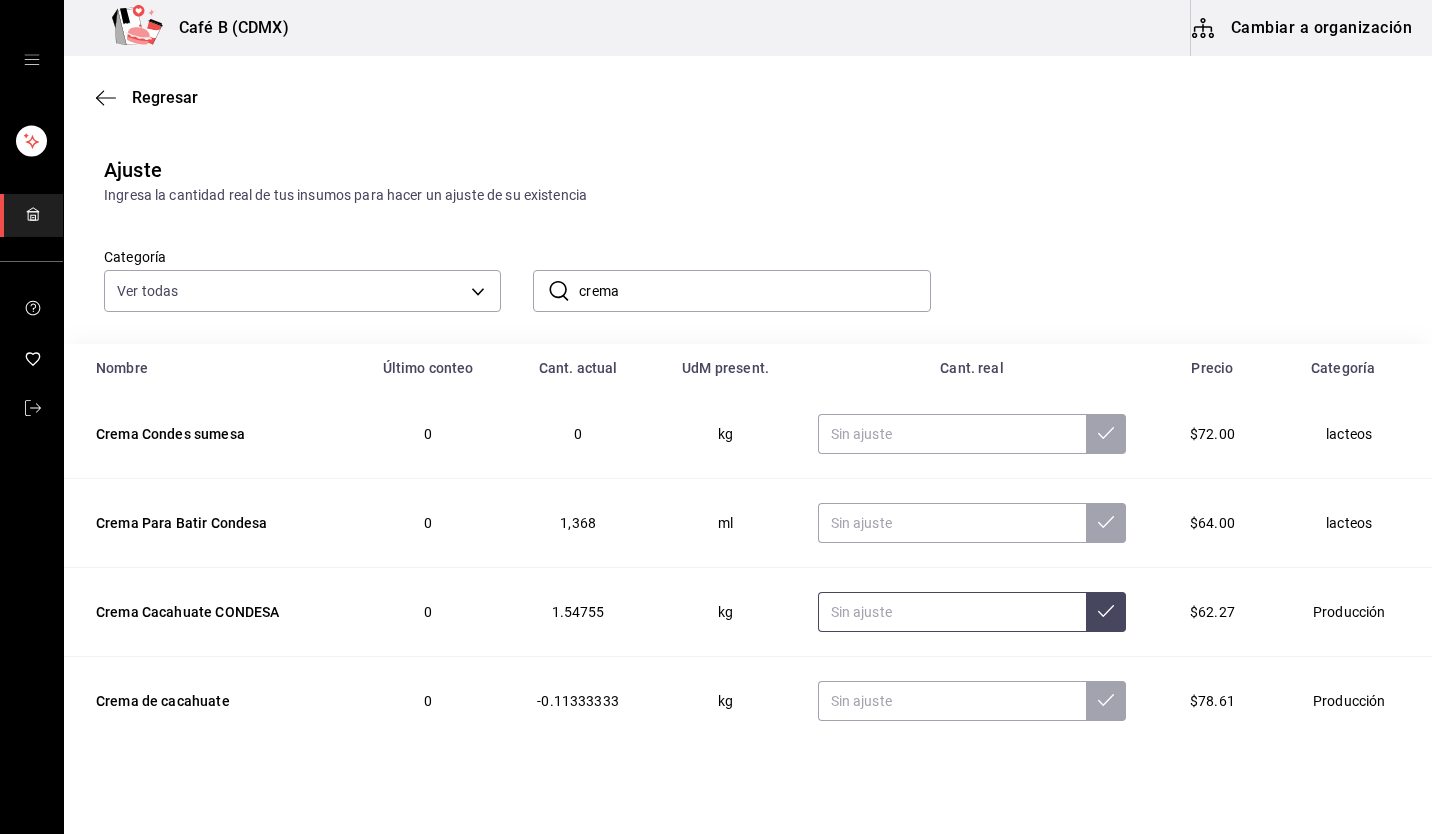 click at bounding box center (952, 612) 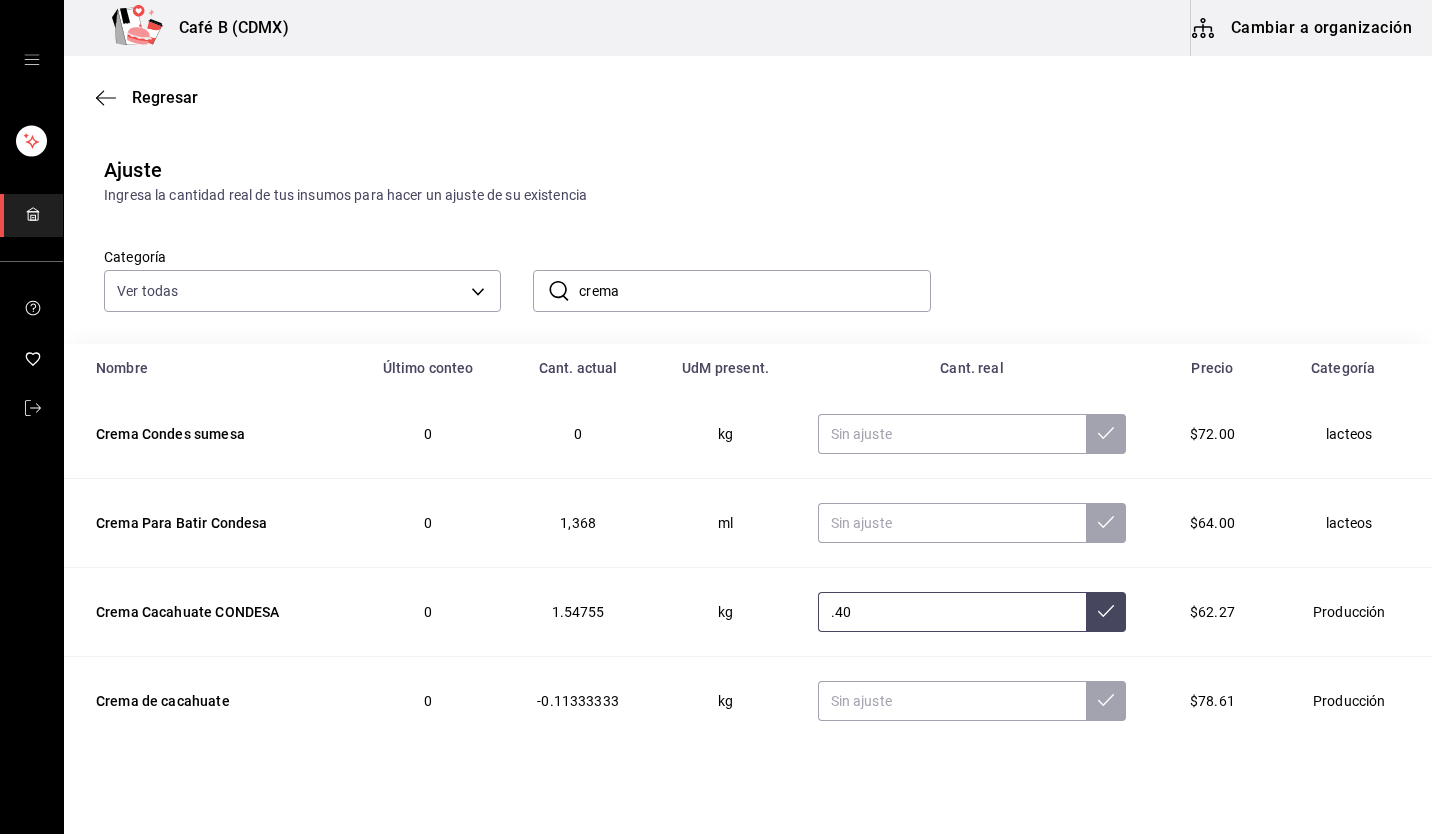 type on ".40" 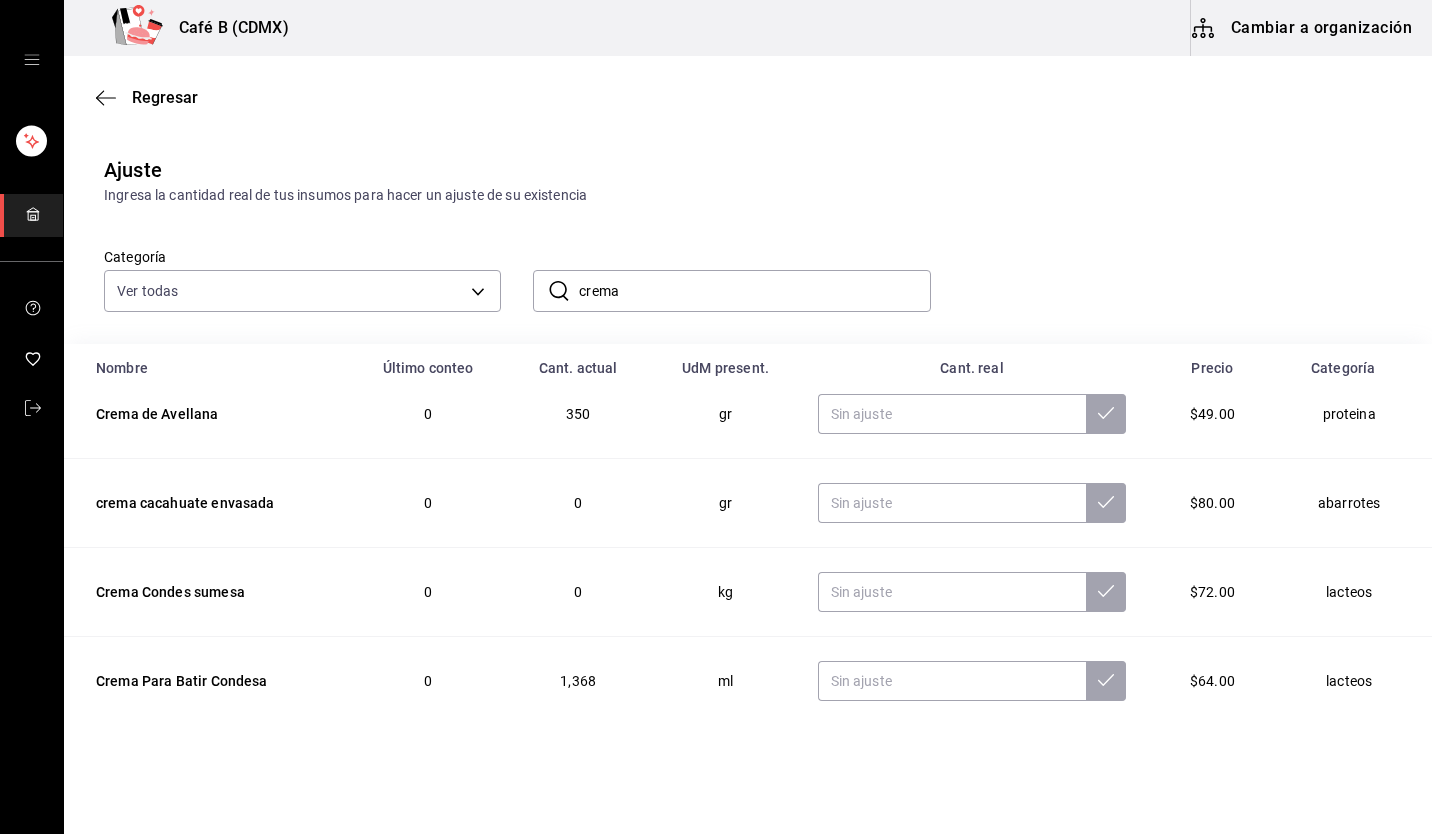 scroll, scrollTop: 0, scrollLeft: 0, axis: both 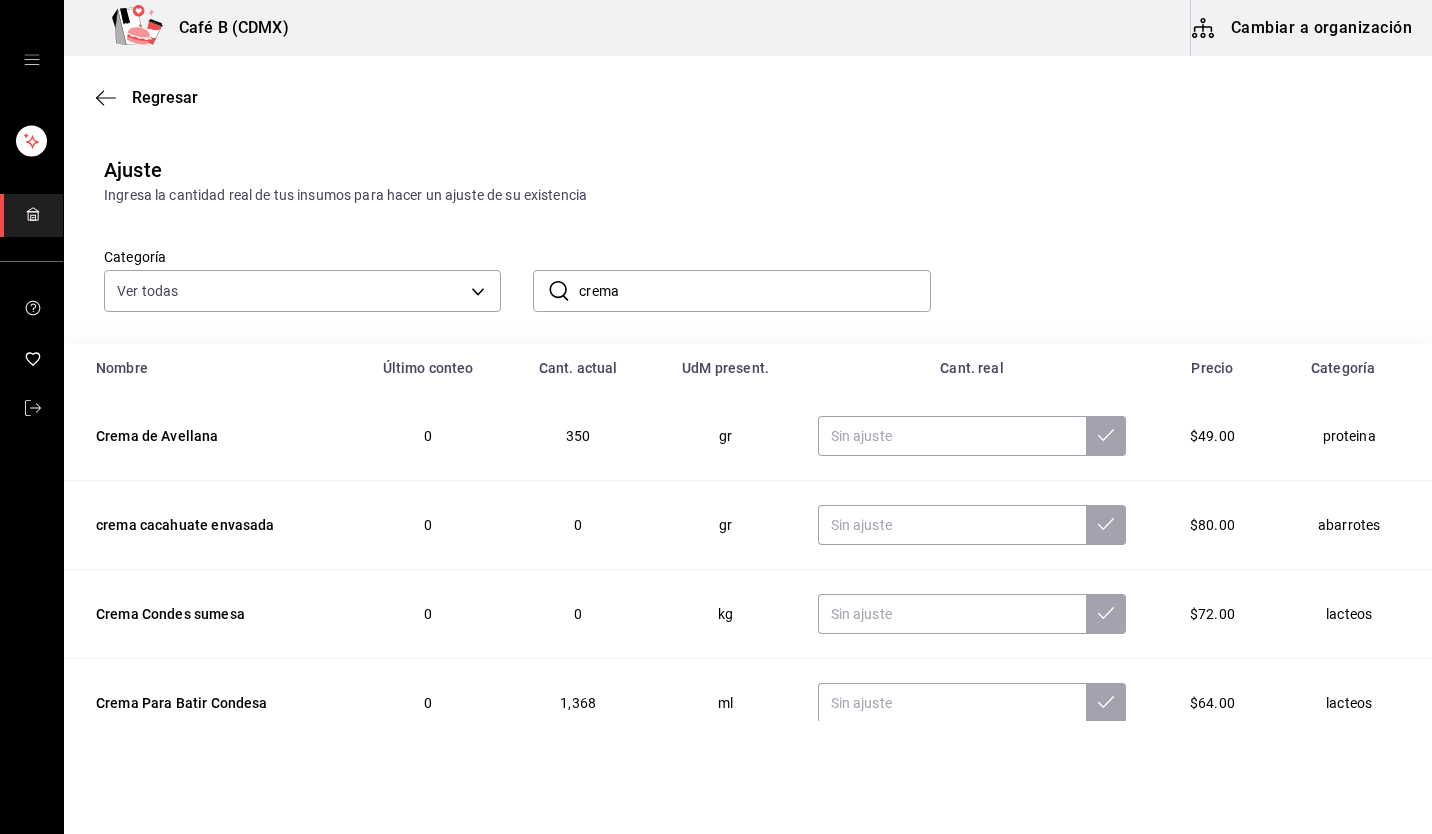 click on "crema" at bounding box center (754, 291) 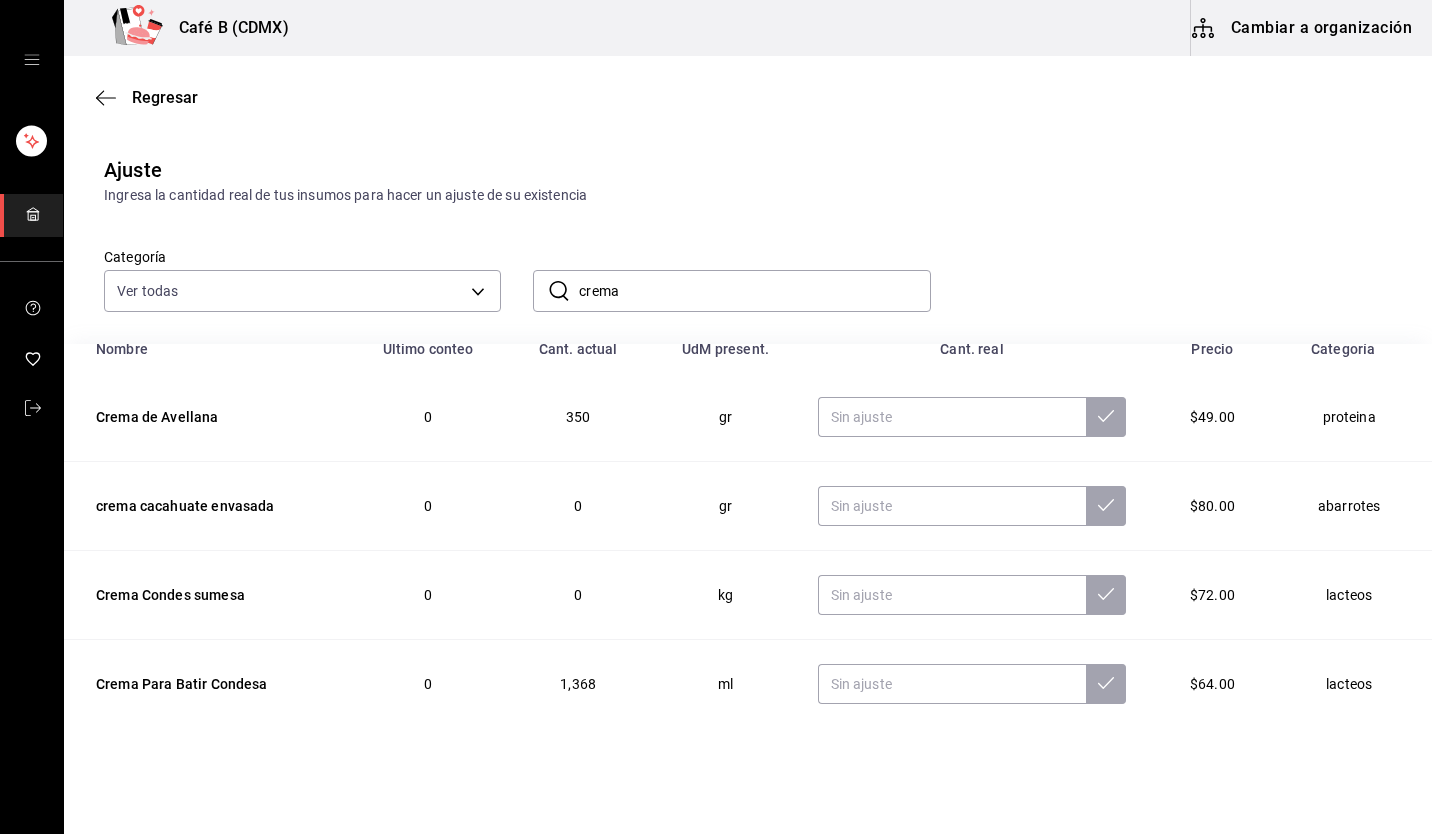 scroll, scrollTop: 0, scrollLeft: 0, axis: both 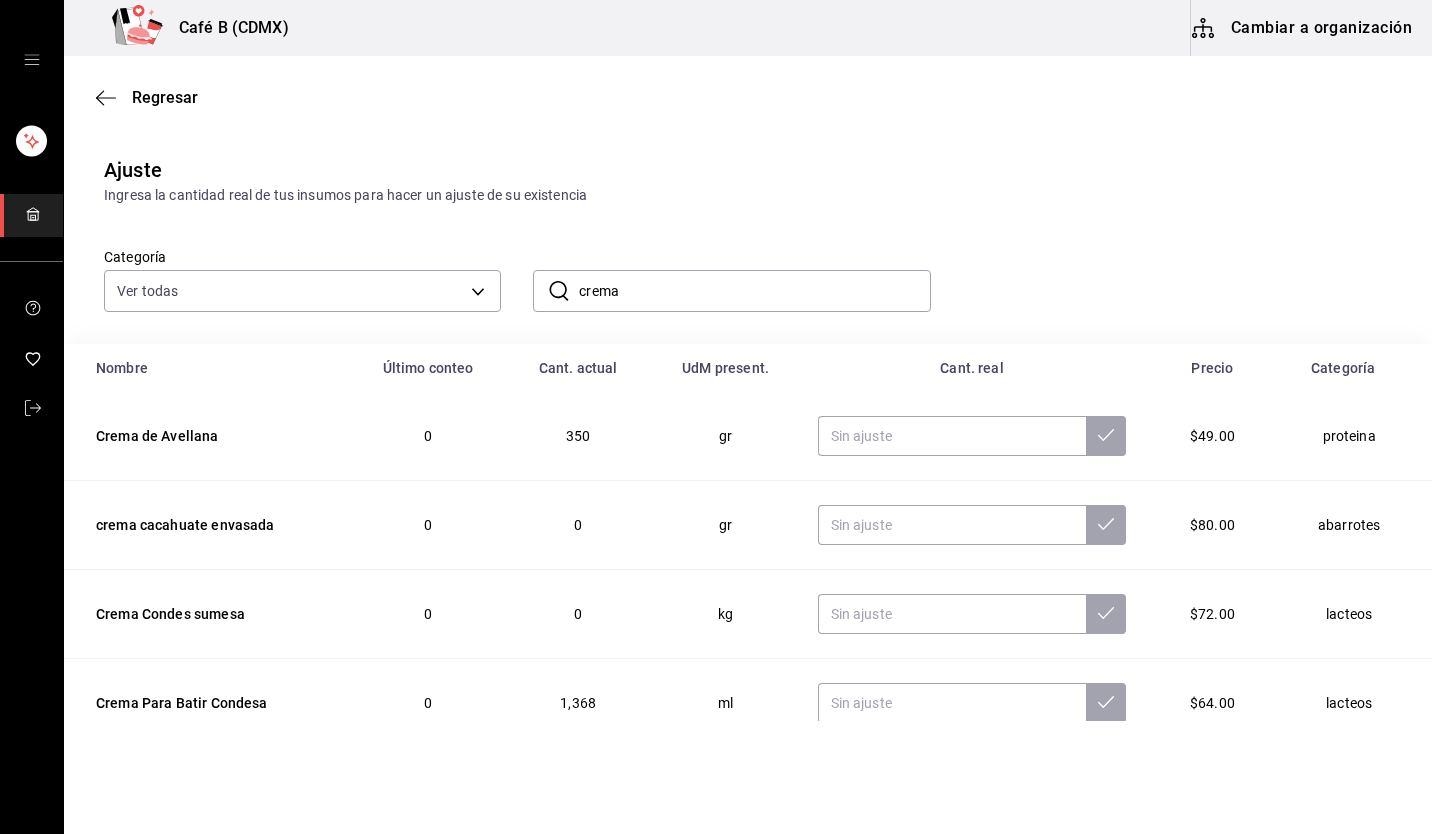 click on "crema" at bounding box center [754, 291] 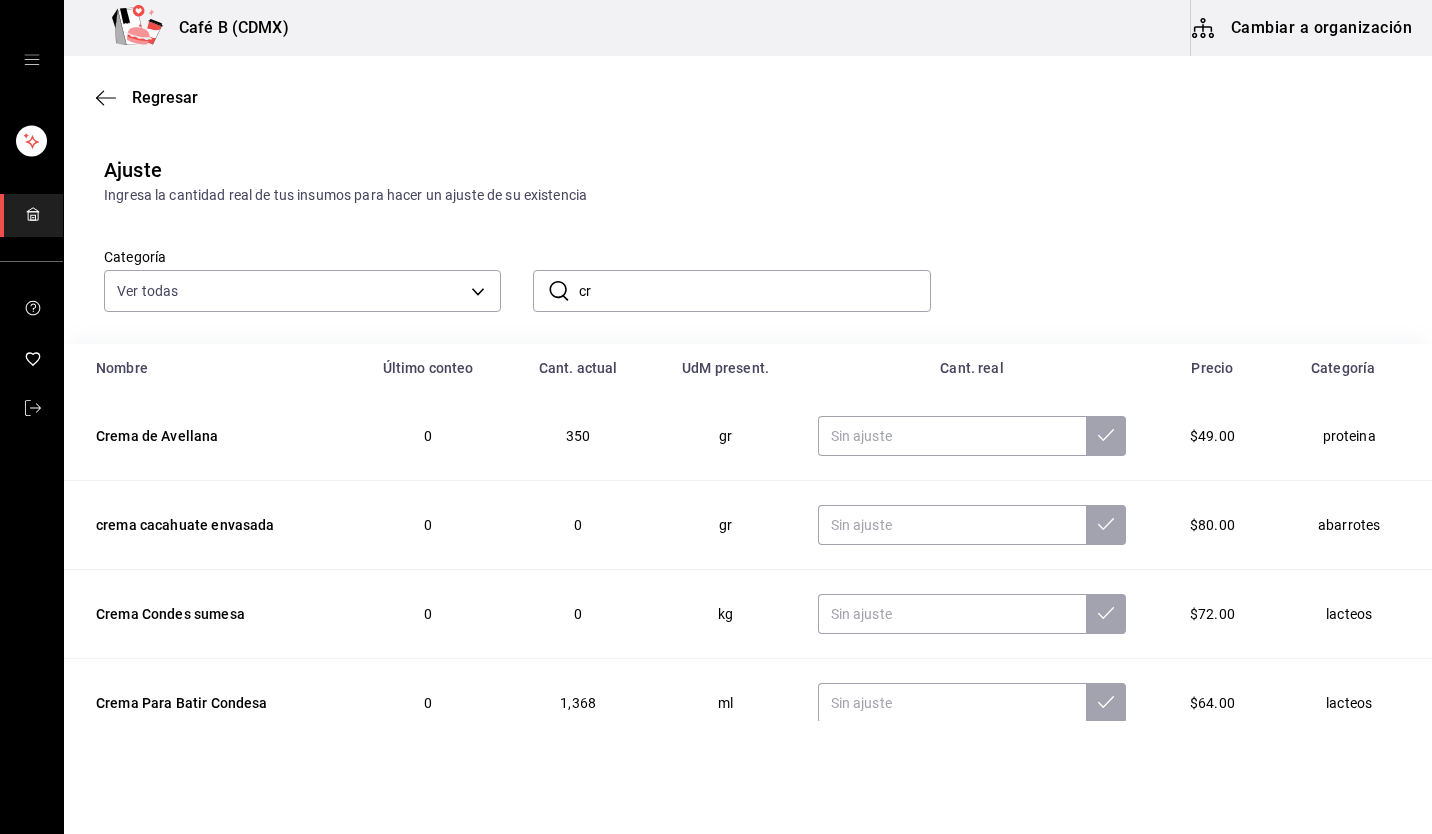 type on "c" 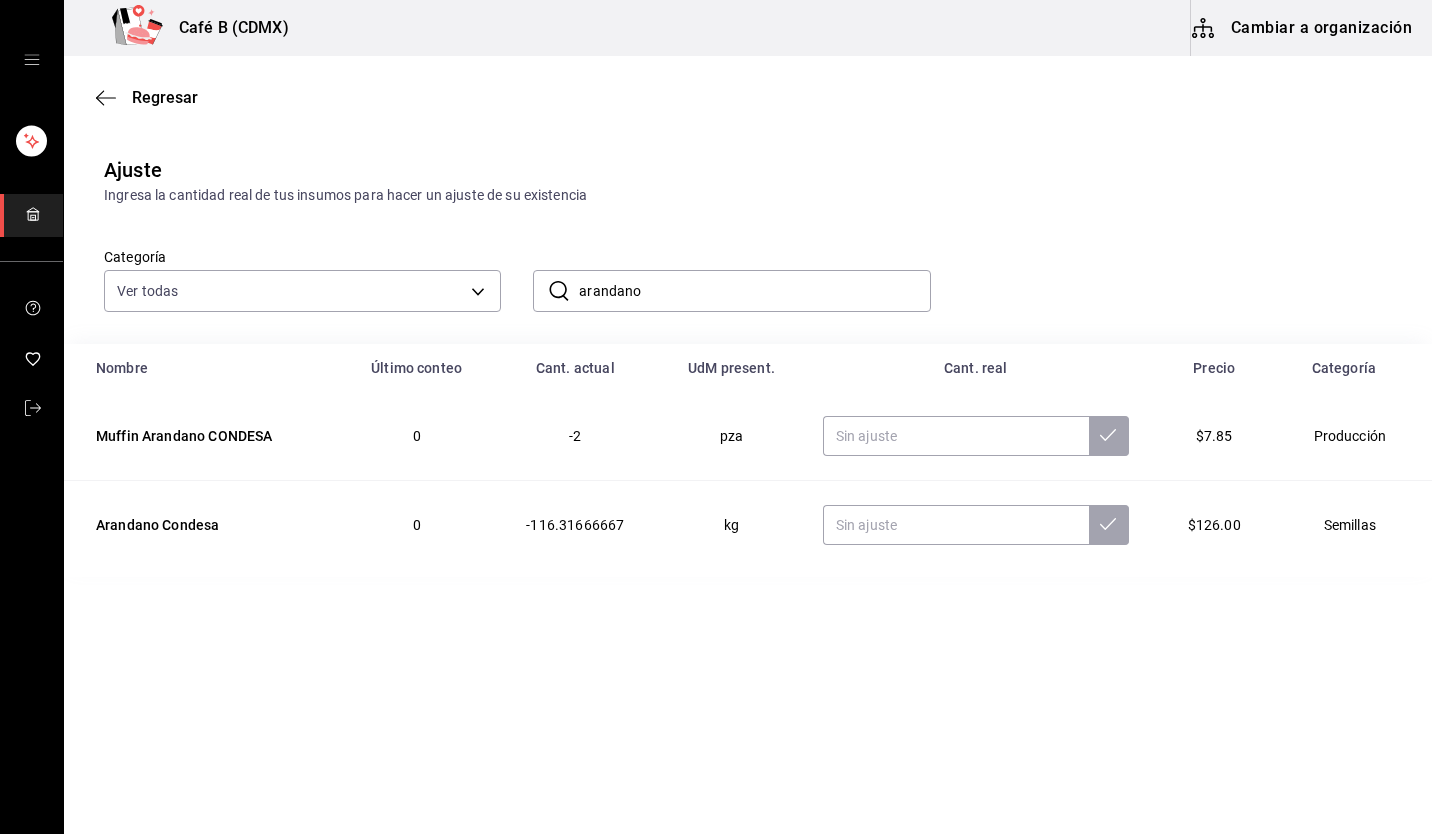 type on "arandano" 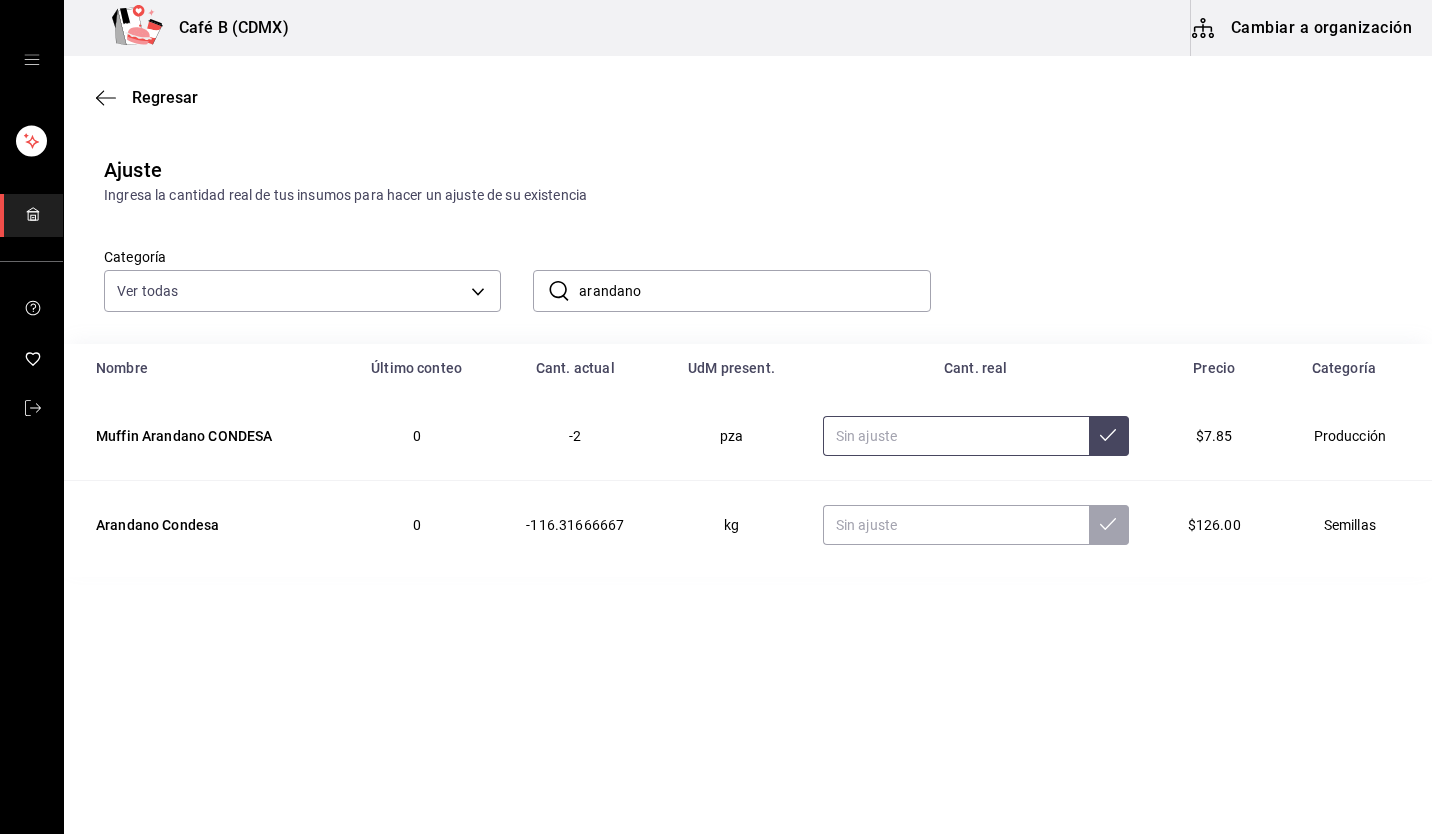 click at bounding box center [956, 436] 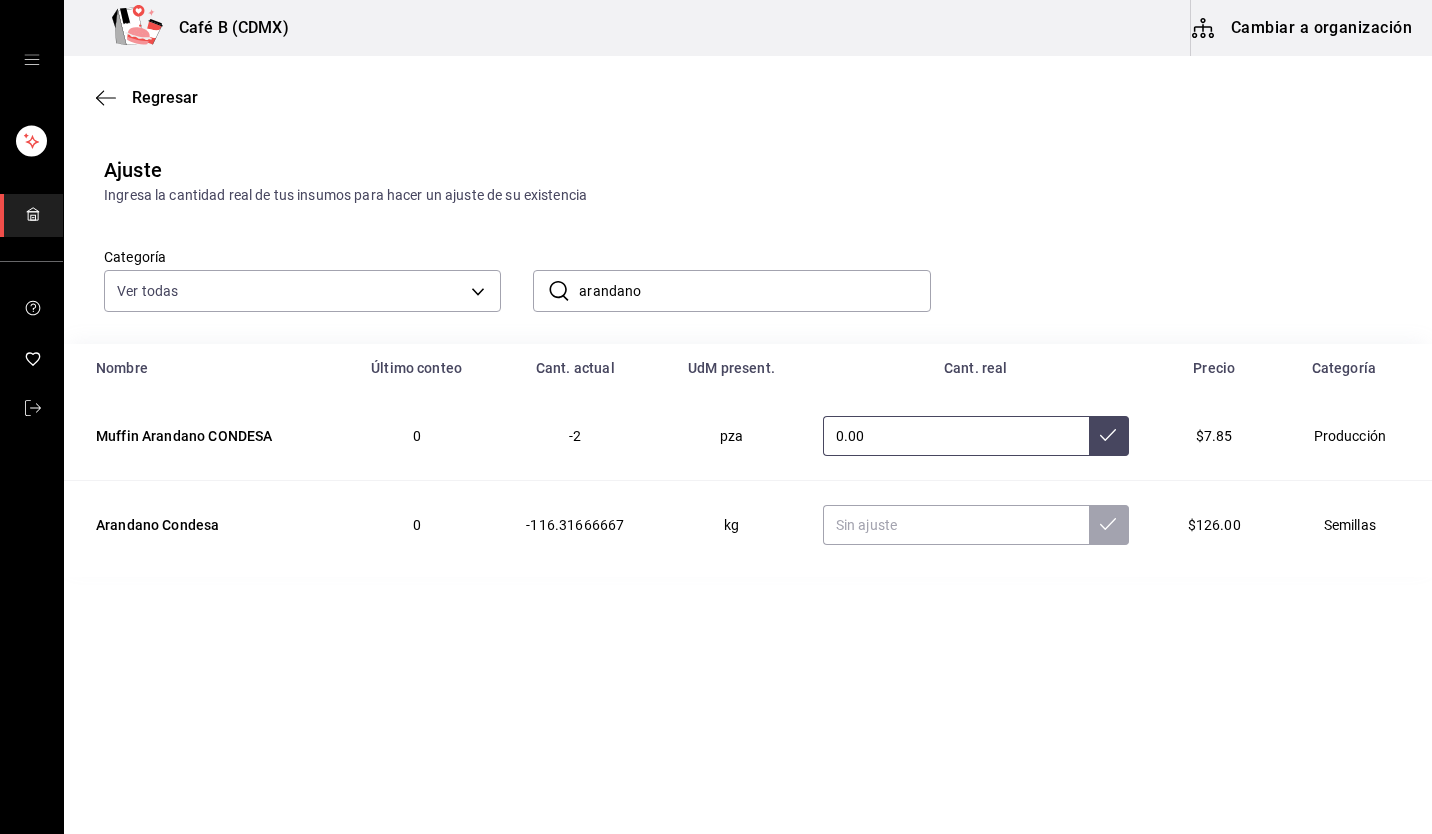 type on "0.00" 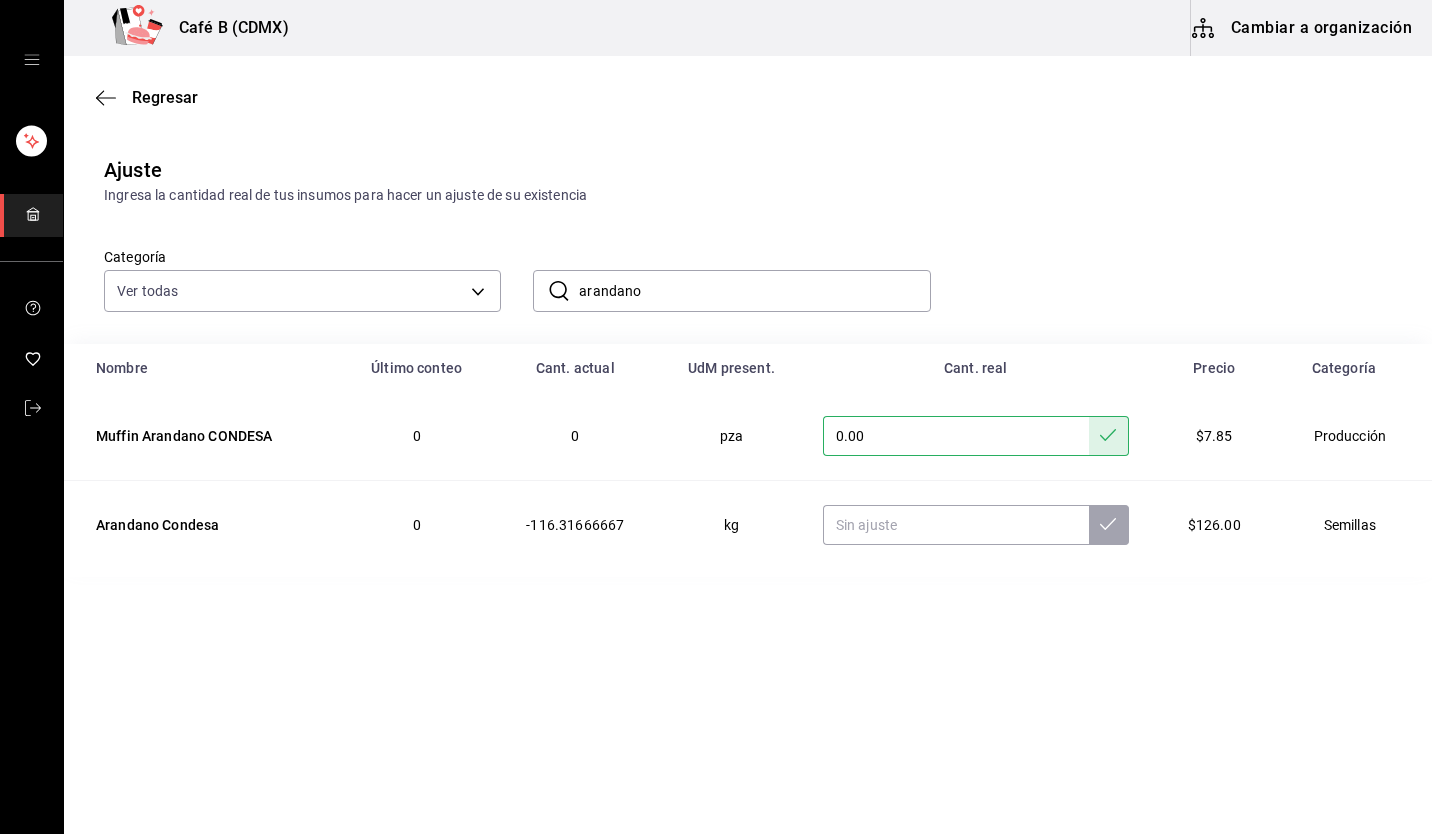 click on "arandano" at bounding box center (754, 291) 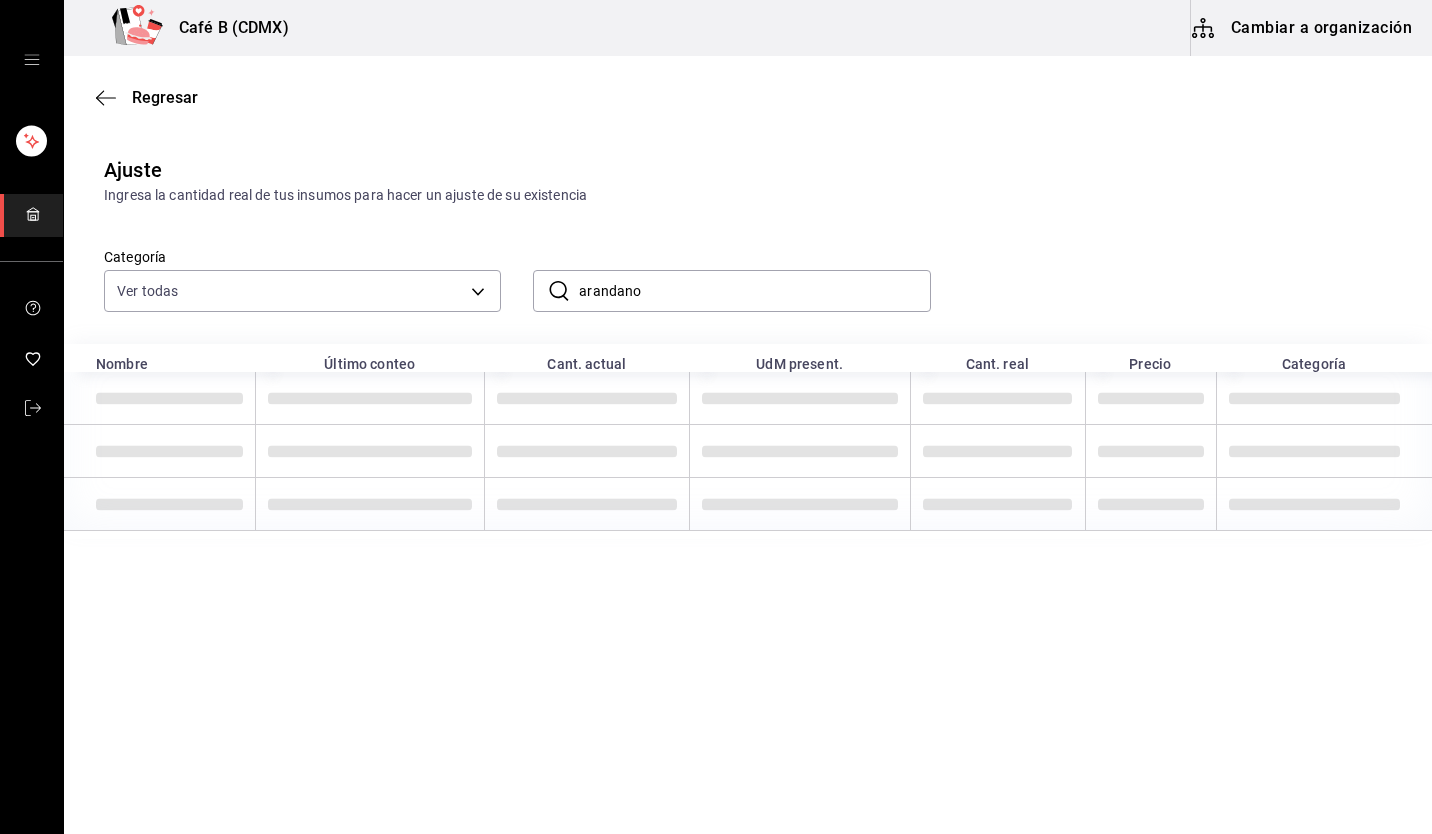 type on "arandano" 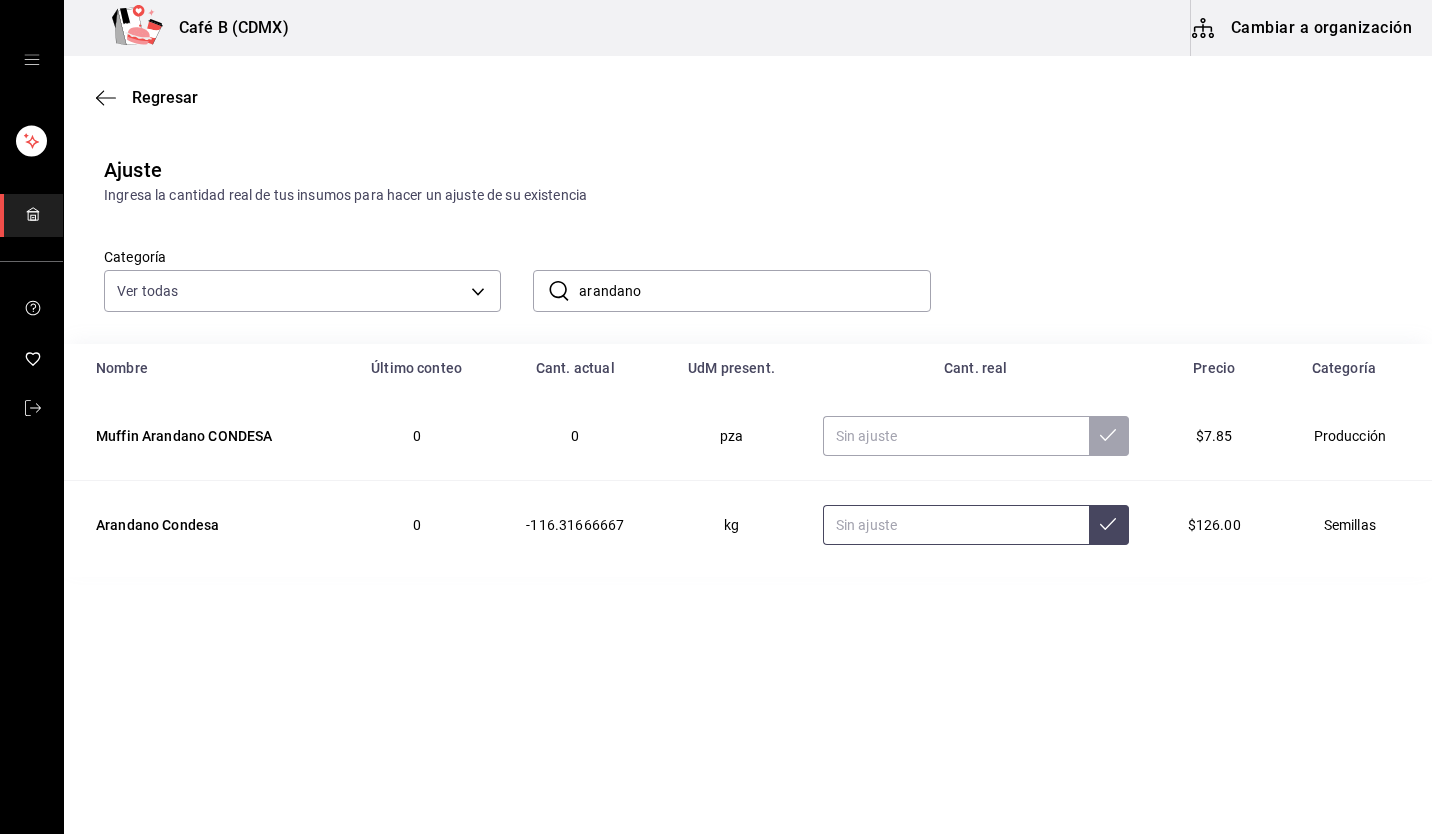 click at bounding box center [956, 525] 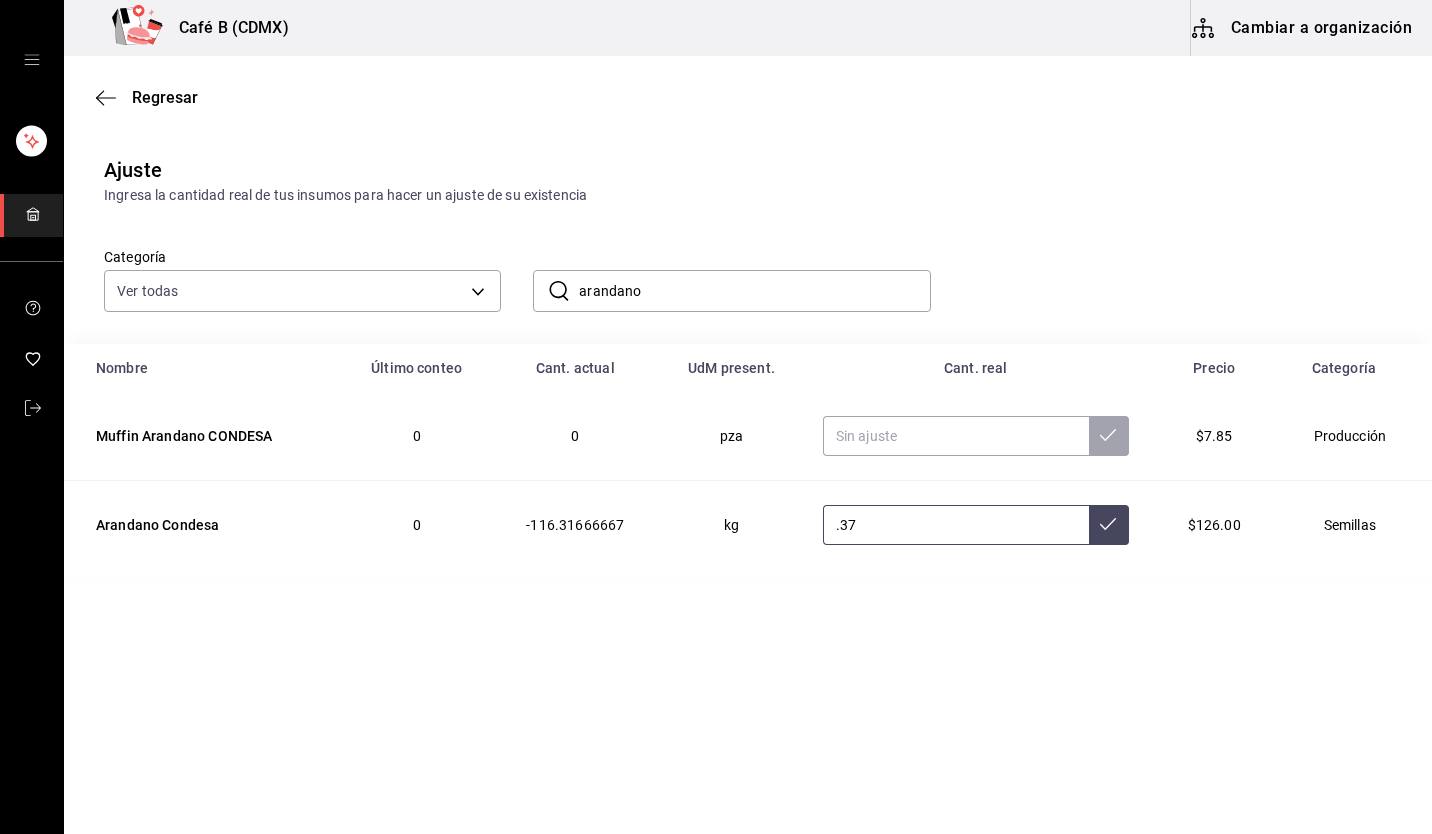 type 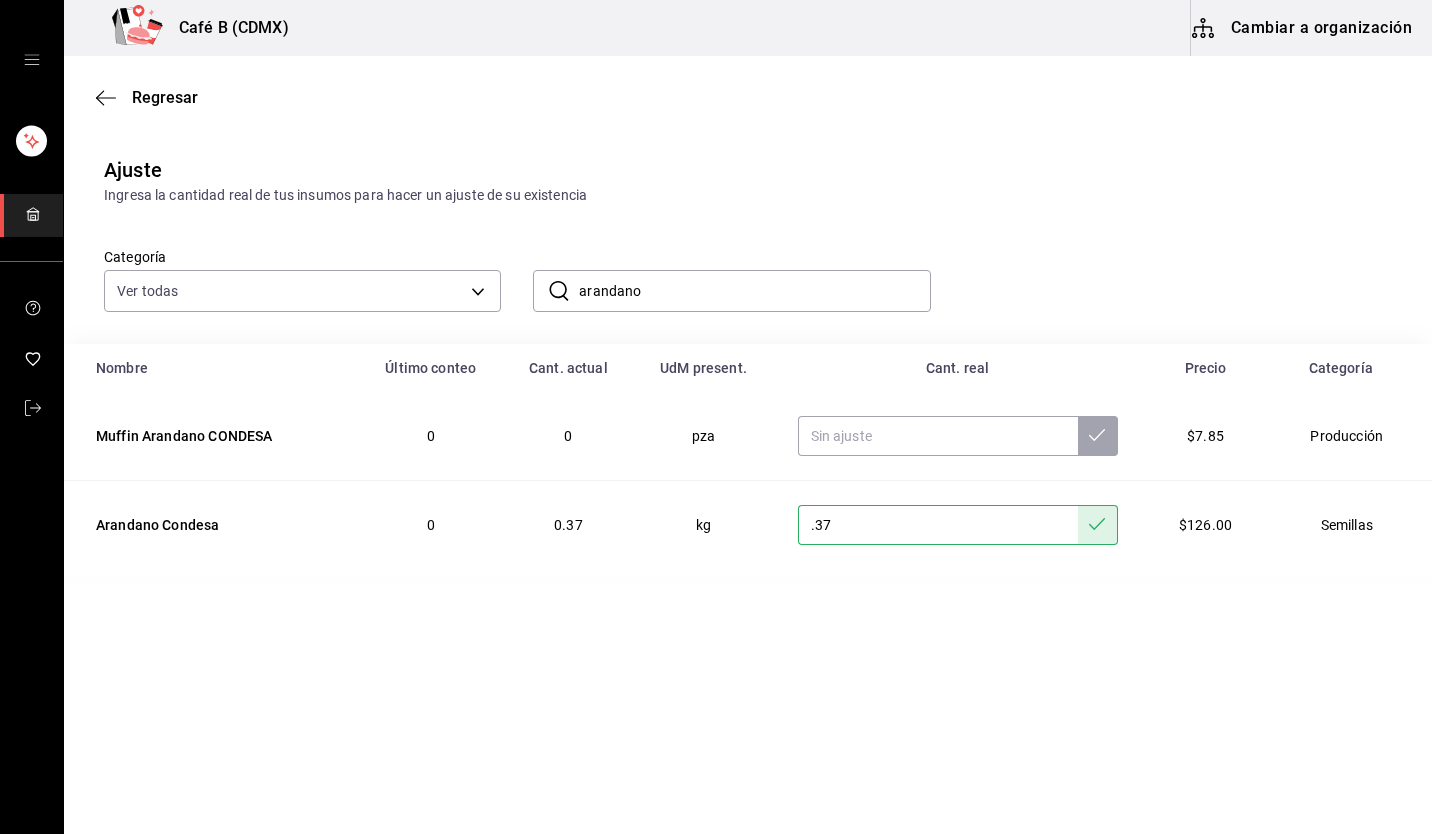 click on "arandano" at bounding box center (754, 291) 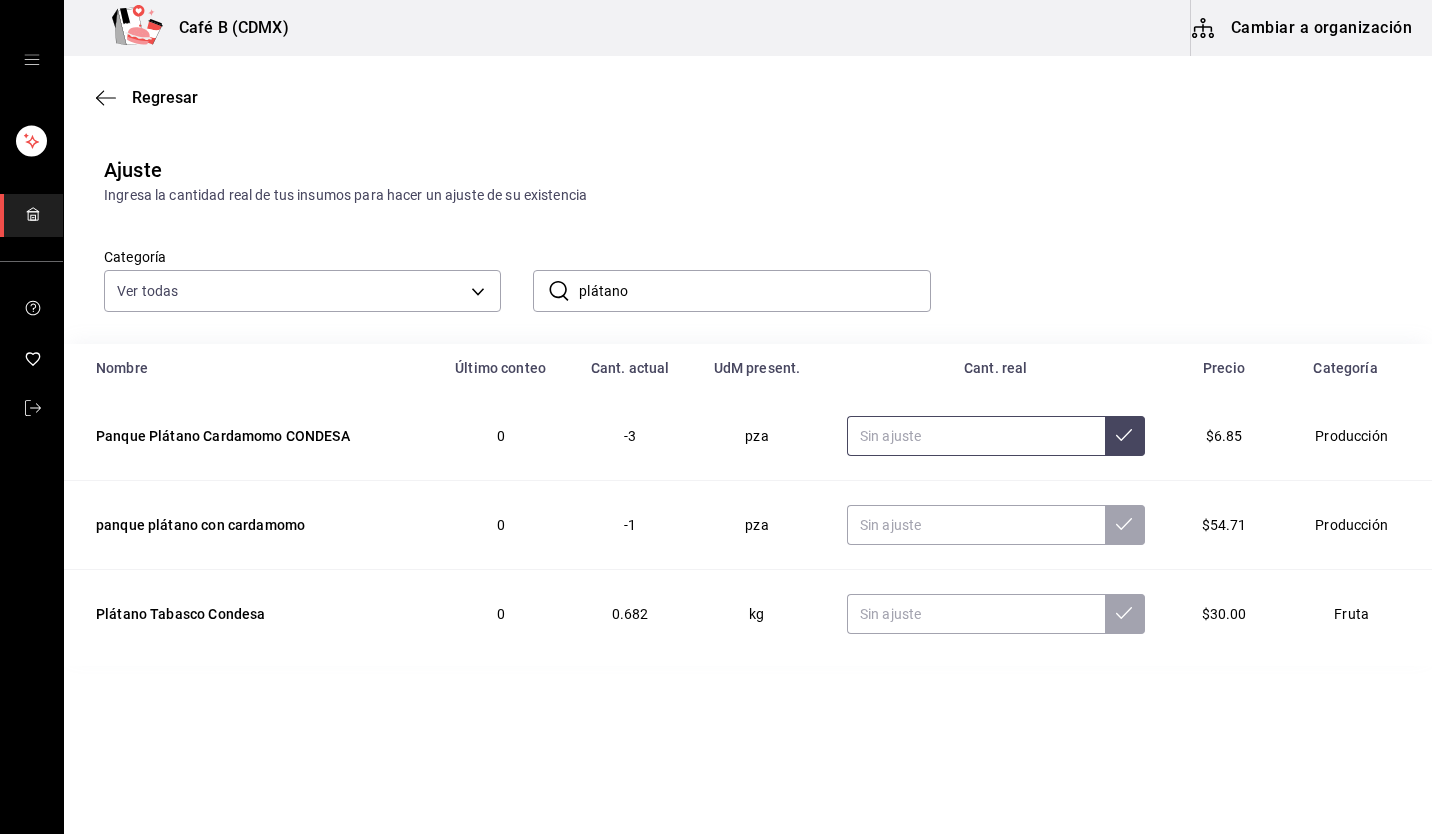 click at bounding box center [976, 436] 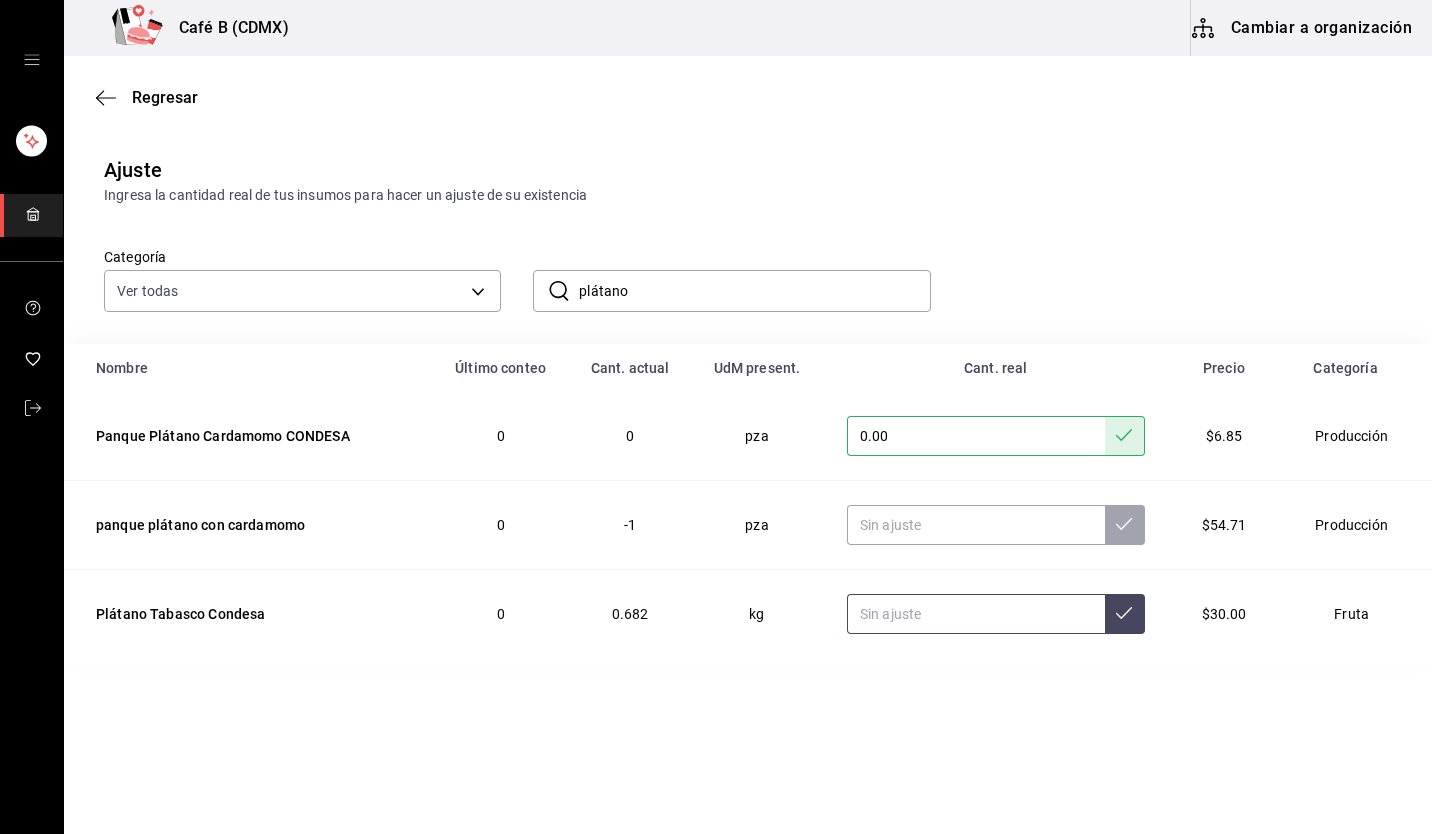click at bounding box center [976, 614] 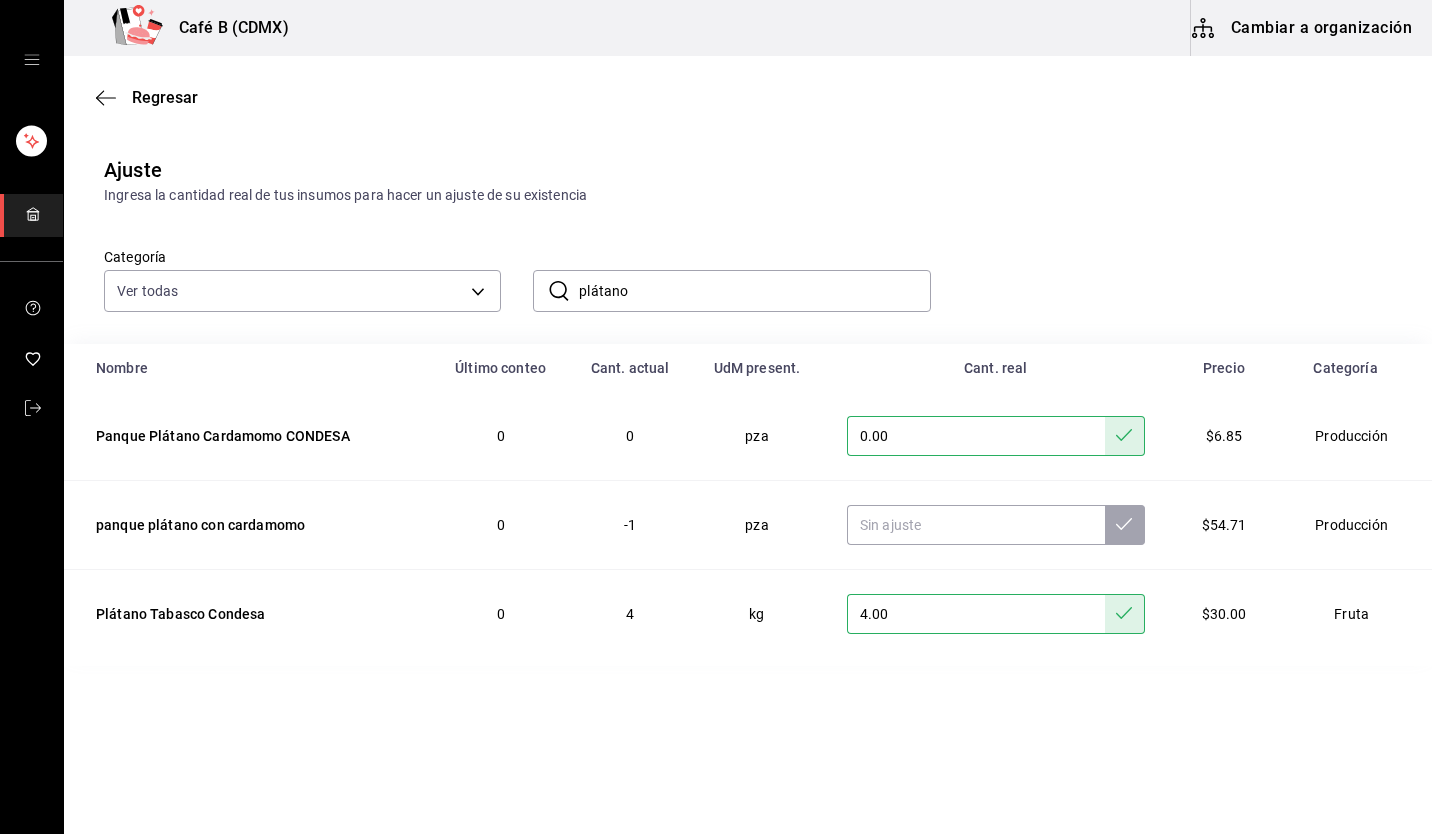 click on "plátano" at bounding box center (754, 291) 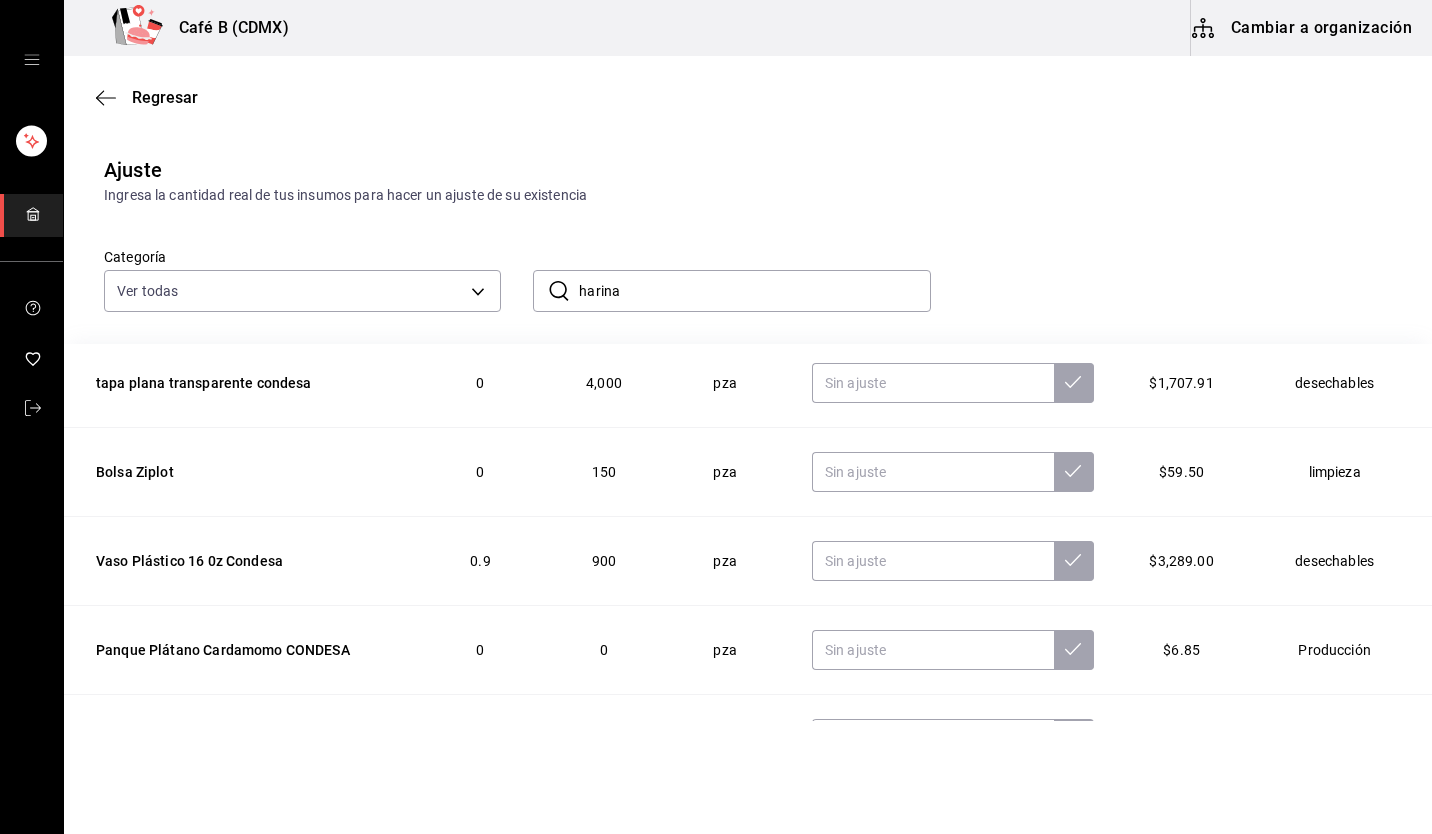 scroll, scrollTop: 0, scrollLeft: 0, axis: both 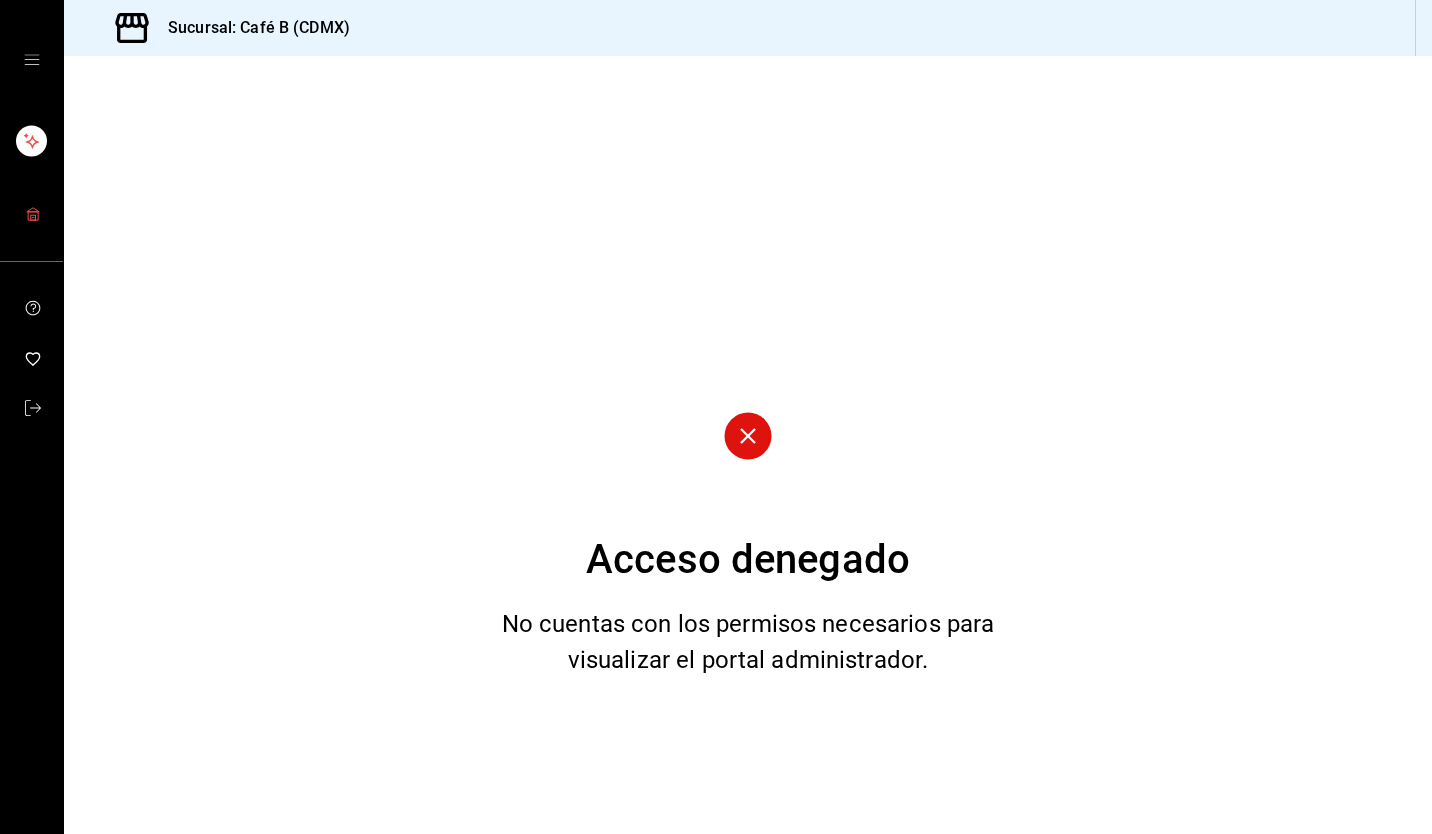 click 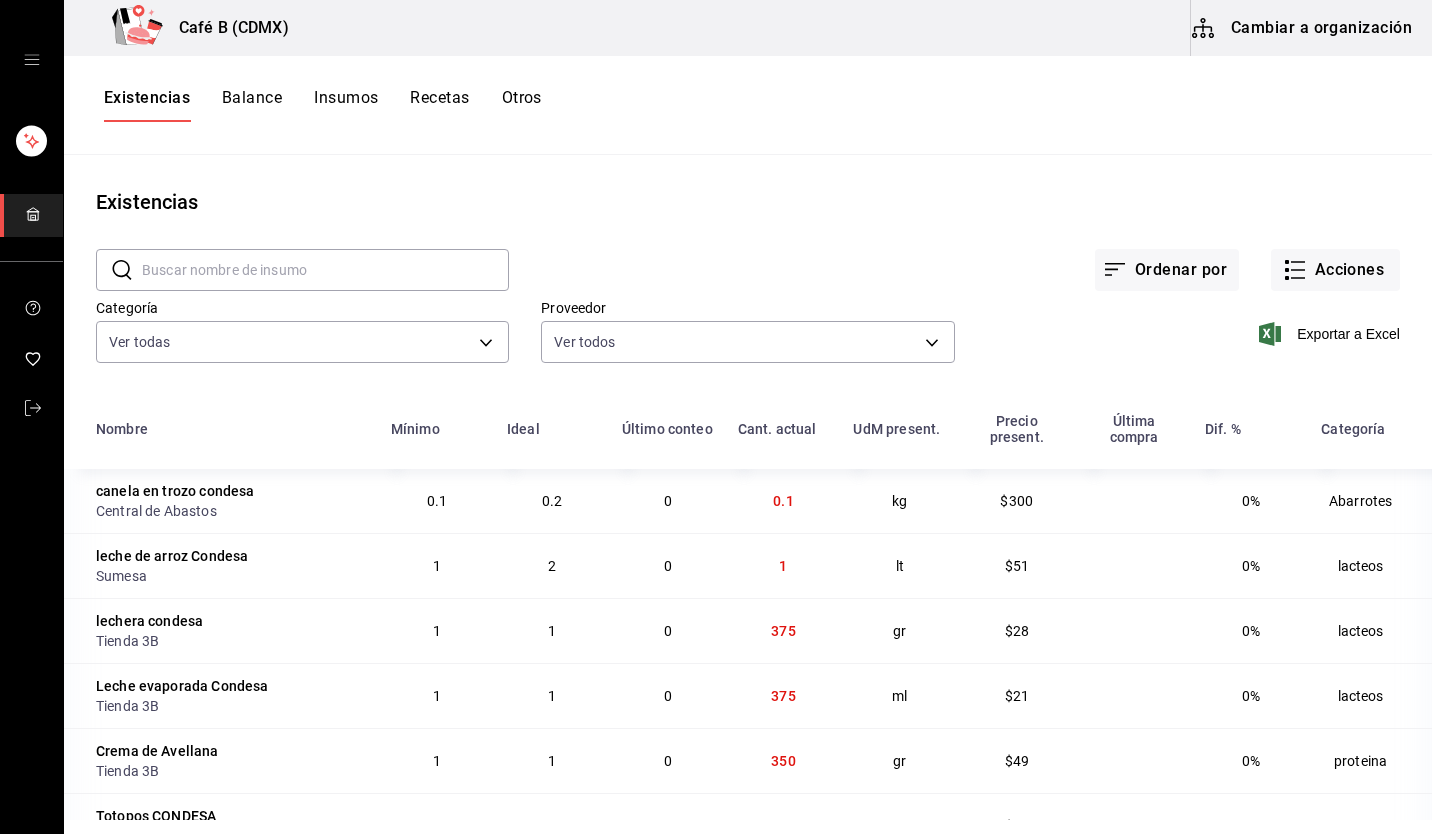 click on "Cambiar a organización" at bounding box center [1303, 28] 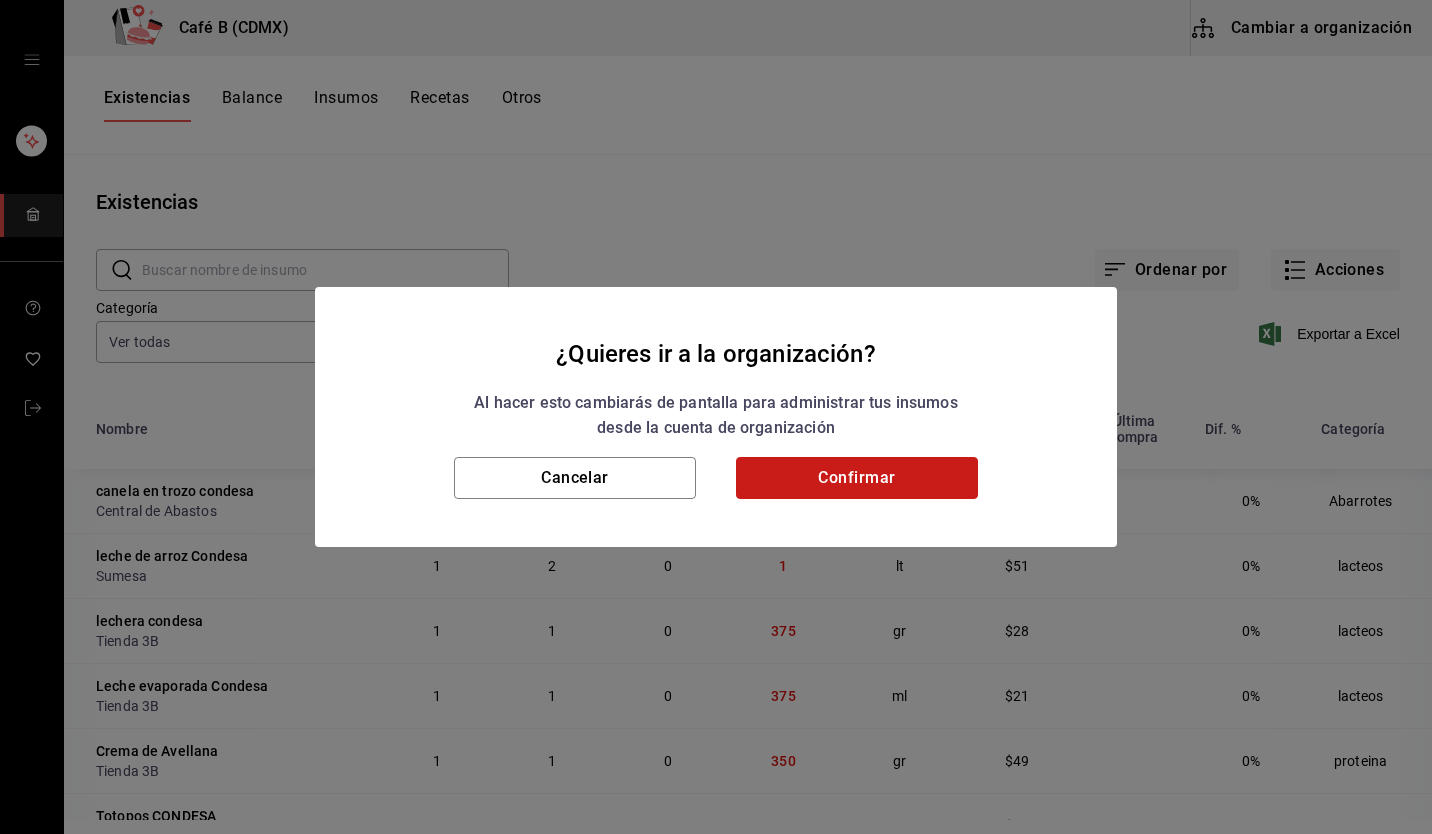 click on "Confirmar" at bounding box center [857, 478] 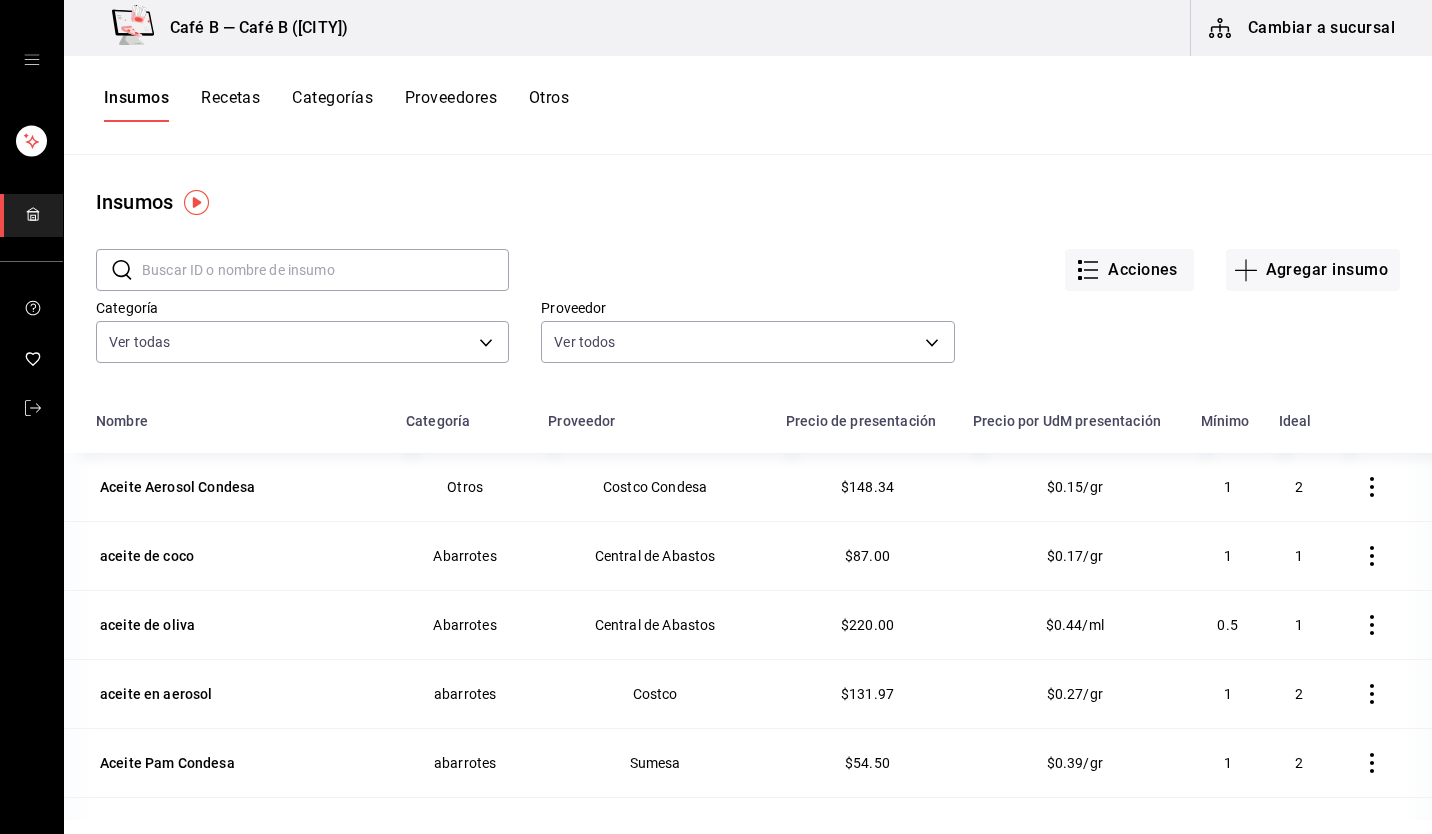 click at bounding box center [325, 270] 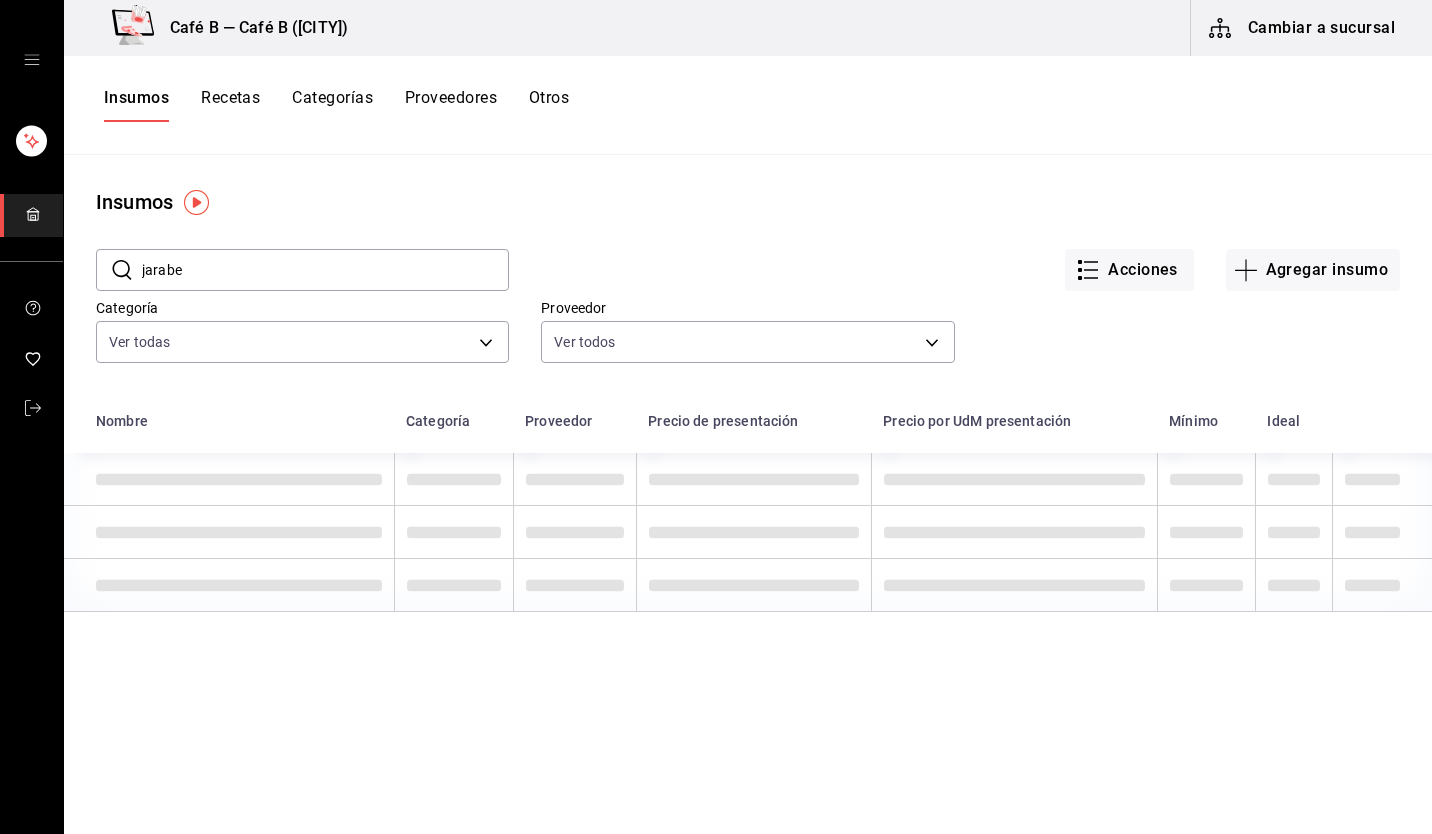 type on "jarabe" 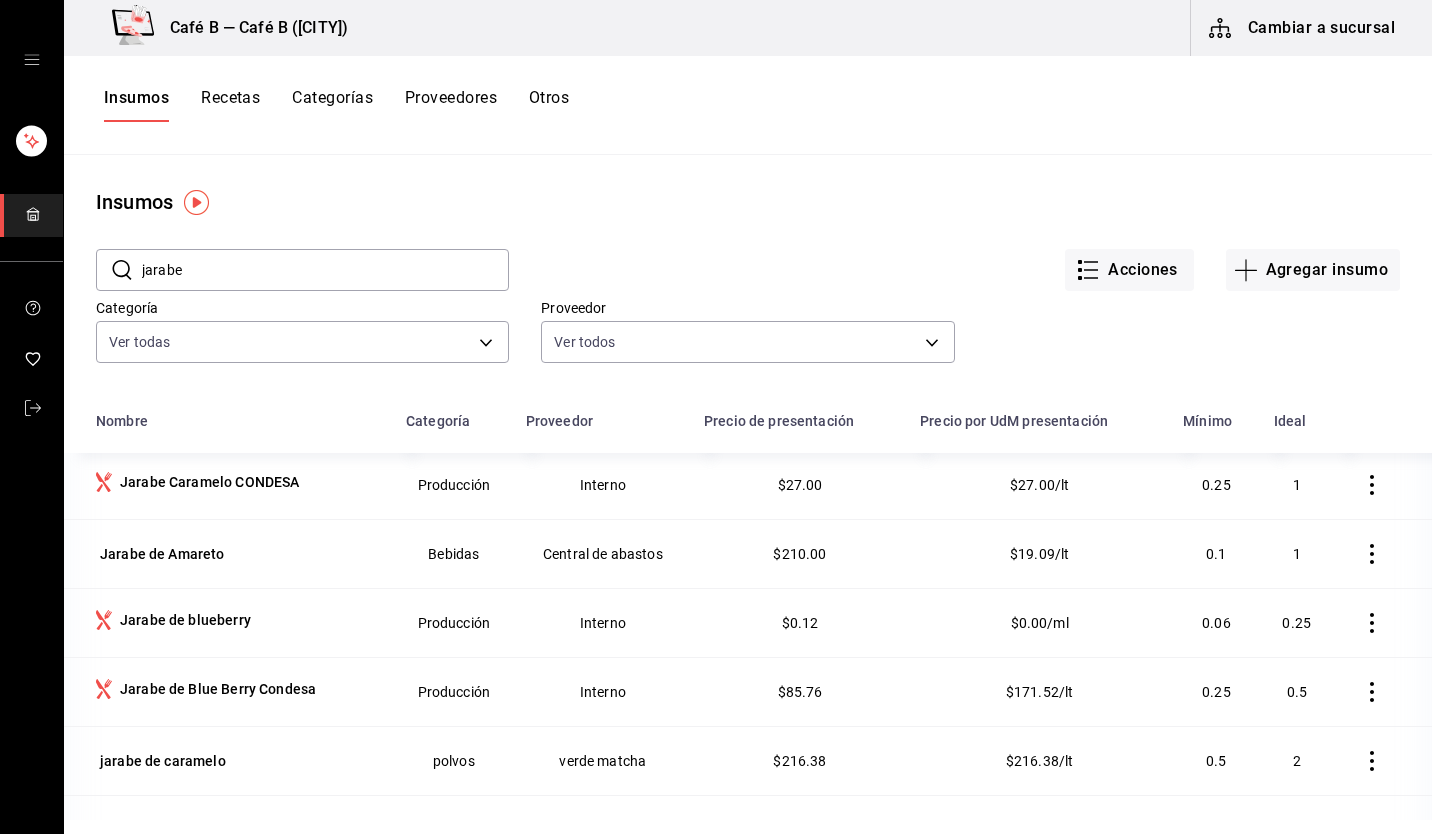 scroll, scrollTop: 72, scrollLeft: 0, axis: vertical 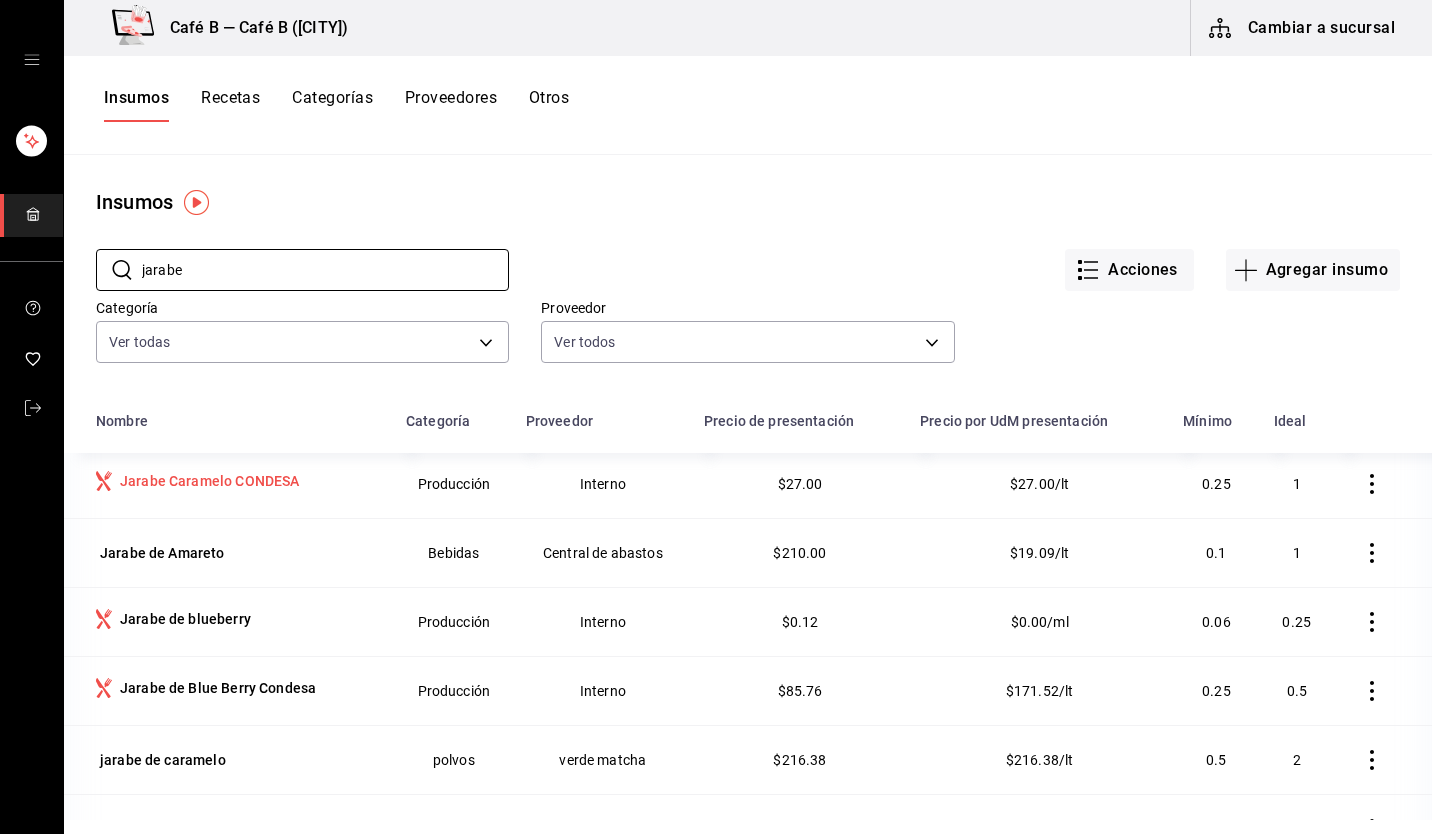 click on "Jarabe Caramelo CONDESA" at bounding box center [209, 481] 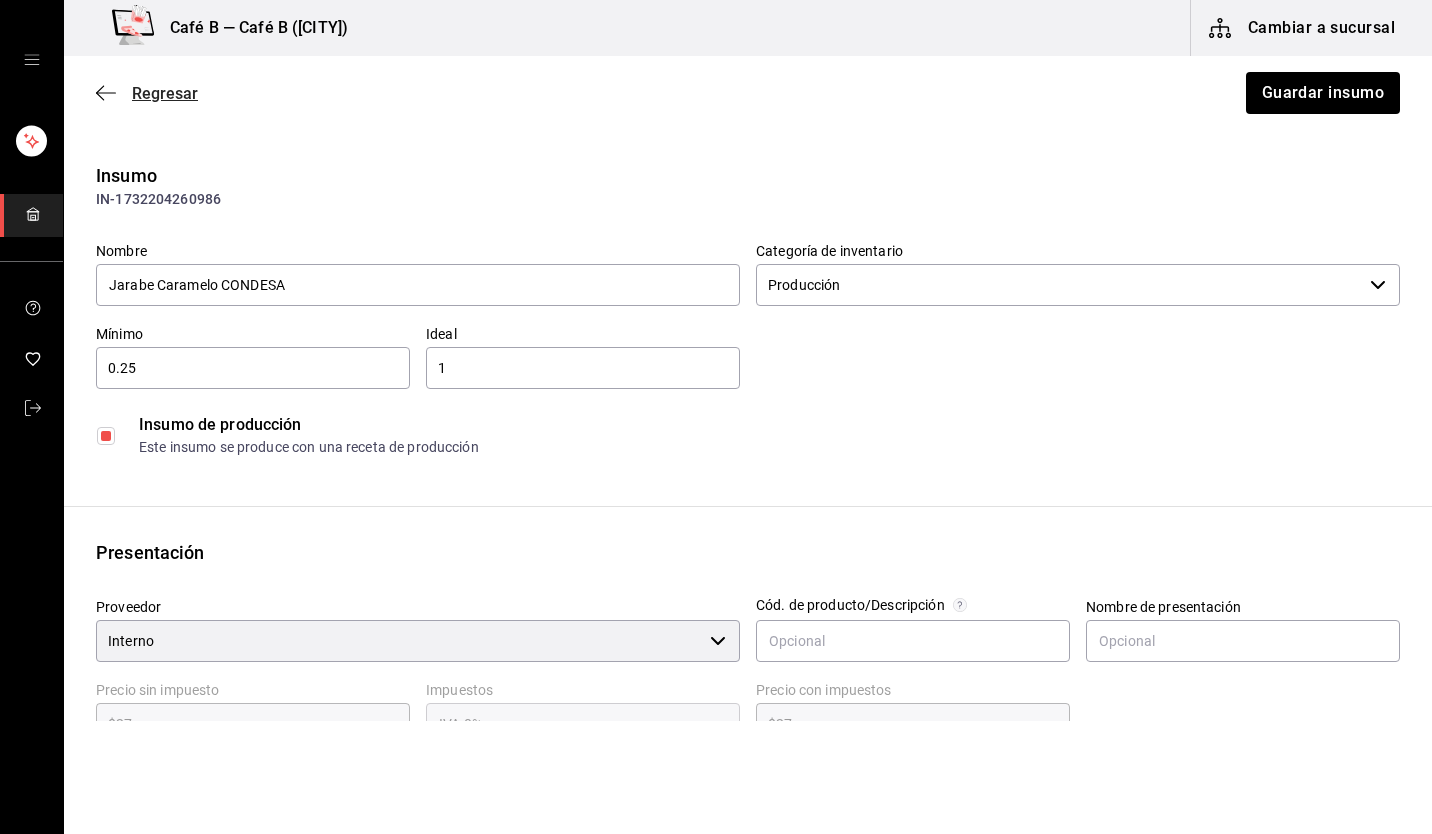 click 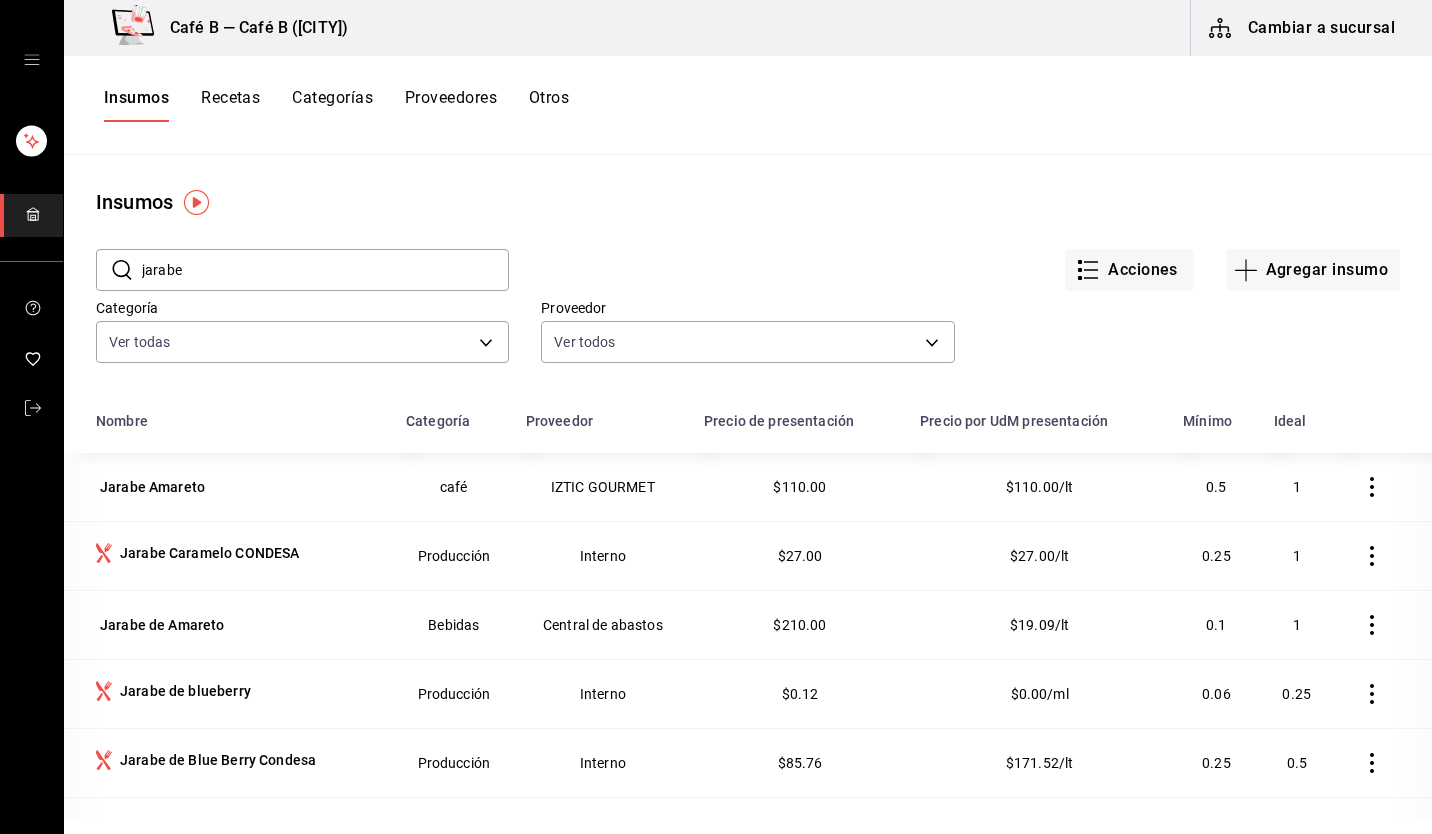 click on "Recetas" at bounding box center (230, 105) 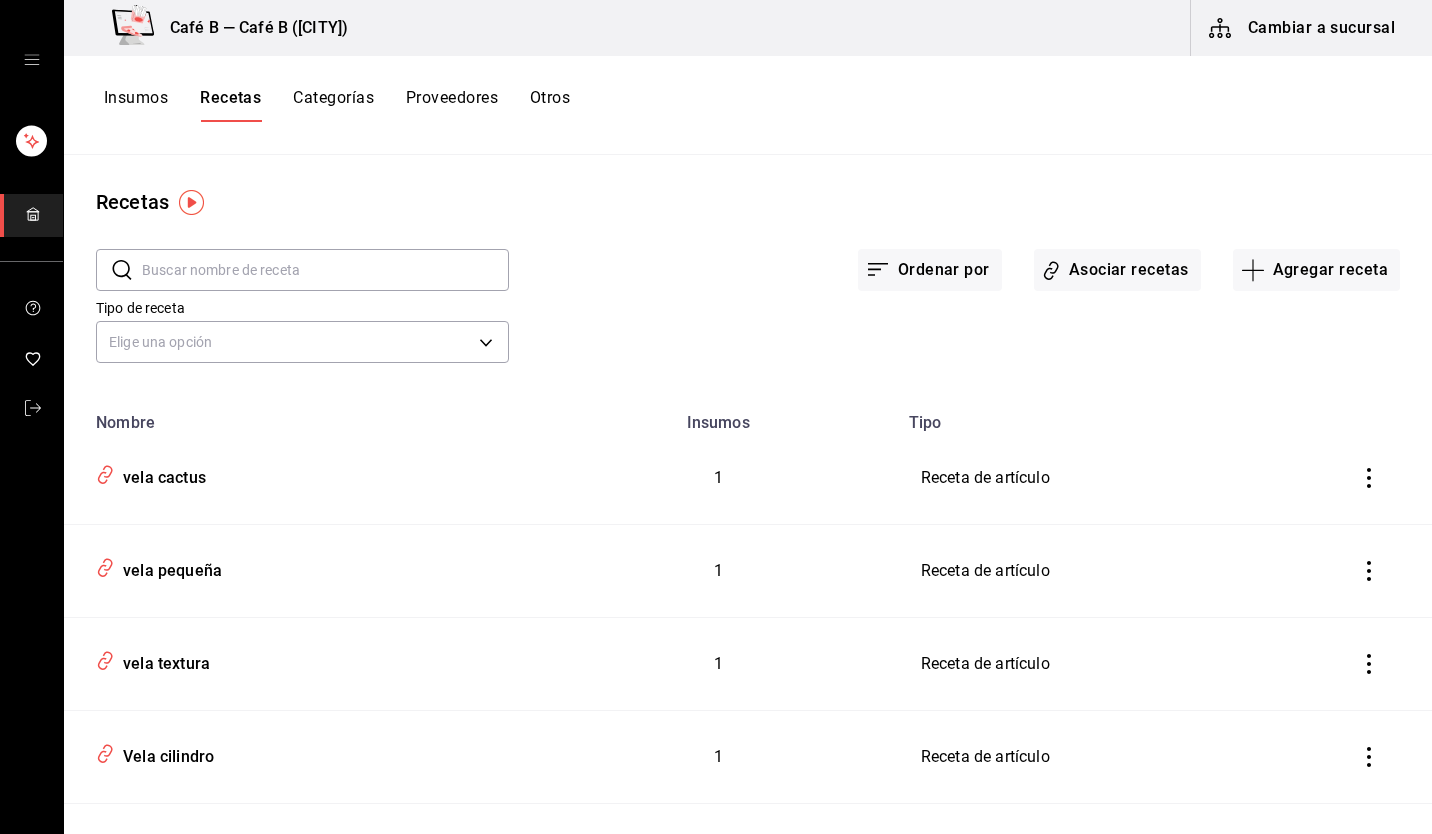 click at bounding box center [325, 270] 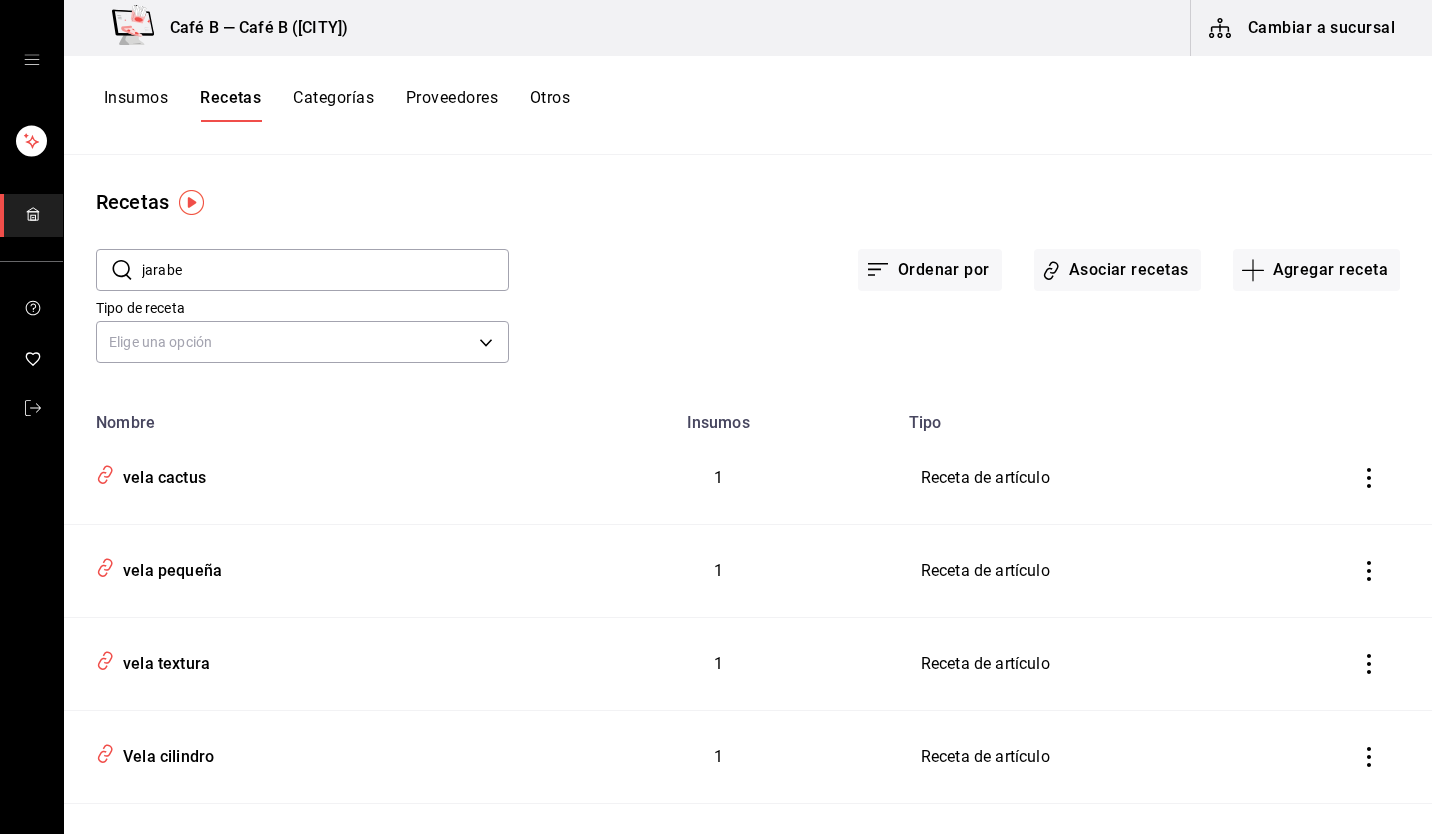 type on "jarabe" 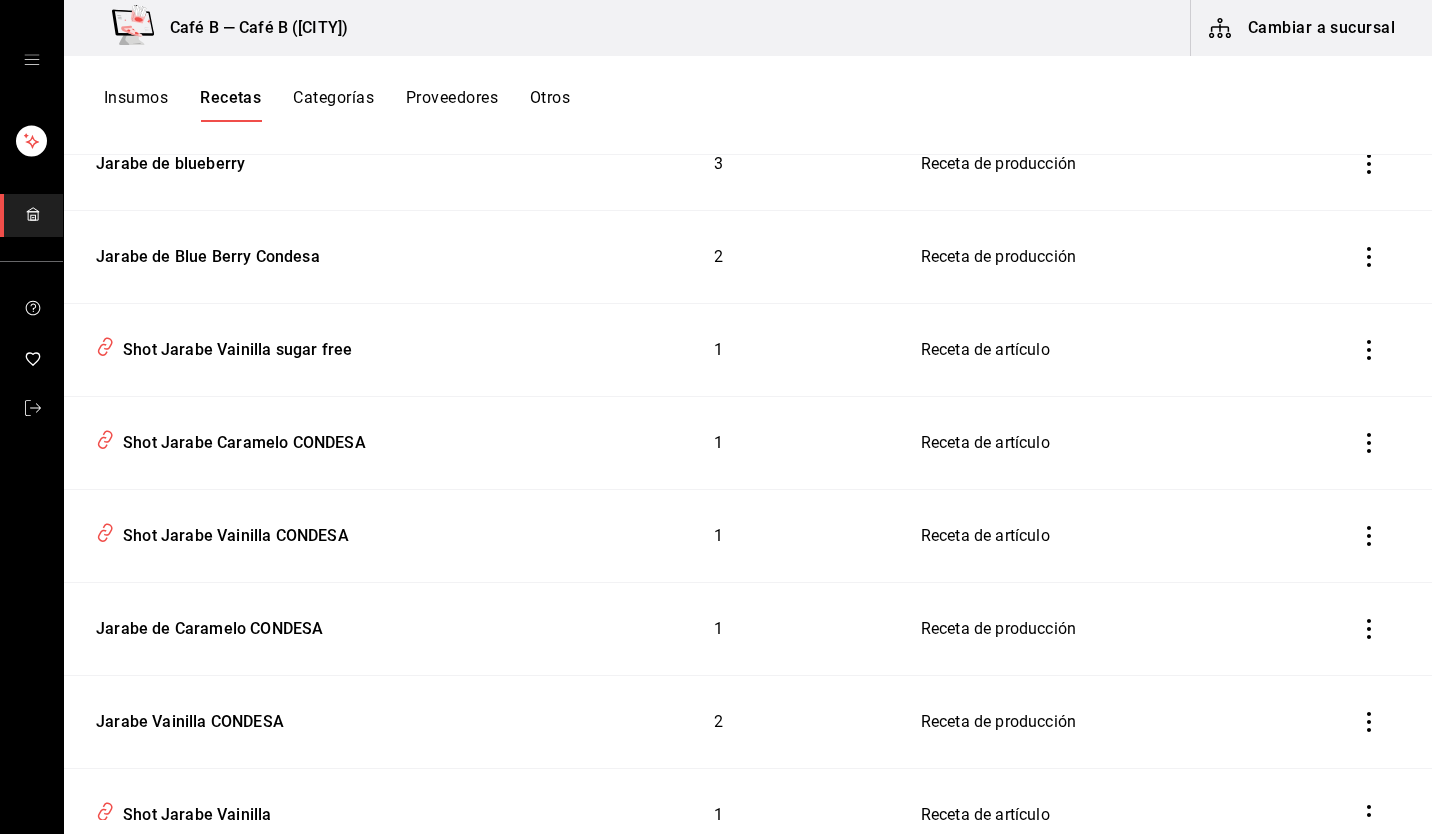 scroll, scrollTop: 507, scrollLeft: 0, axis: vertical 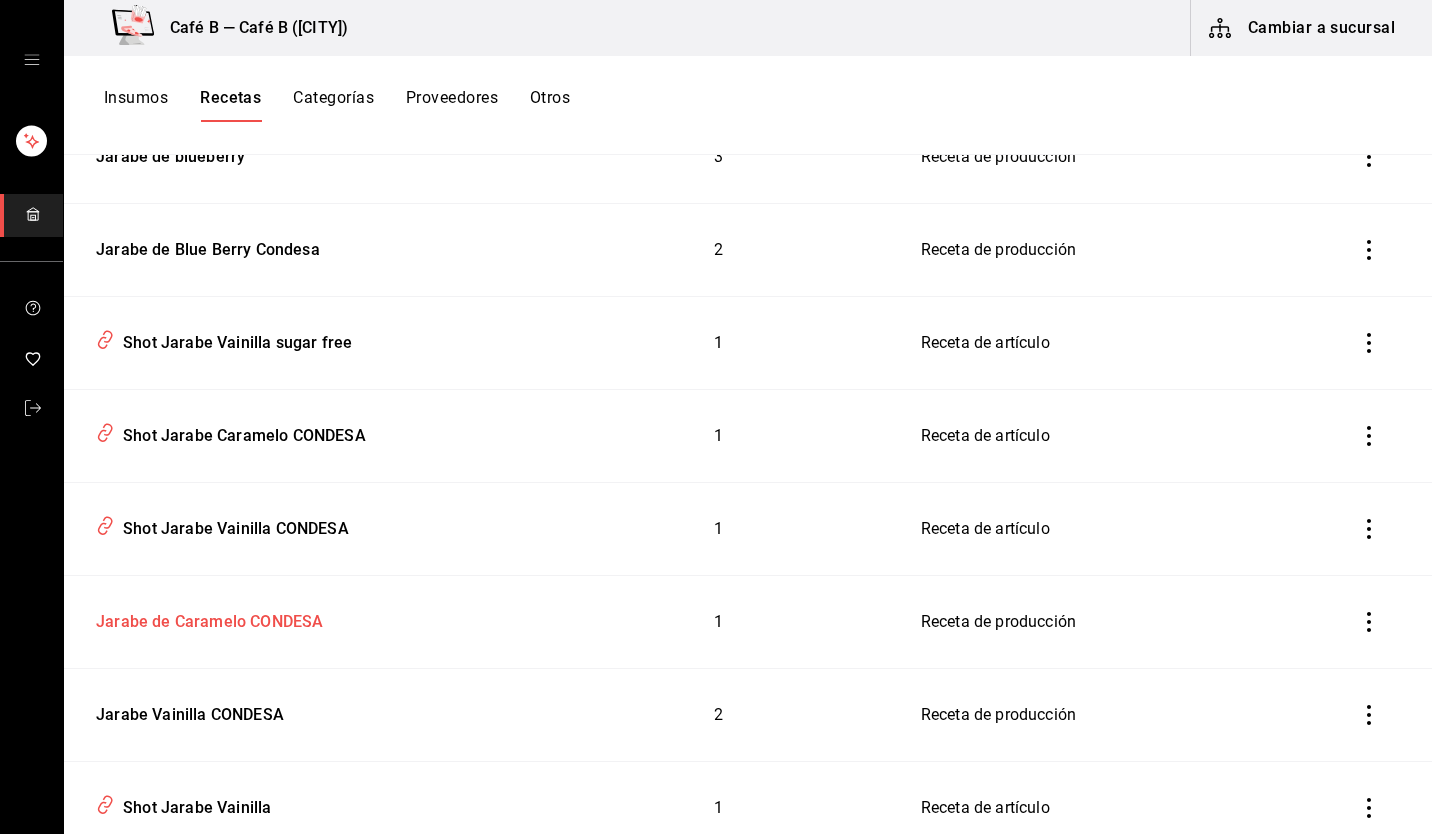 click on "Jarabe de Caramelo CONDESA" at bounding box center [205, 618] 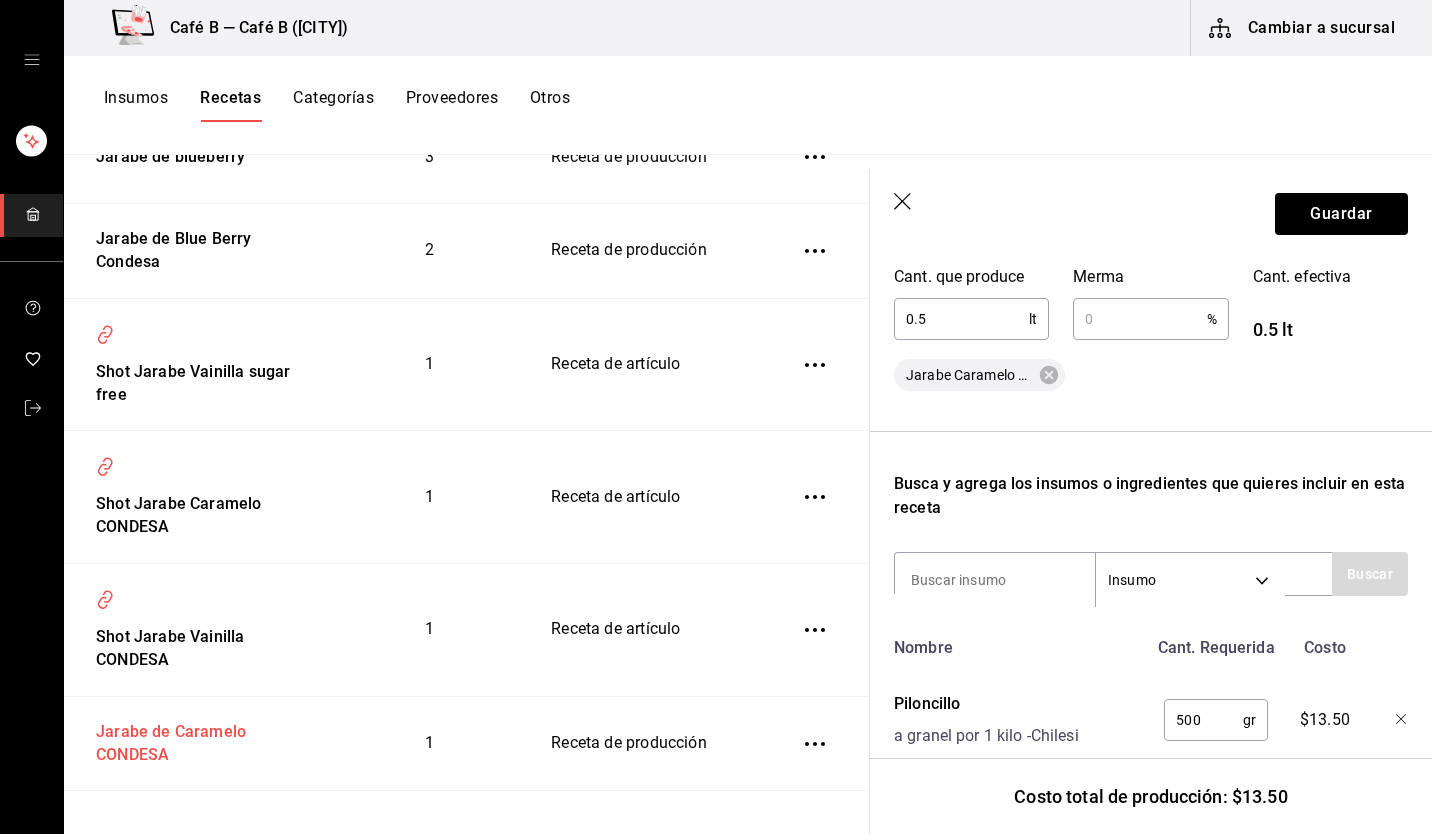 scroll, scrollTop: 472, scrollLeft: 0, axis: vertical 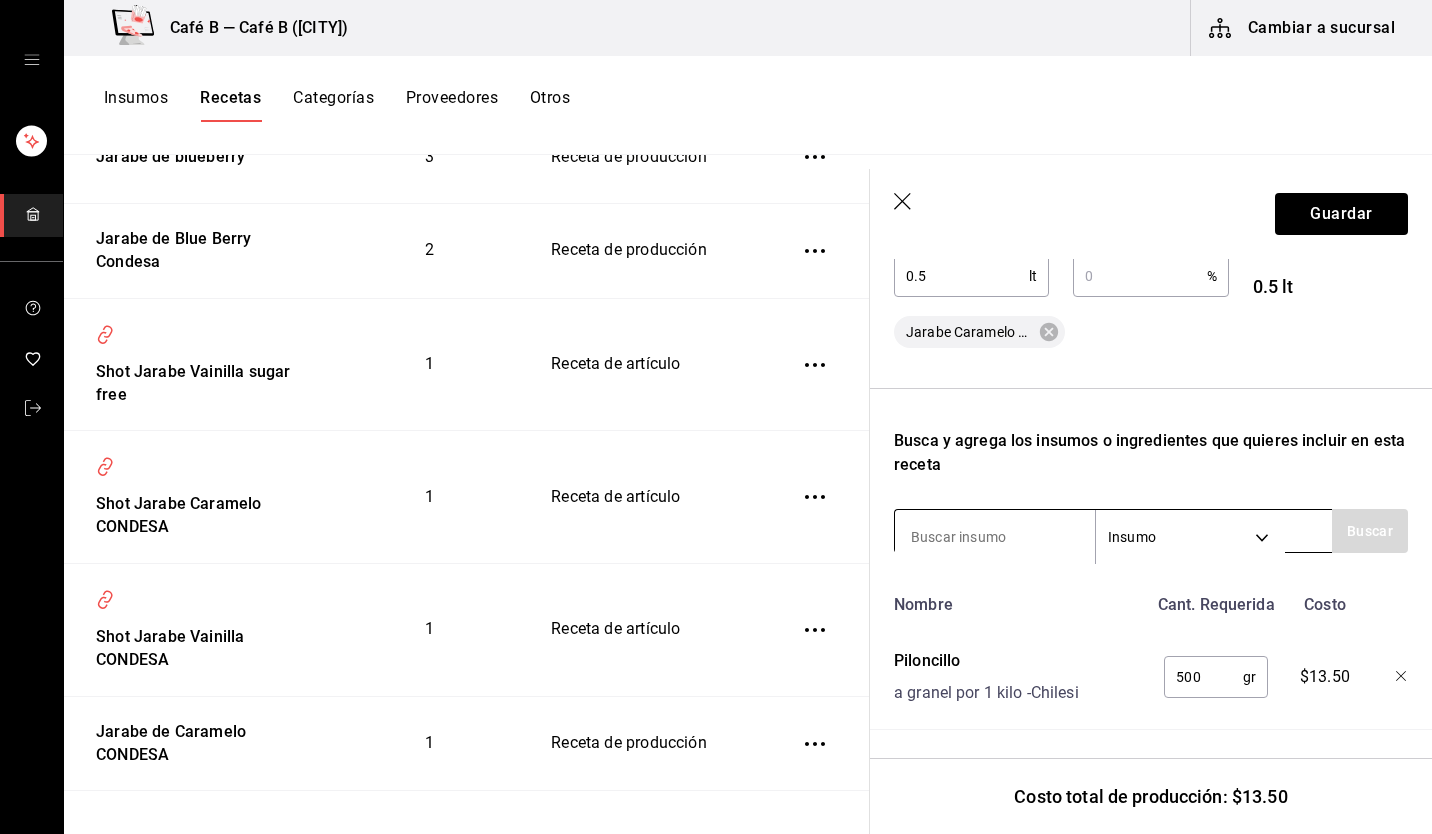 click at bounding box center (995, 537) 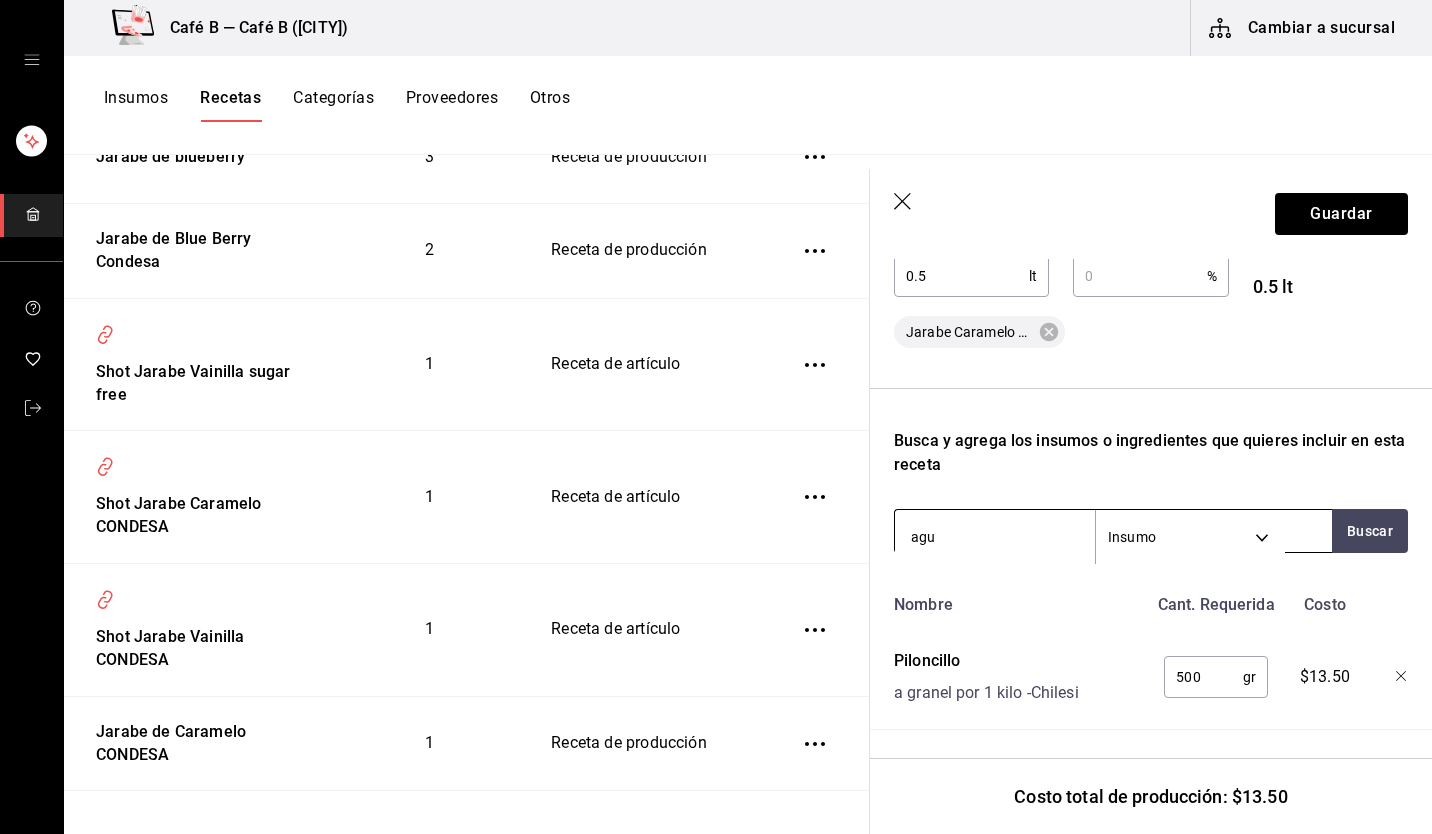 type on "agua" 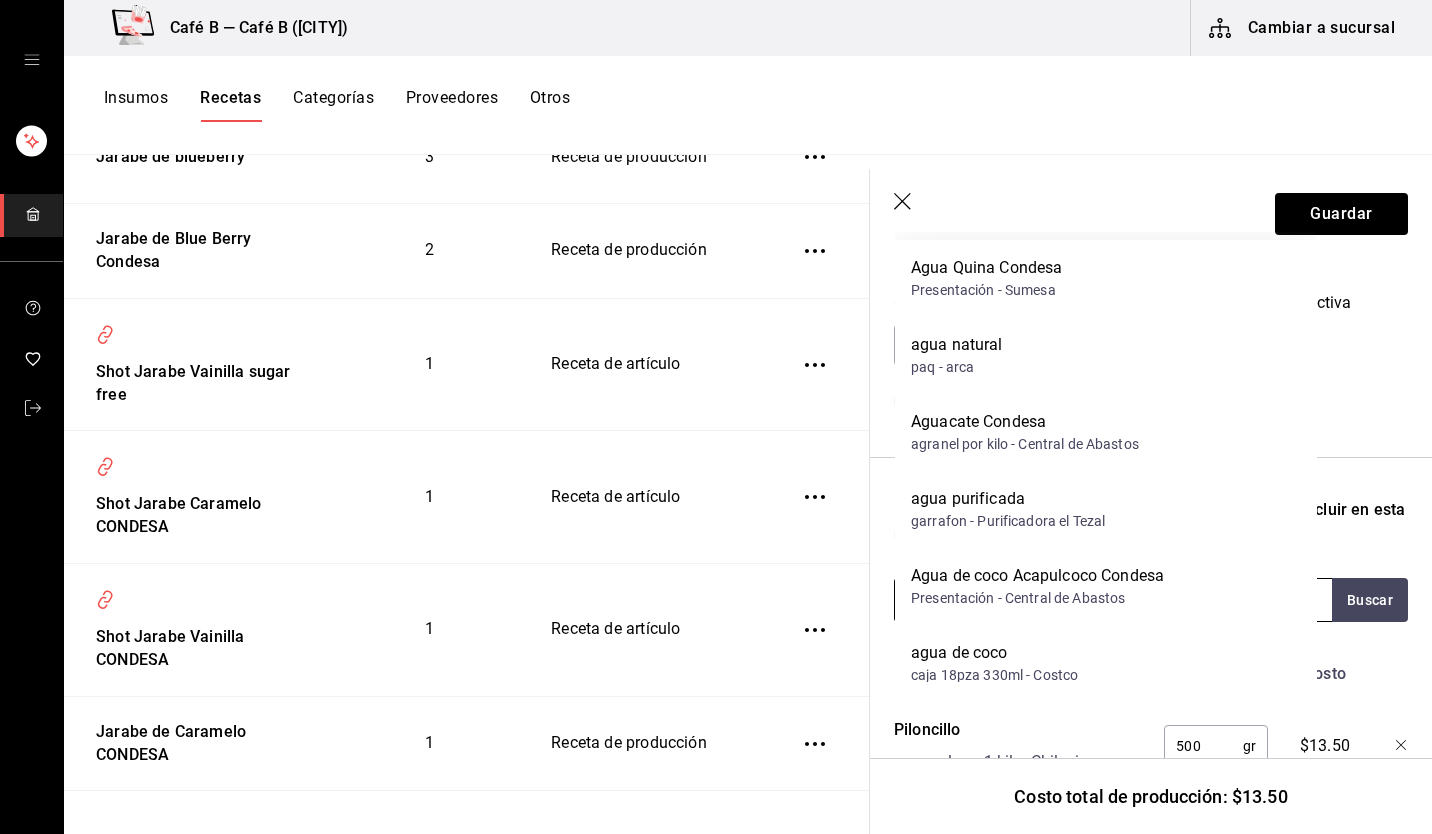 scroll, scrollTop: 472, scrollLeft: 0, axis: vertical 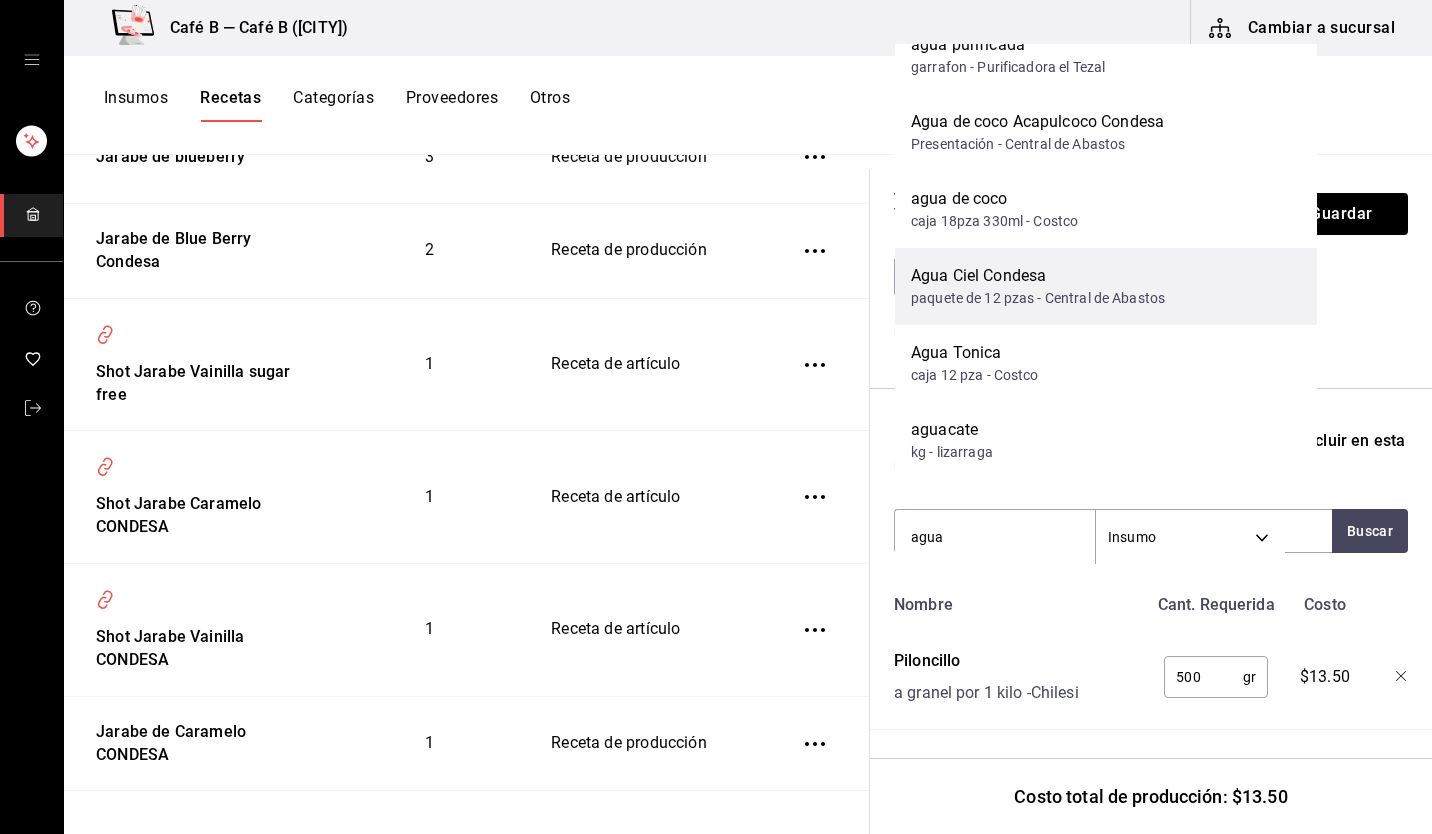 click on "paquete de 12 pzas - Central de Abastos" at bounding box center (1038, 298) 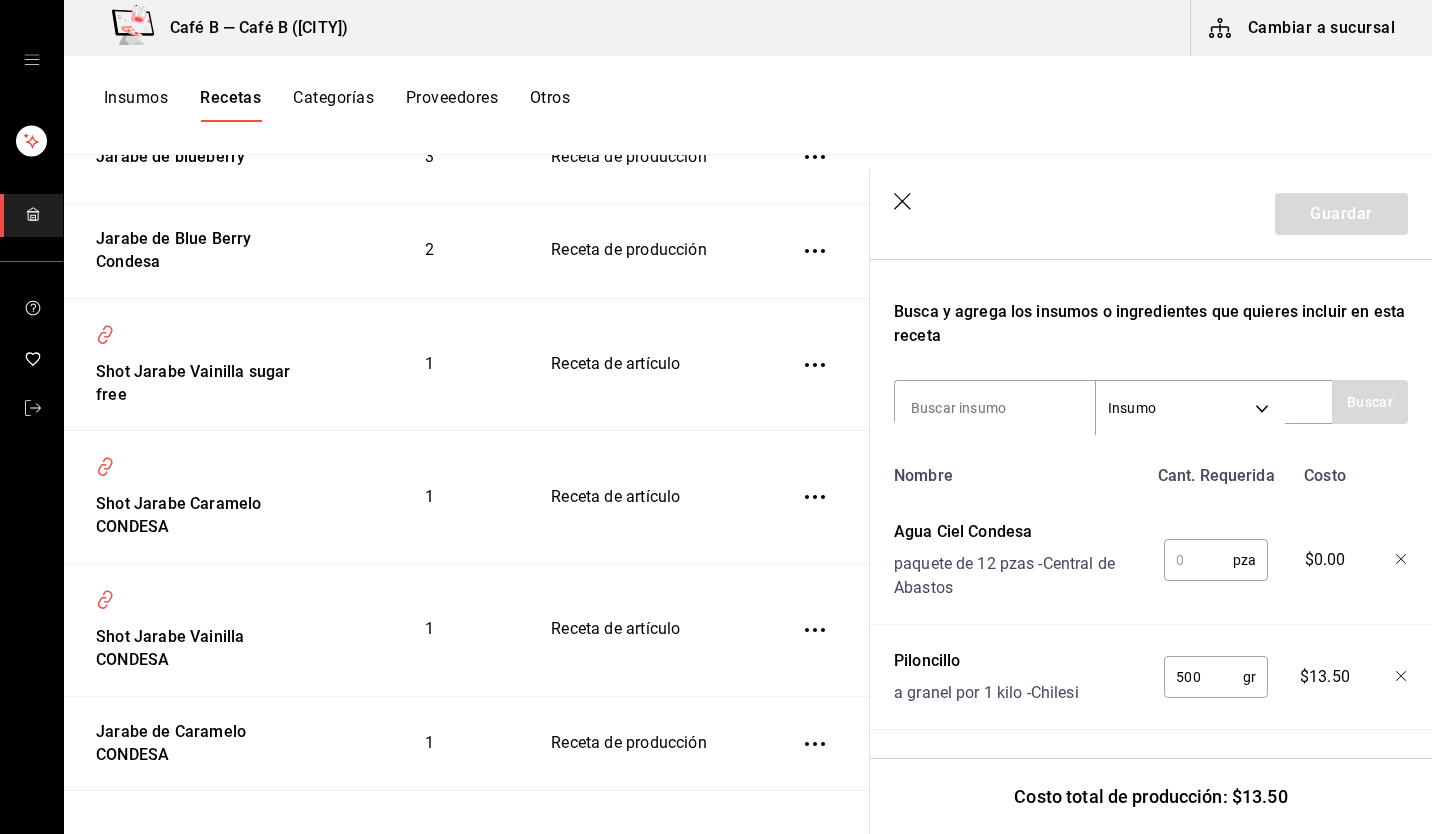 scroll, scrollTop: 601, scrollLeft: 0, axis: vertical 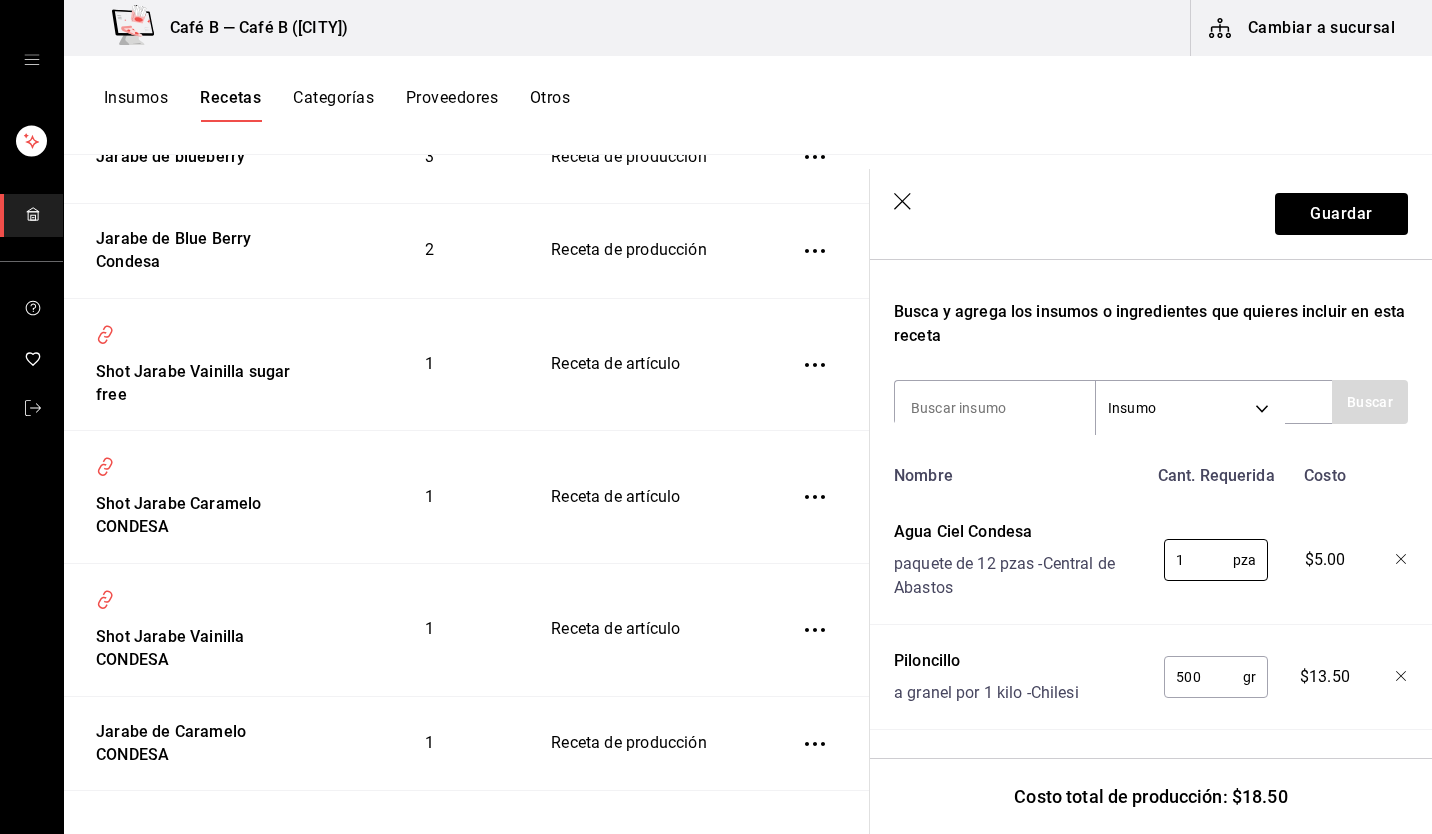 type on "1" 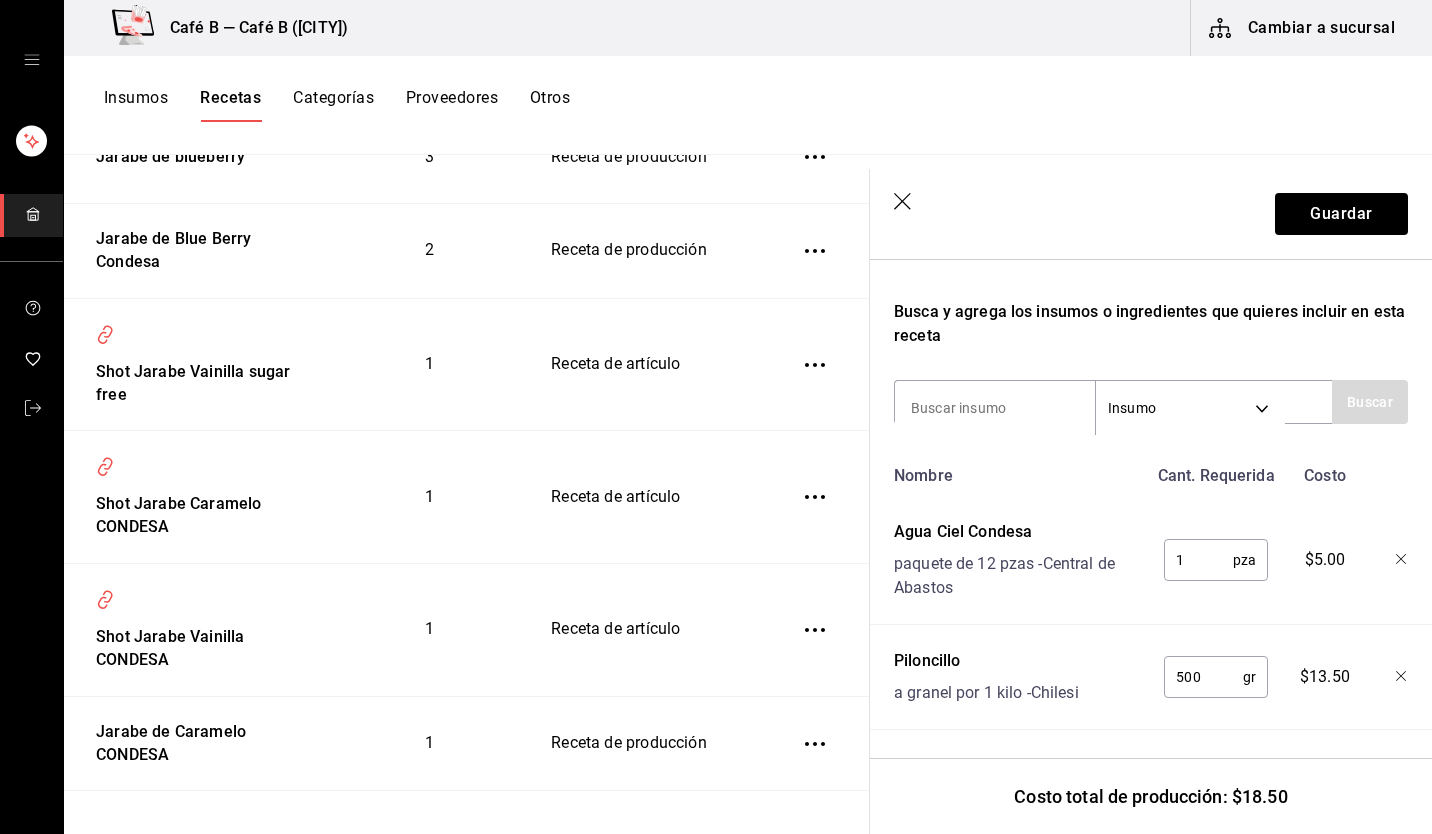 click on "Nombre Cant. Requerida Costo Agua Ciel Condesa paquete de 12 pzas -  Central de Abastos 1 pza ​ $5.00 Piloncillo a granel por 1 kilo -  Chilesi 500 gr ​ $13.50" at bounding box center (1151, 593) 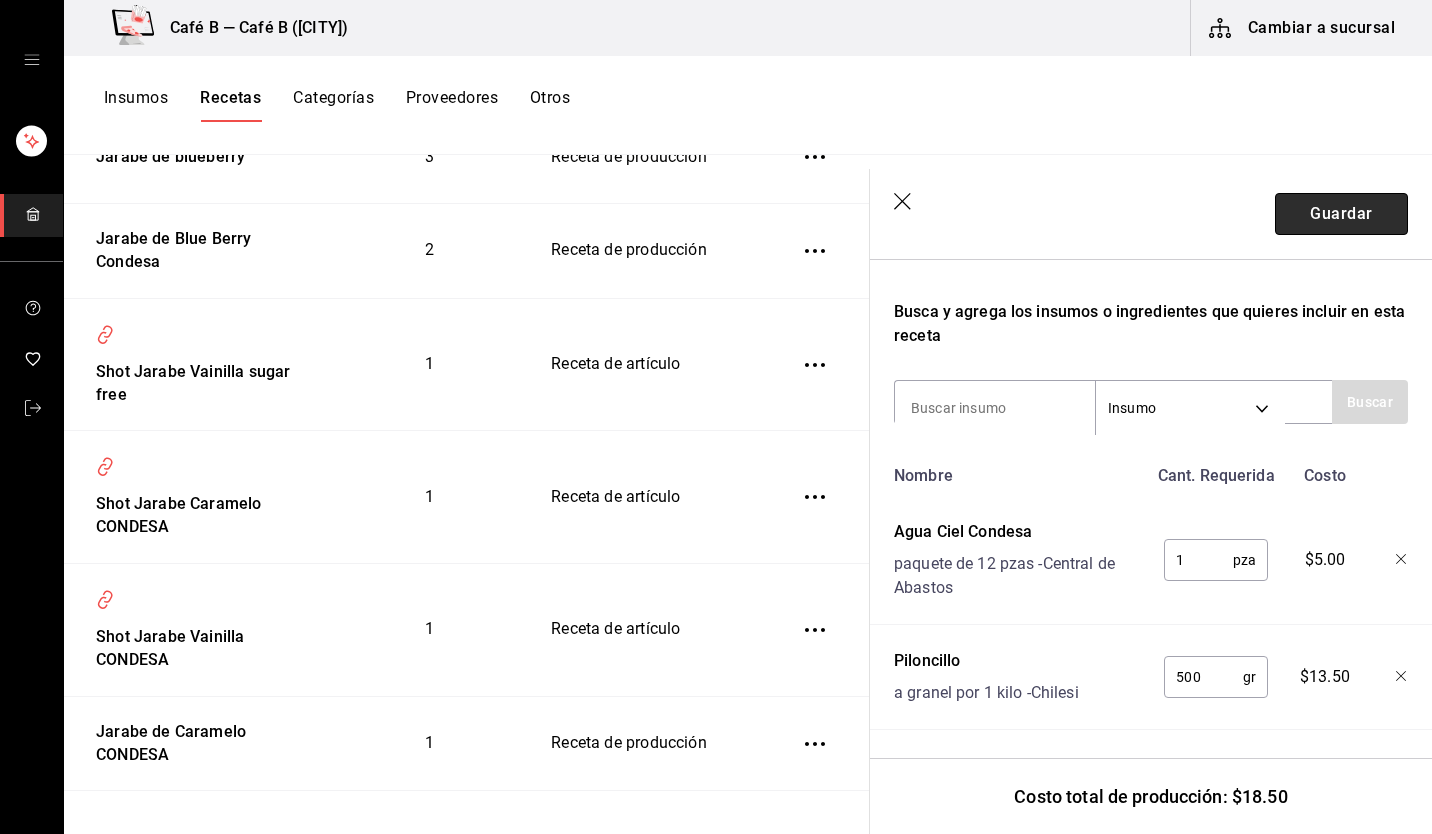 click on "Guardar" at bounding box center (1341, 214) 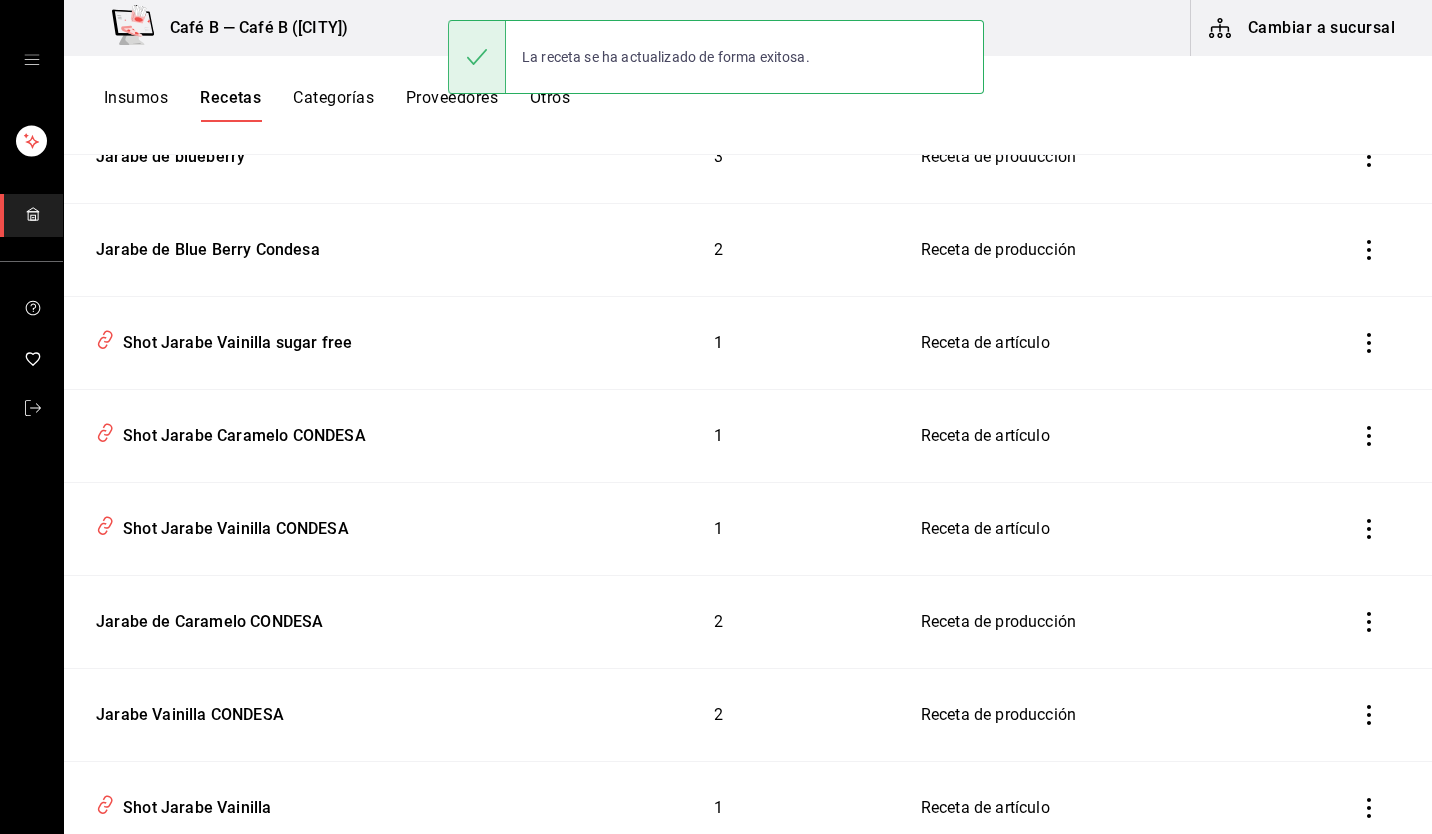 scroll, scrollTop: 0, scrollLeft: 0, axis: both 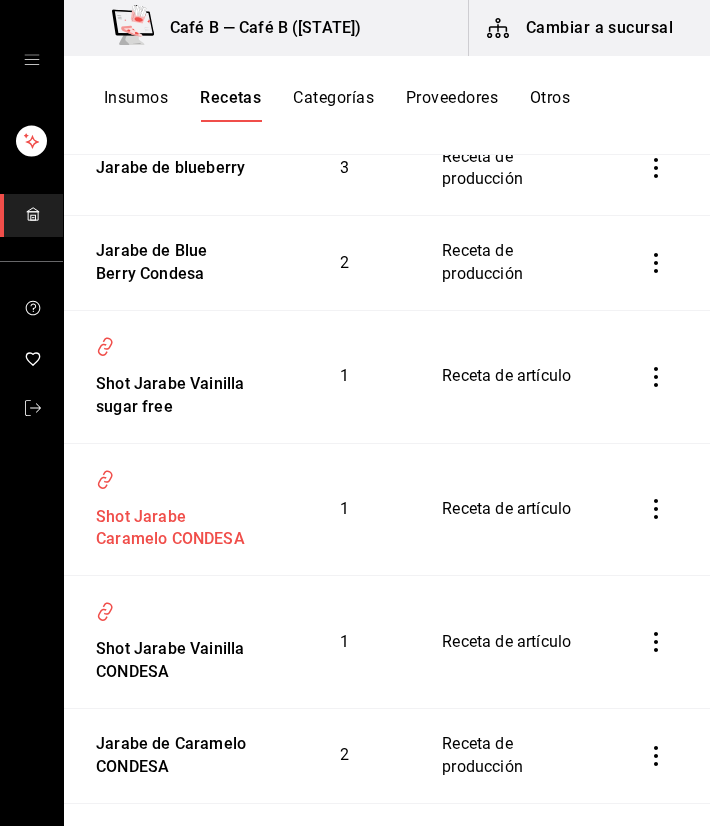 click on "Shot Jarabe Caramelo CONDESA" at bounding box center (167, 509) 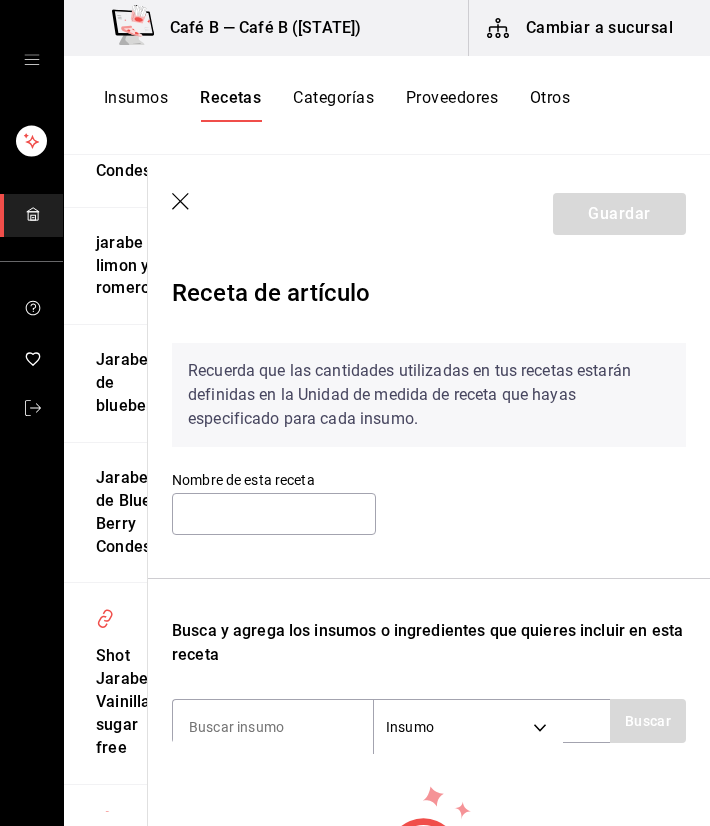 type on "Shot Jarabe Caramelo CONDESA" 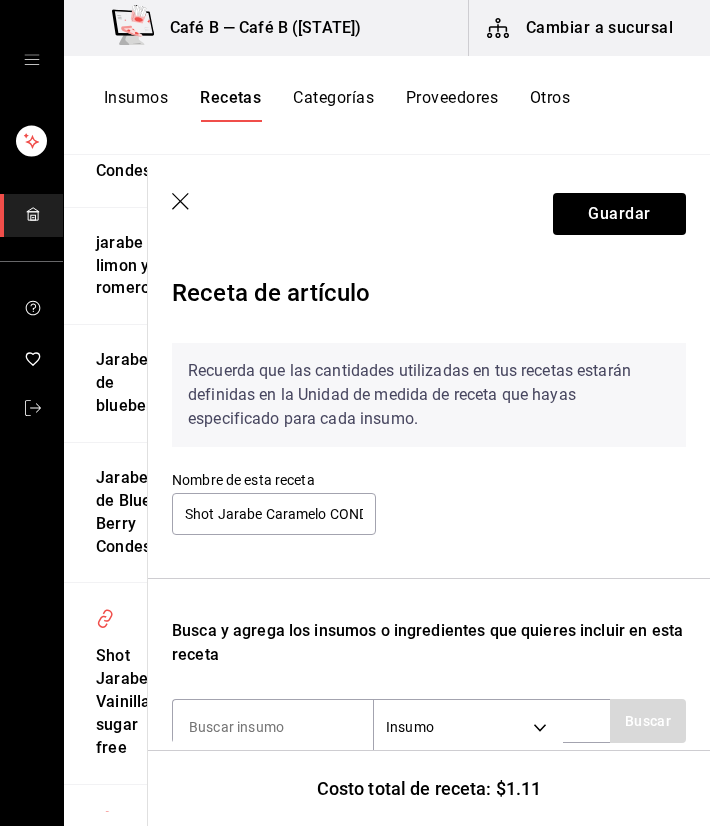 click on "Insumos" at bounding box center (136, 105) 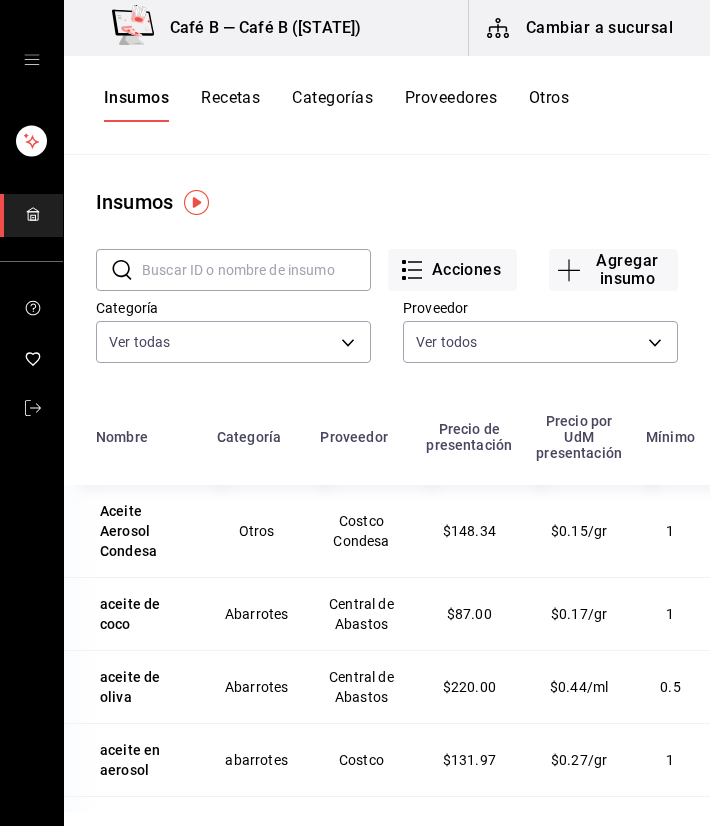 click at bounding box center [256, 270] 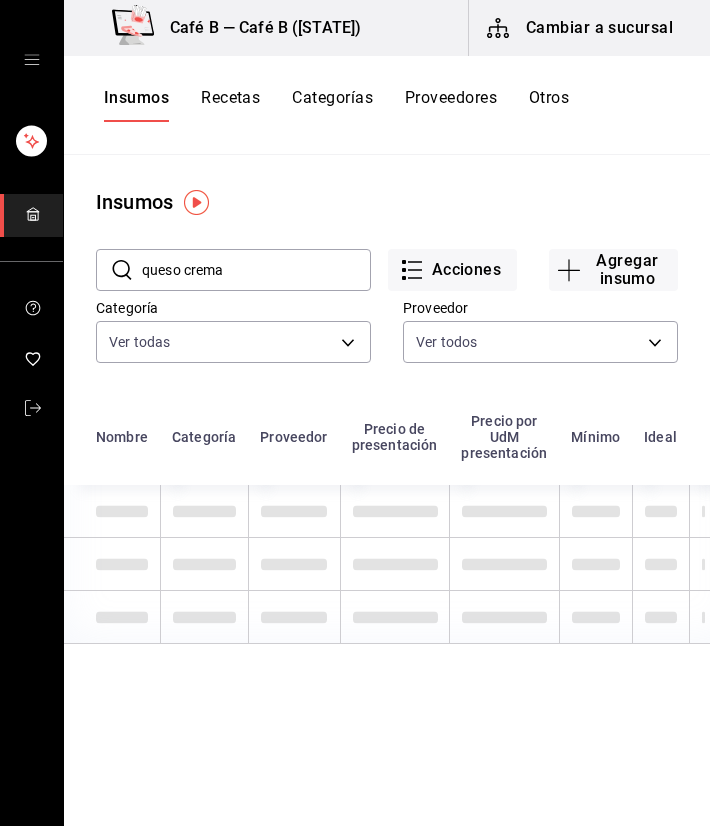 type on "queso crema" 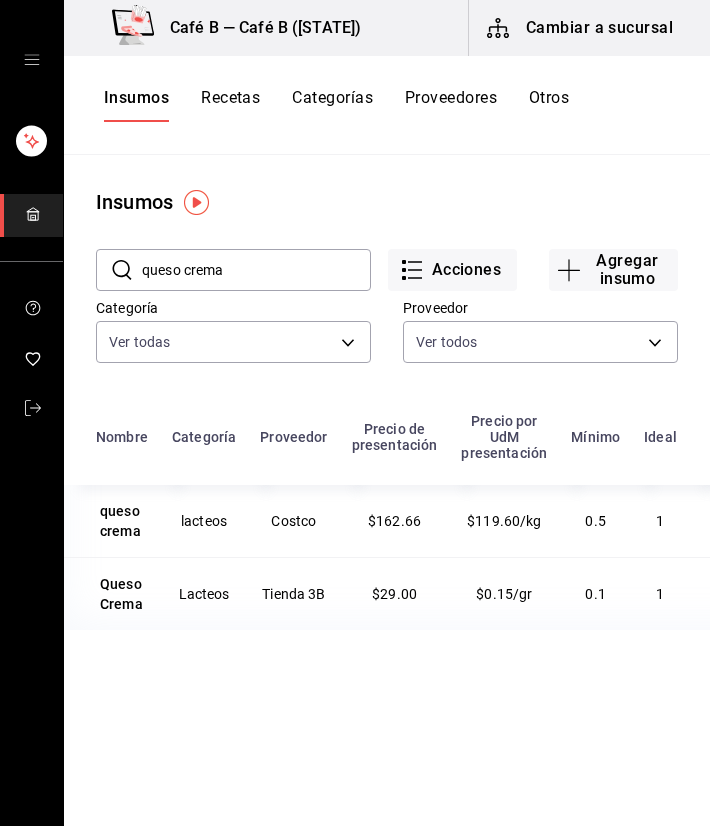 click on "queso crema" at bounding box center (256, 270) 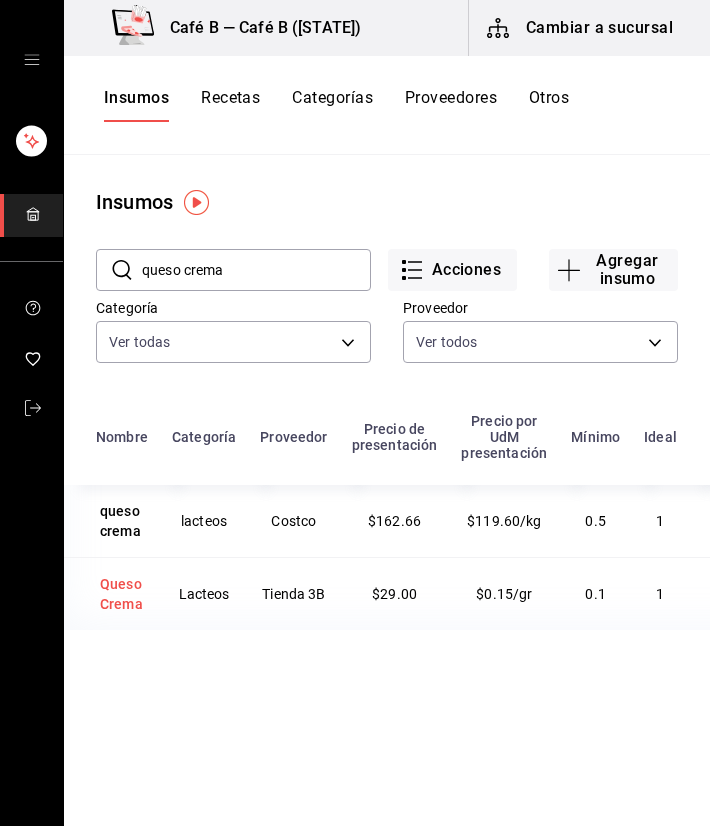 click on "Queso Crema" at bounding box center [122, 594] 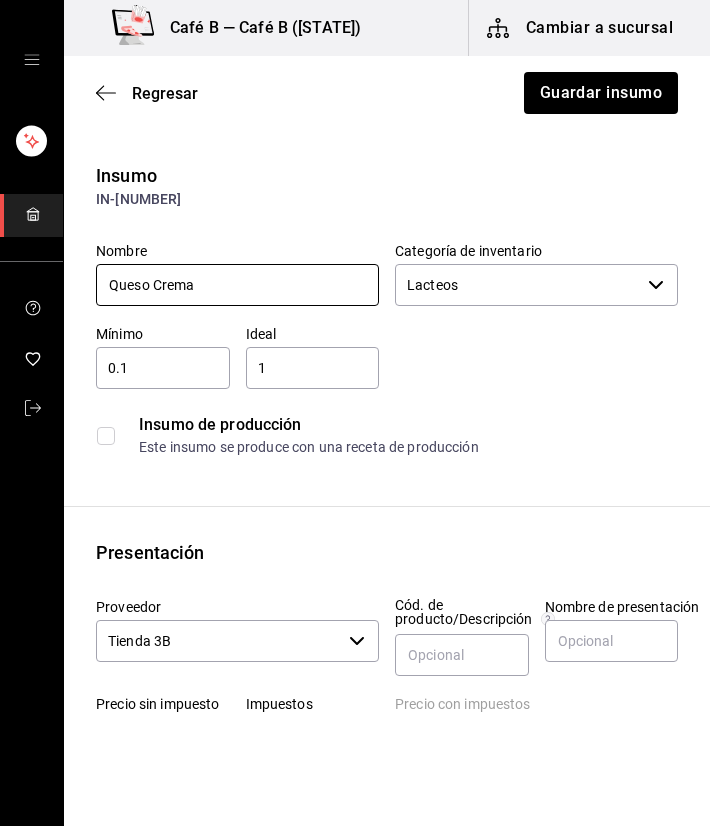 click on "Queso Crema" at bounding box center (237, 285) 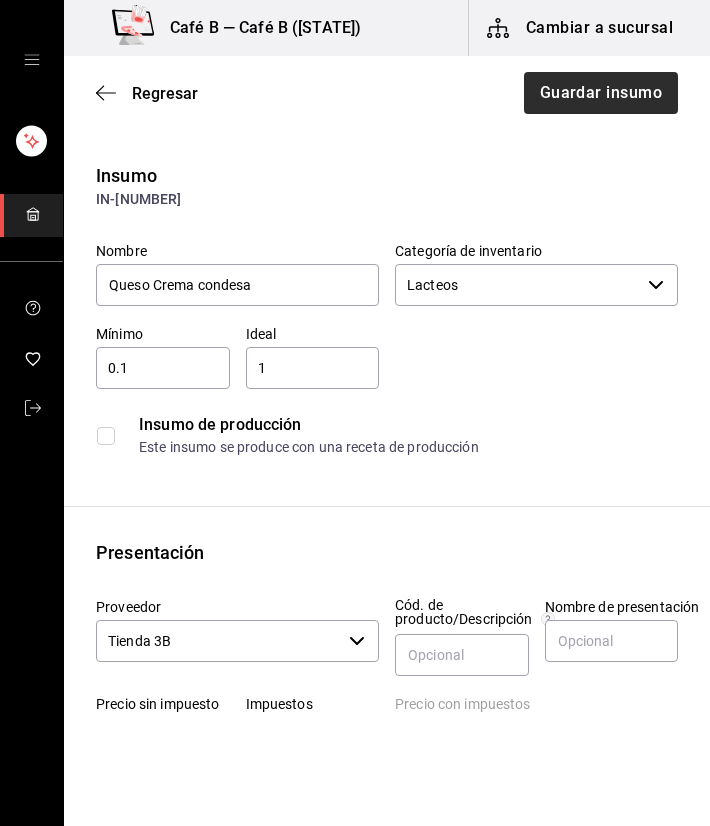 type on "Queso Crema condesa" 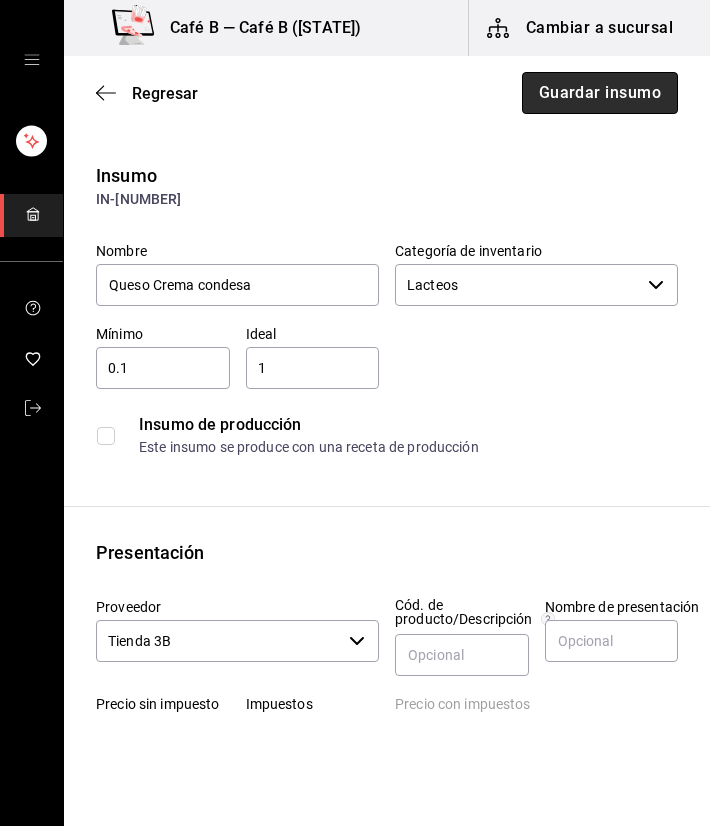 click on "Guardar insumo" at bounding box center [600, 93] 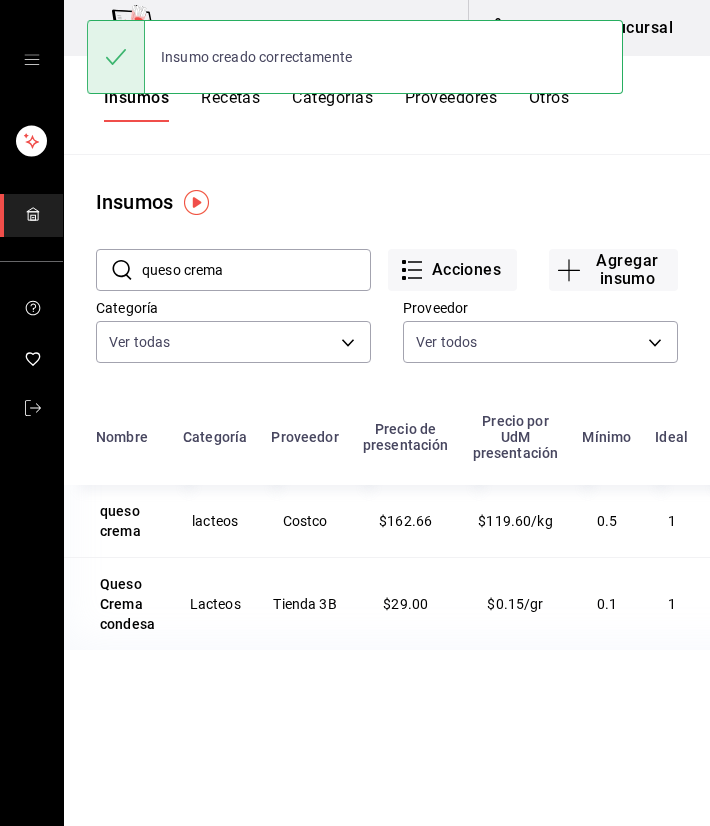 click on "queso crema" at bounding box center (256, 270) 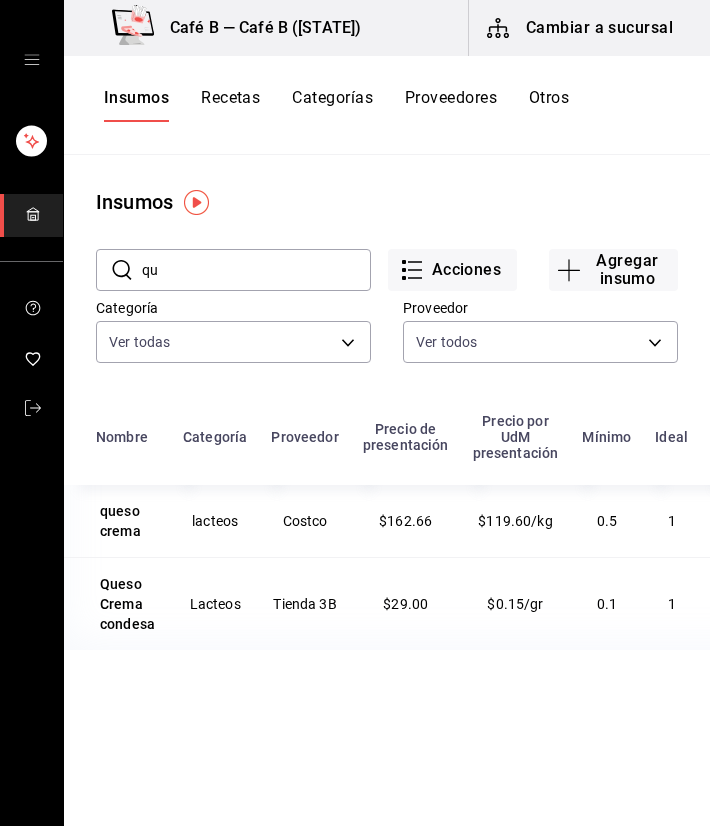 type on "q" 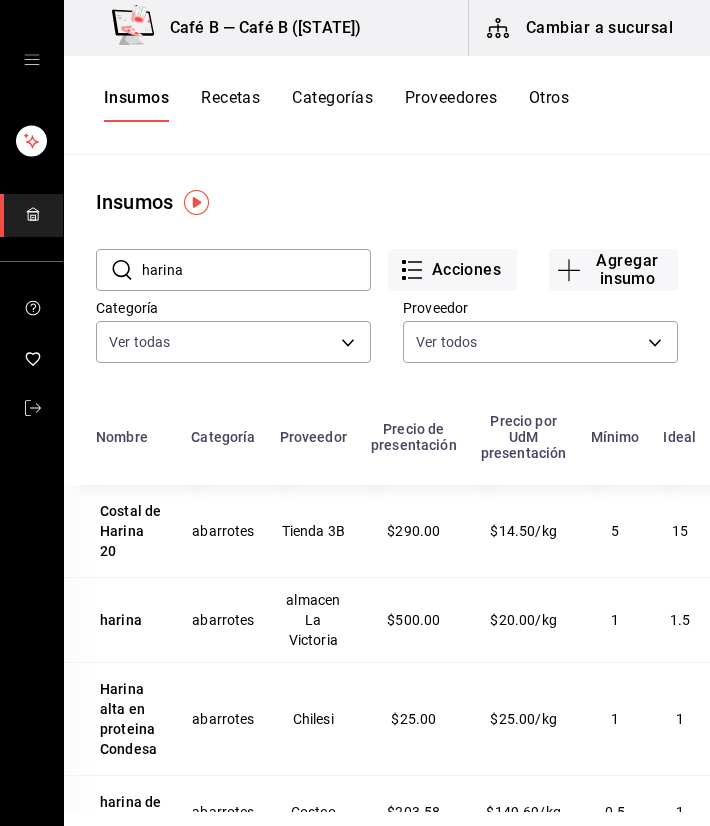 click on "harina" at bounding box center (256, 270) 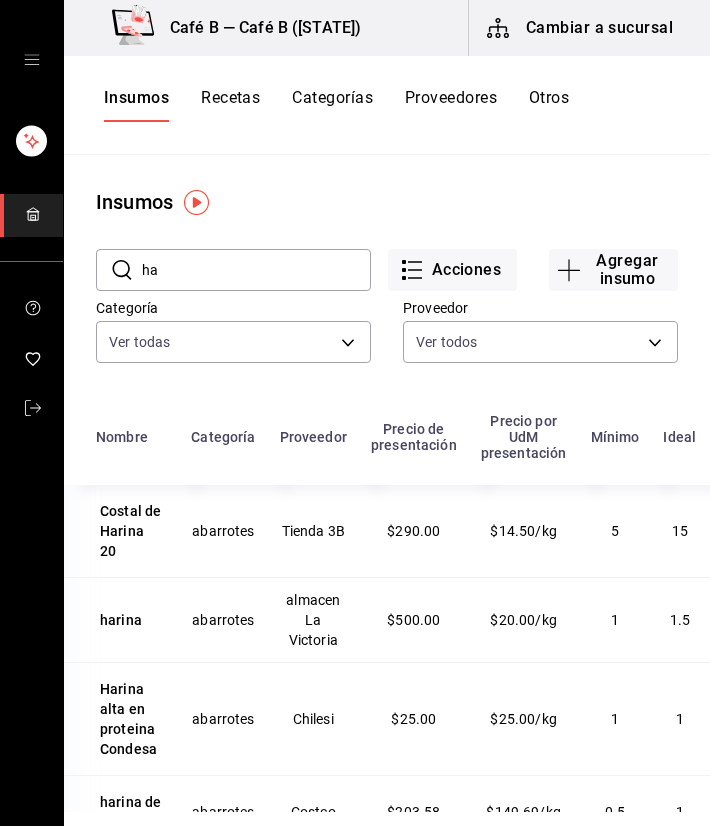 type on "h" 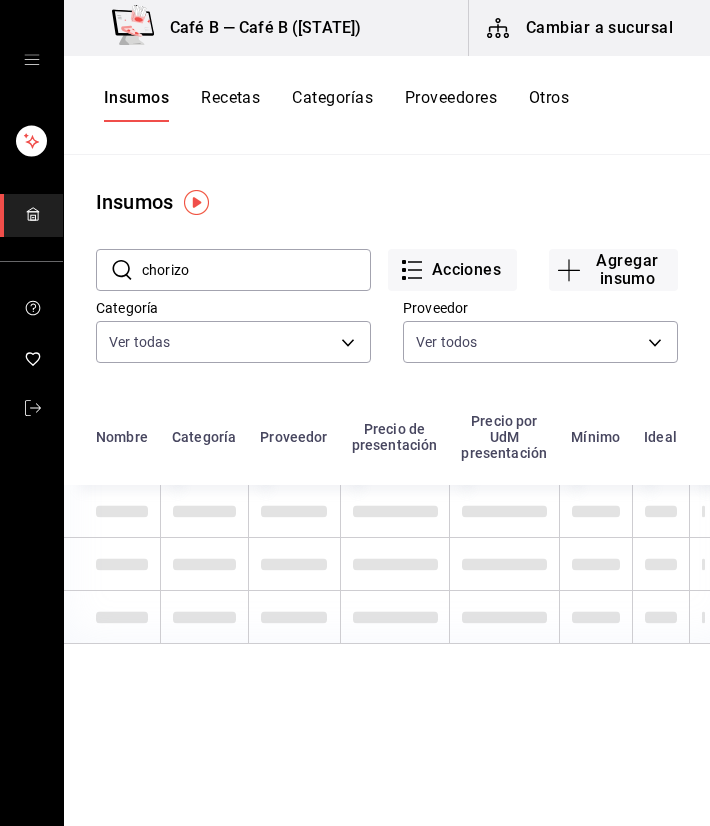type on "chorizo" 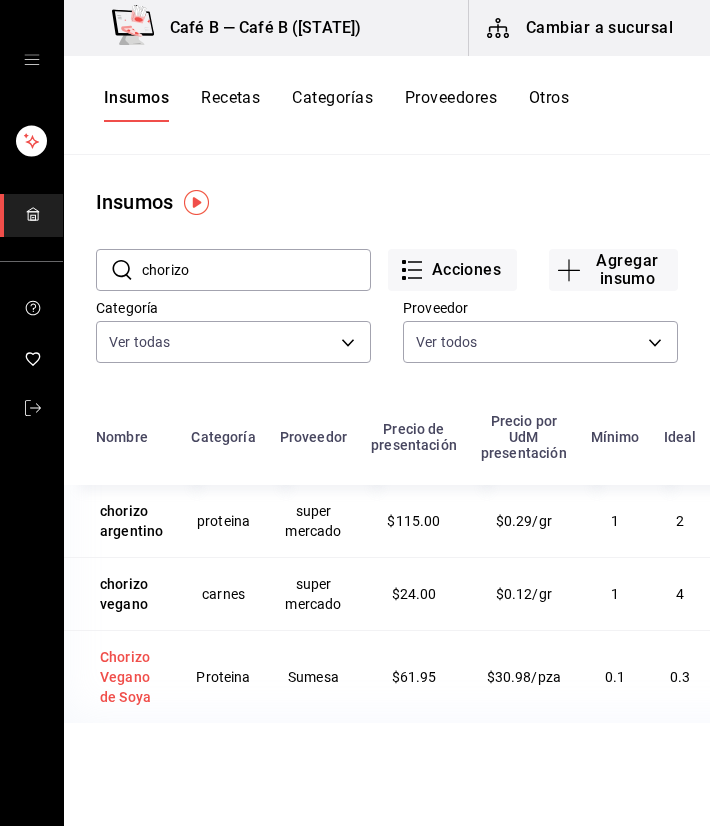 click on "Chorizo Vegano de Soya" at bounding box center (131, 677) 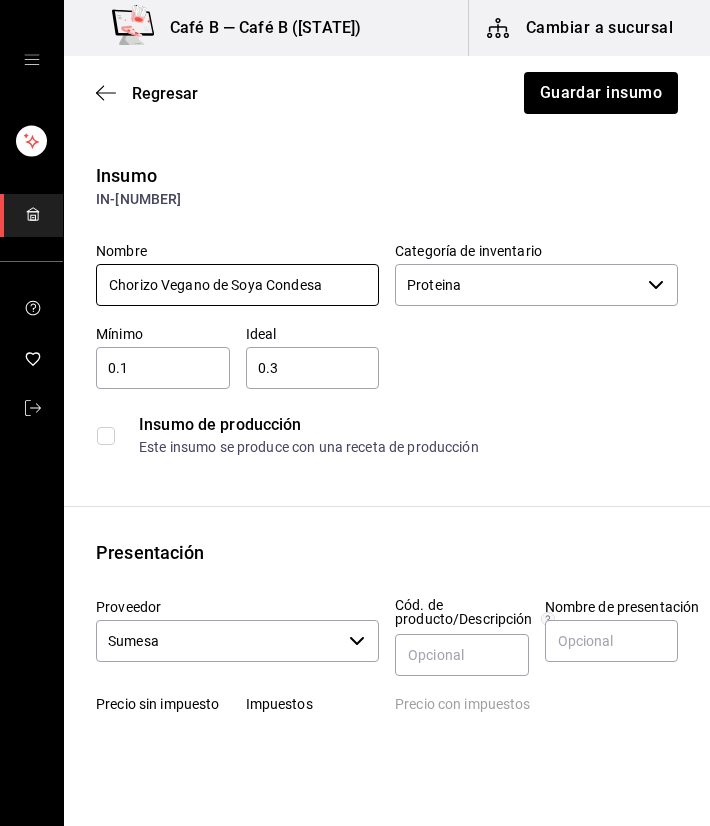 type on "Chorizo Vegano de Soya Condesa" 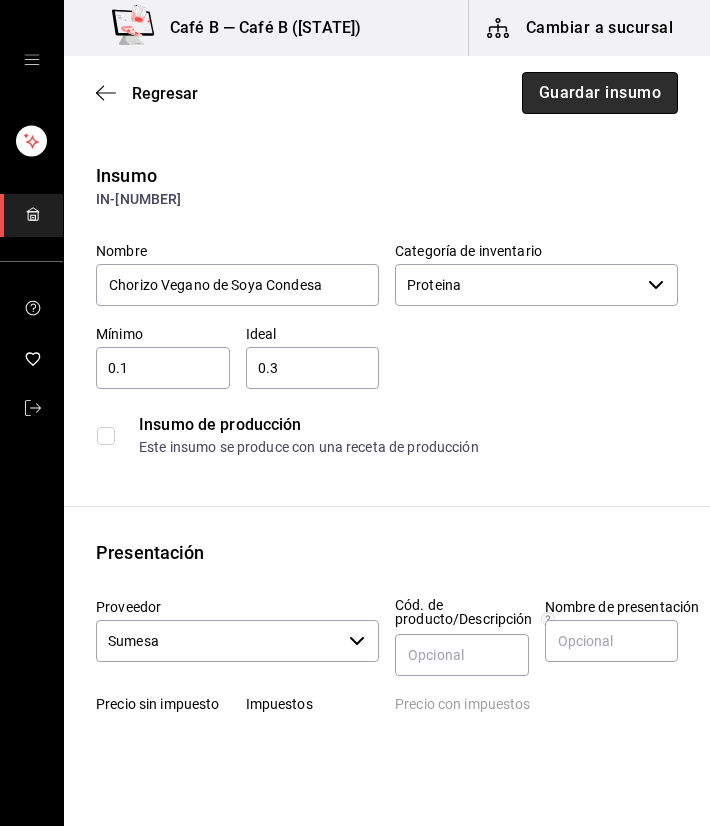 click on "Guardar insumo" at bounding box center (600, 93) 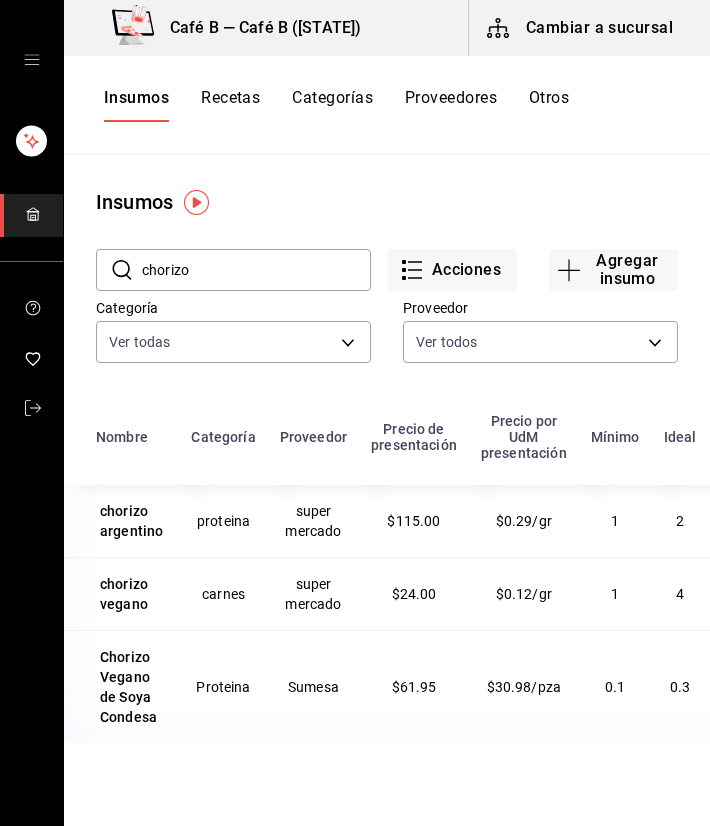 click on "​ chorizo ​" at bounding box center [217, 254] 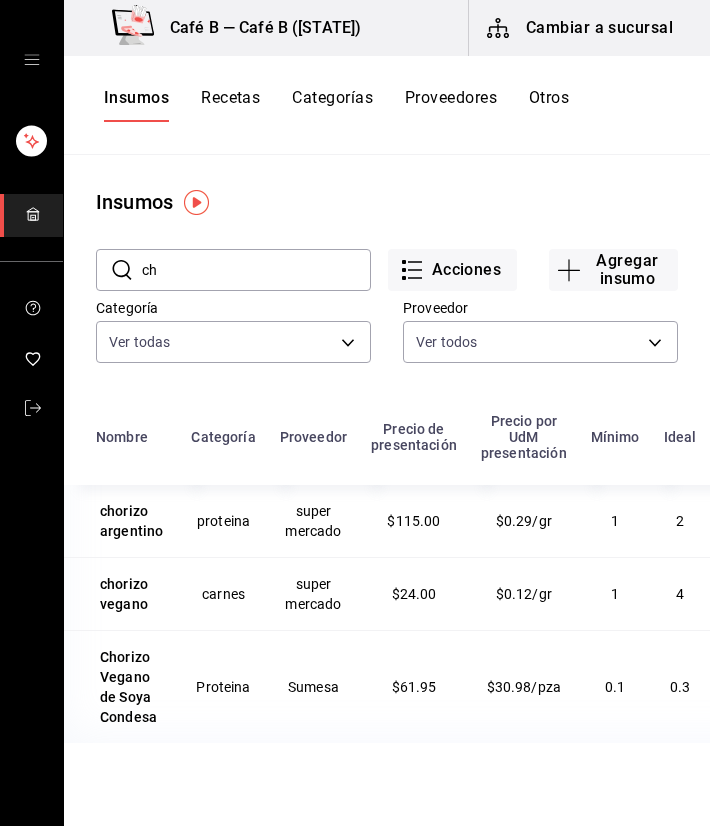 type on "c" 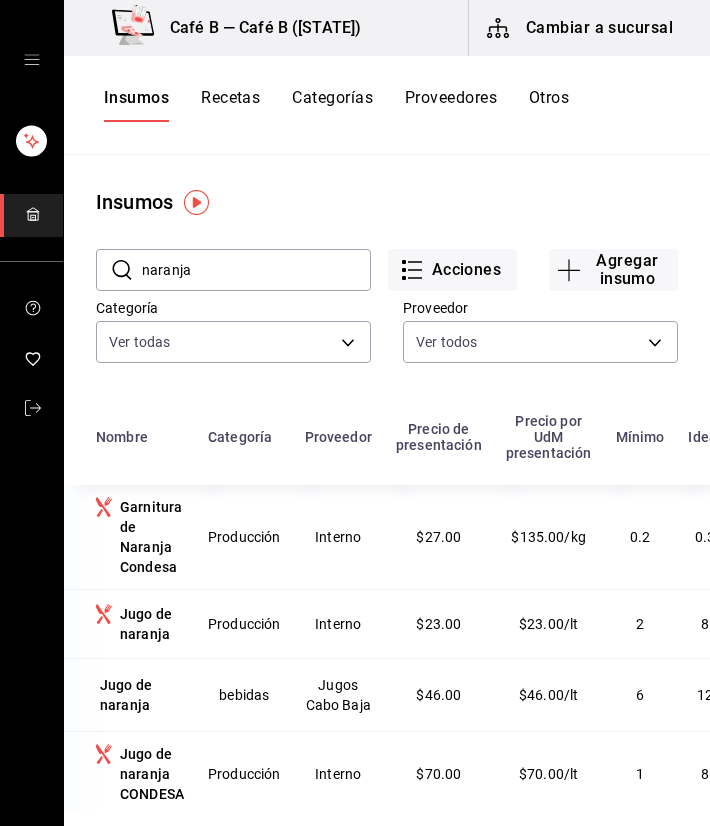 type on "naranja" 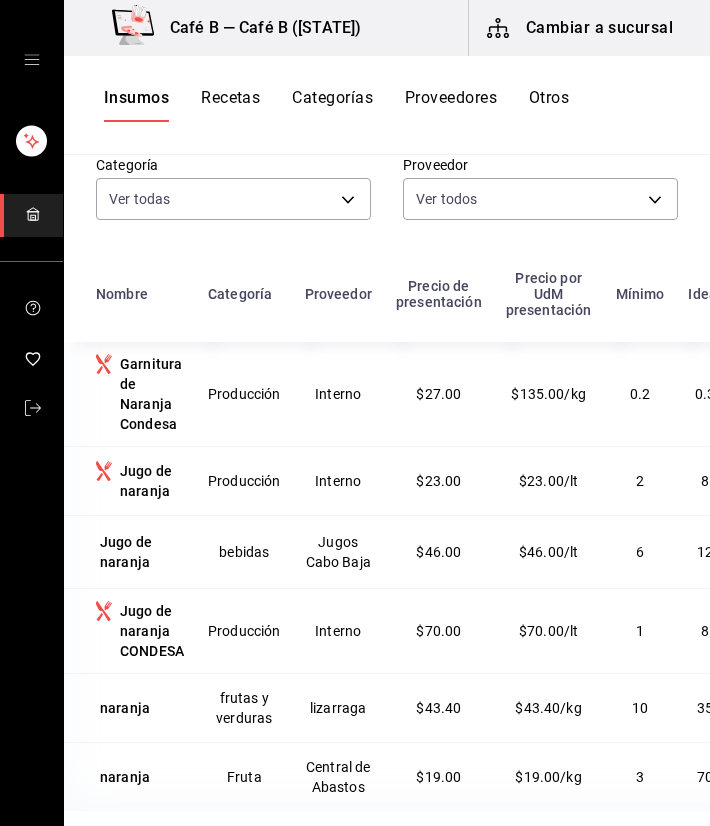 scroll, scrollTop: 246, scrollLeft: 0, axis: vertical 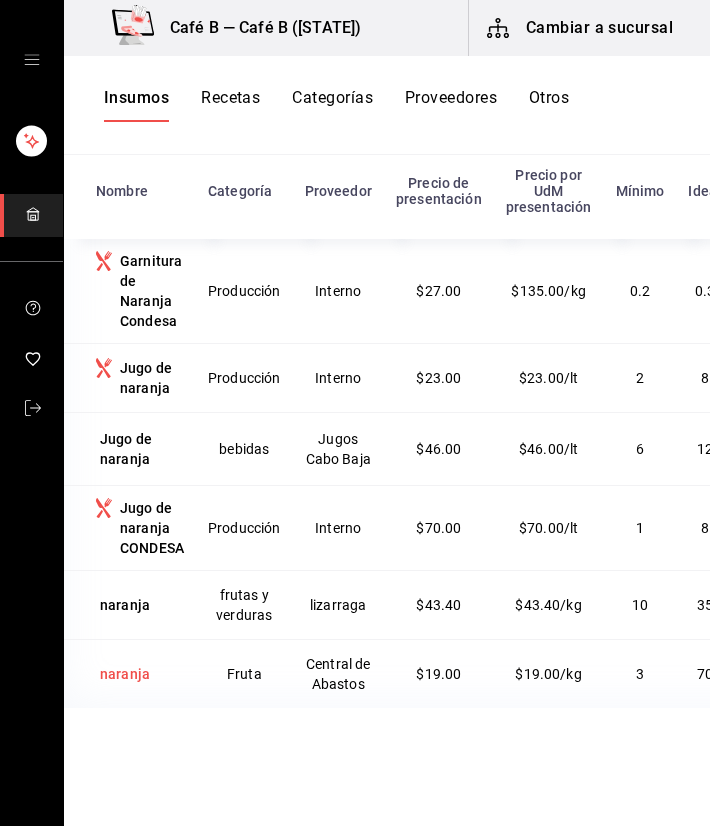 click on "naranja" at bounding box center [125, 674] 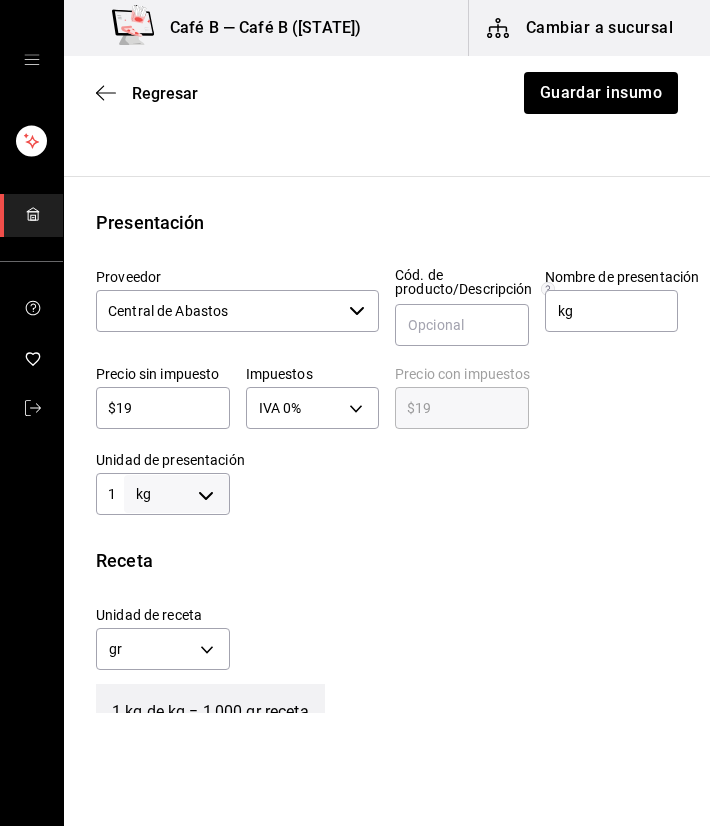 scroll, scrollTop: 331, scrollLeft: 0, axis: vertical 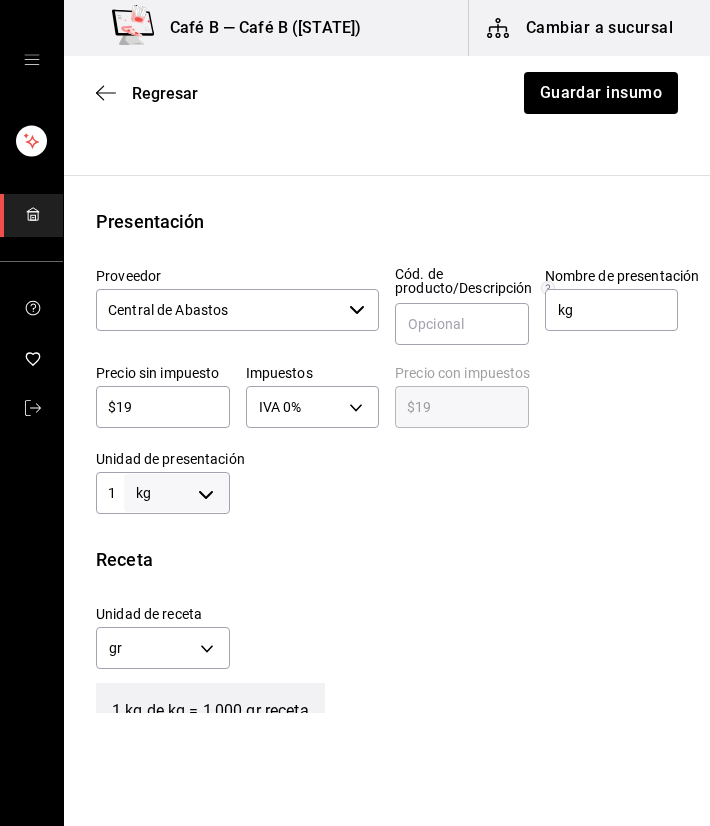 click on "$19" at bounding box center (163, 407) 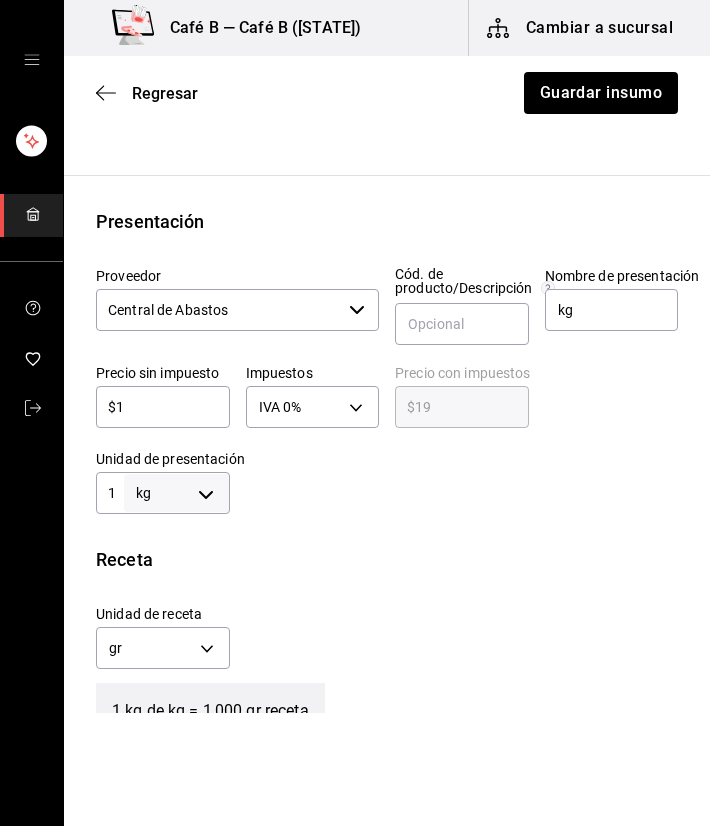 type on "$1.00" 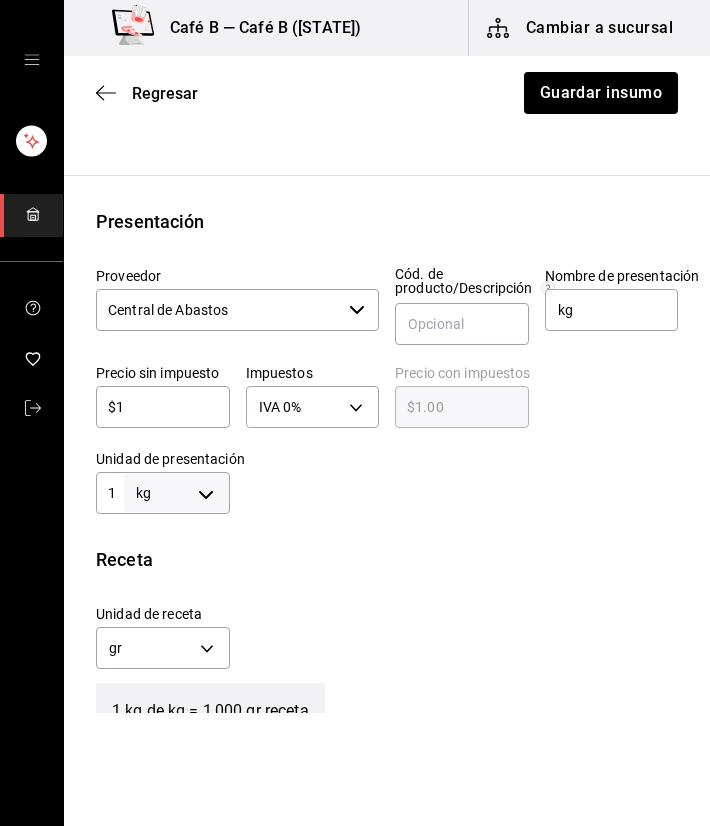 type 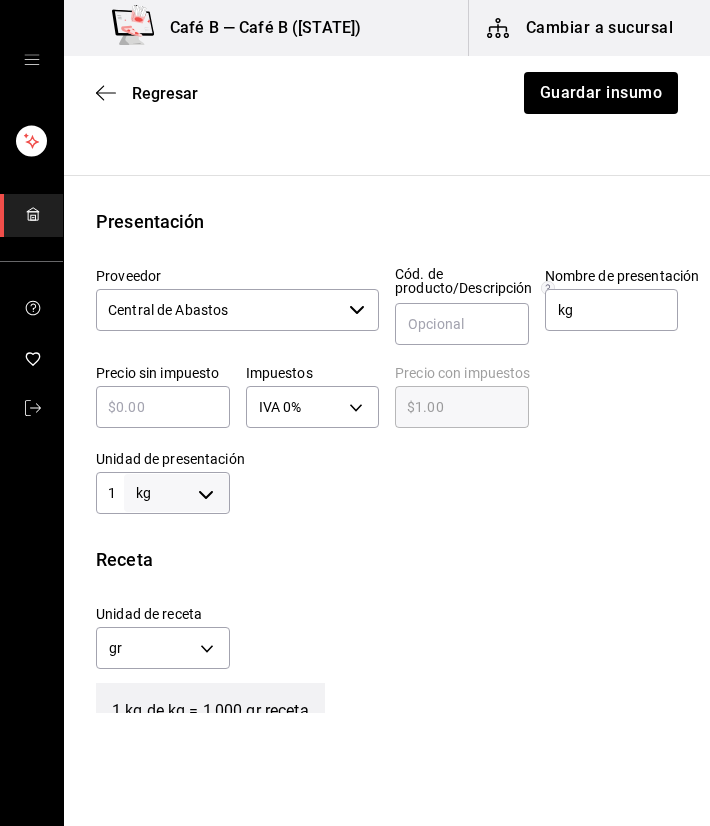 type on "$0.00" 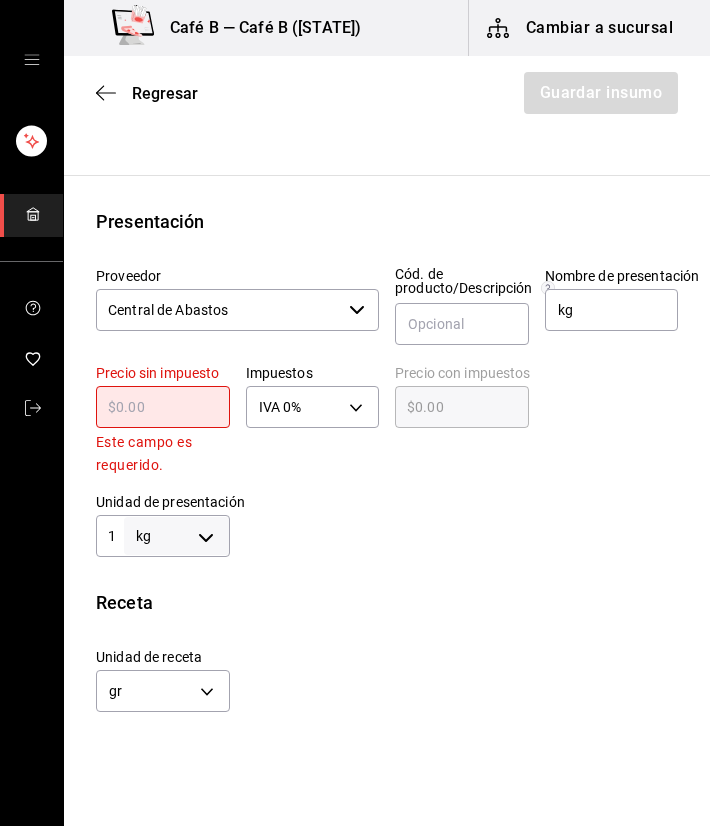 type on "$2" 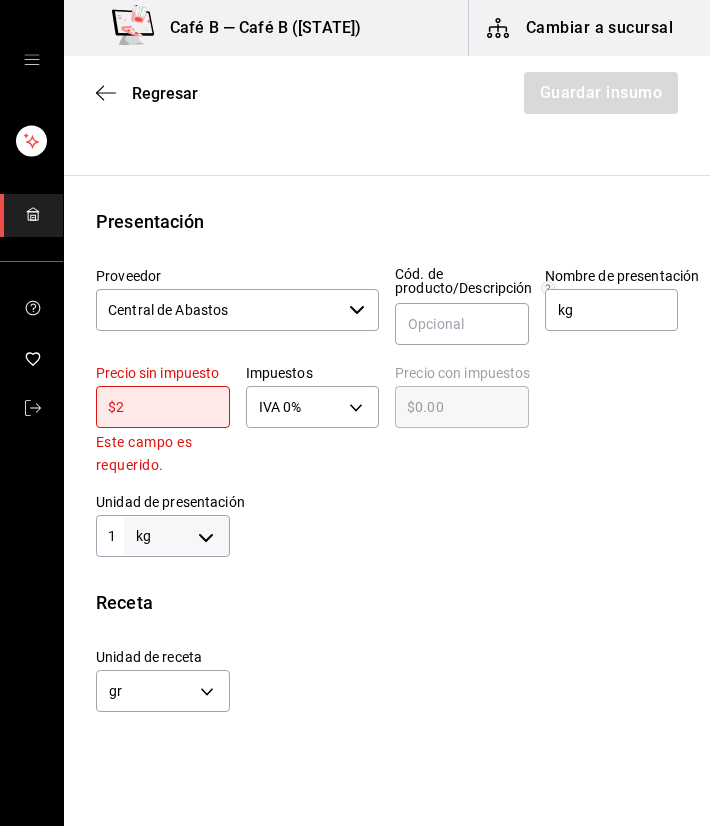 type on "$2.00" 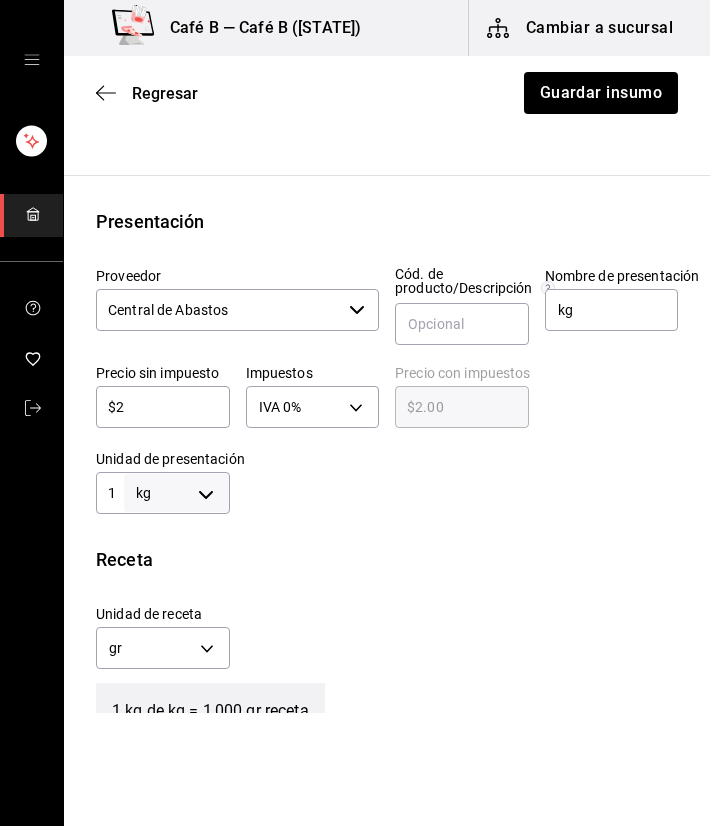 type on "$21" 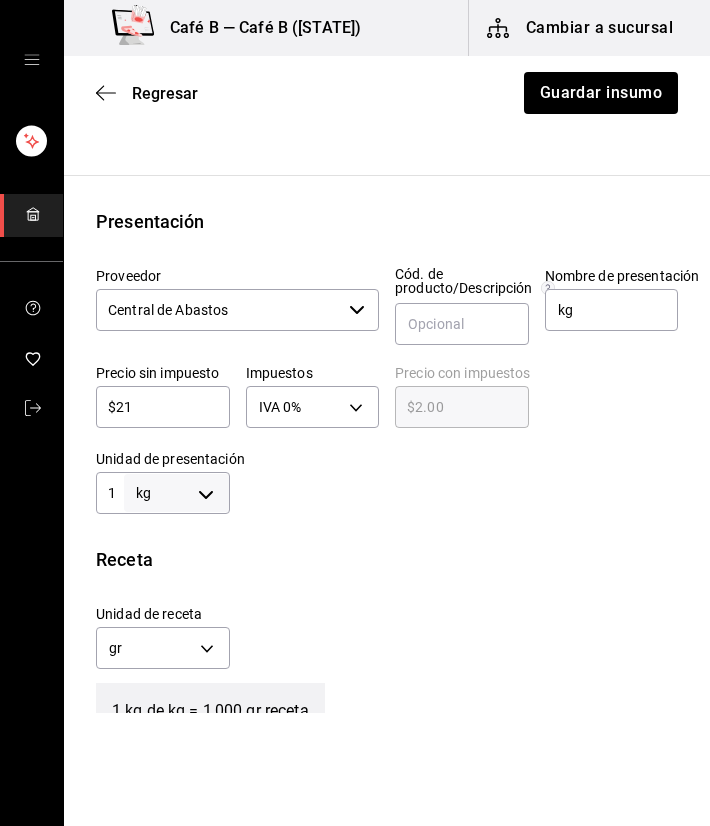 type on "$21.00" 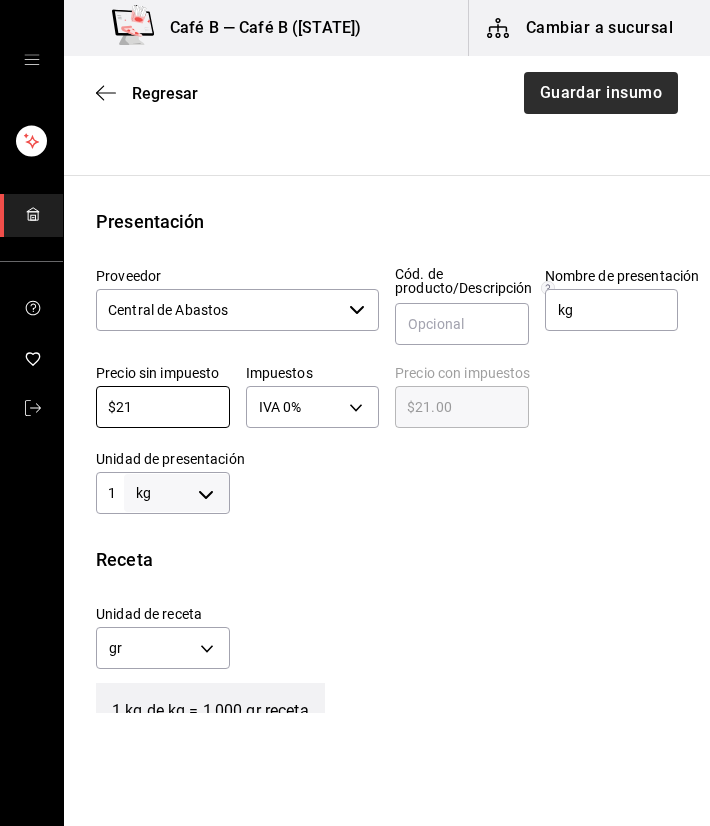 type on "$21" 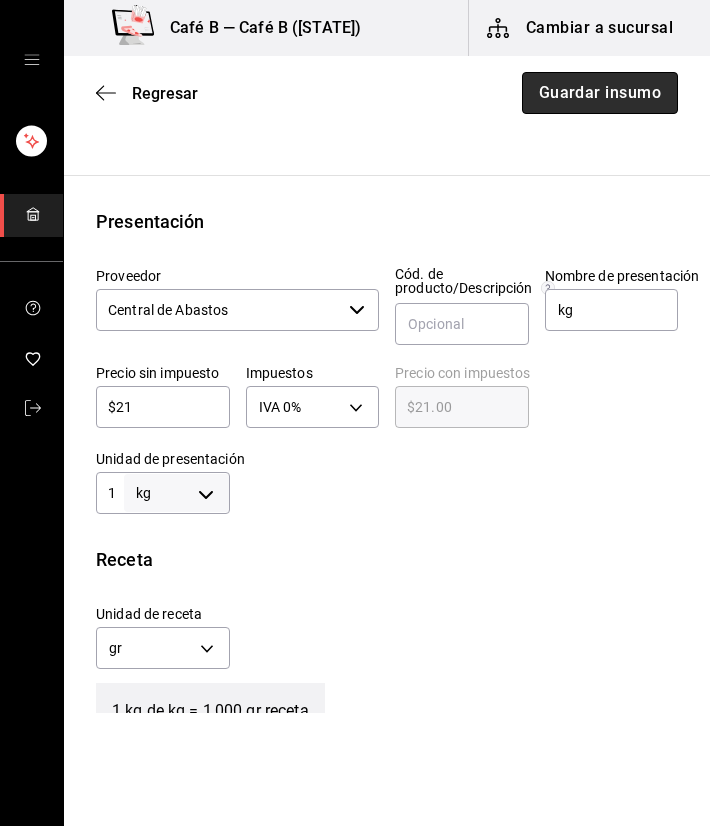 click on "Guardar insumo" at bounding box center [600, 93] 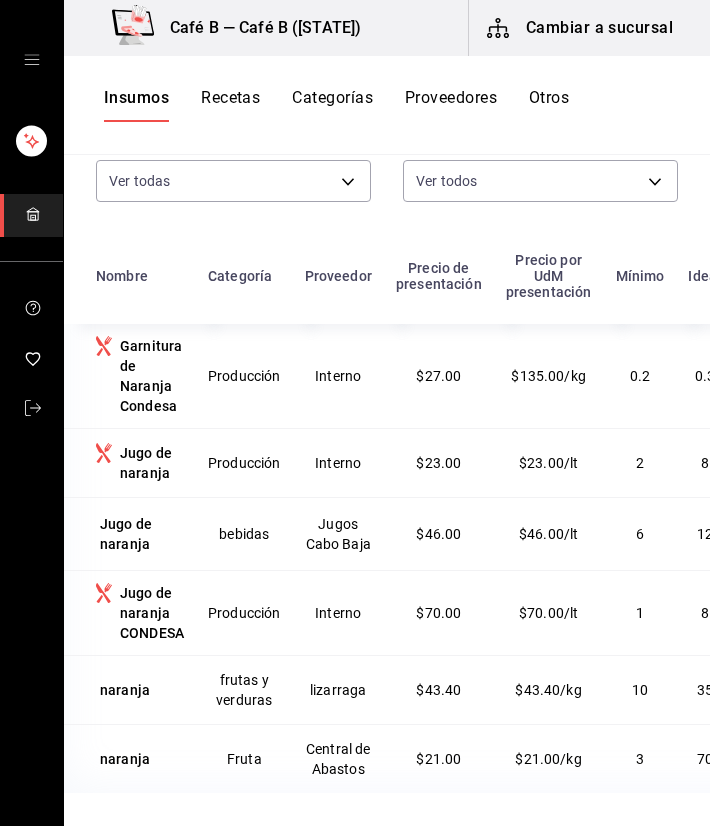 scroll, scrollTop: 246, scrollLeft: 0, axis: vertical 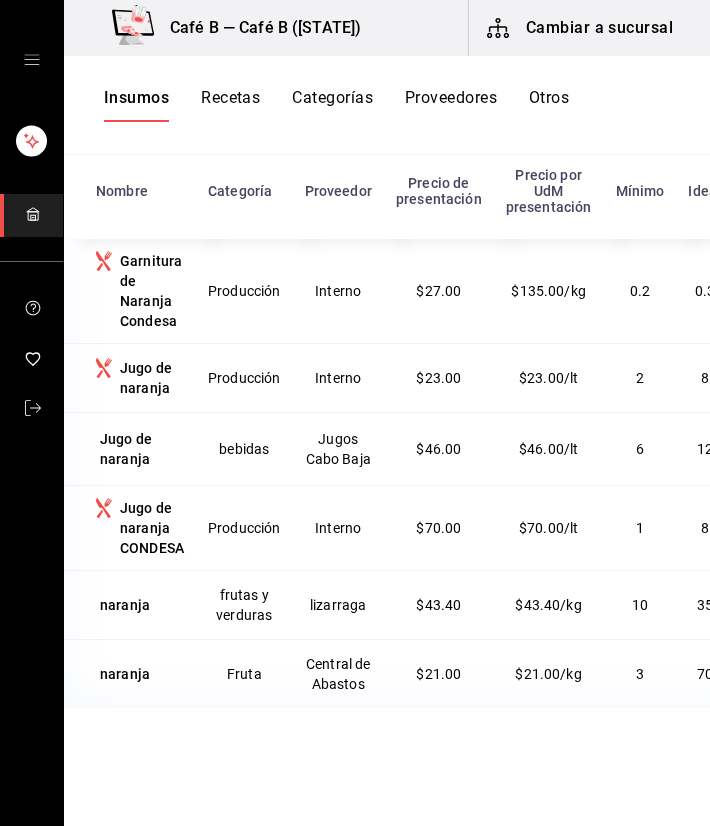 click on "$43.40/kg" at bounding box center [549, 604] 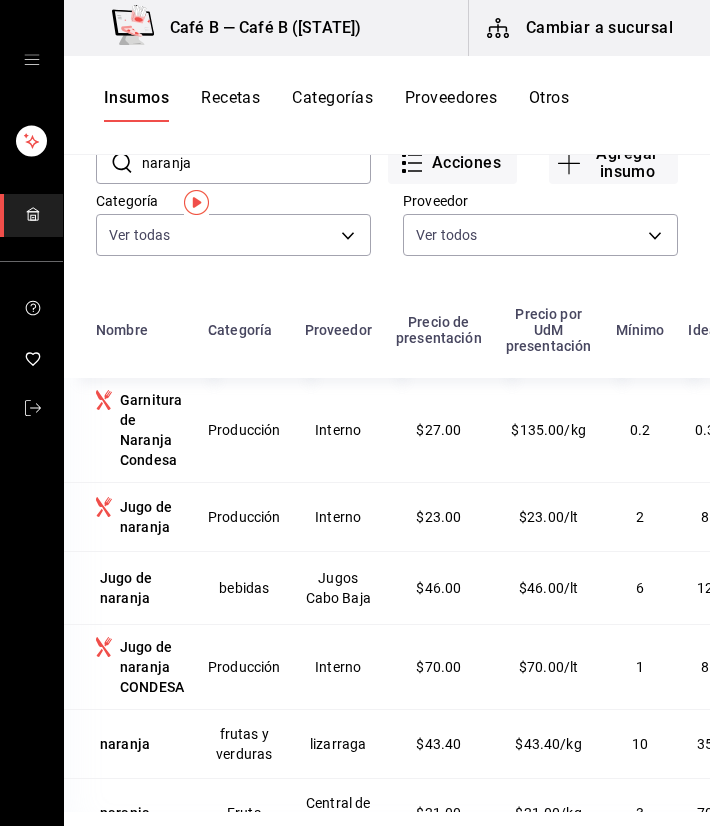 scroll, scrollTop: 0, scrollLeft: 0, axis: both 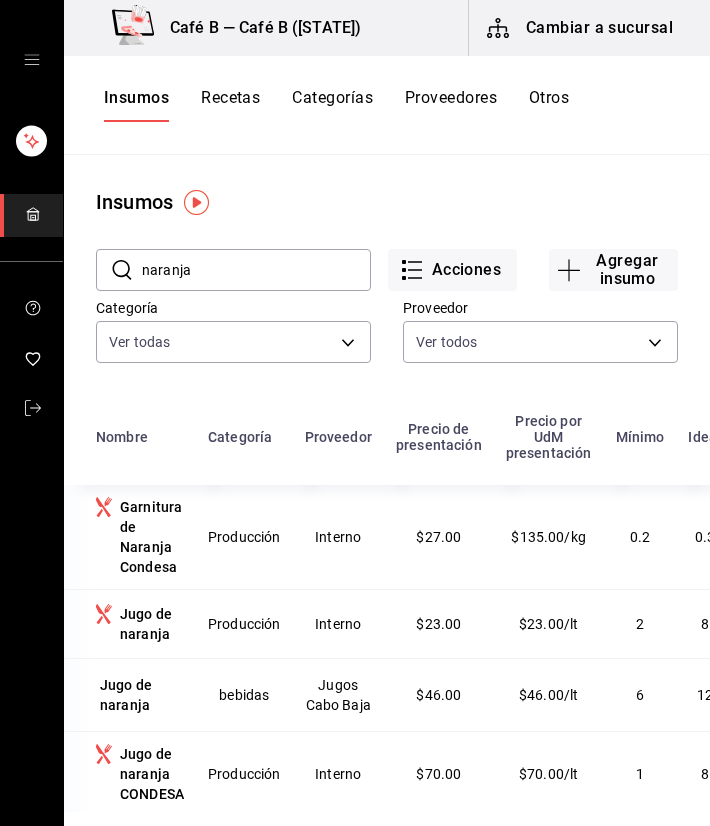 click on "naranja" at bounding box center (256, 270) 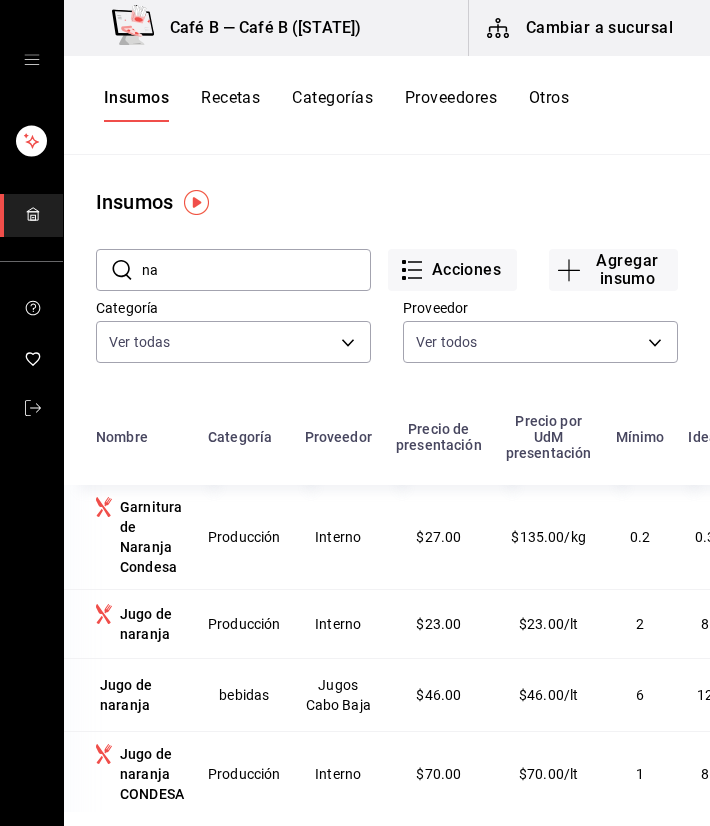 type on "n" 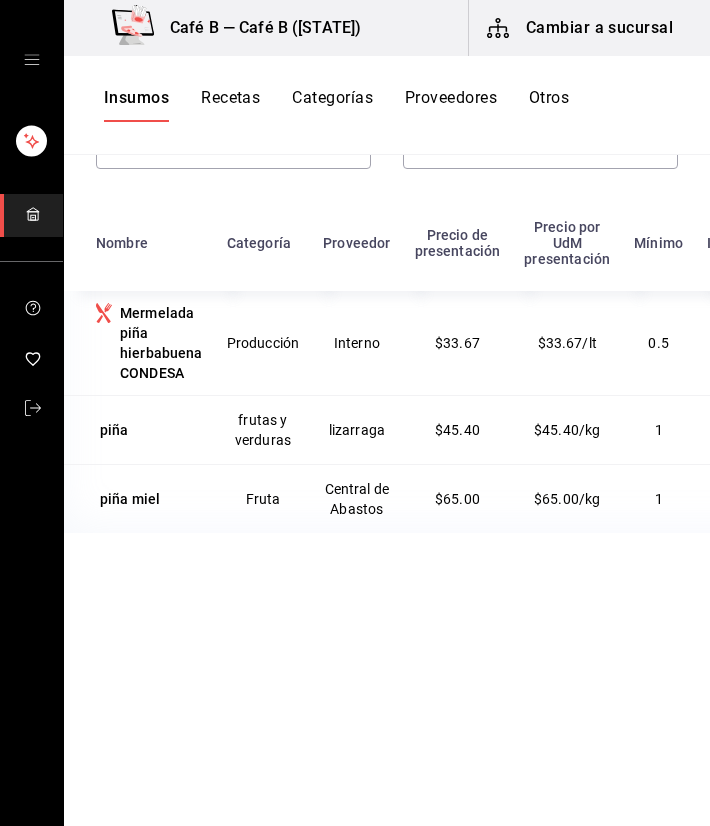 scroll, scrollTop: 246, scrollLeft: 0, axis: vertical 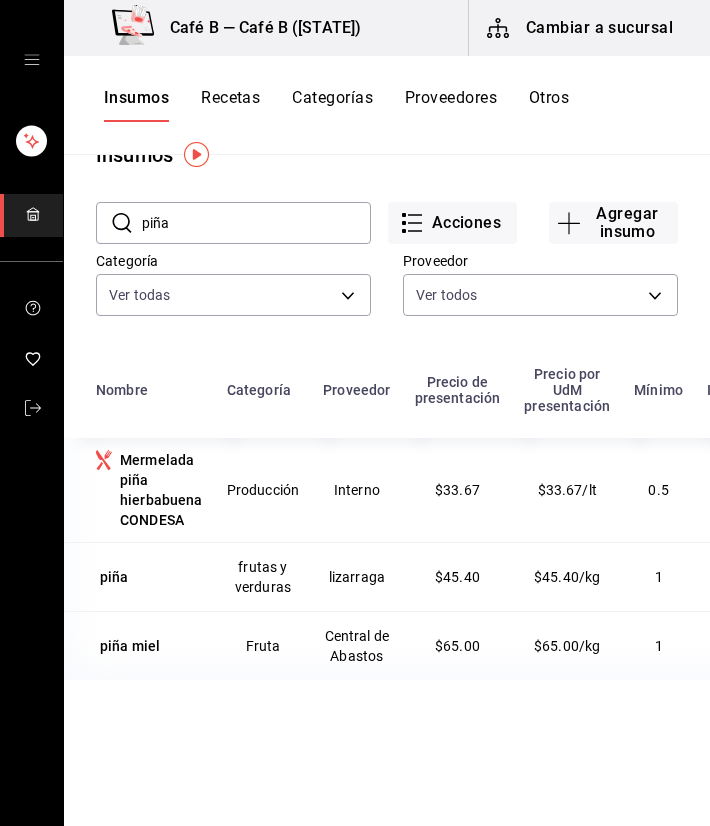 click on "piña" at bounding box center [256, 223] 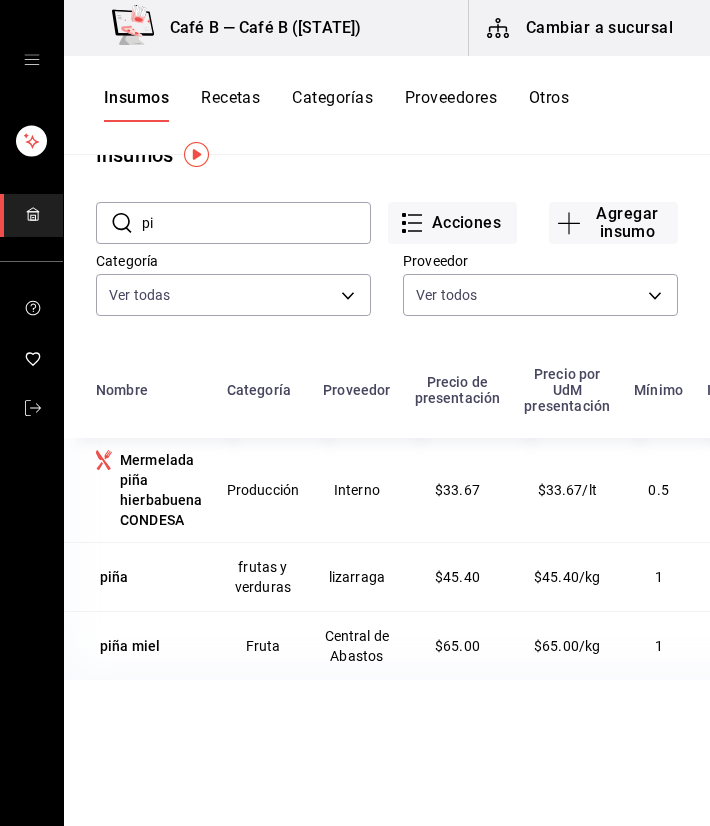 type on "p" 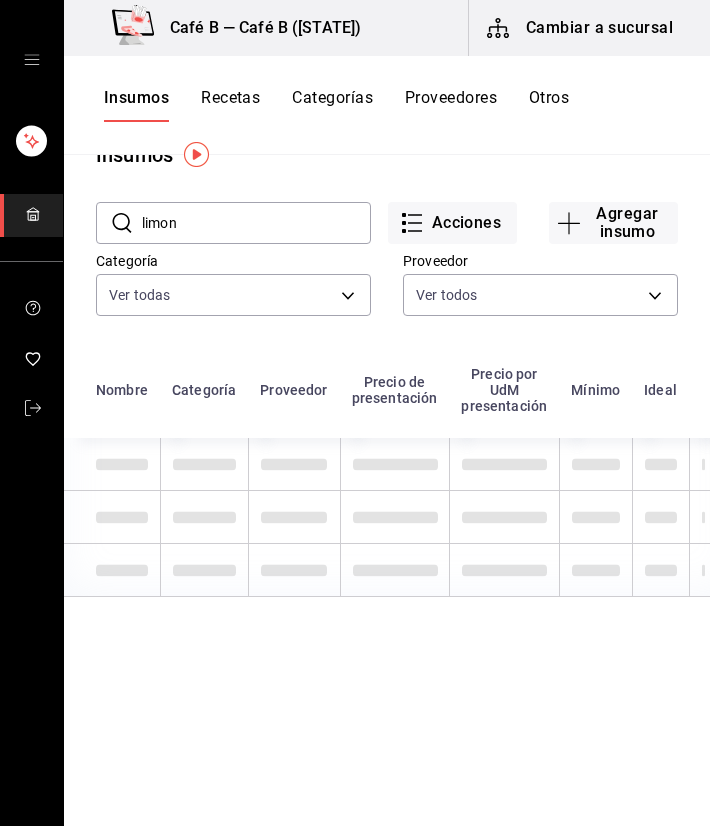 type on "limon" 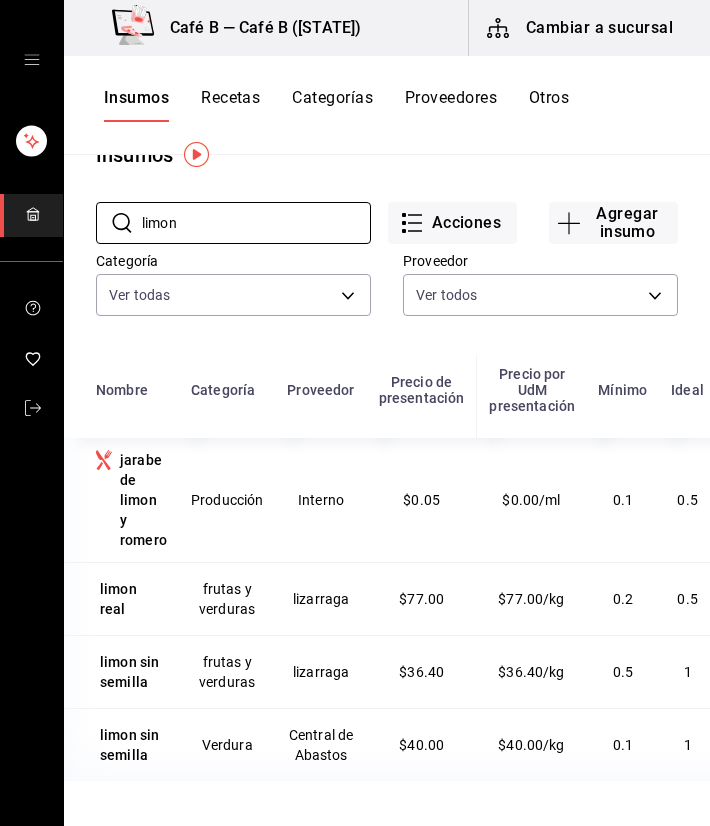 click on "$36.40/kg" at bounding box center [532, 671] 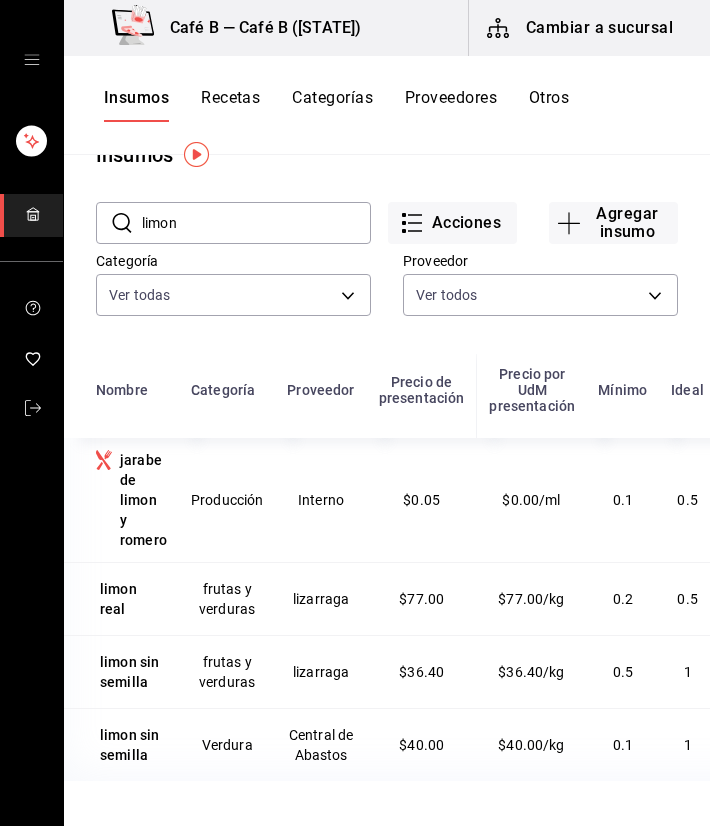 scroll, scrollTop: 246, scrollLeft: 0, axis: vertical 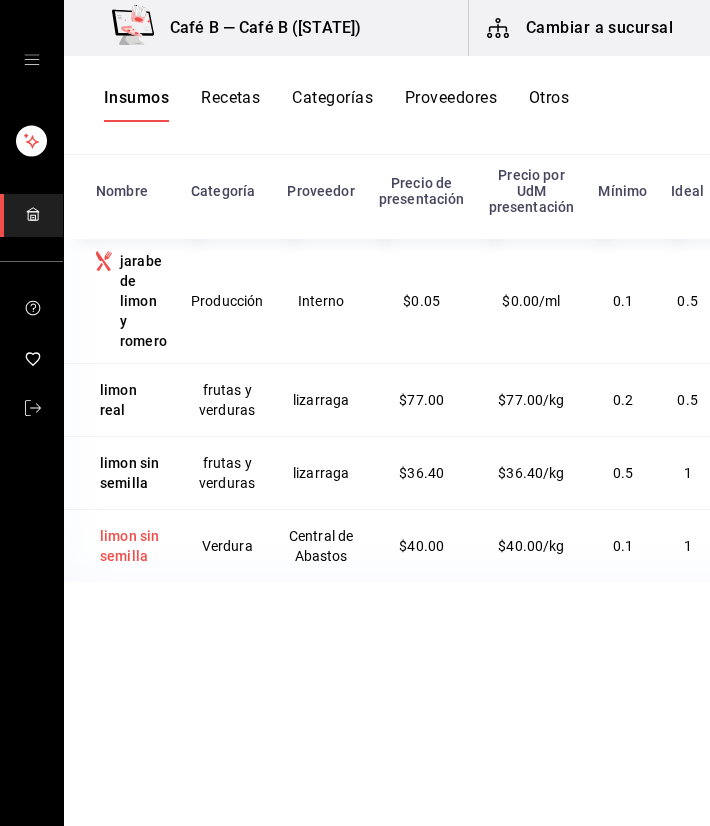 click on "limon sin semilla" at bounding box center (131, 546) 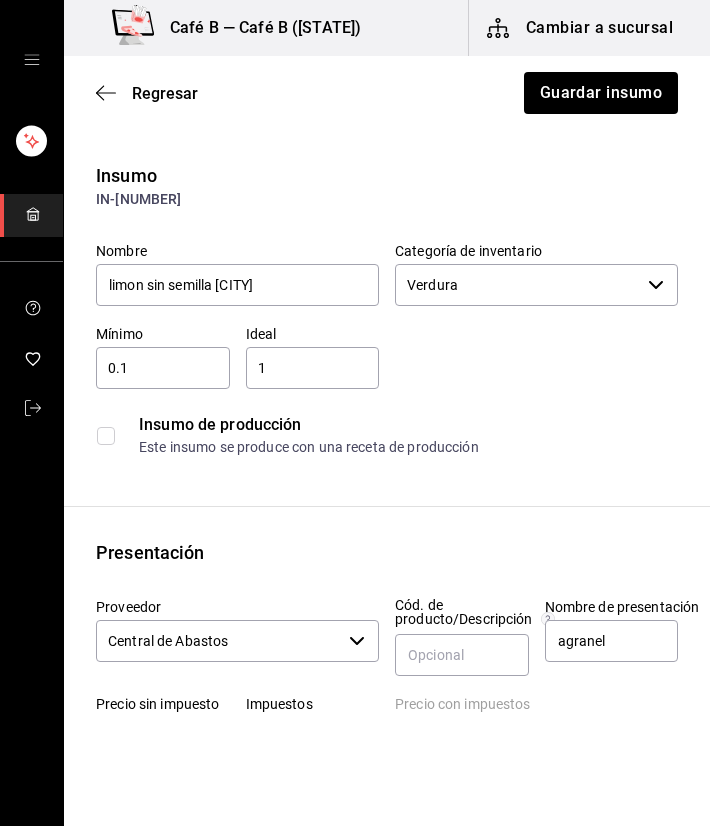 type on "limon sin semilla Condesa" 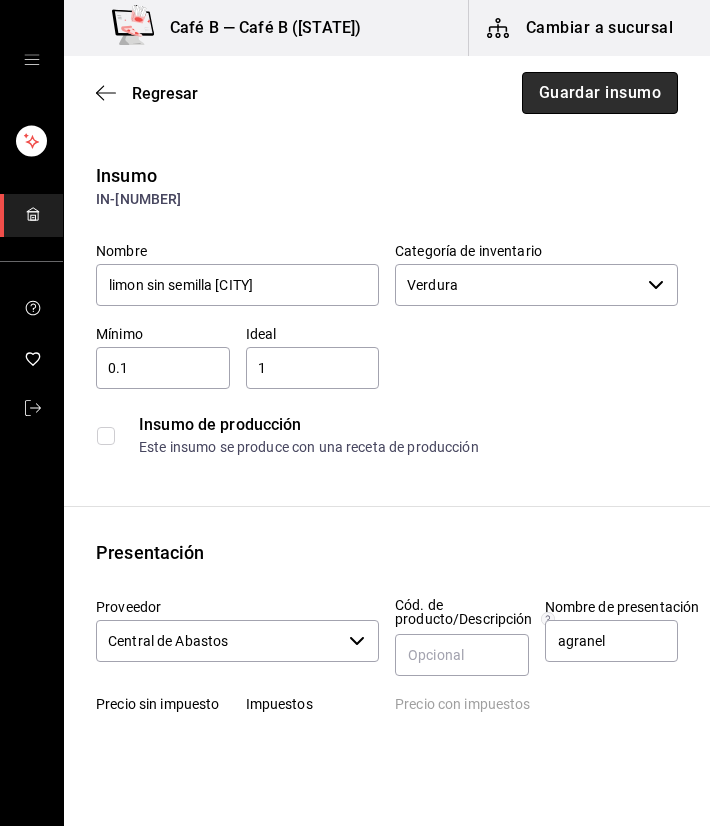 click on "Guardar insumo" at bounding box center [600, 93] 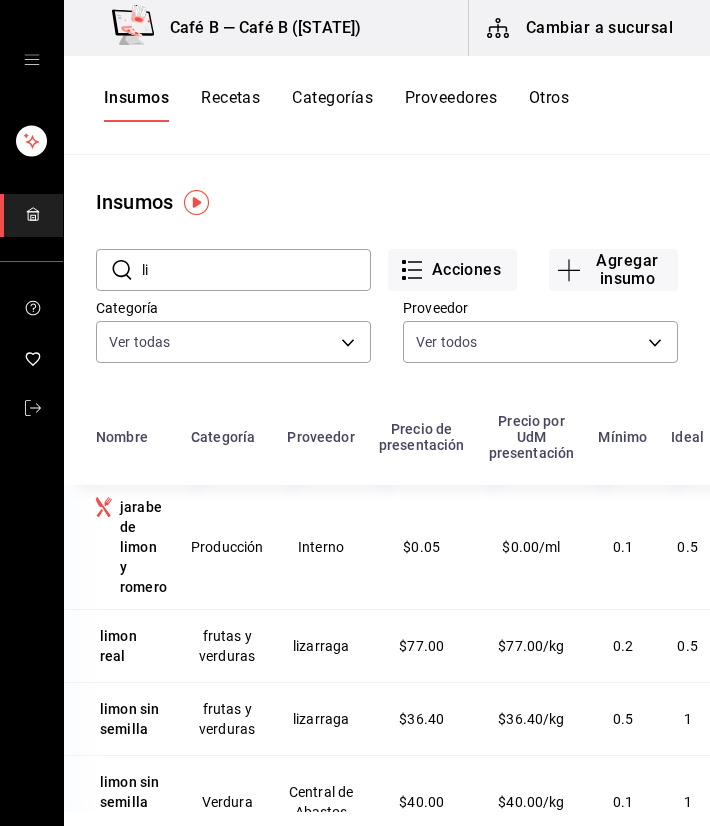 type on "l" 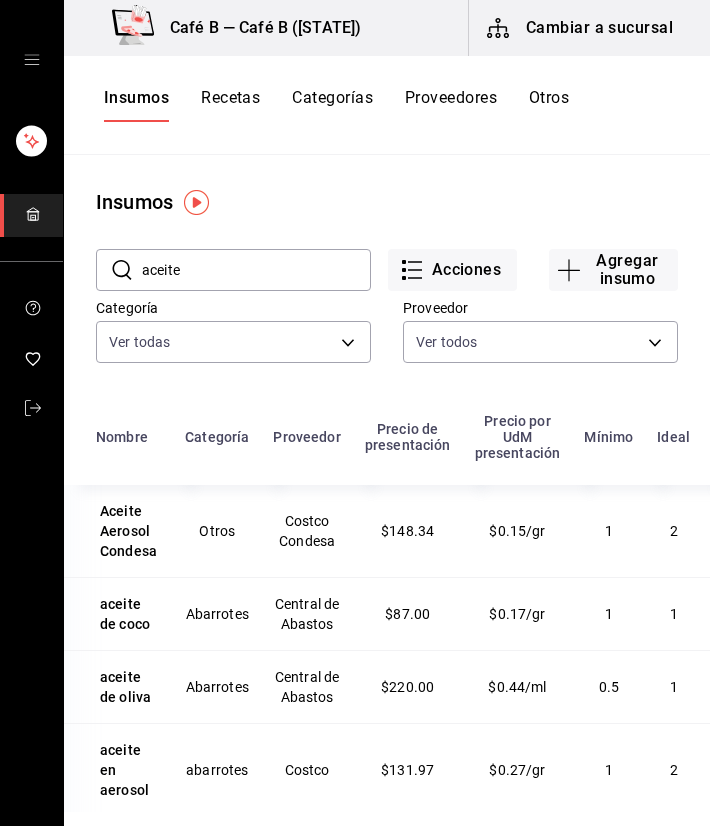 type on "aceite" 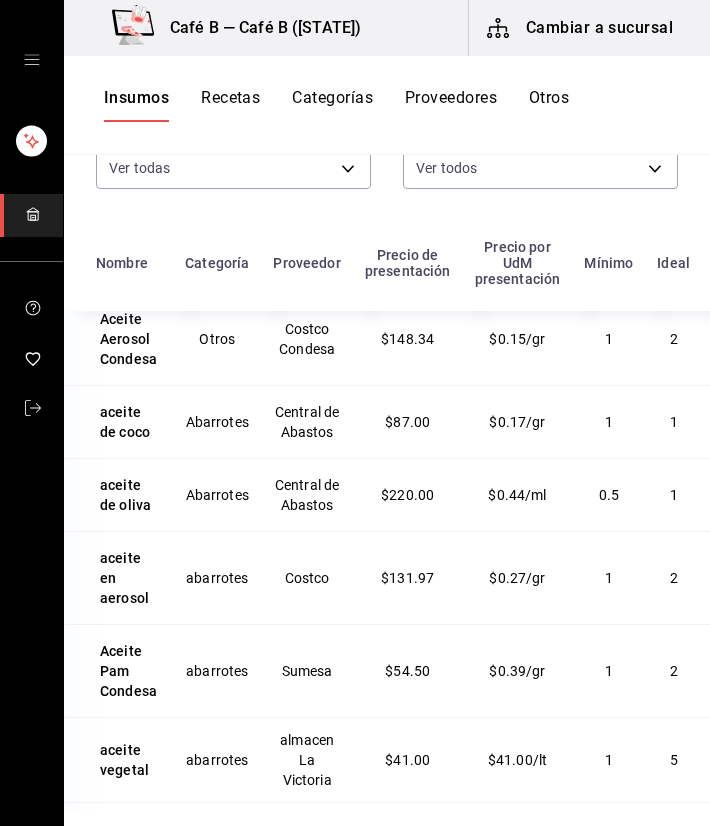 scroll, scrollTop: 246, scrollLeft: 0, axis: vertical 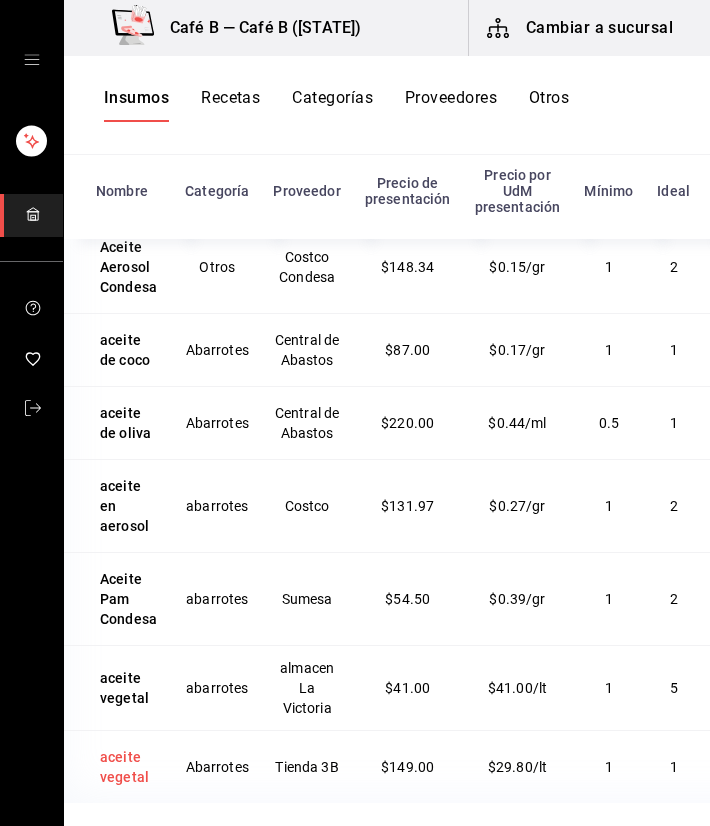 click on "aceite vegetal" at bounding box center [128, 767] 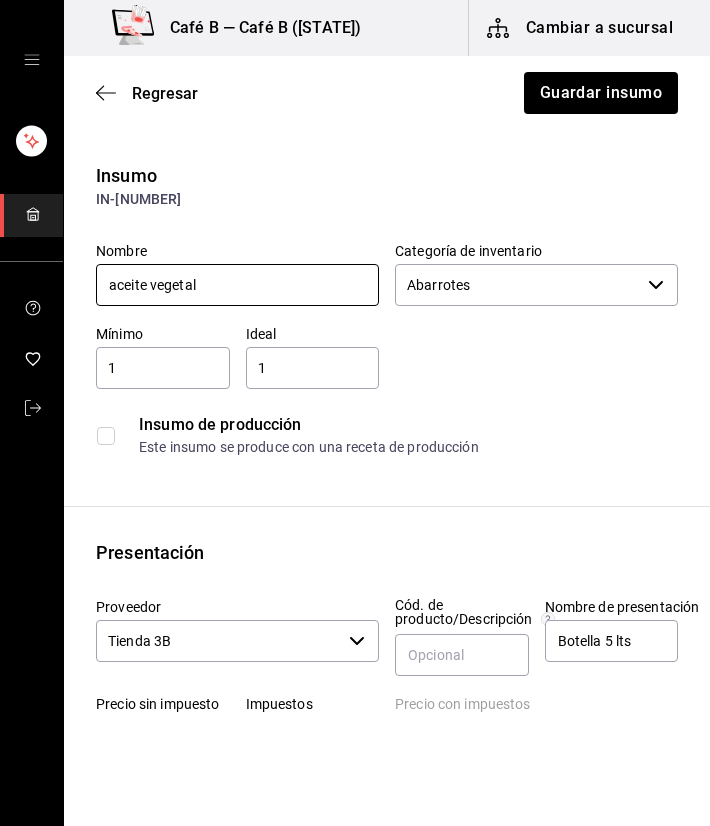 click on "aceite vegetal" at bounding box center [237, 285] 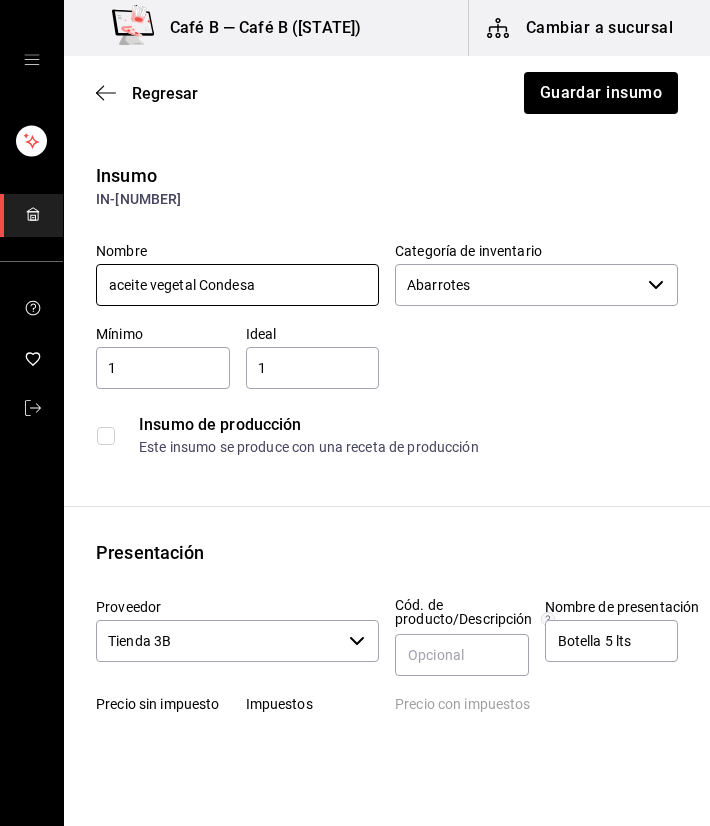 type on "aceite vegetal Condesa" 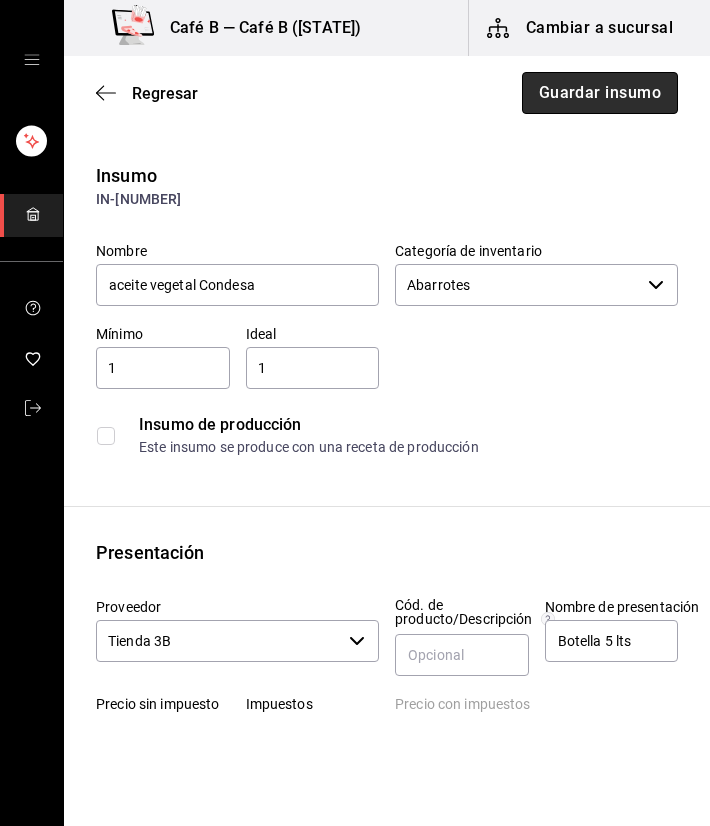 click on "Guardar insumo" at bounding box center (600, 93) 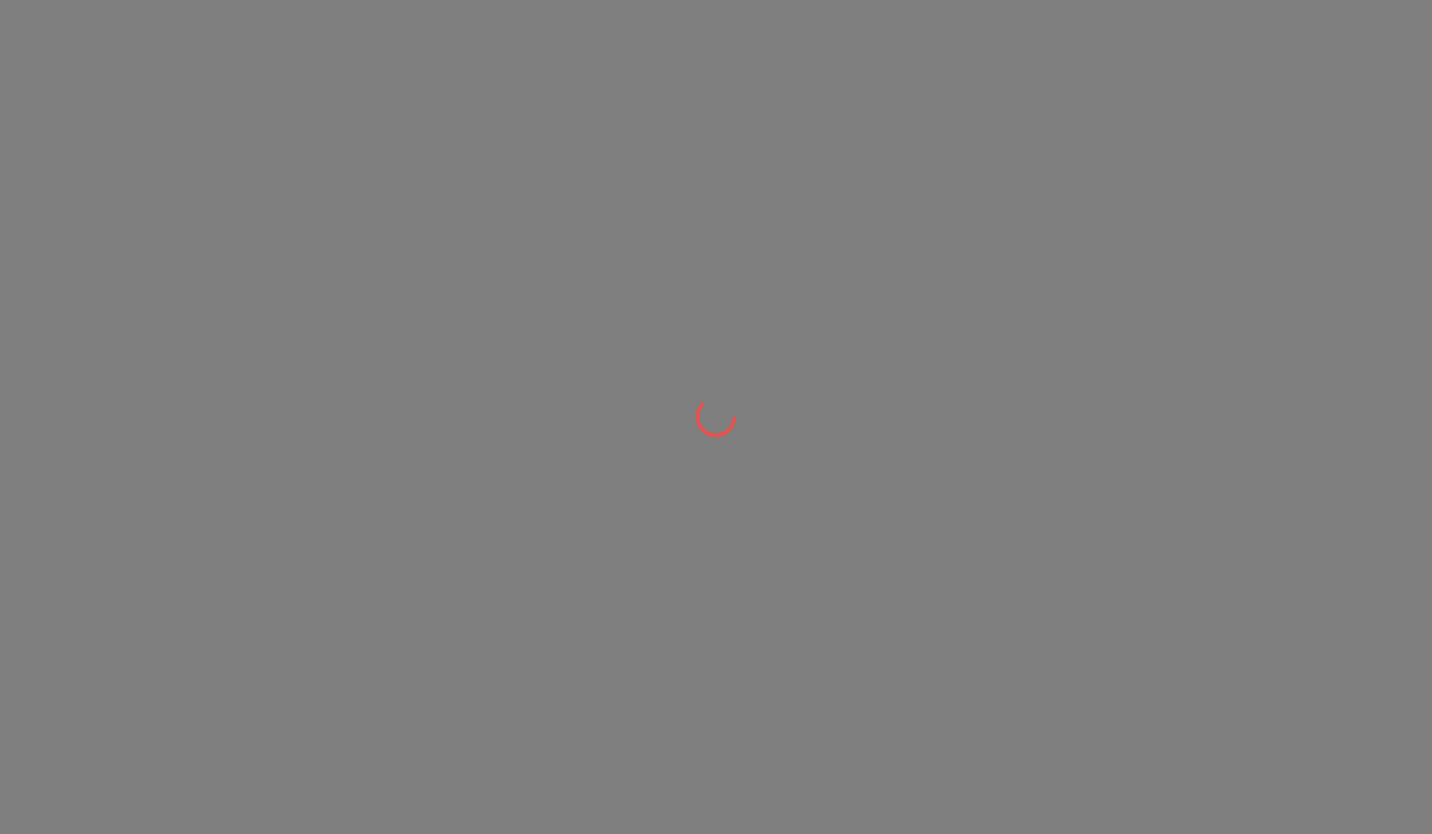 scroll, scrollTop: 0, scrollLeft: 0, axis: both 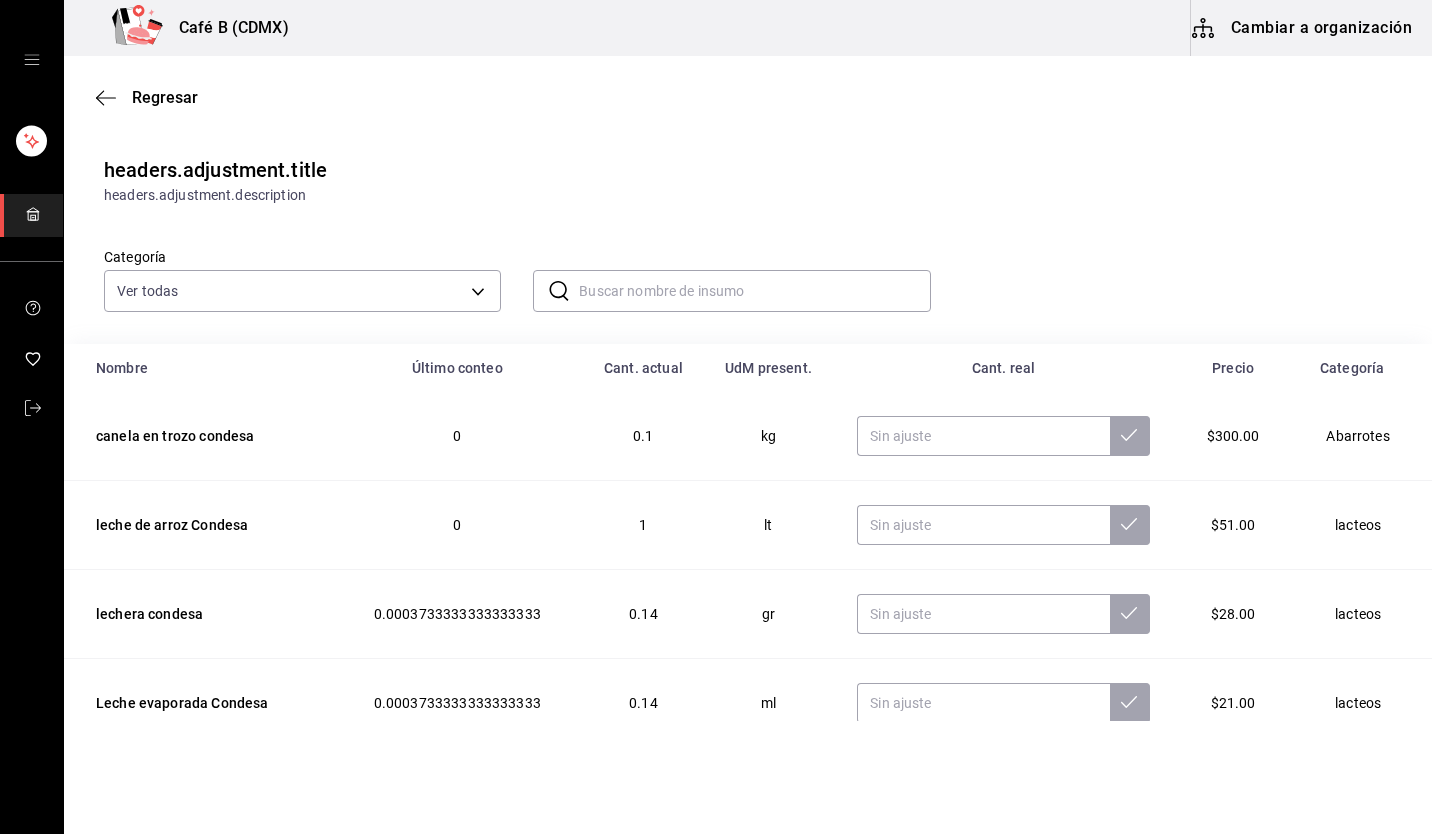 click at bounding box center (754, 291) 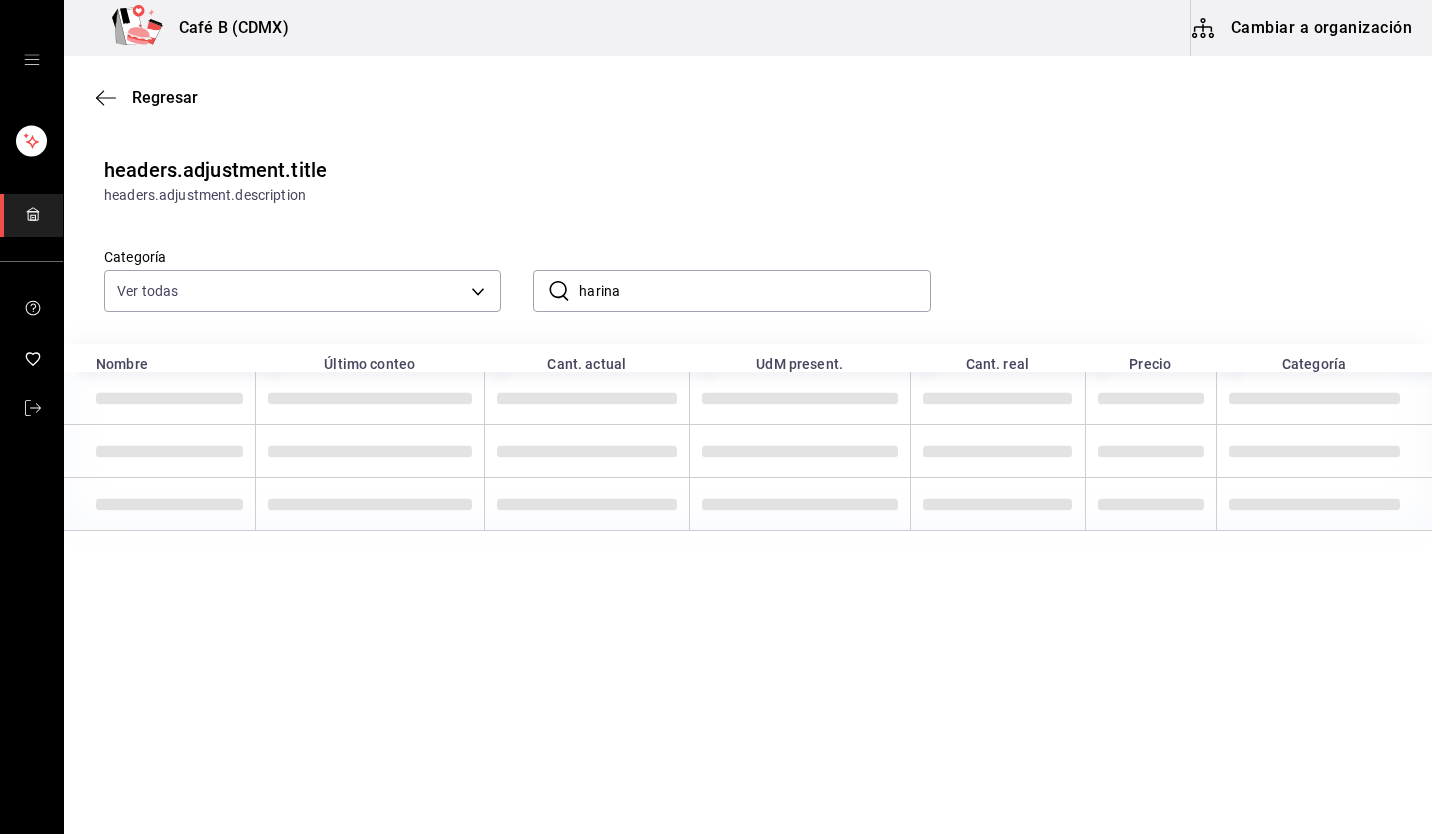 type on "harina" 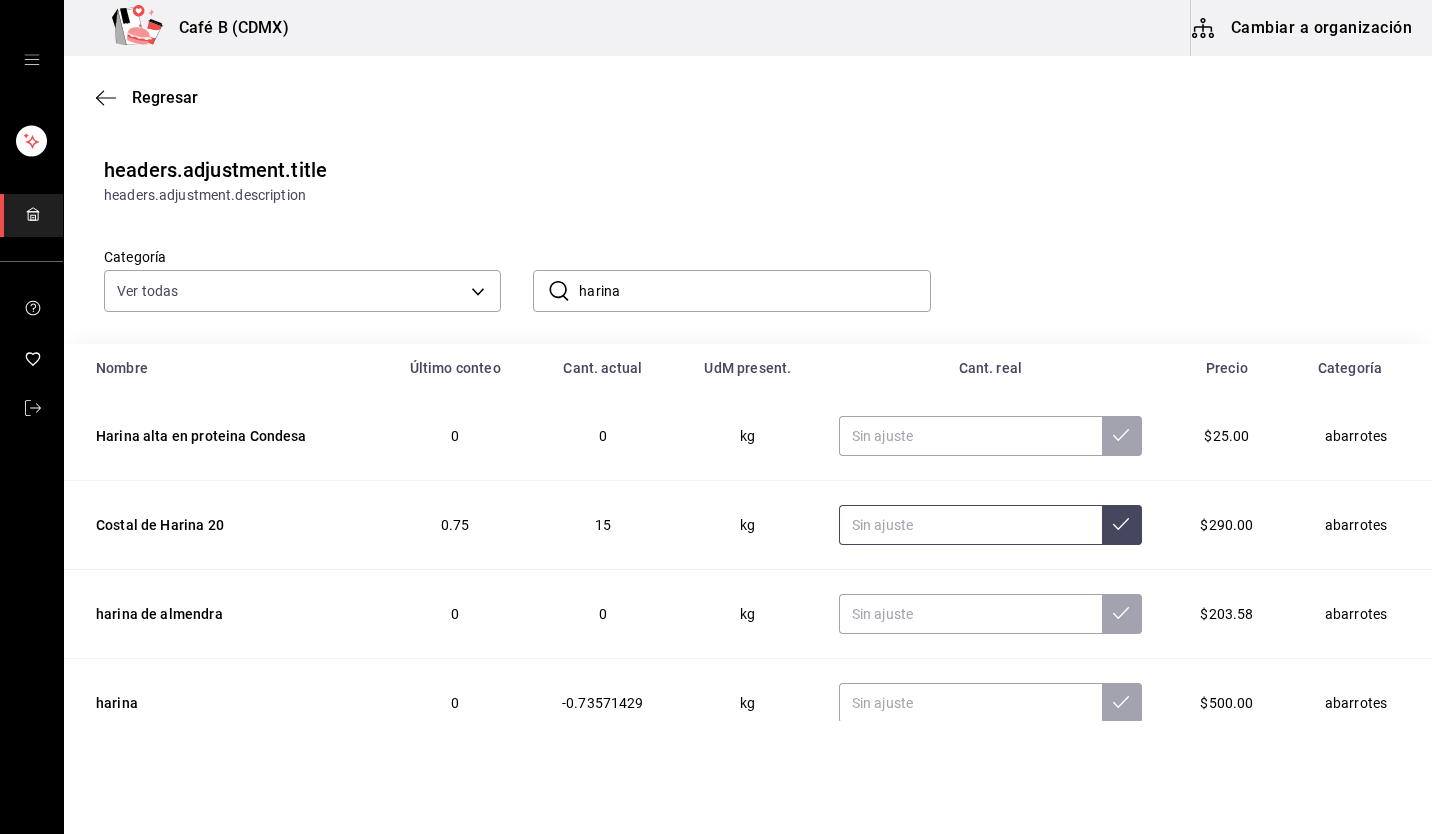 click at bounding box center (970, 525) 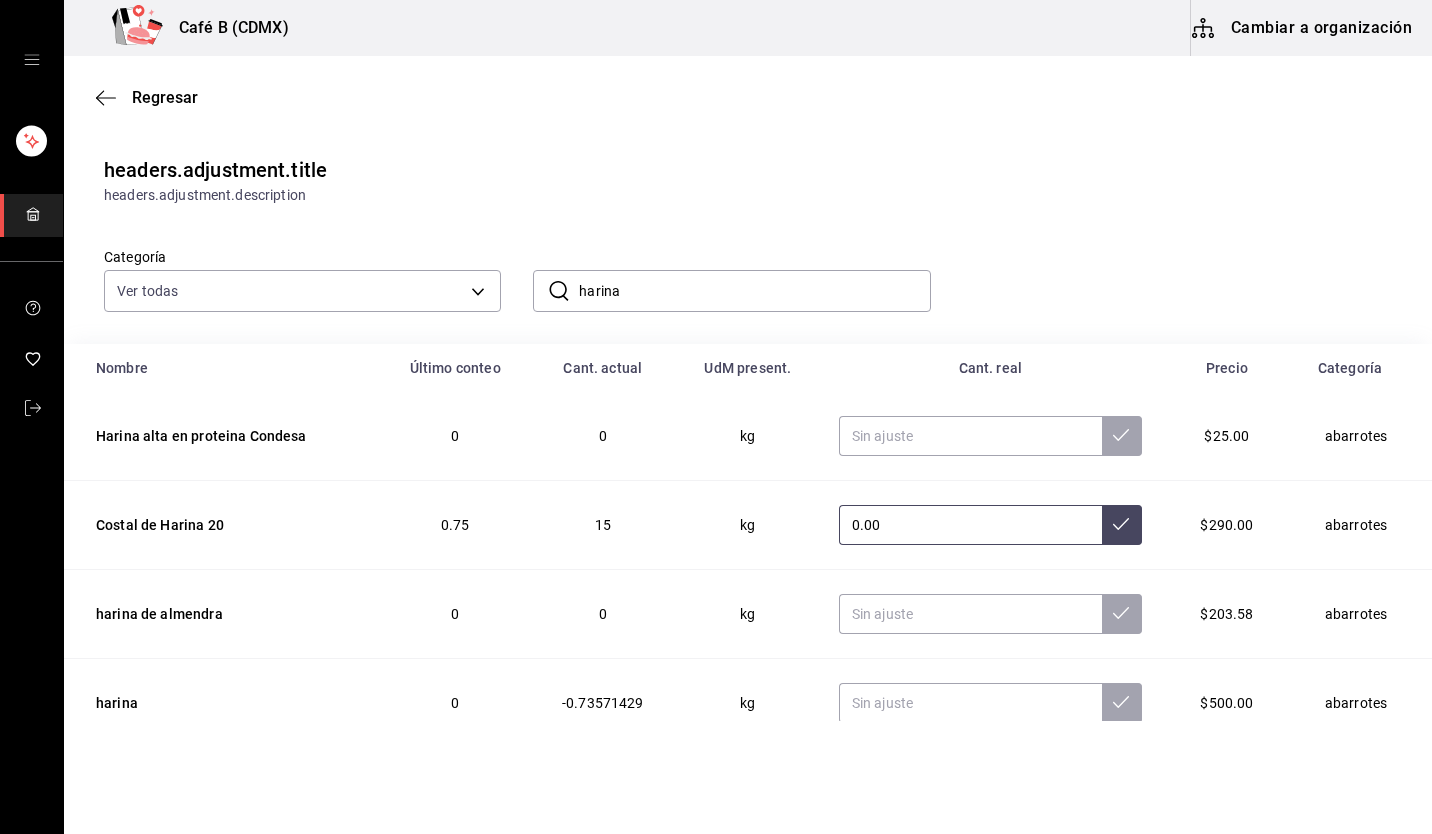 type on "0.00" 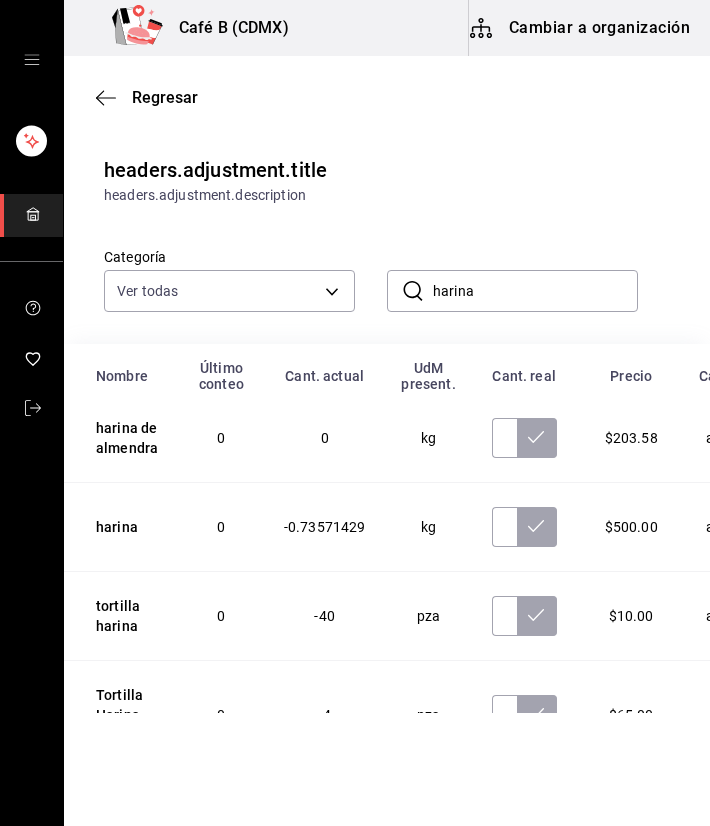 scroll, scrollTop: 269, scrollLeft: 0, axis: vertical 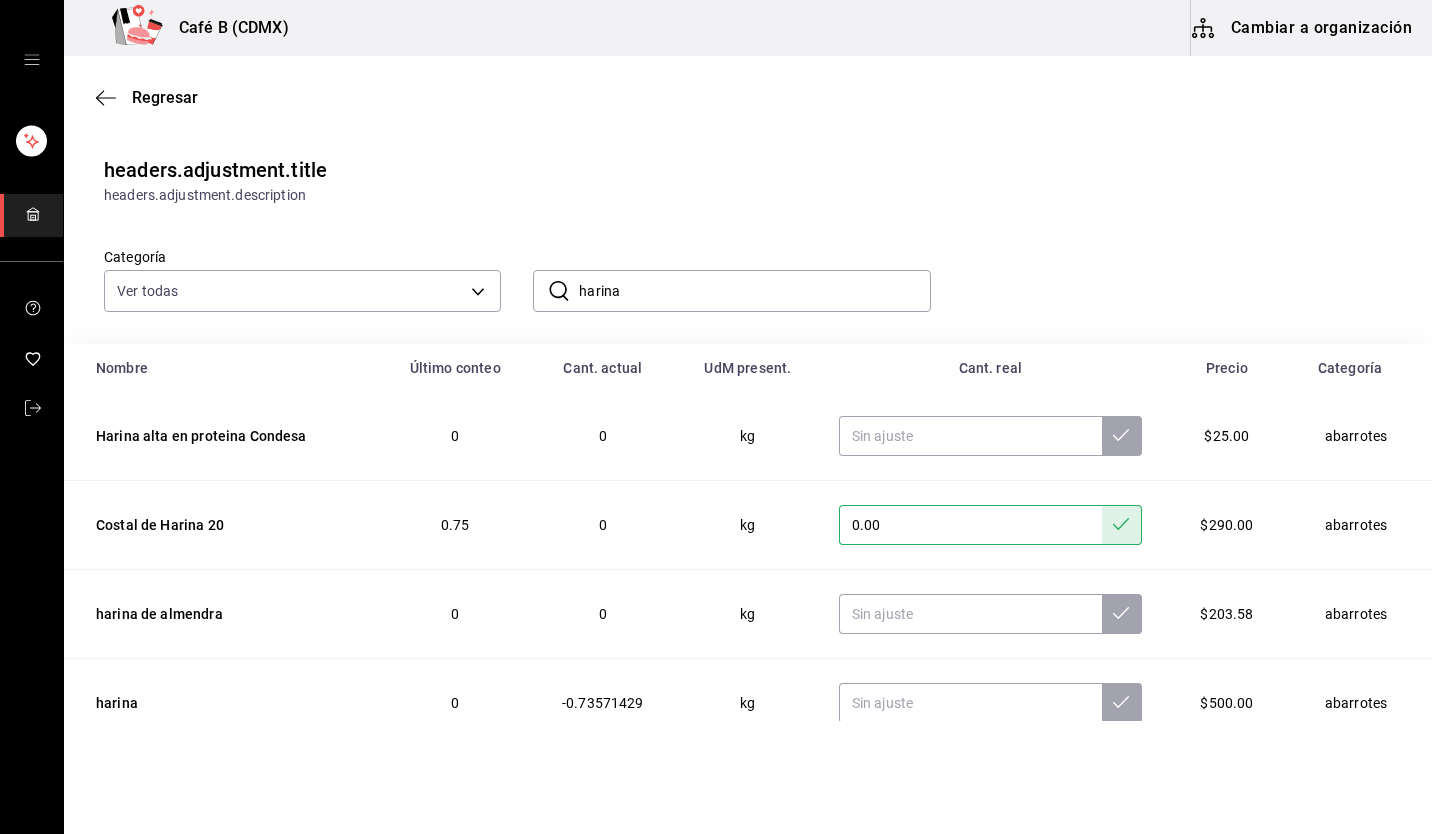 click on "harina" at bounding box center (754, 291) 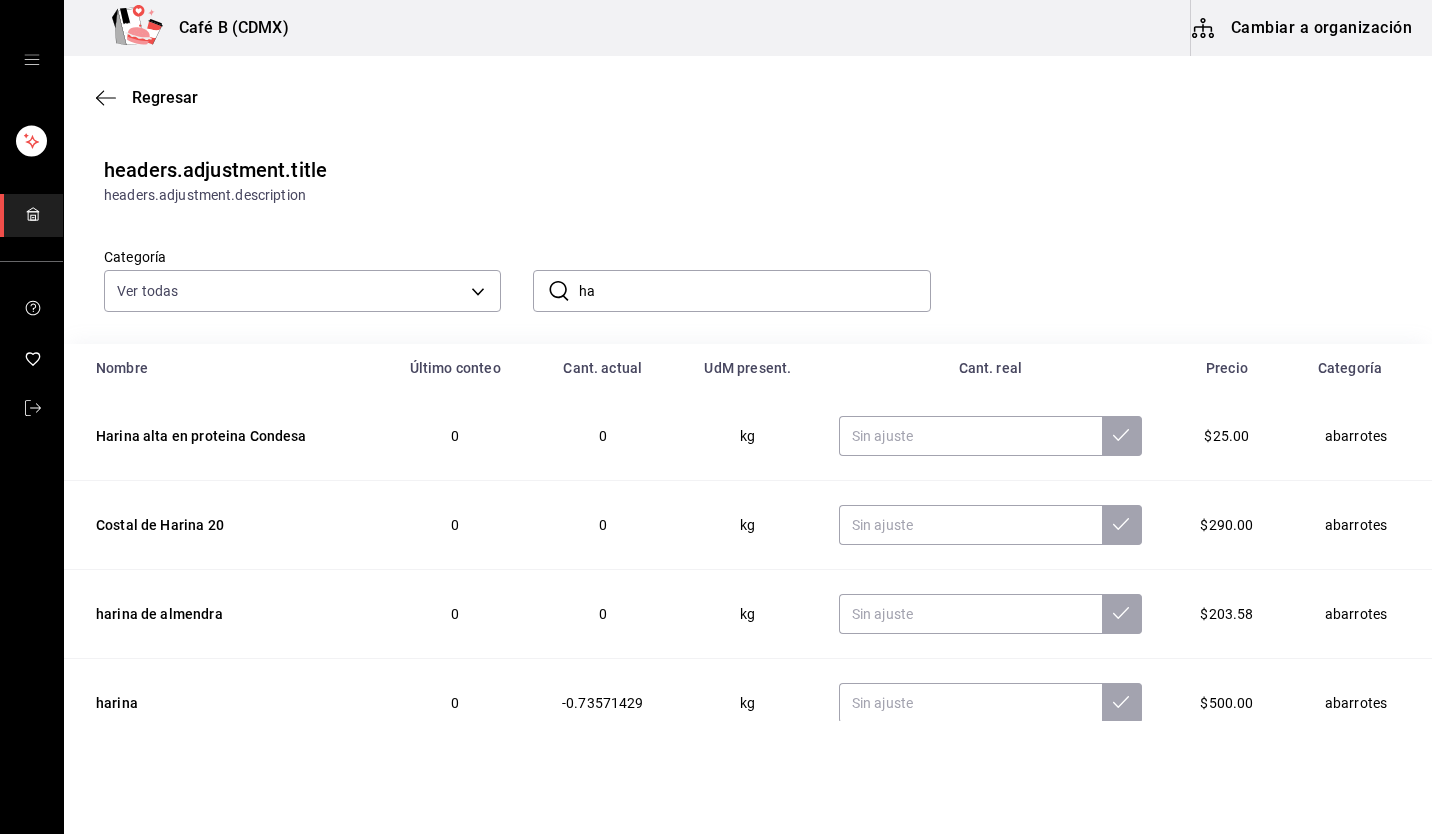 type on "h" 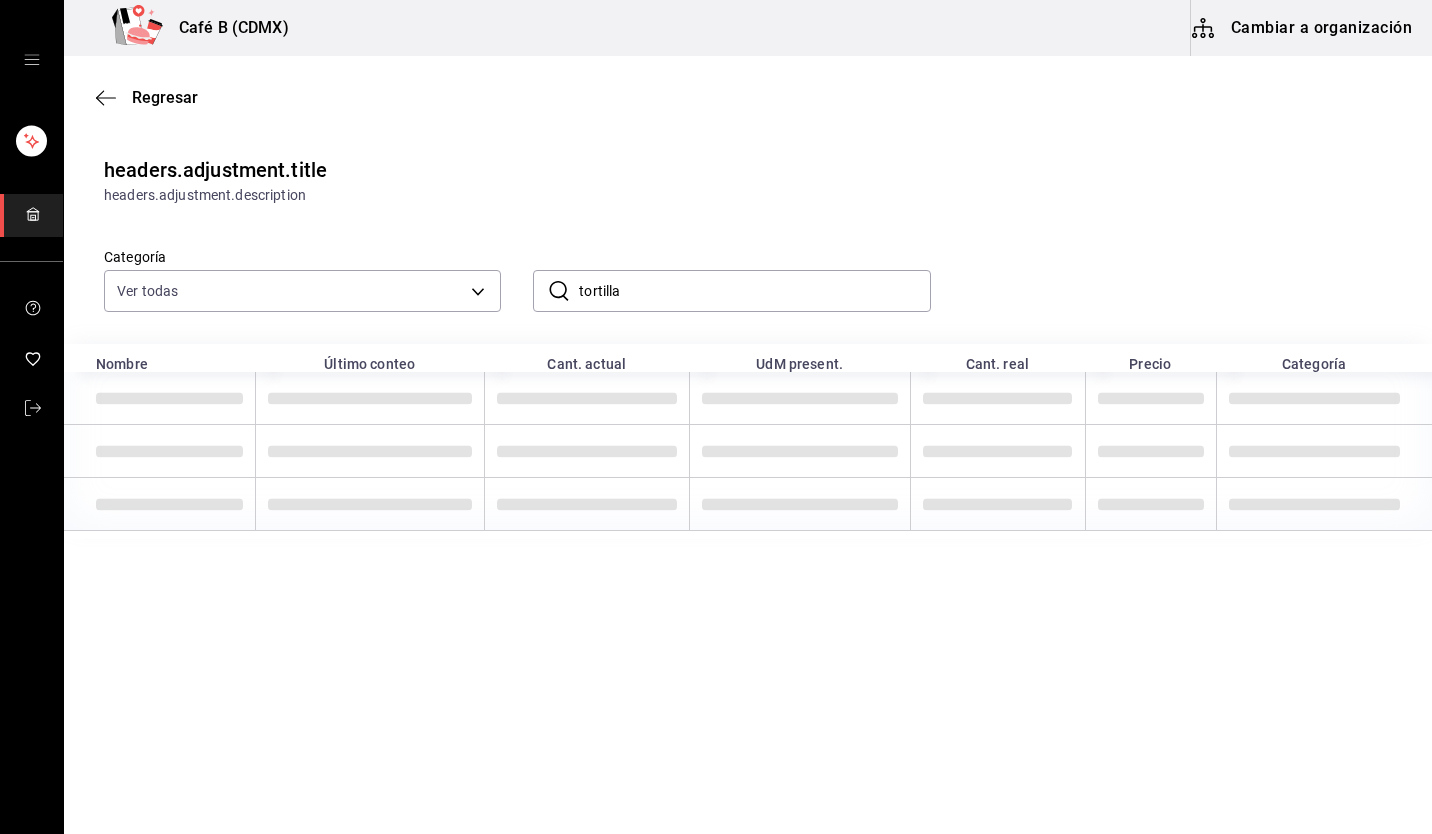 type on "tortilla" 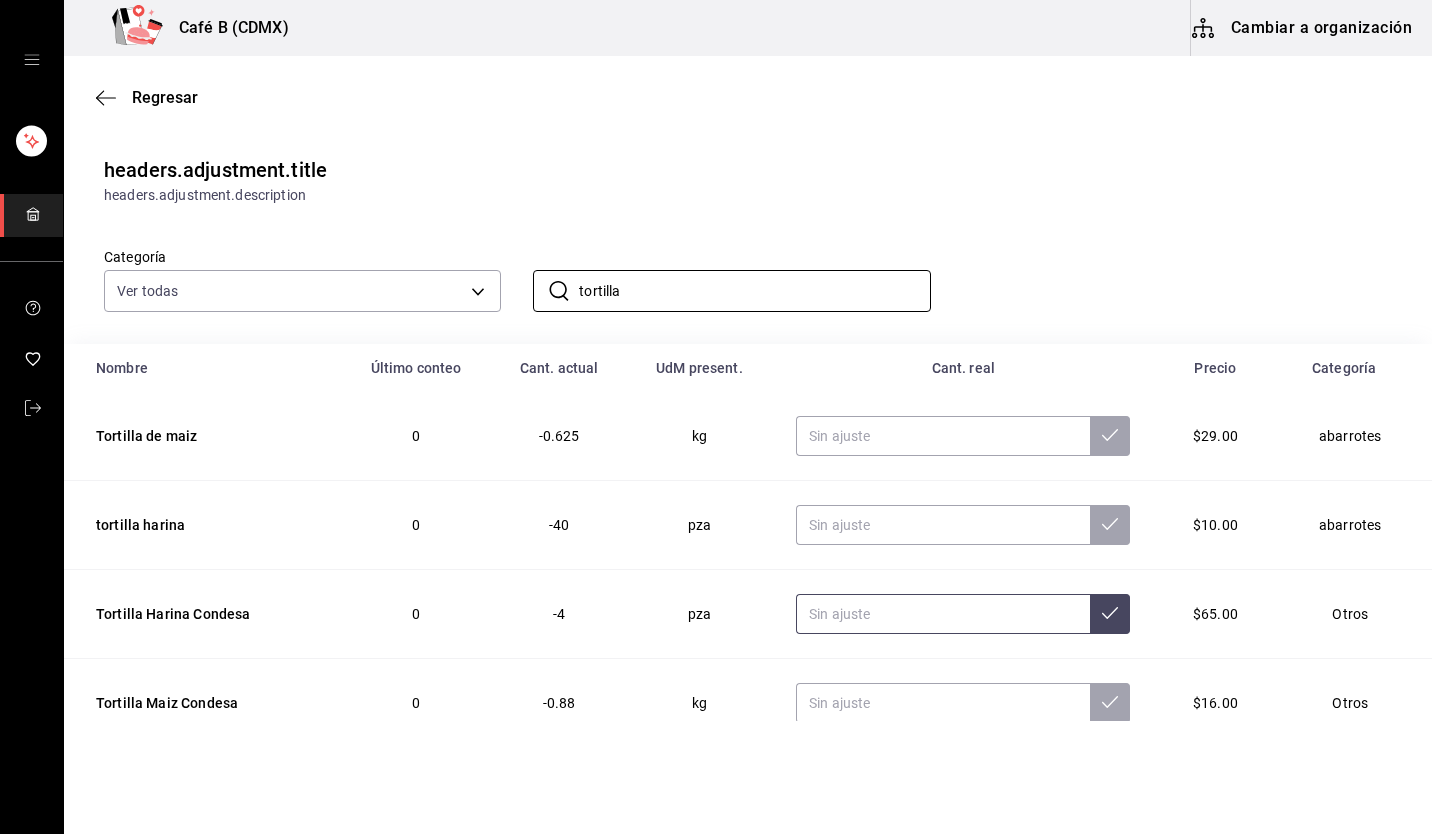 click at bounding box center [943, 614] 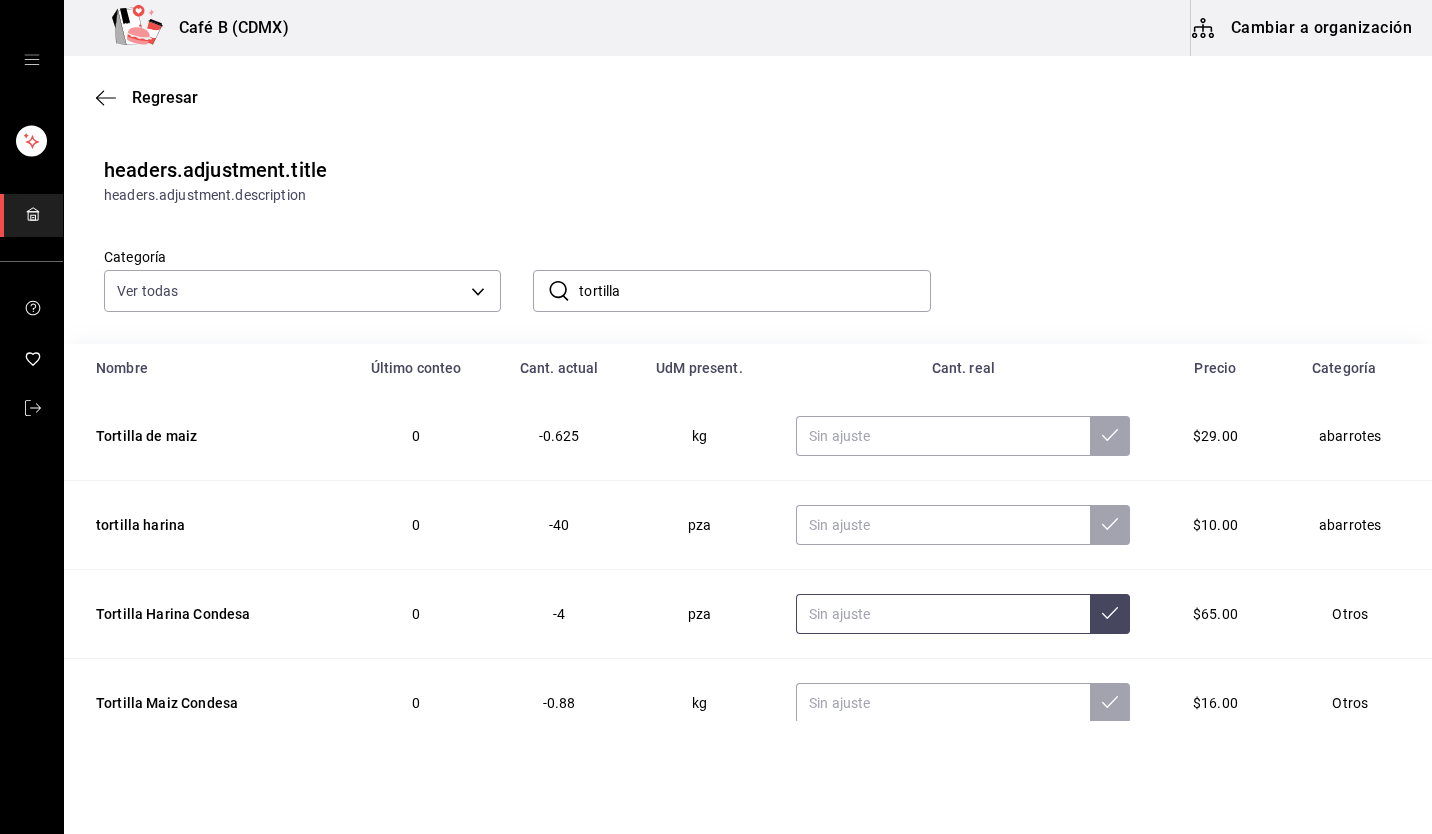 click at bounding box center (943, 614) 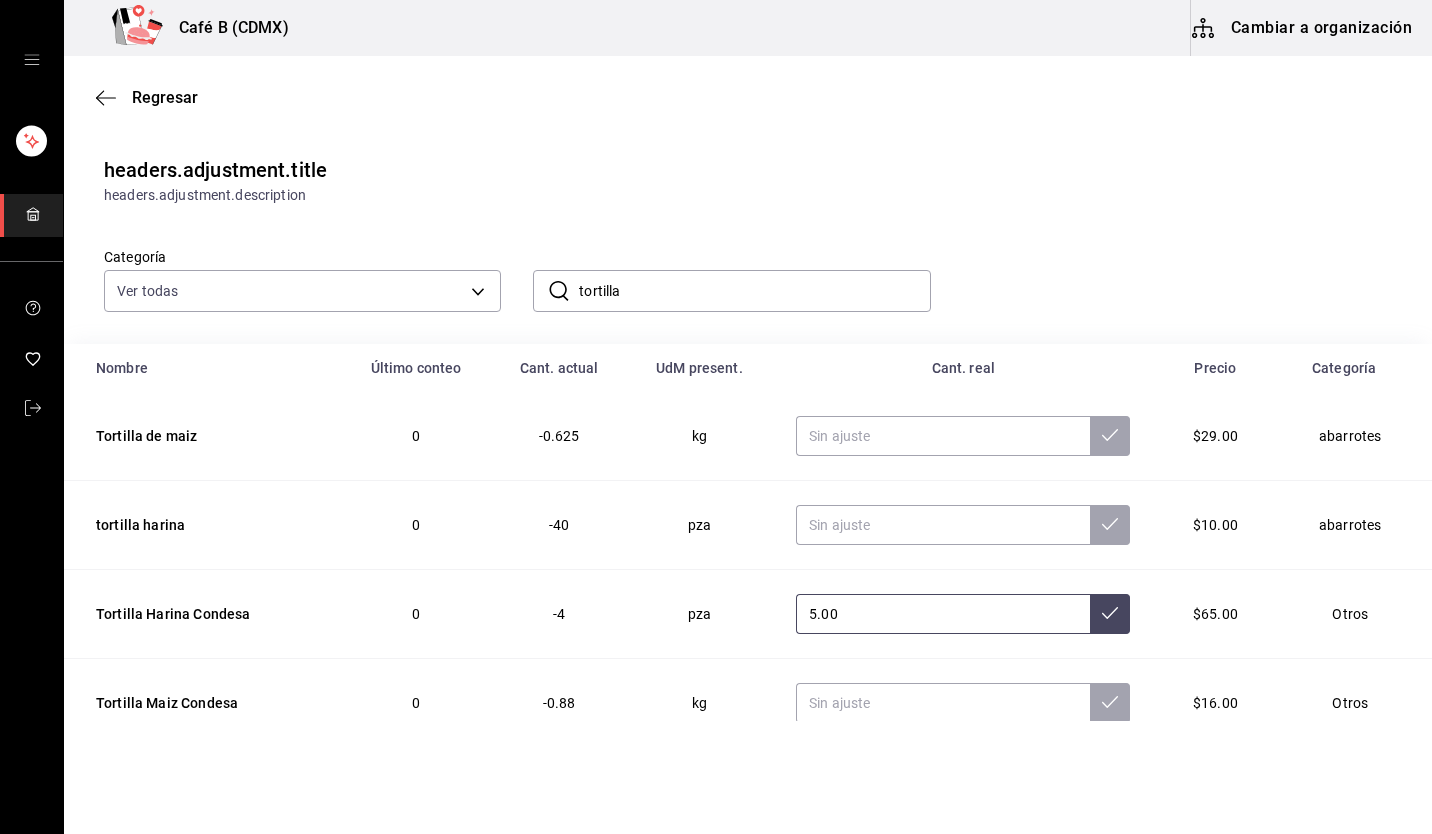 type on "5.00" 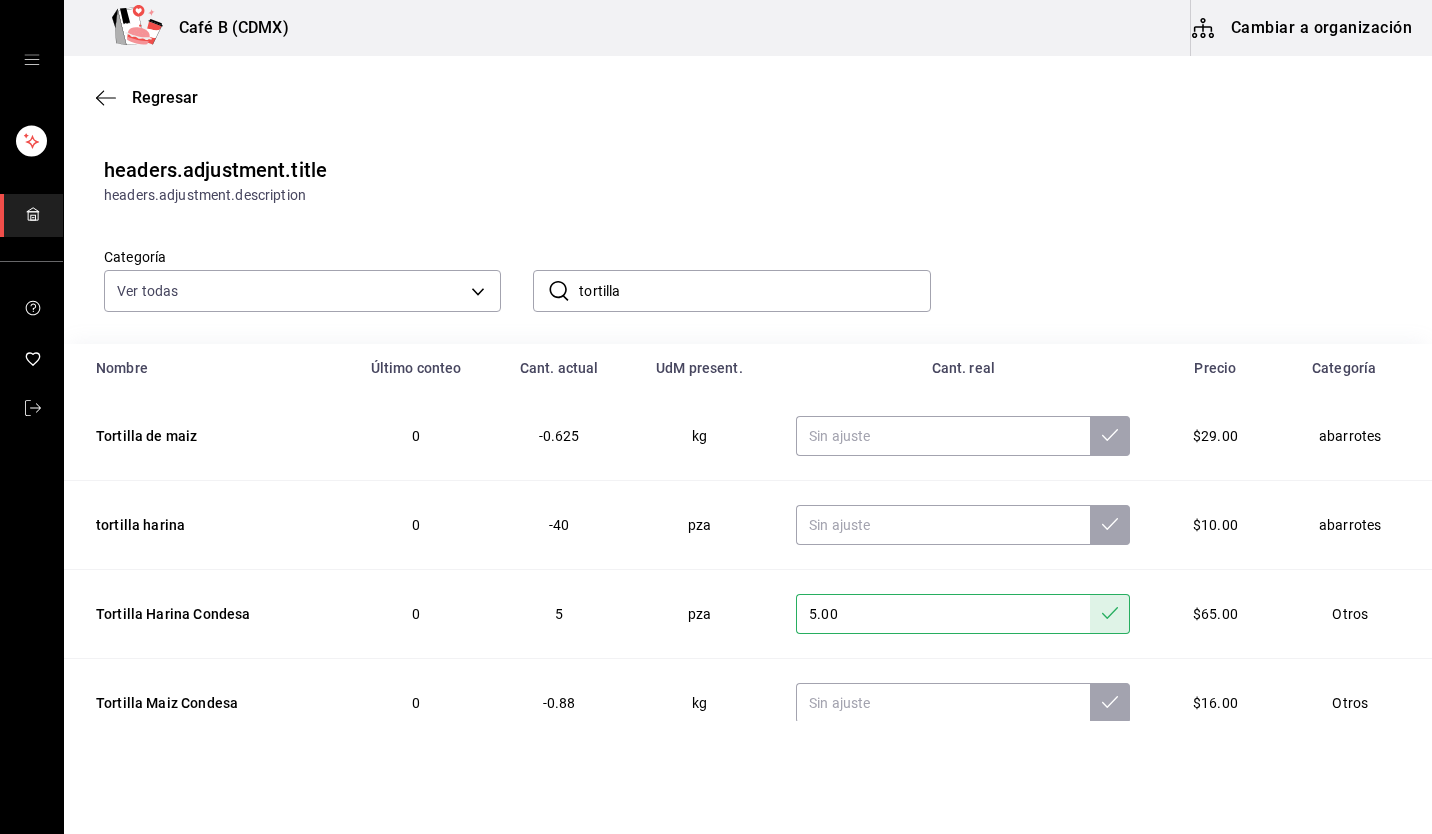 scroll, scrollTop: 35, scrollLeft: 0, axis: vertical 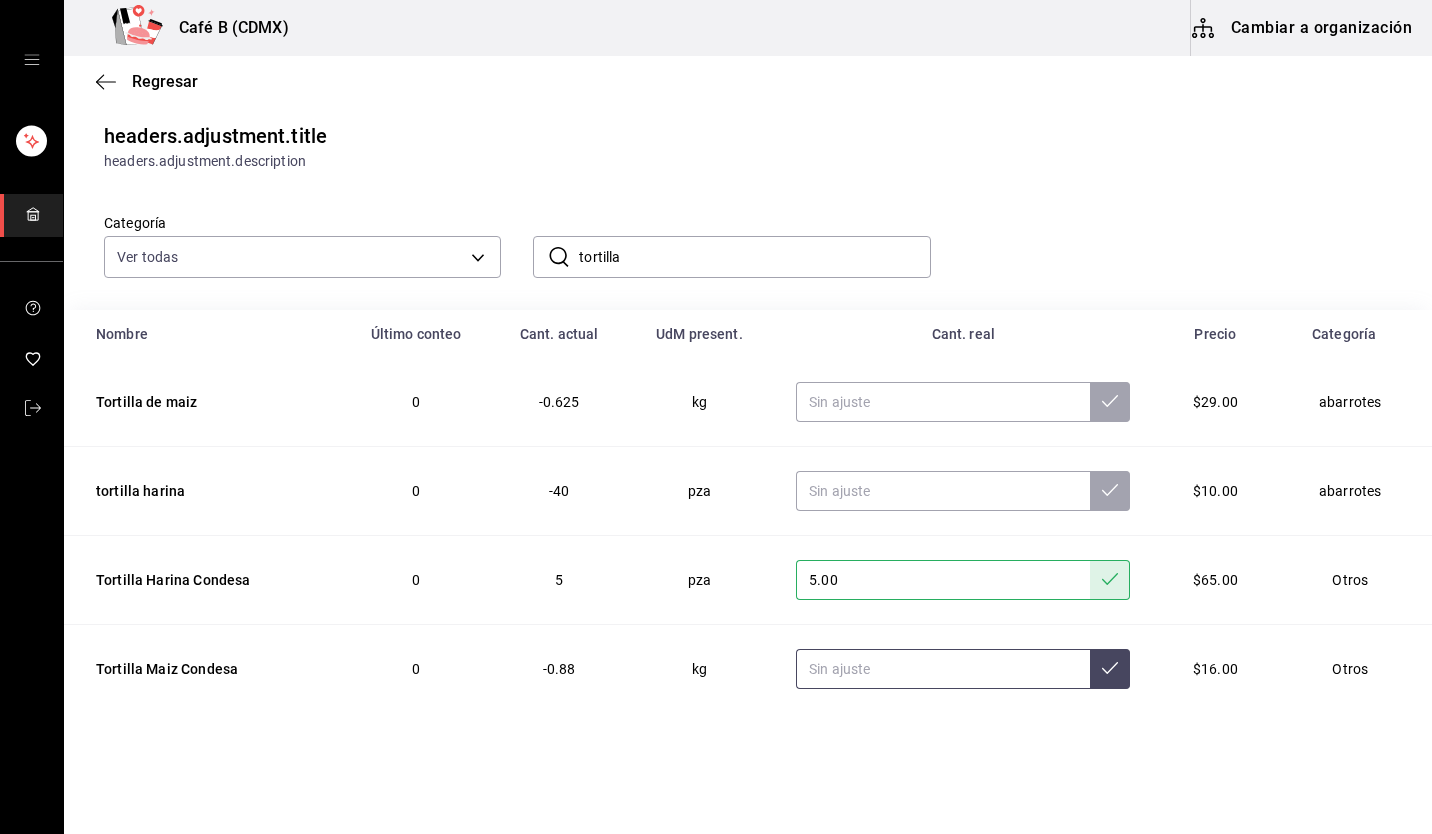 click at bounding box center [943, 669] 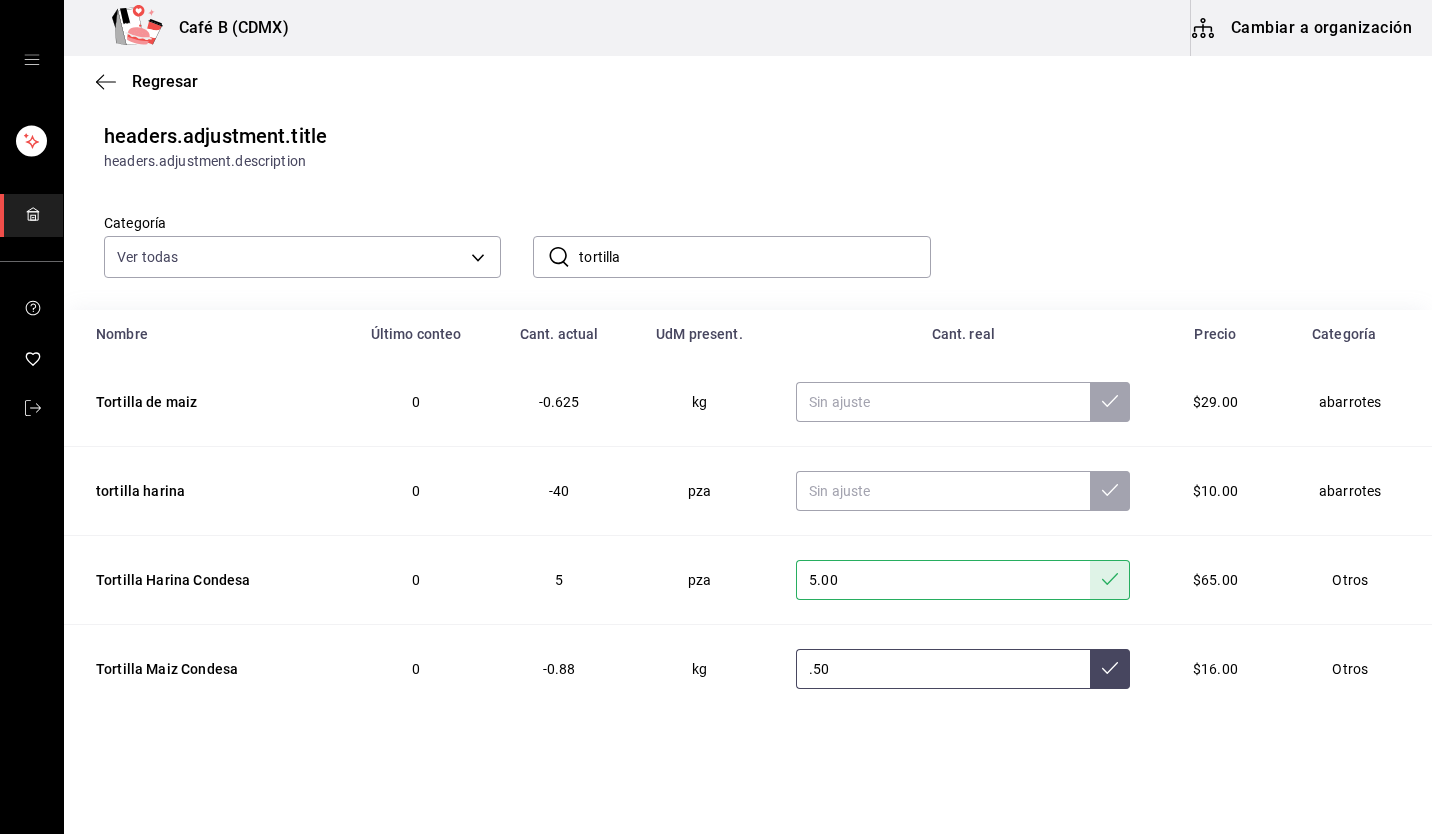 type on ".50" 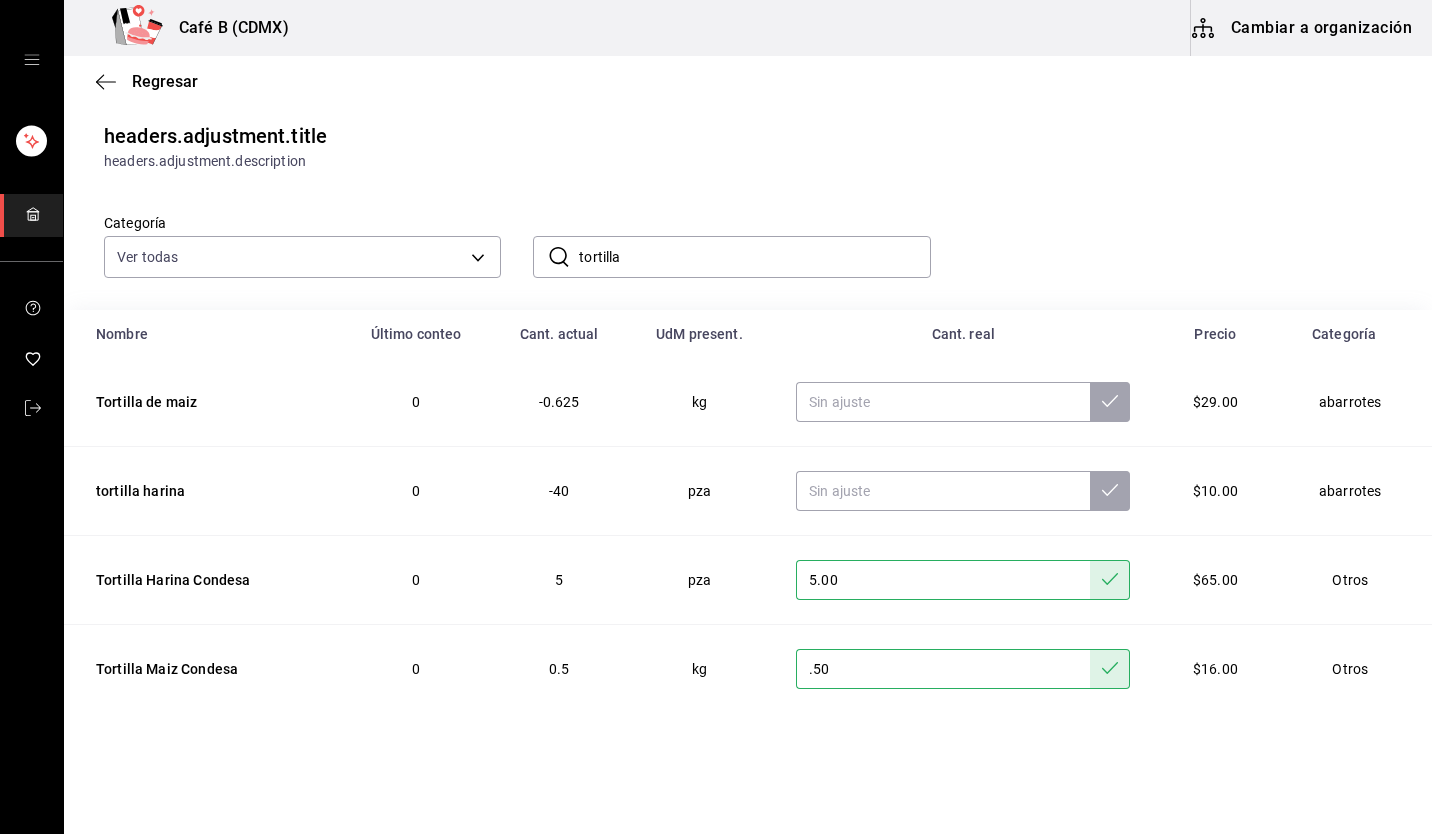 scroll, scrollTop: 0, scrollLeft: 0, axis: both 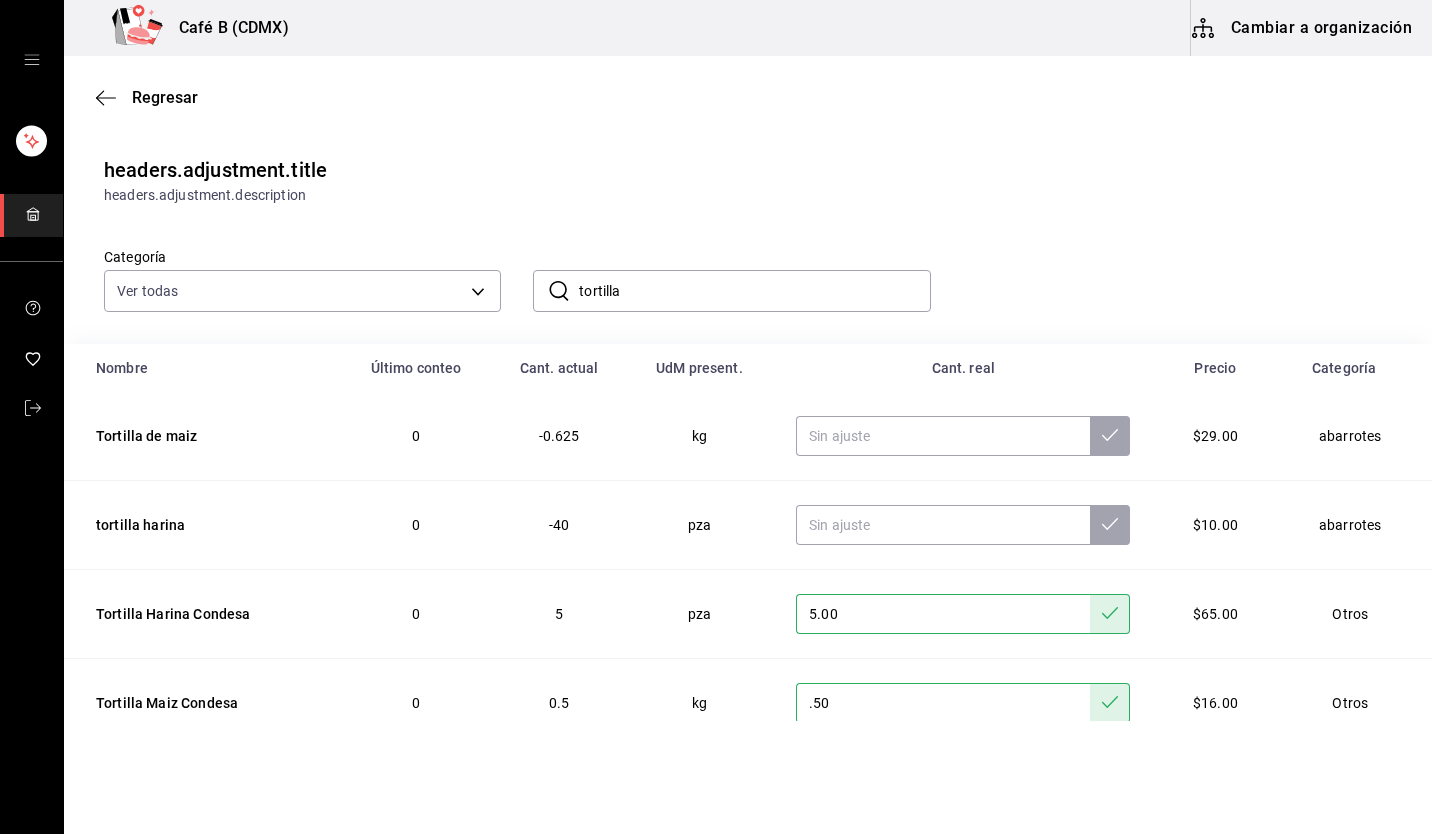 click on "tortilla" at bounding box center [754, 291] 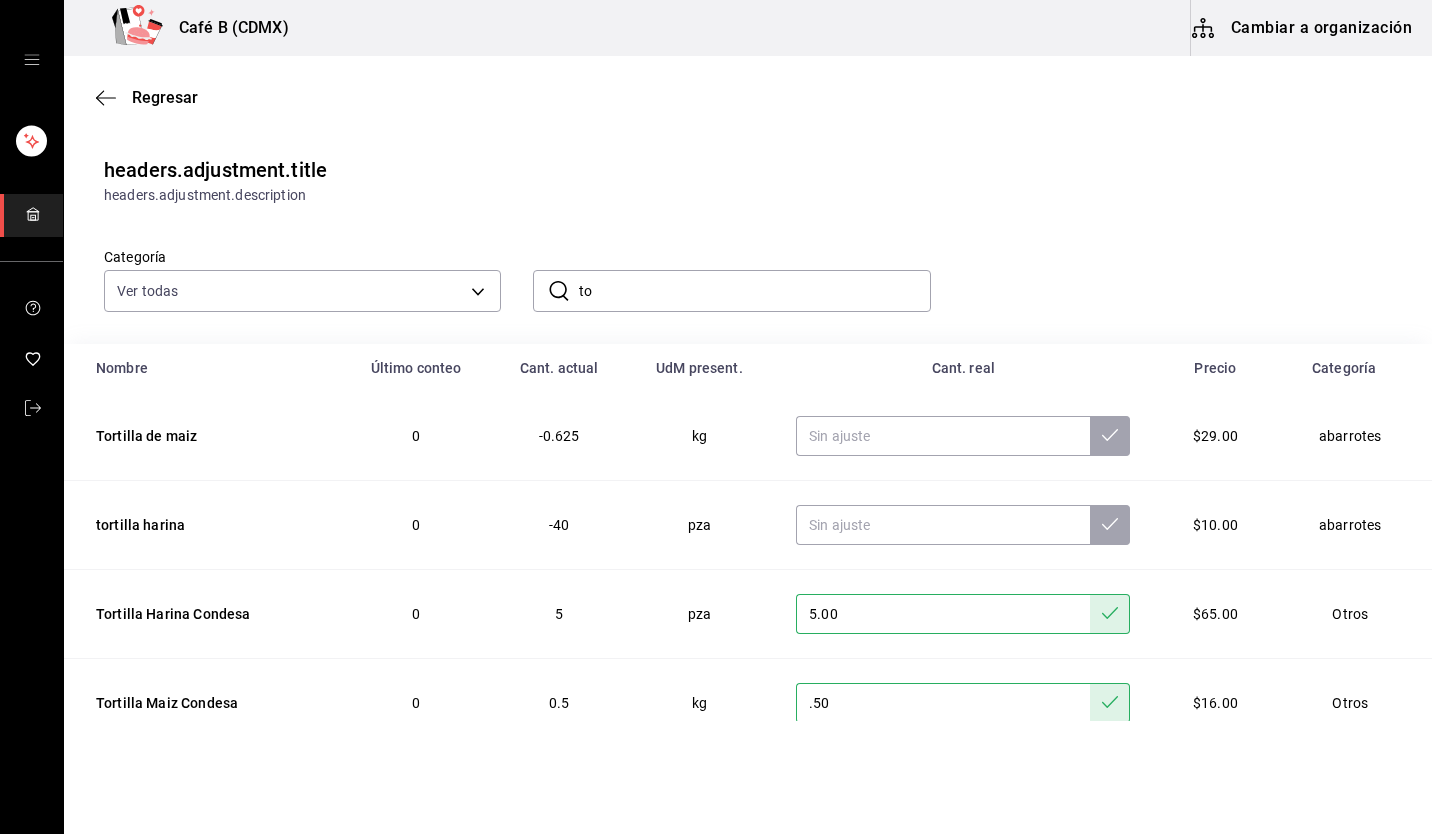 type on "t" 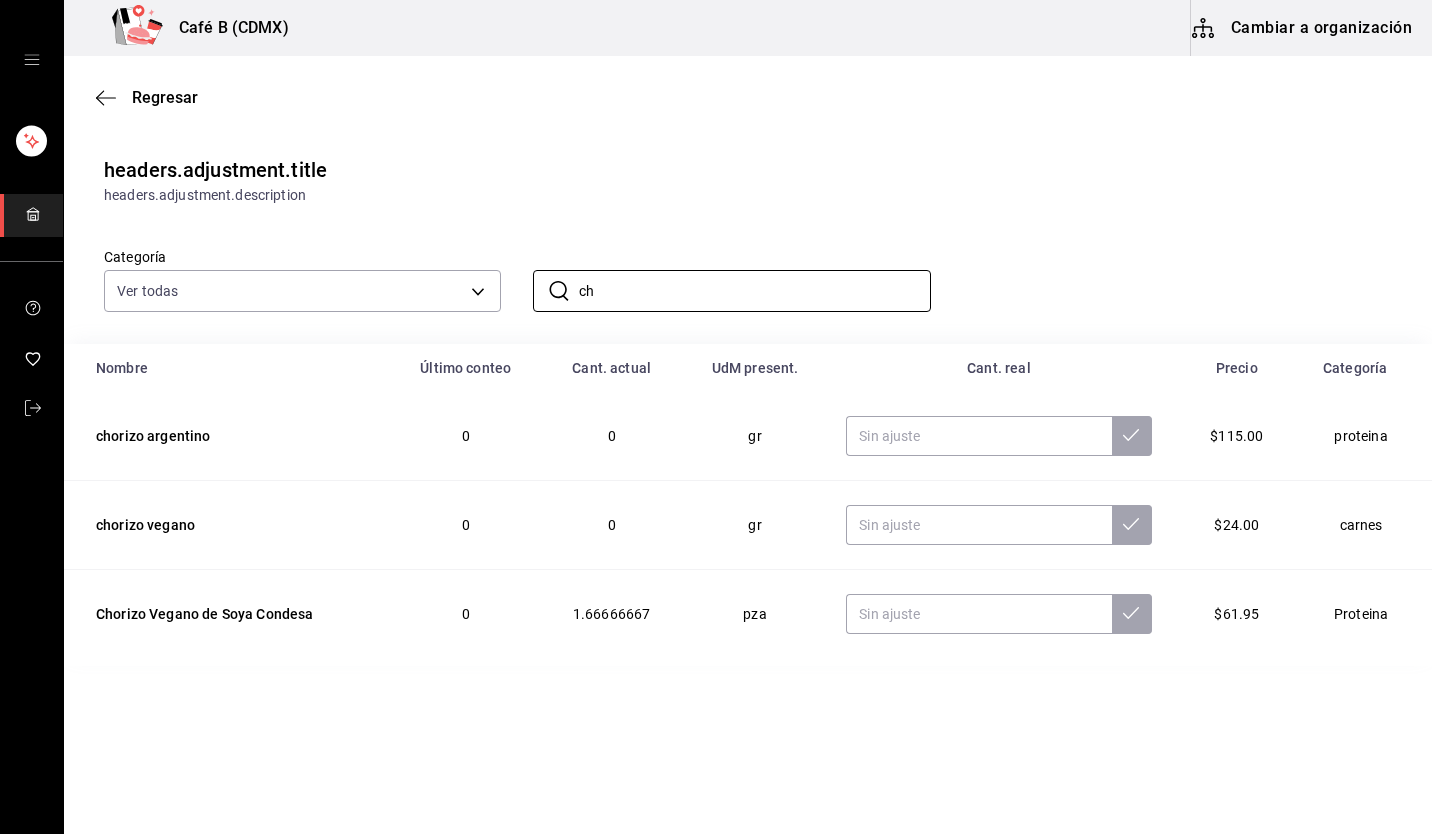 type on "c" 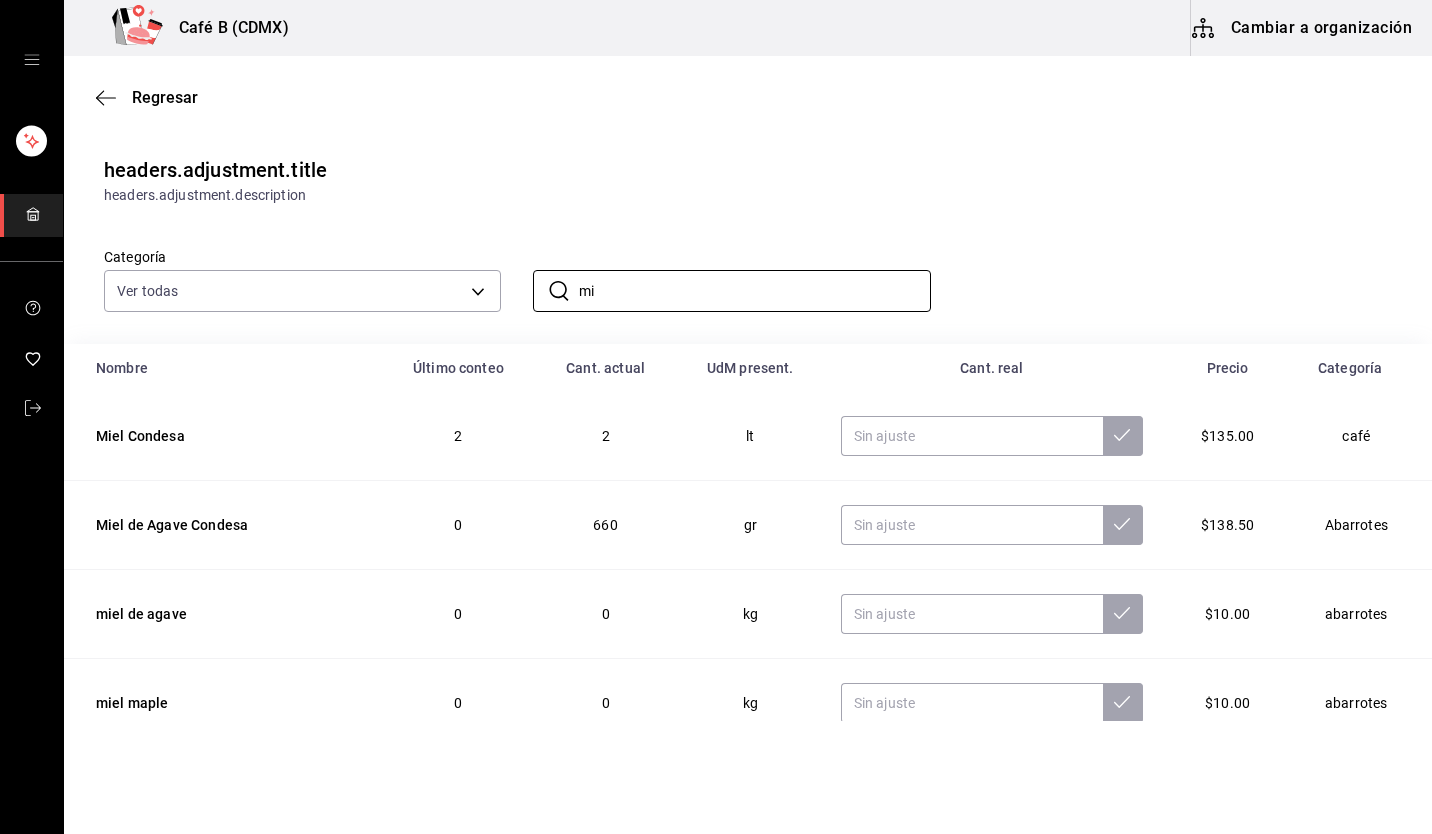 type on "m" 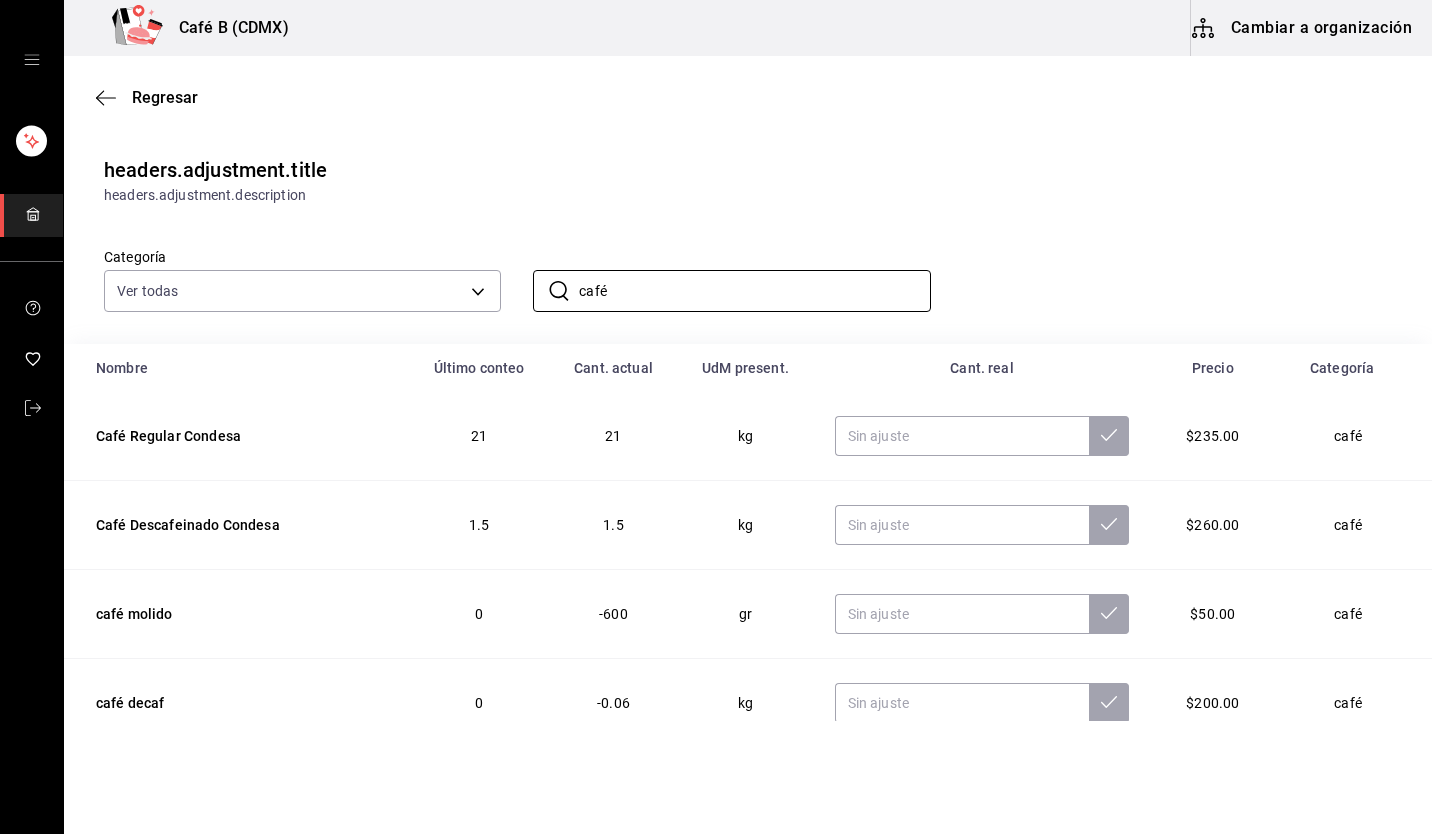 type on "café" 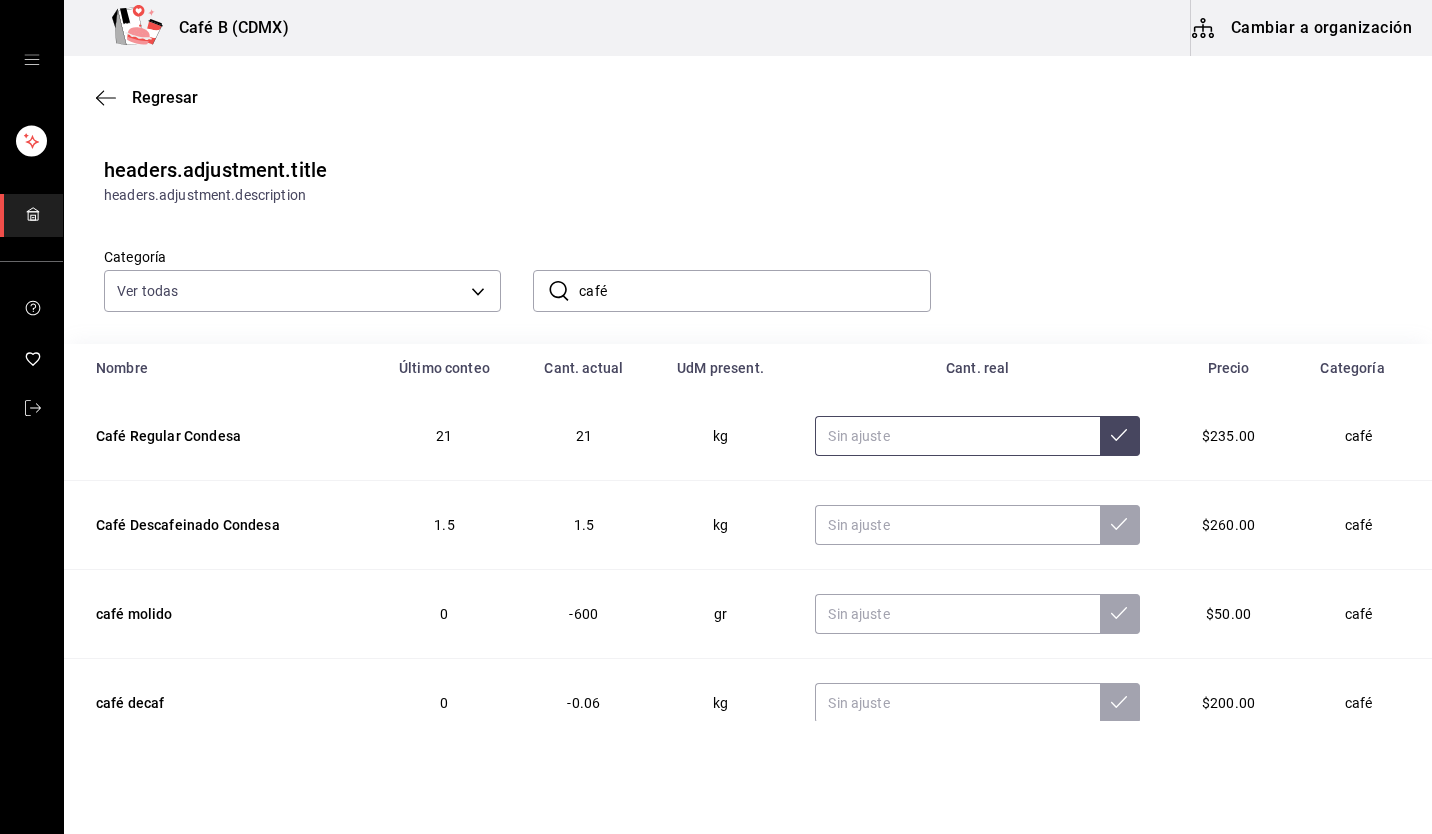 click at bounding box center [957, 436] 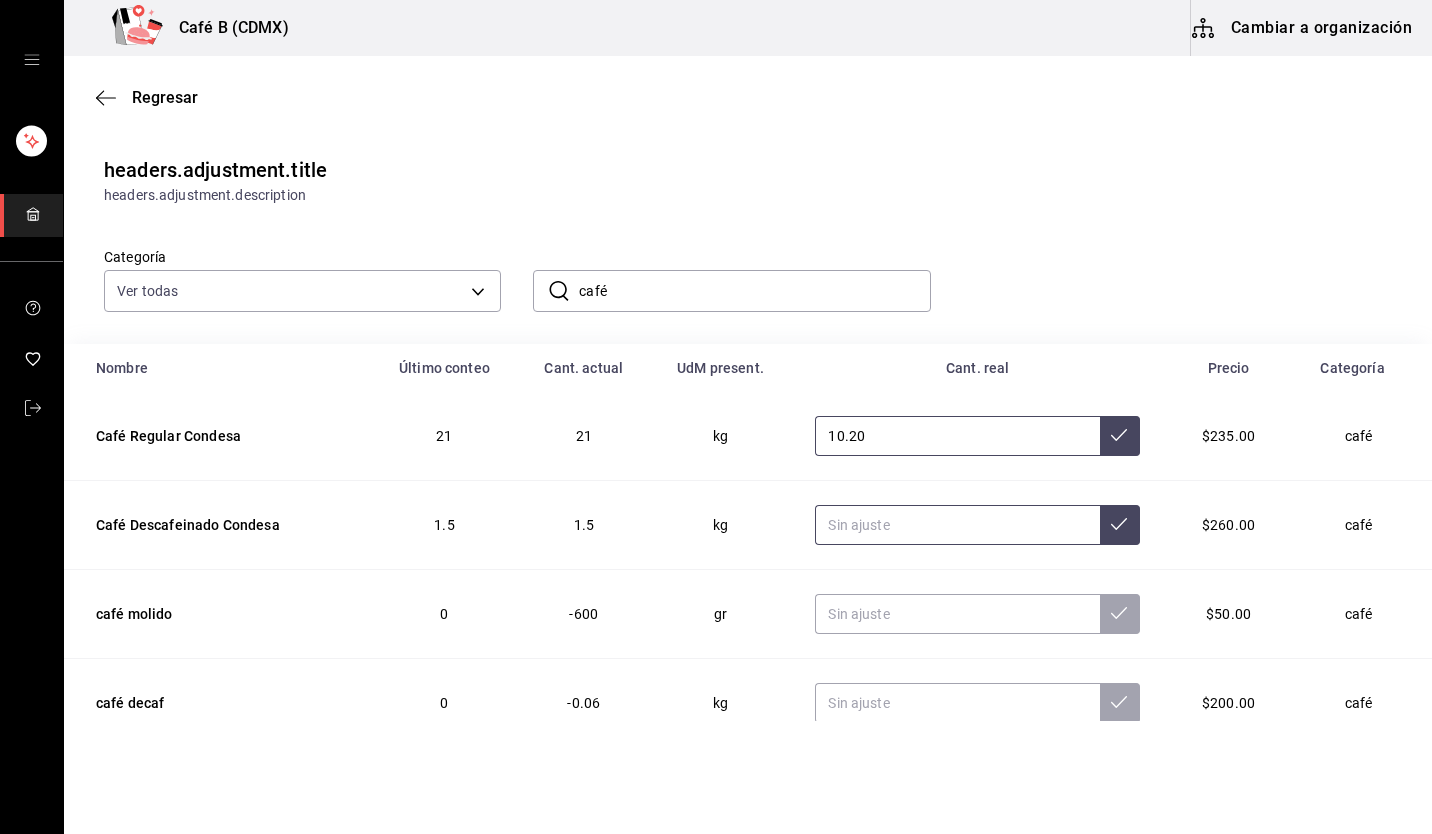 type on "10.20" 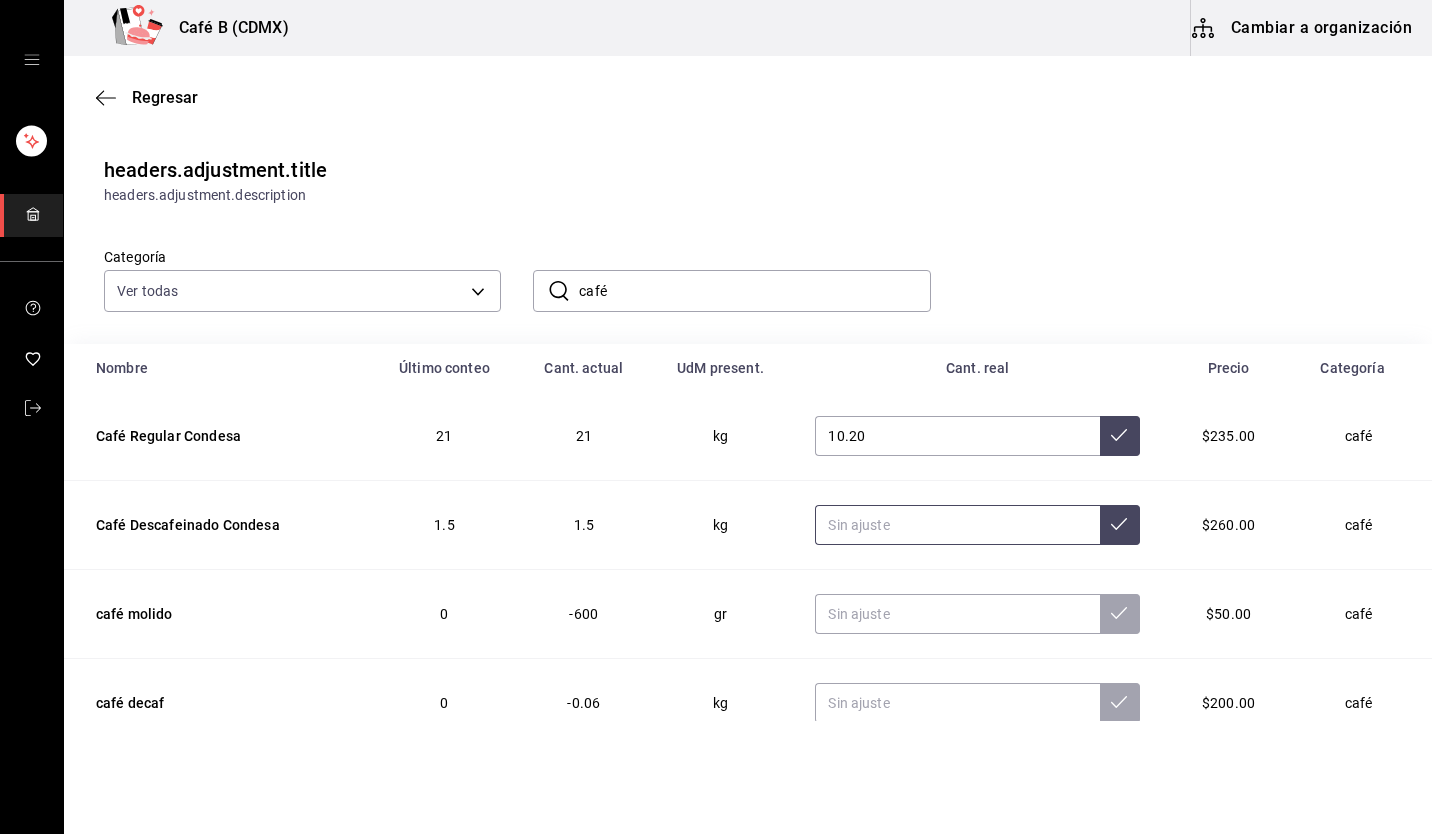 click at bounding box center (957, 525) 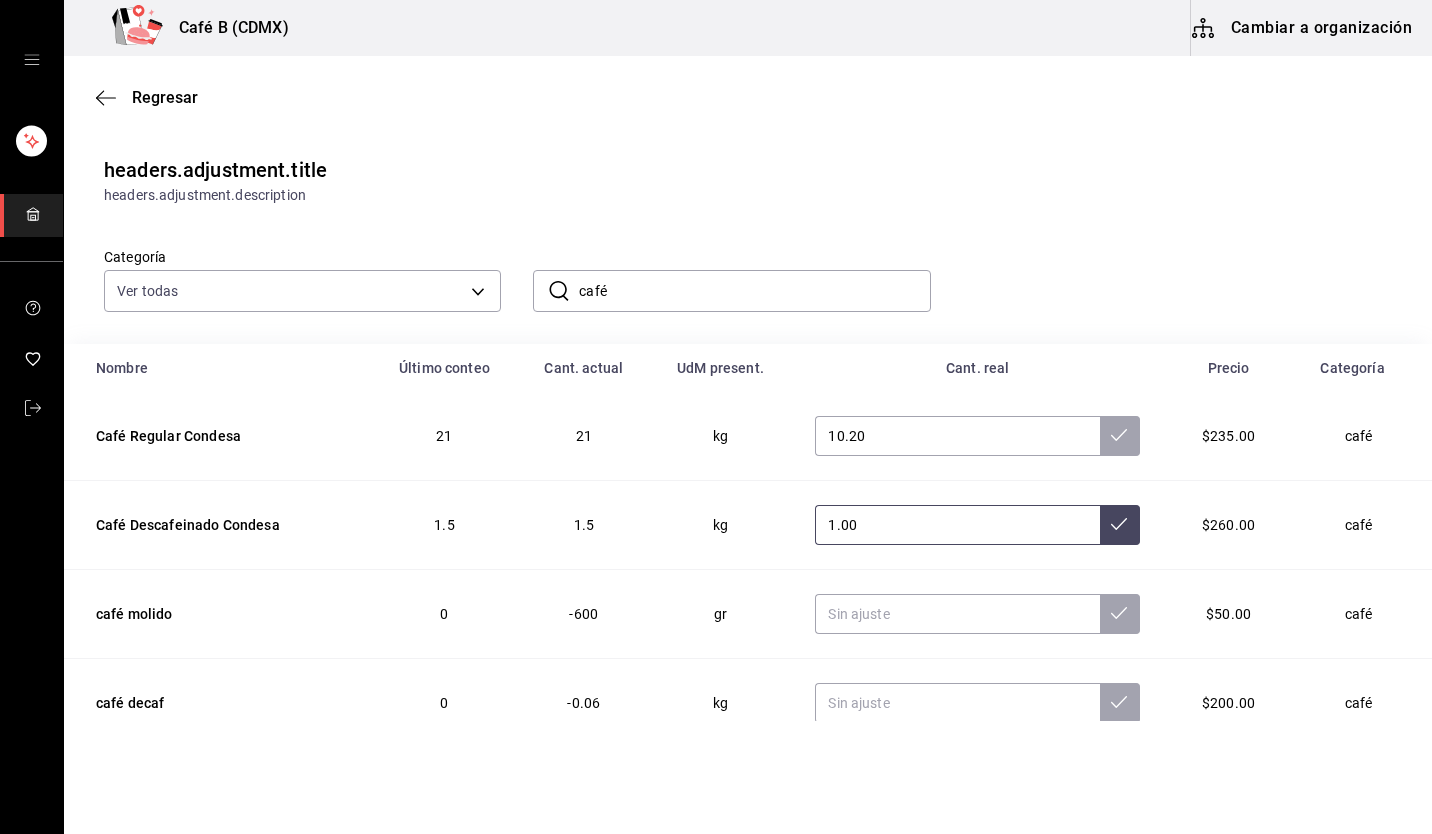 type on "1.00" 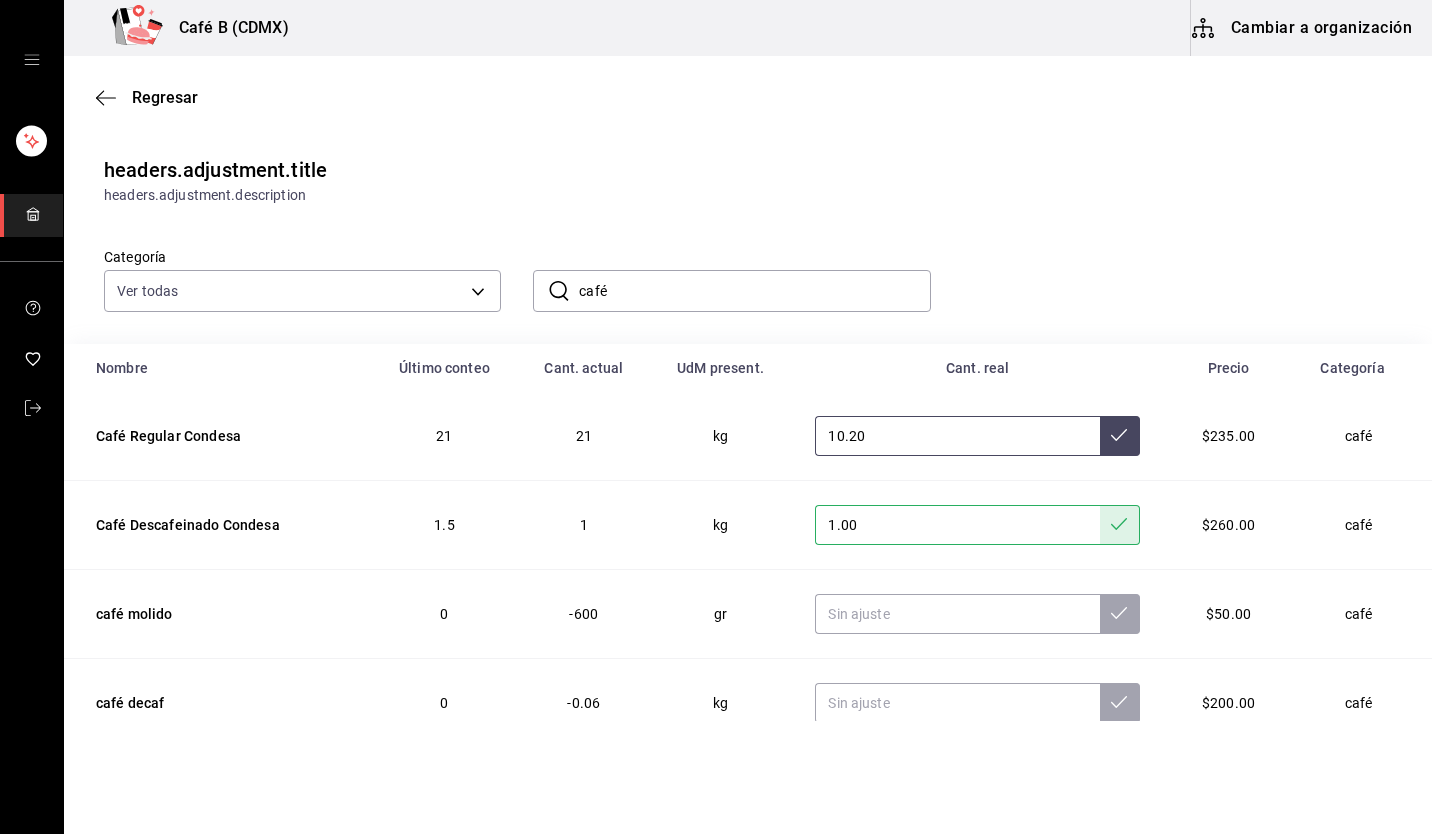 click on "10.20" at bounding box center (957, 436) 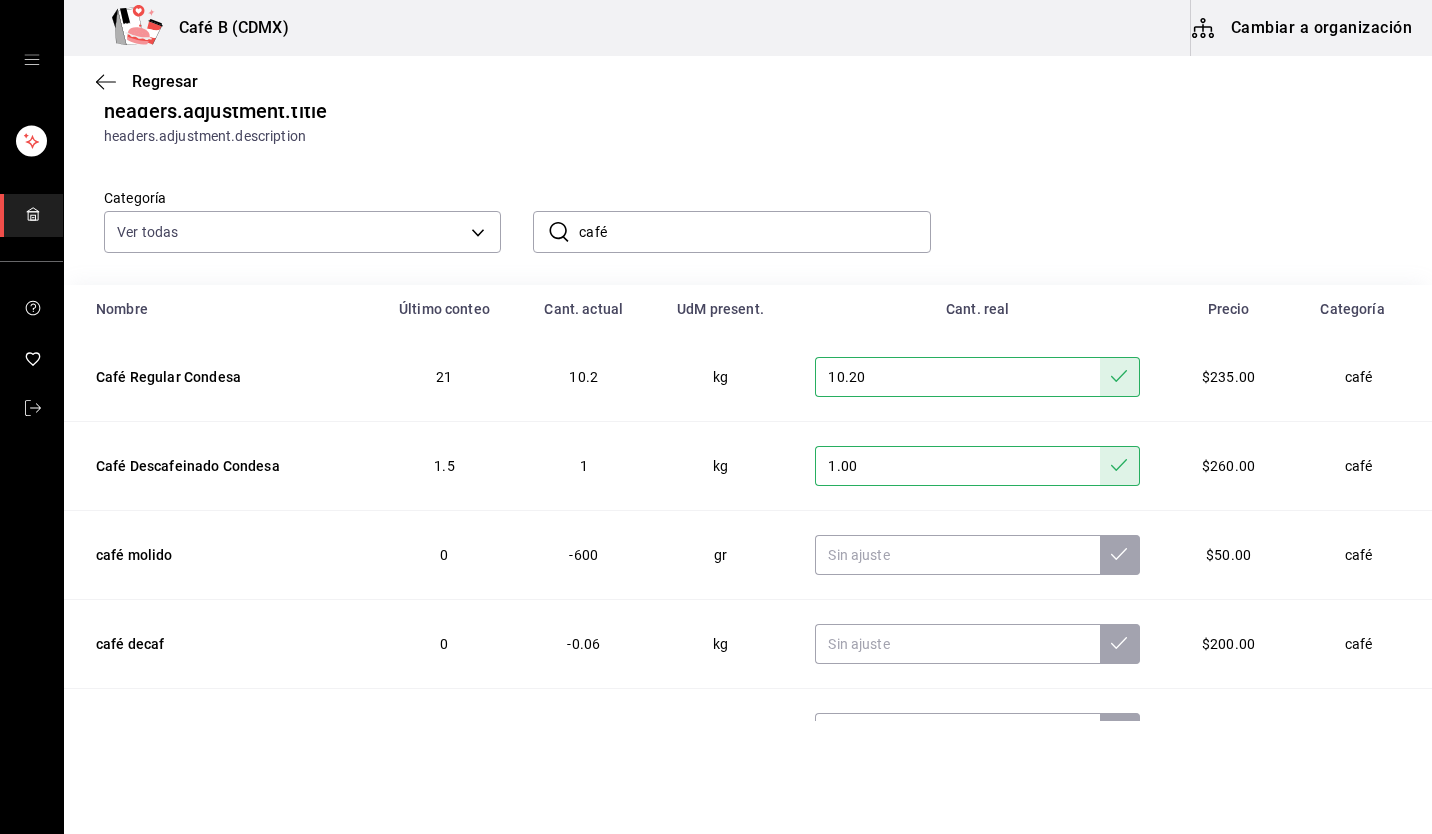 scroll, scrollTop: 124, scrollLeft: 0, axis: vertical 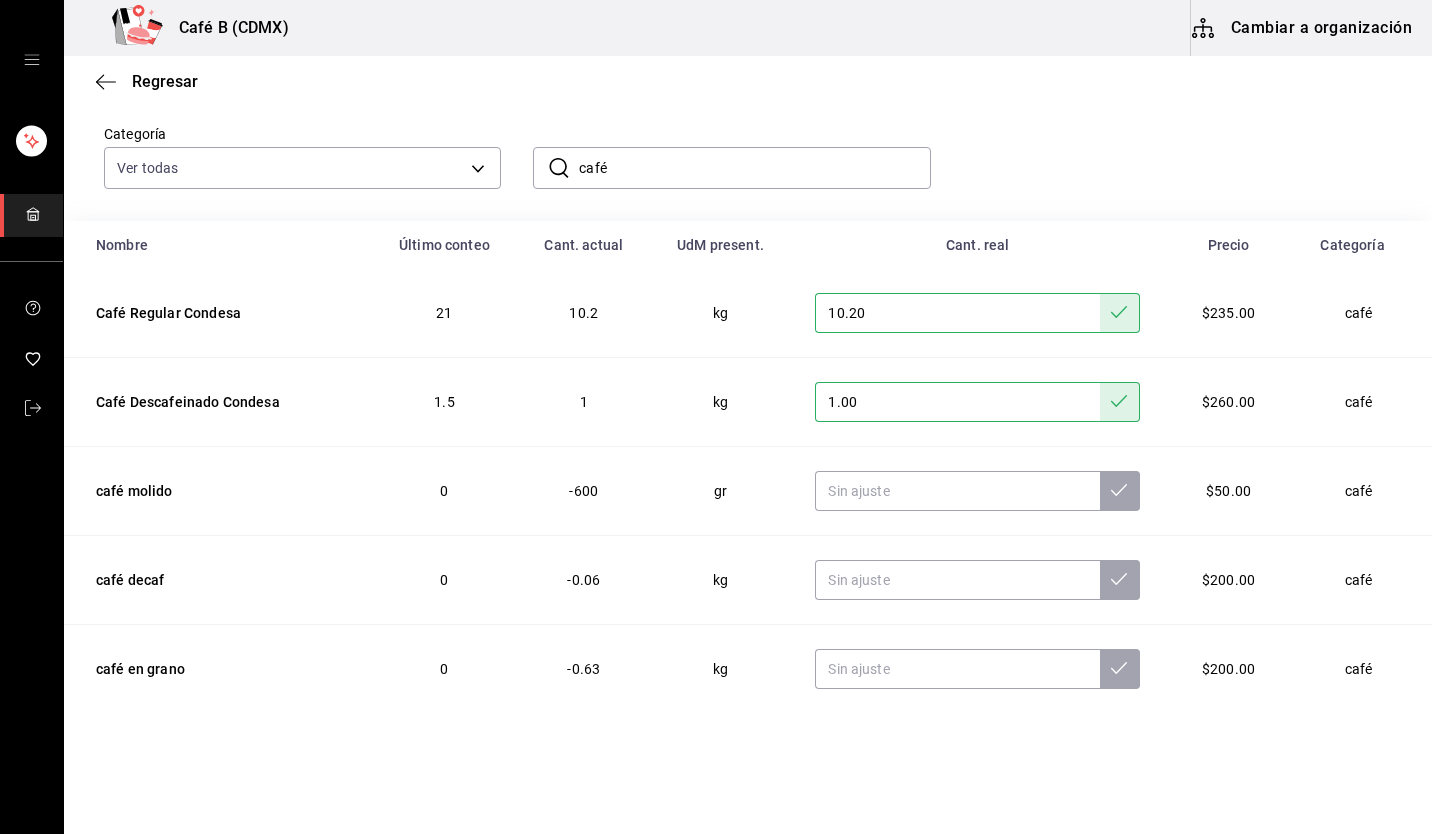 click on "Café B (CDMX) Cambiar a organización Regresar headers.adjustment.title headers.adjustment.description Categoría Ver todas ​ café ​ Nombre Último conteo Cant. actual UdM present. Cant. real Precio Categoría Café Regular Condesa 21 10.2 kg 10.20 $235.00 café Café Descafeinado Condesa 1.5 1 kg 1.00 $260.00 café café molido 0 -600 gr $50.00 café café decaf 0 -0.06 kg $200.00 café café en grano  0 -0.63 kg $200.00 café GANA 1 MES GRATIS EN TU SUSCRIPCIÓN AQUÍ ¿Recuerdas cómo empezó tu restaurante?
Hoy puedes ayudar a un colega a tener el mismo cambio que tú viviste.
Recomienda Parrot directamente desde tu Portal Administrador.
Es fácil y rápido.
🎁 Por cada restaurante que se una, ganas 1 mes gratis. Eliminar Visitar centro de ayuda (81) 2046 6363 soporte@parrotsoftware.io Visitar centro de ayuda (81) 2046 6363 soporte@parrotsoftware.io" at bounding box center (716, 360) 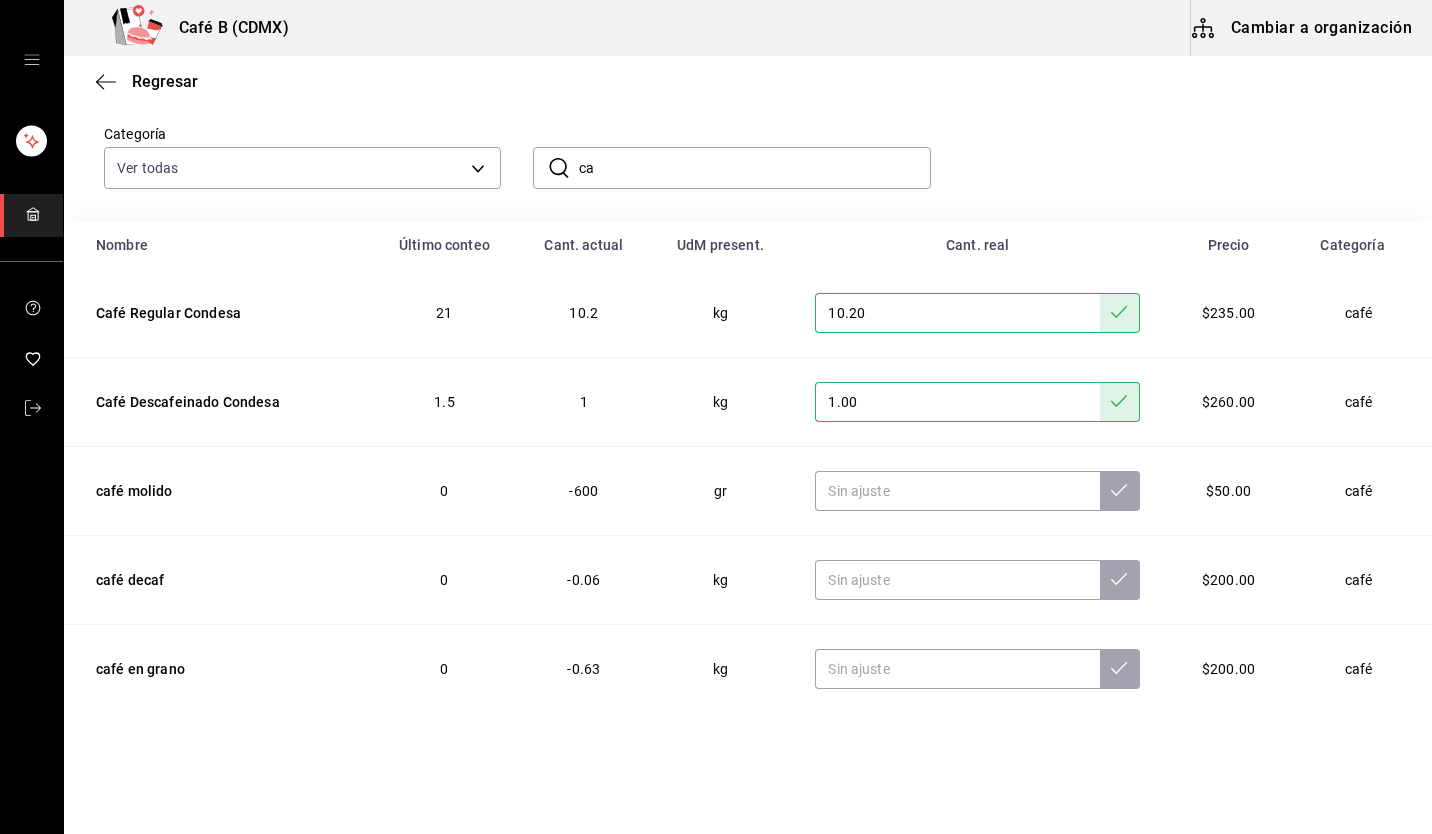 type on "c" 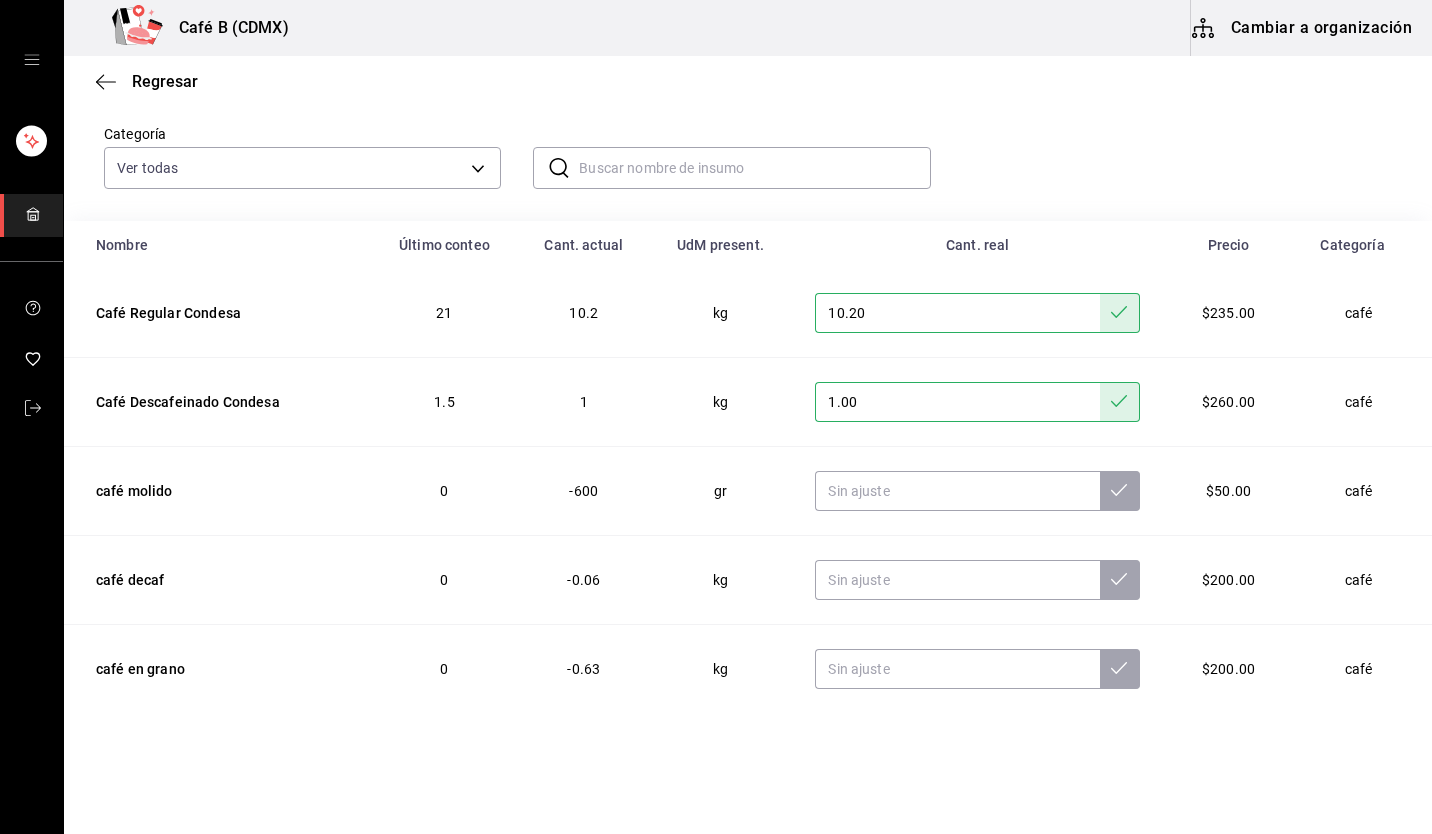 scroll, scrollTop: 0, scrollLeft: 0, axis: both 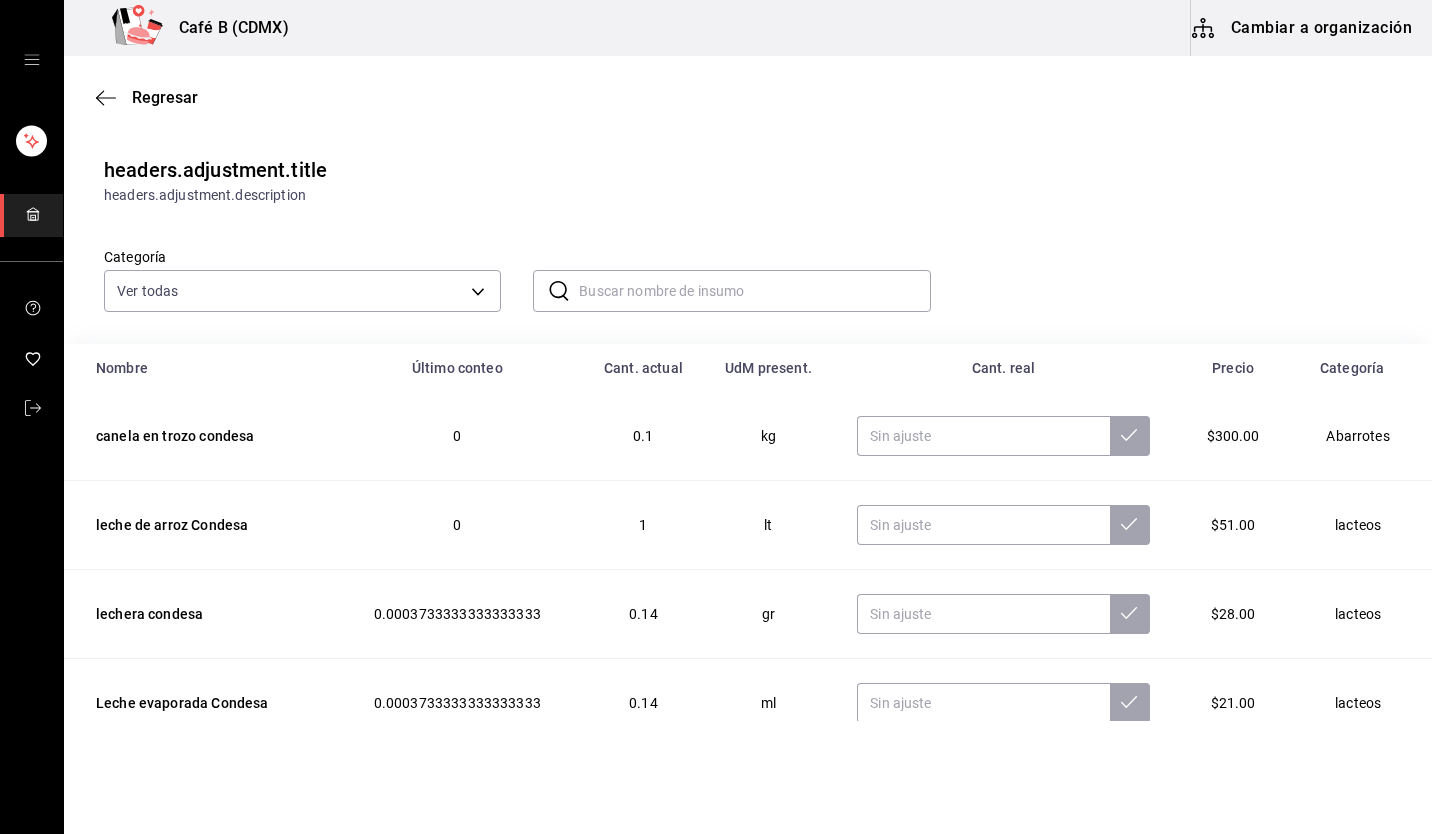 click at bounding box center (754, 291) 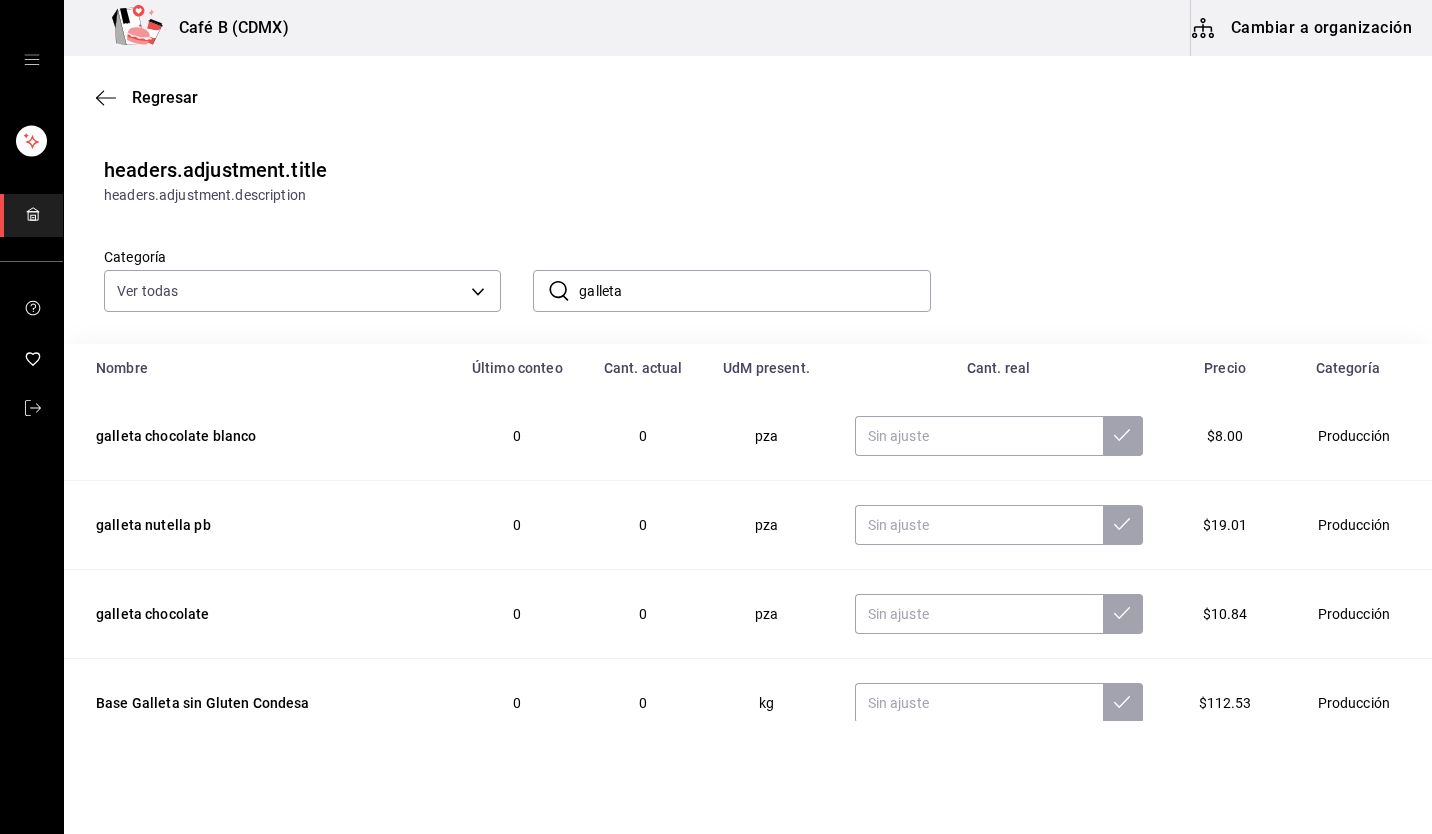 type on "galleta" 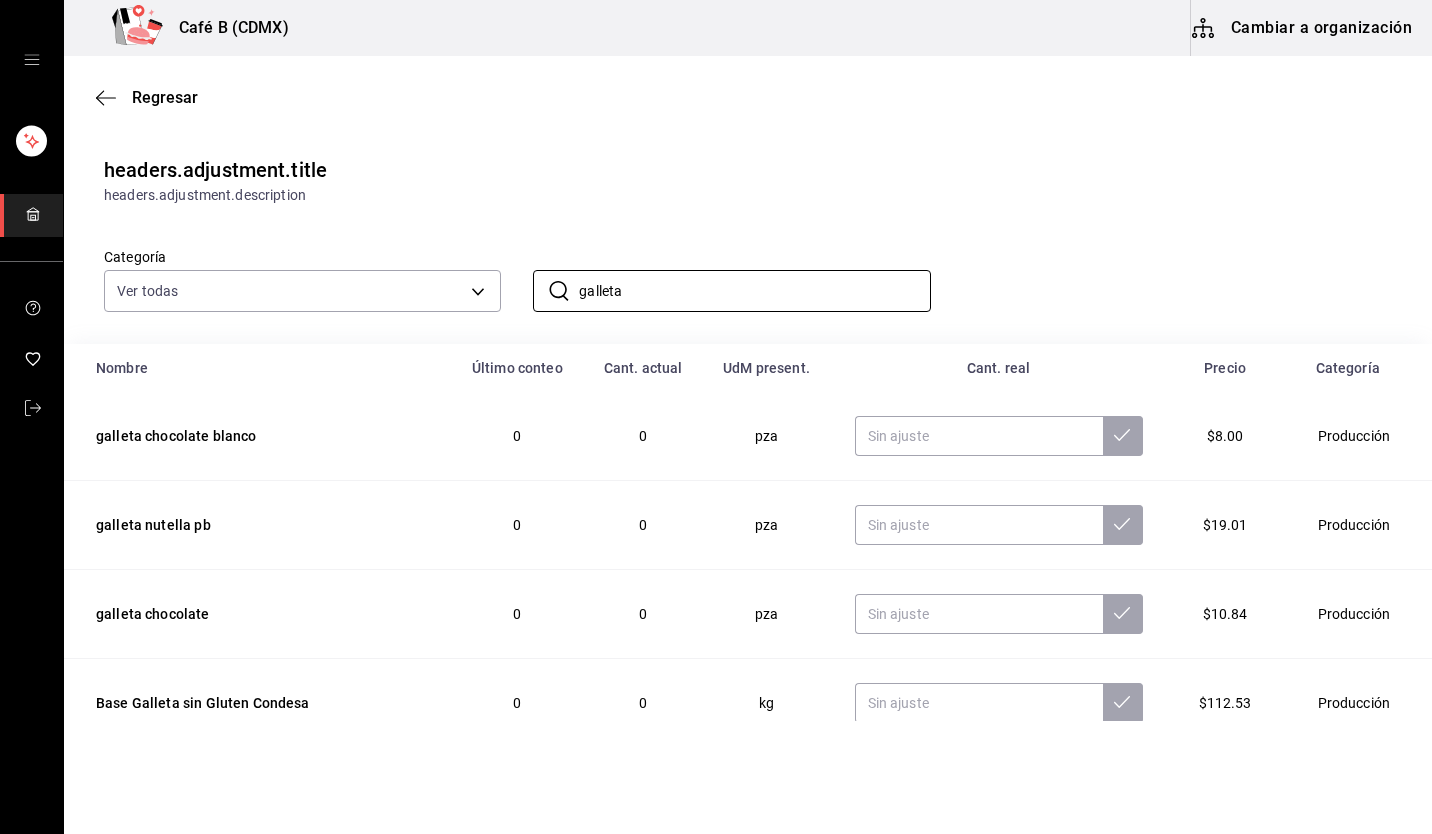 click on "headers.adjustment.description" at bounding box center [748, 195] 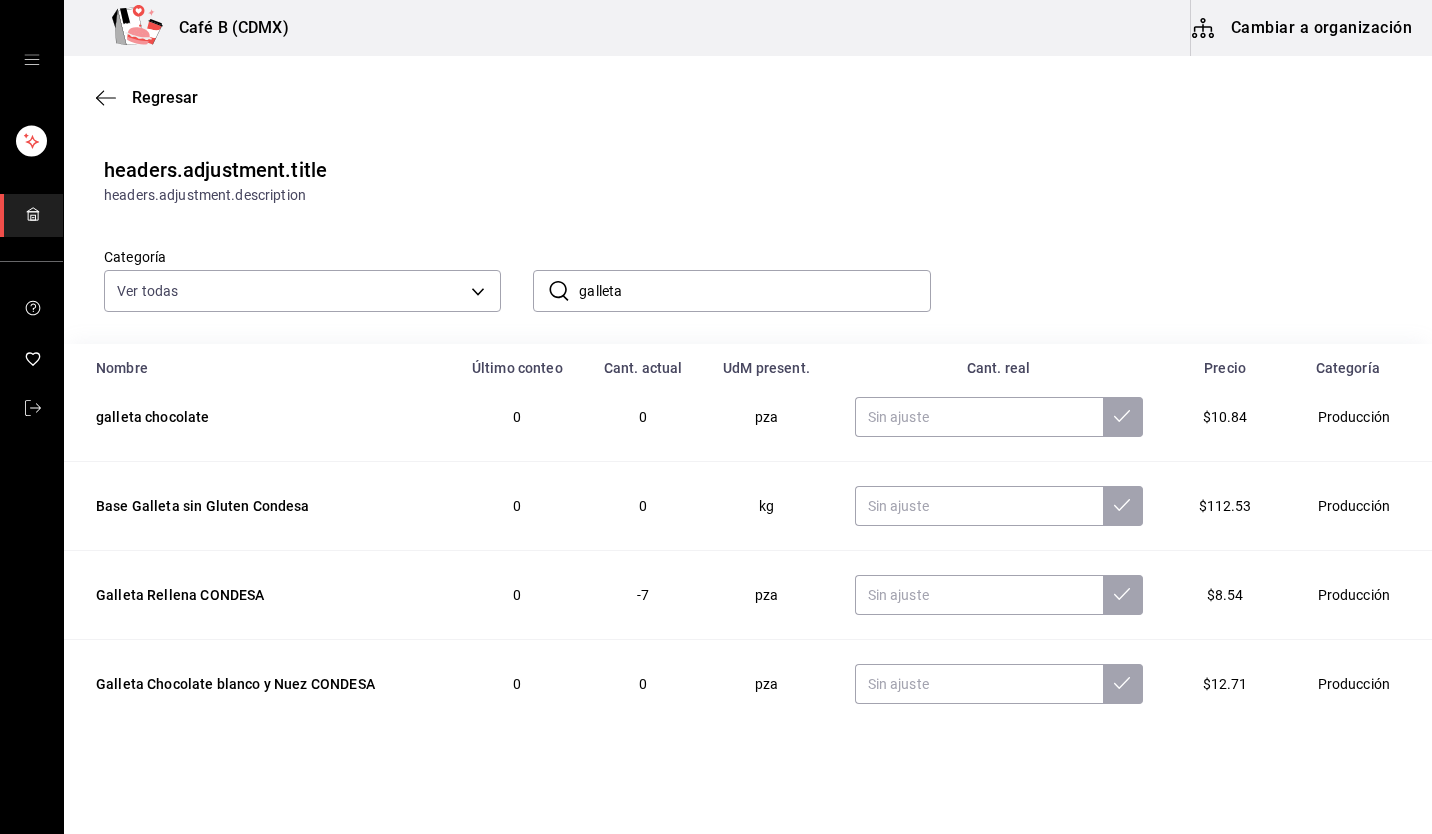 scroll, scrollTop: 203, scrollLeft: 0, axis: vertical 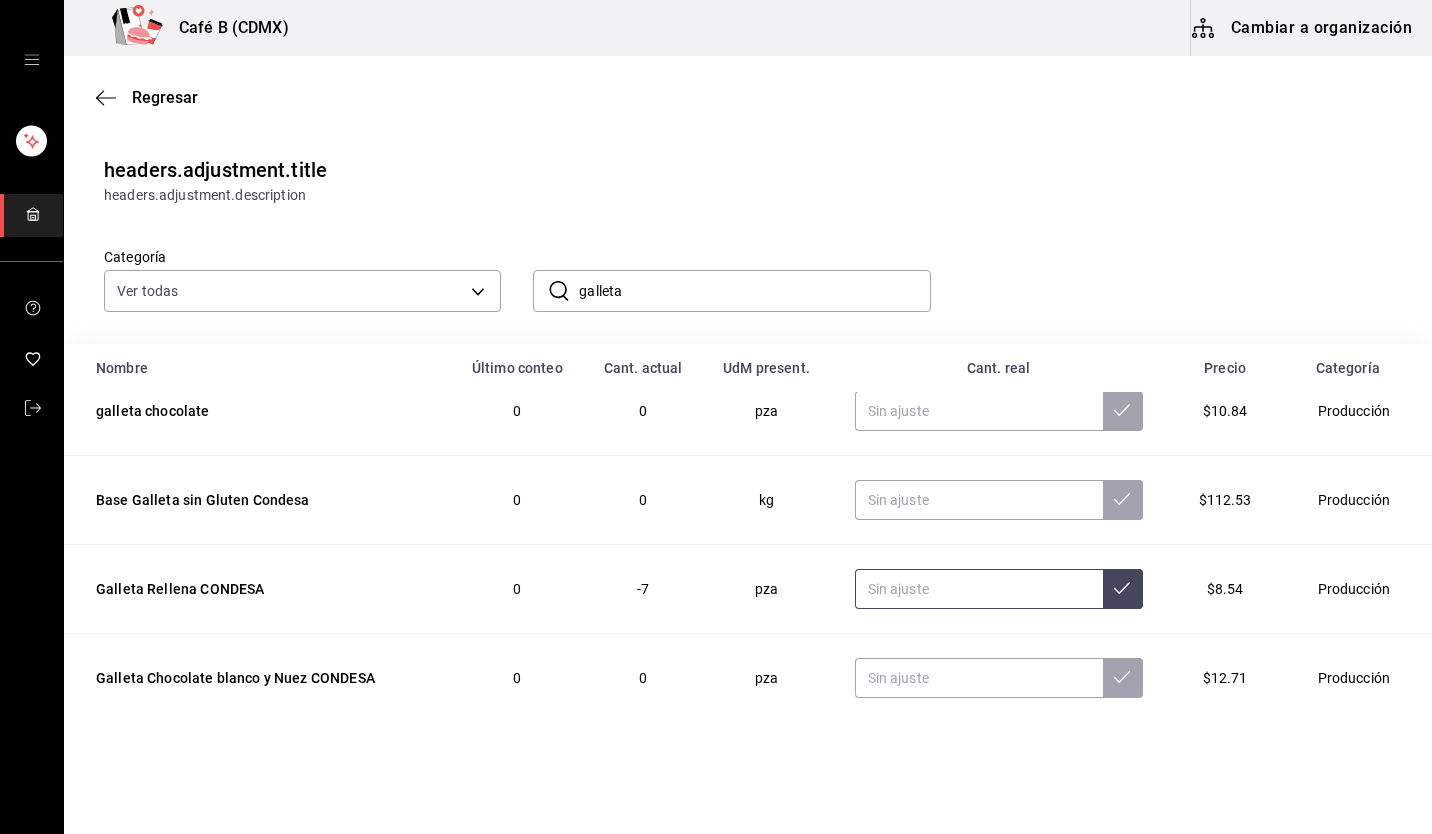 click at bounding box center [979, 589] 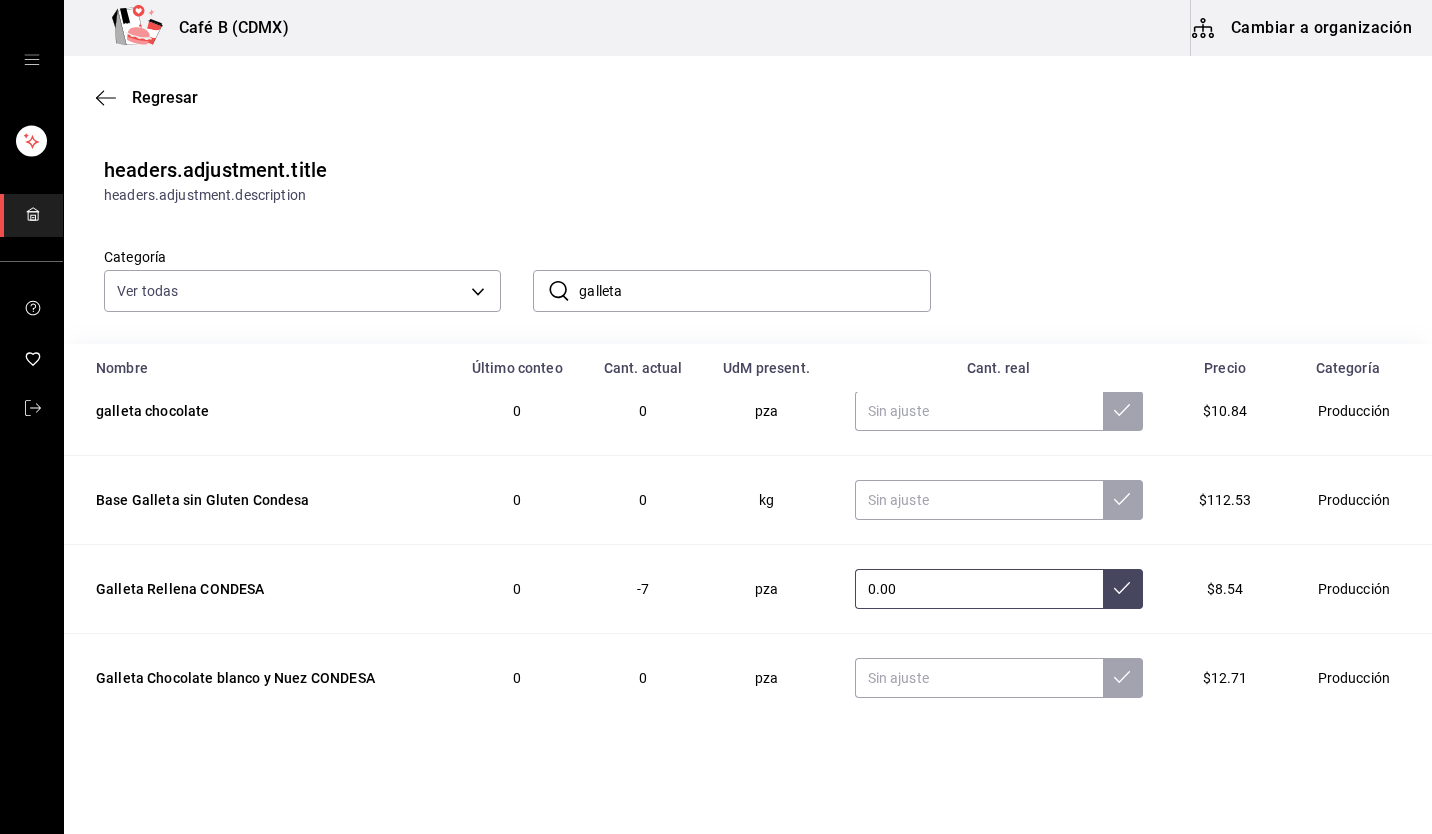 type on "0.00" 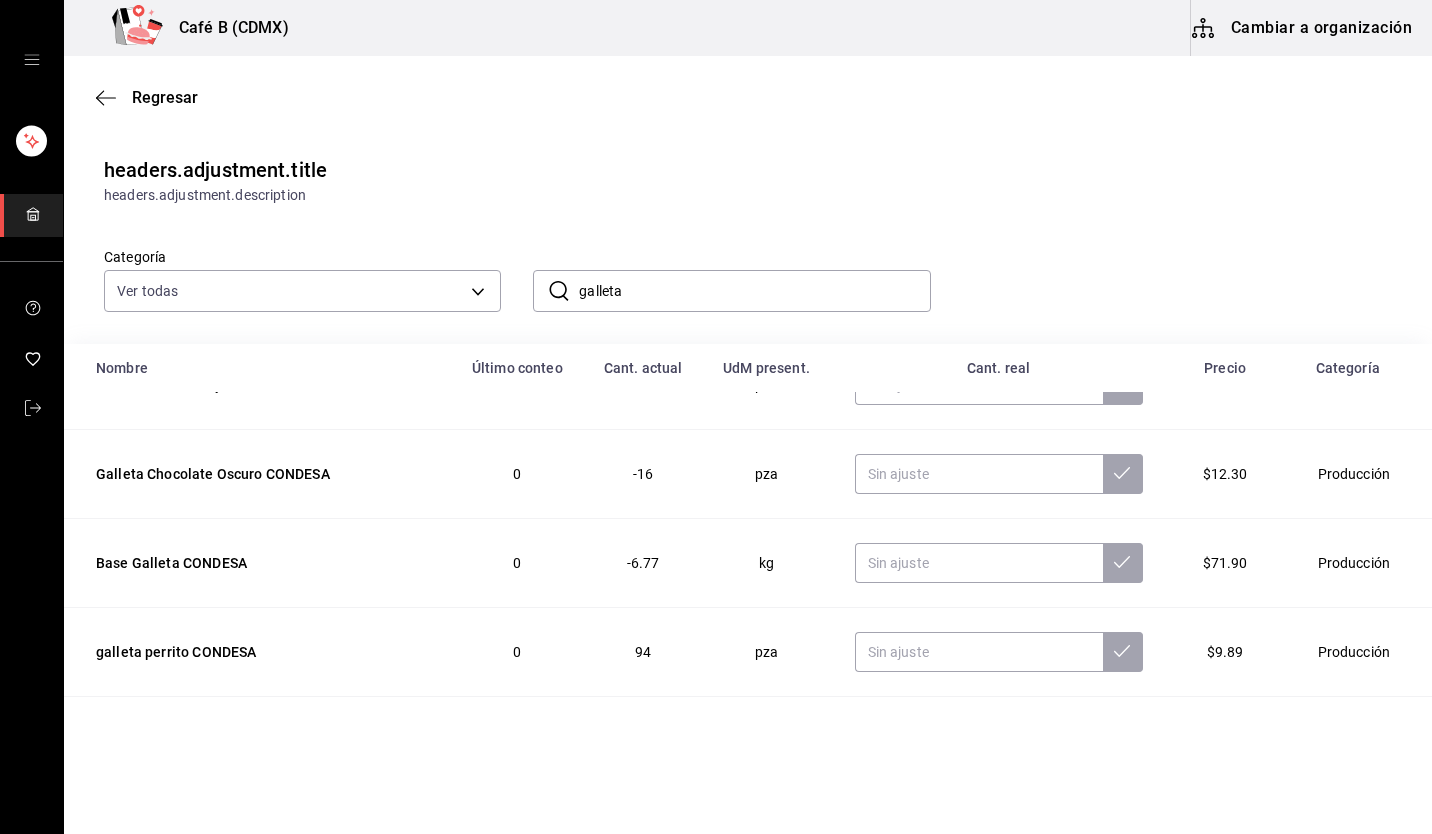 scroll, scrollTop: 594, scrollLeft: 0, axis: vertical 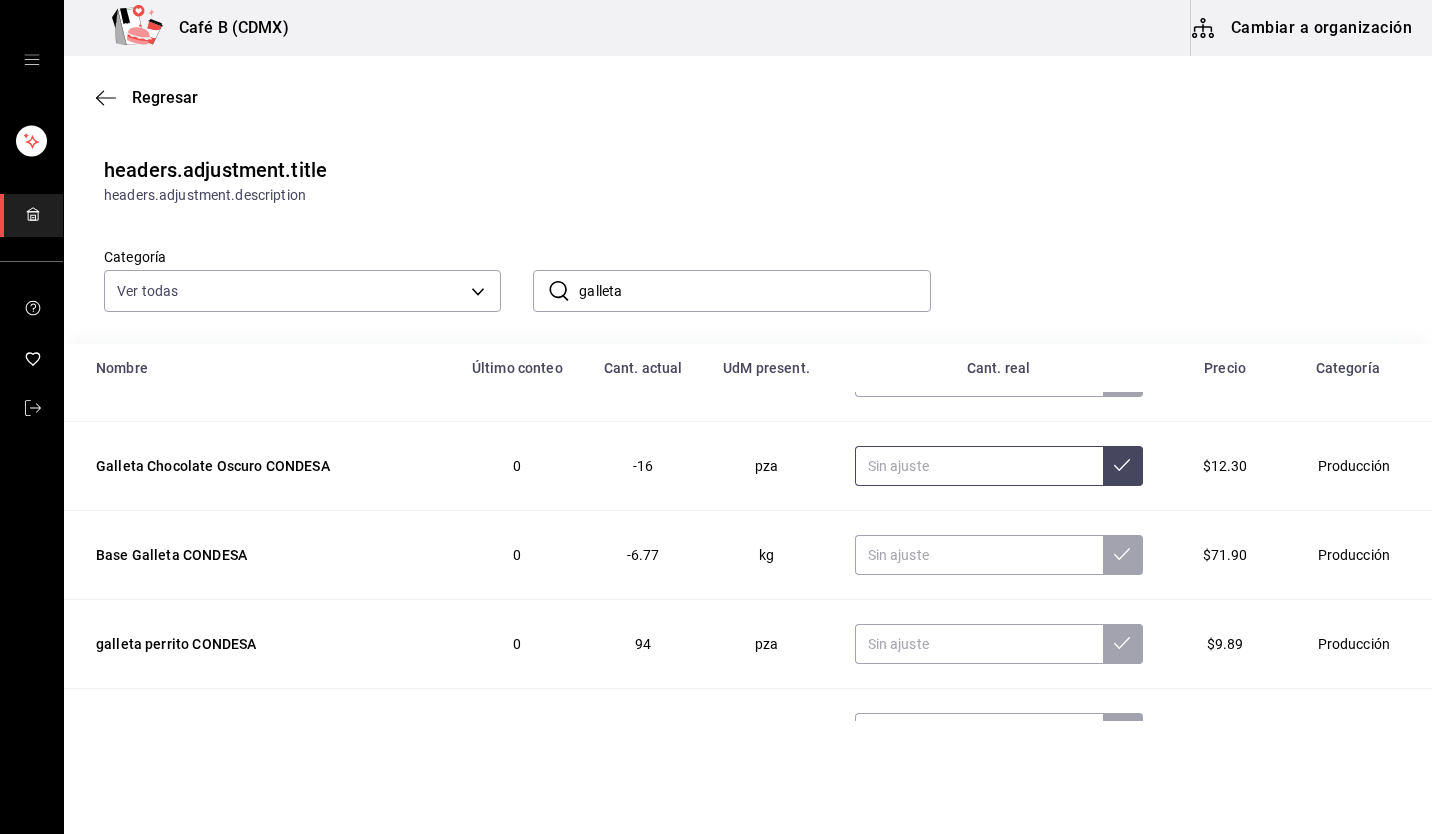 click at bounding box center (979, 466) 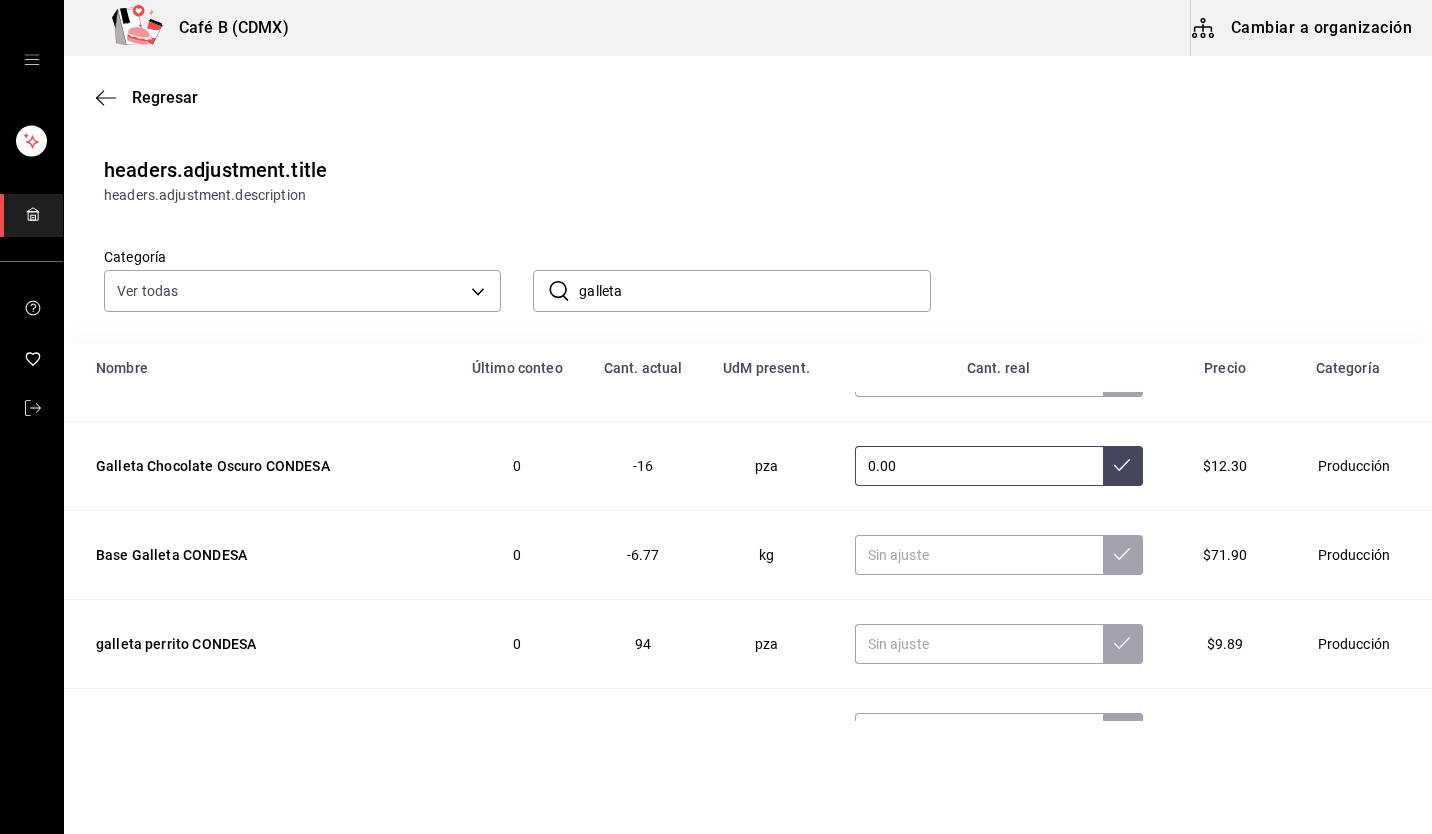 type on "0.00" 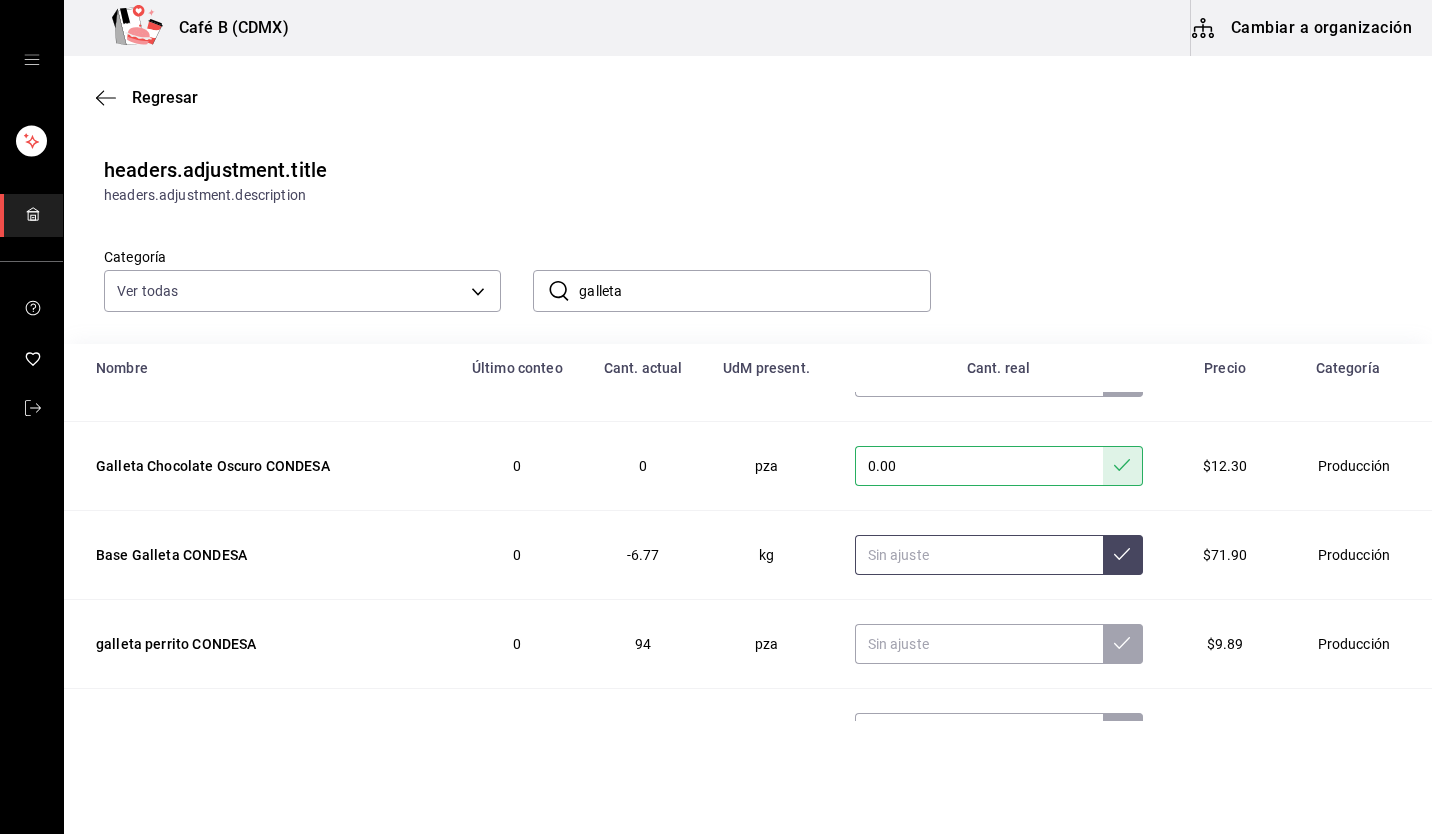 click at bounding box center [979, 555] 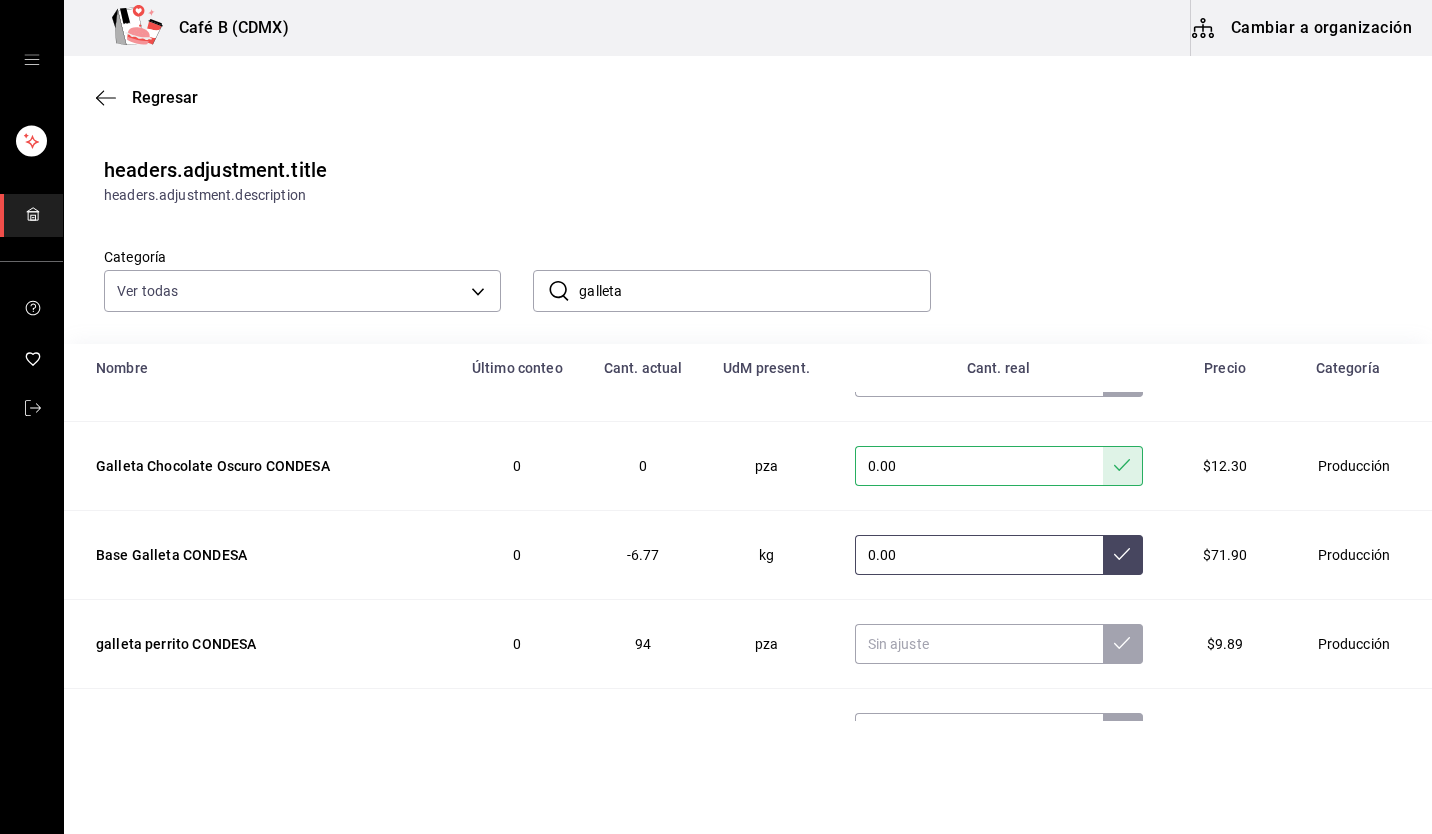 type on "0.00" 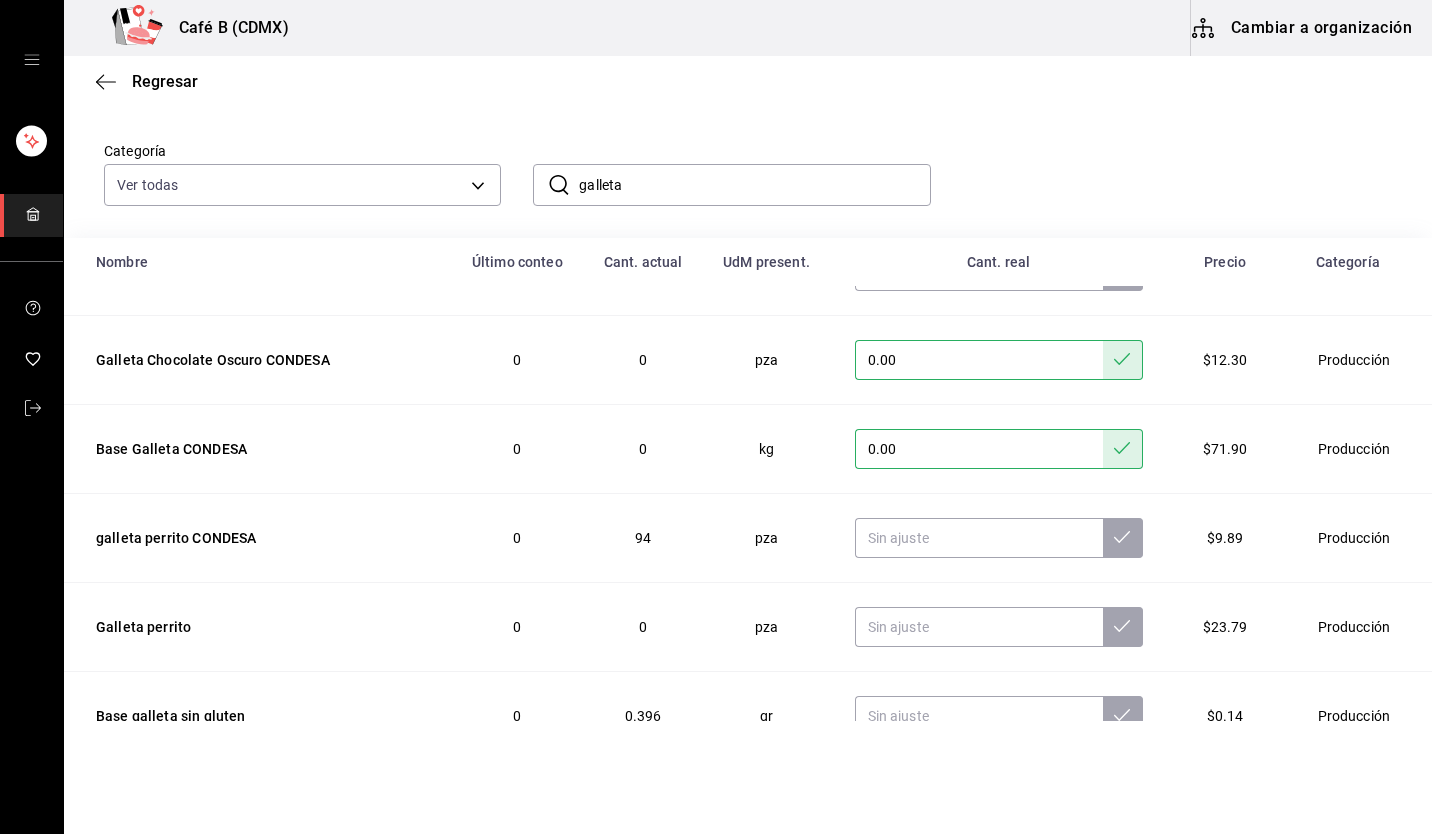 scroll, scrollTop: 106, scrollLeft: 0, axis: vertical 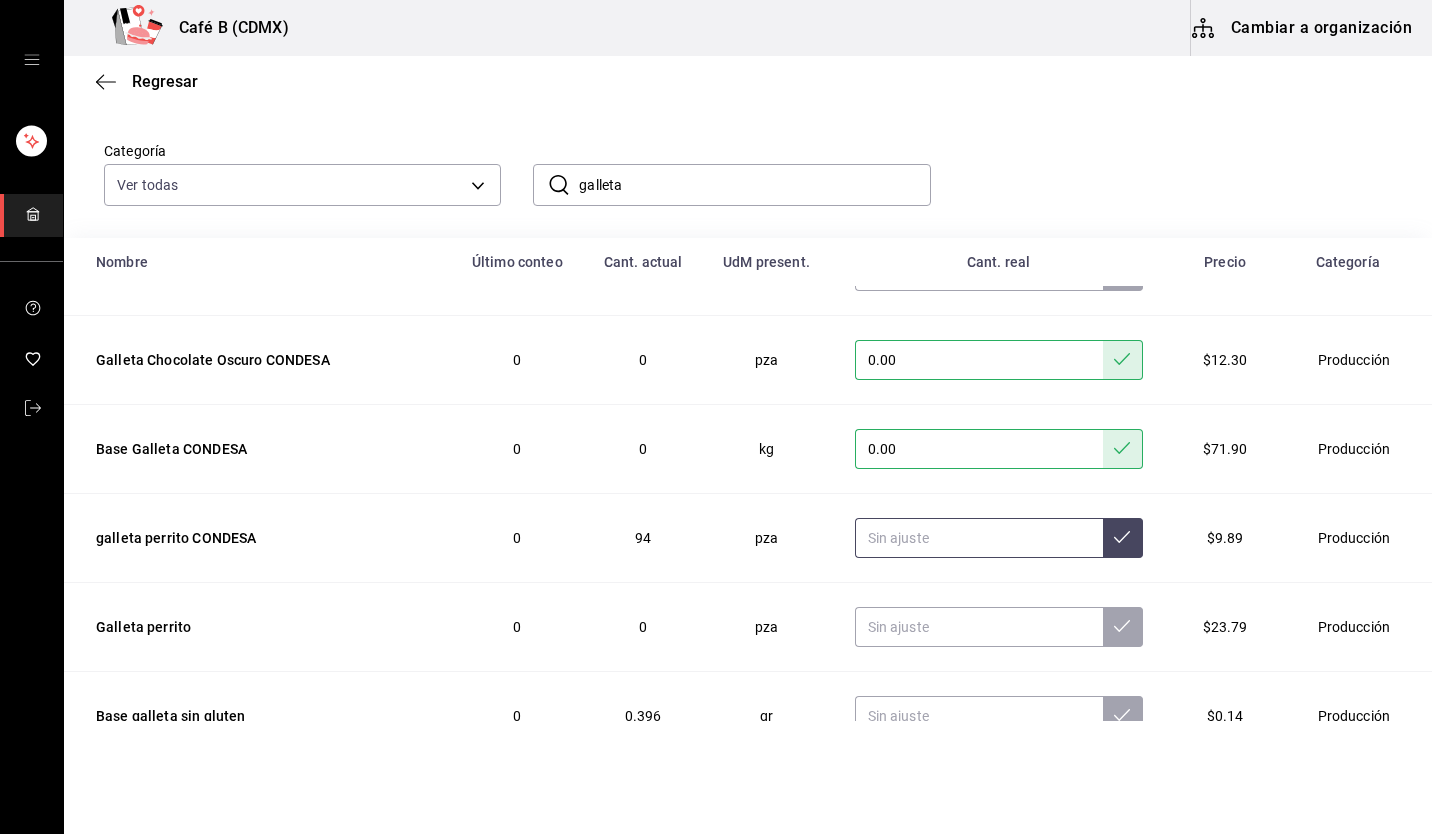 click at bounding box center (979, 538) 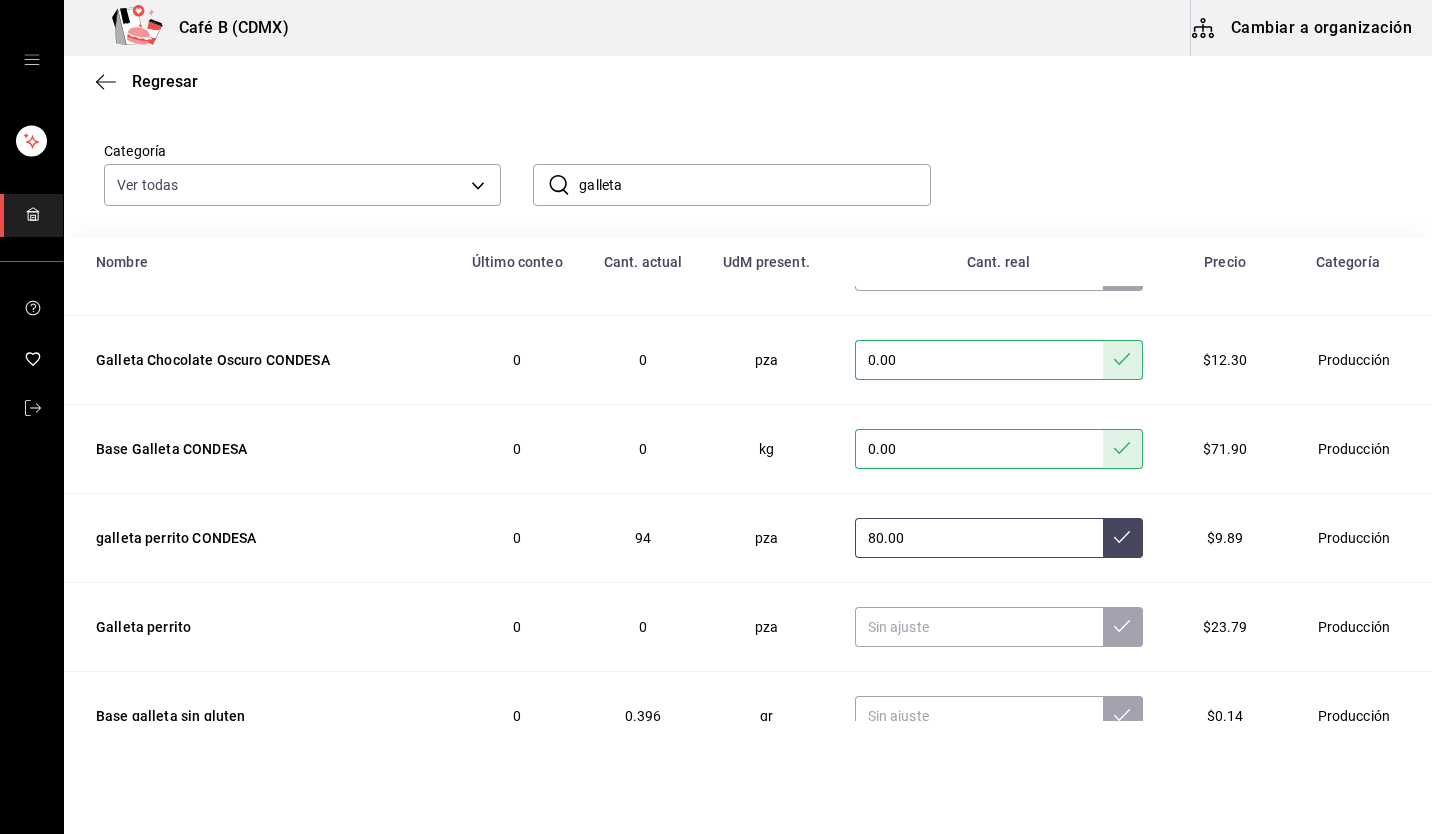 type on "80.00" 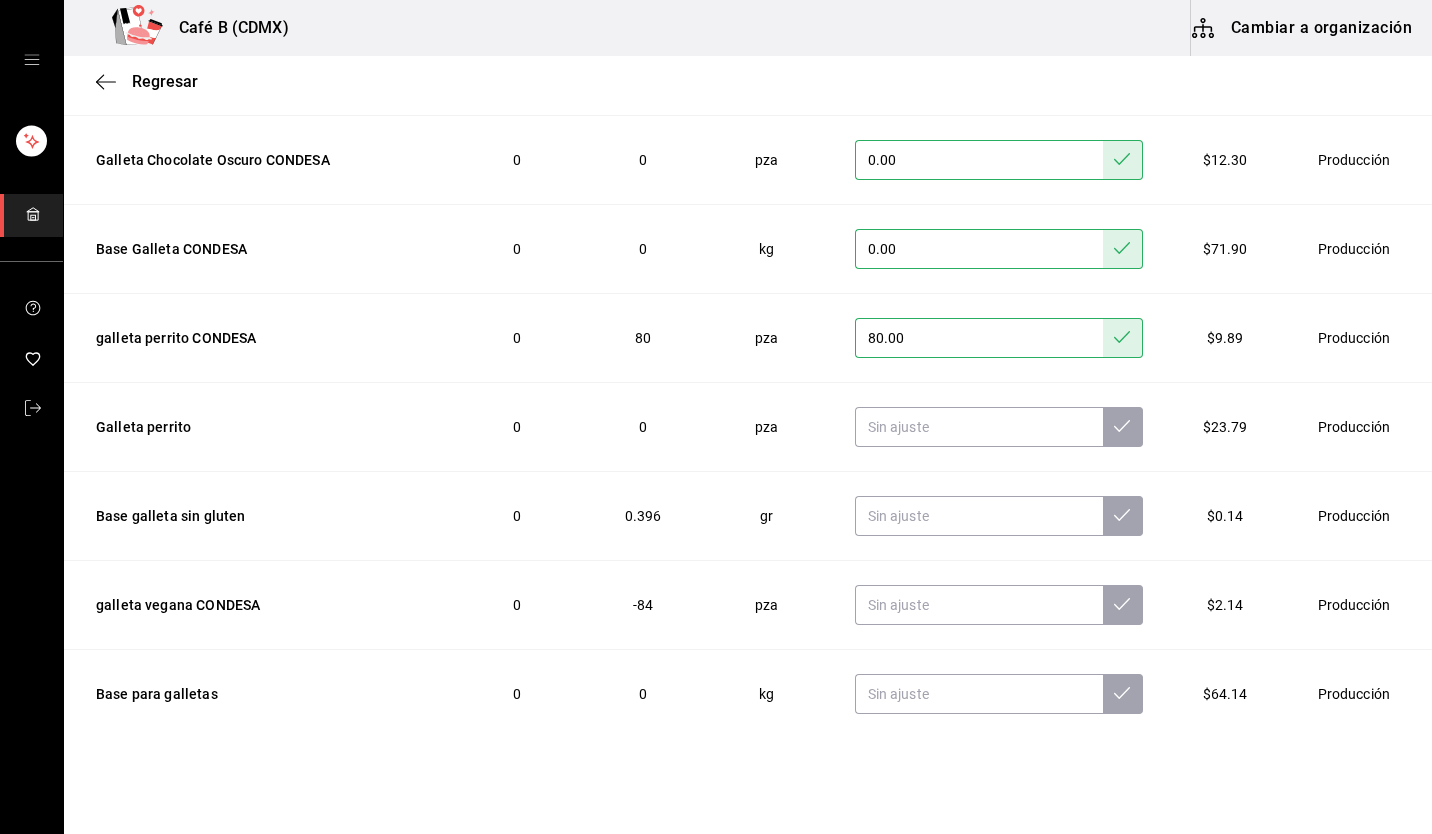 scroll, scrollTop: 331, scrollLeft: 0, axis: vertical 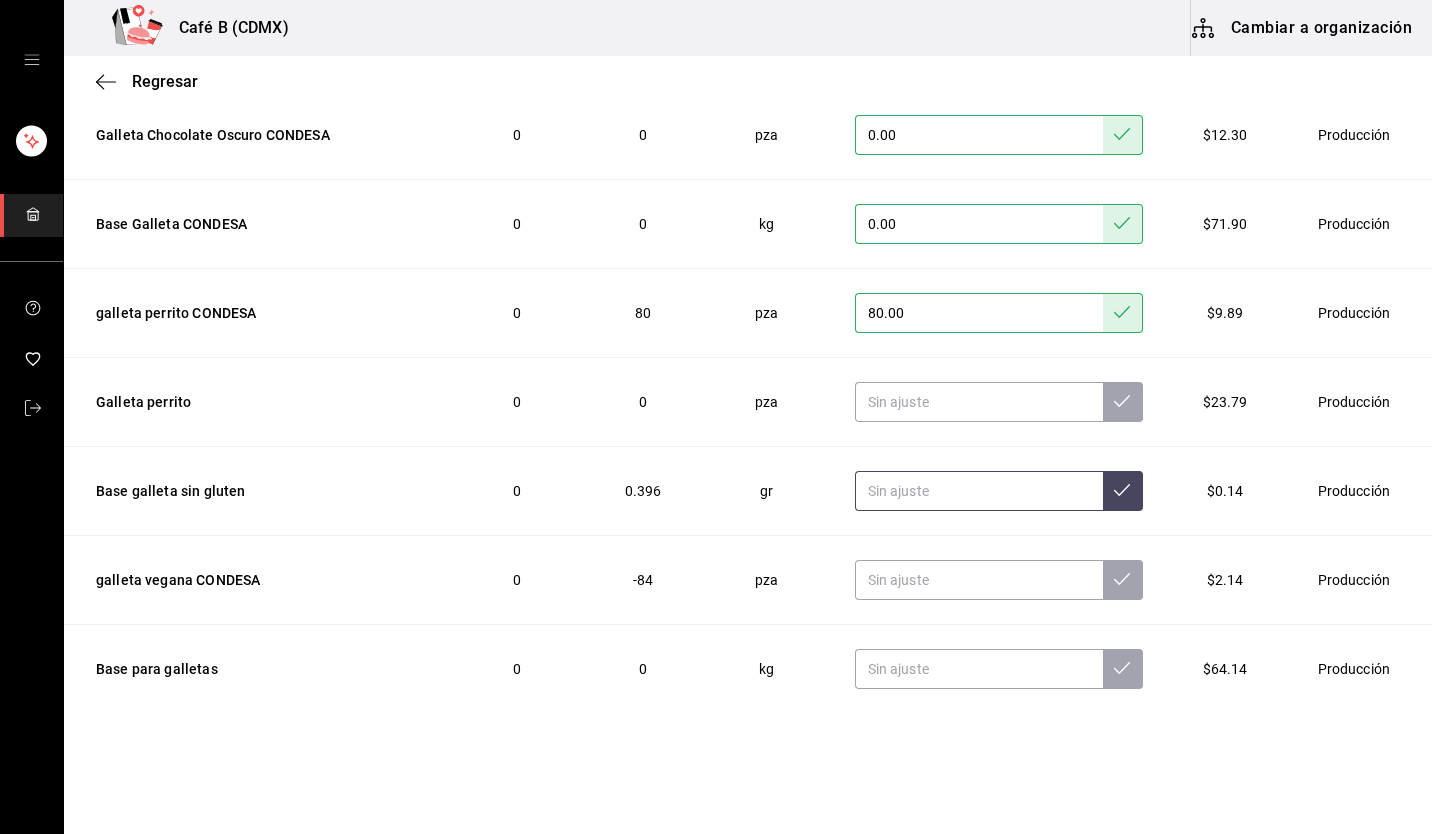click at bounding box center (979, 491) 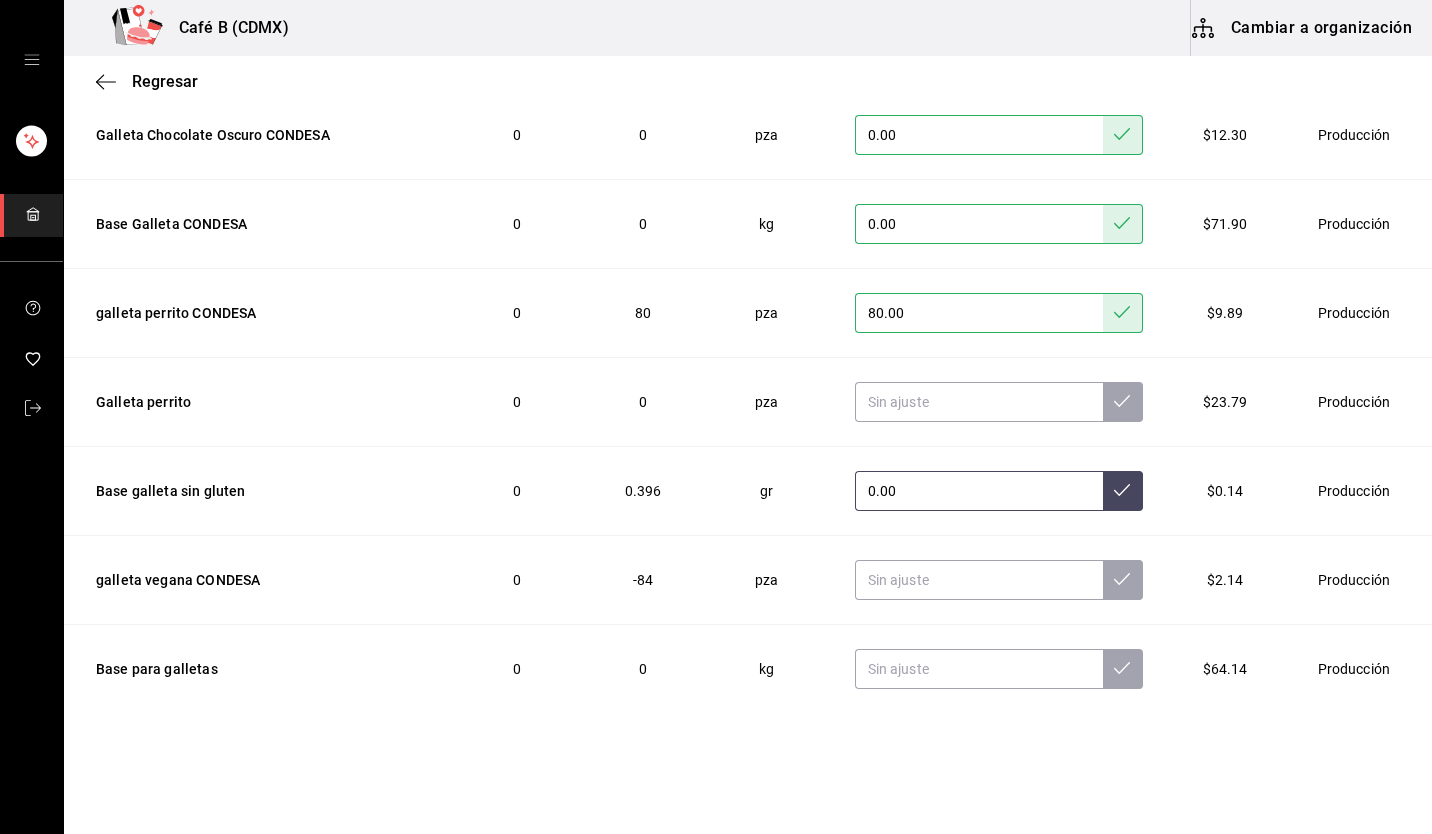 type on "0.00" 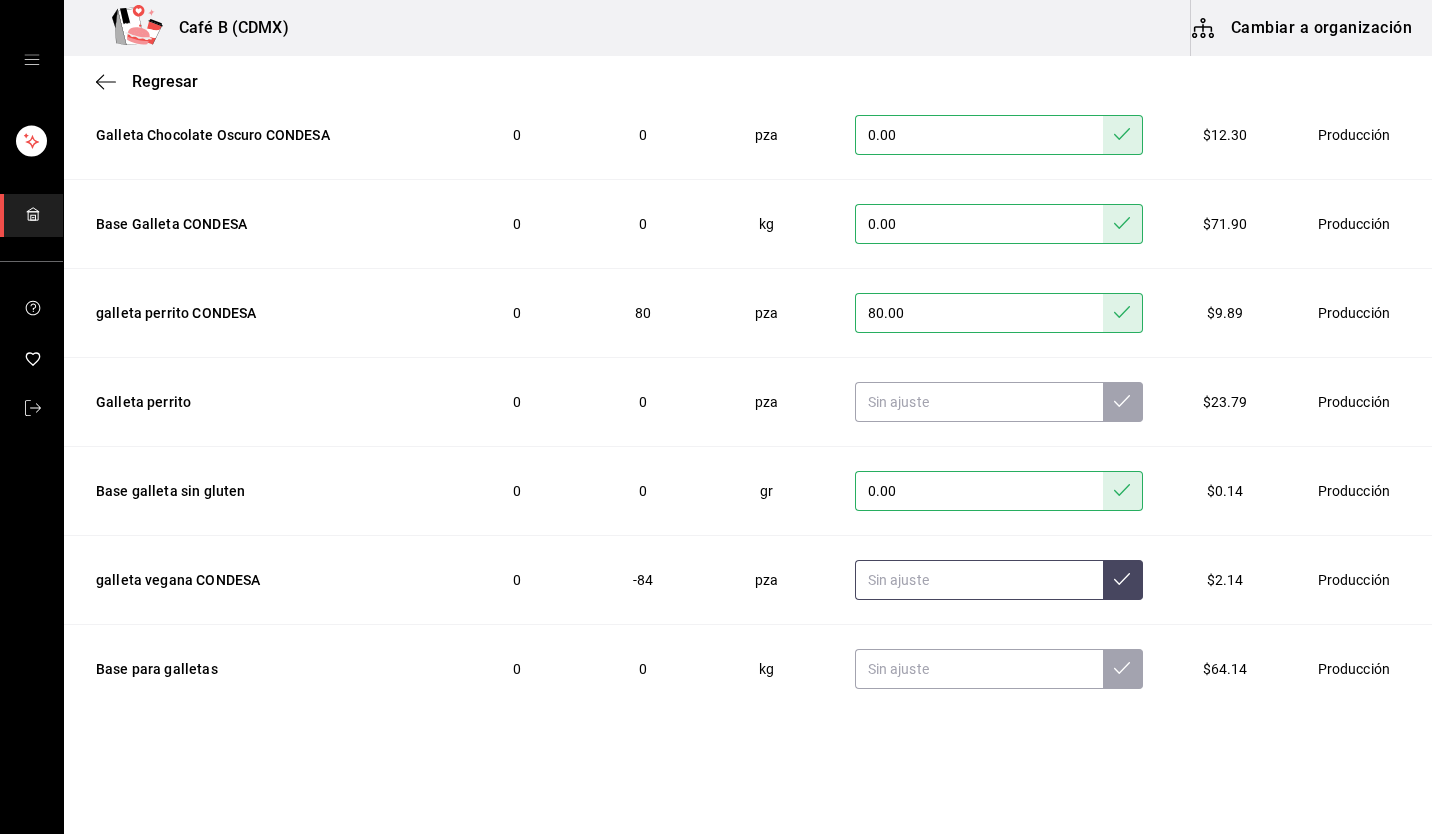 click at bounding box center (979, 580) 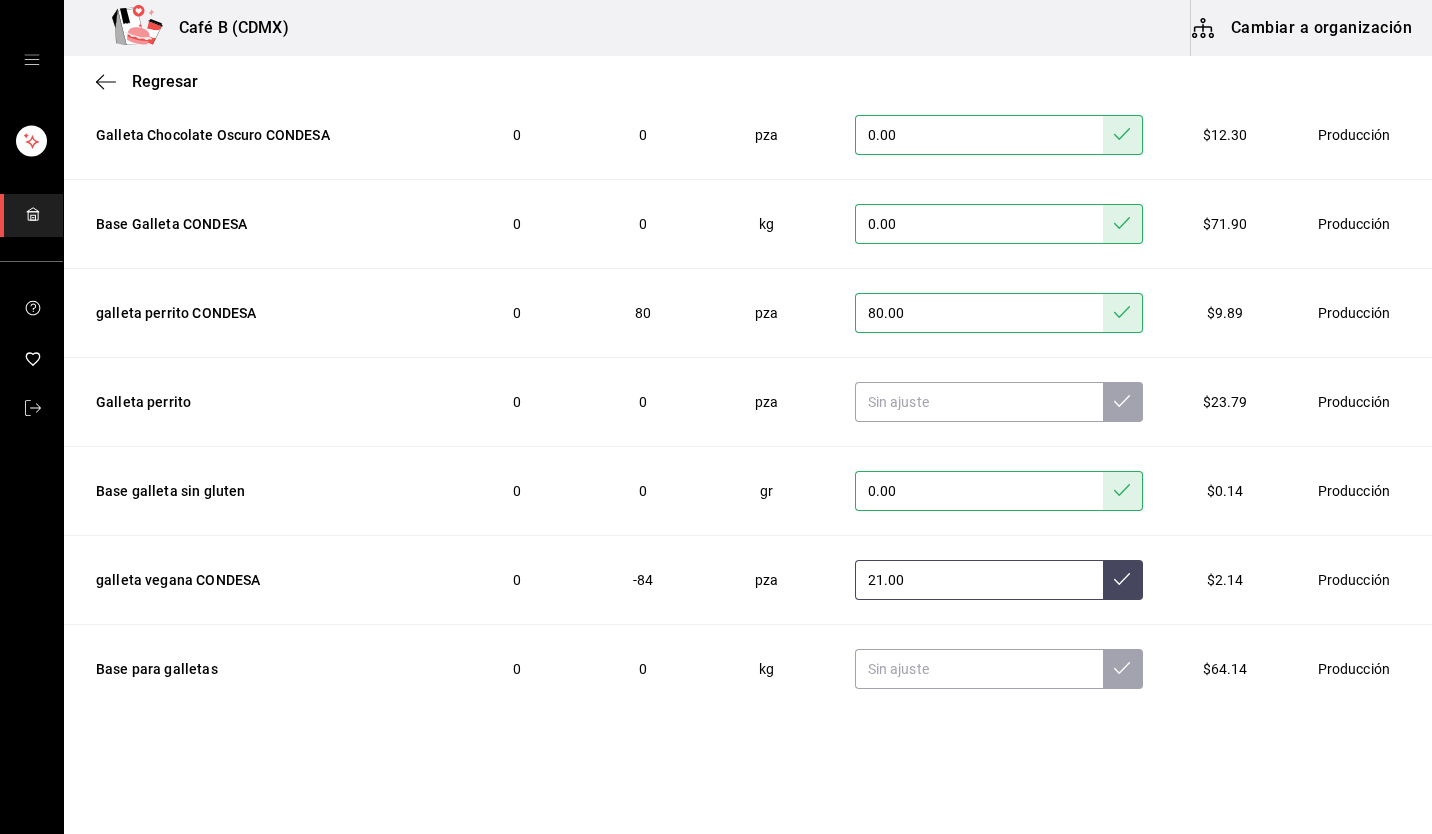 type on "21.00" 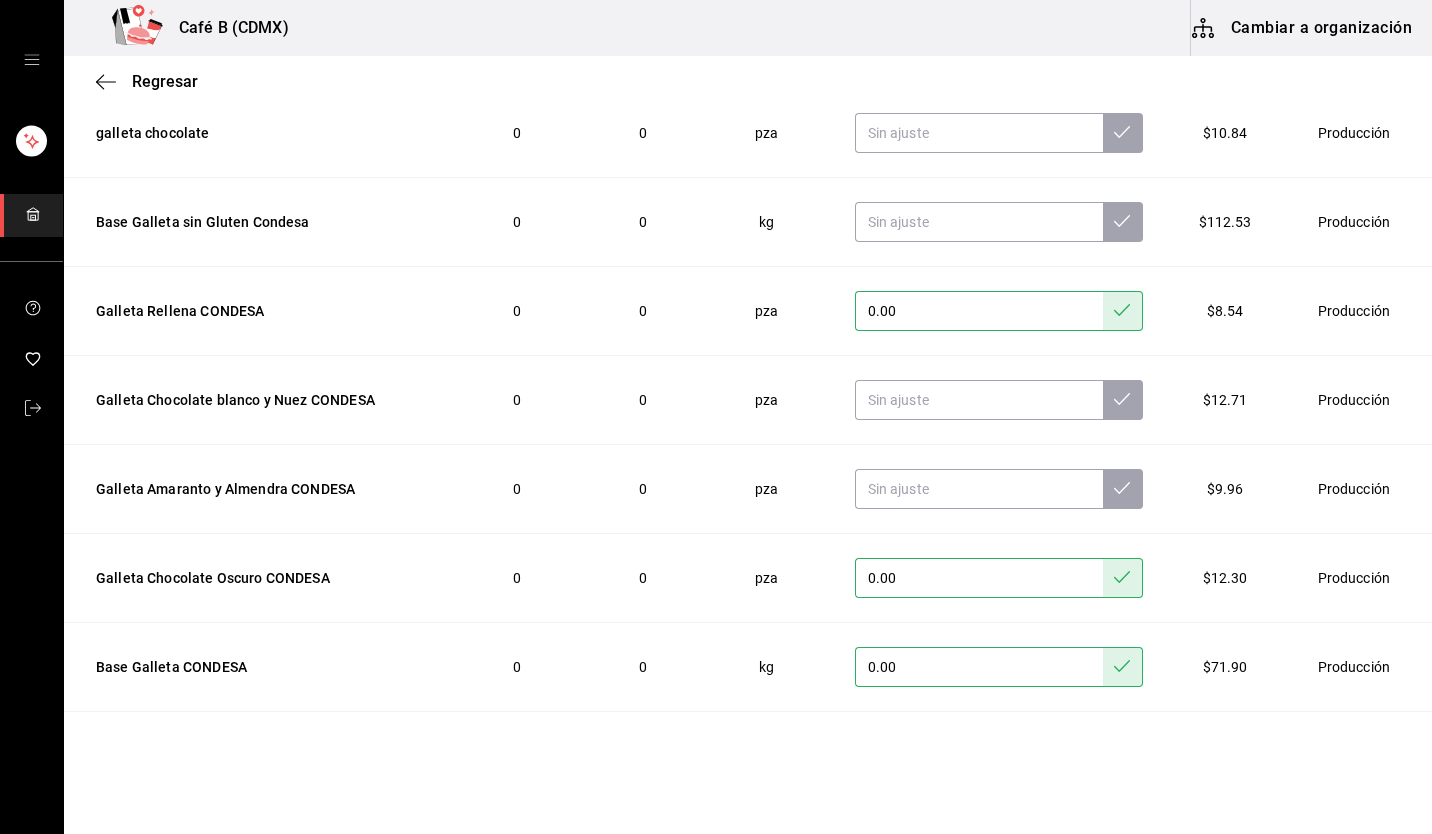 scroll, scrollTop: 0, scrollLeft: 0, axis: both 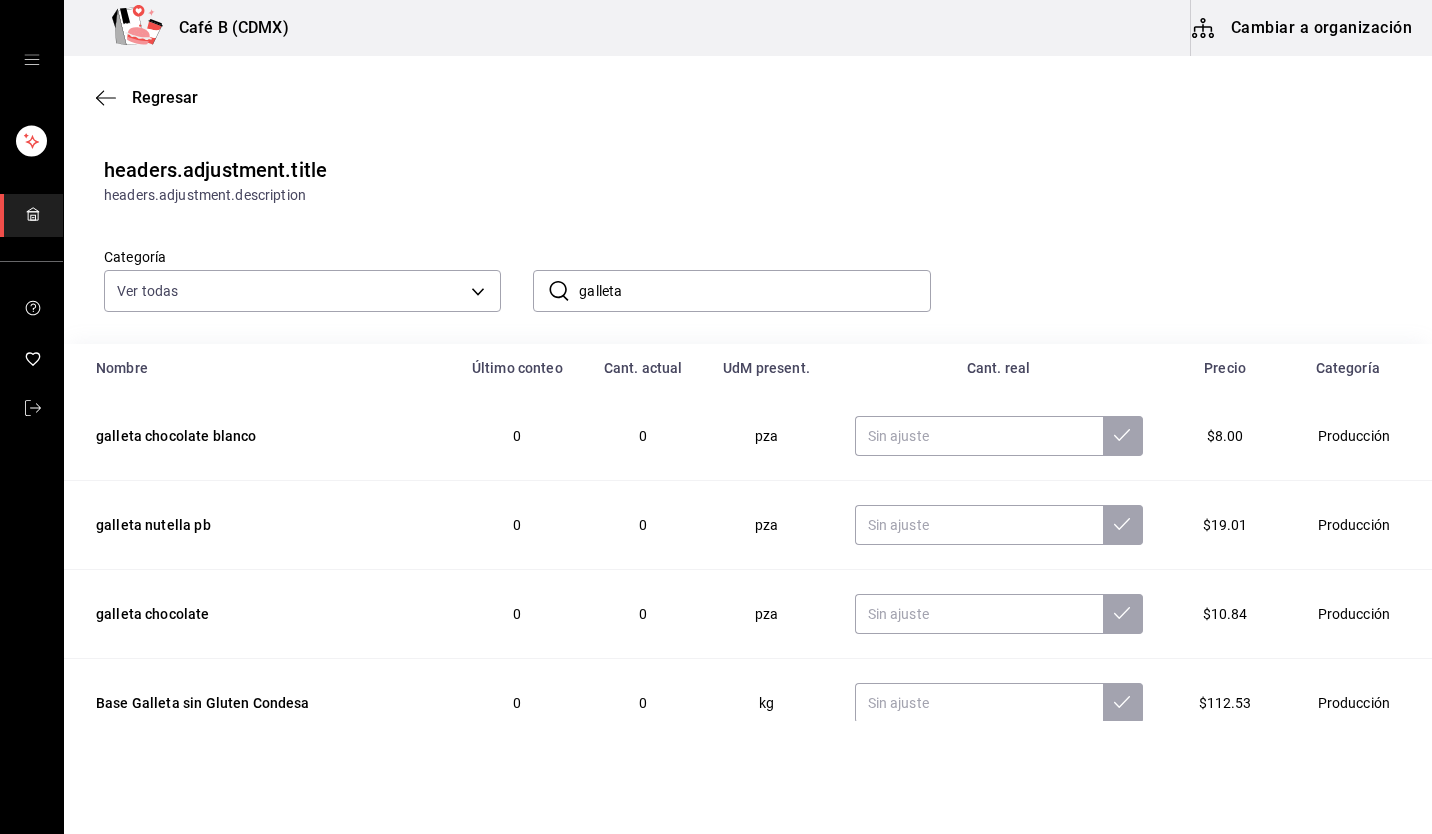 click on "galleta" at bounding box center (754, 291) 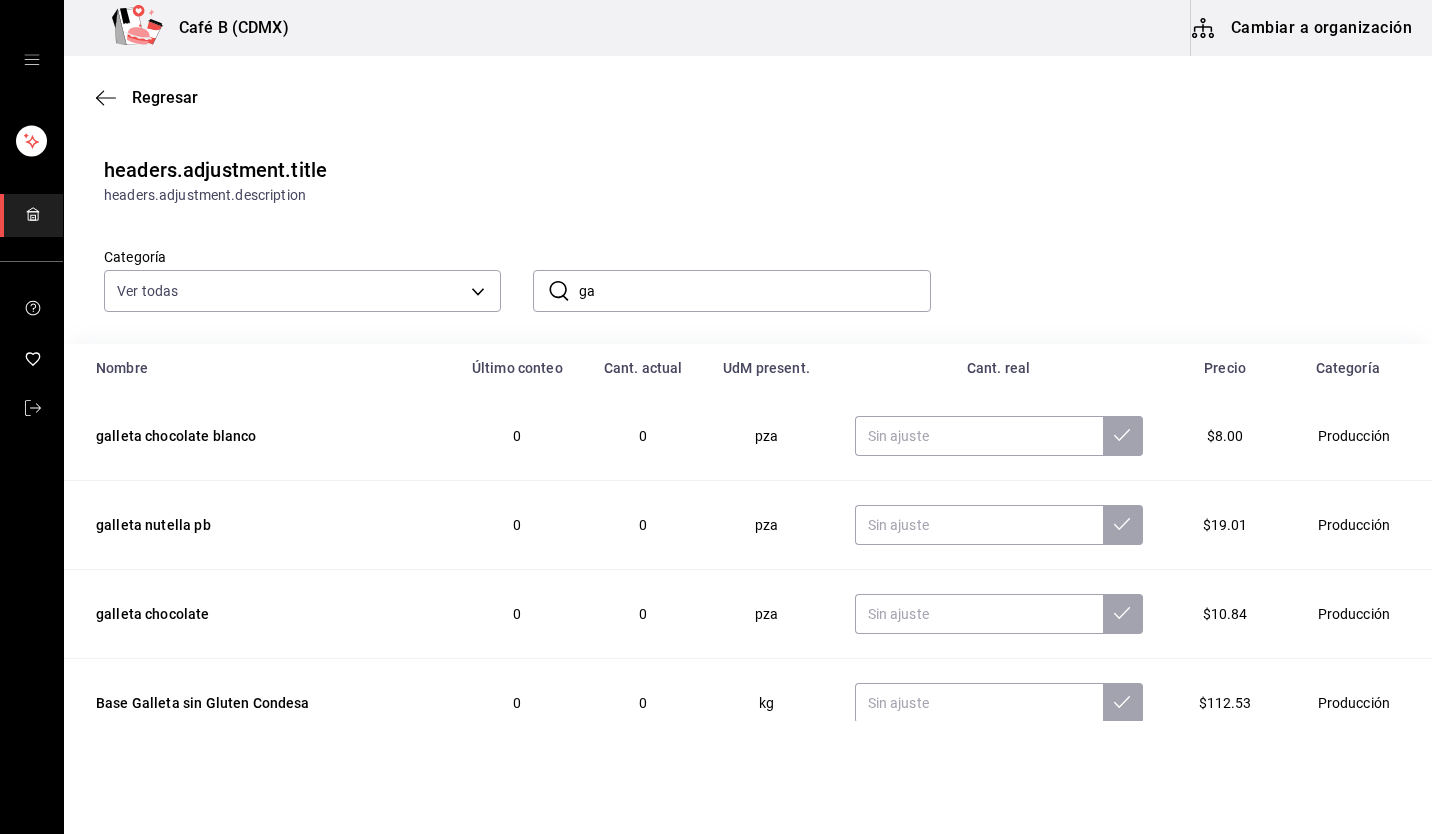 type on "g" 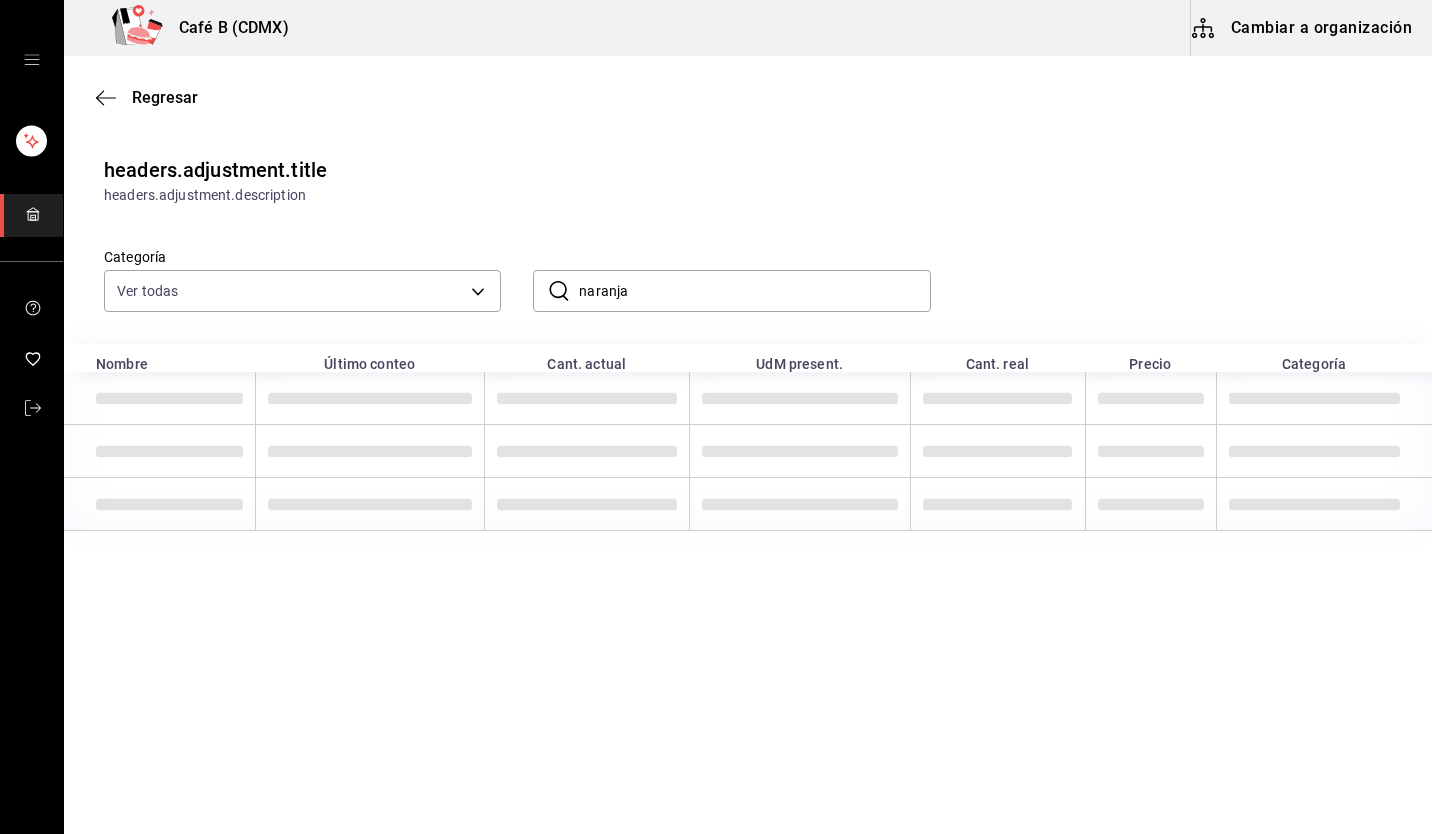 type on "naranja" 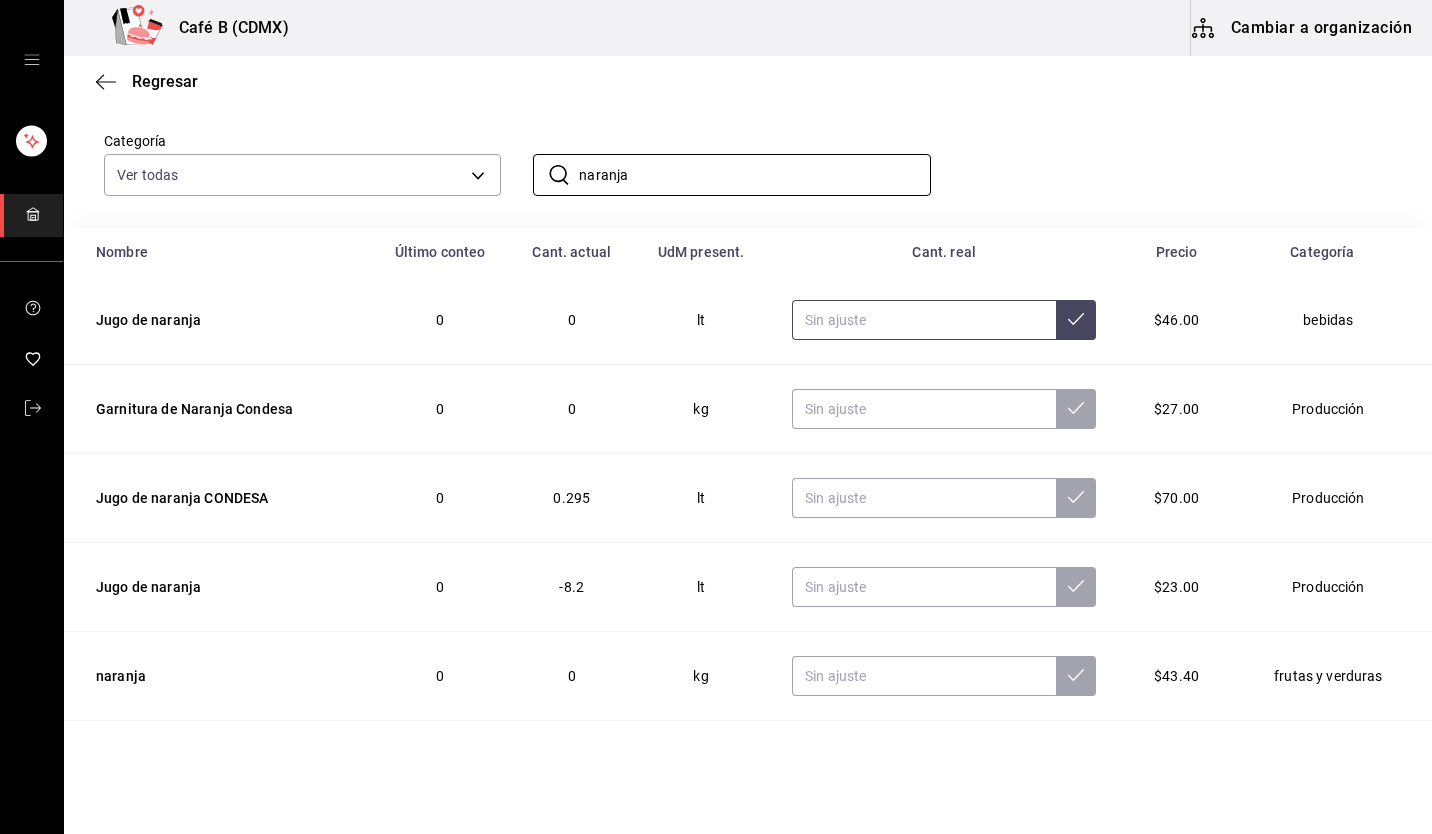scroll, scrollTop: 118, scrollLeft: 0, axis: vertical 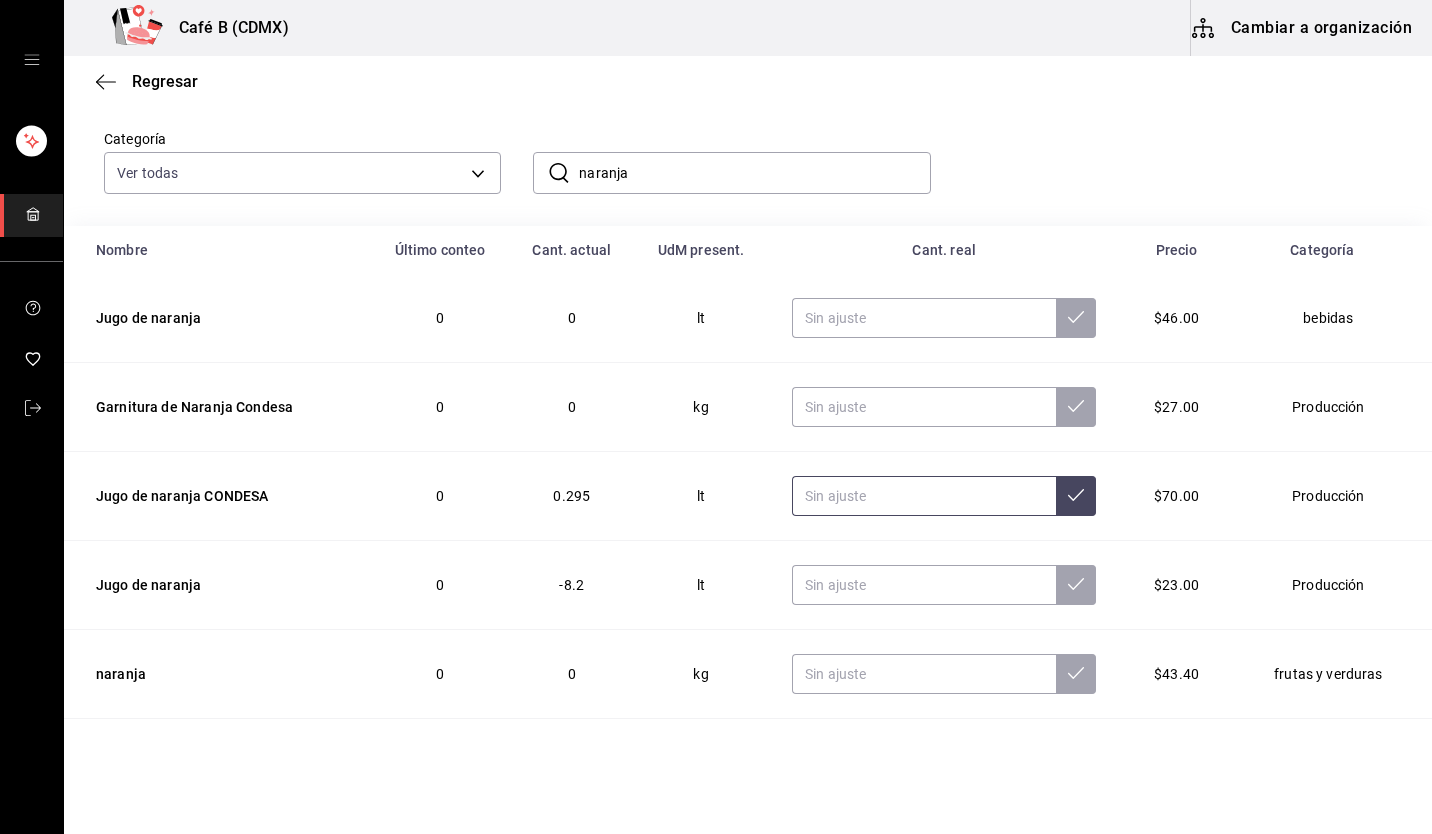 click at bounding box center (924, 496) 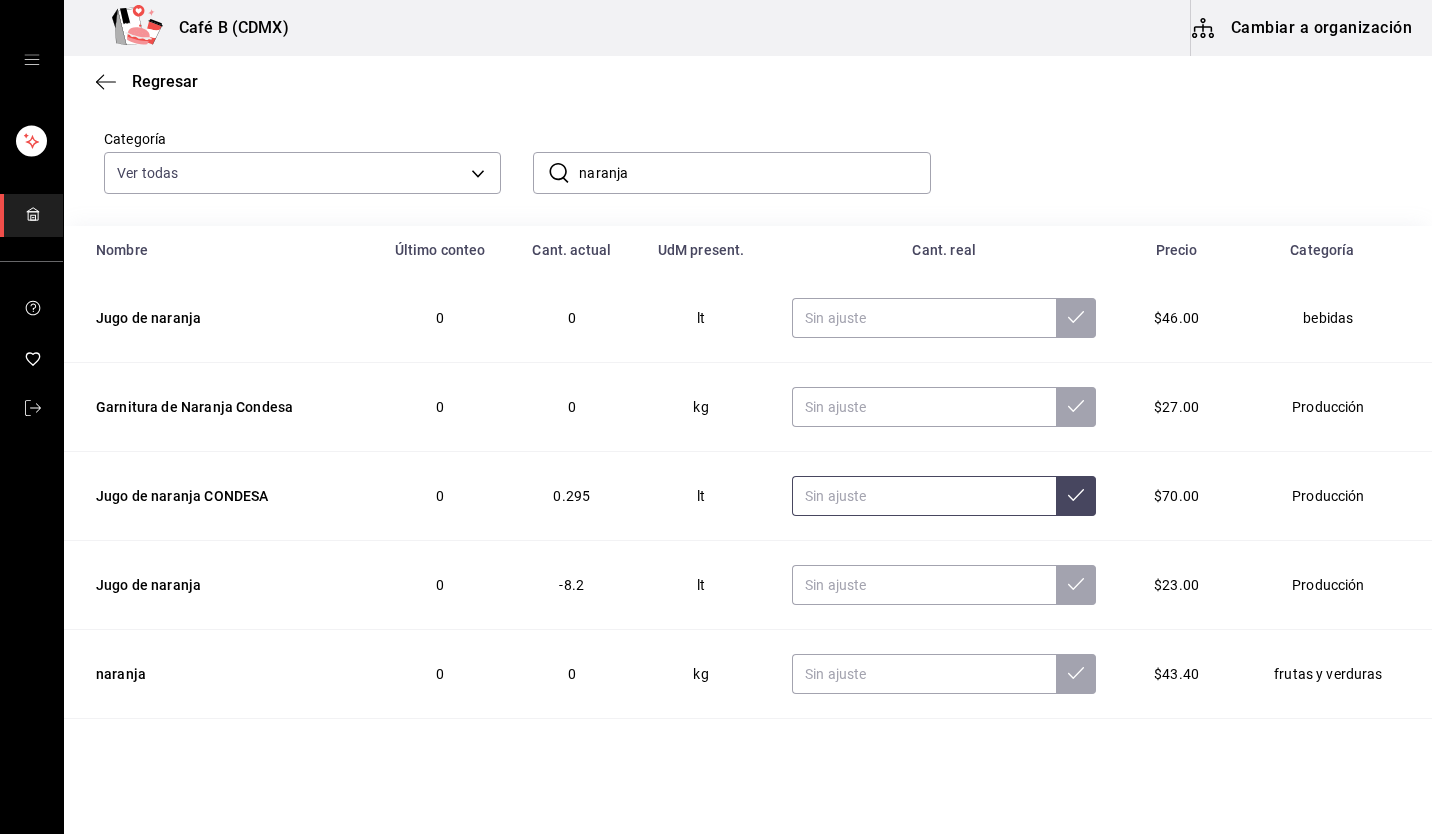 click at bounding box center (924, 496) 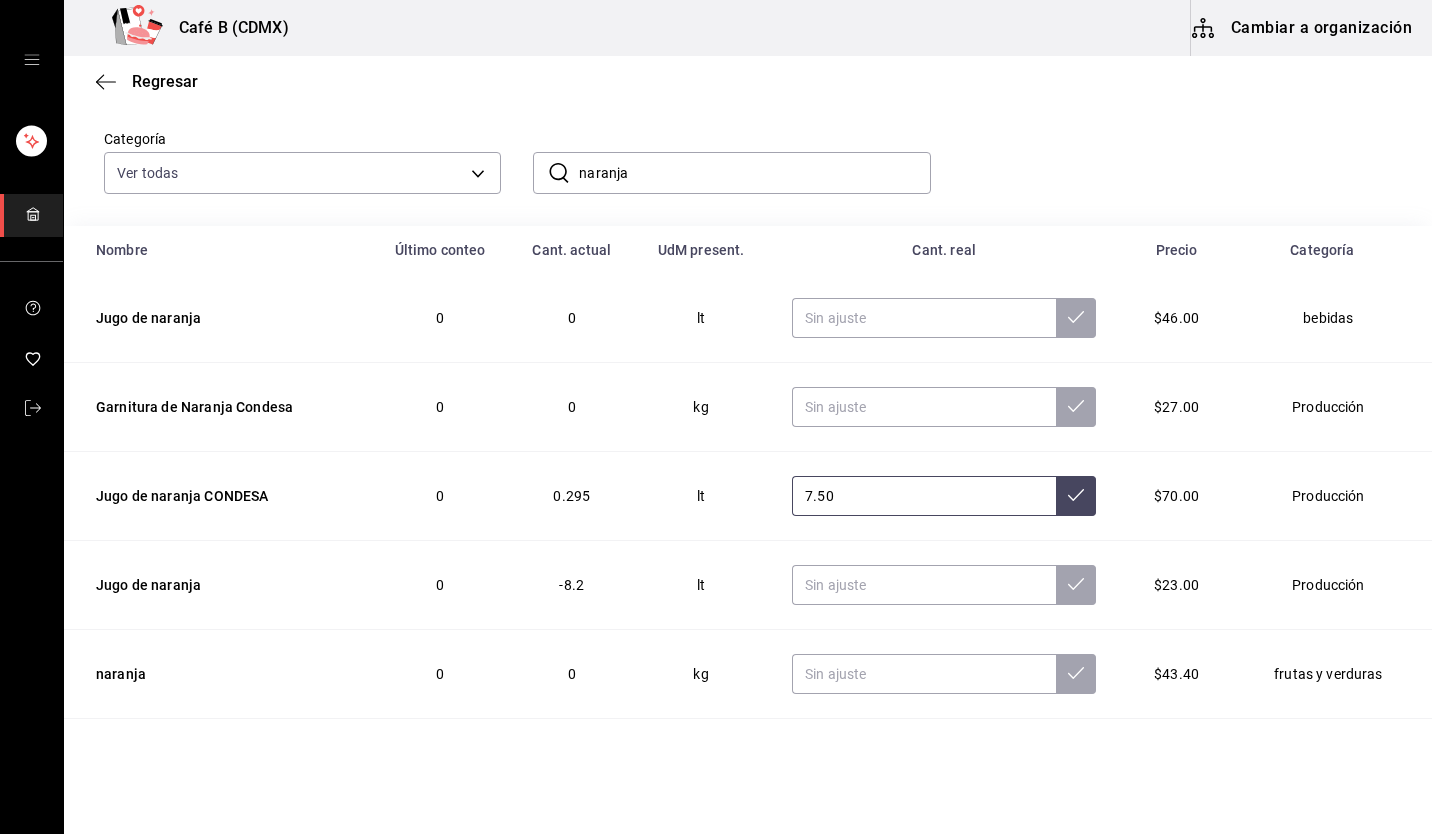 type on "7.50" 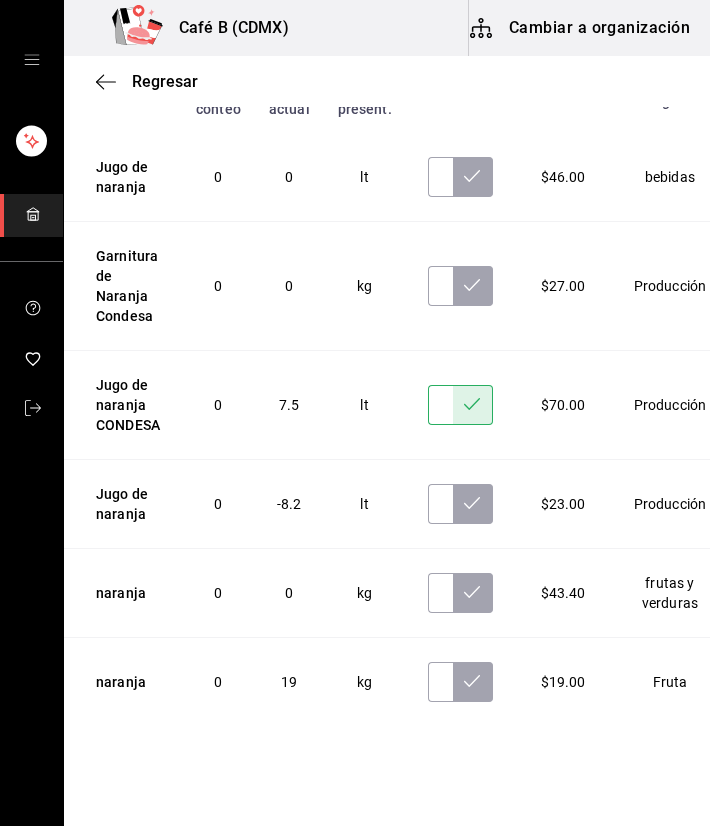 scroll, scrollTop: 313, scrollLeft: 0, axis: vertical 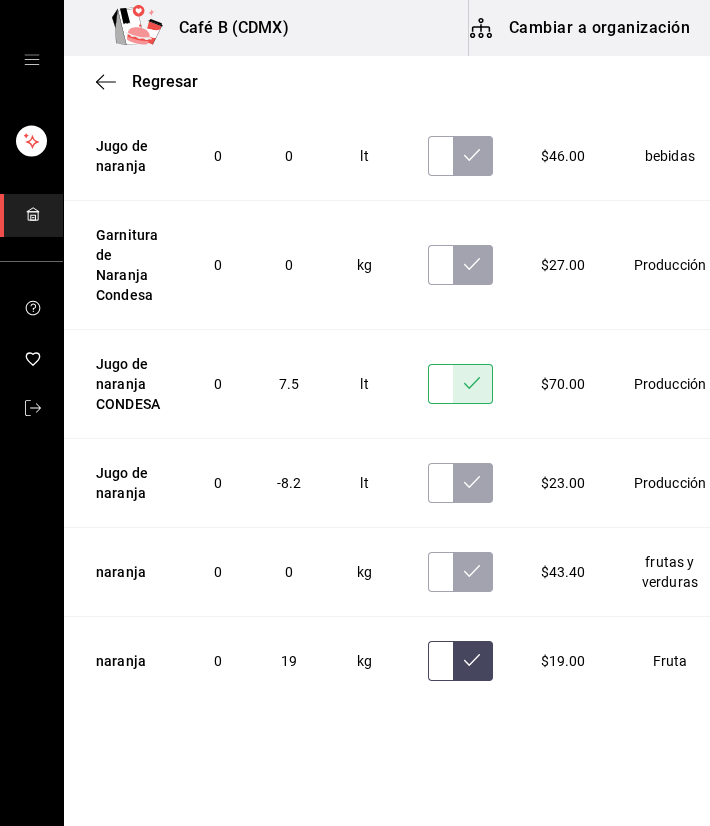 click at bounding box center [440, 661] 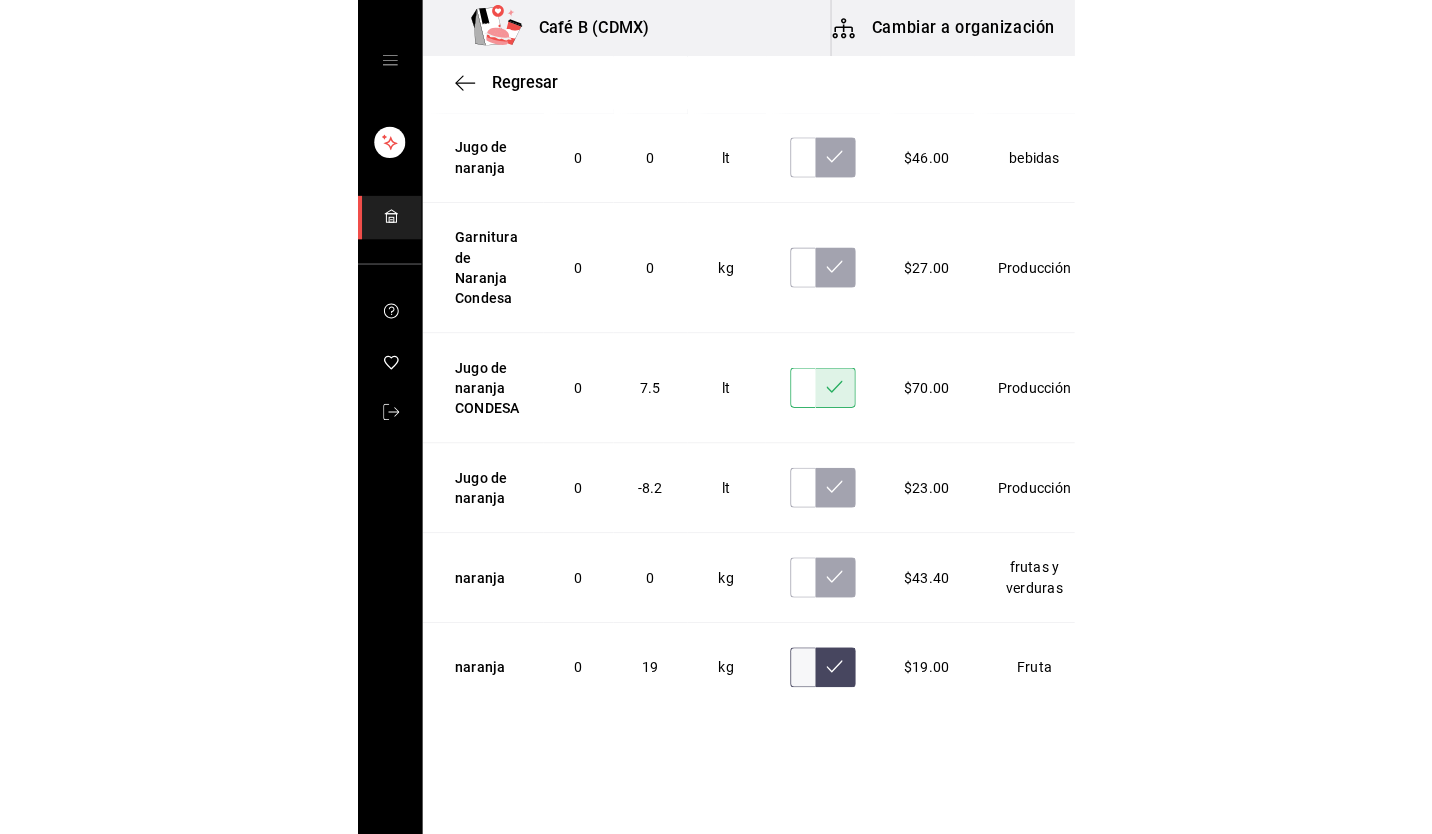 scroll, scrollTop: 0, scrollLeft: 0, axis: both 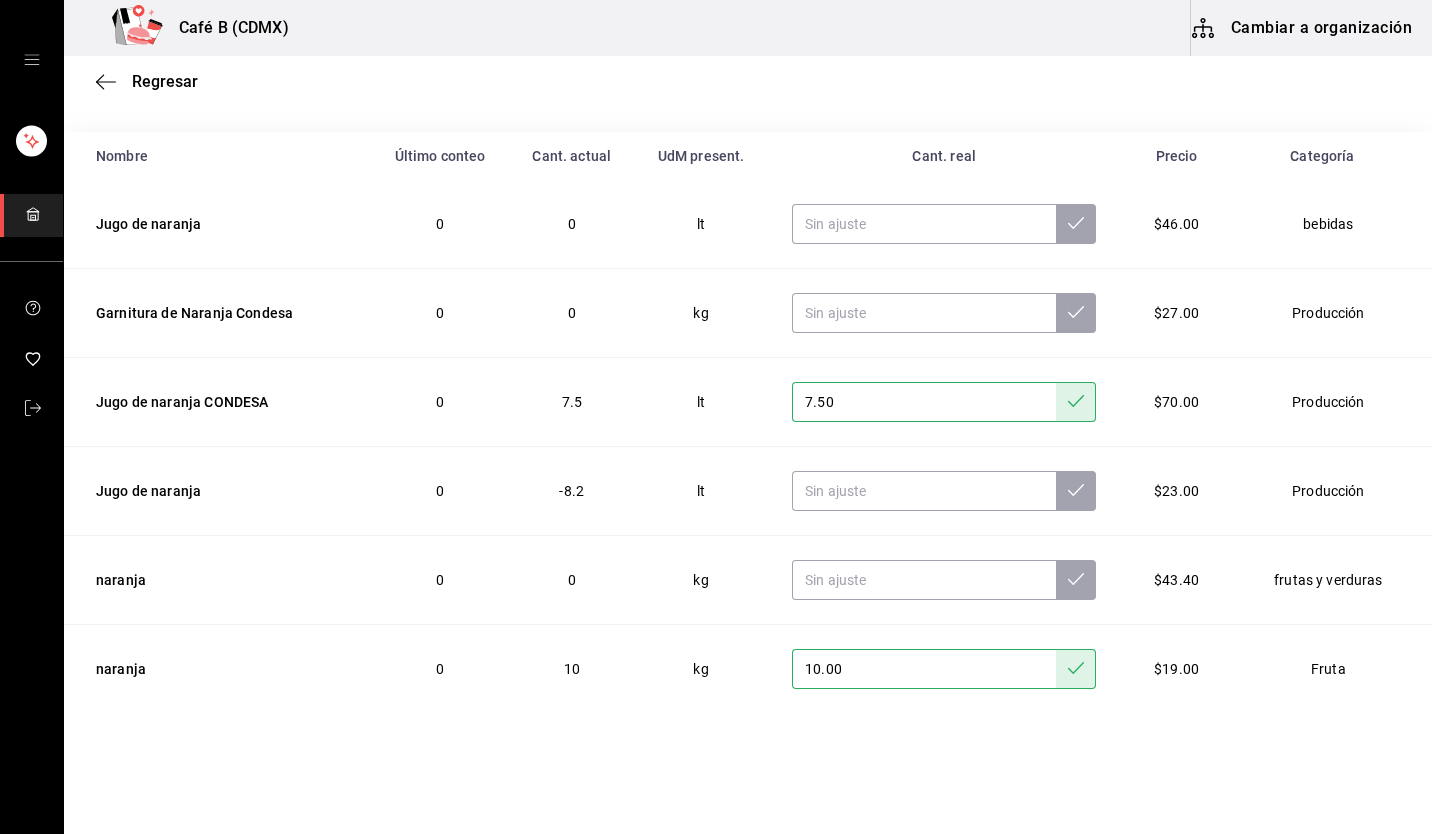 click on "0" at bounding box center (439, 491) 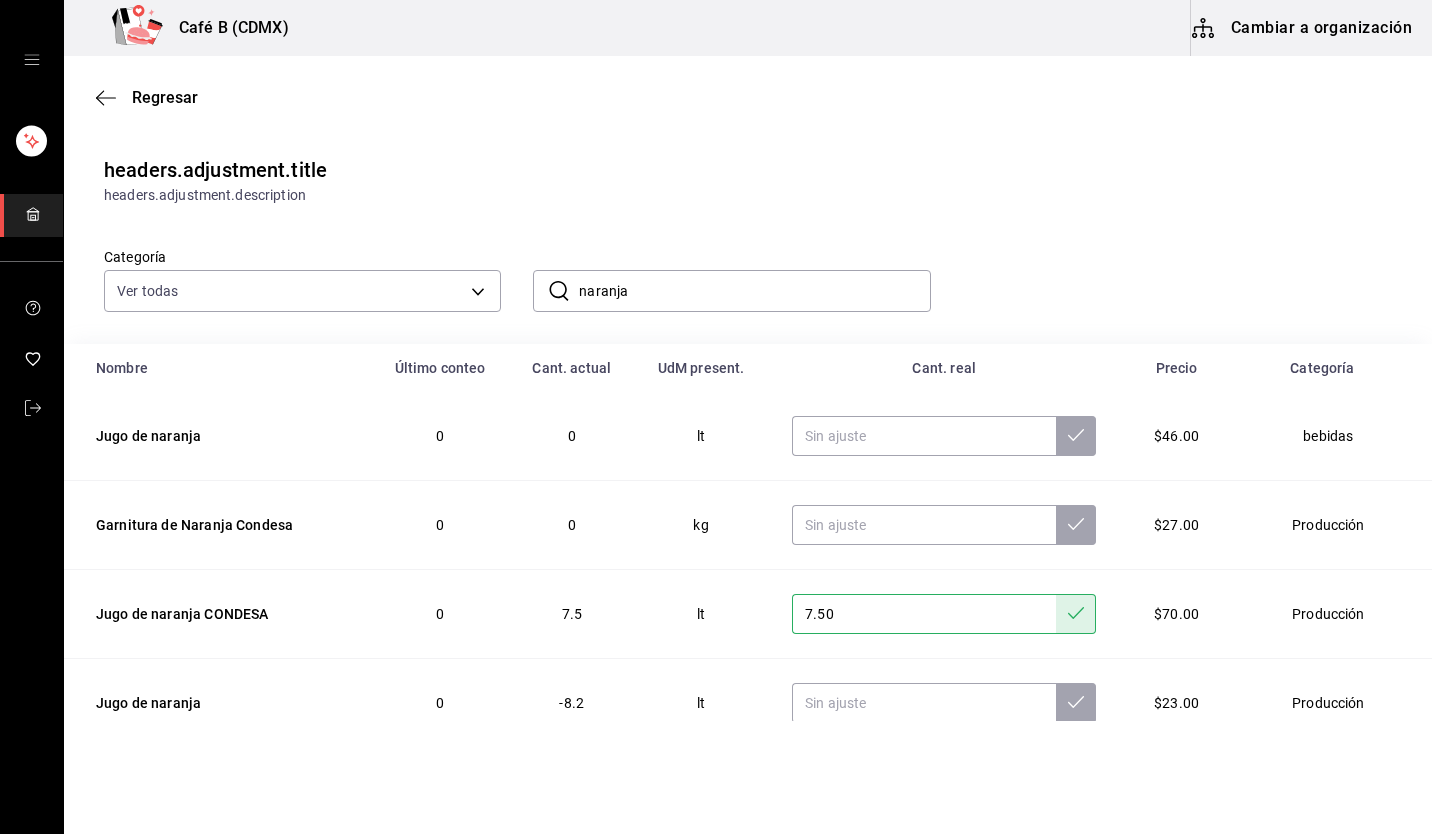 click on "naranja" at bounding box center (754, 291) 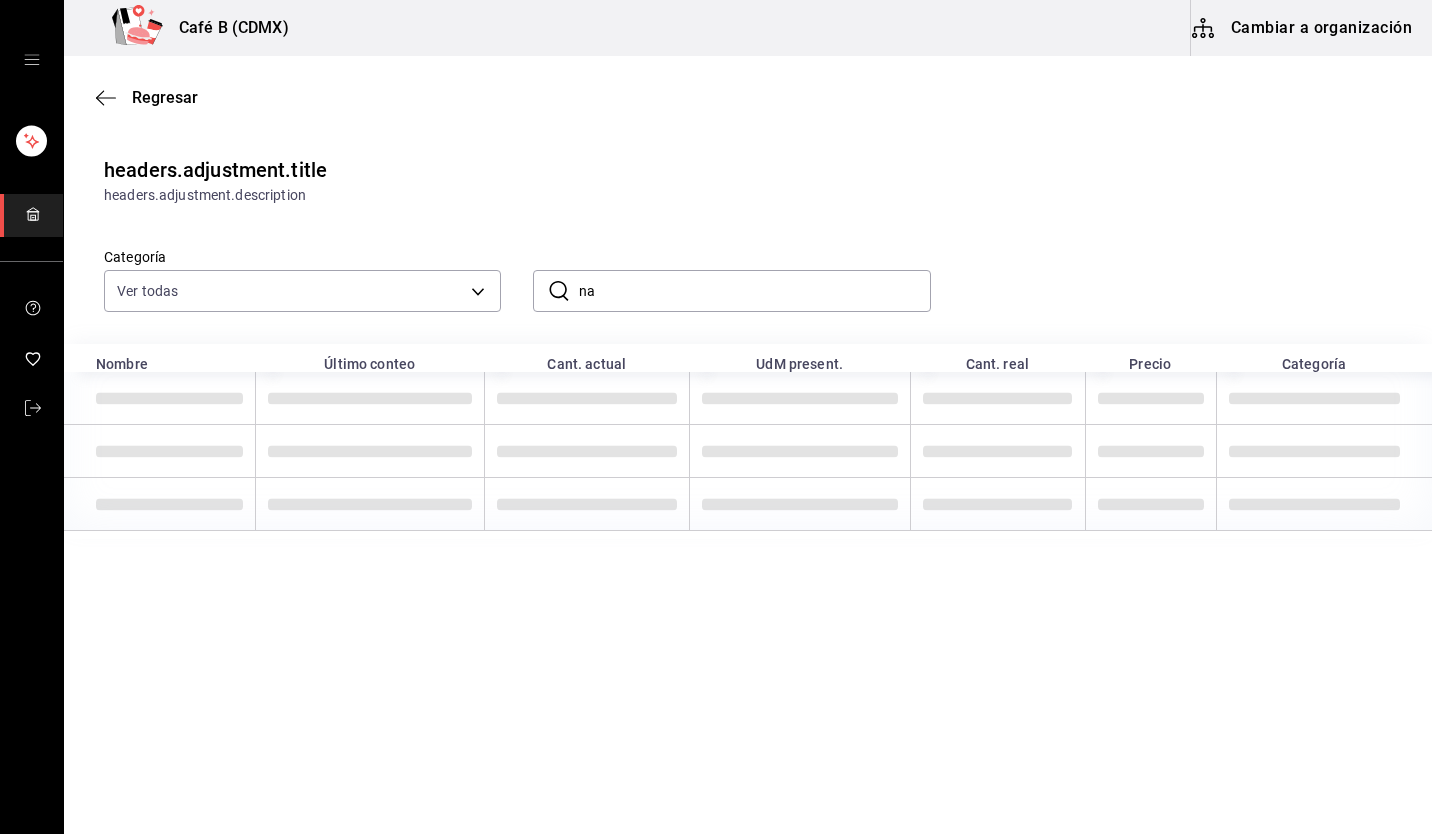 type on "n" 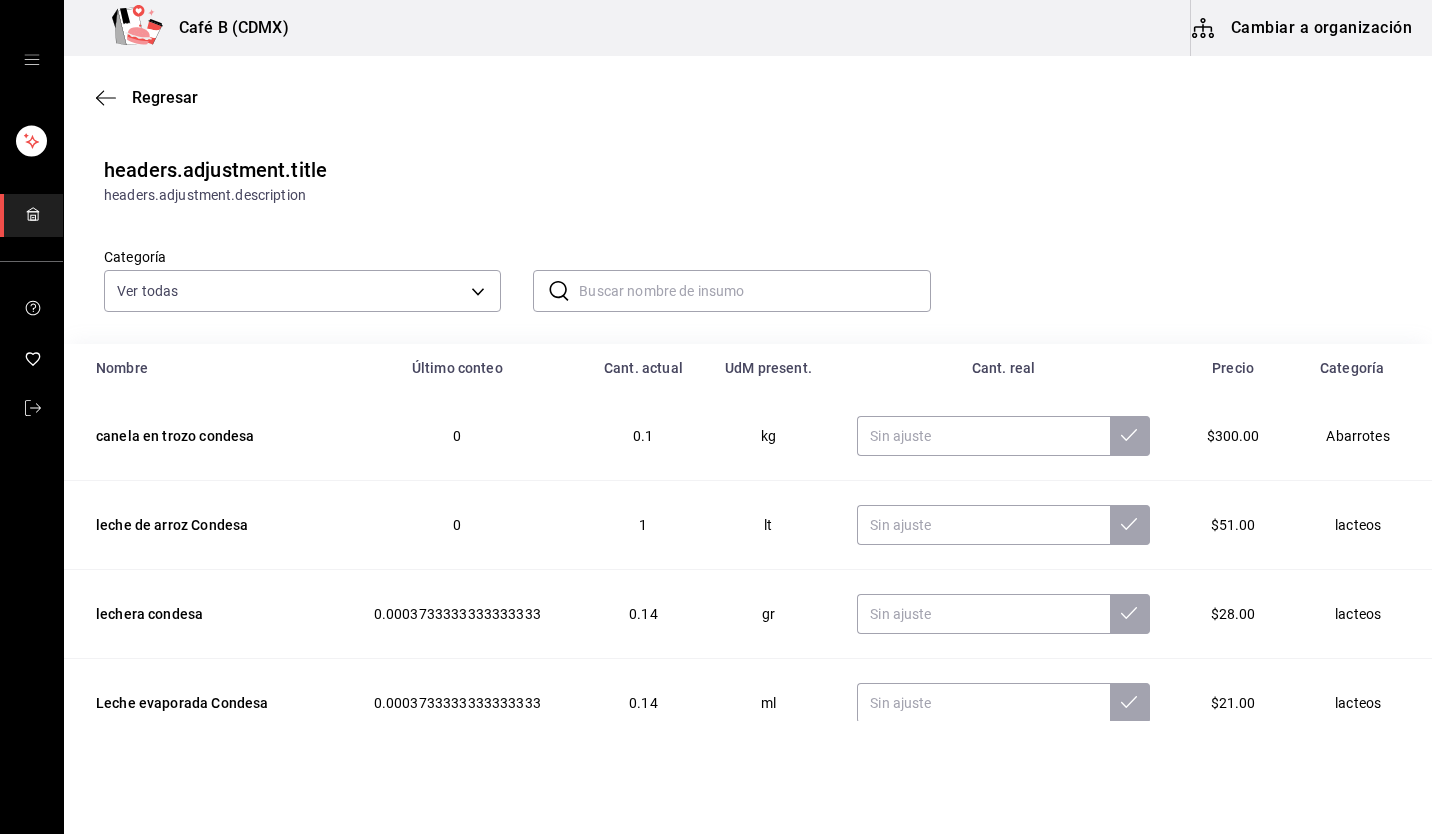 type on "¿" 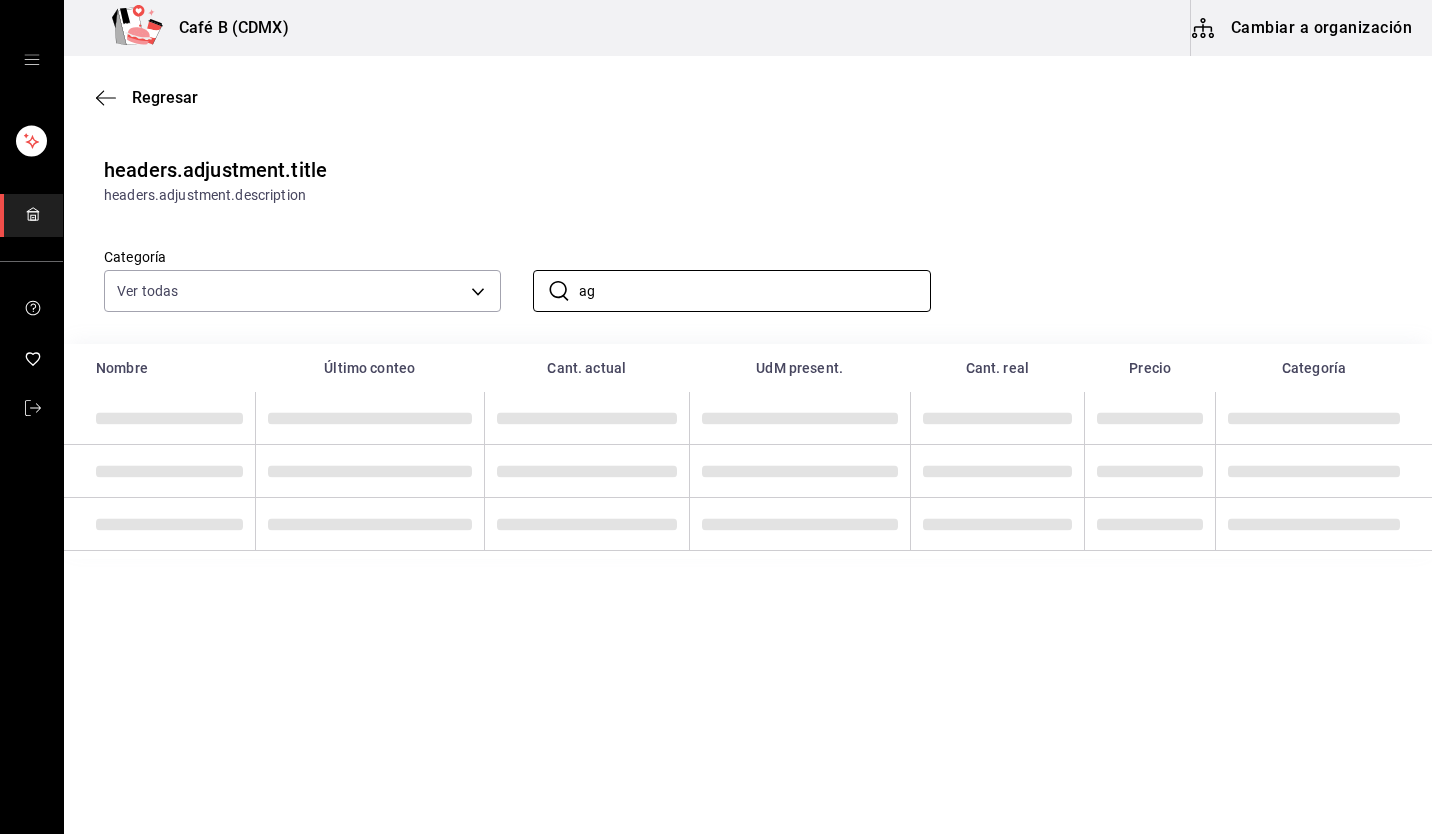 type on "a" 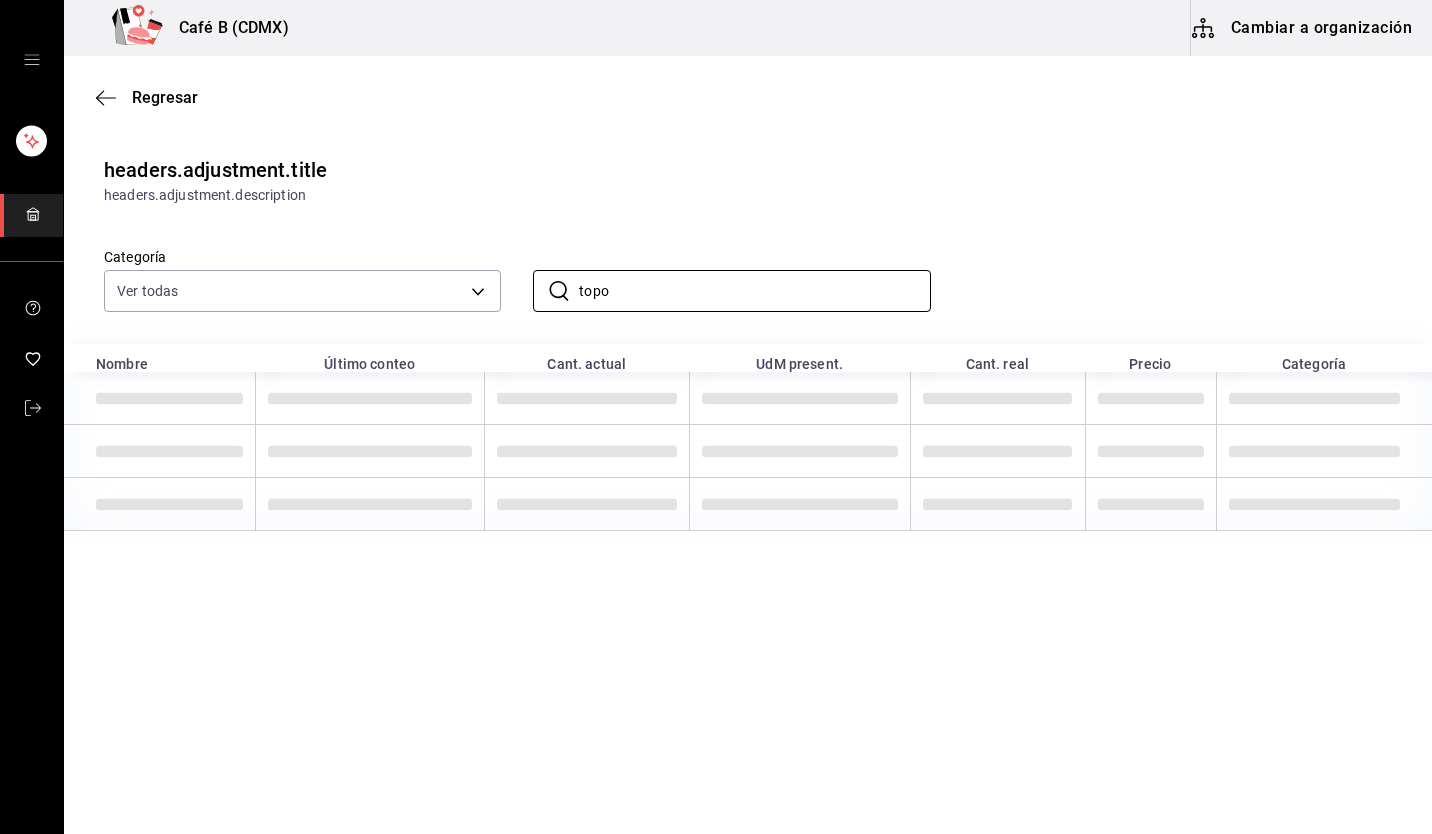 type on "topo" 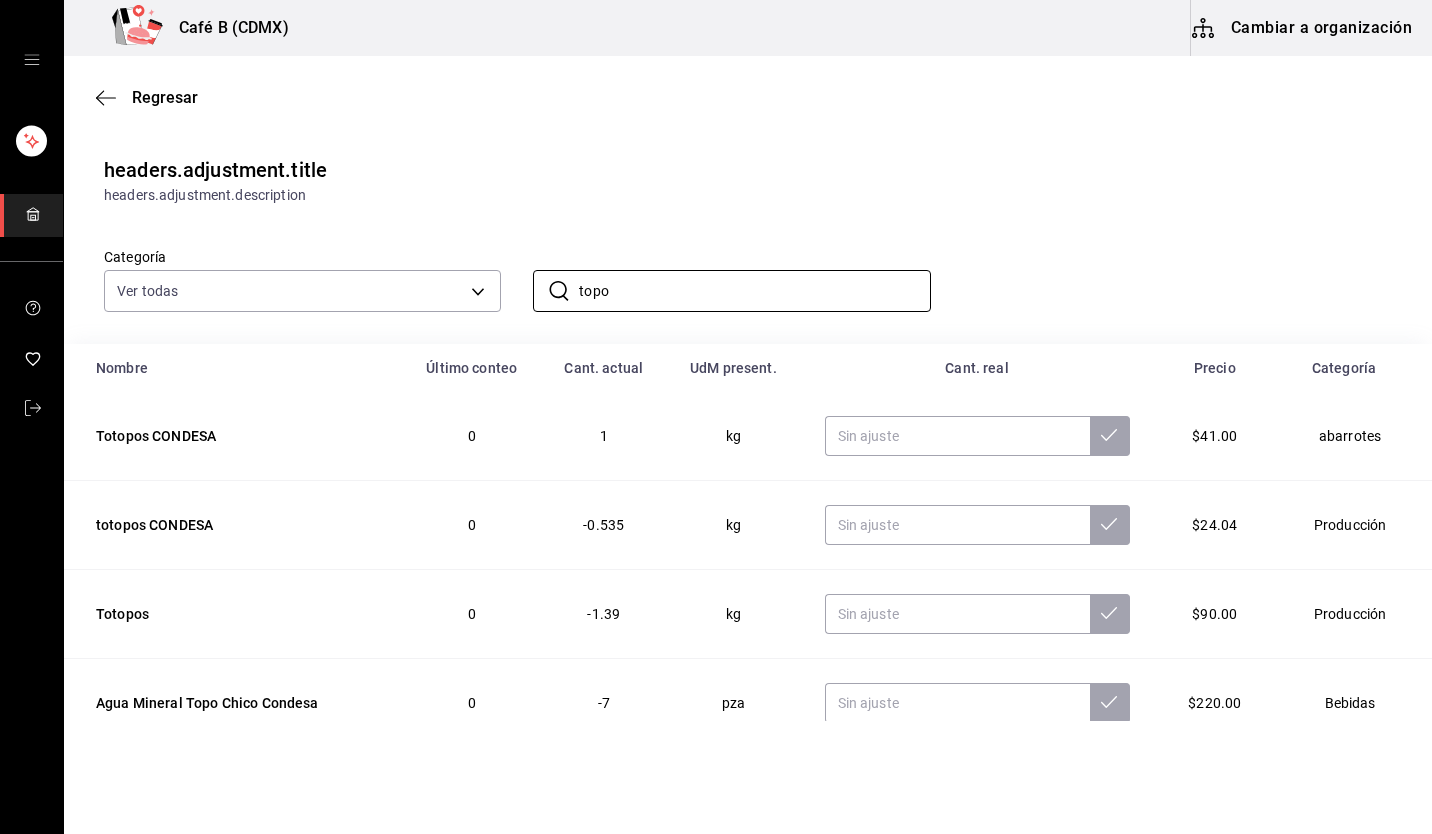 scroll, scrollTop: 35, scrollLeft: 0, axis: vertical 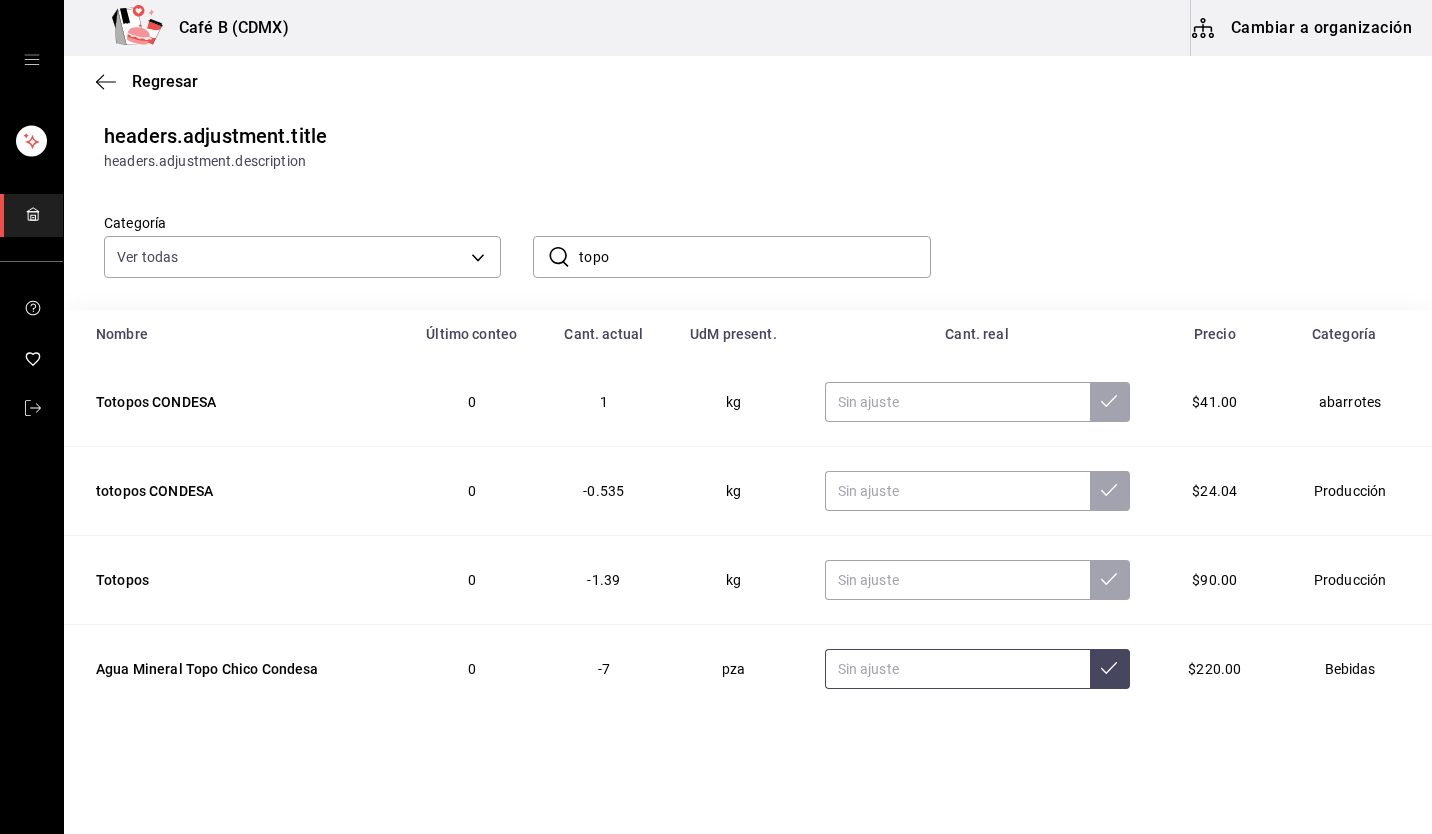 click at bounding box center [957, 669] 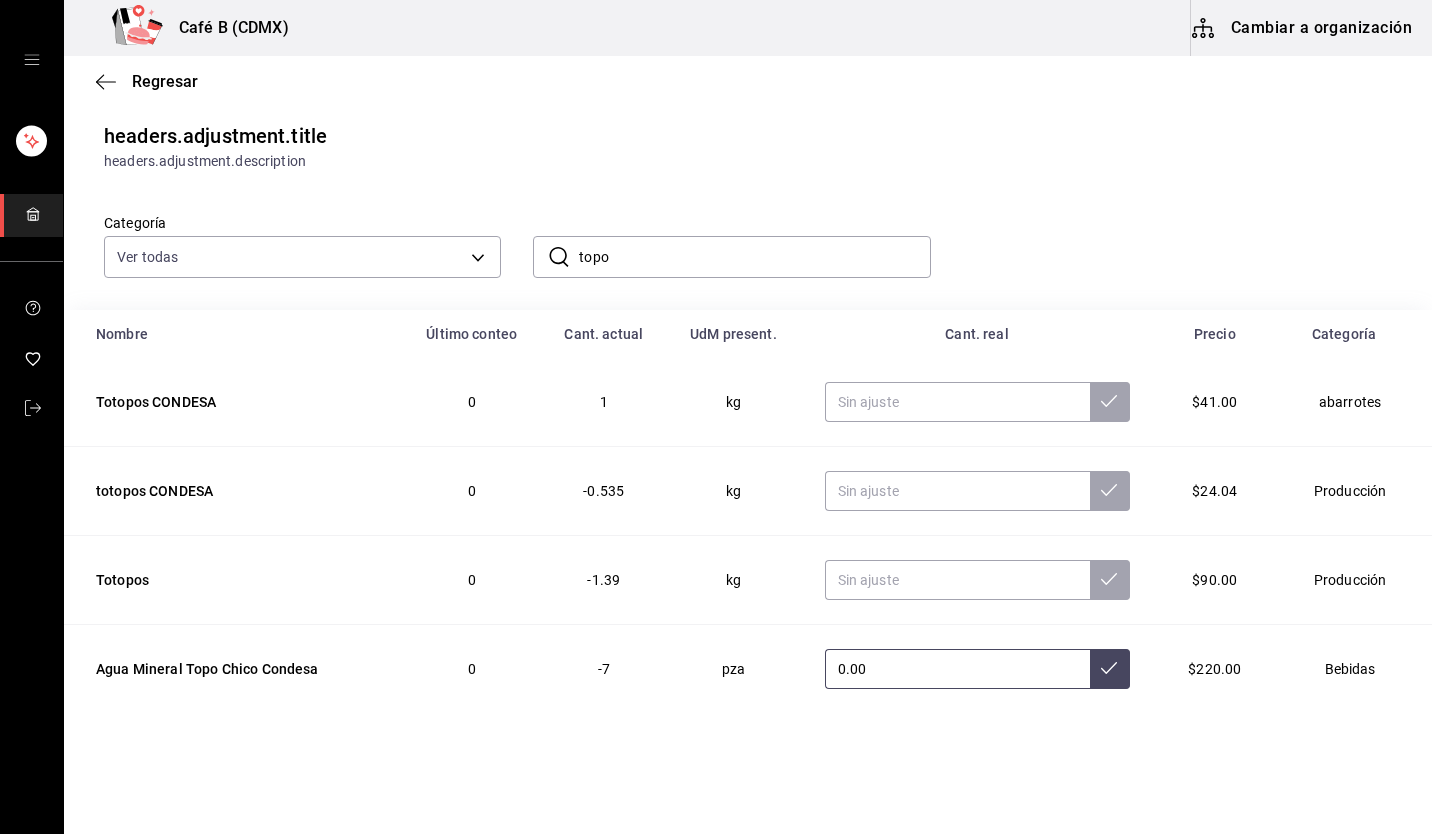type on "0.00" 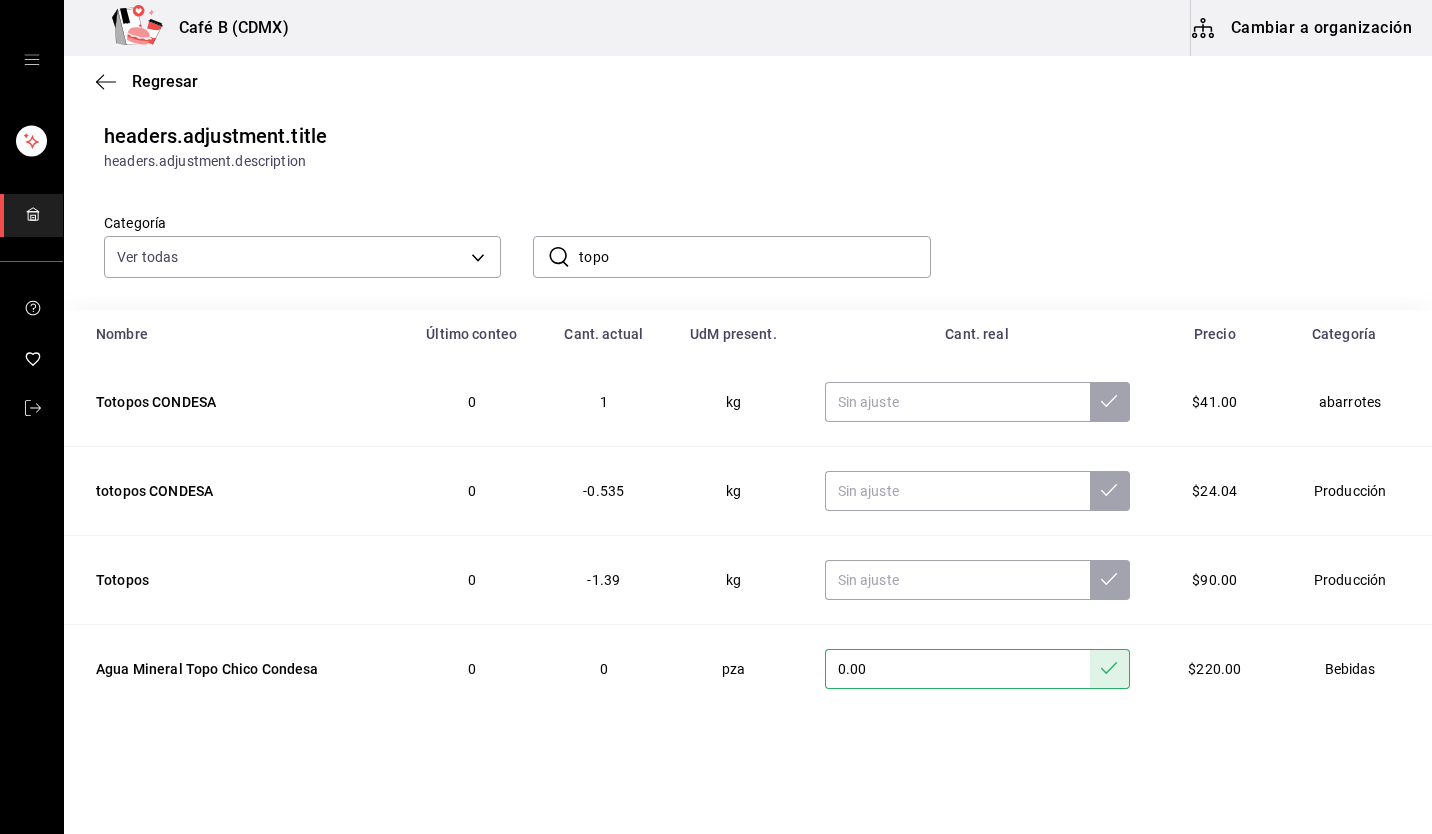 scroll, scrollTop: 0, scrollLeft: 0, axis: both 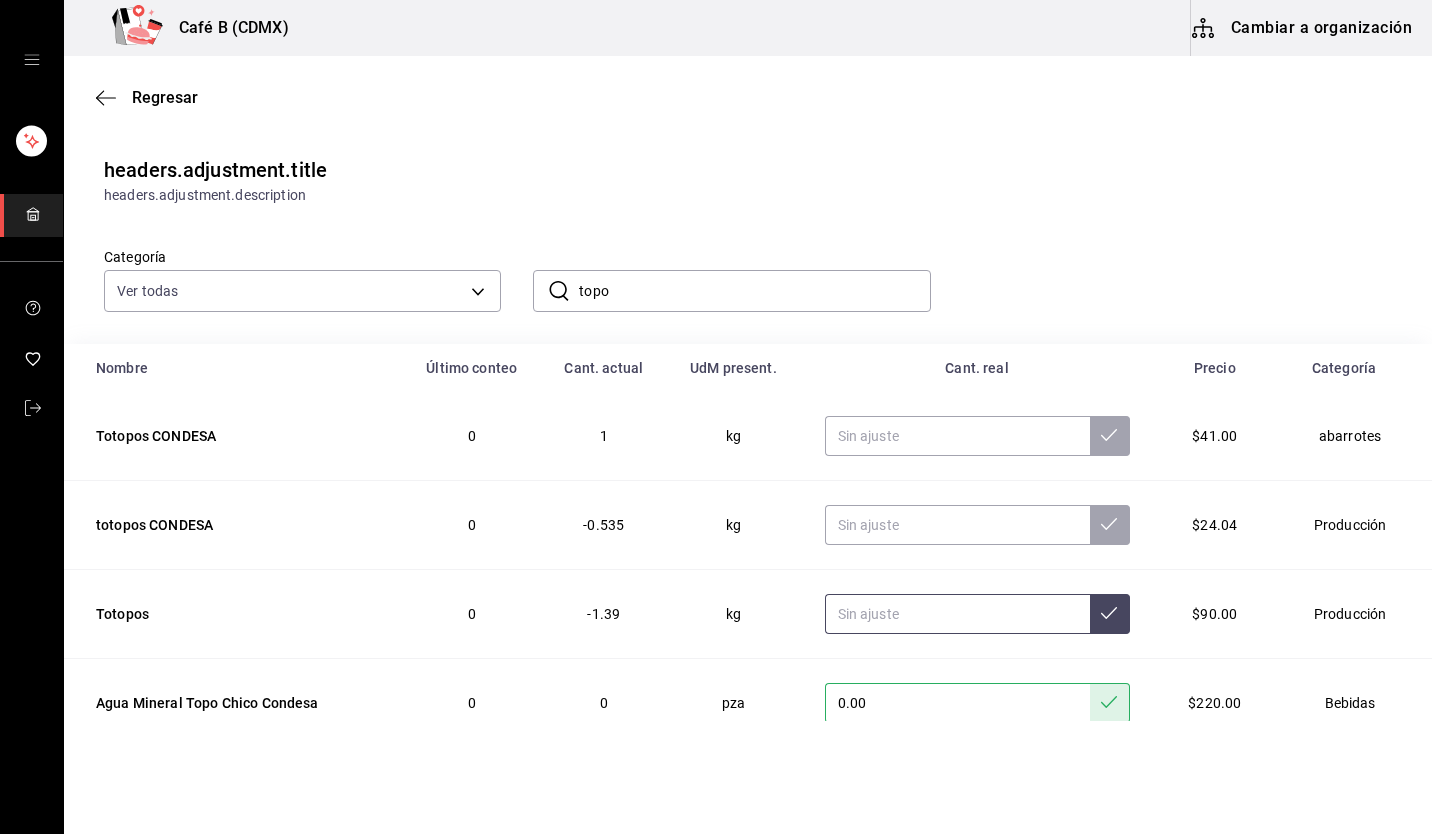 click at bounding box center (957, 614) 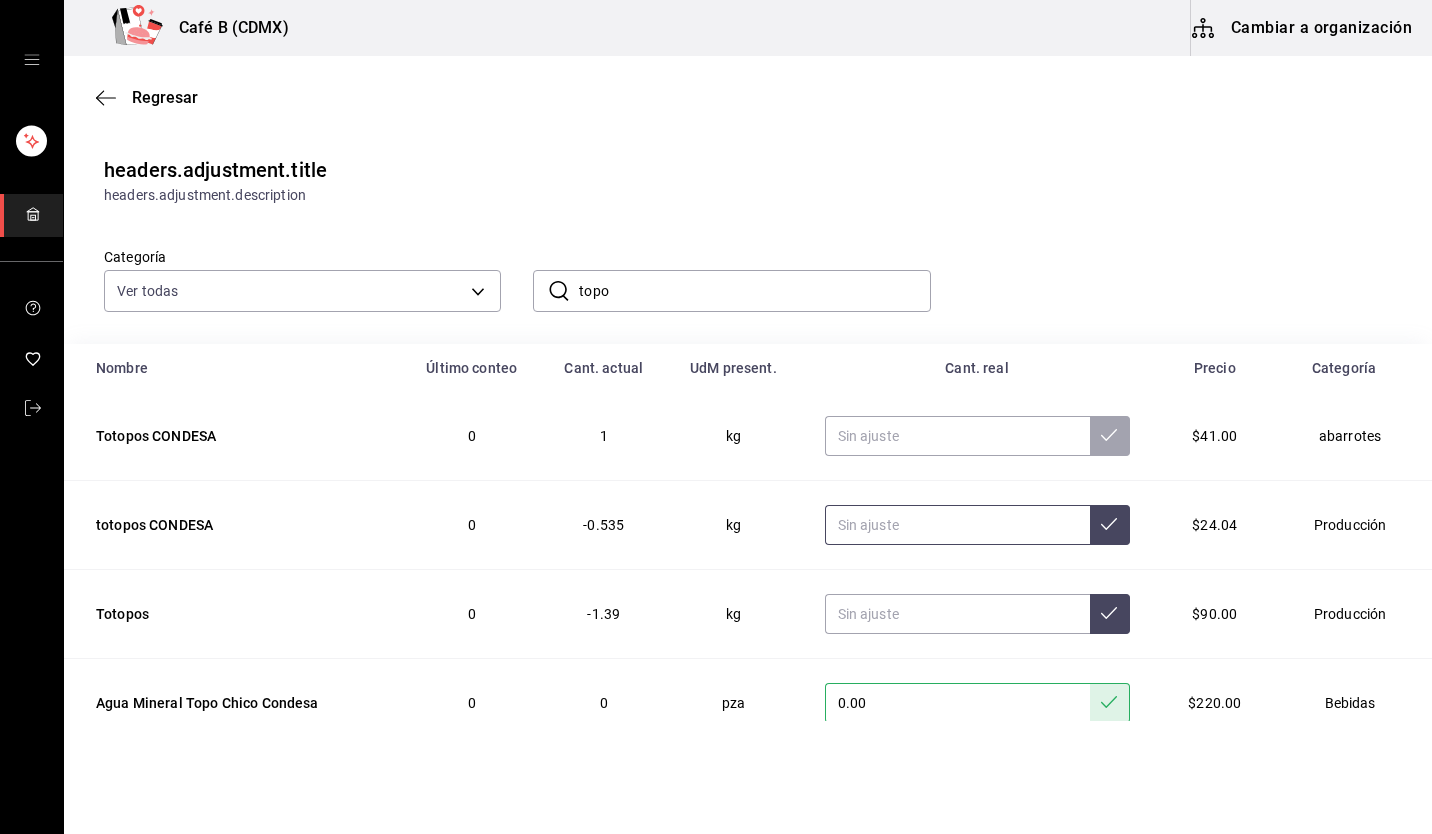 click at bounding box center [957, 525] 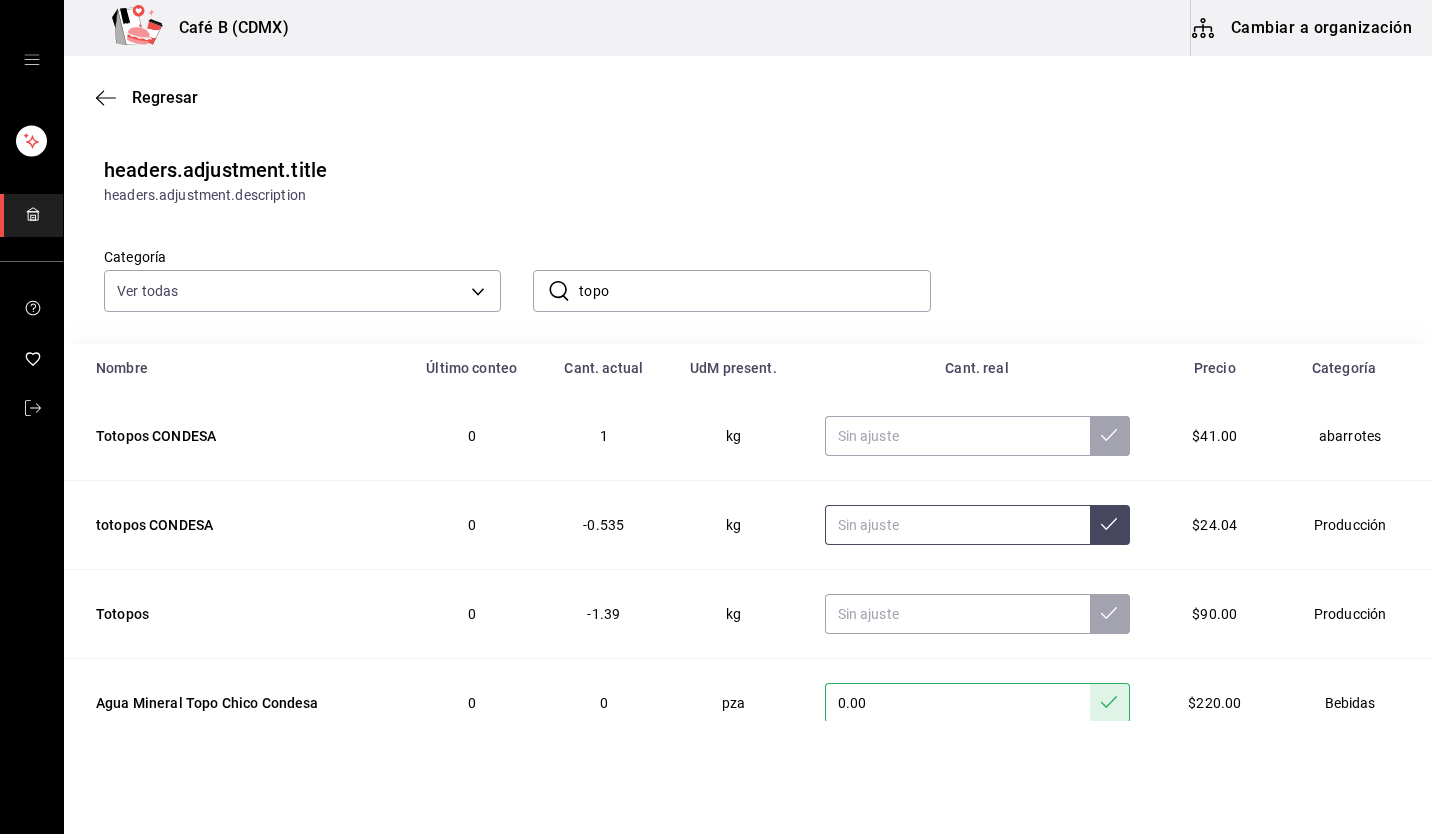 click at bounding box center (957, 525) 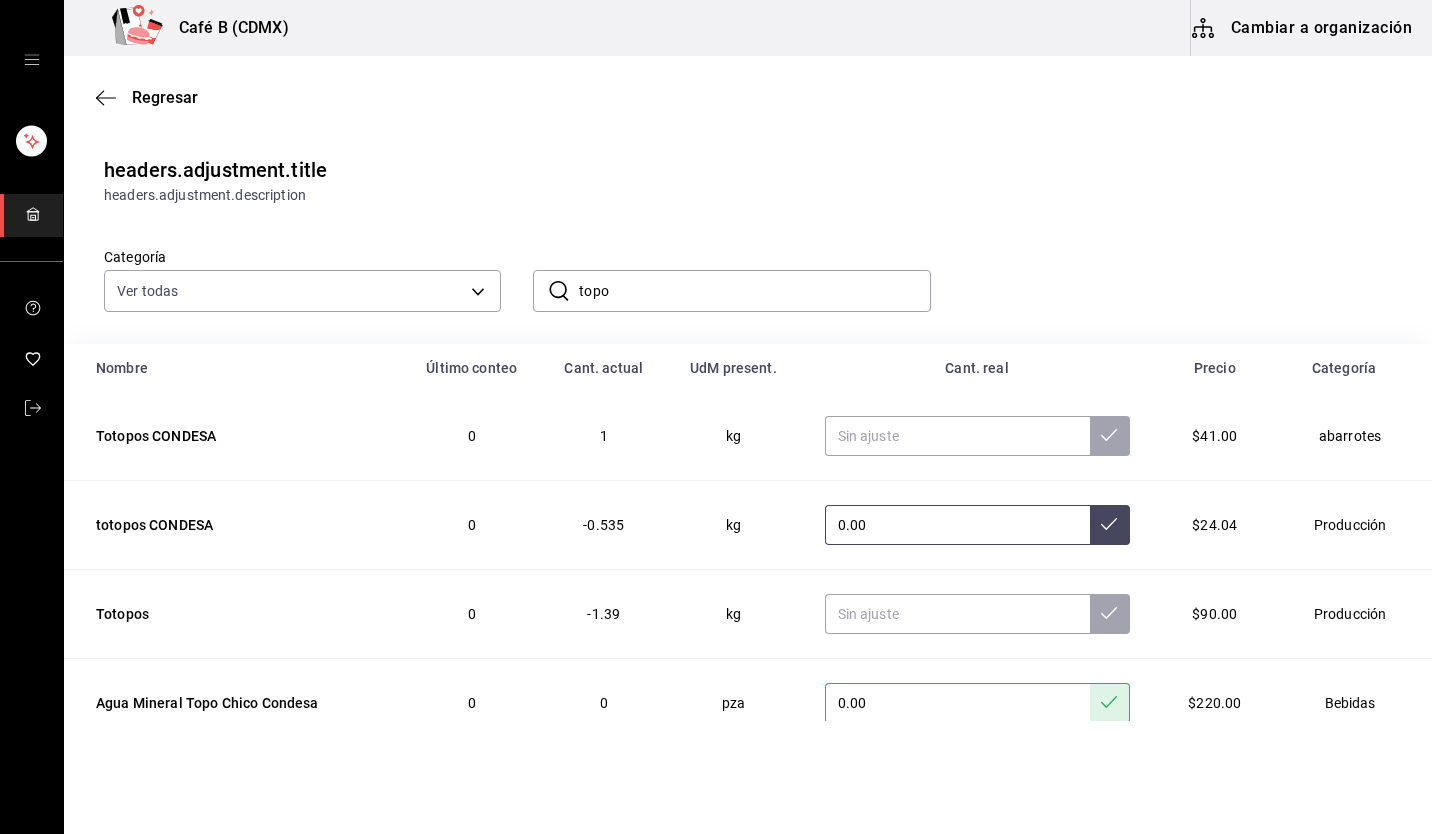 type on "0.00" 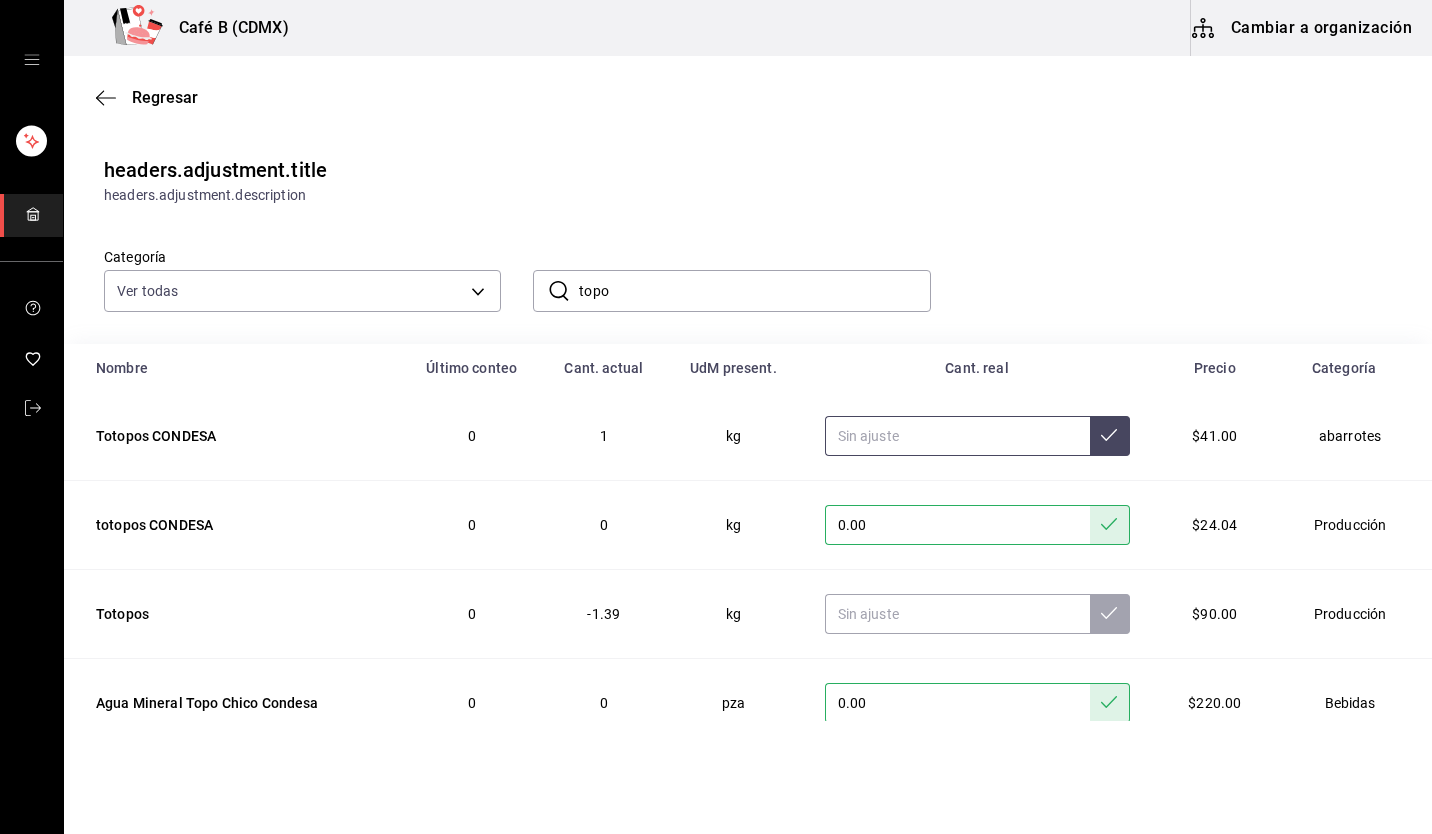 click at bounding box center (957, 436) 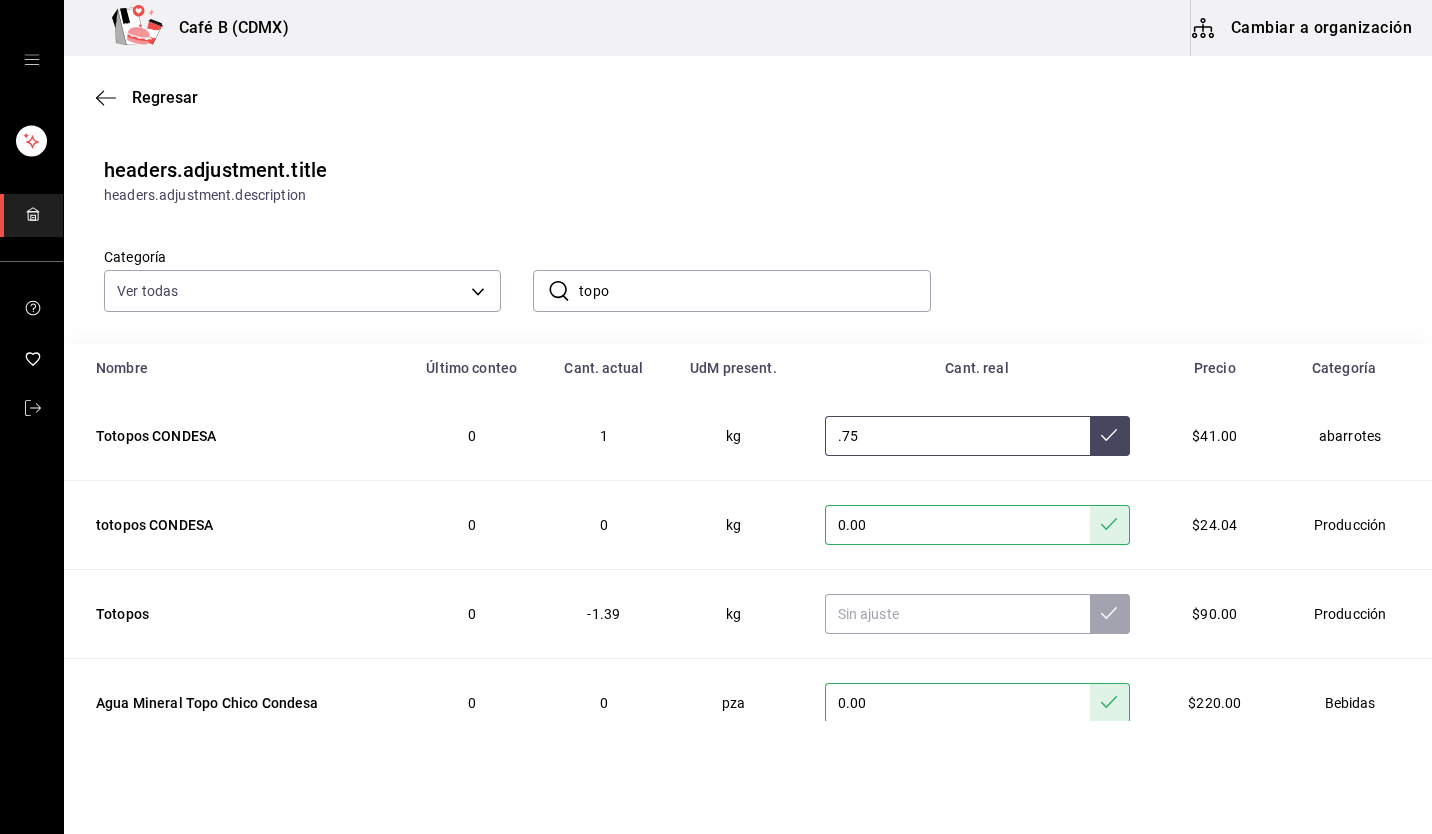 type on ".75" 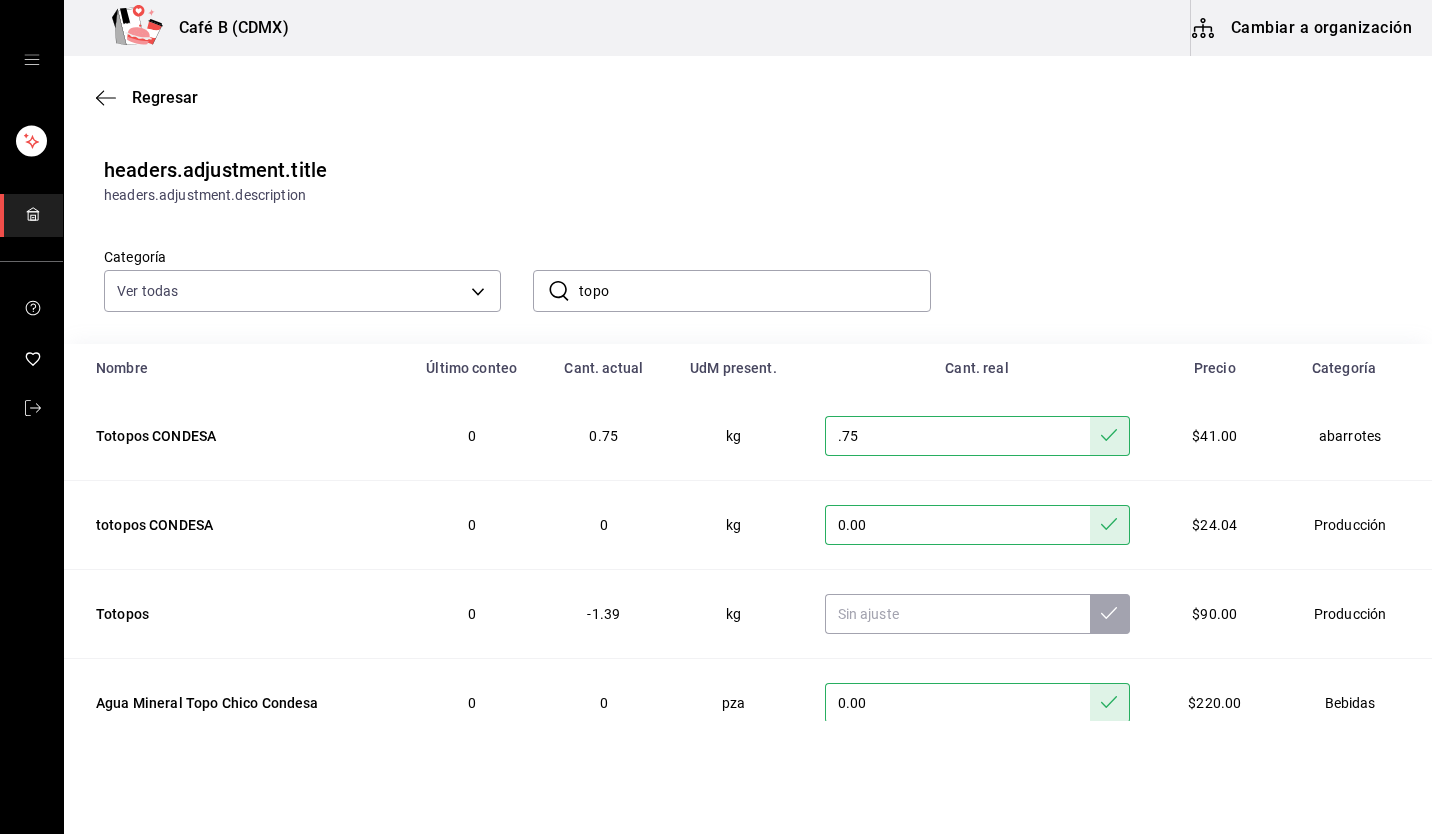 click on "topo" at bounding box center (754, 291) 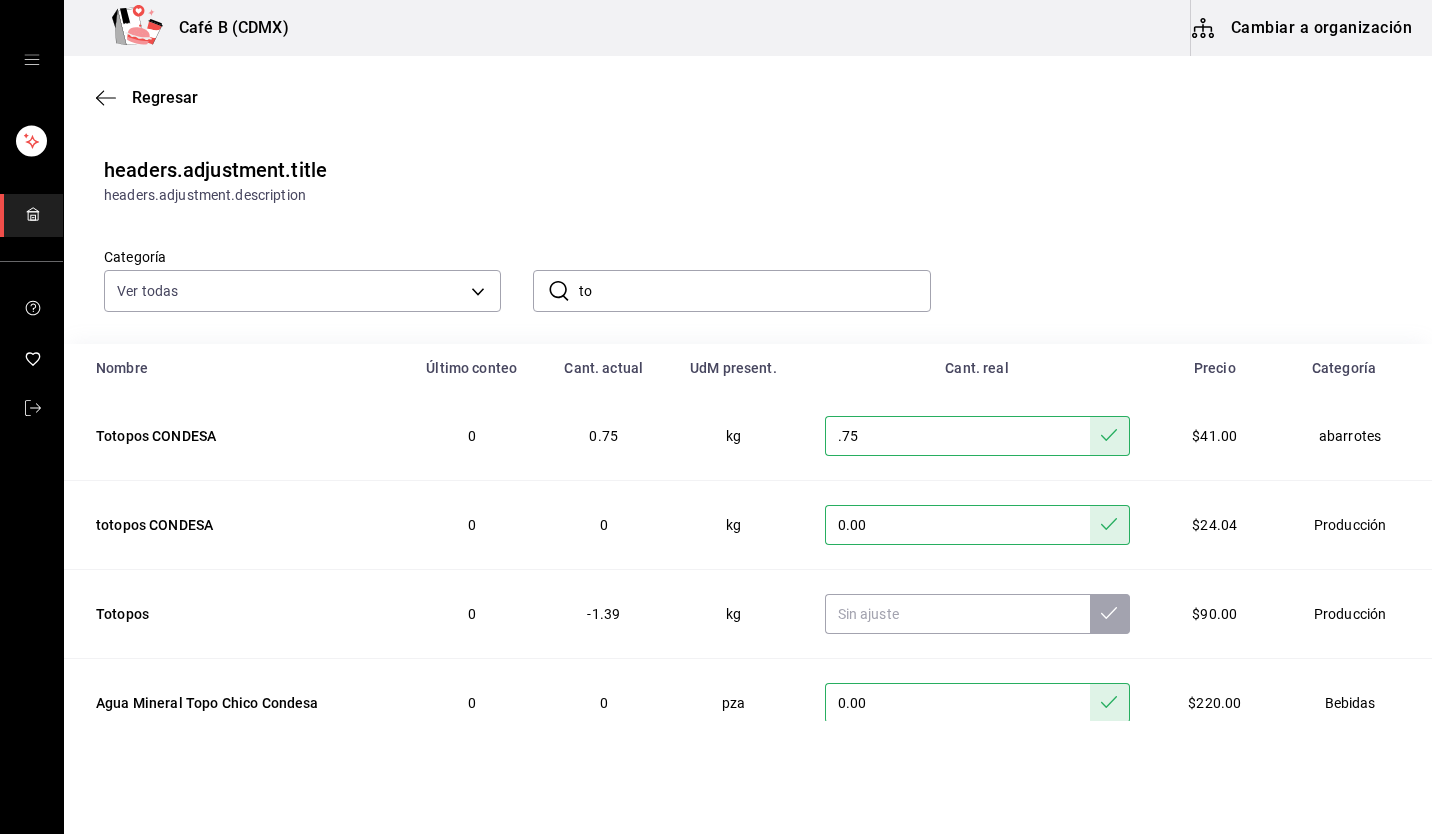 type on "t" 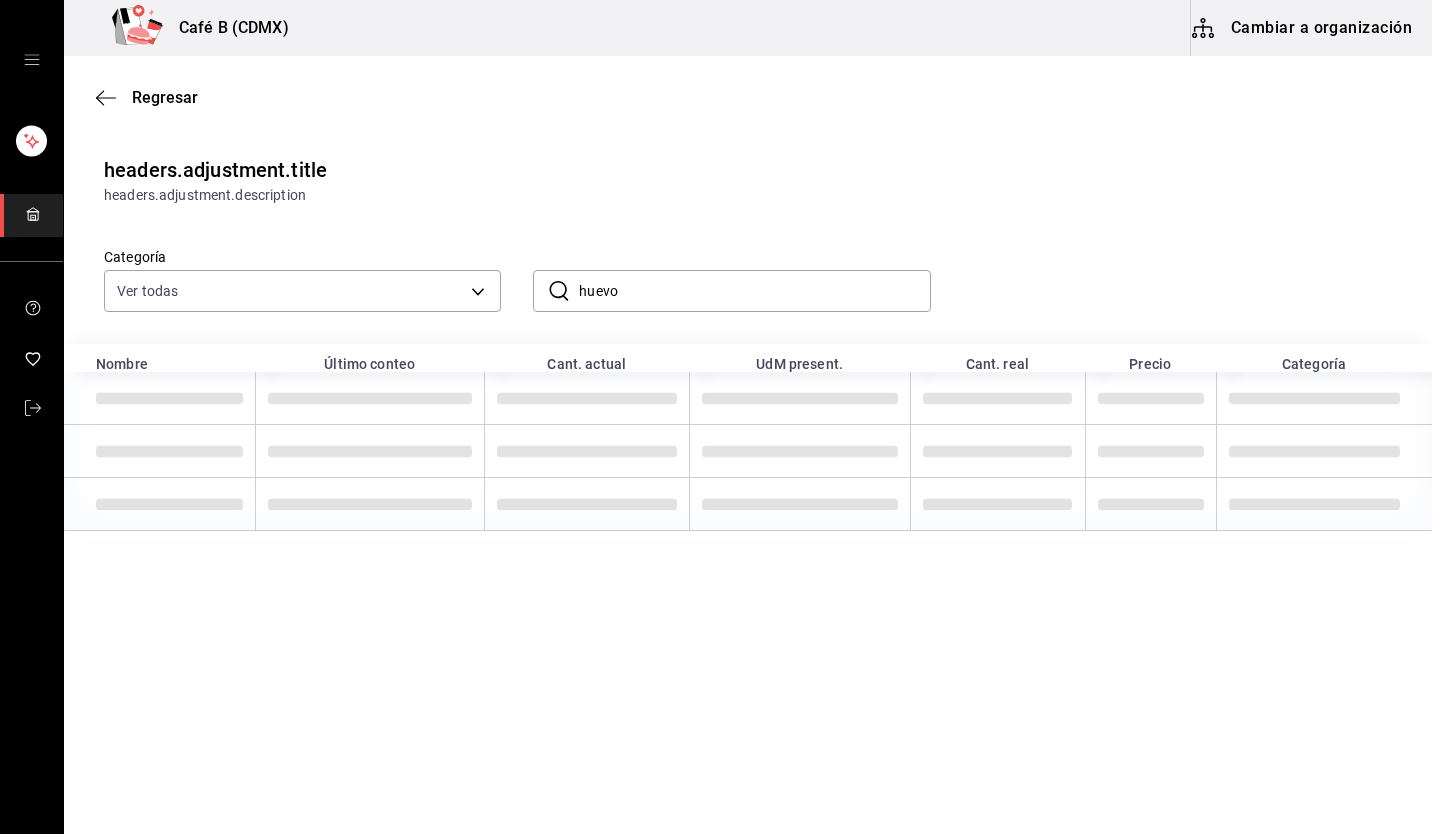 type on "huevo" 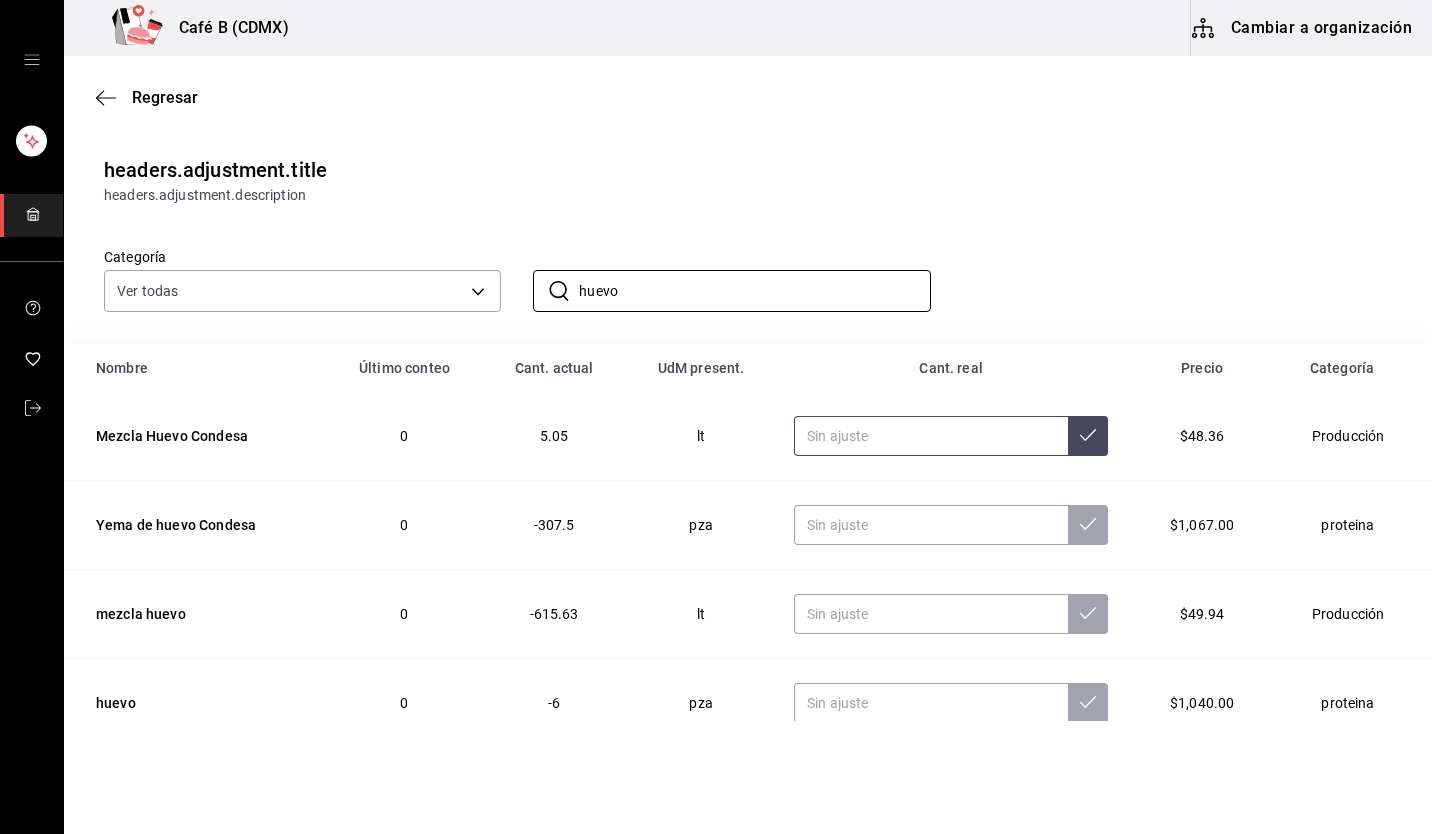 click at bounding box center (931, 436) 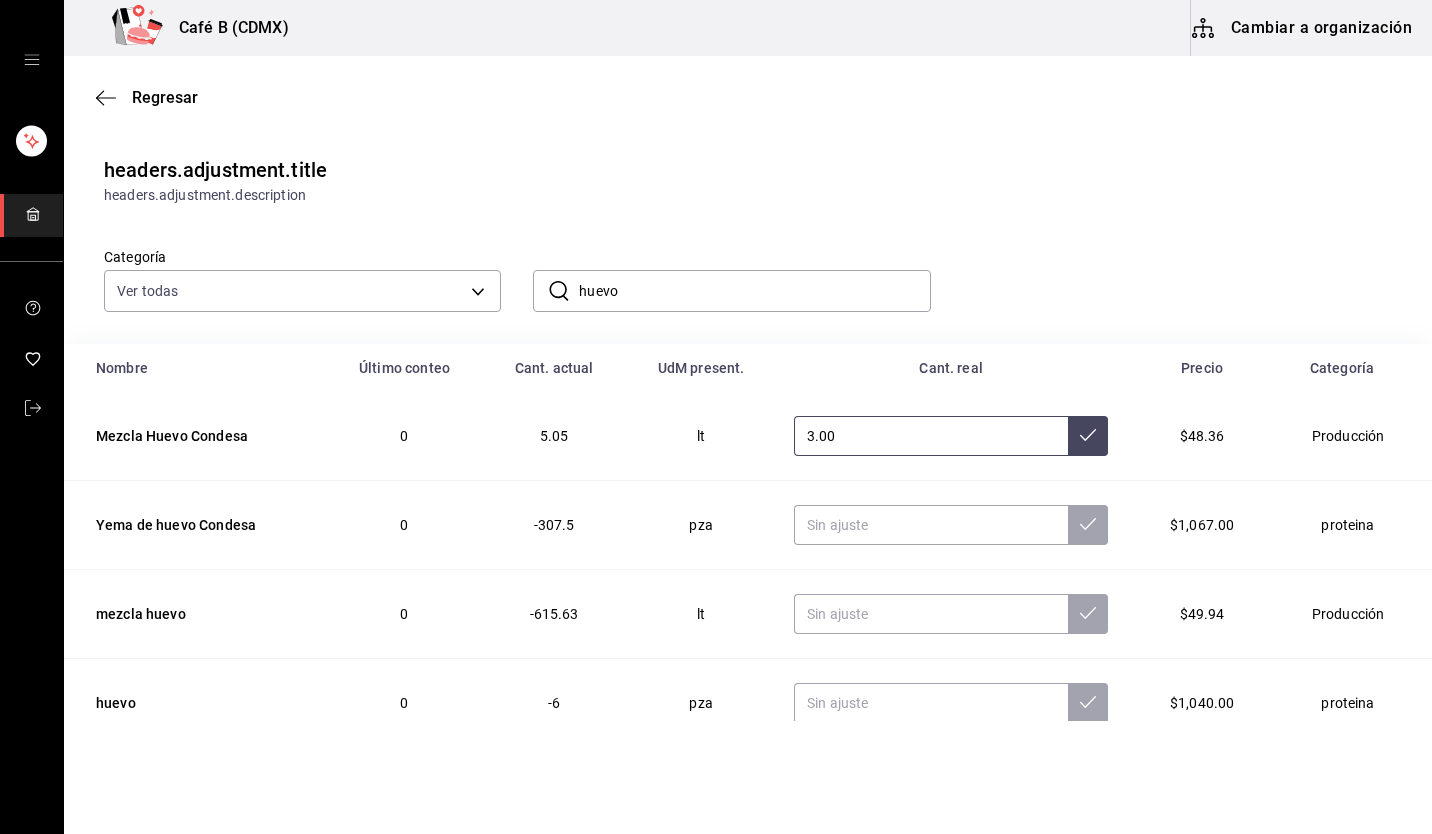 type on "3.00" 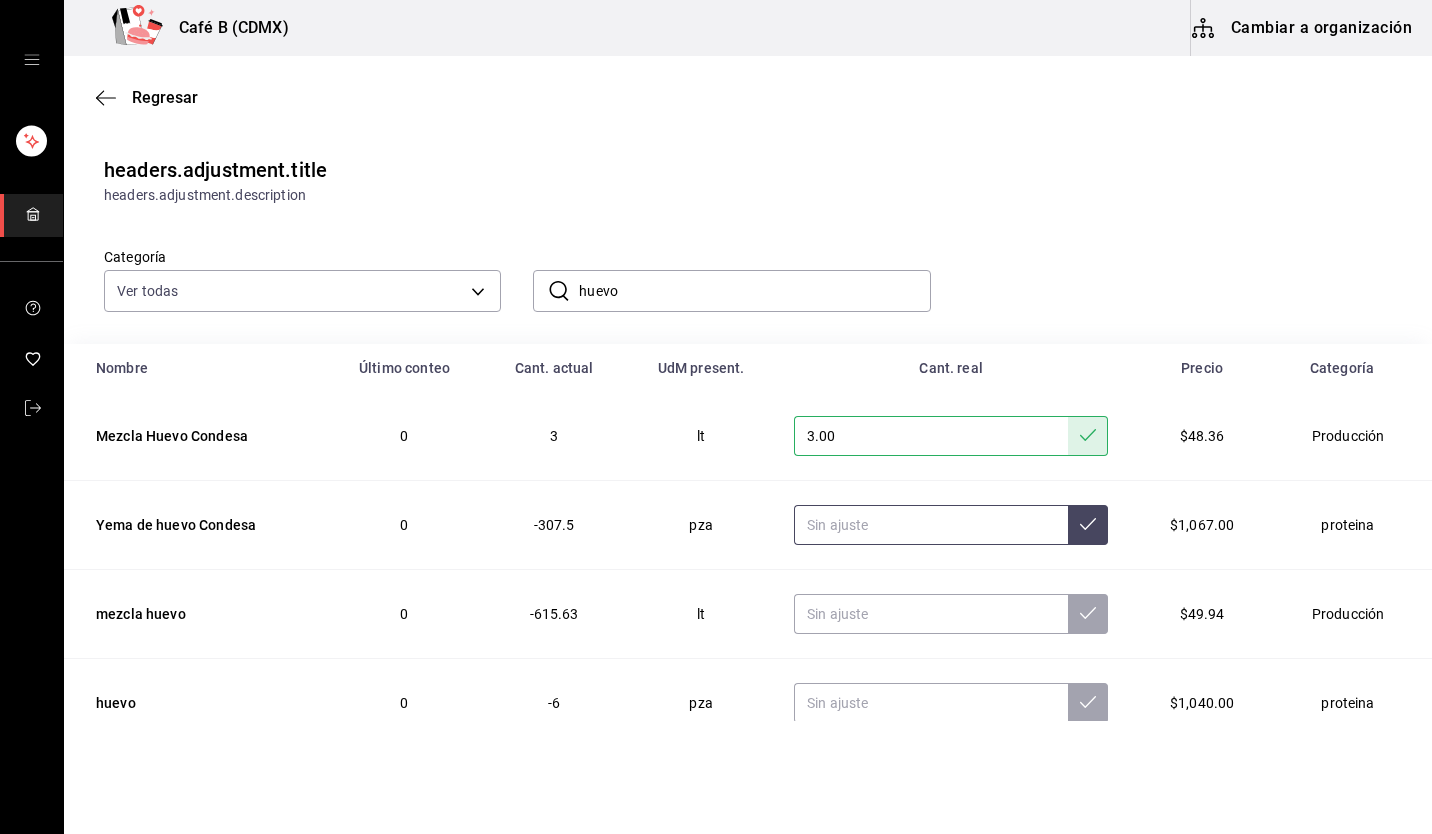 click at bounding box center [931, 525] 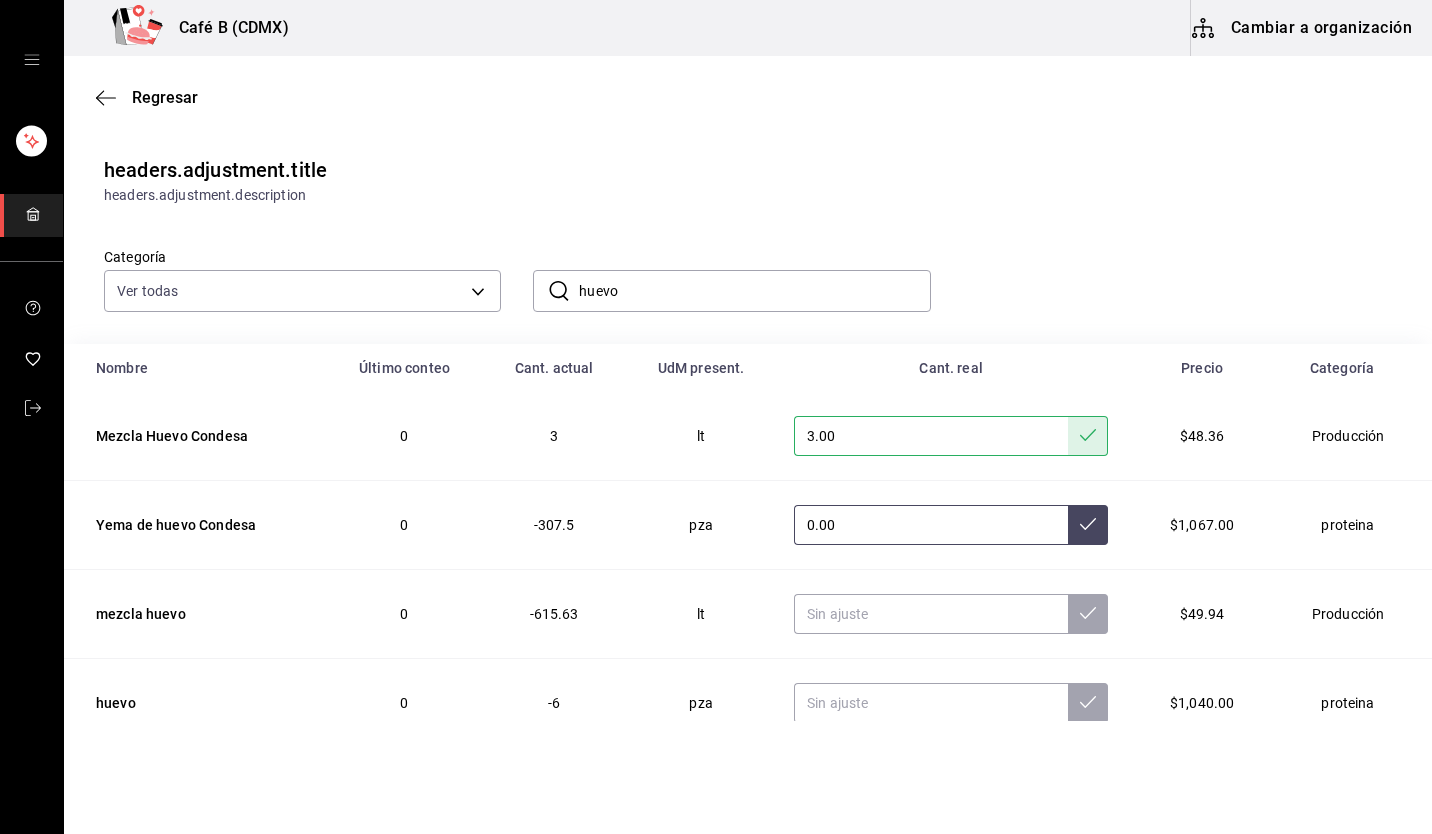 type on "0.00" 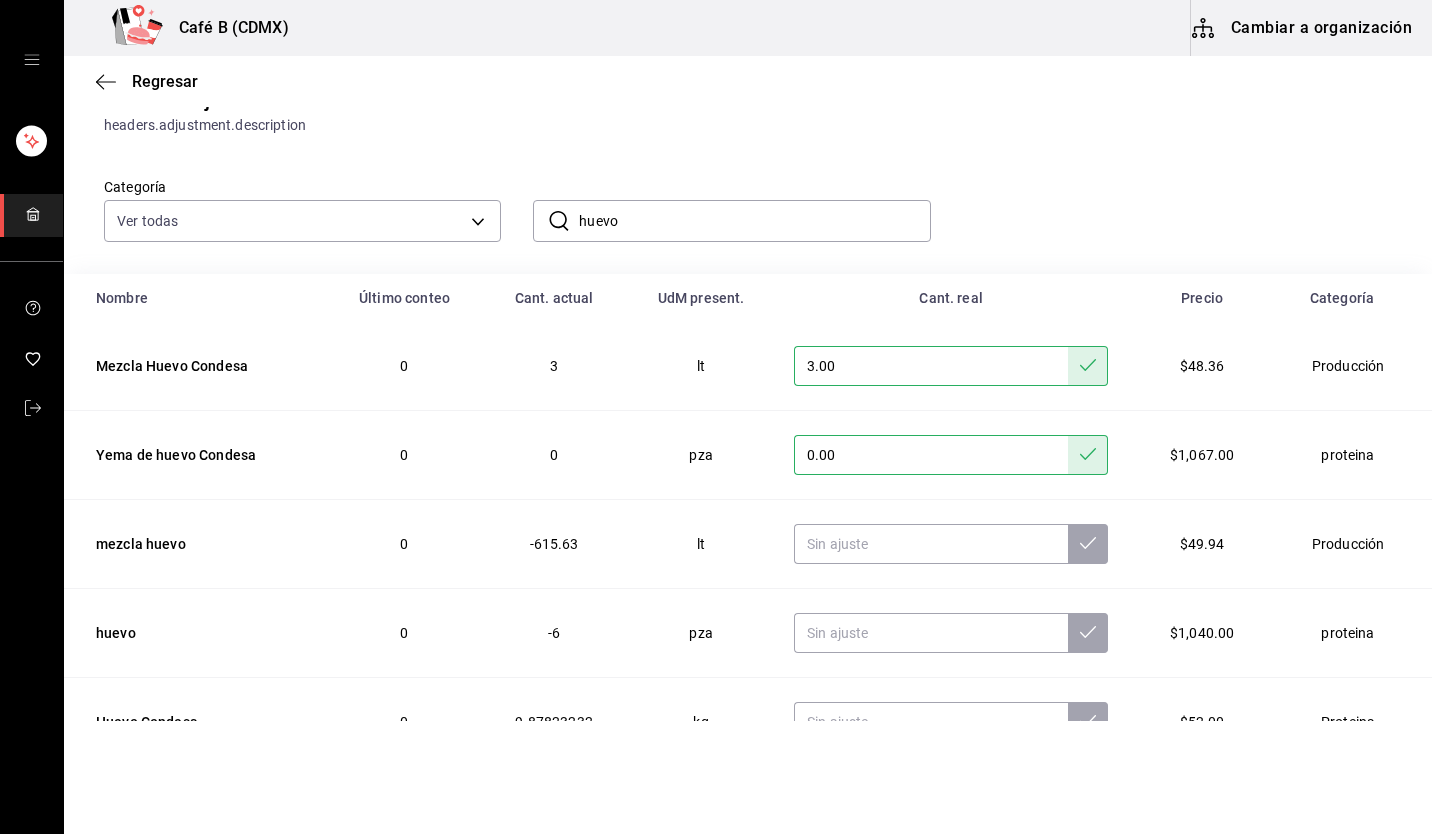 scroll, scrollTop: 124, scrollLeft: 0, axis: vertical 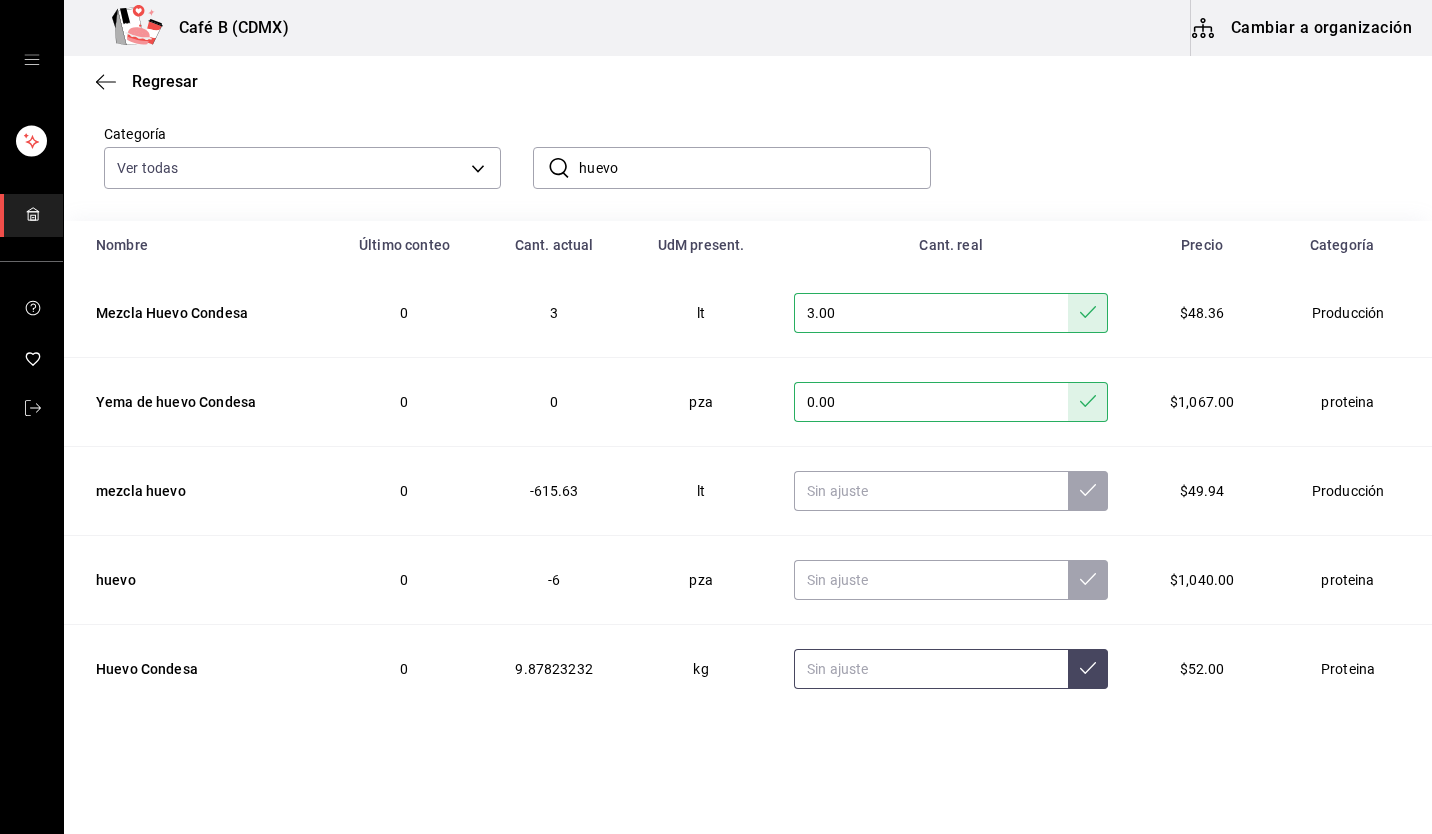click at bounding box center [931, 669] 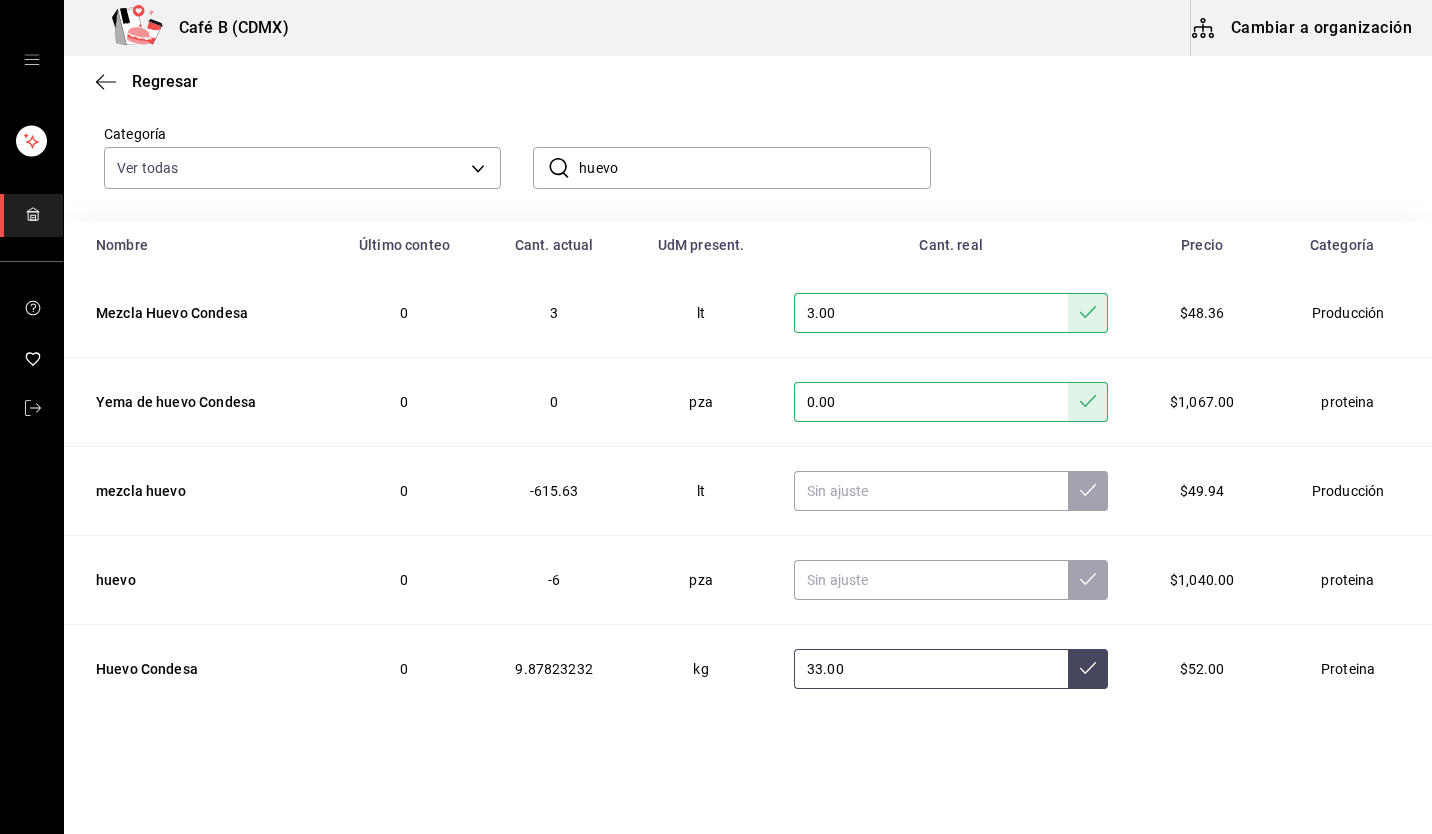 type on "33.00" 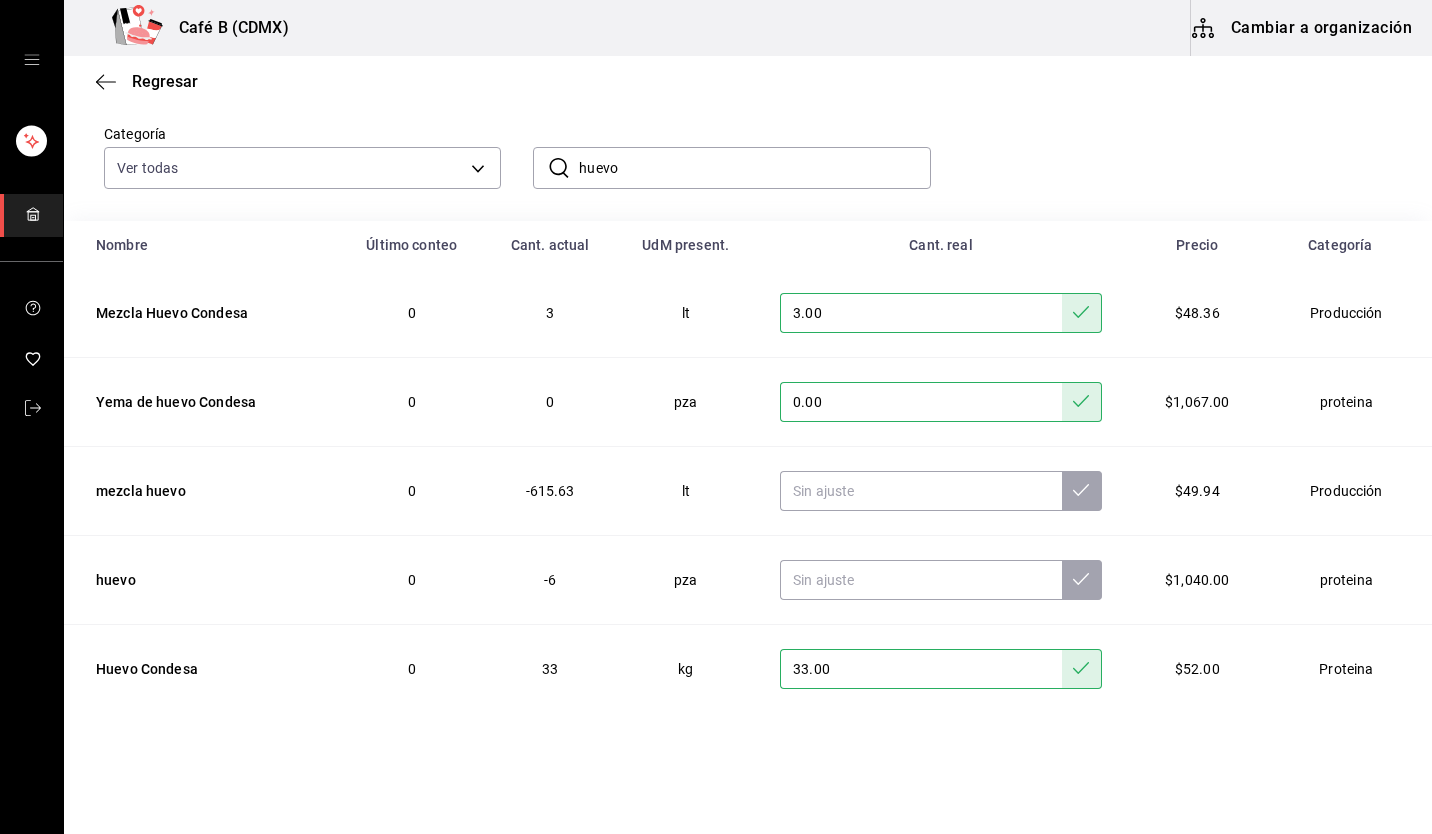 click on "huevo" at bounding box center [754, 168] 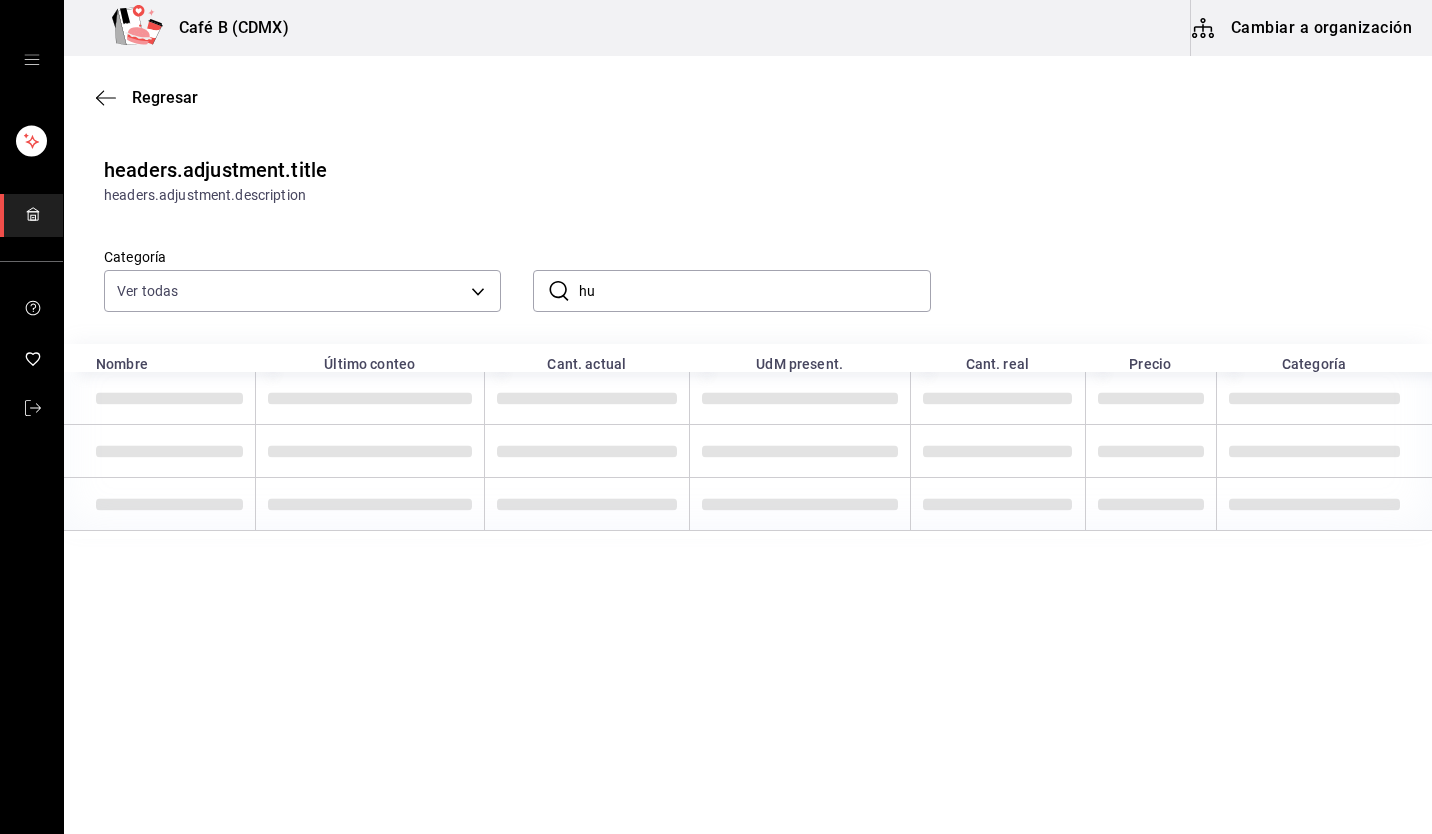 scroll, scrollTop: 0, scrollLeft: 0, axis: both 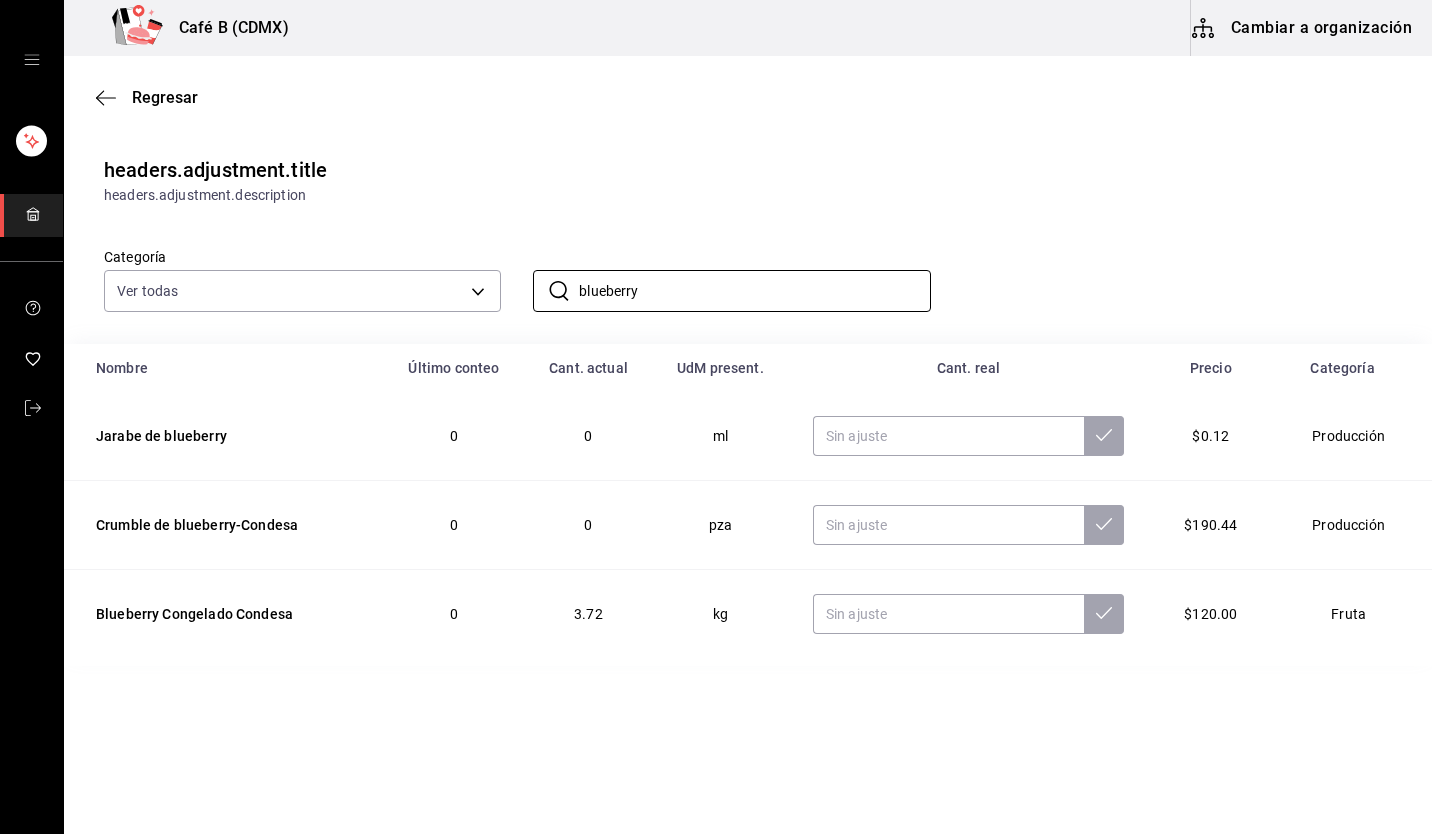 type on "blueberry" 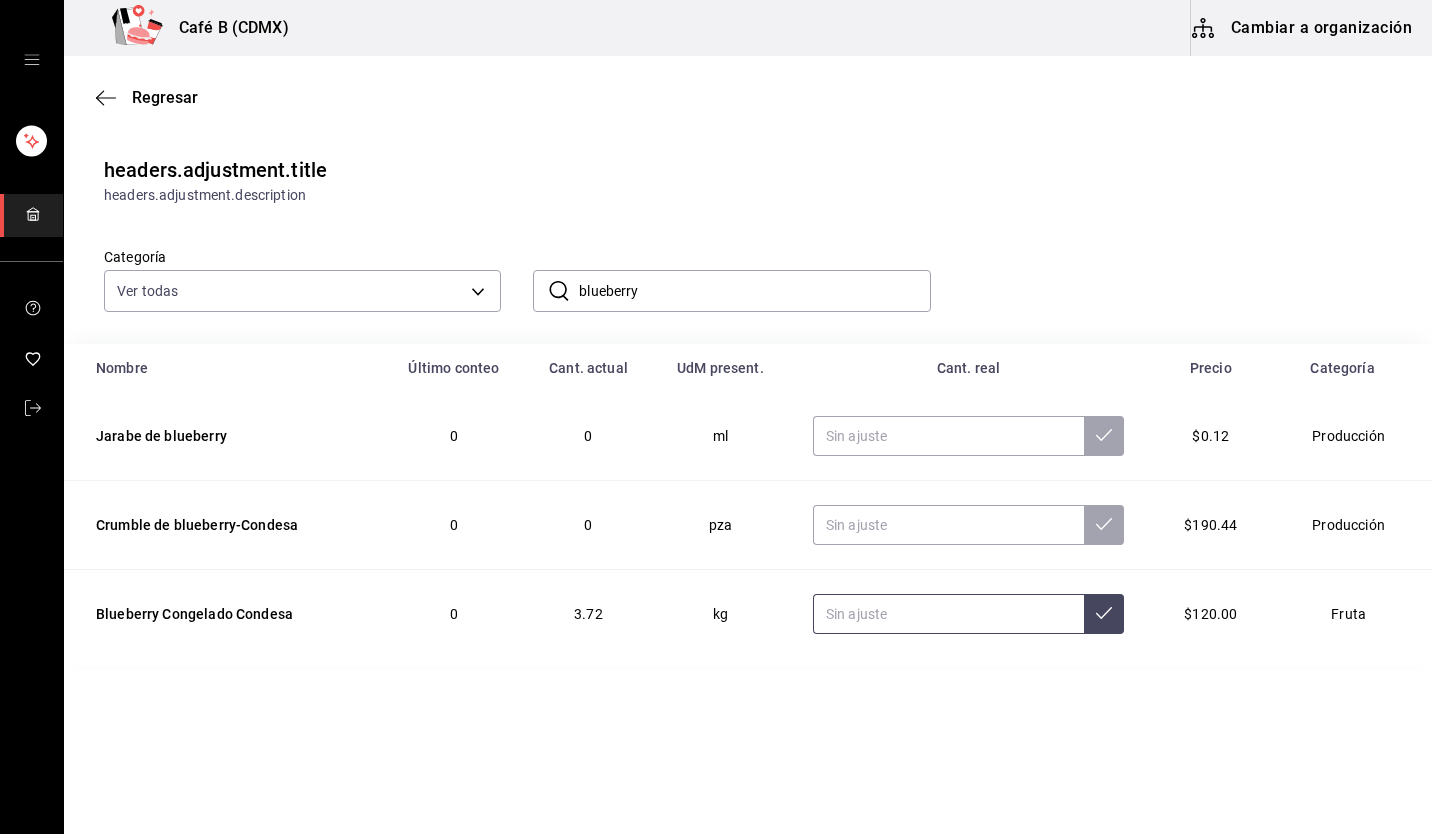 click at bounding box center (948, 614) 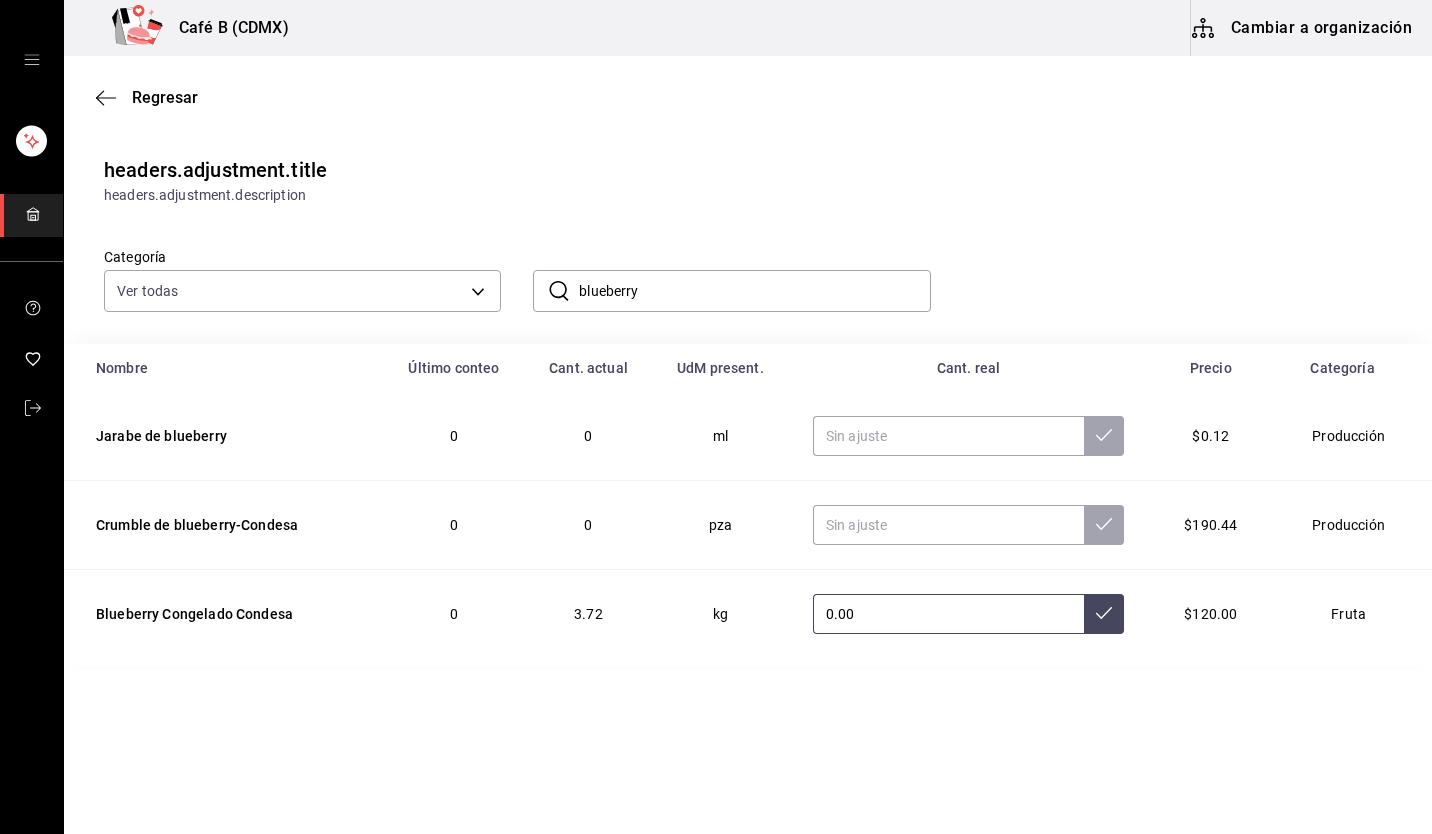 type on "0.00" 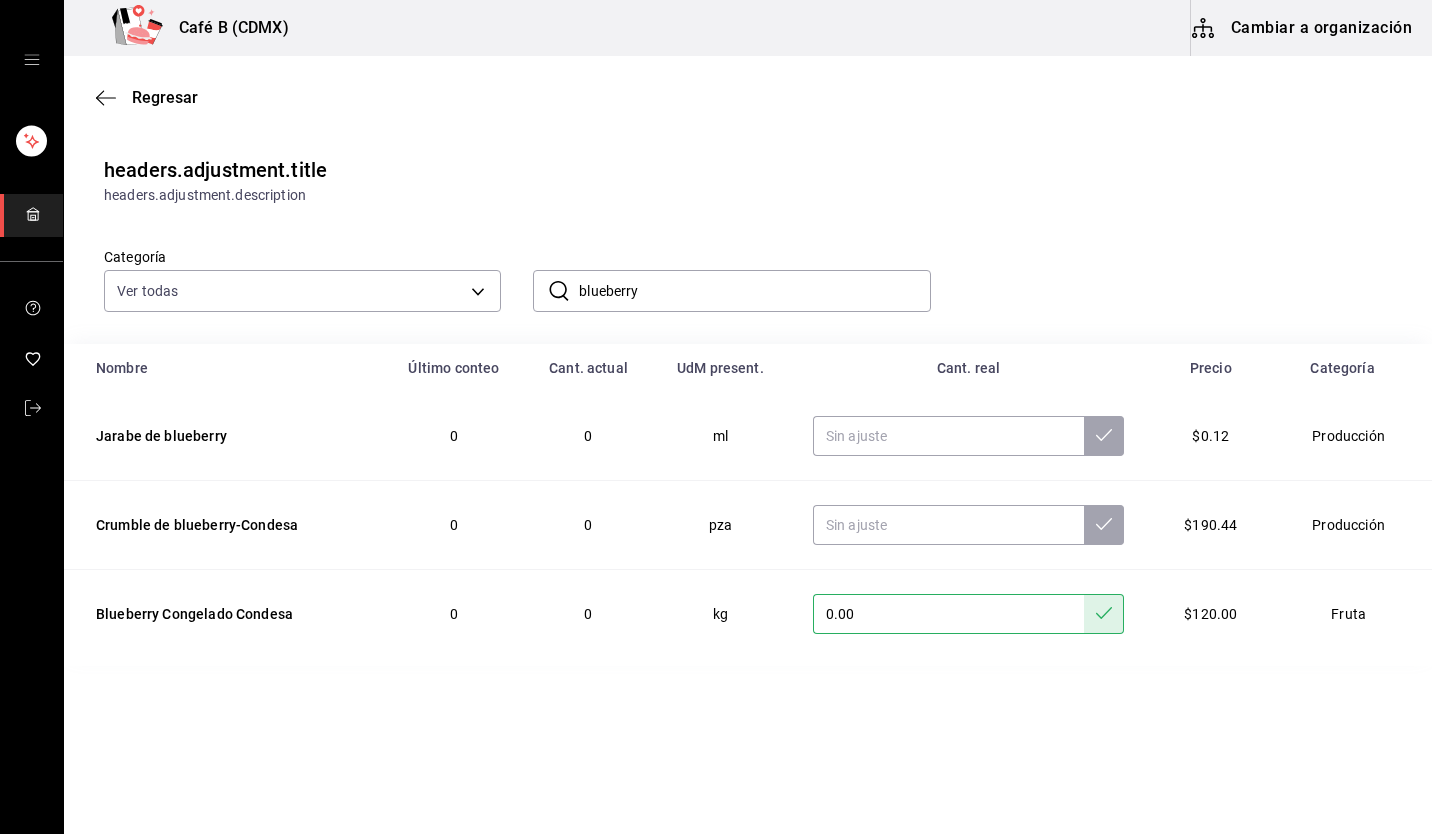 click on "blueberry" at bounding box center [754, 291] 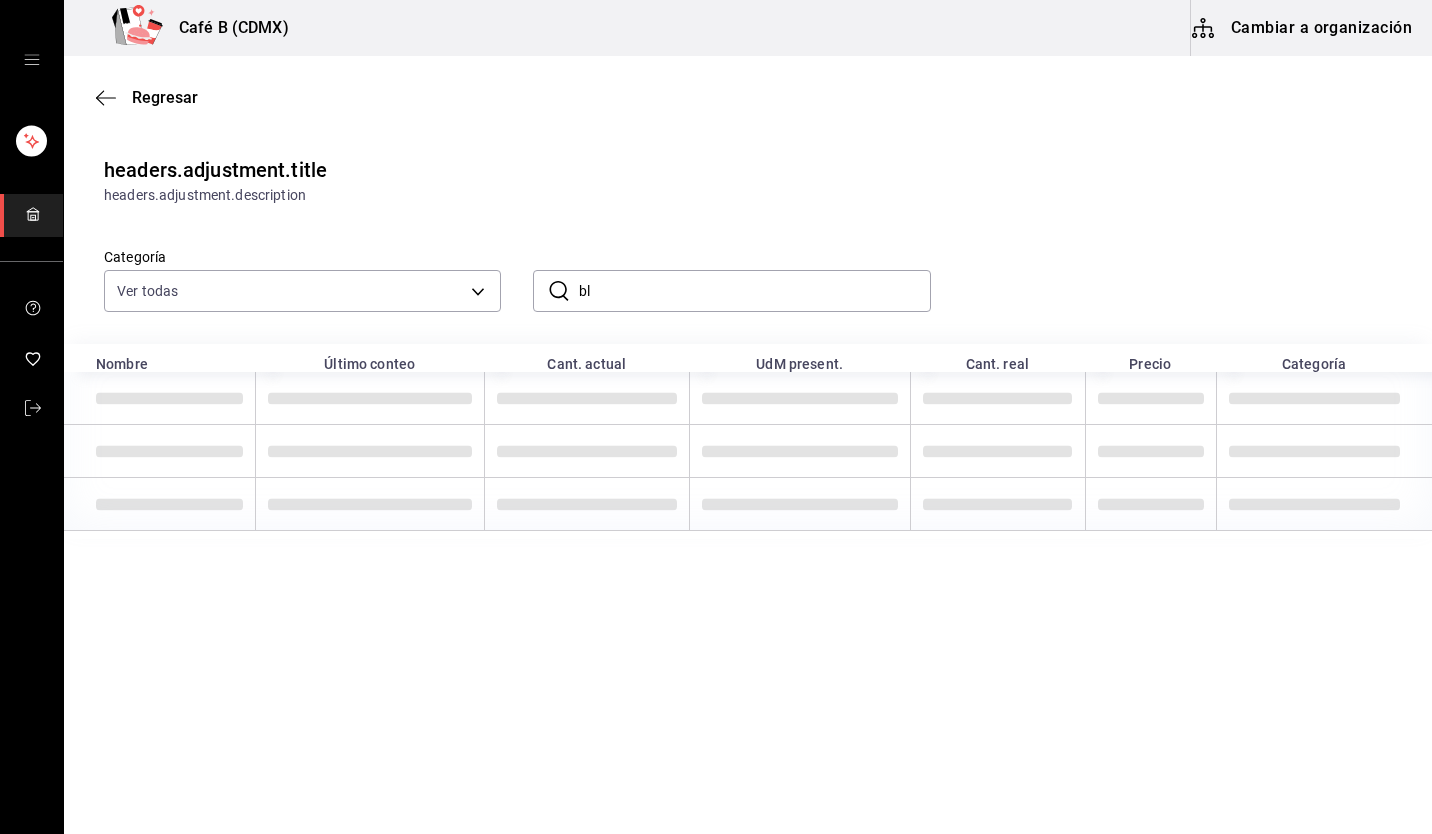 type on "b" 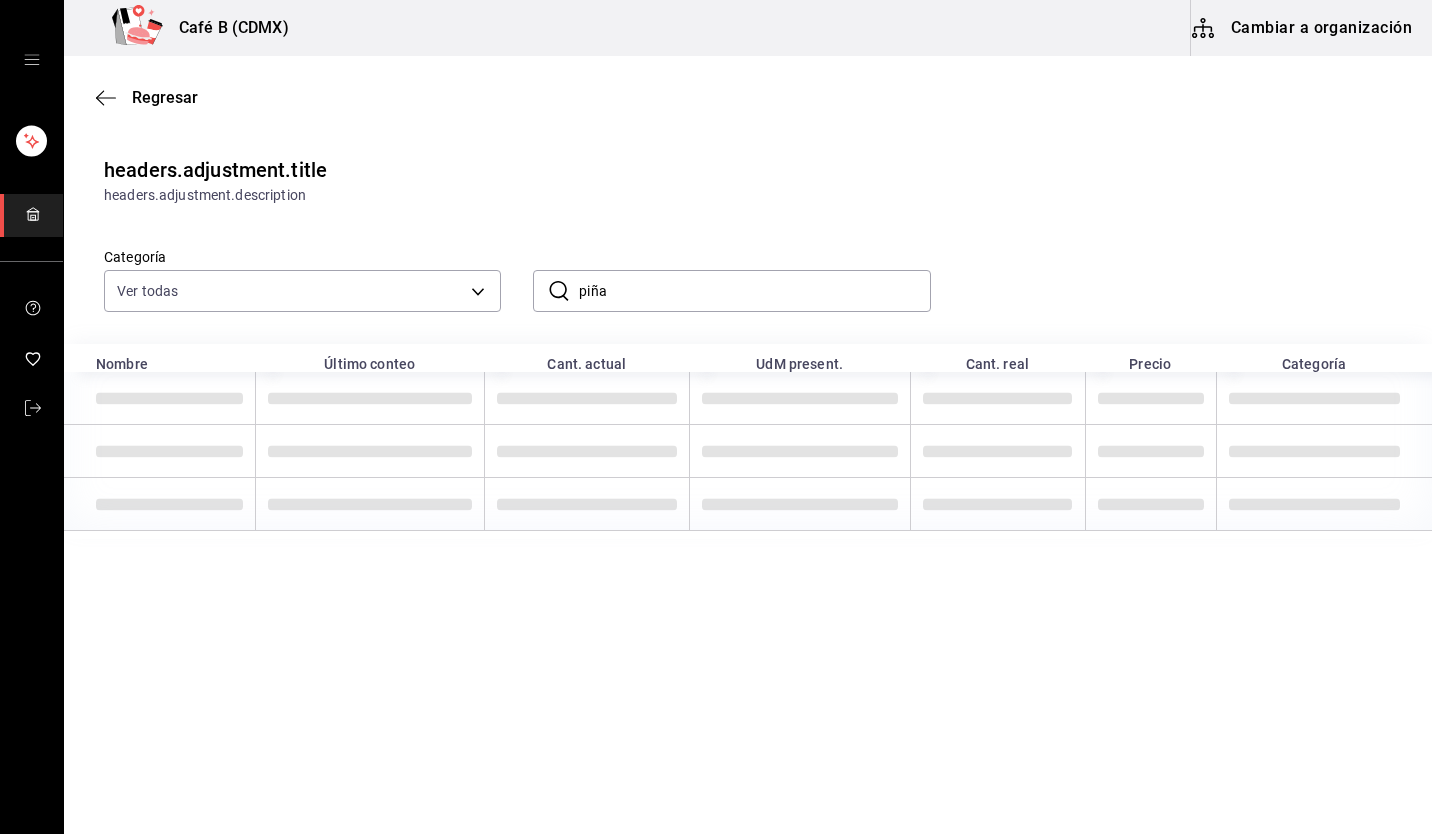 type on "piña" 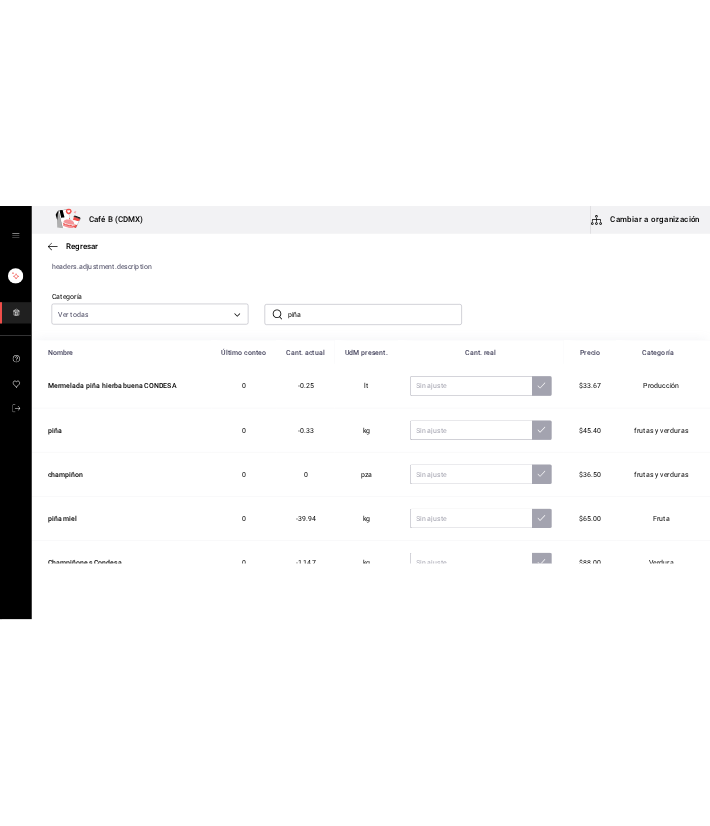 scroll, scrollTop: 124, scrollLeft: 0, axis: vertical 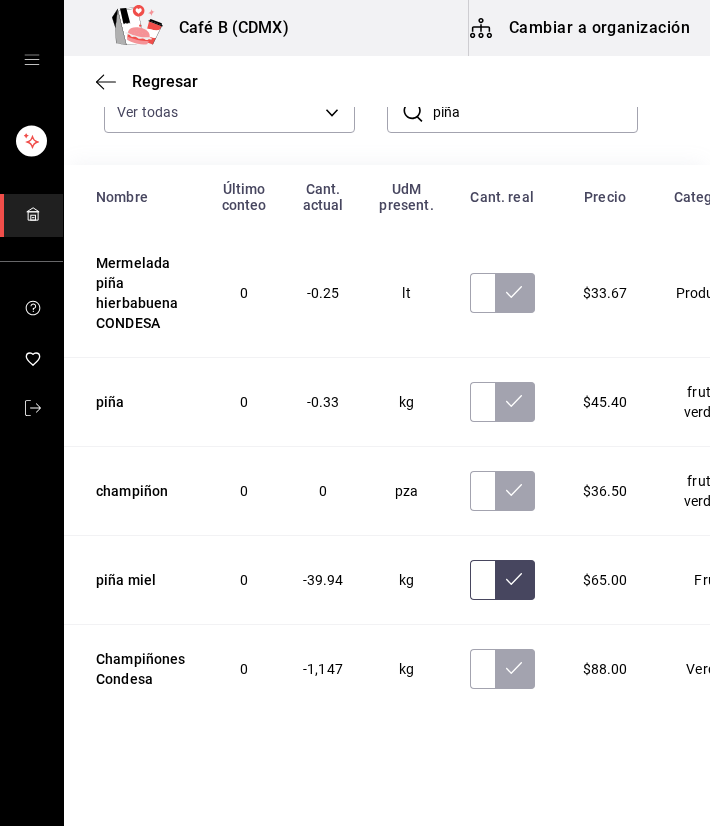 click at bounding box center (482, 580) 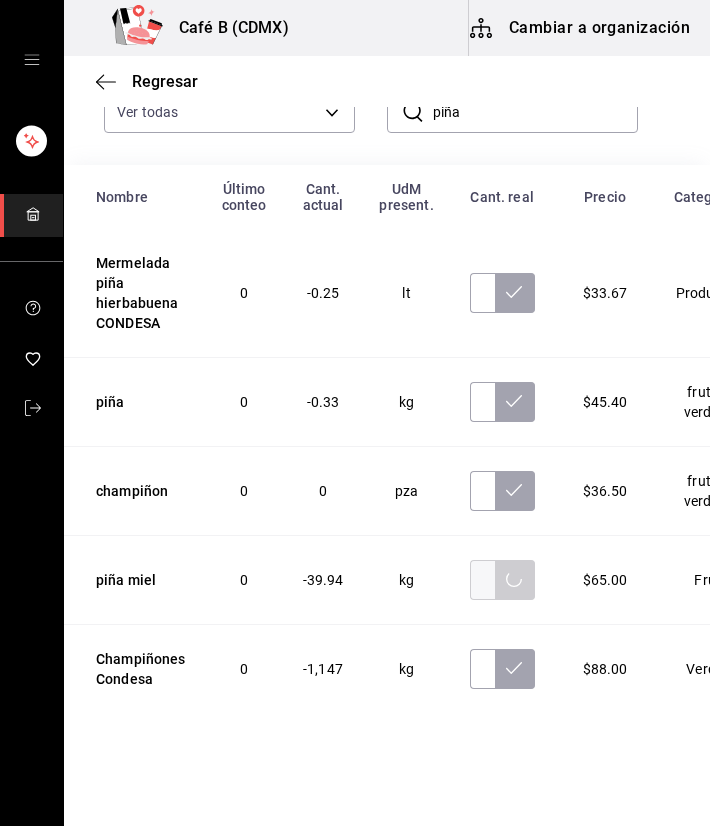 scroll, scrollTop: 0, scrollLeft: 0, axis: both 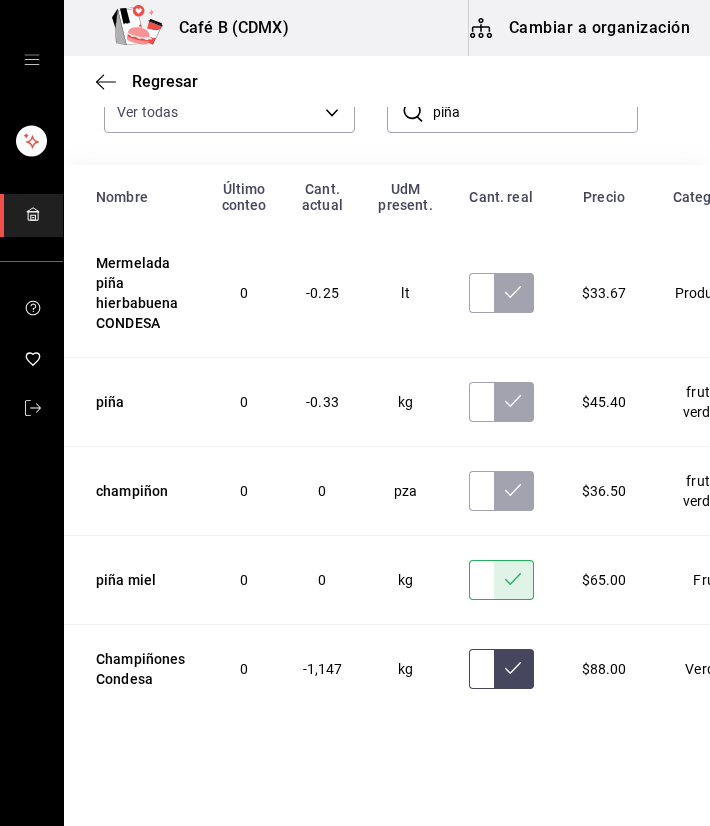 click at bounding box center [481, 669] 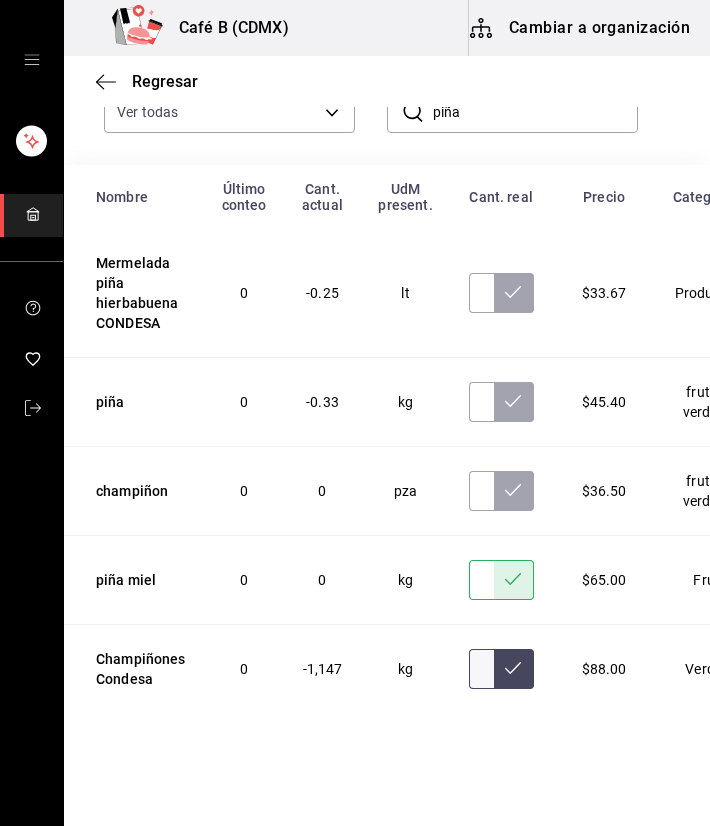 scroll, scrollTop: 0, scrollLeft: 0, axis: both 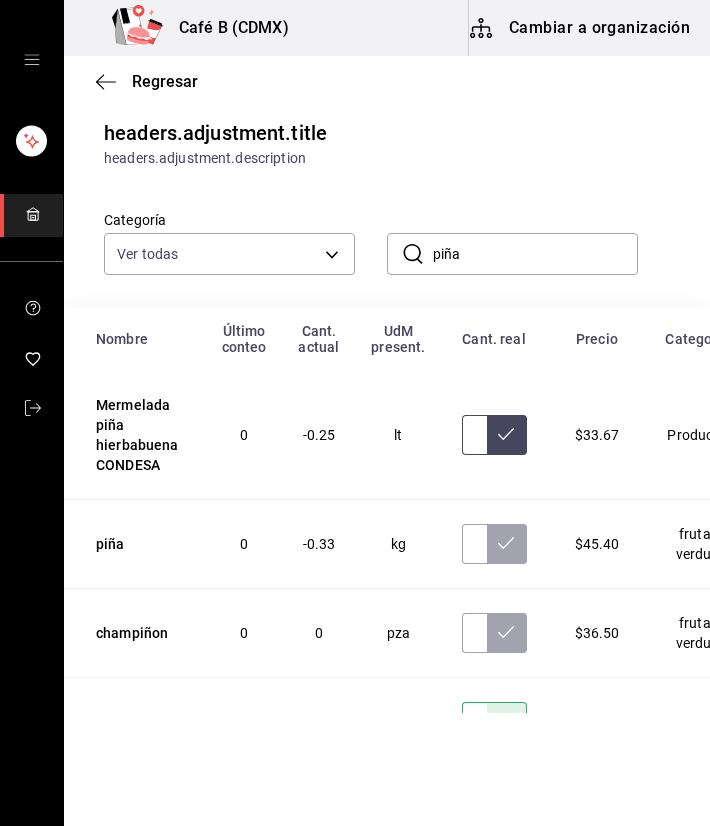 click at bounding box center [474, 435] 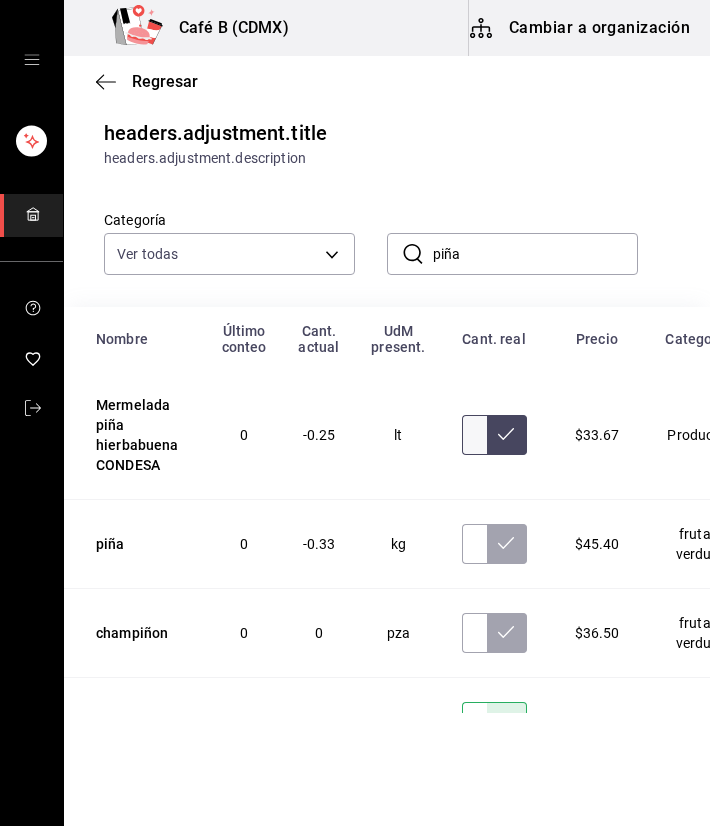 scroll, scrollTop: 0, scrollLeft: 0, axis: both 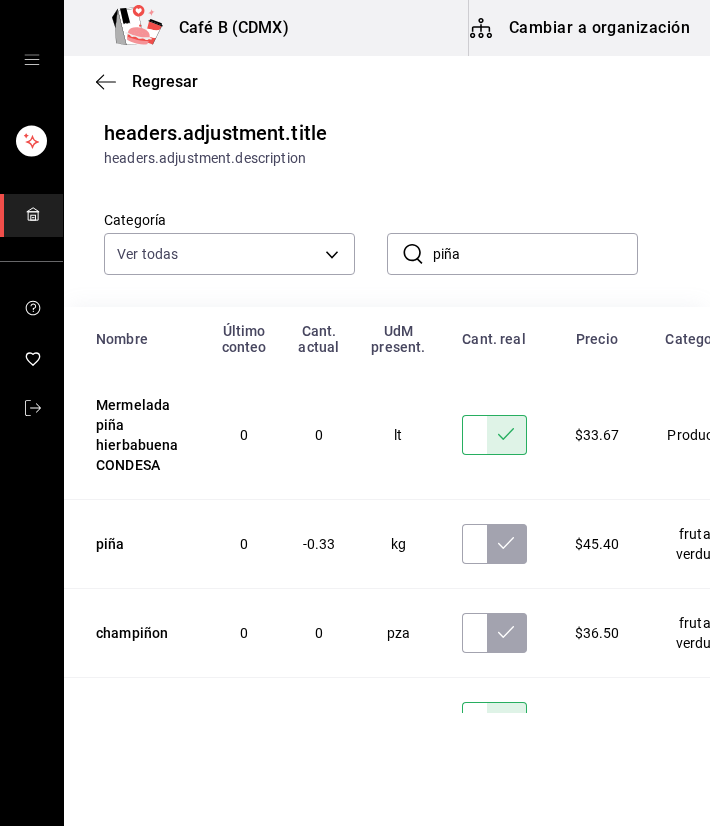 click on "piña" at bounding box center [535, 254] 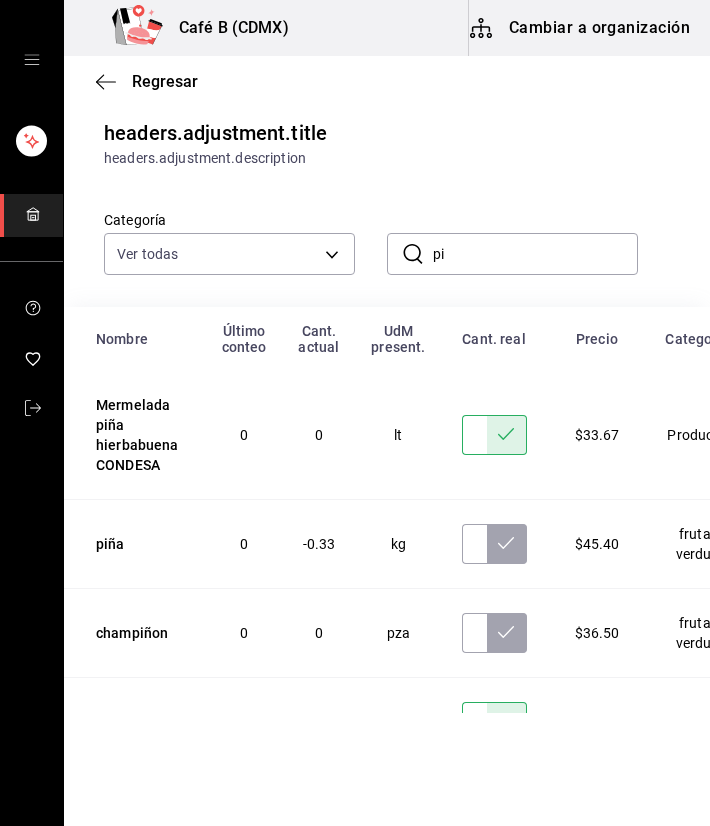 type on "p" 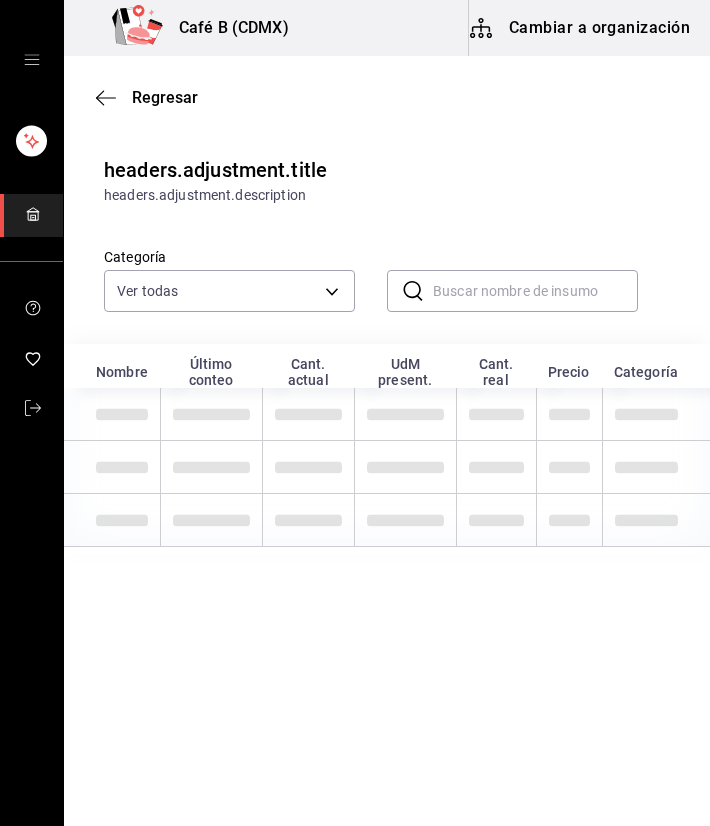 scroll, scrollTop: 0, scrollLeft: 0, axis: both 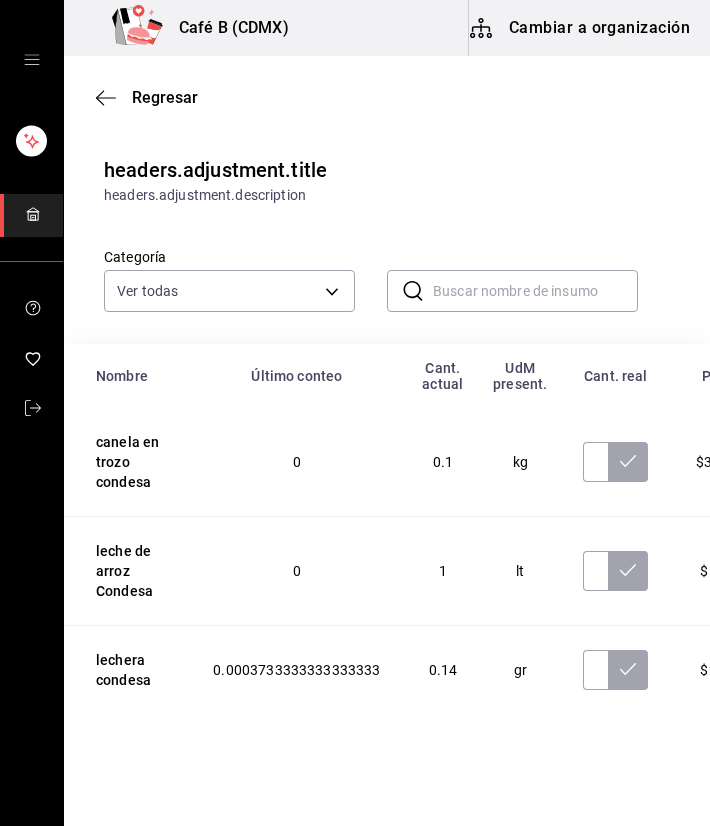 click at bounding box center [535, 291] 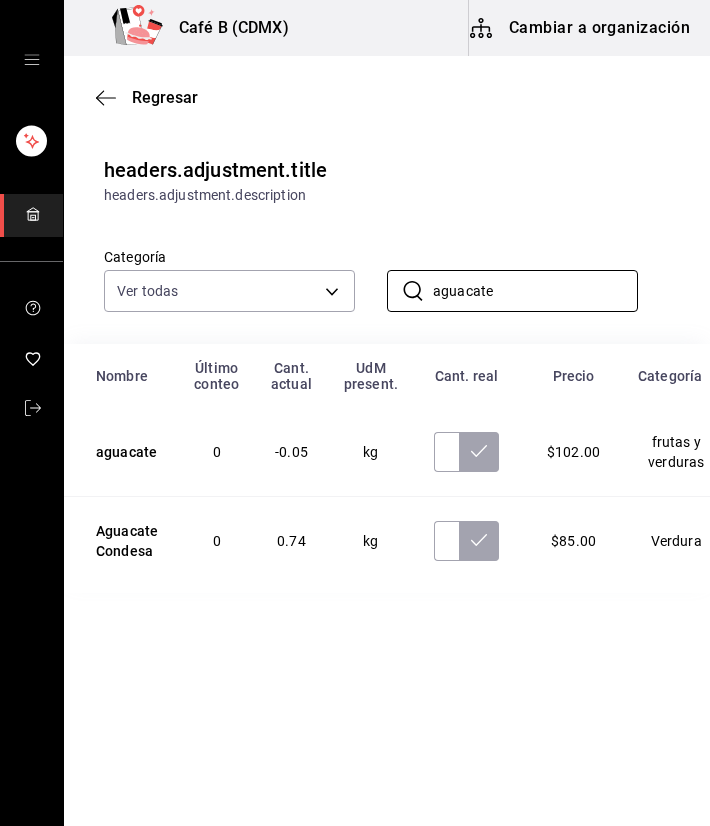 type on "aguacate" 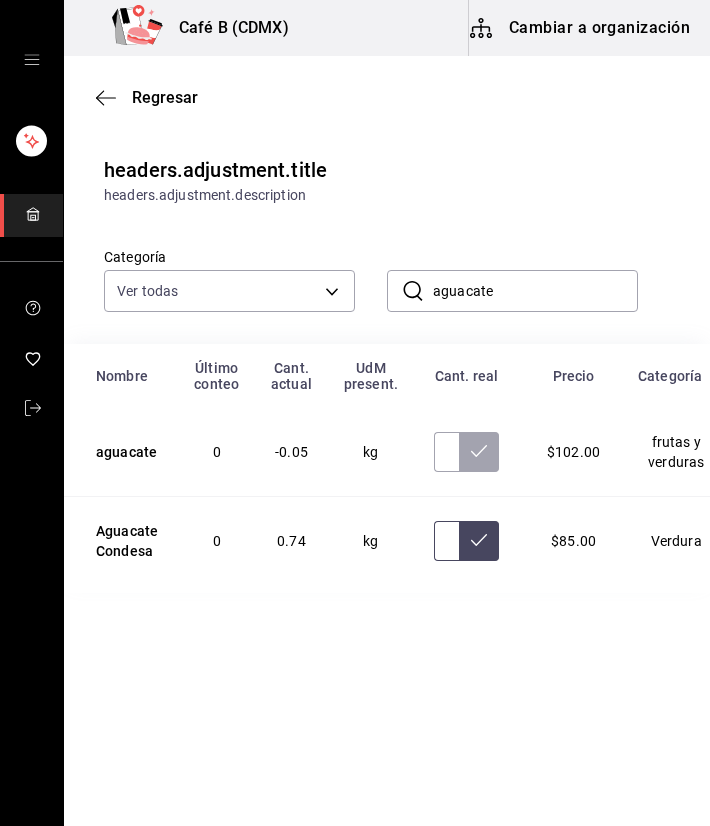 click at bounding box center (446, 541) 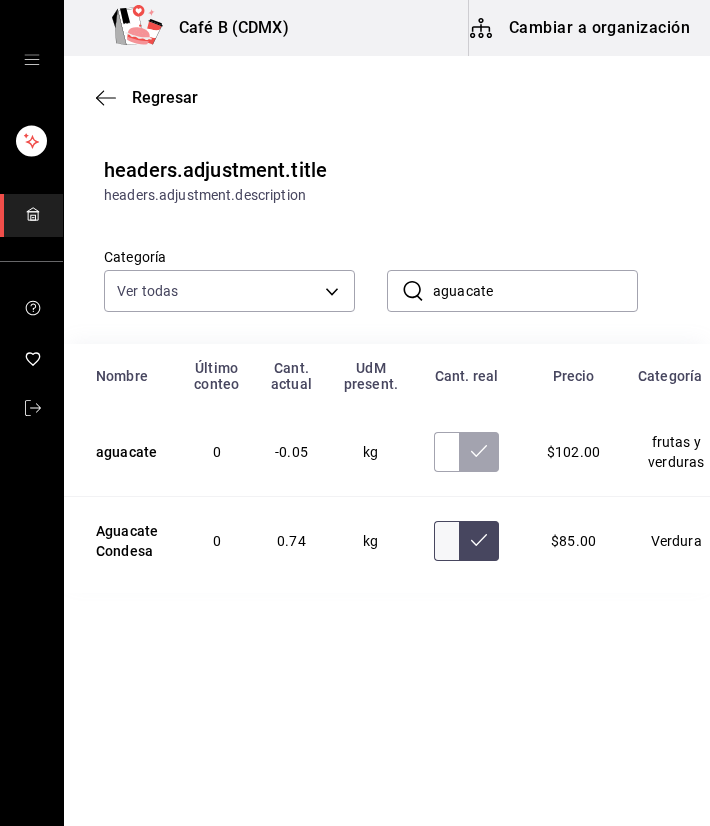 scroll, scrollTop: 0, scrollLeft: 0, axis: both 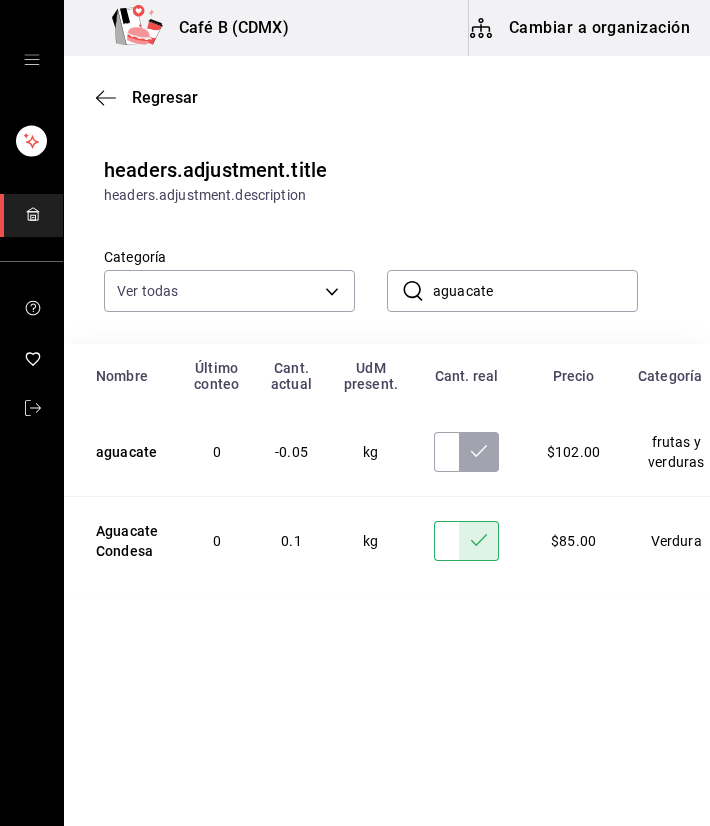 click on ".10" at bounding box center [446, 541] 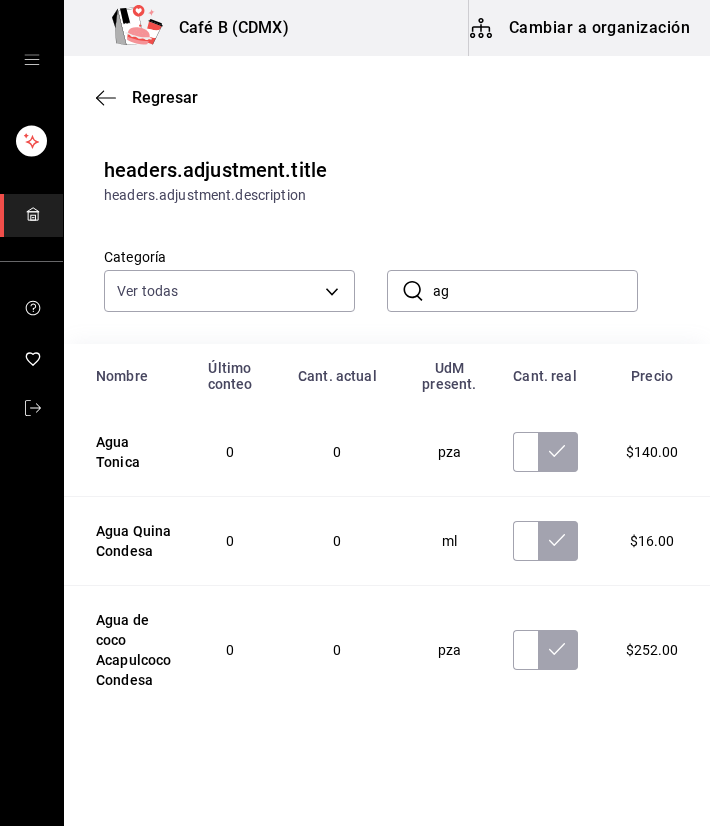 type on "a" 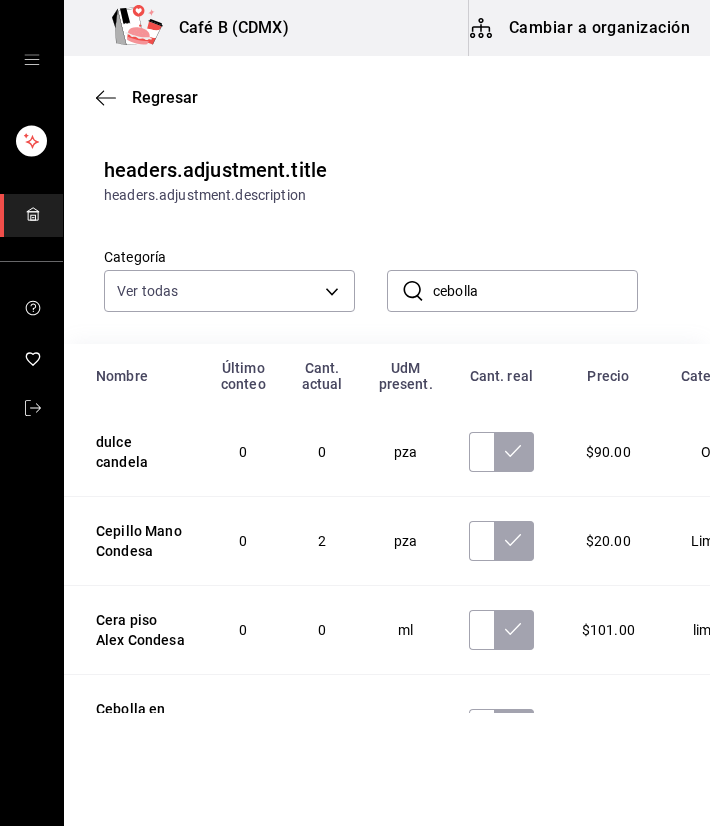 type on "cebolla" 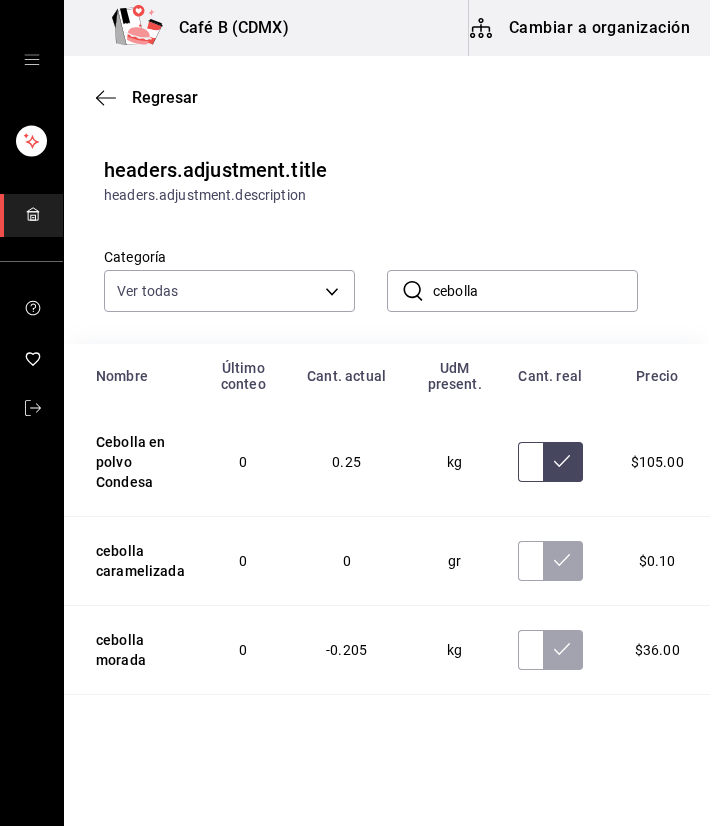 click at bounding box center [530, 462] 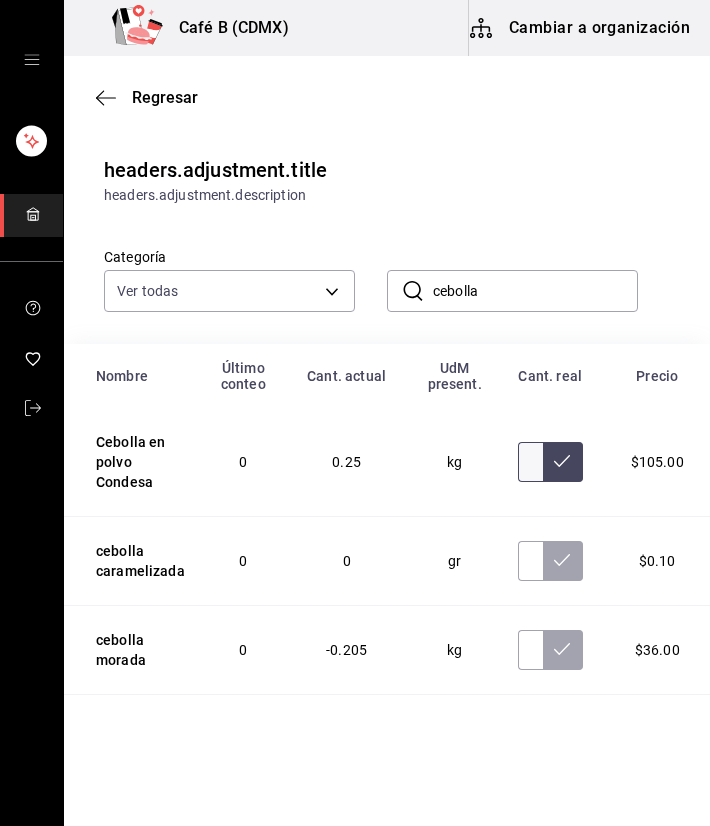 scroll, scrollTop: 0, scrollLeft: 0, axis: both 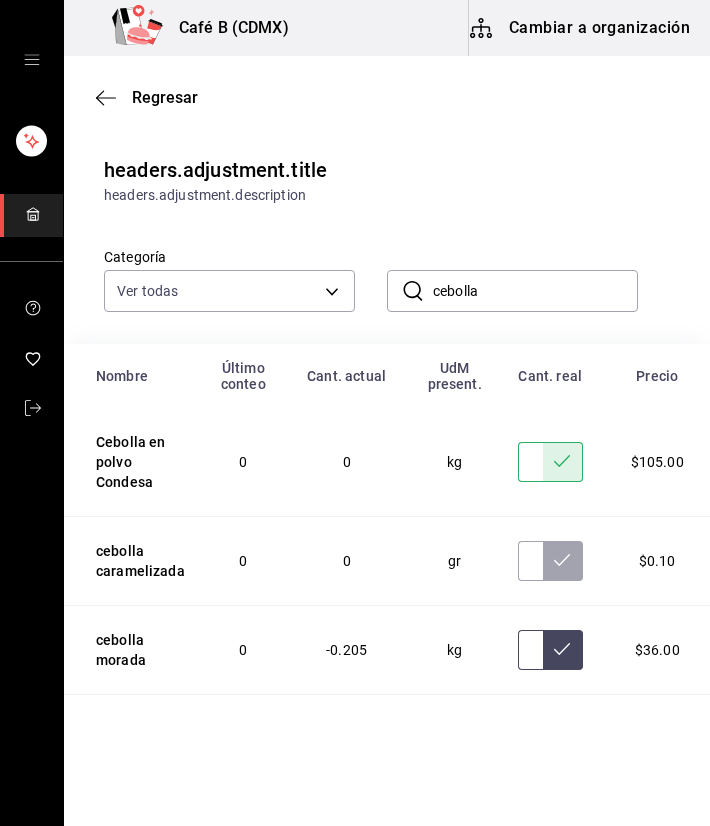 click at bounding box center (530, 650) 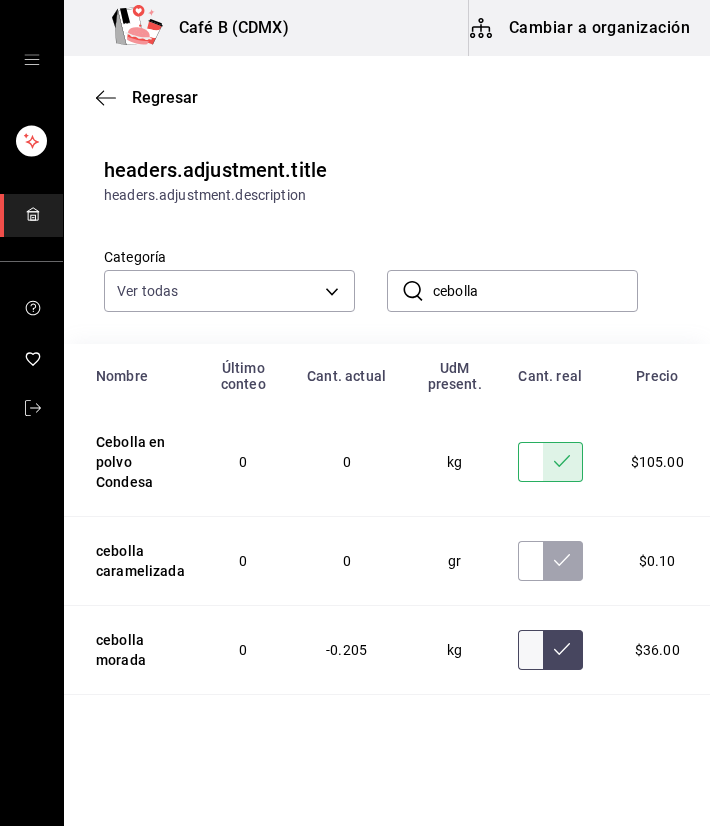scroll, scrollTop: 0, scrollLeft: 0, axis: both 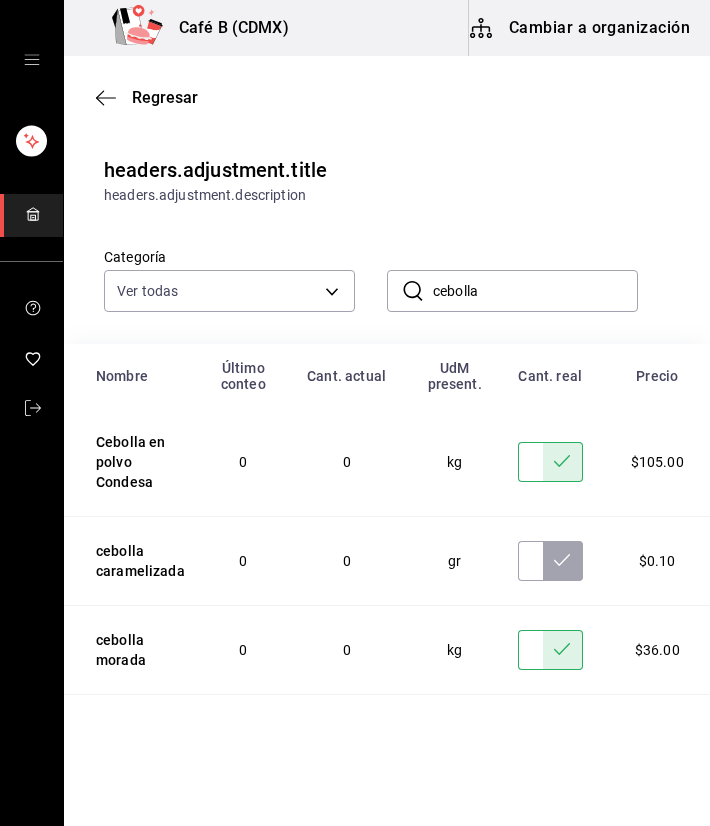 click on "cebolla" at bounding box center [535, 291] 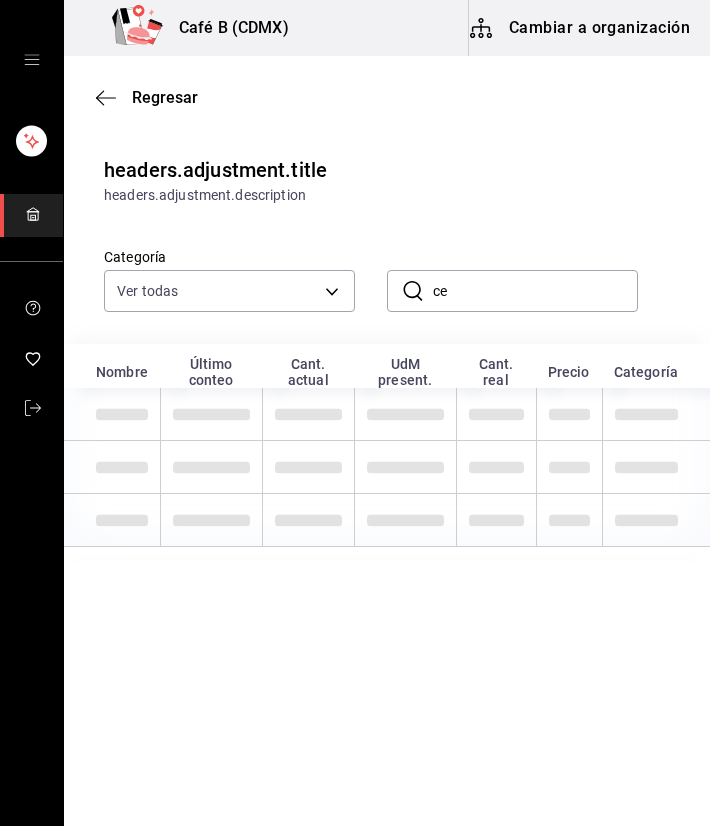 type on "c" 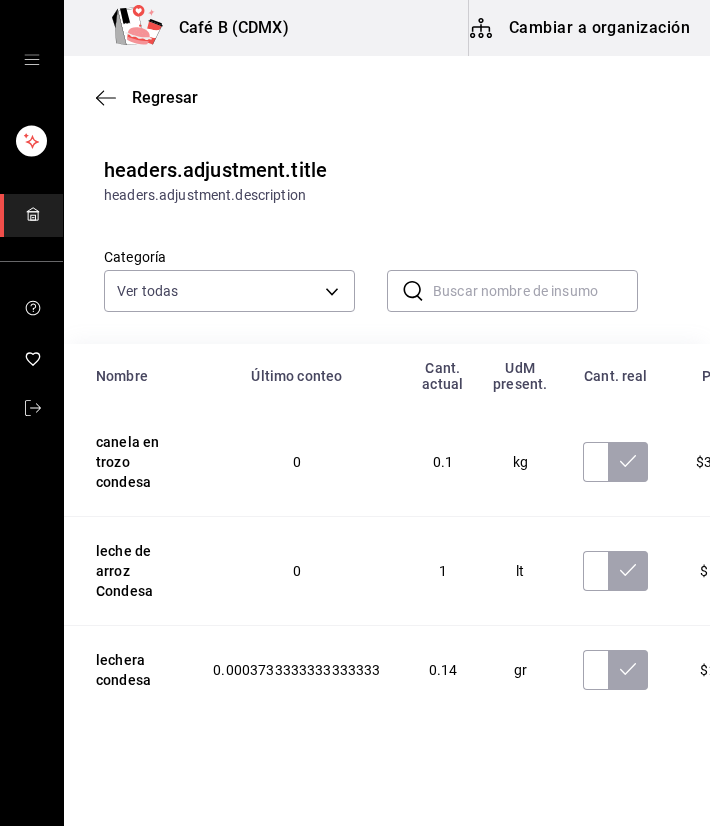 click at bounding box center (535, 291) 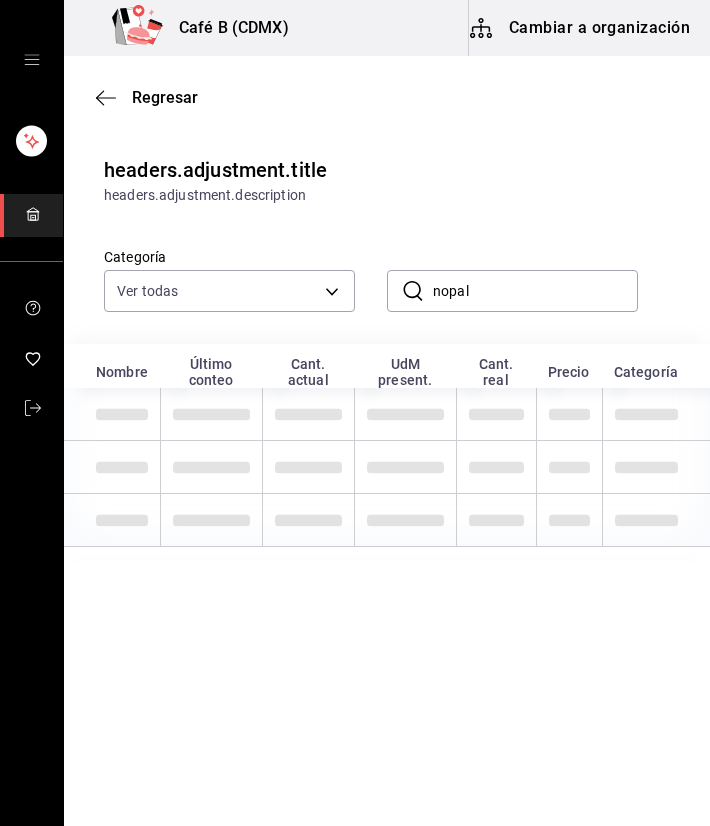 type on "nopal" 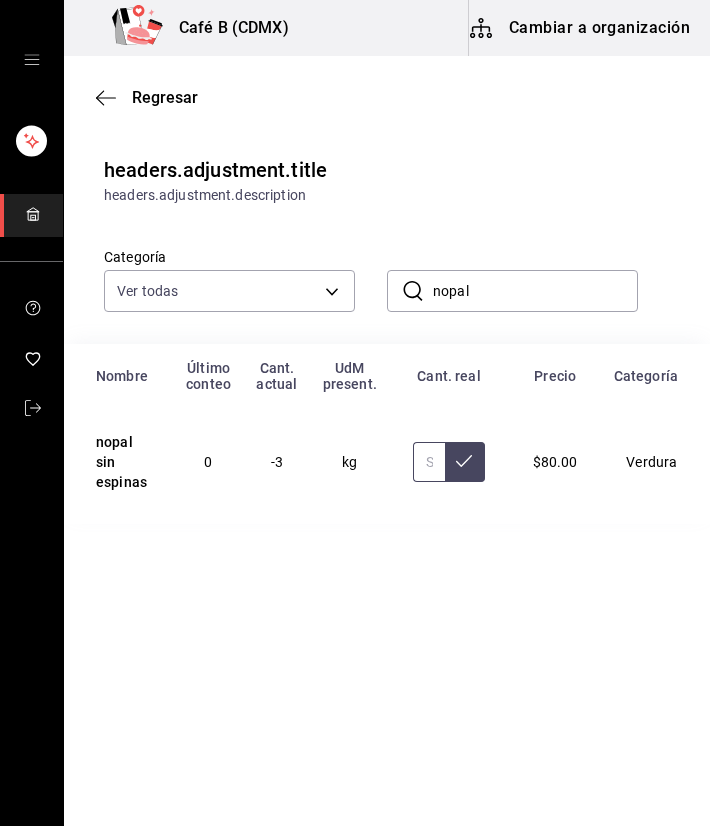 click at bounding box center [428, 462] 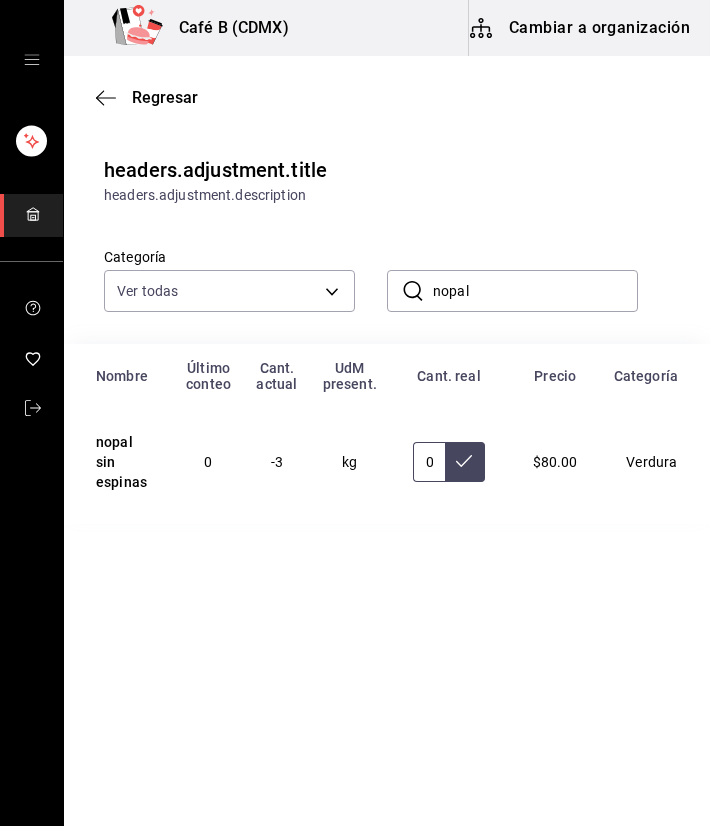 type on "0.00" 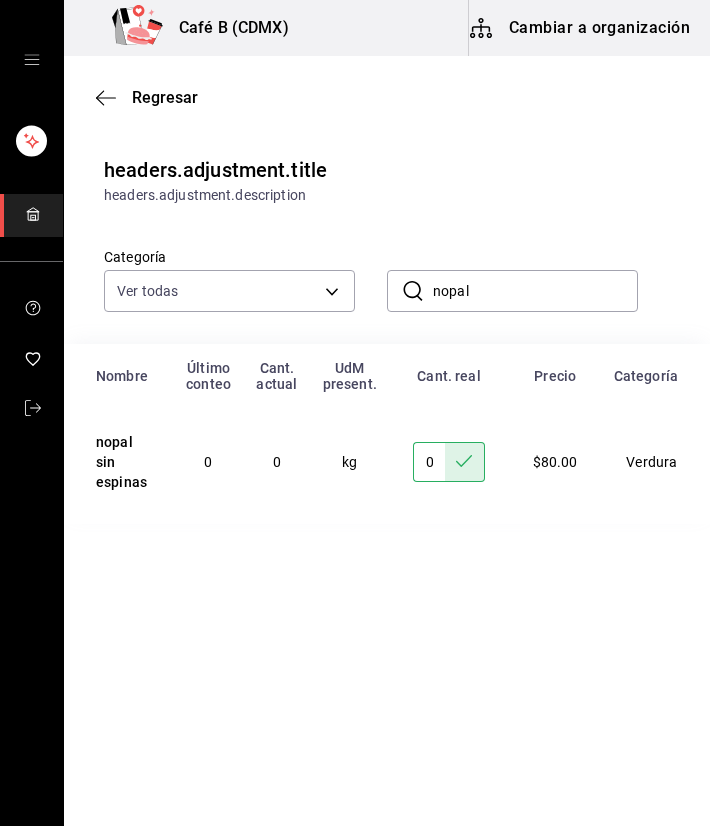 click on "nopal" at bounding box center [535, 291] 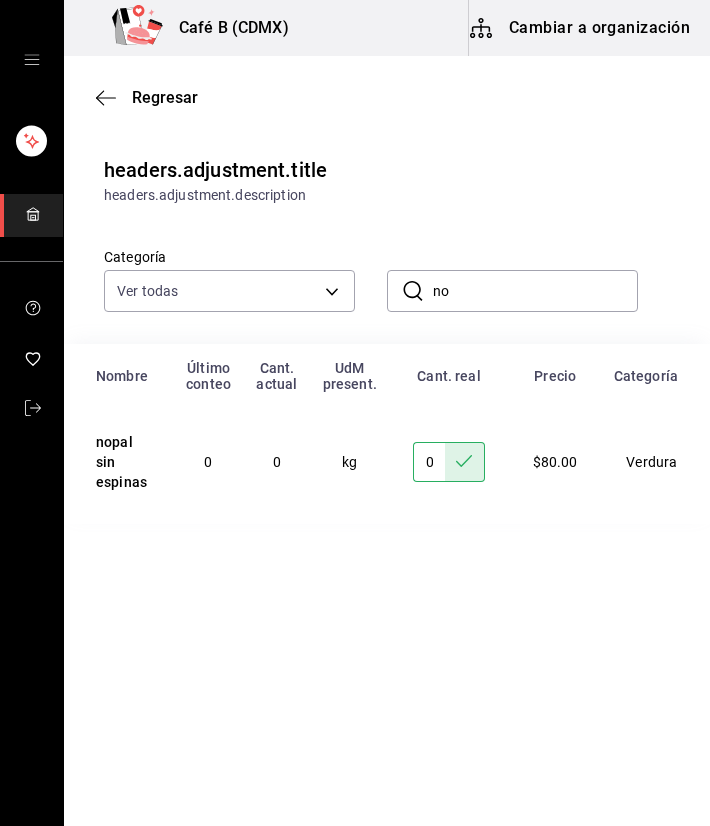 type on "n" 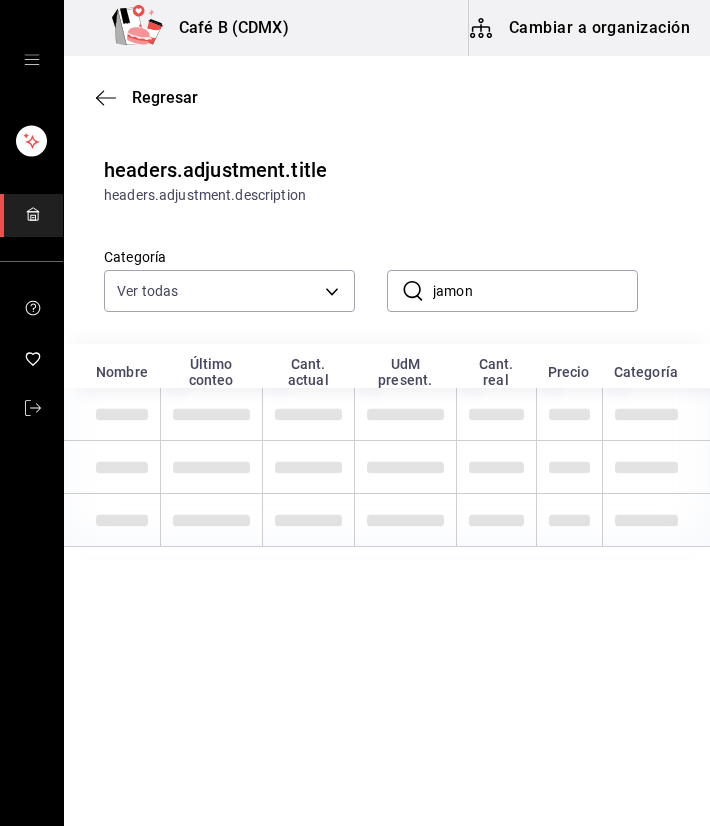 type on "jamon" 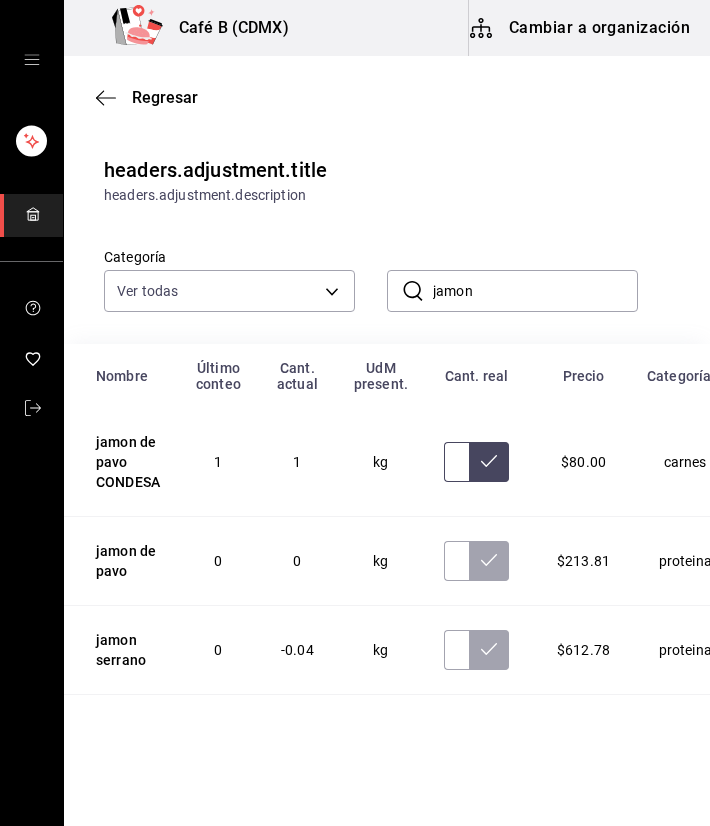 click at bounding box center [456, 462] 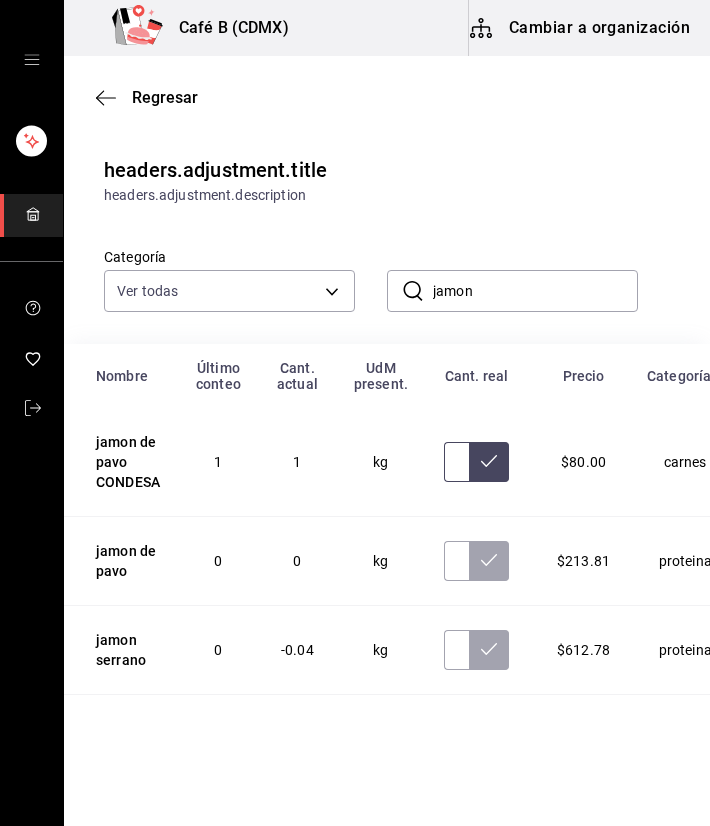 scroll, scrollTop: 0, scrollLeft: 18, axis: horizontal 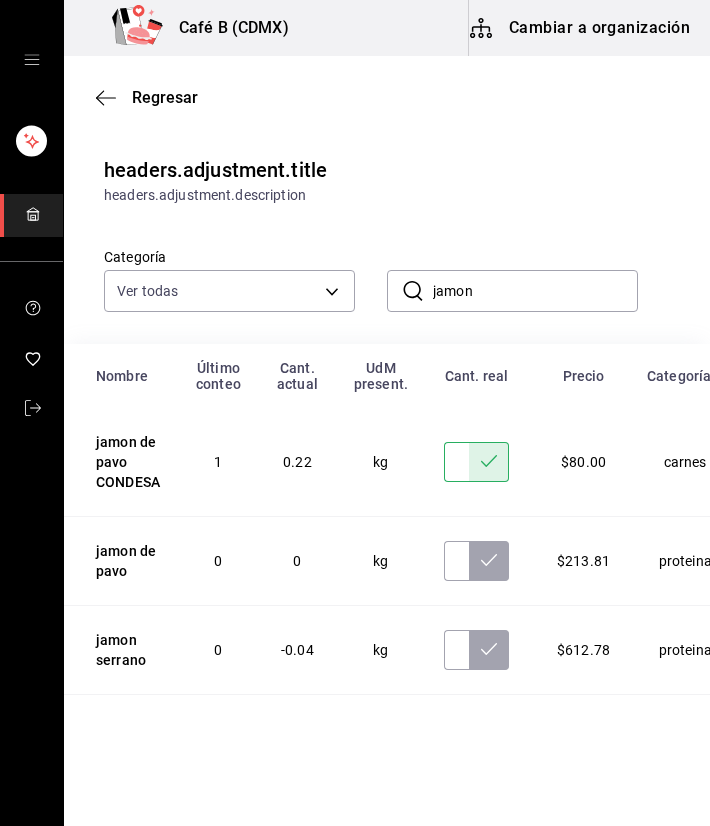click on "jamon" at bounding box center (535, 291) 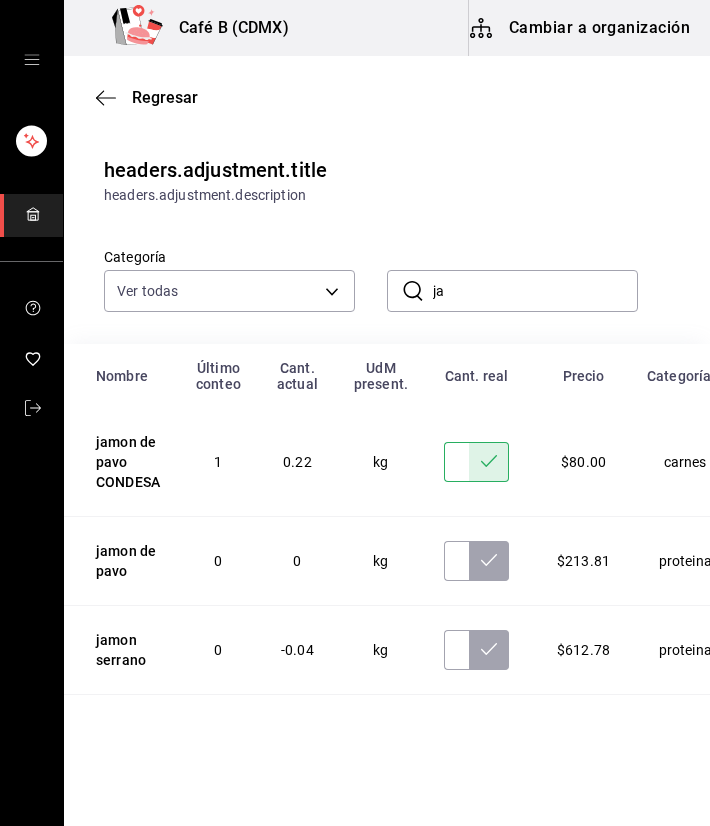 type on "j" 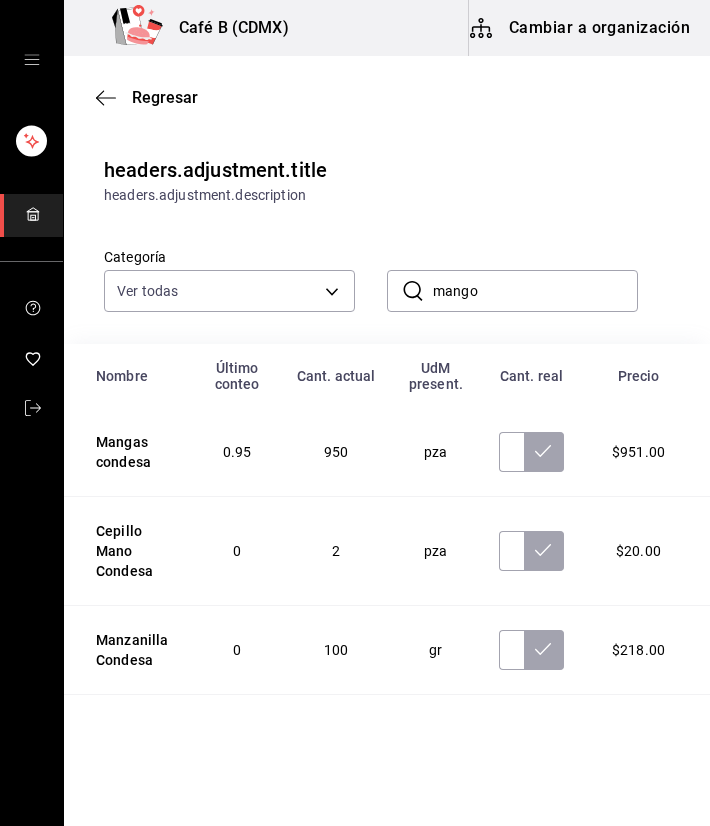 type on "mango" 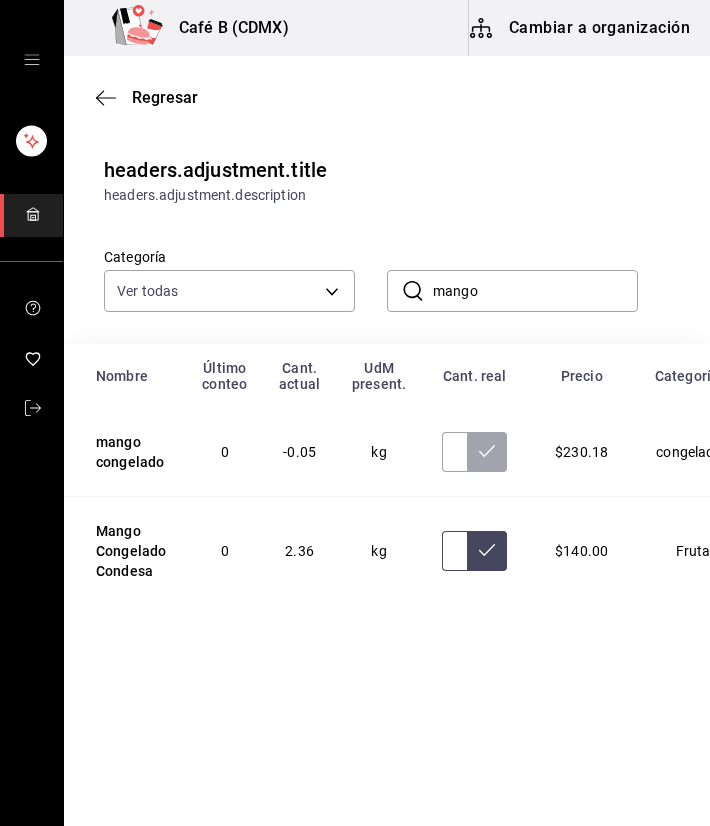 click at bounding box center [454, 551] 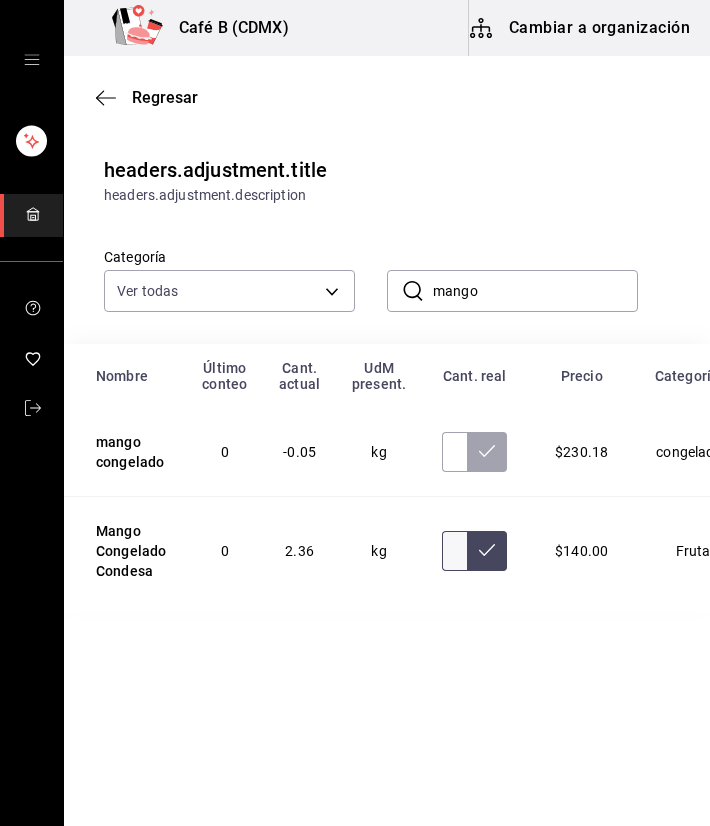 scroll, scrollTop: 0, scrollLeft: 0, axis: both 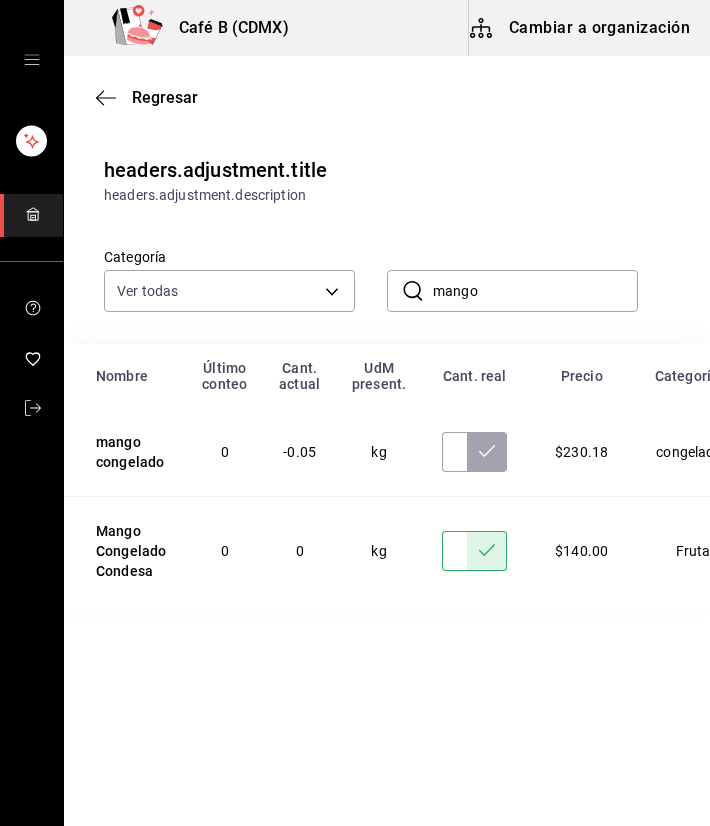 click on "mango" at bounding box center [535, 291] 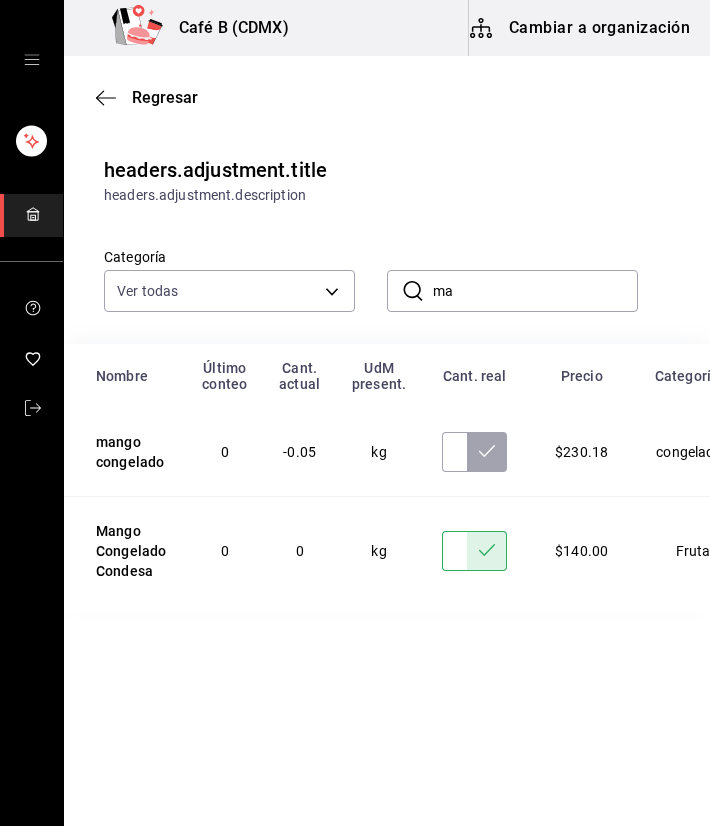 type on "m" 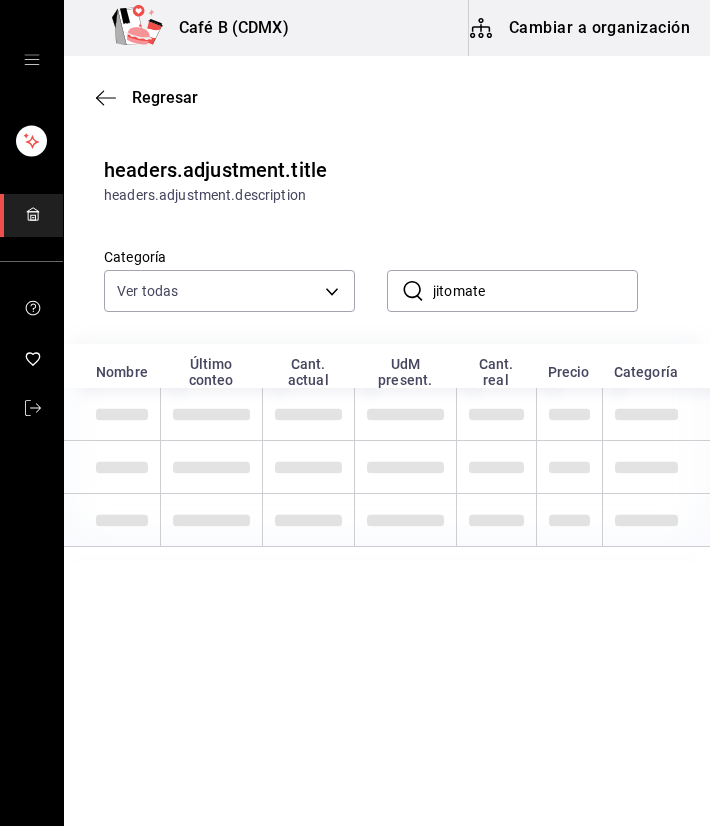 type on "jitomate" 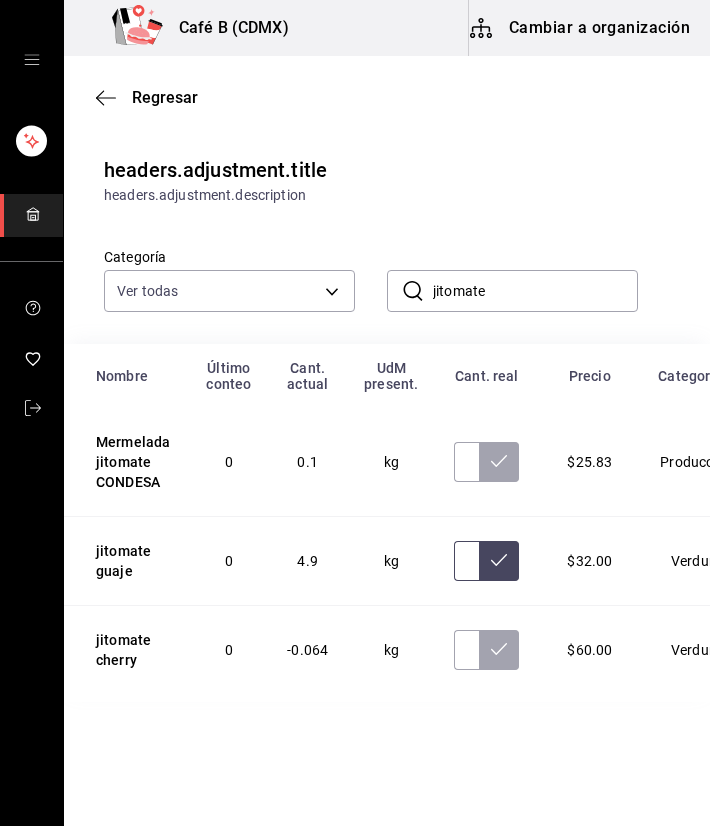 click at bounding box center [466, 561] 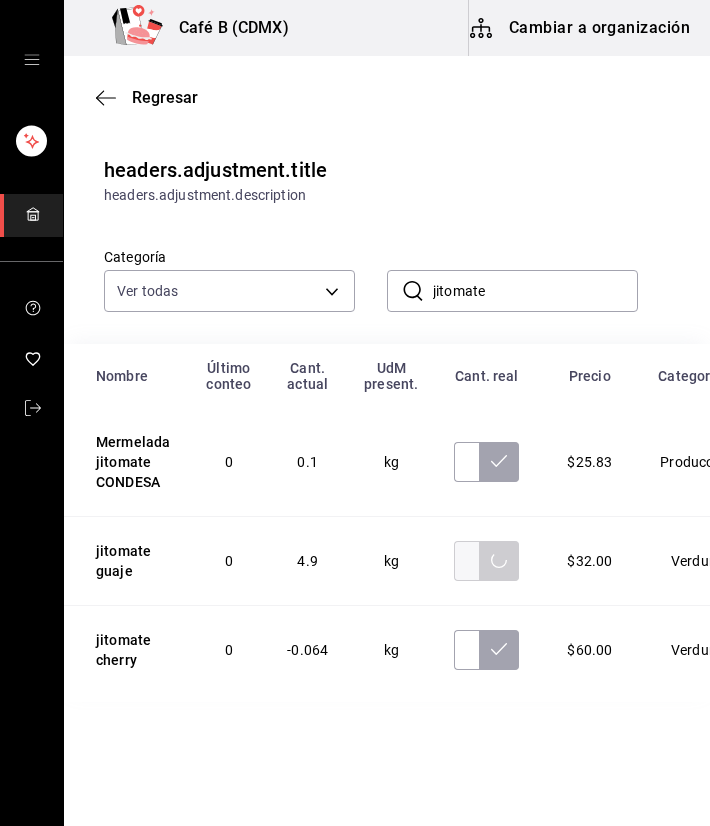 scroll, scrollTop: 0, scrollLeft: 0, axis: both 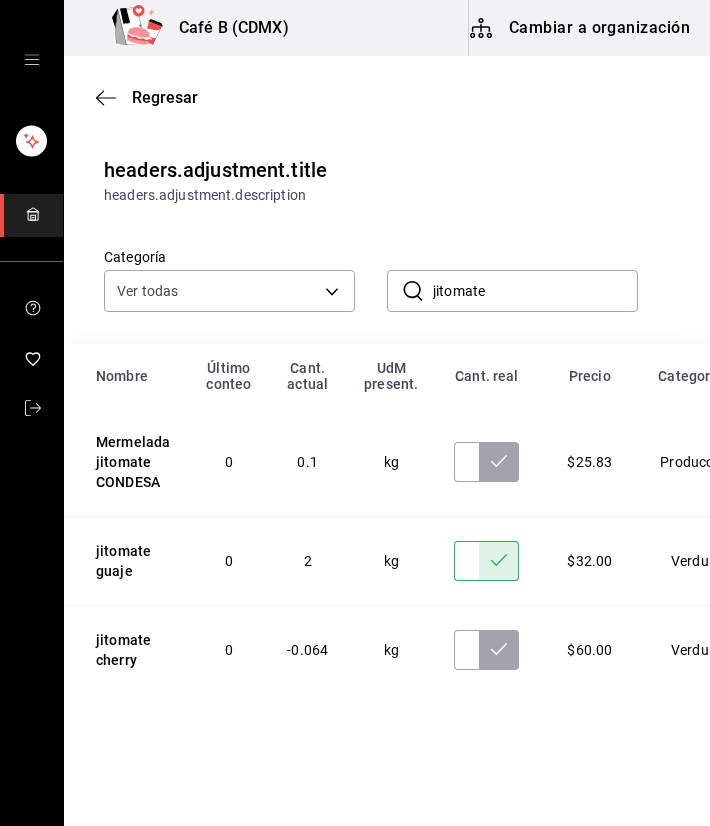 click on "2.00" at bounding box center (466, 561) 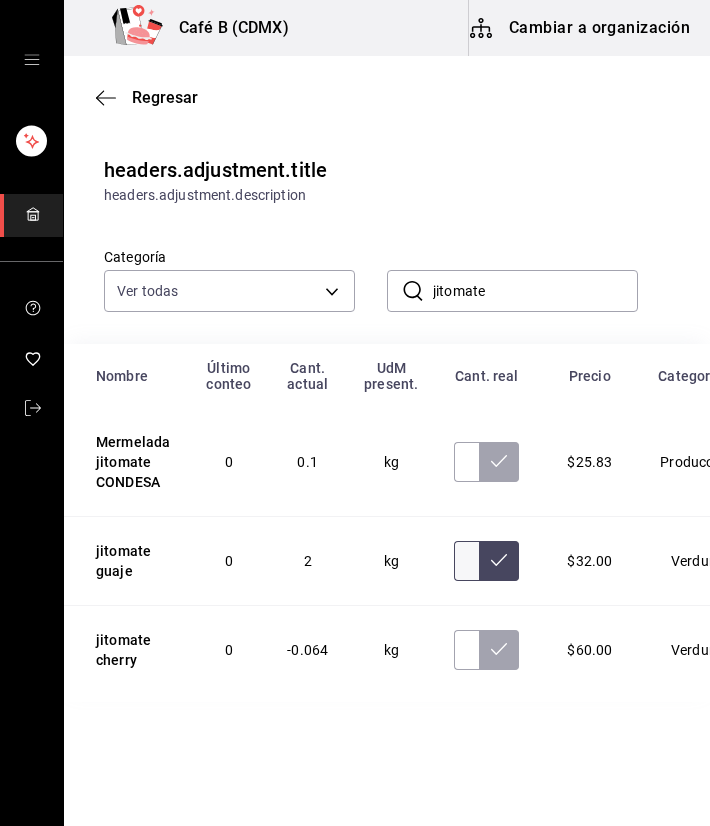 scroll, scrollTop: 0, scrollLeft: 0, axis: both 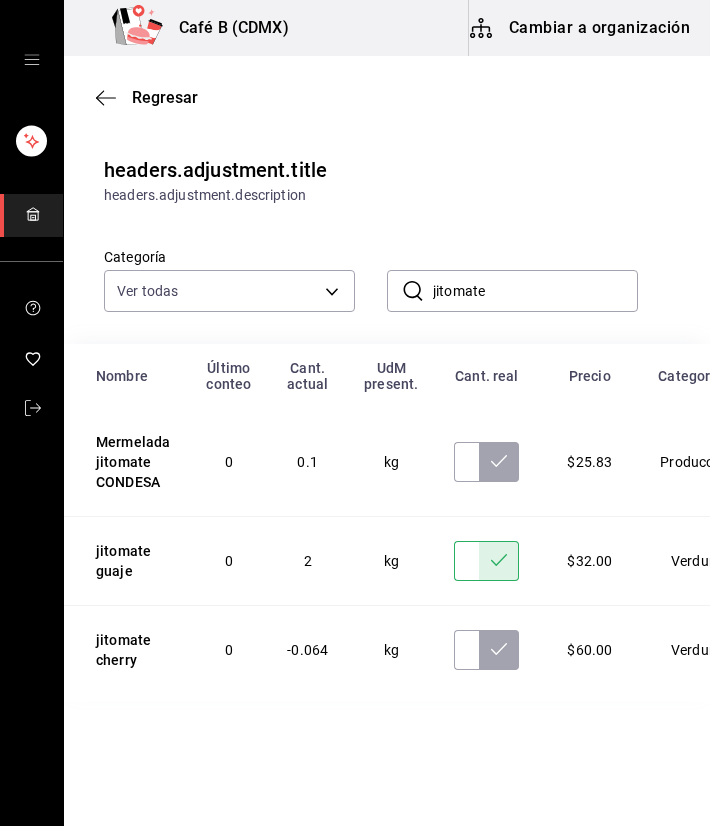 click on "jitomate" at bounding box center (535, 291) 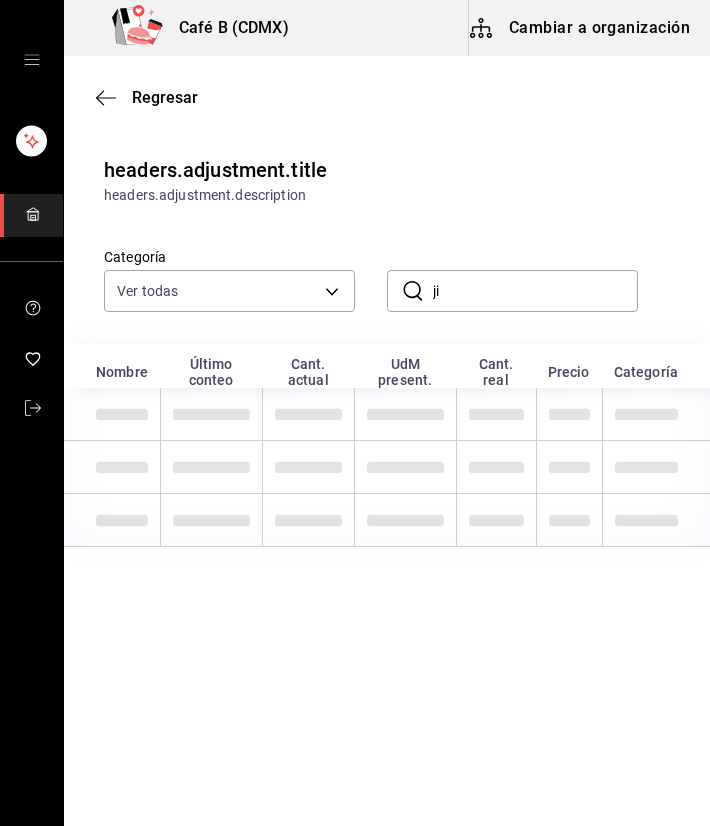type on "j" 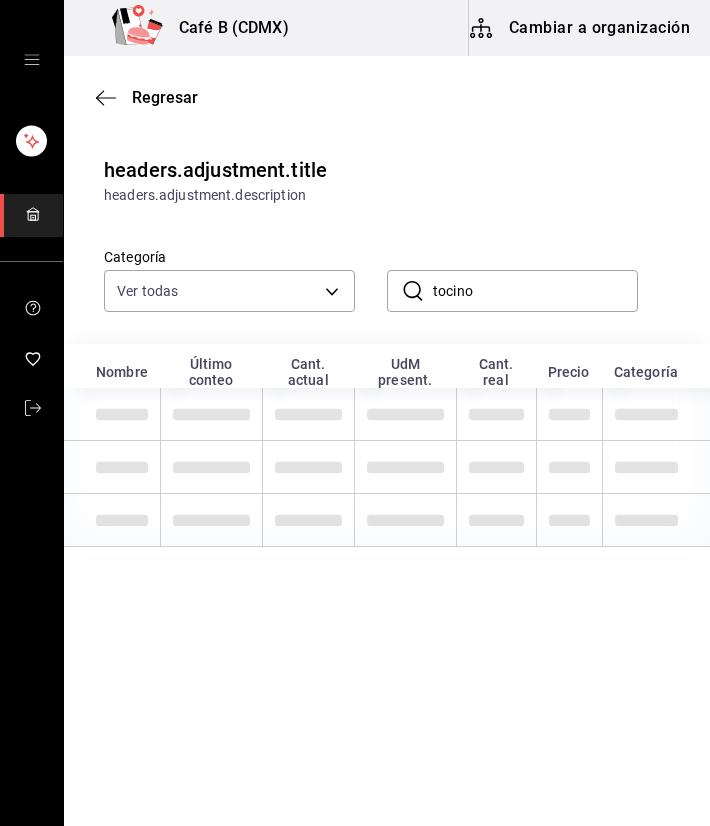 type on "tocino" 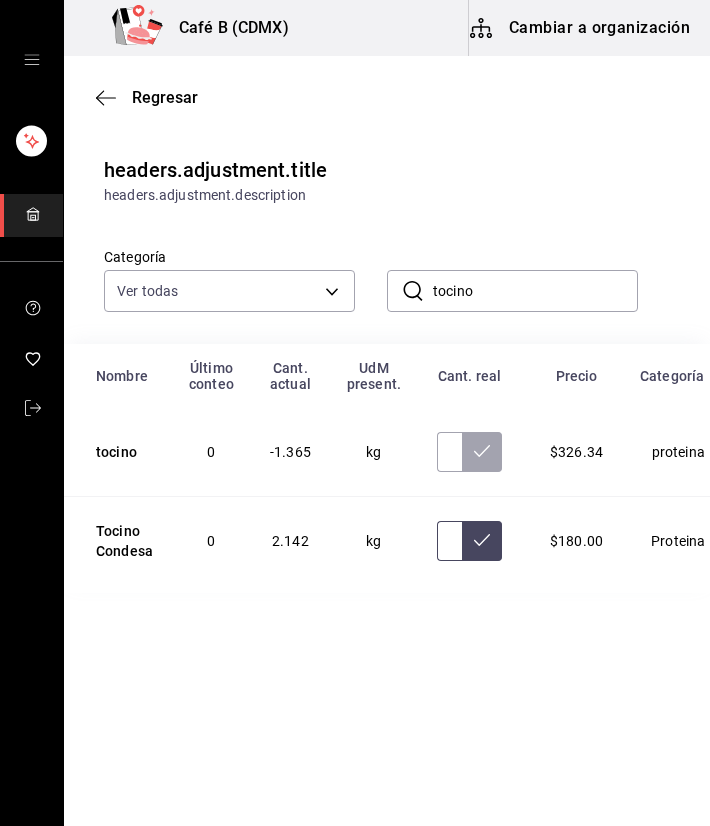 click at bounding box center (449, 541) 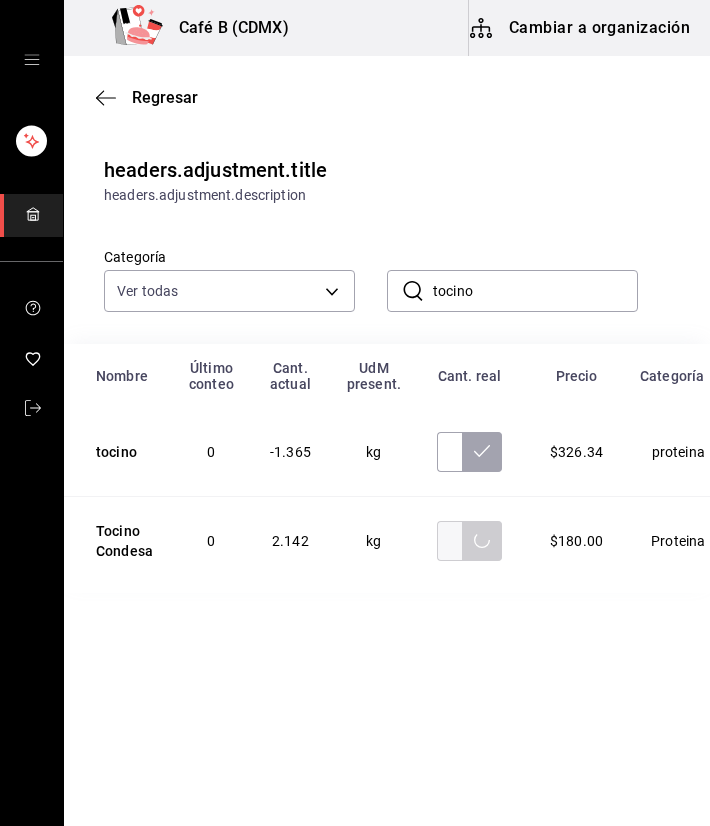 scroll, scrollTop: 0, scrollLeft: 0, axis: both 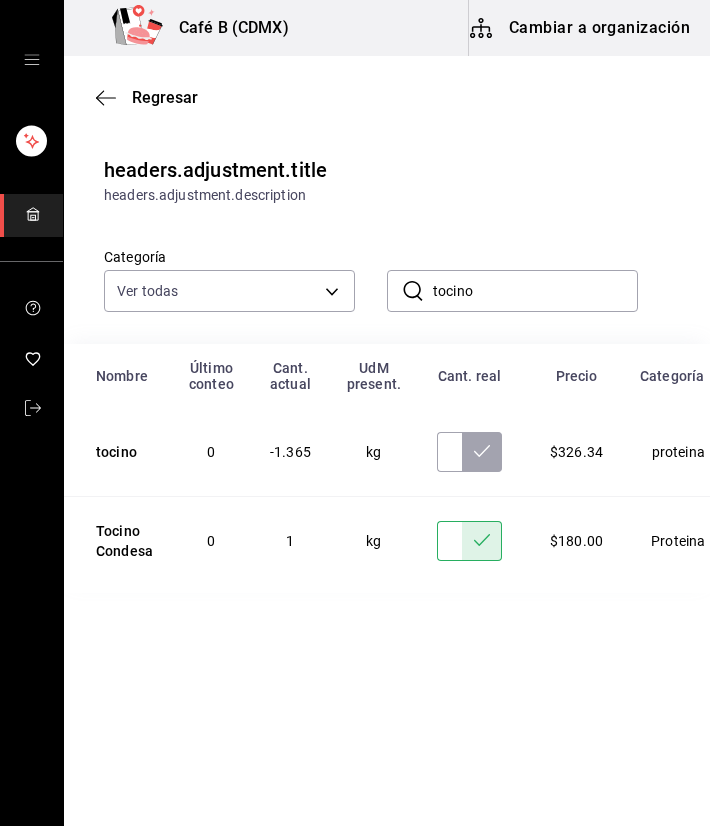 click on "tocino" at bounding box center [535, 291] 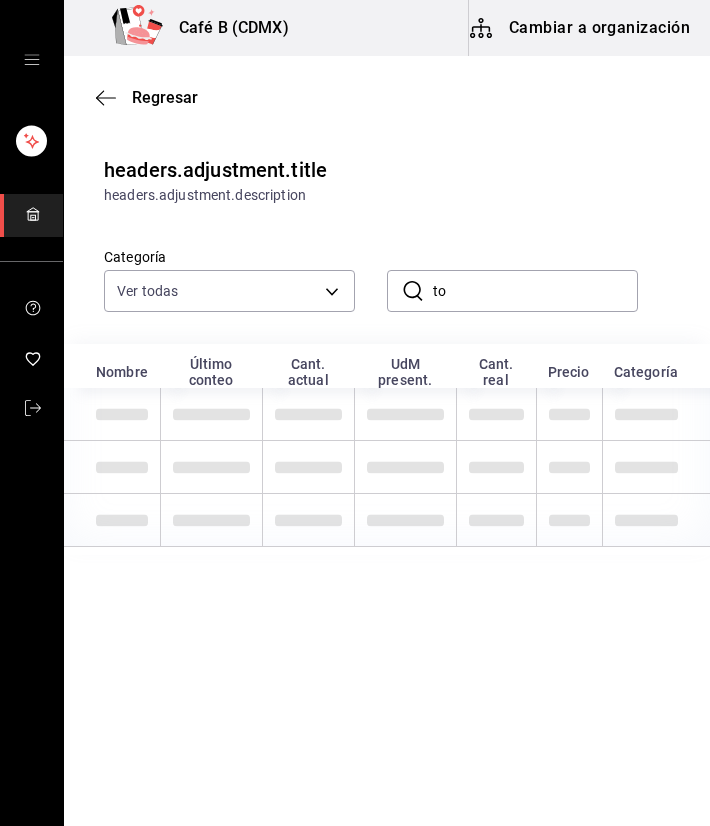 type on "t" 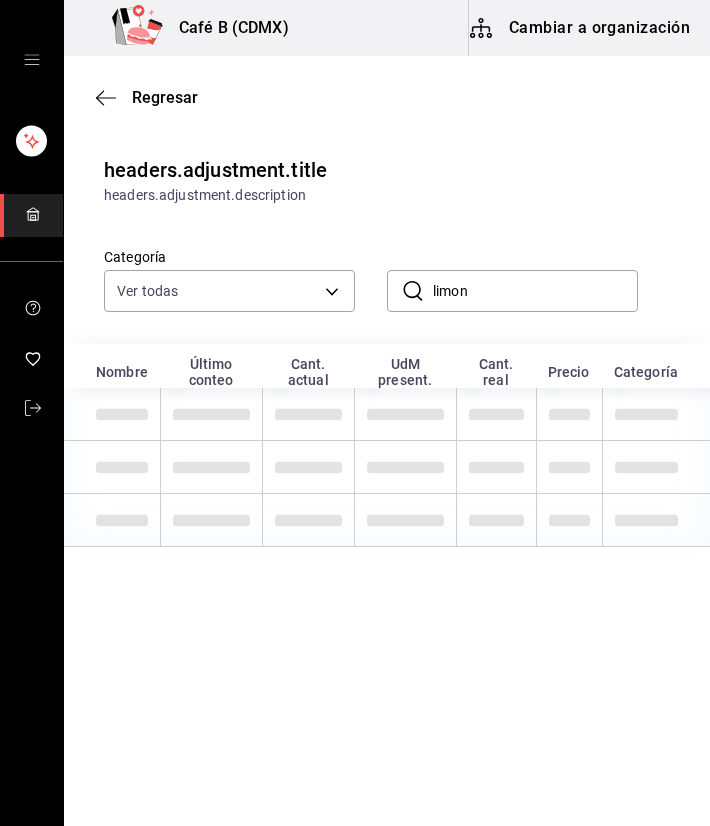 type on "limon" 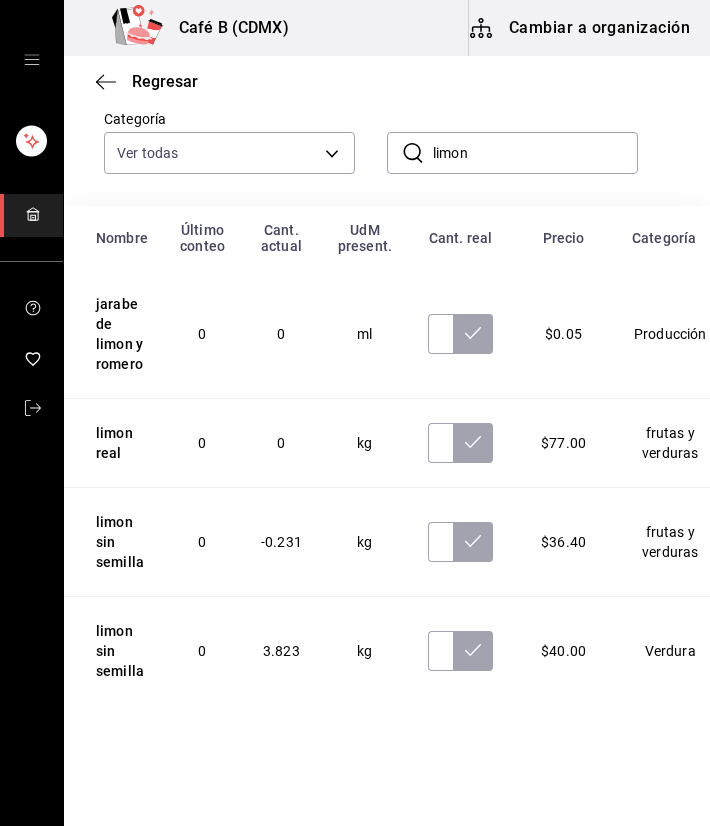 scroll, scrollTop: 175, scrollLeft: 0, axis: vertical 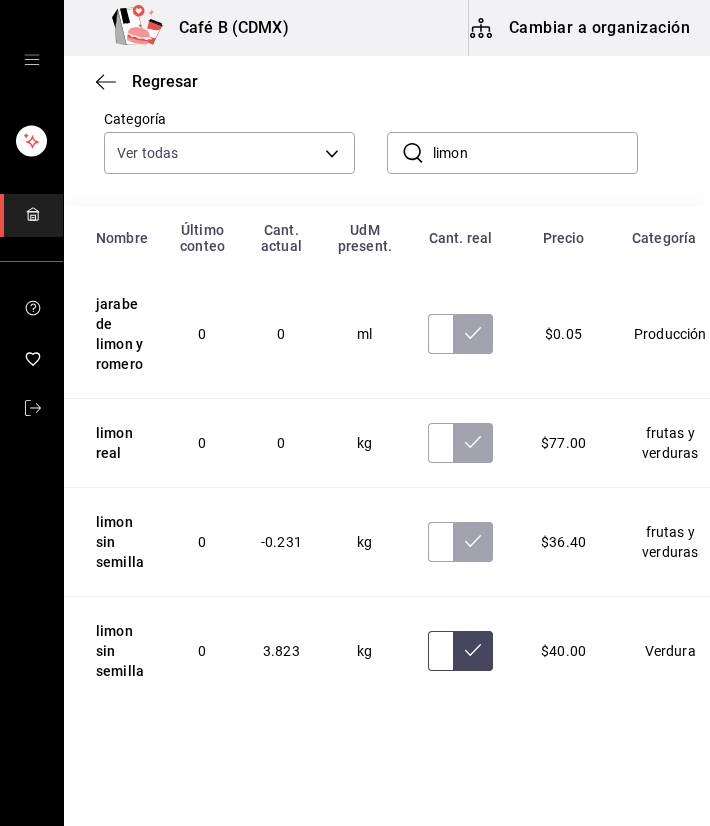 click at bounding box center [440, 651] 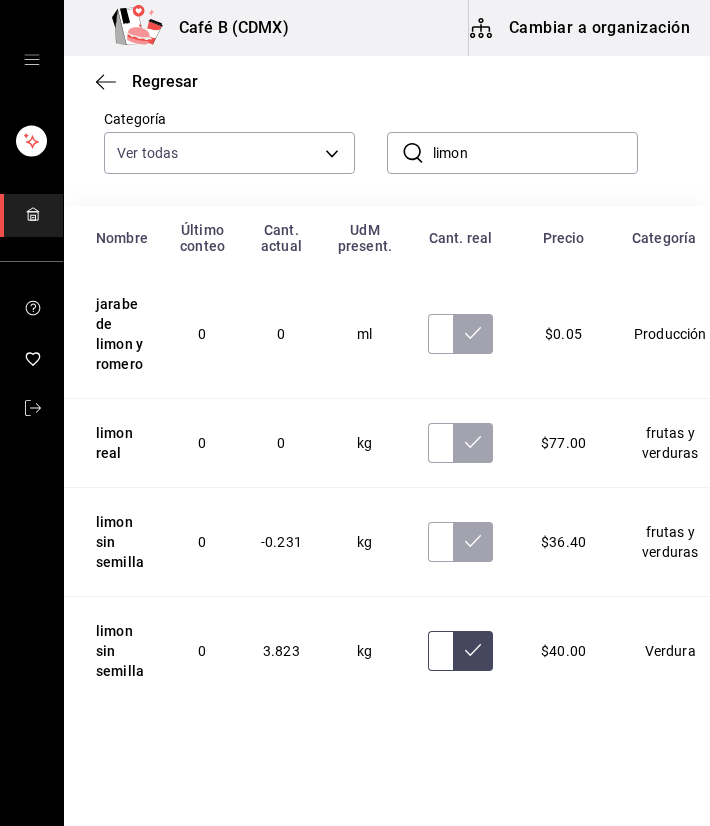 click at bounding box center [440, 651] 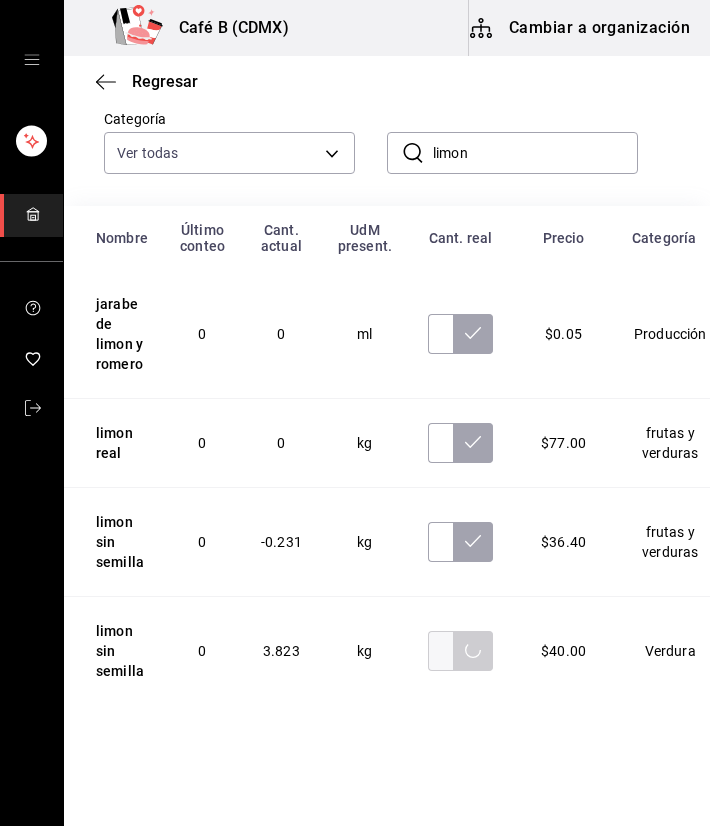 scroll, scrollTop: 0, scrollLeft: 0, axis: both 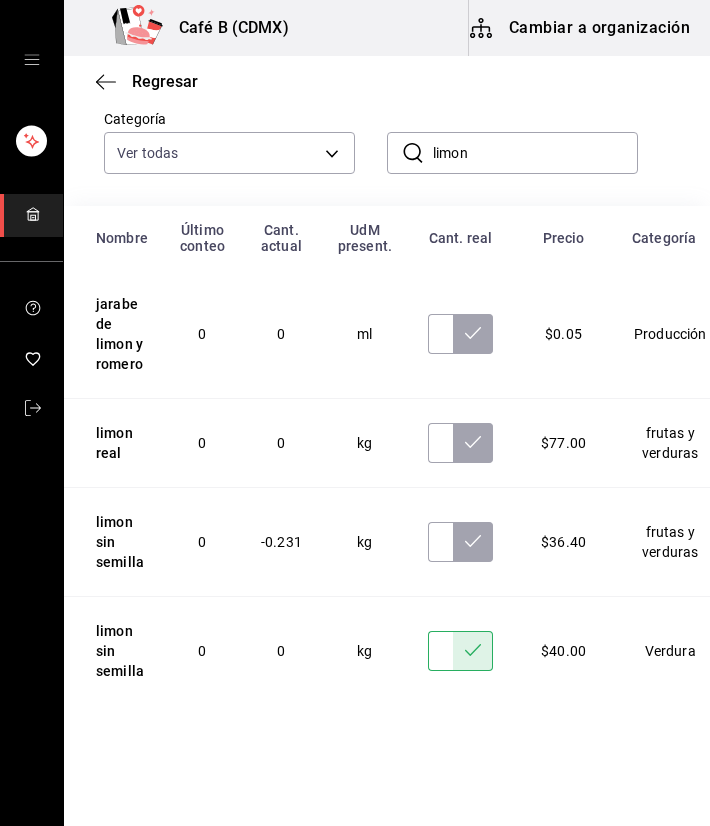 click on "limon" at bounding box center [535, 153] 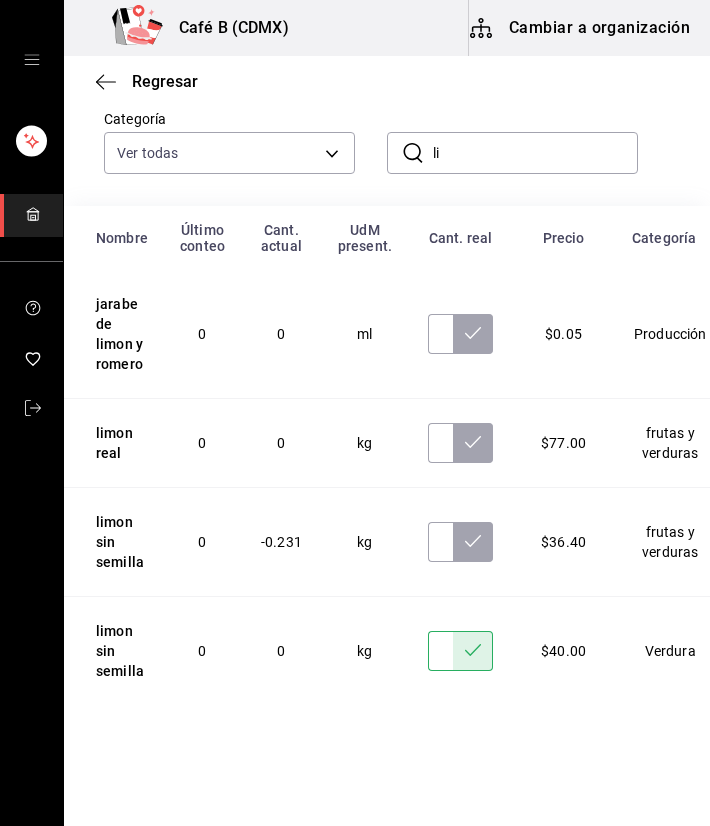 type on "l" 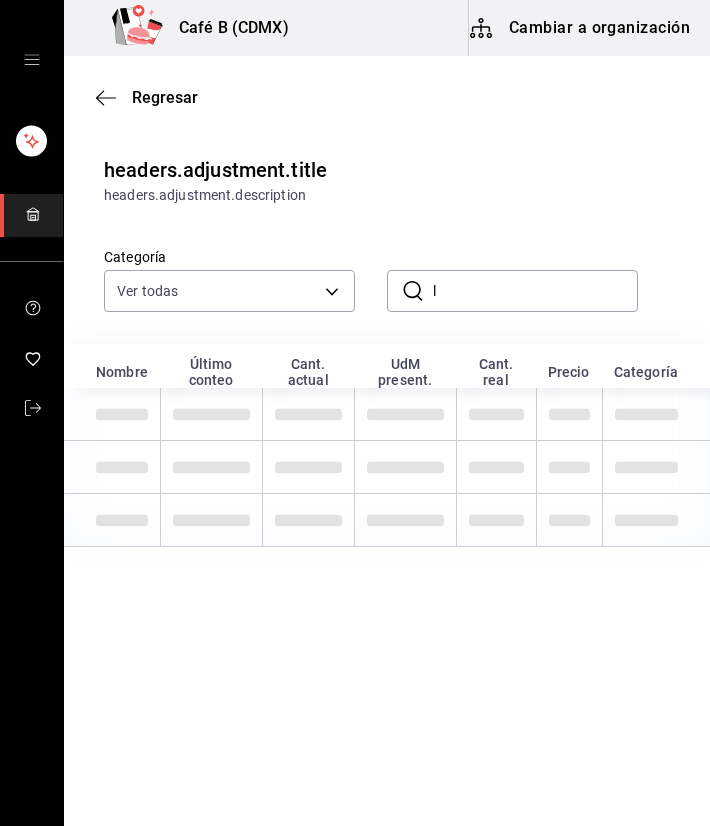 scroll, scrollTop: 0, scrollLeft: 0, axis: both 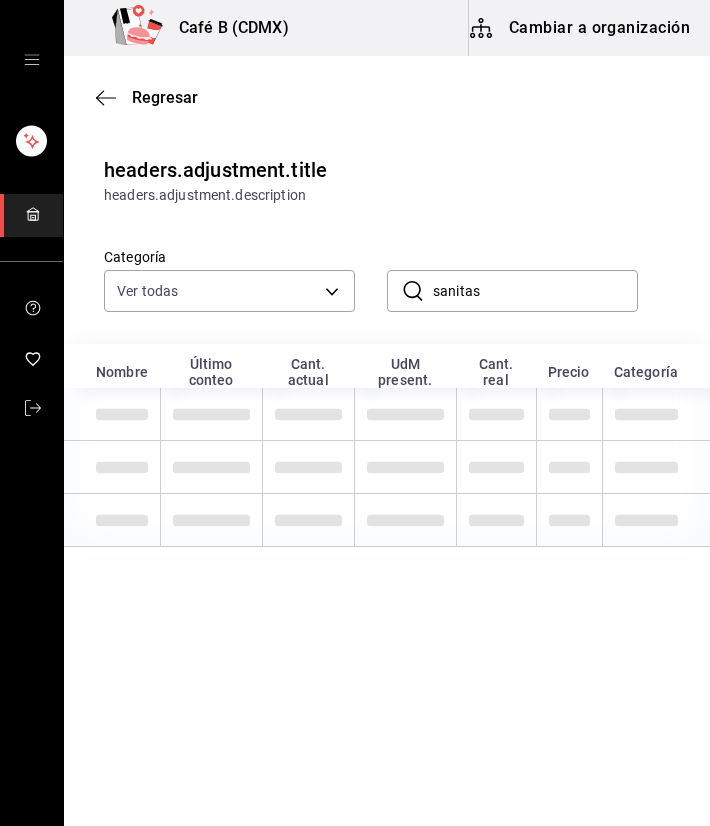 type on "sanitas" 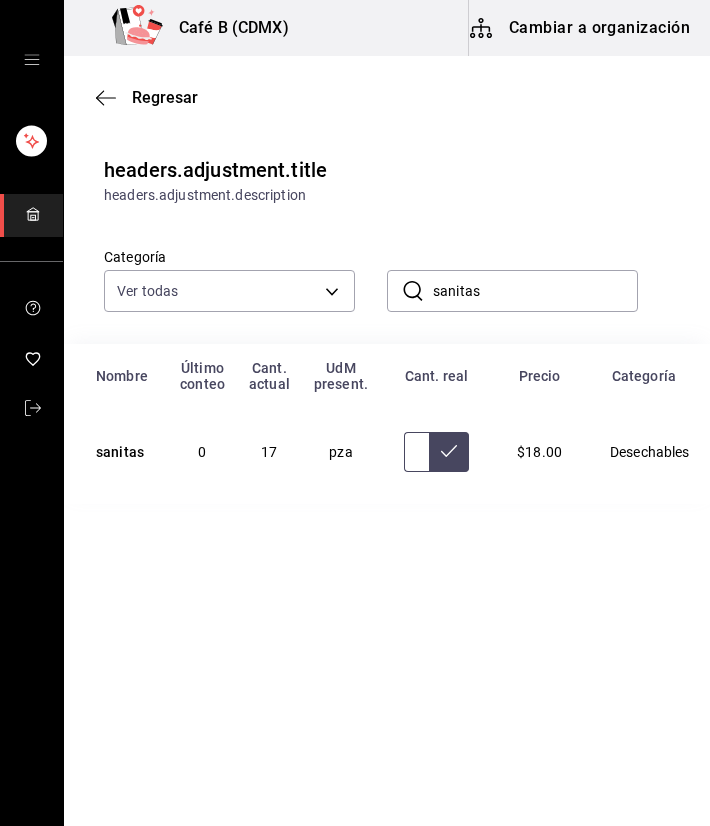 click at bounding box center [416, 452] 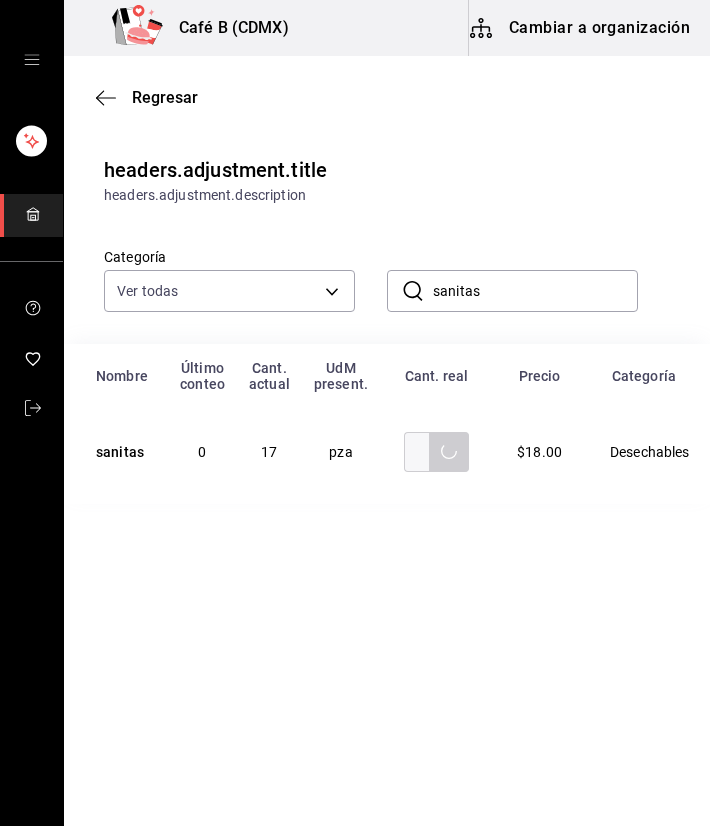 scroll, scrollTop: 0, scrollLeft: 0, axis: both 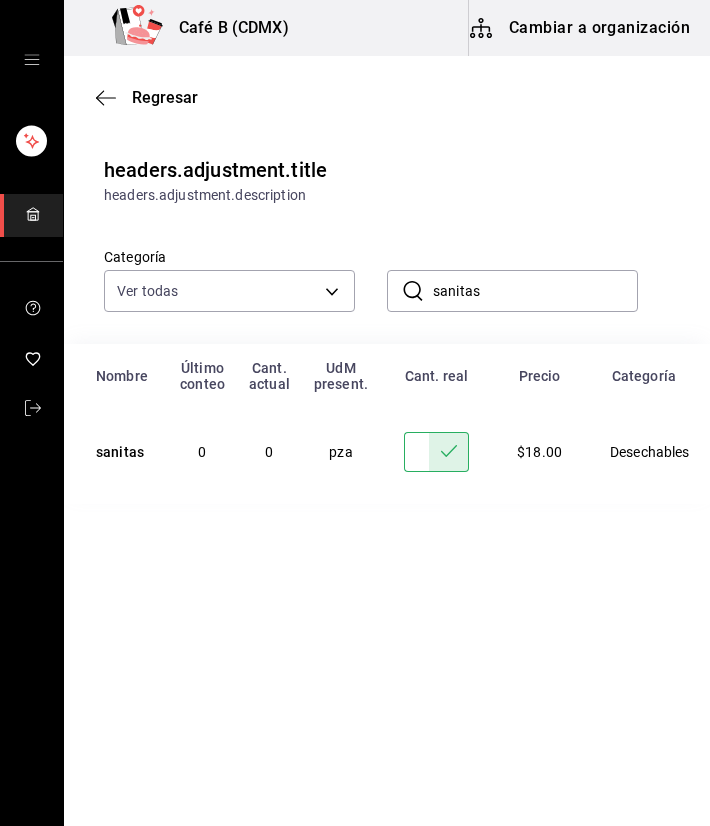 click on "sanitas" at bounding box center (535, 291) 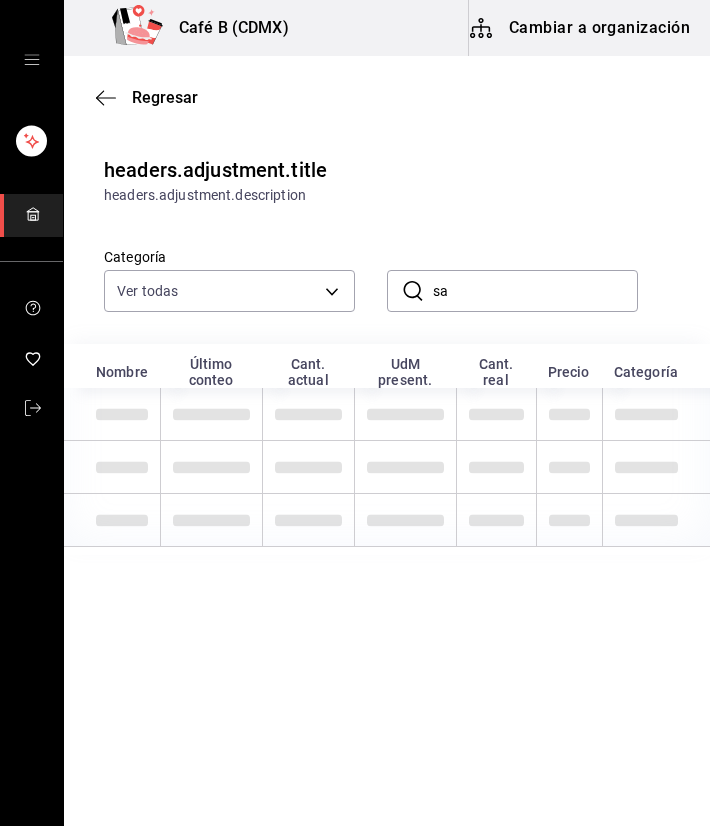 type on "s" 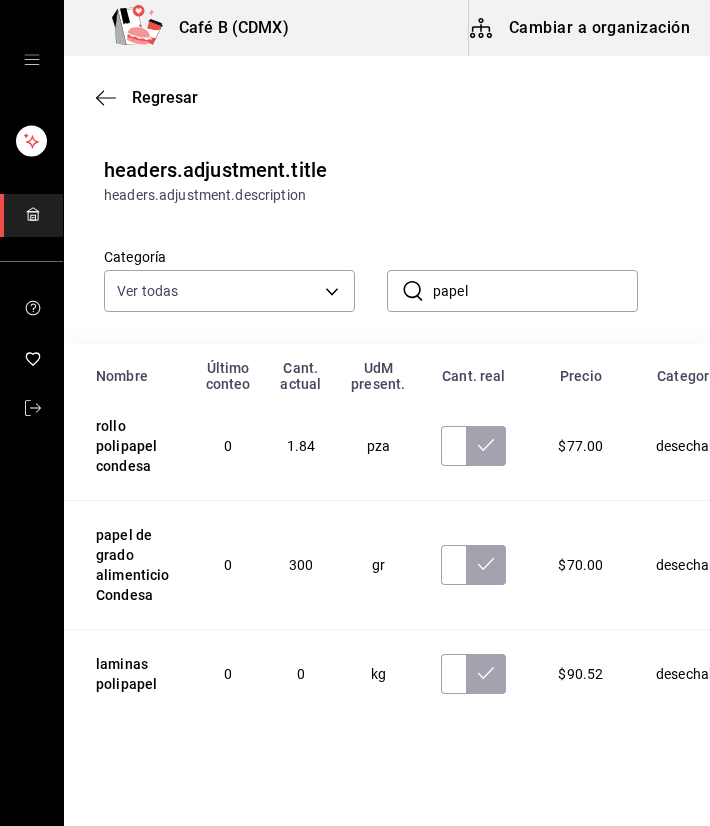 scroll, scrollTop: 42, scrollLeft: 0, axis: vertical 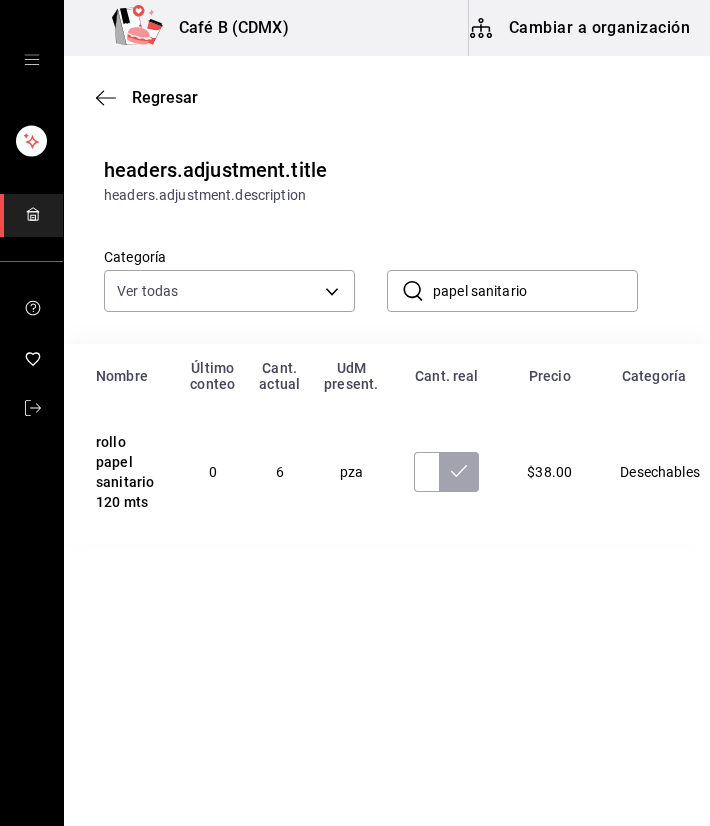 type on "papel sanitario" 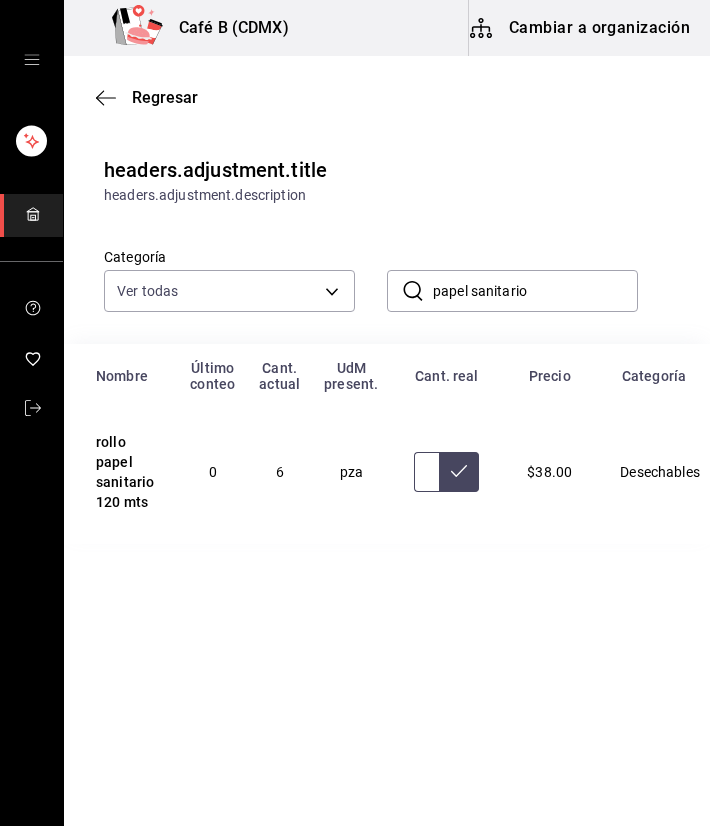 click at bounding box center (426, 472) 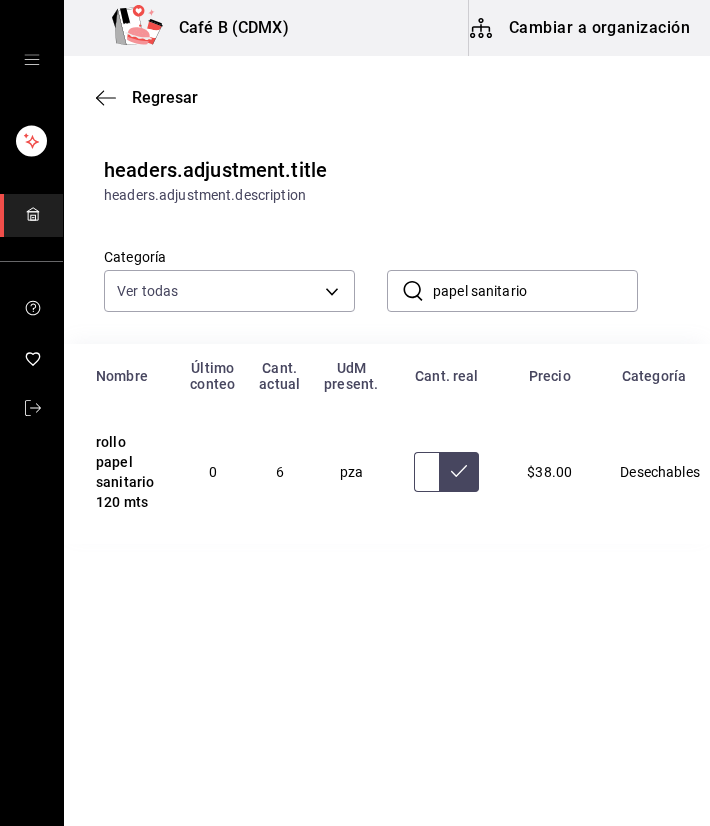 scroll, scrollTop: 0, scrollLeft: 7, axis: horizontal 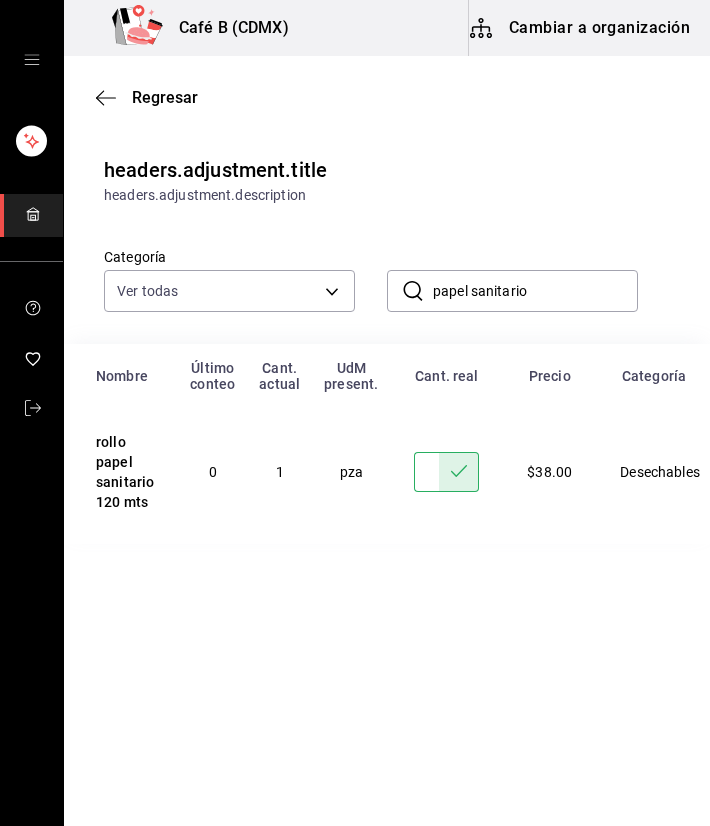 click on "papel sanitario" at bounding box center [535, 291] 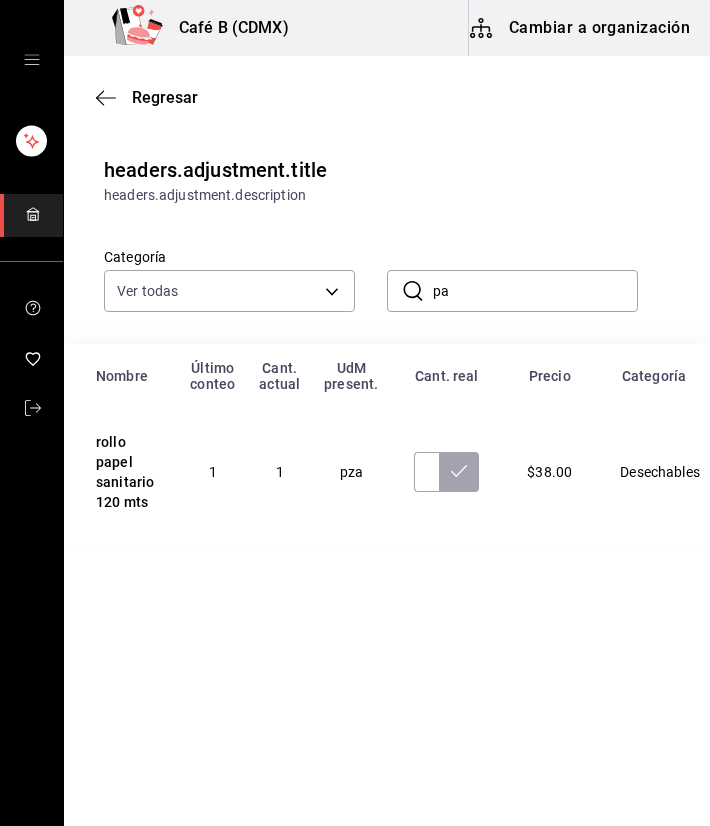 type on "p" 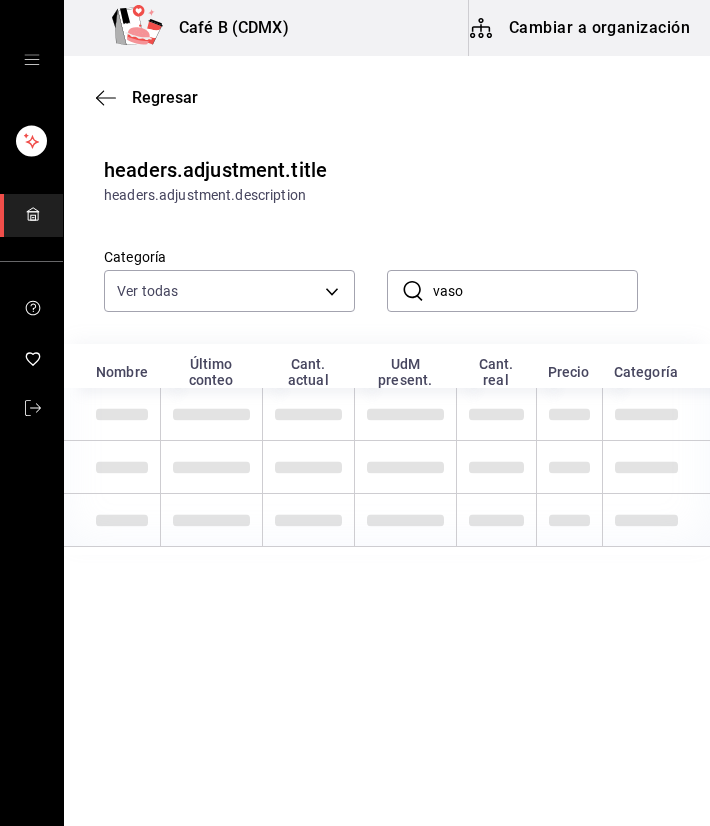 type on "vaso" 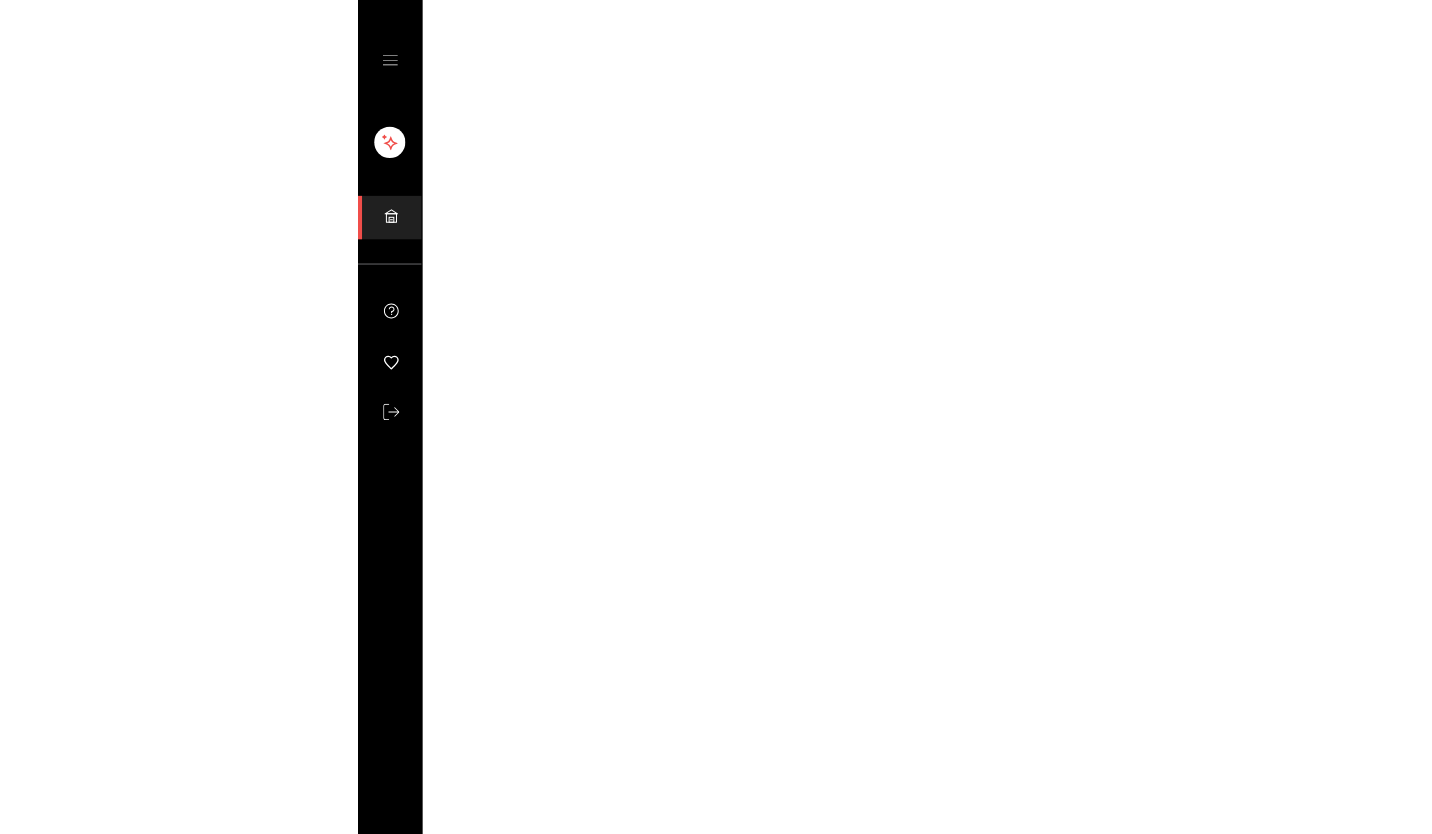 scroll, scrollTop: 0, scrollLeft: 0, axis: both 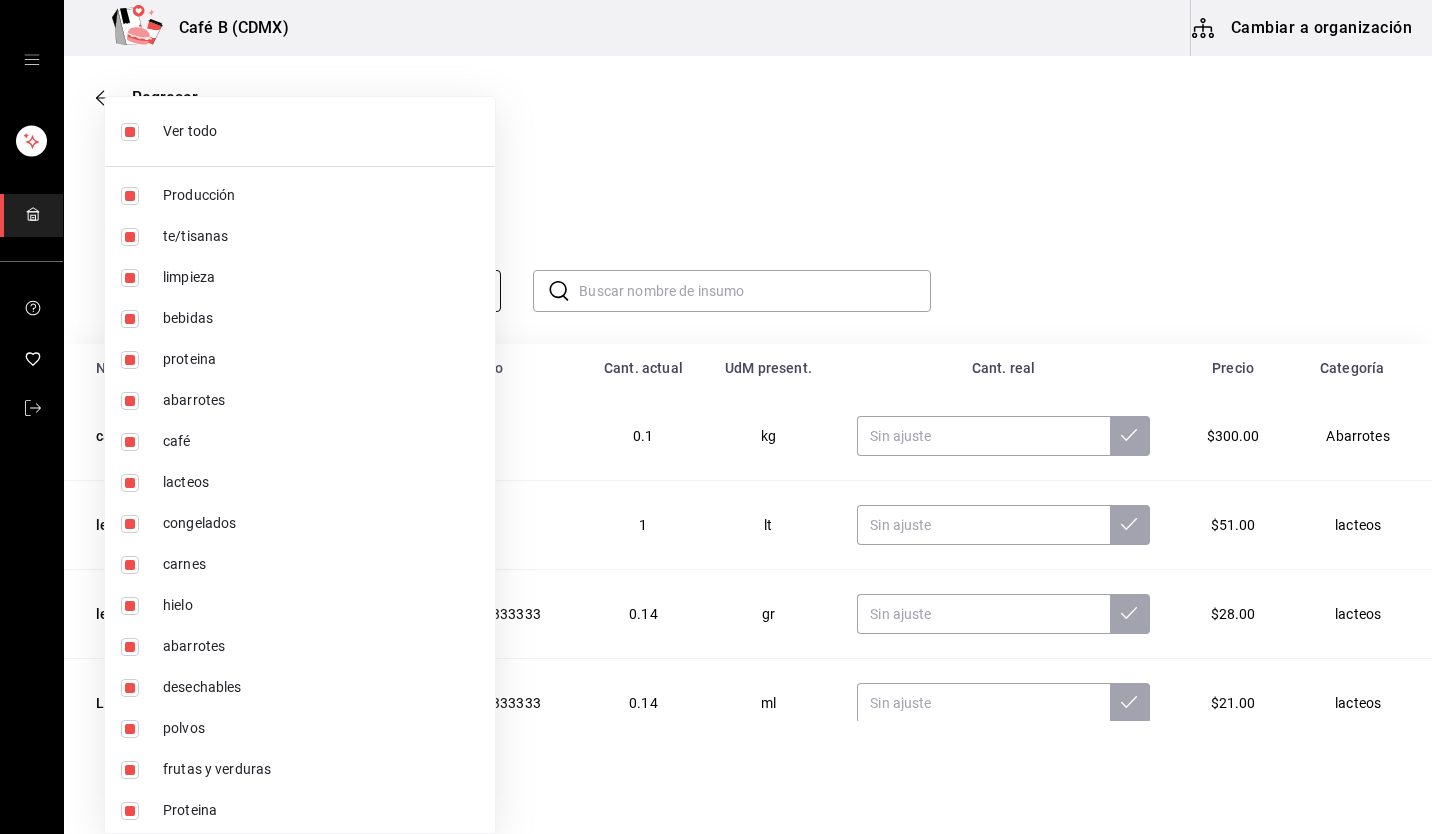 click on "Café B (CDMX) Cambiar a organización Regresar headers.adjustment.title headers.adjustment.description Categoría Ver todas ​ ​ Nombre Último conteo Cant. actual UdM present. Cant. real Precio Categoría canela en trozo condesa 0 0.1 kg $300.00 Abarrotes leche de arroz Condesa 0 1 lt $51.00 lacteos lechera condesa 0.0003733333333333333 0.14 gr $28.00 lacteos Leche evaporada Condesa 0.0003733333333333333 0.14 ml $21.00 lacteos Crema de Avellana 0 350 gr $49.00 proteina Totopos CONDESA 1.5 0.75 kg $41.00 abarrotes  vela cactus  0 0 pza $150.00 Otros vela pequeña 0 0 pza $90.00 Otros vela pequeña 0 0 pza $90.00 Otros dulce candela 0 0 pza $90.00 Otros GANA 1 MES GRATIS EN TU SUSCRIPCIÓN AQUÍ ¿Recuerdas cómo empezó tu restaurante?
Hoy puedes ayudar a un colega a tener el mismo cambio que tú viviste.
Recomienda Parrot directamente desde tu Portal Administrador.
Es fácil y rápido.
🎁 Por cada restaurante que se una, ganas 1 mes gratis. Eliminar Visitar centro de ayuda ([PHONE]) Ver todo" at bounding box center (716, 360) 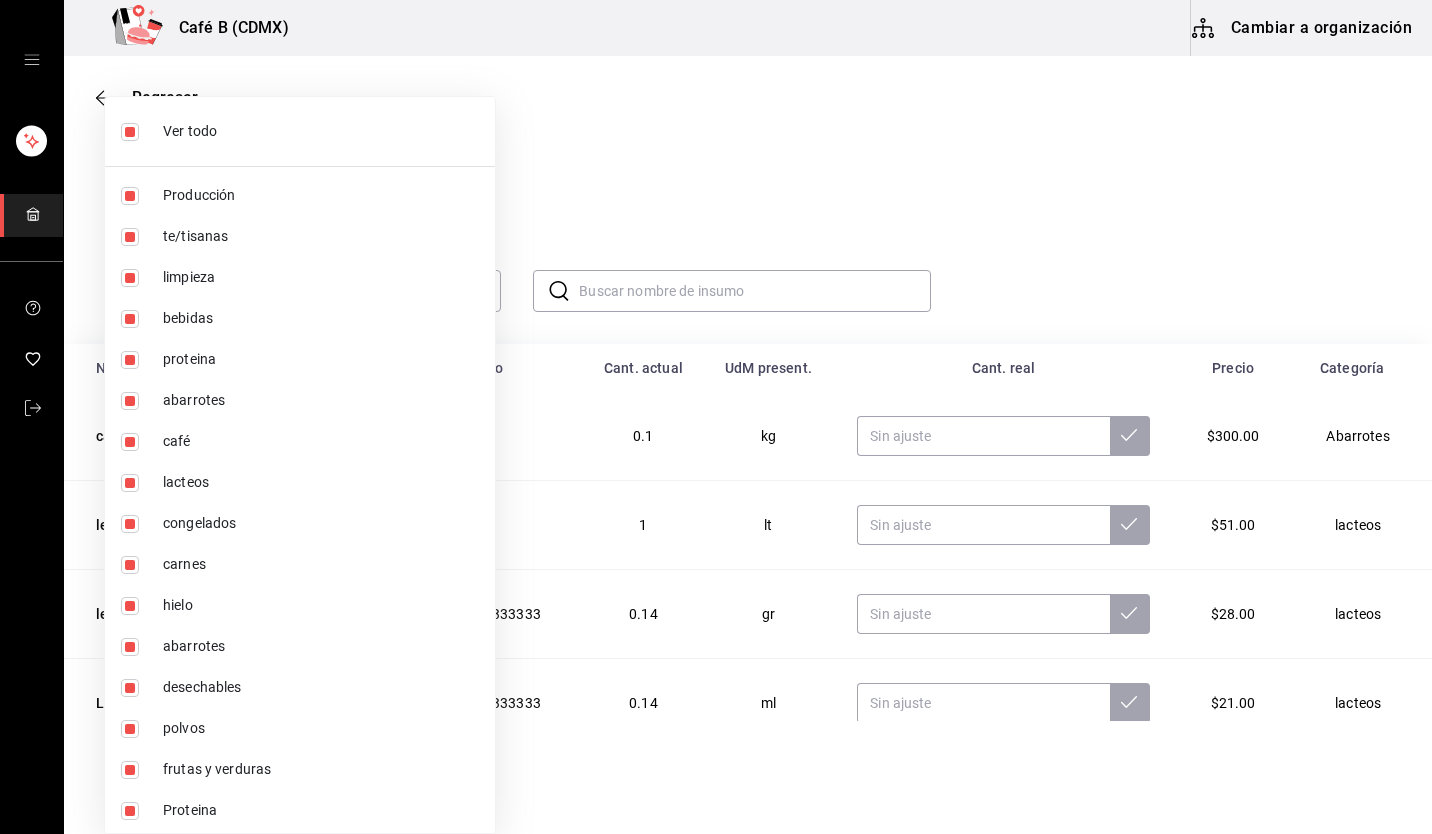 click at bounding box center (716, 417) 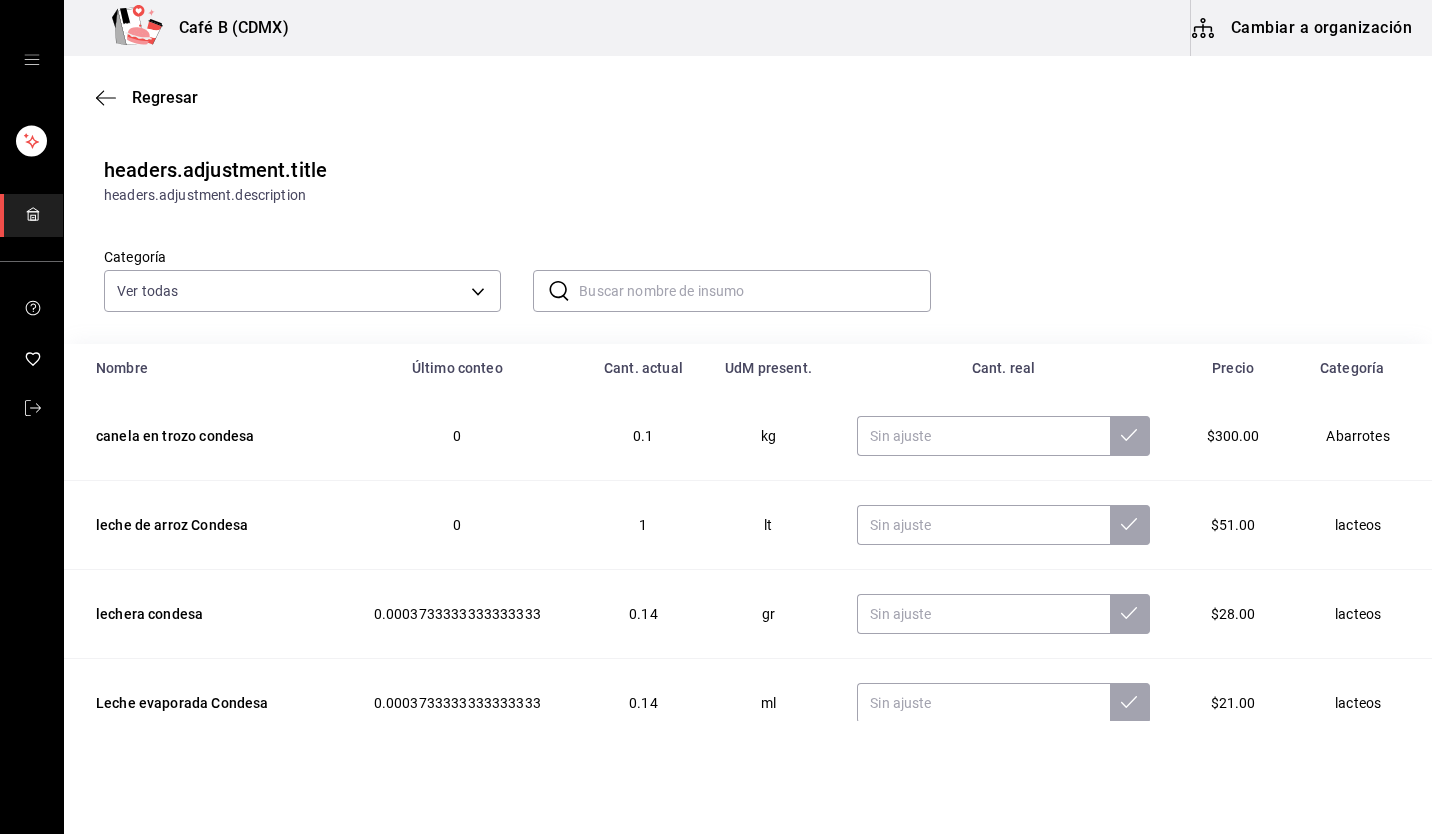 click at bounding box center (754, 291) 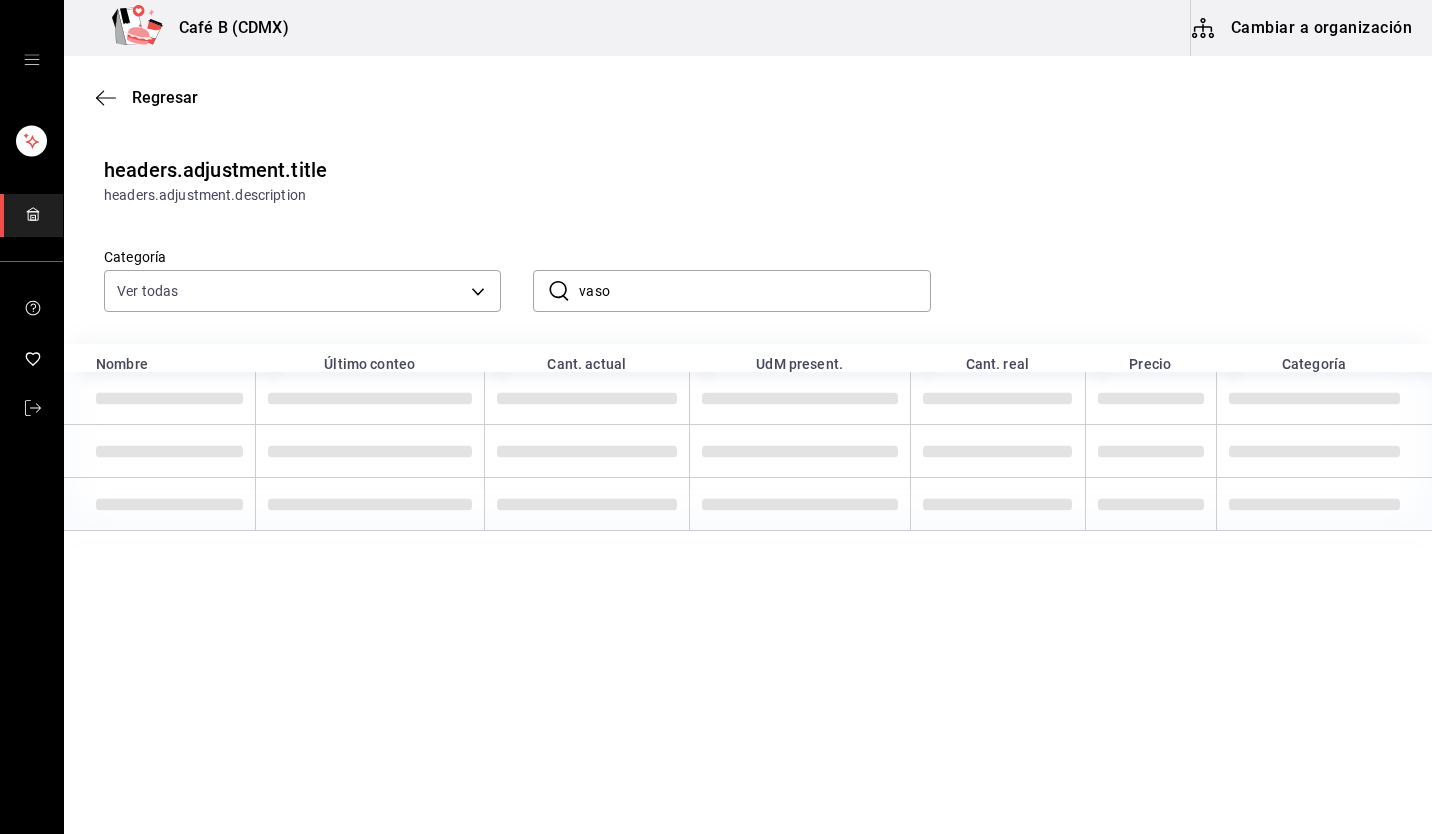 type on "vaso" 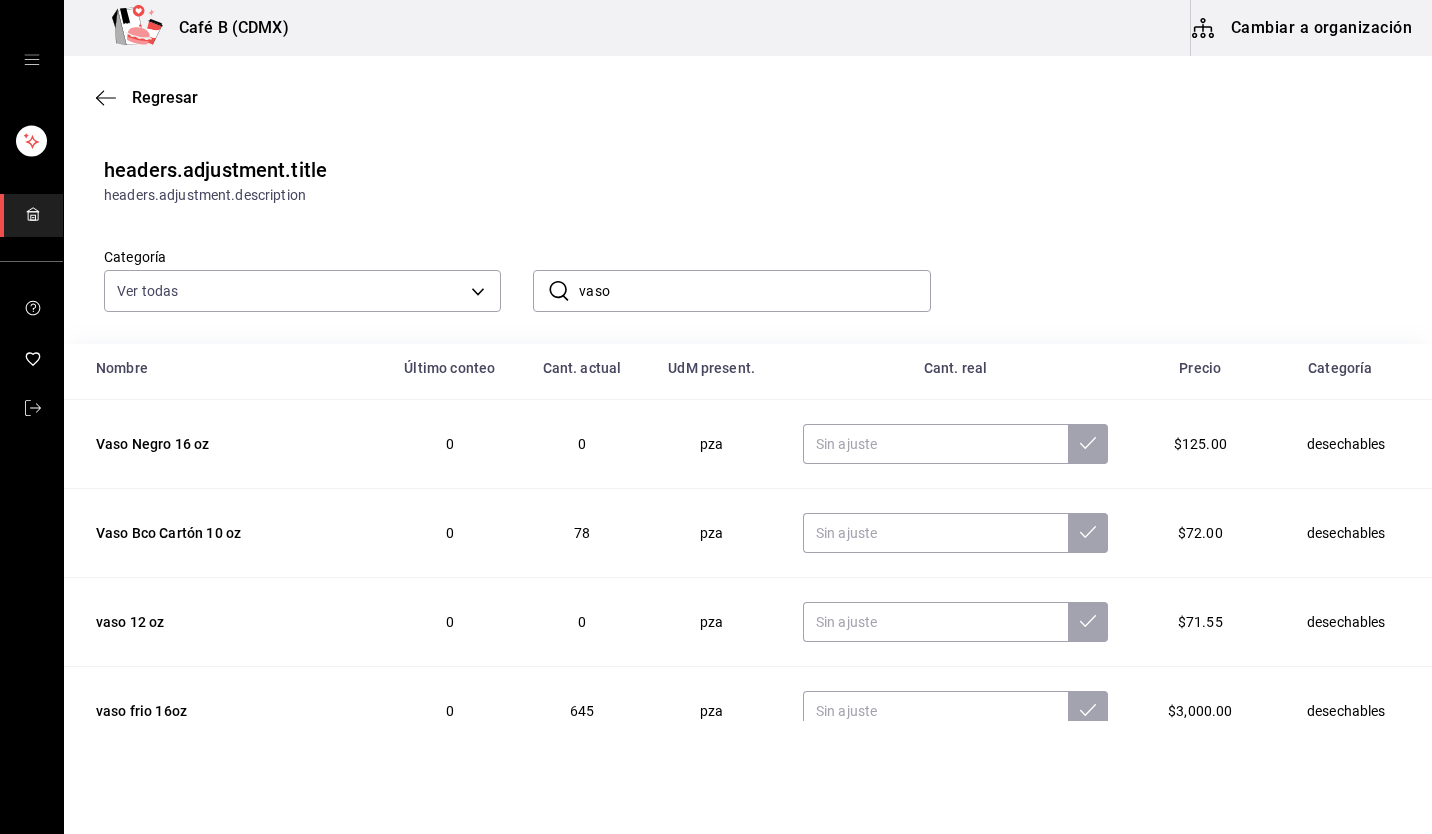 scroll, scrollTop: 83, scrollLeft: 0, axis: vertical 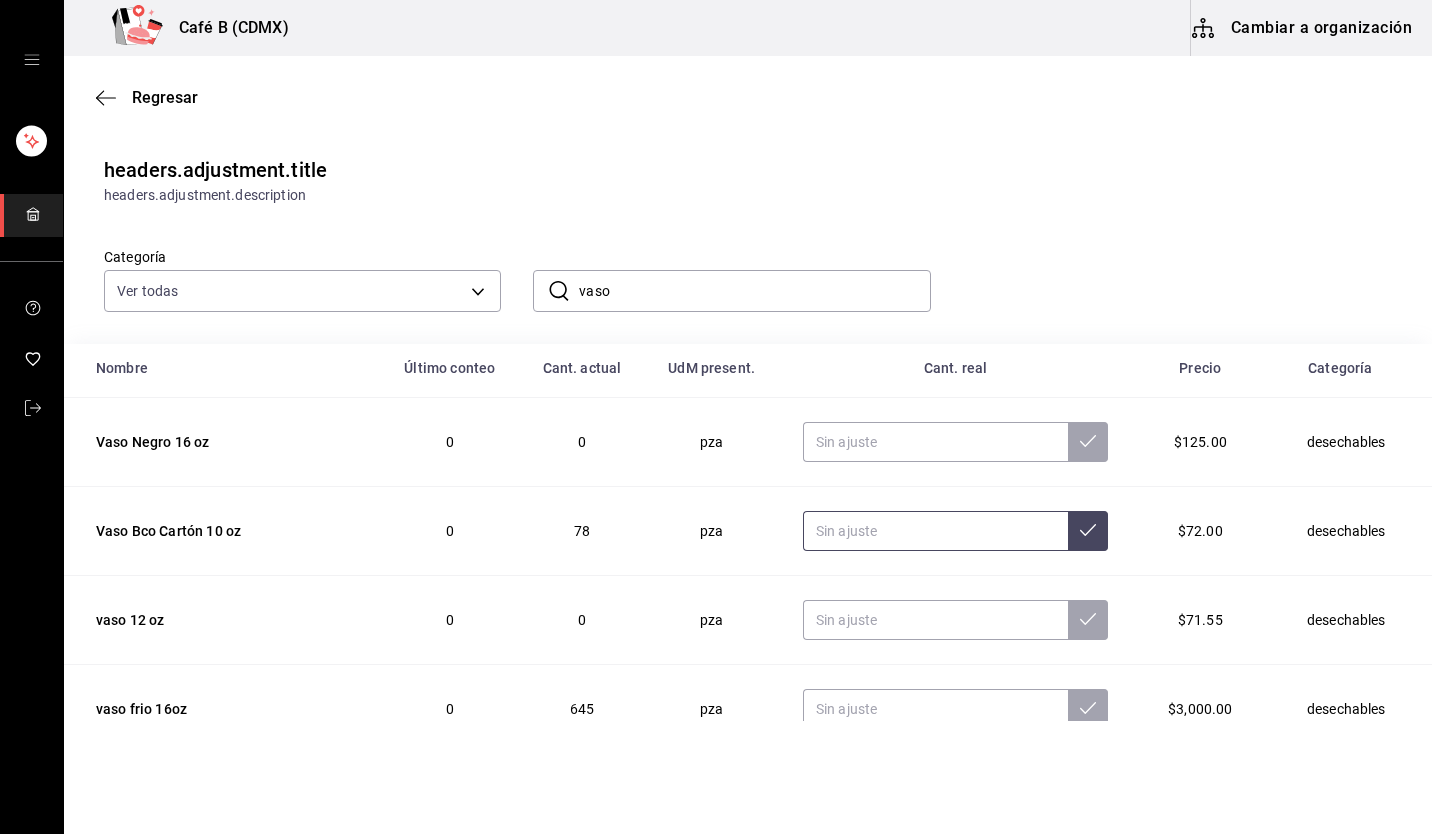 click at bounding box center [935, 531] 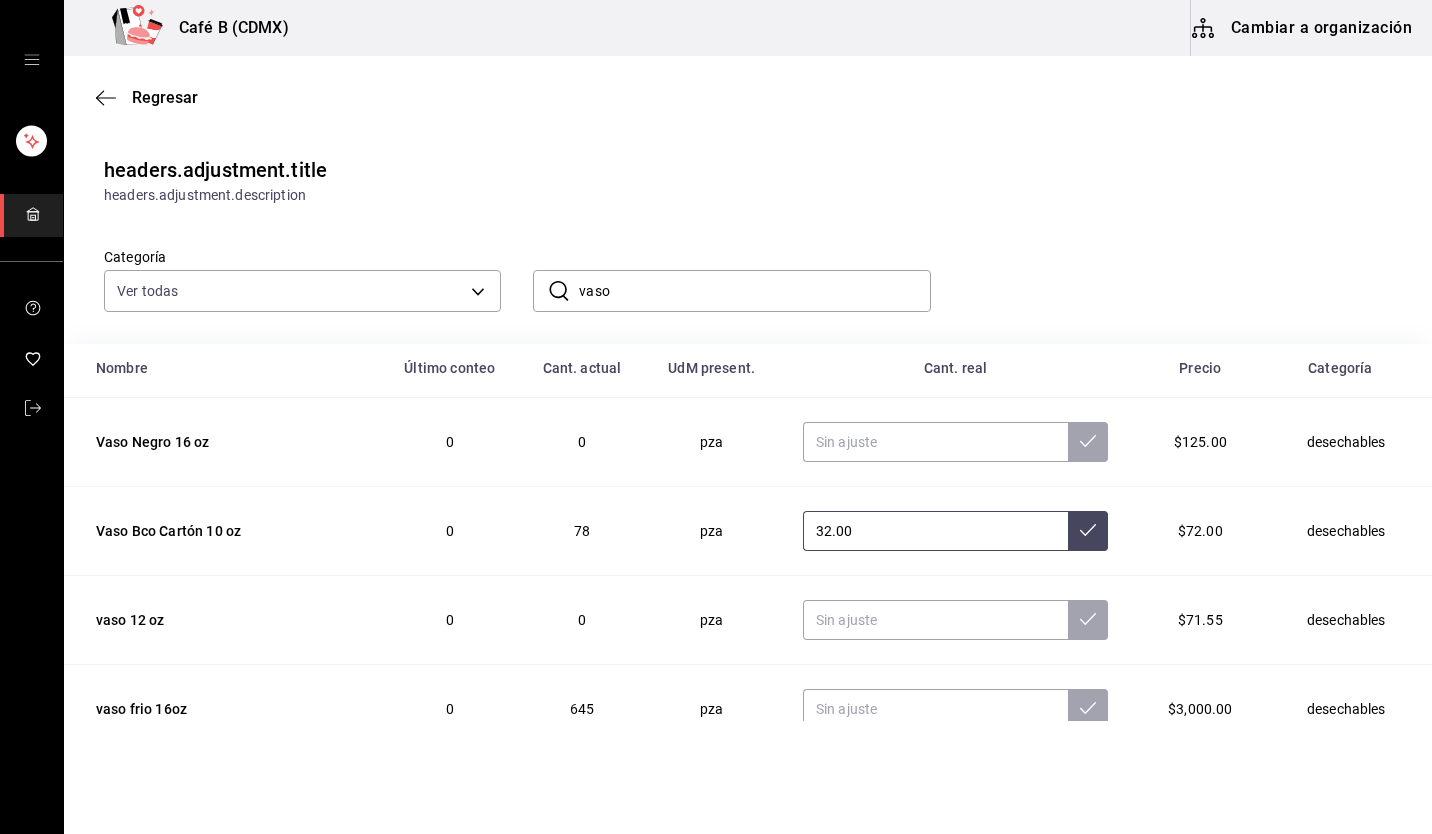 type on "32.00" 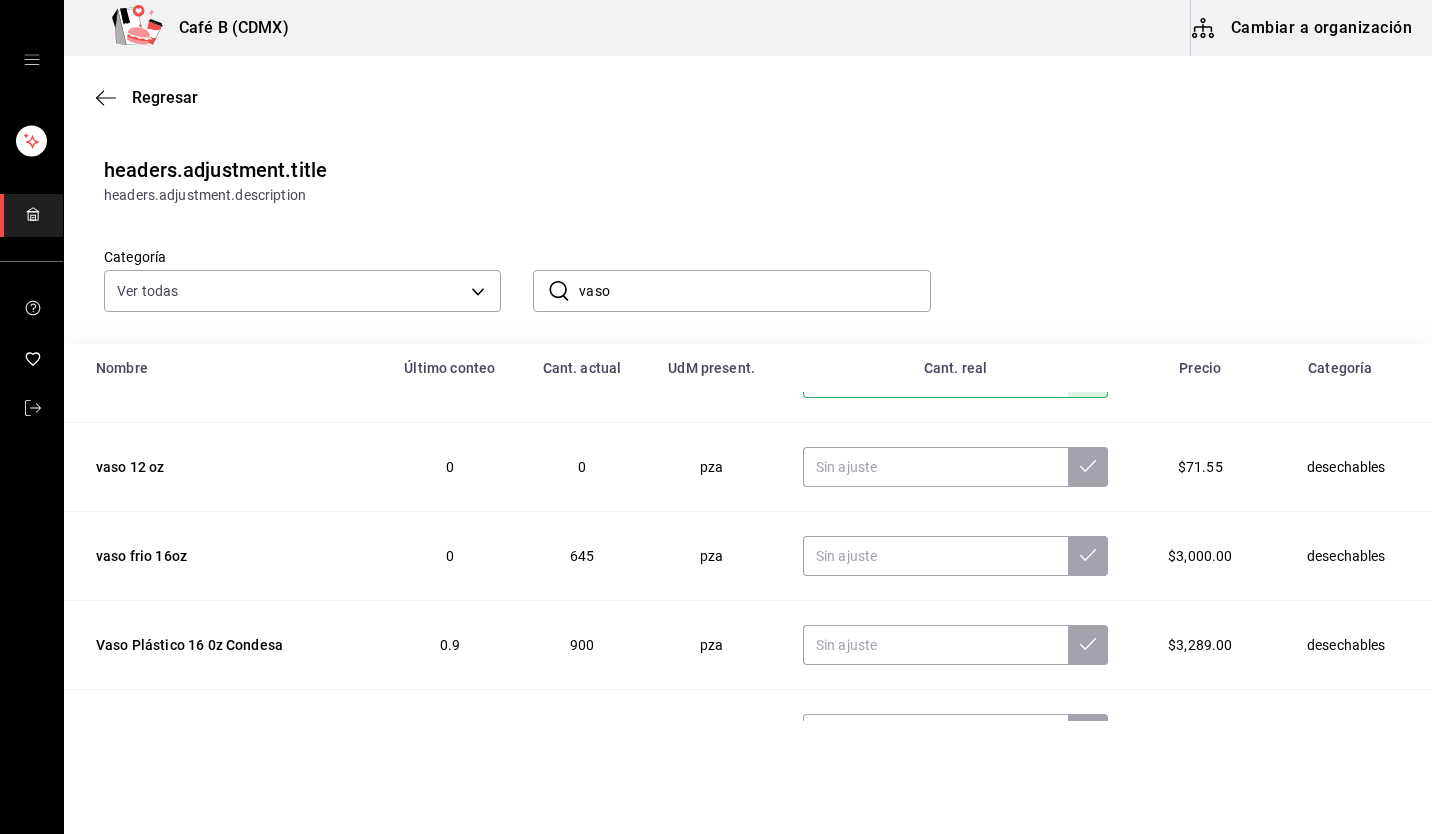 scroll, scrollTop: 238, scrollLeft: 0, axis: vertical 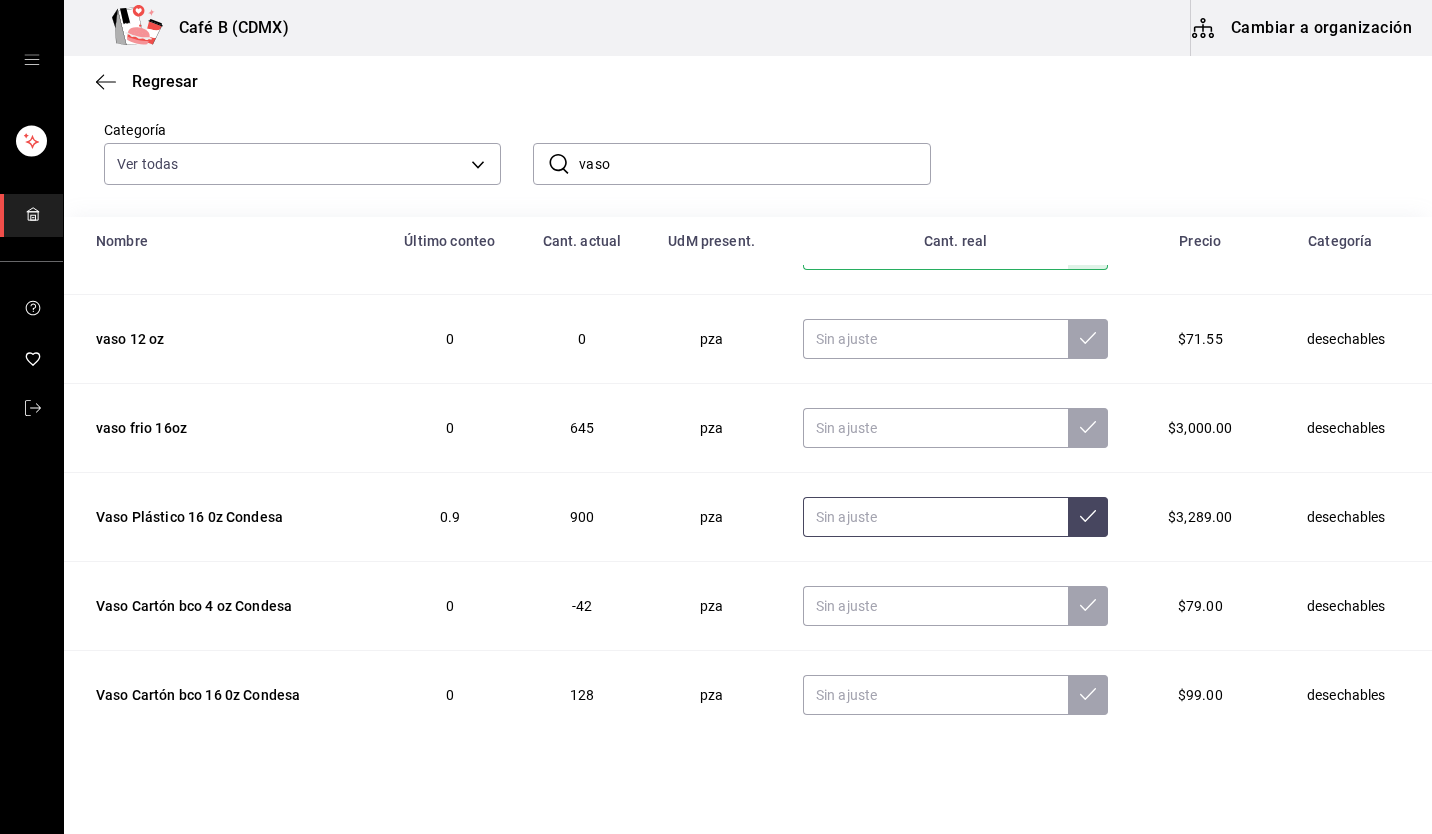 click at bounding box center [935, 517] 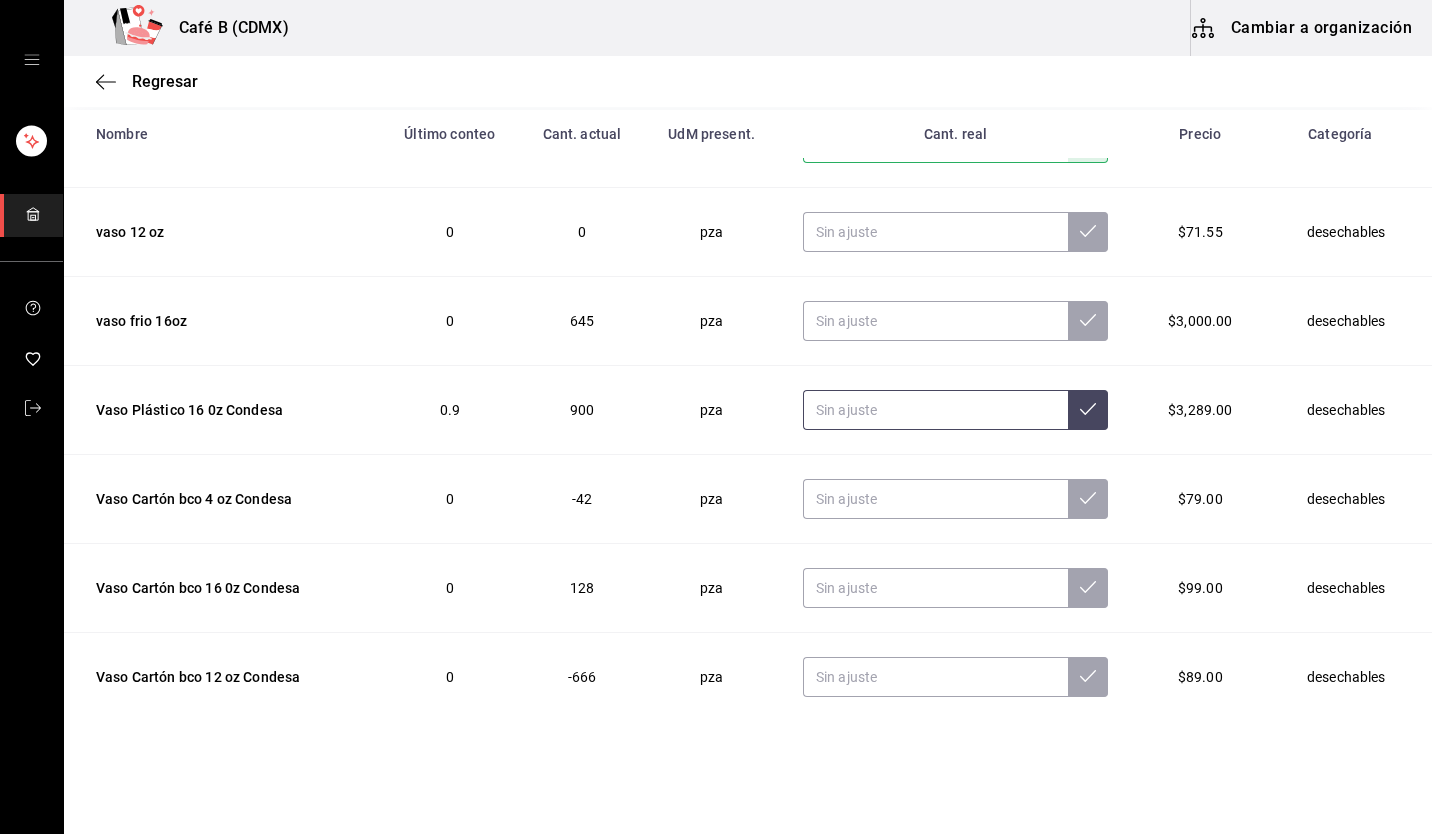 scroll, scrollTop: 246, scrollLeft: 0, axis: vertical 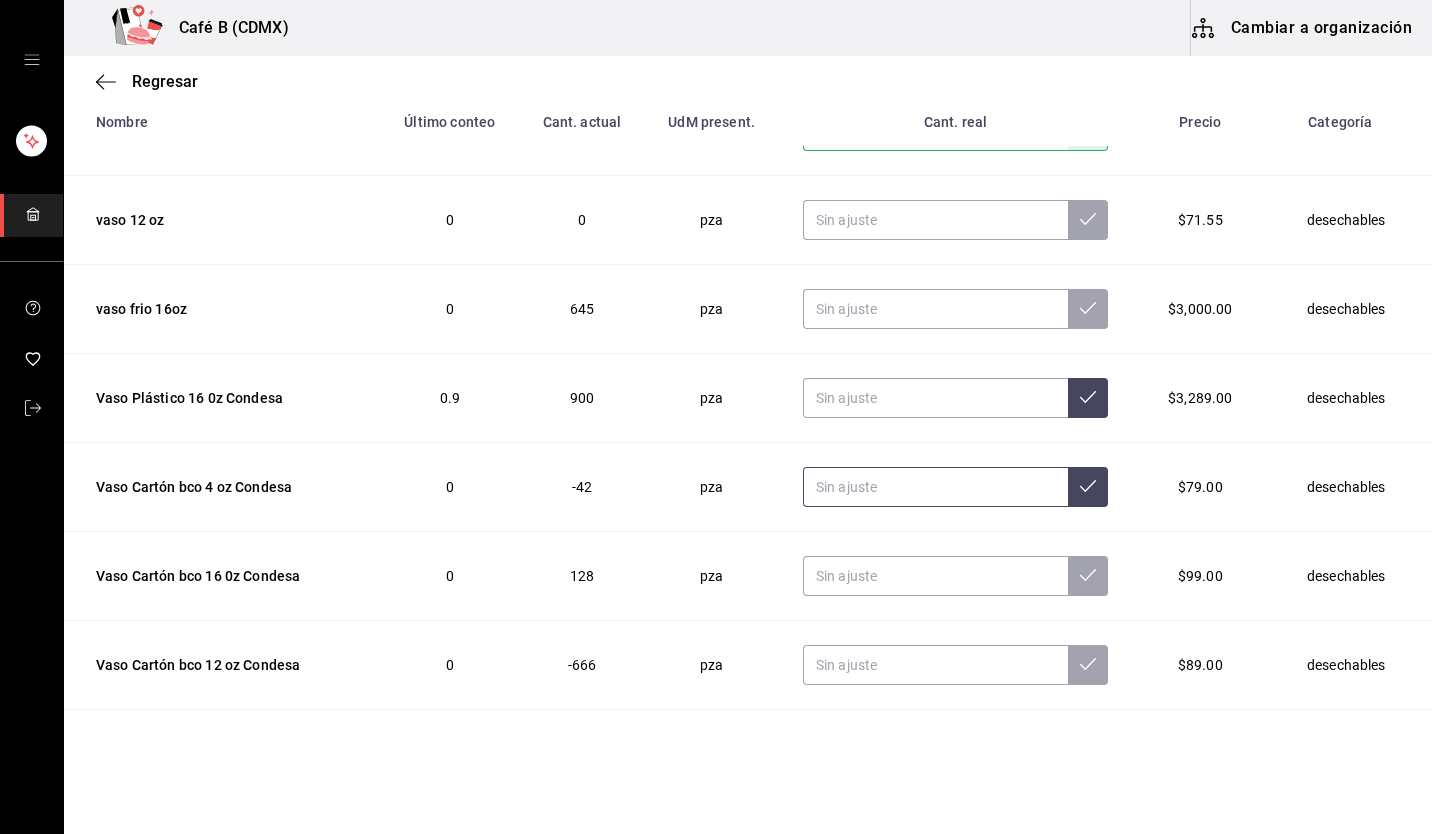 click at bounding box center [935, 487] 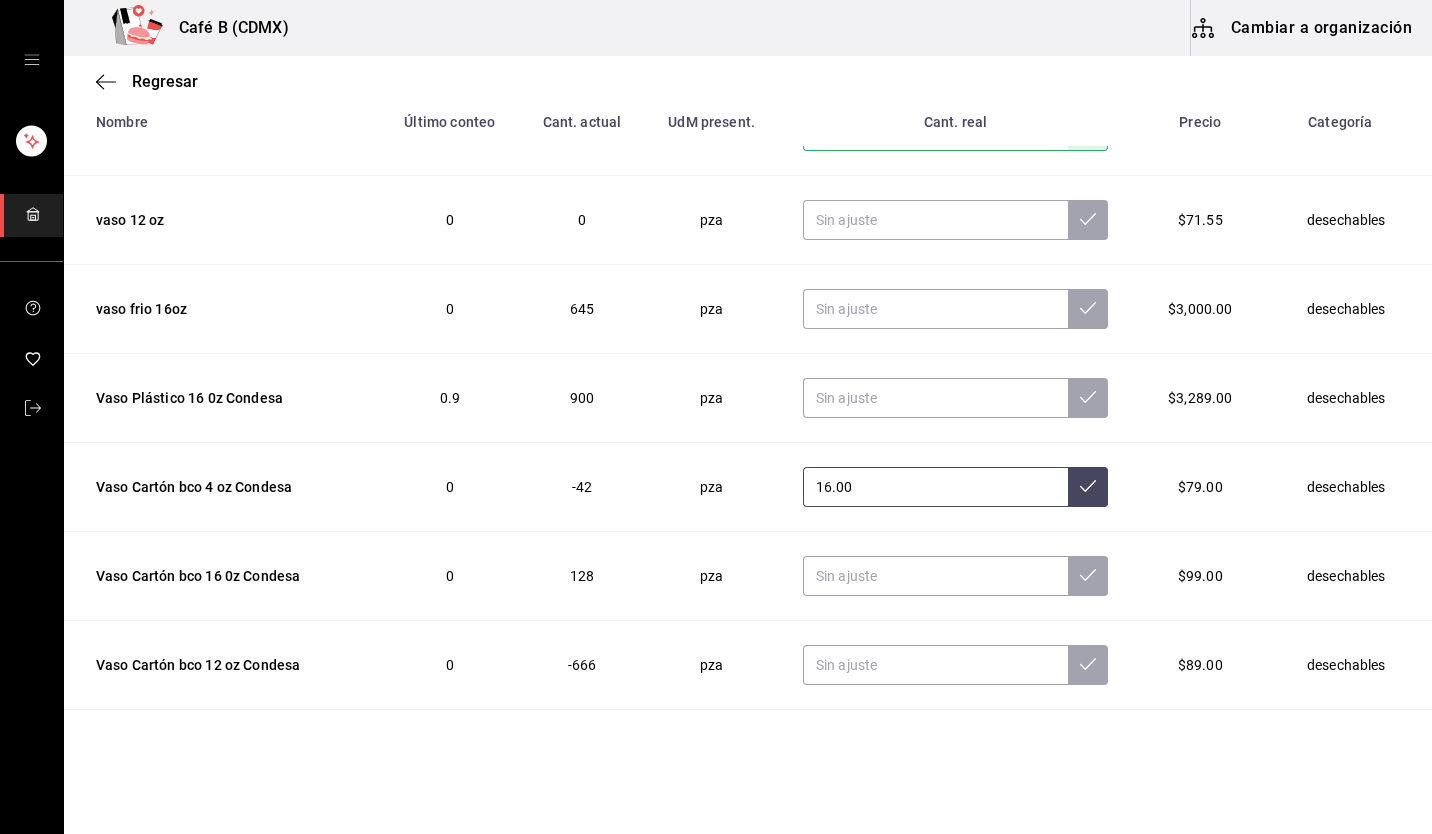 type on "16.00" 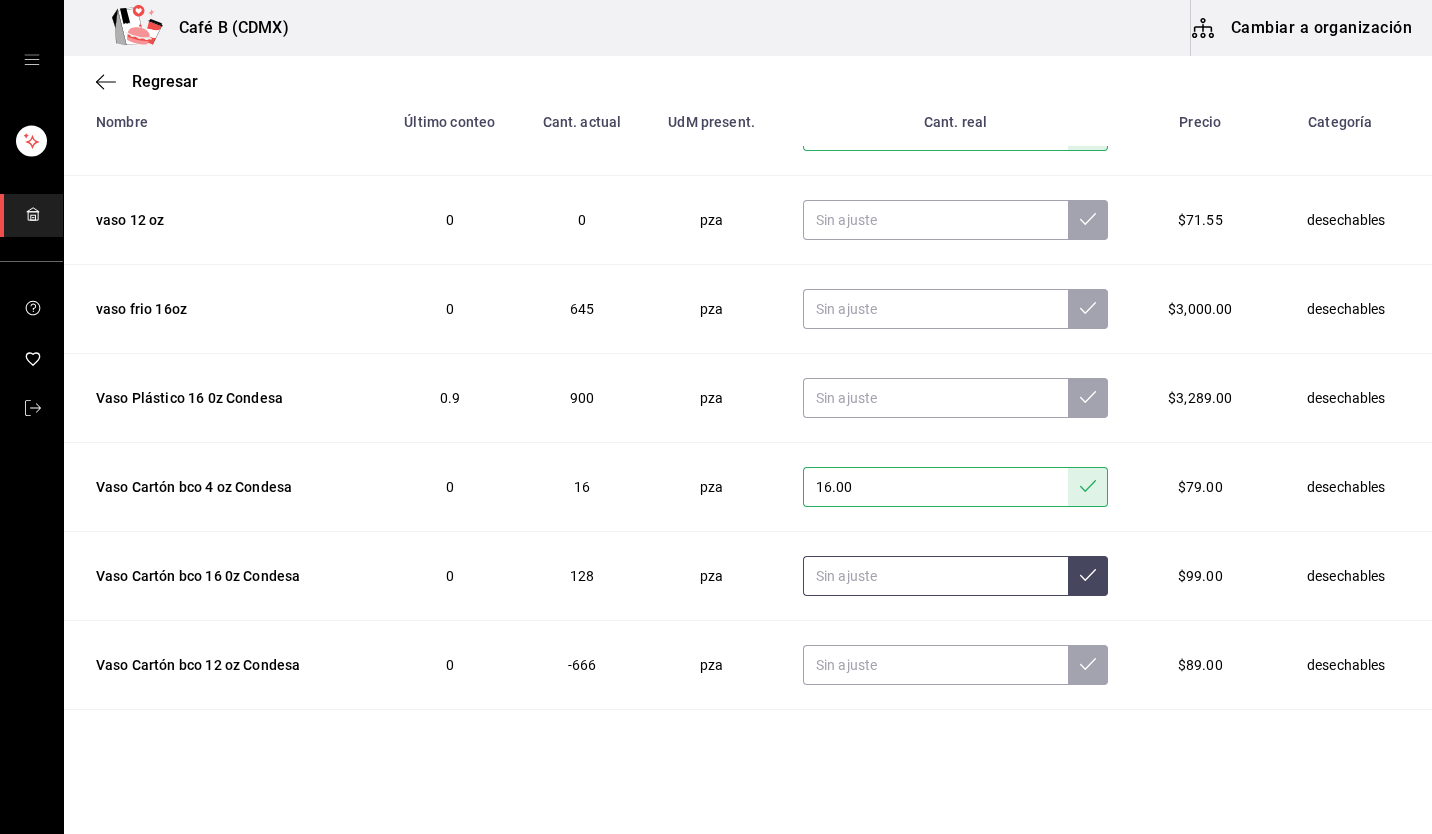 click at bounding box center [935, 576] 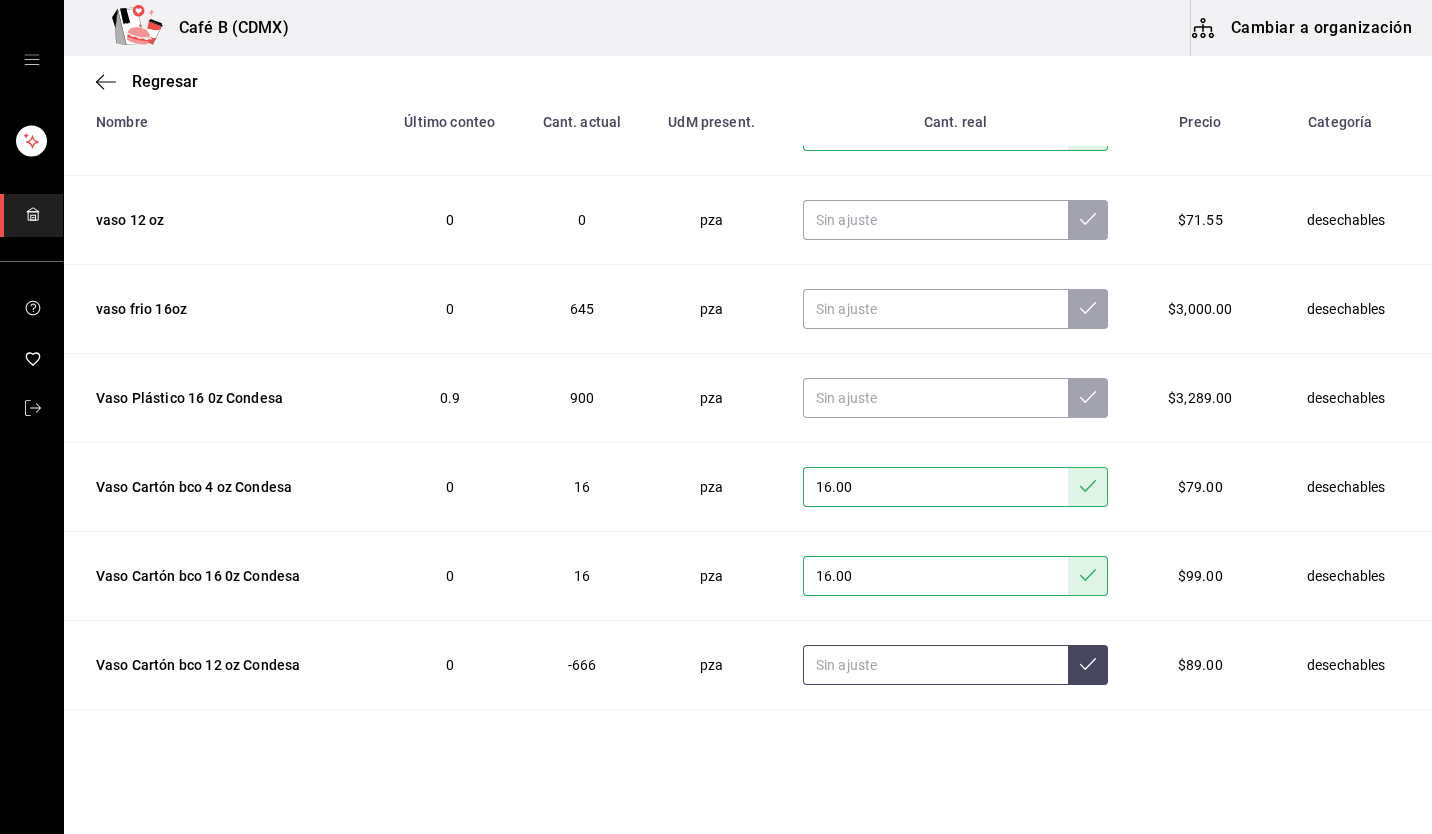 click at bounding box center [935, 665] 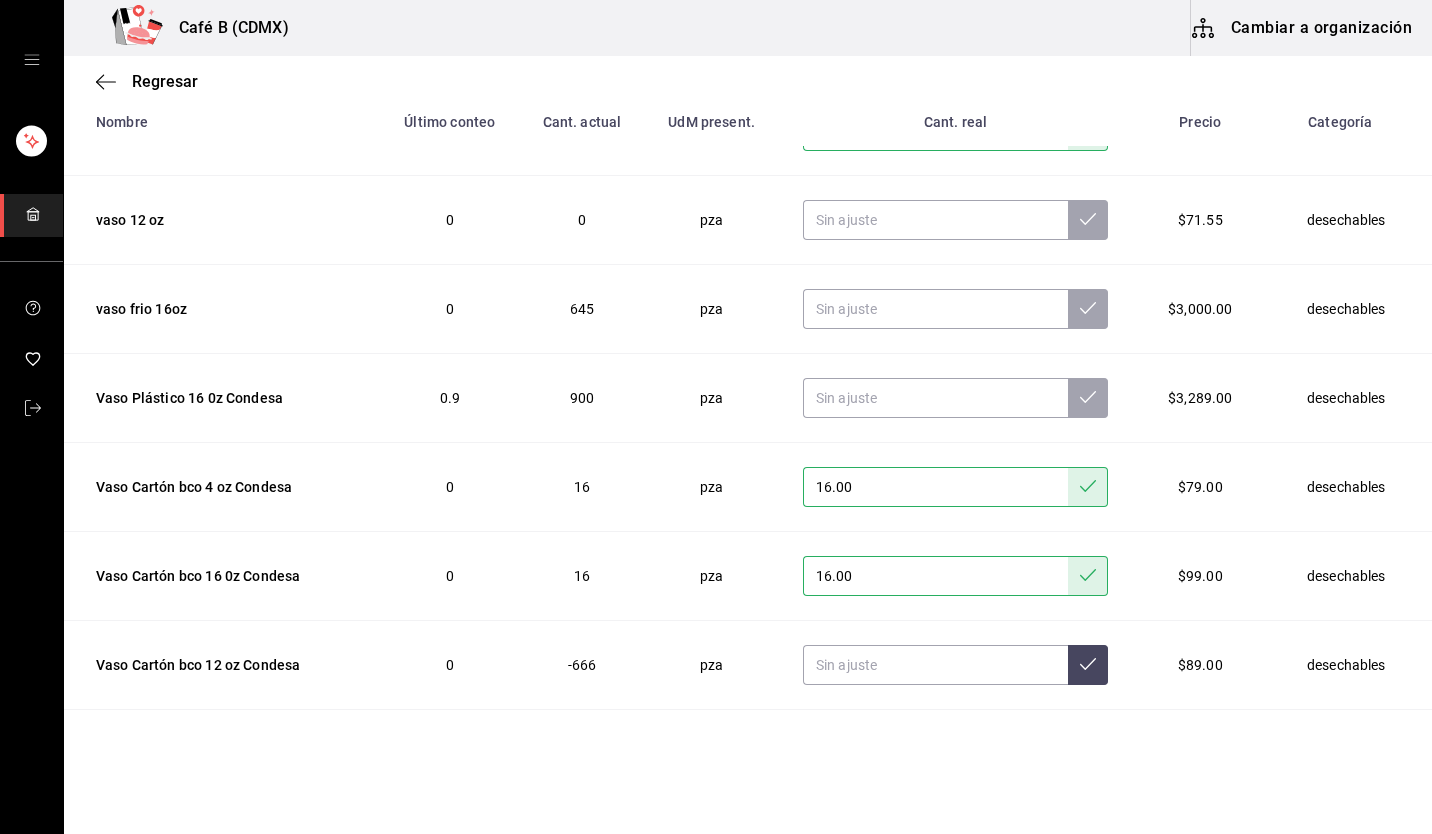 click on "16.00" at bounding box center [935, 576] 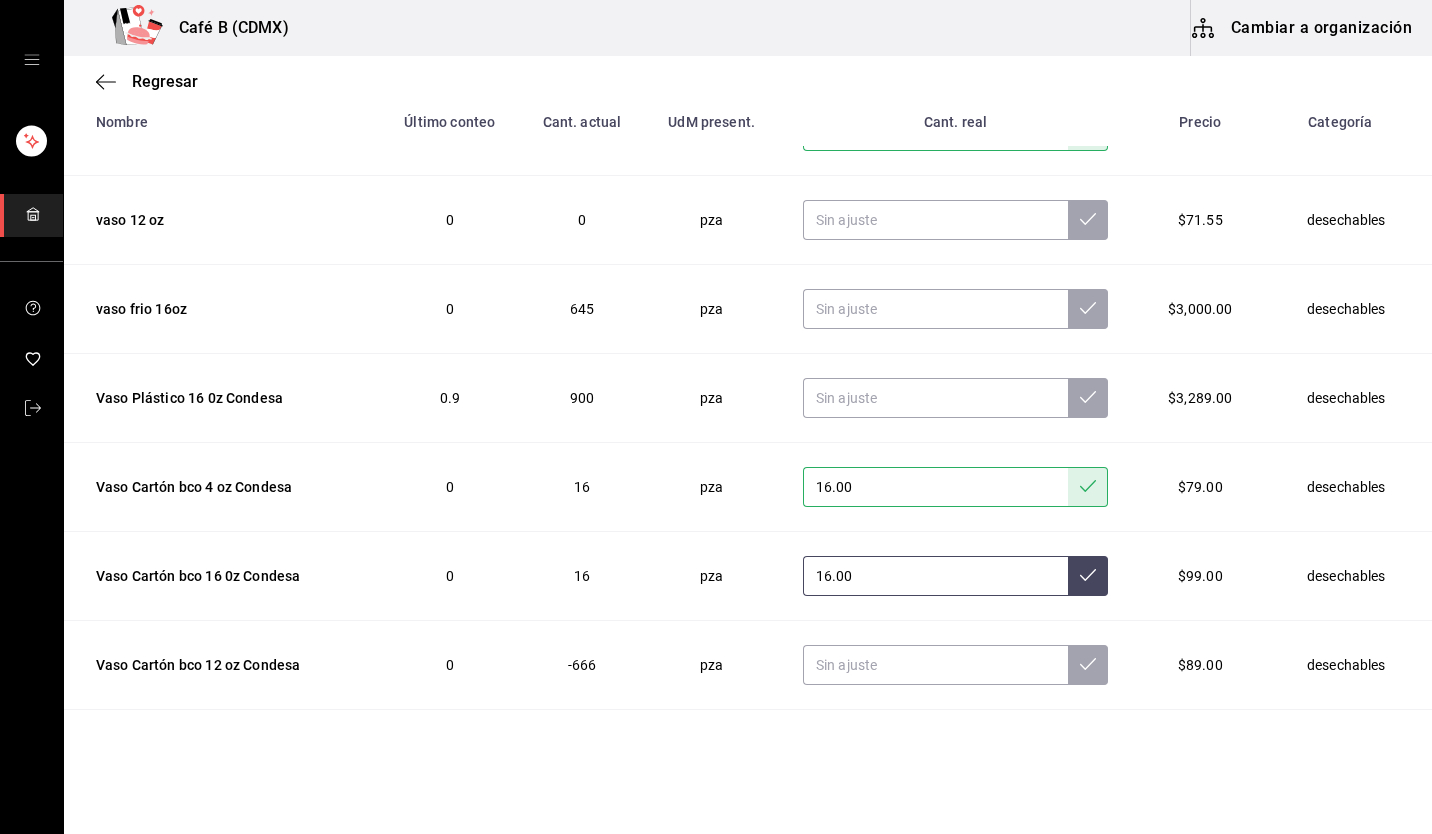 type on "1.00" 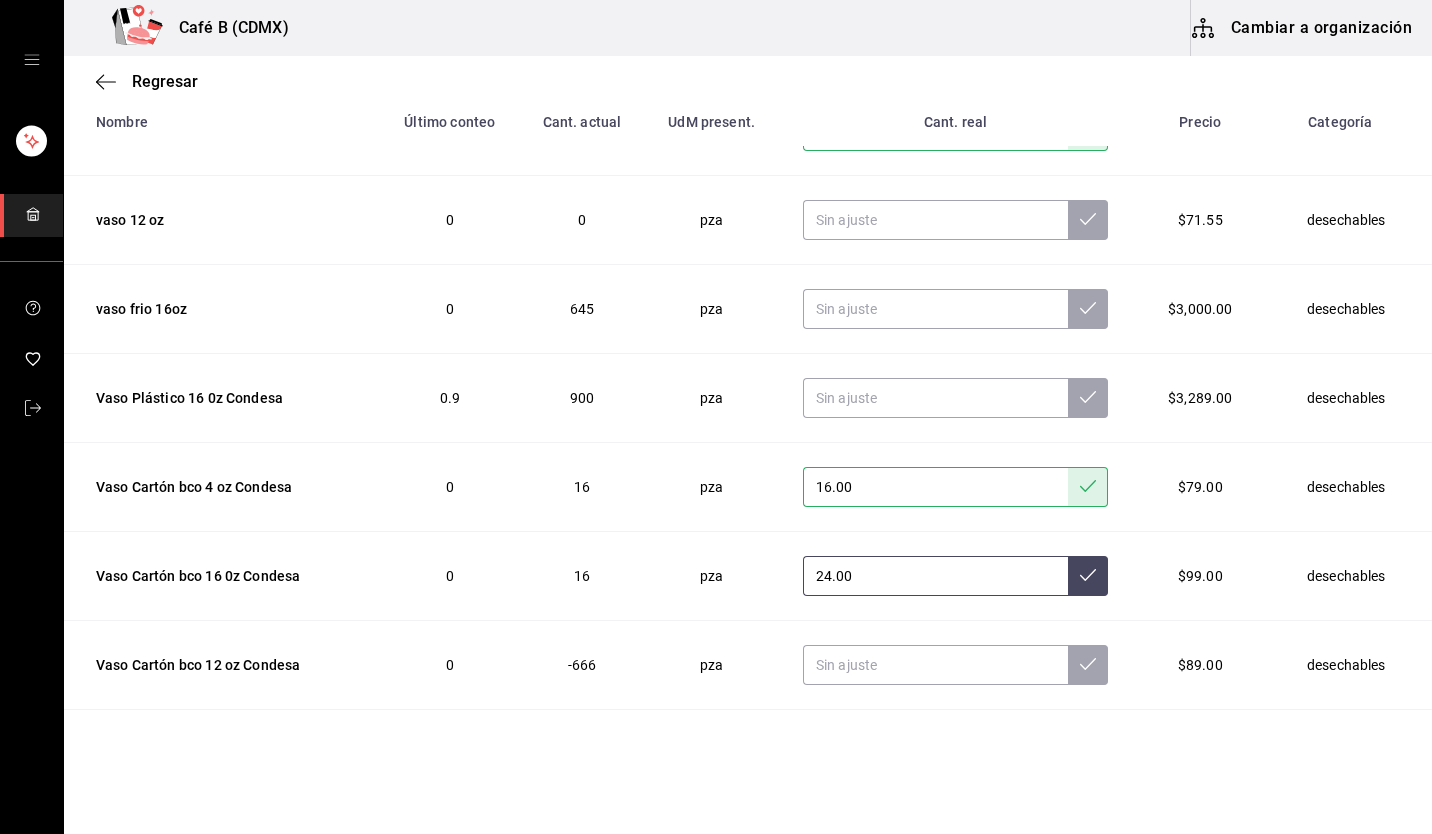 type on "24.00" 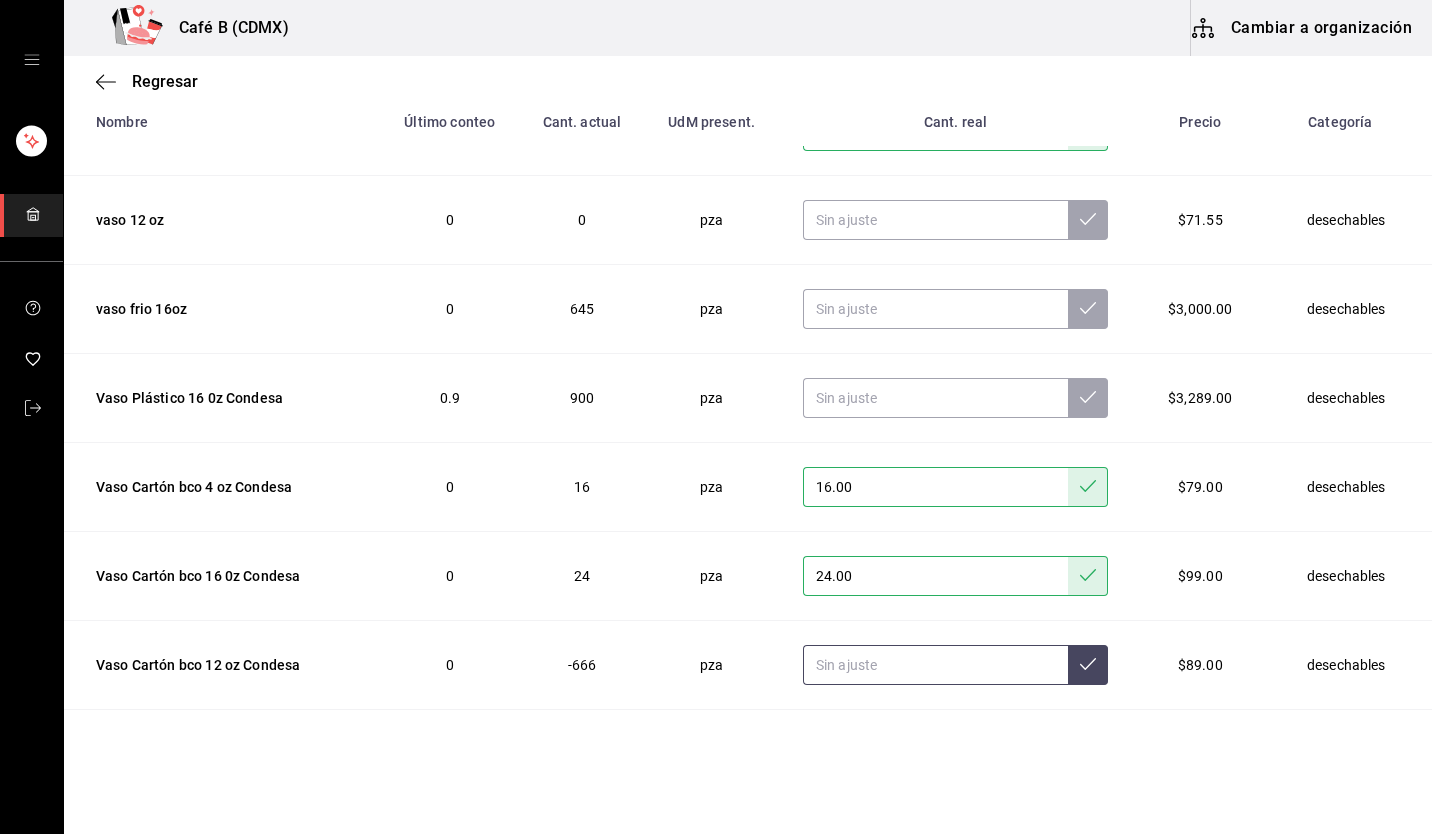 click at bounding box center (935, 665) 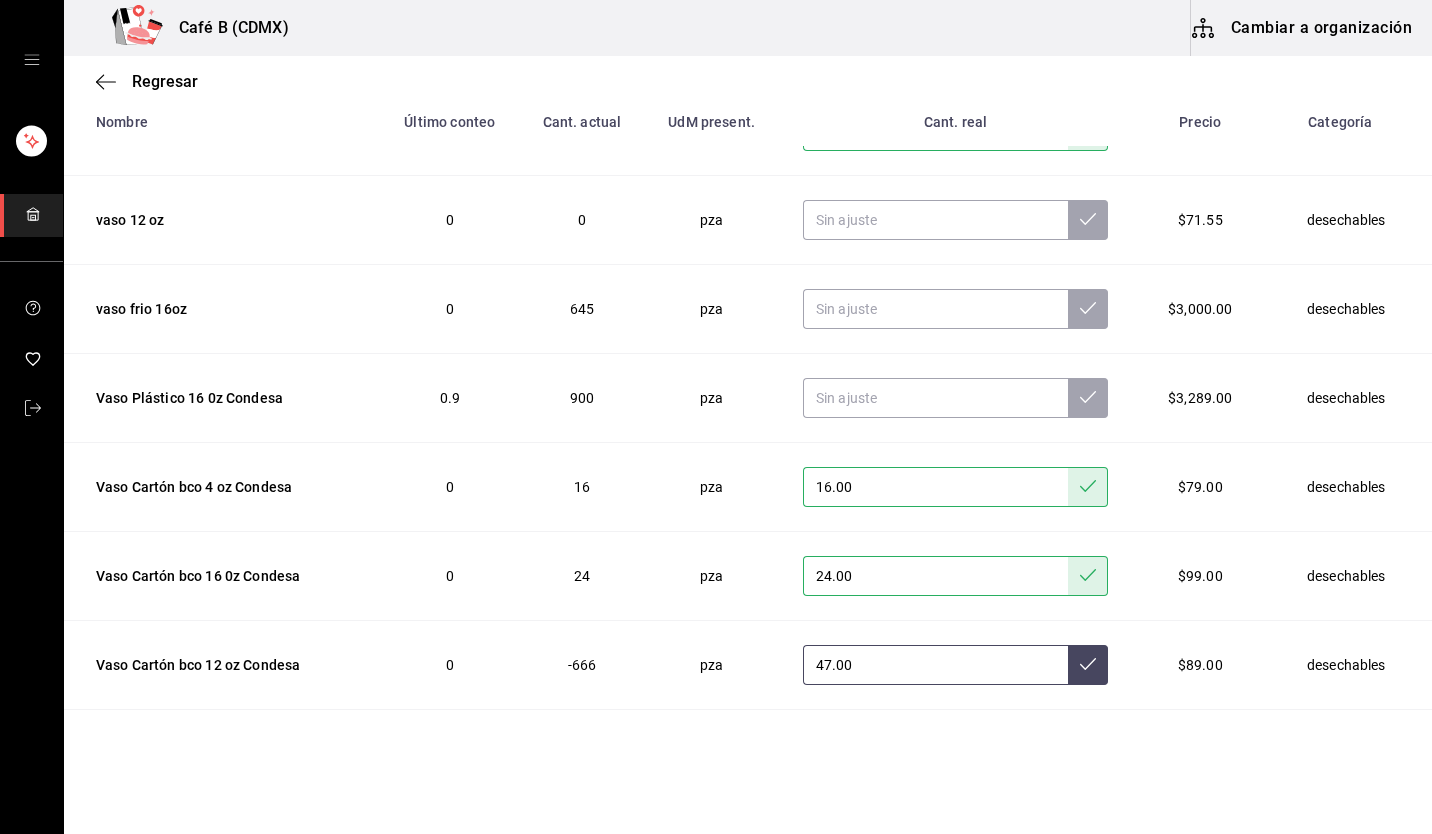 type on "47.00" 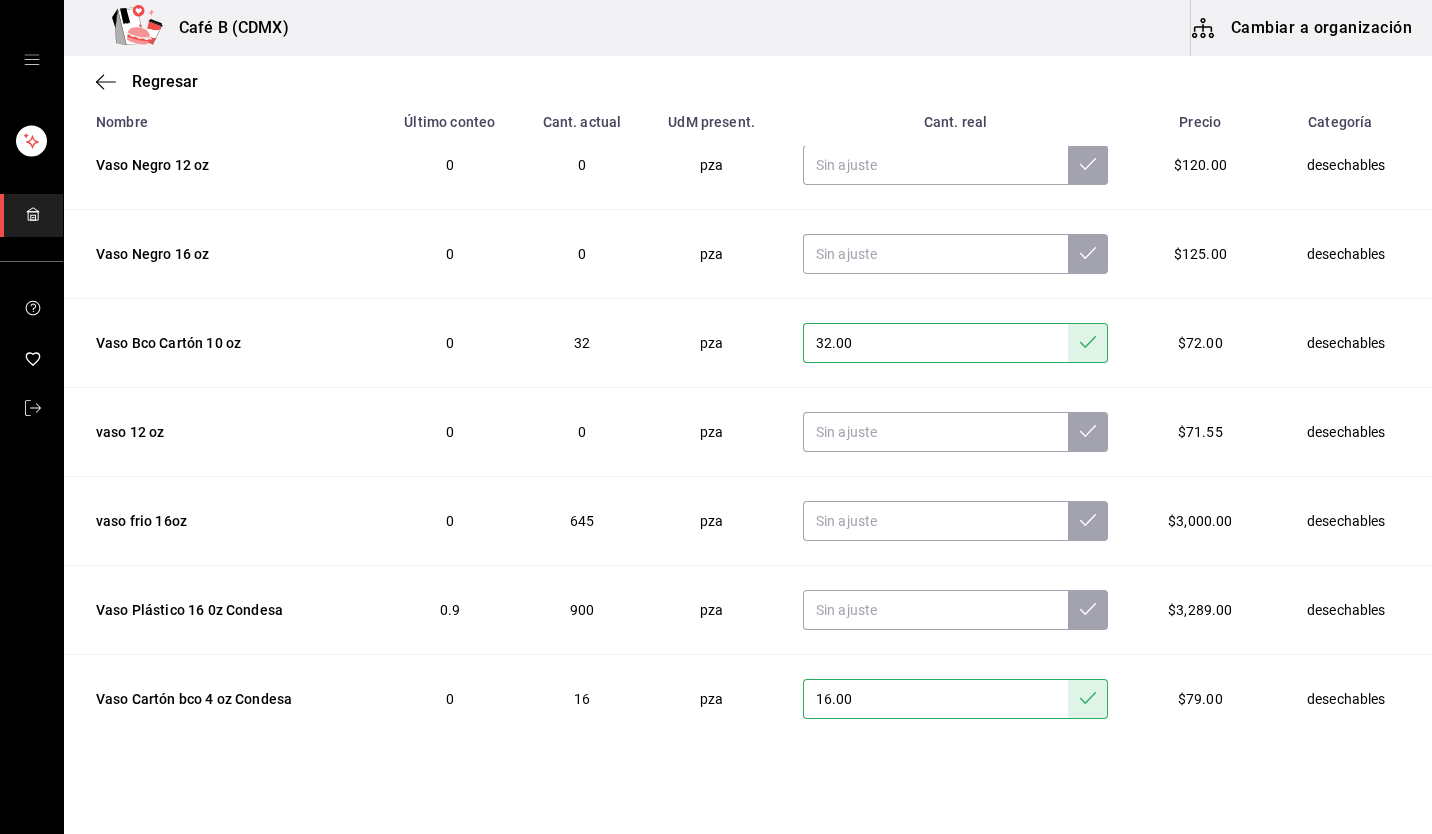 scroll, scrollTop: 0, scrollLeft: 0, axis: both 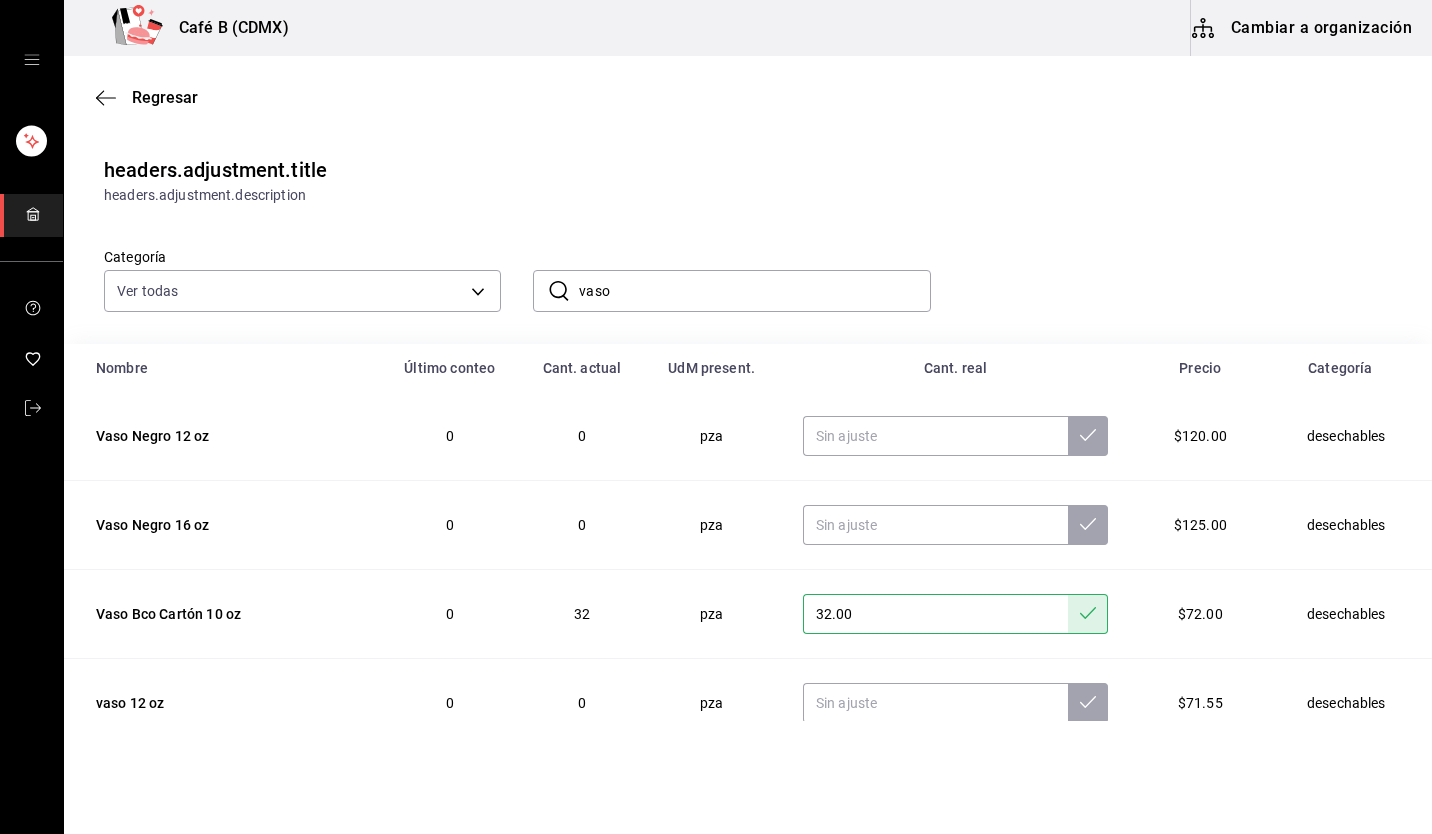 click on "vaso" at bounding box center (754, 291) 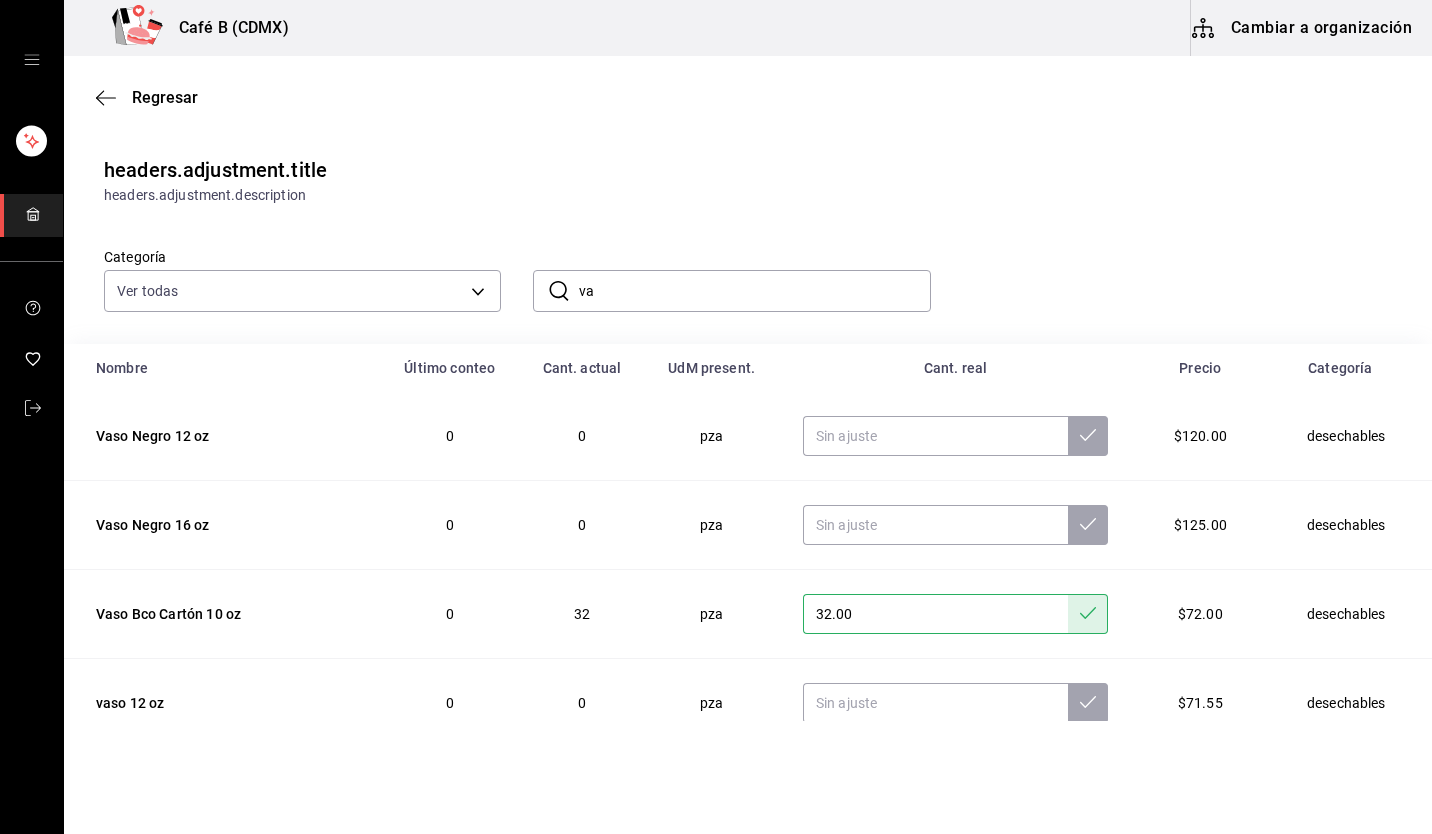 type on "v" 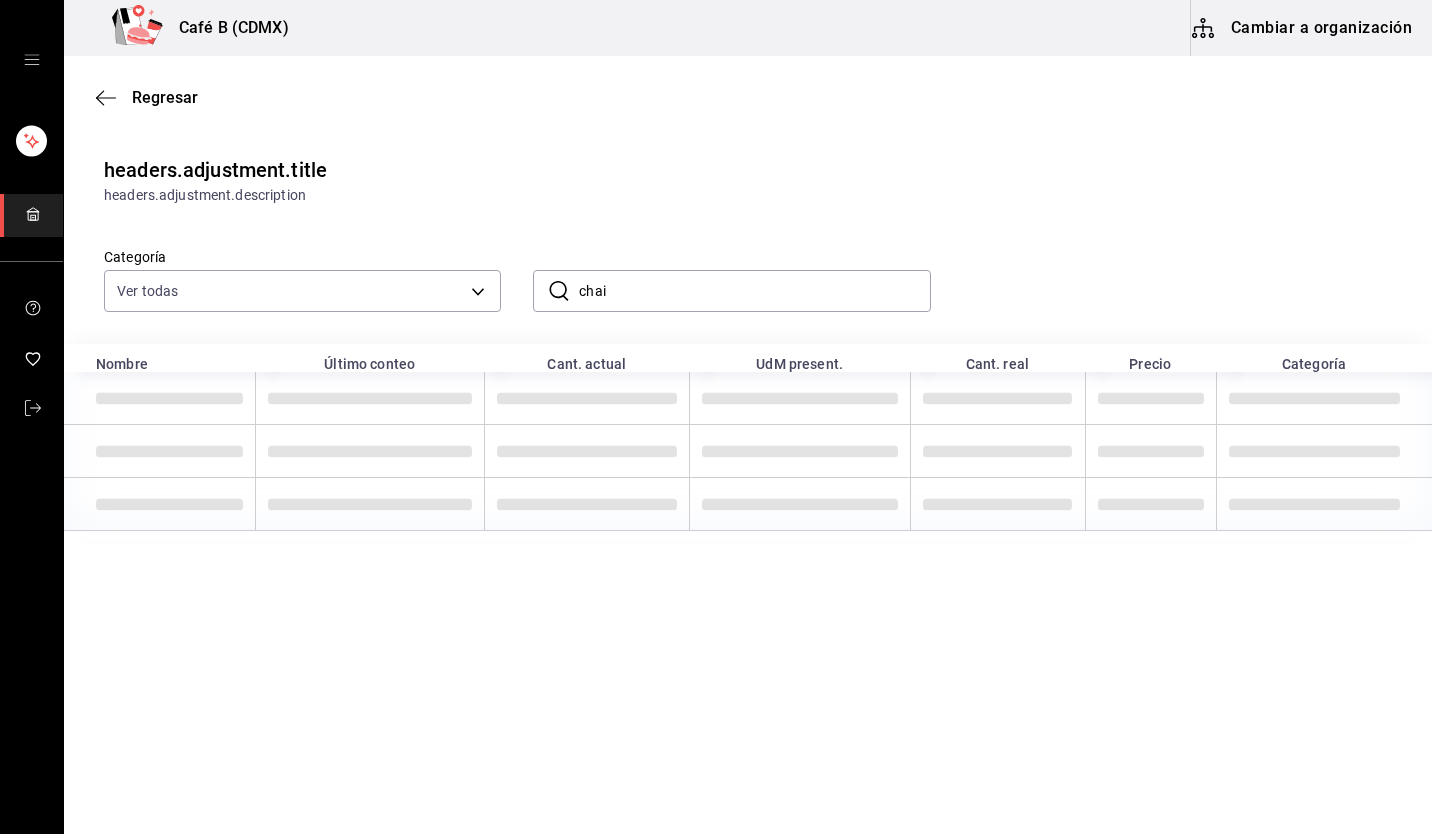 type on "chai" 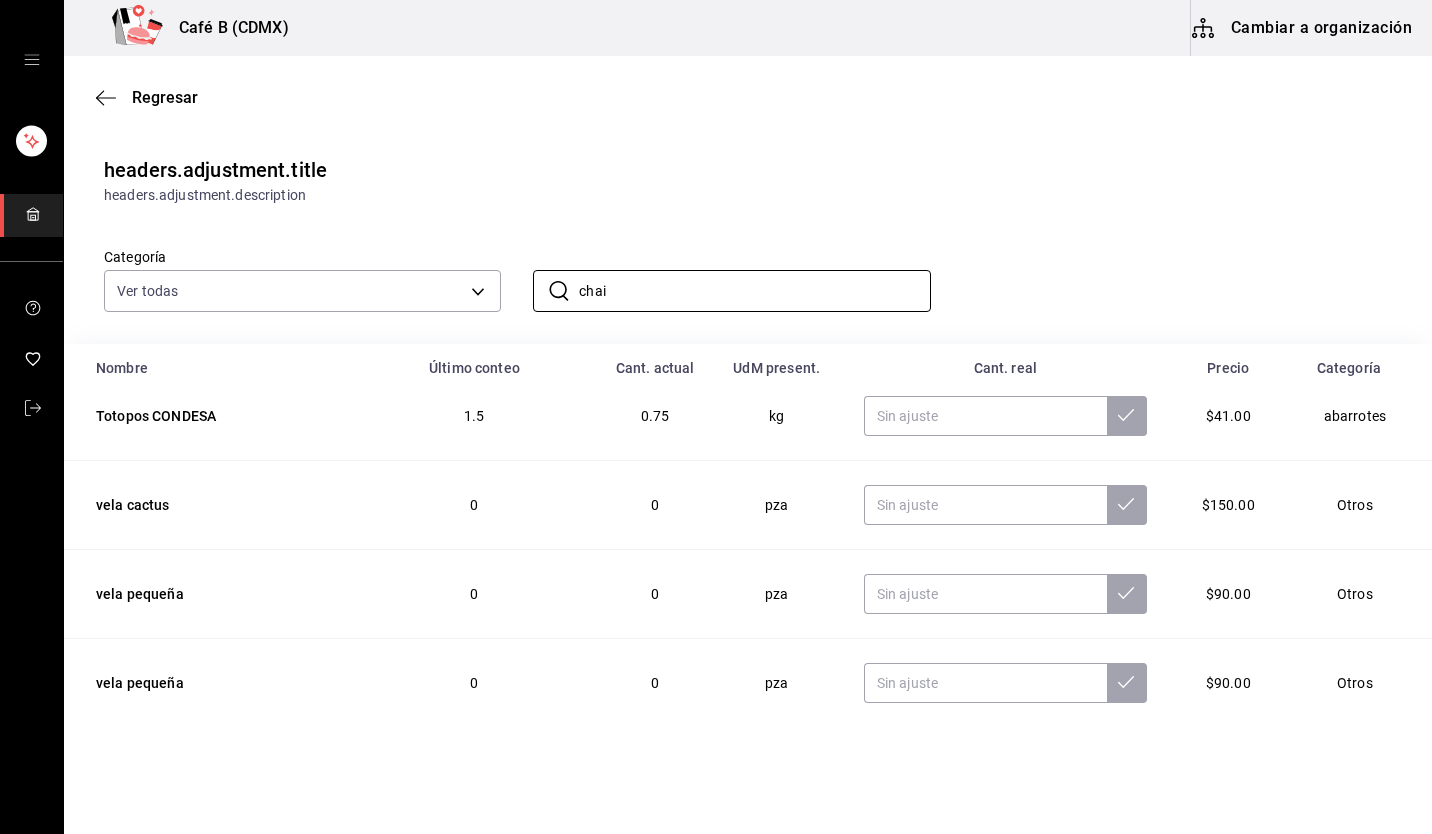 scroll, scrollTop: 0, scrollLeft: 0, axis: both 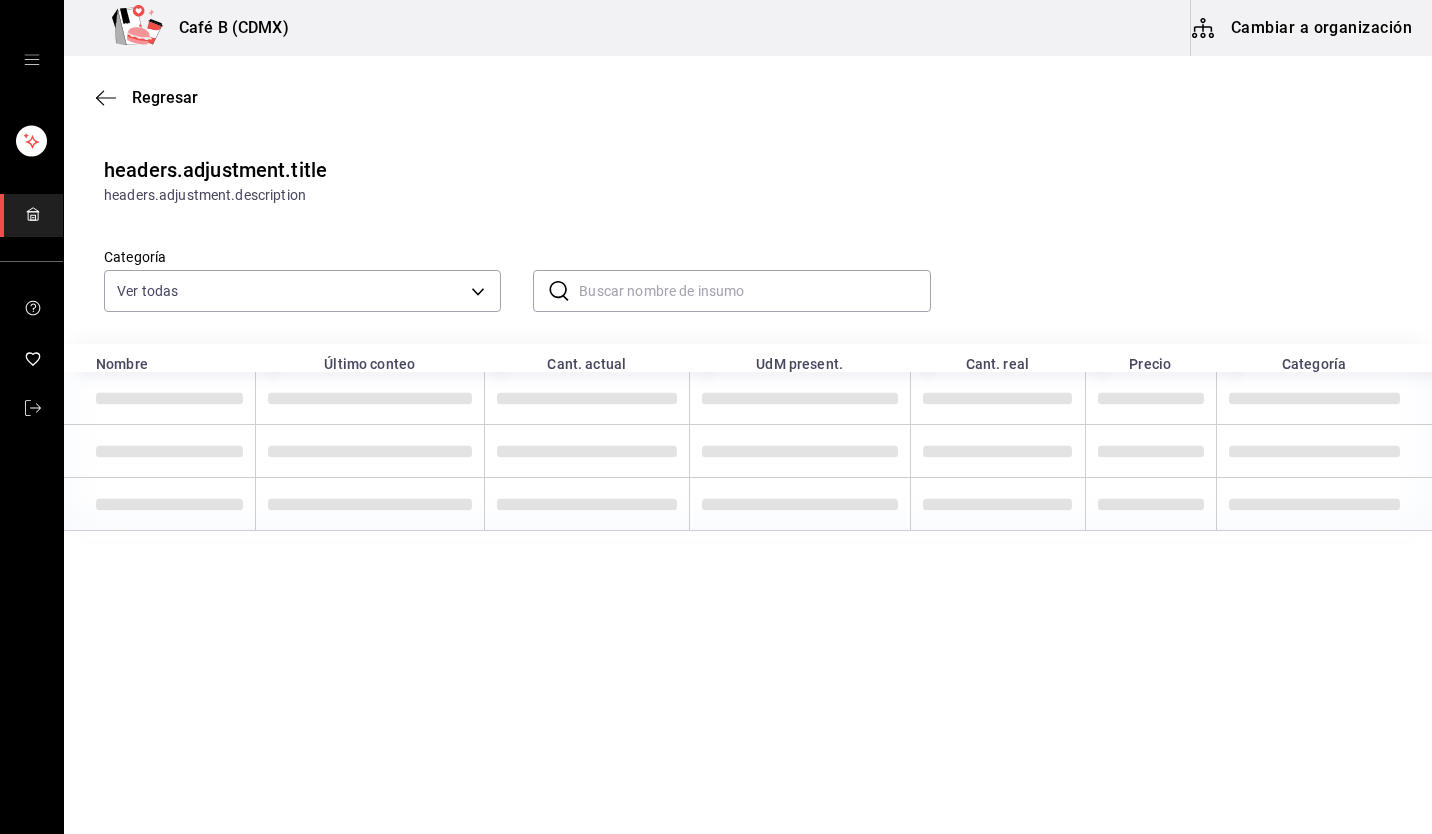 click at bounding box center [754, 291] 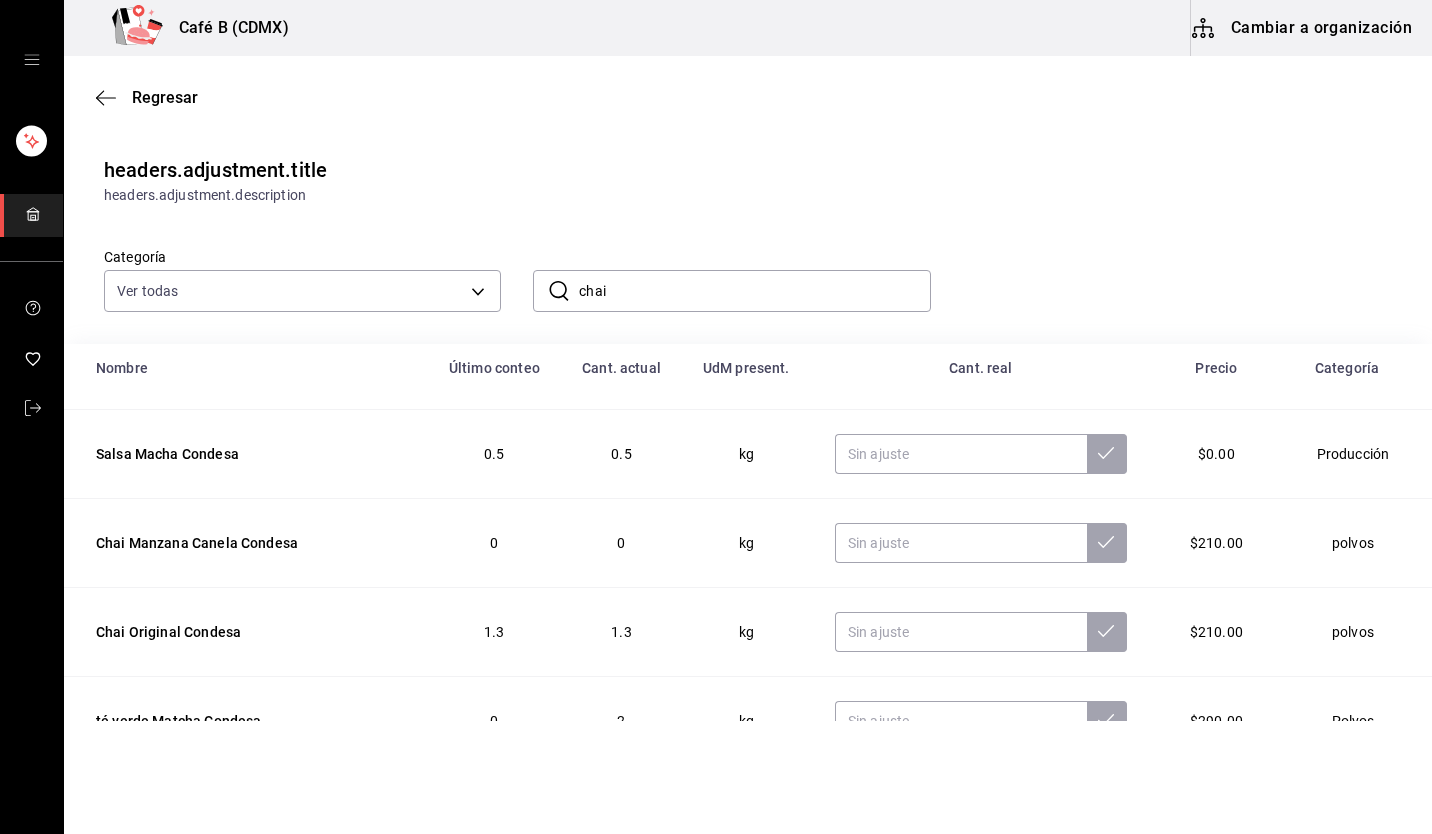 scroll, scrollTop: 82, scrollLeft: 0, axis: vertical 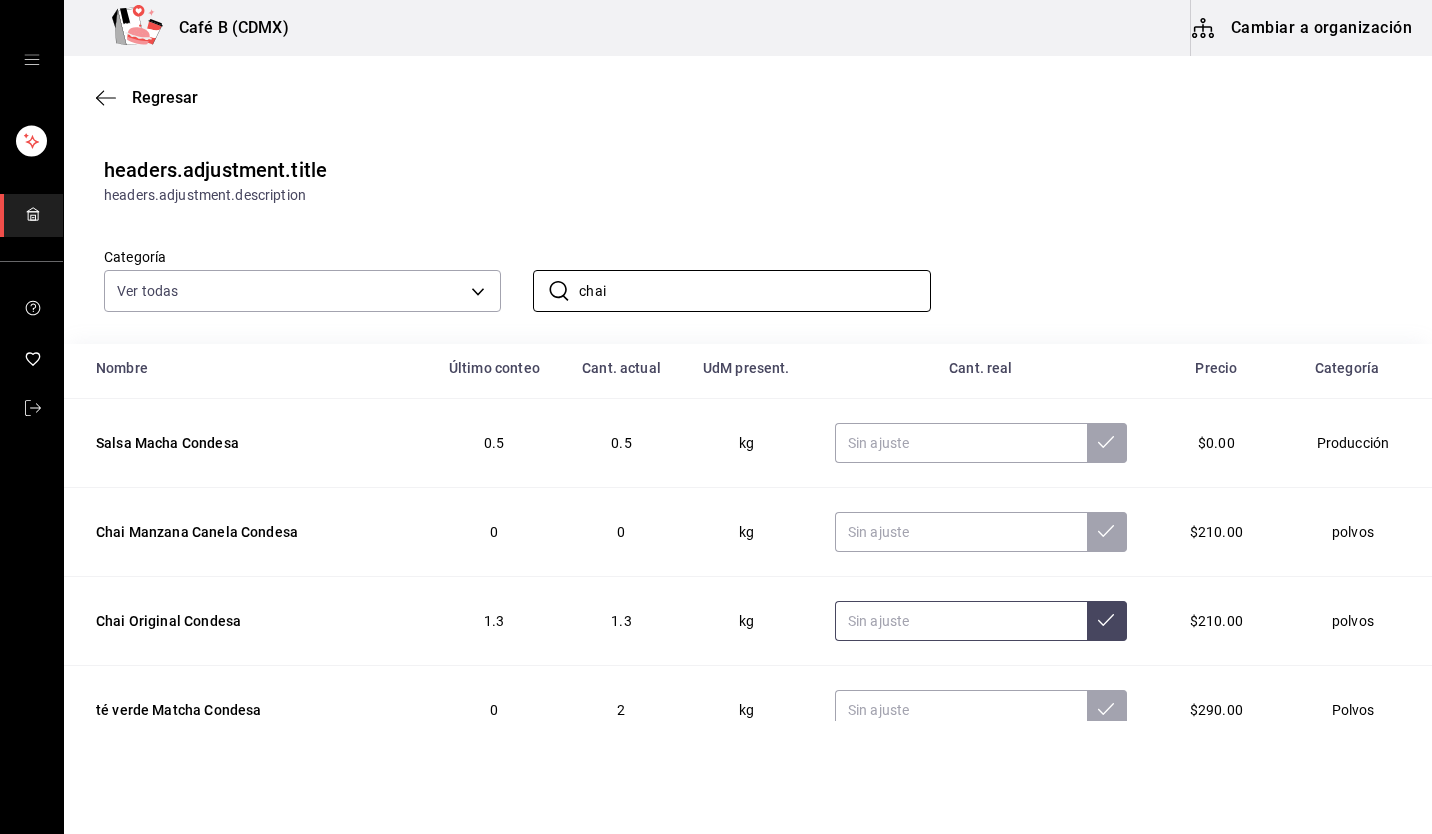 type on "chai" 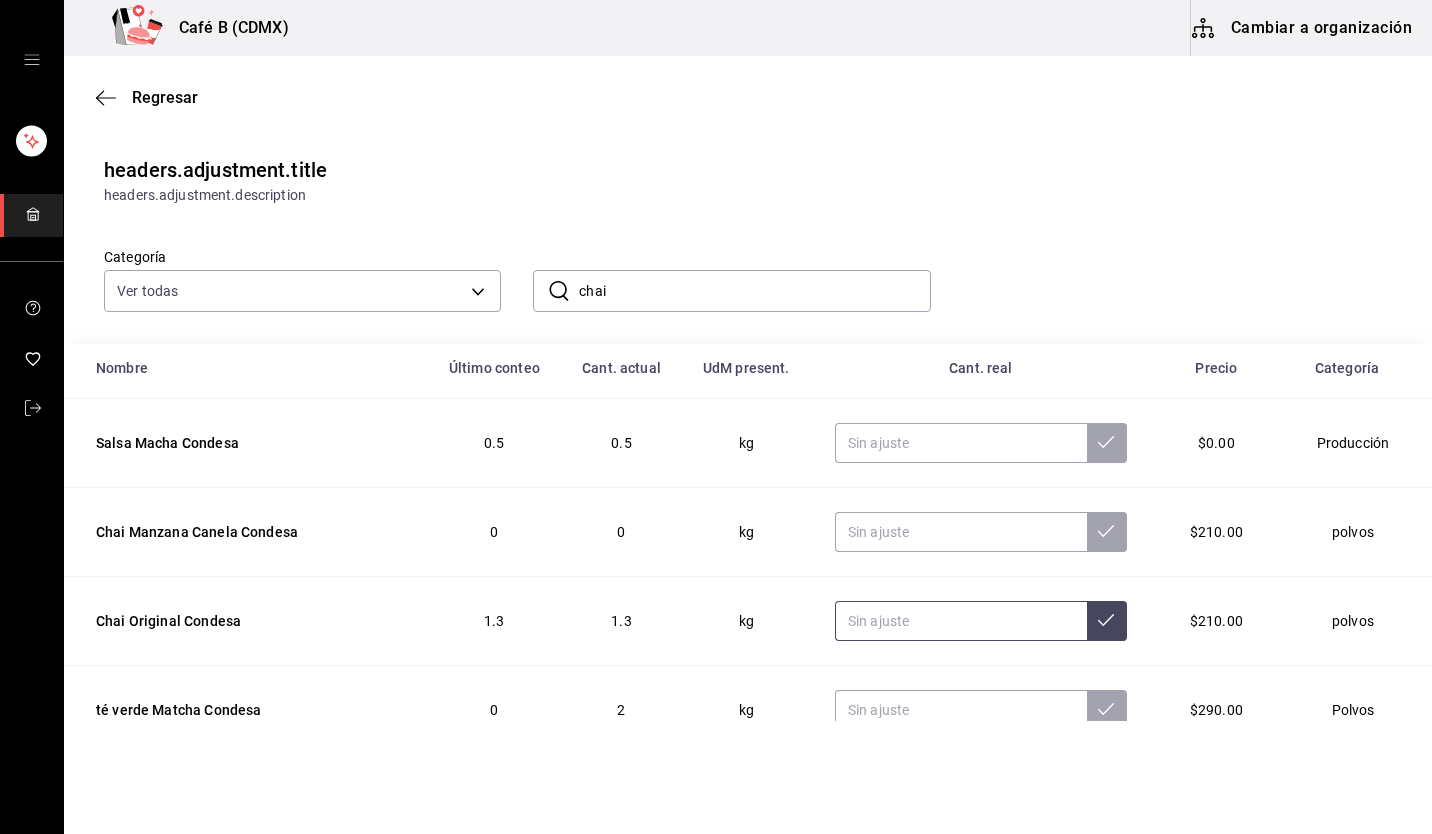 click at bounding box center [961, 621] 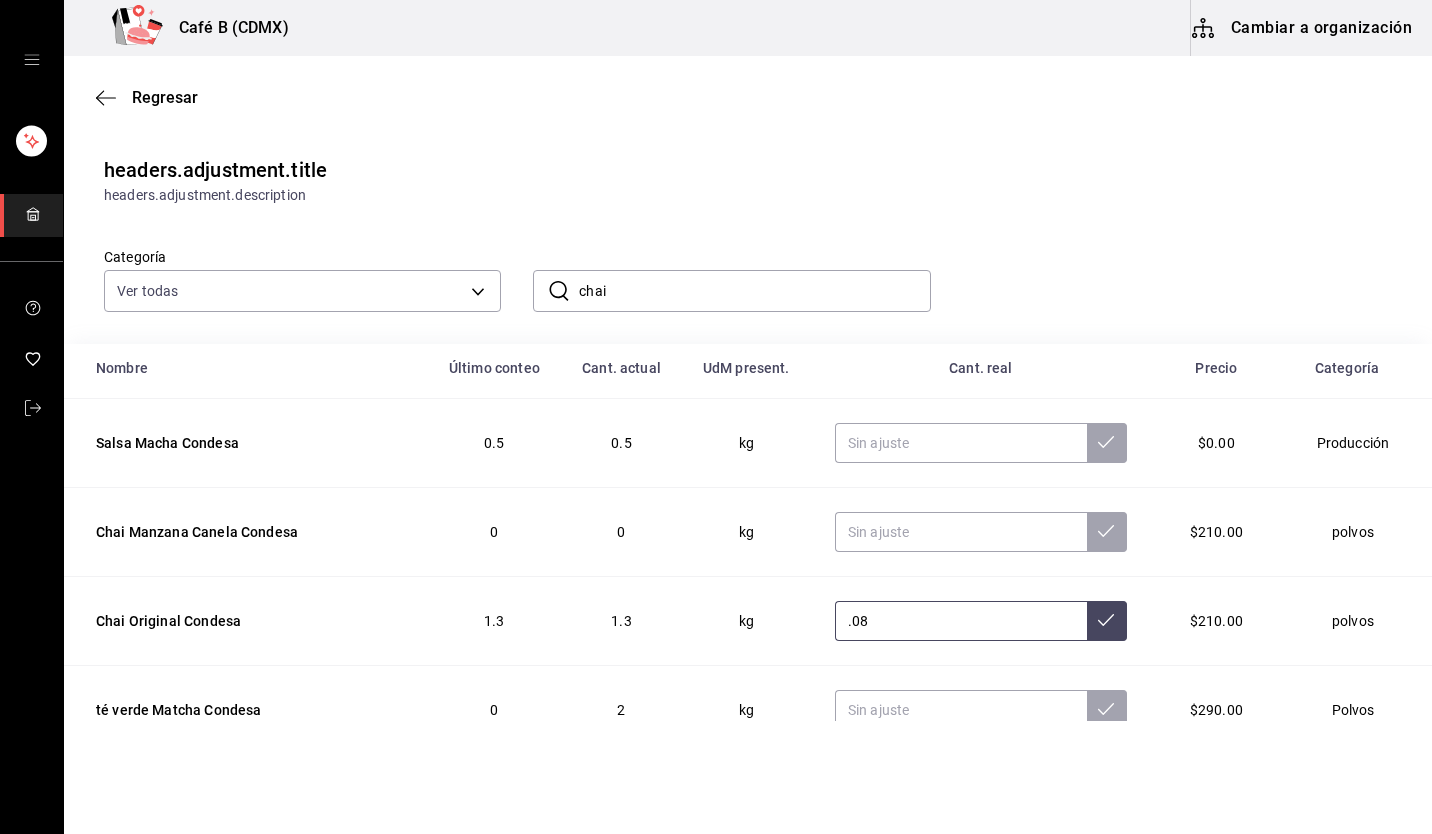 type on ".08" 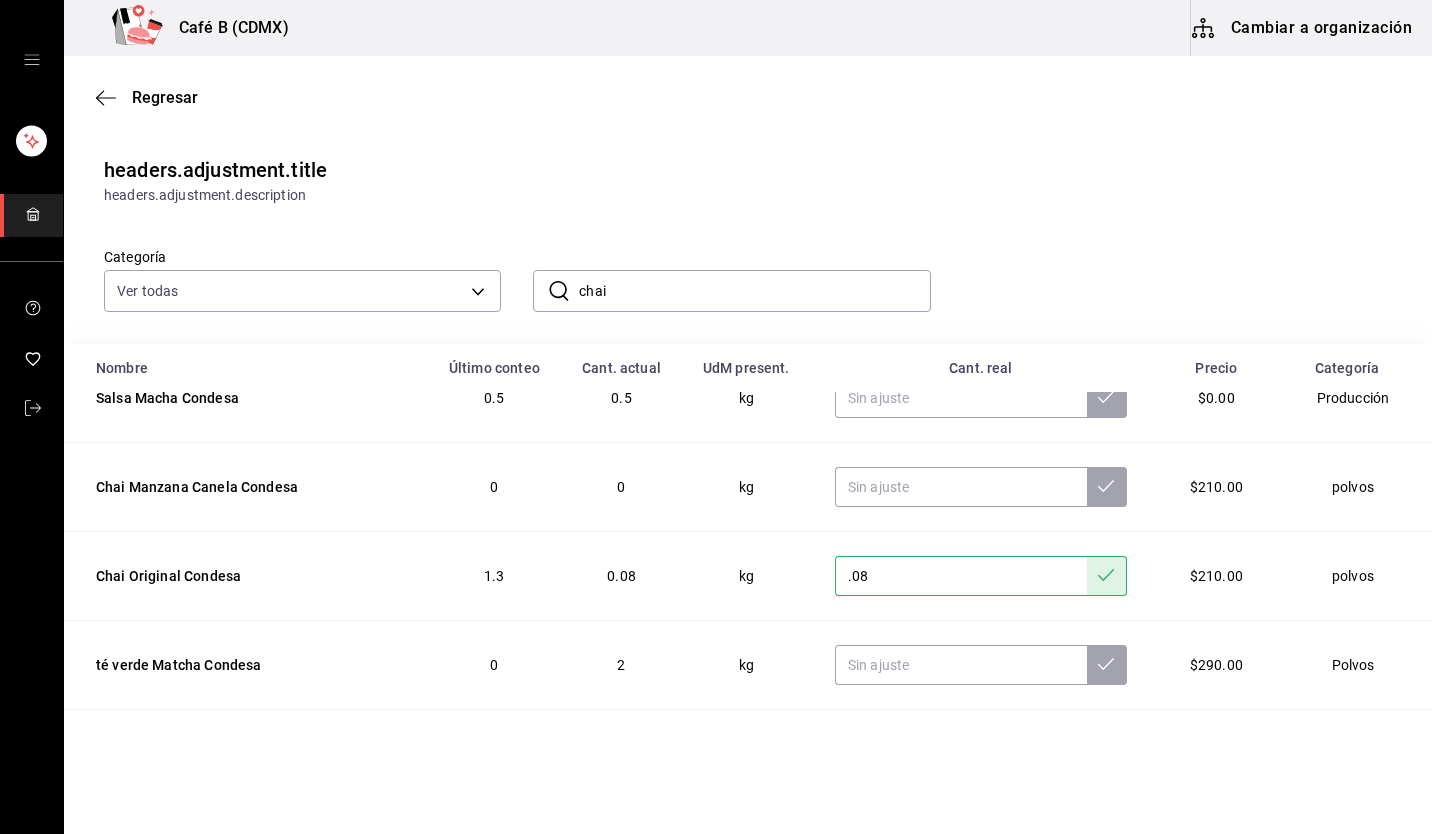 scroll, scrollTop: 165, scrollLeft: 0, axis: vertical 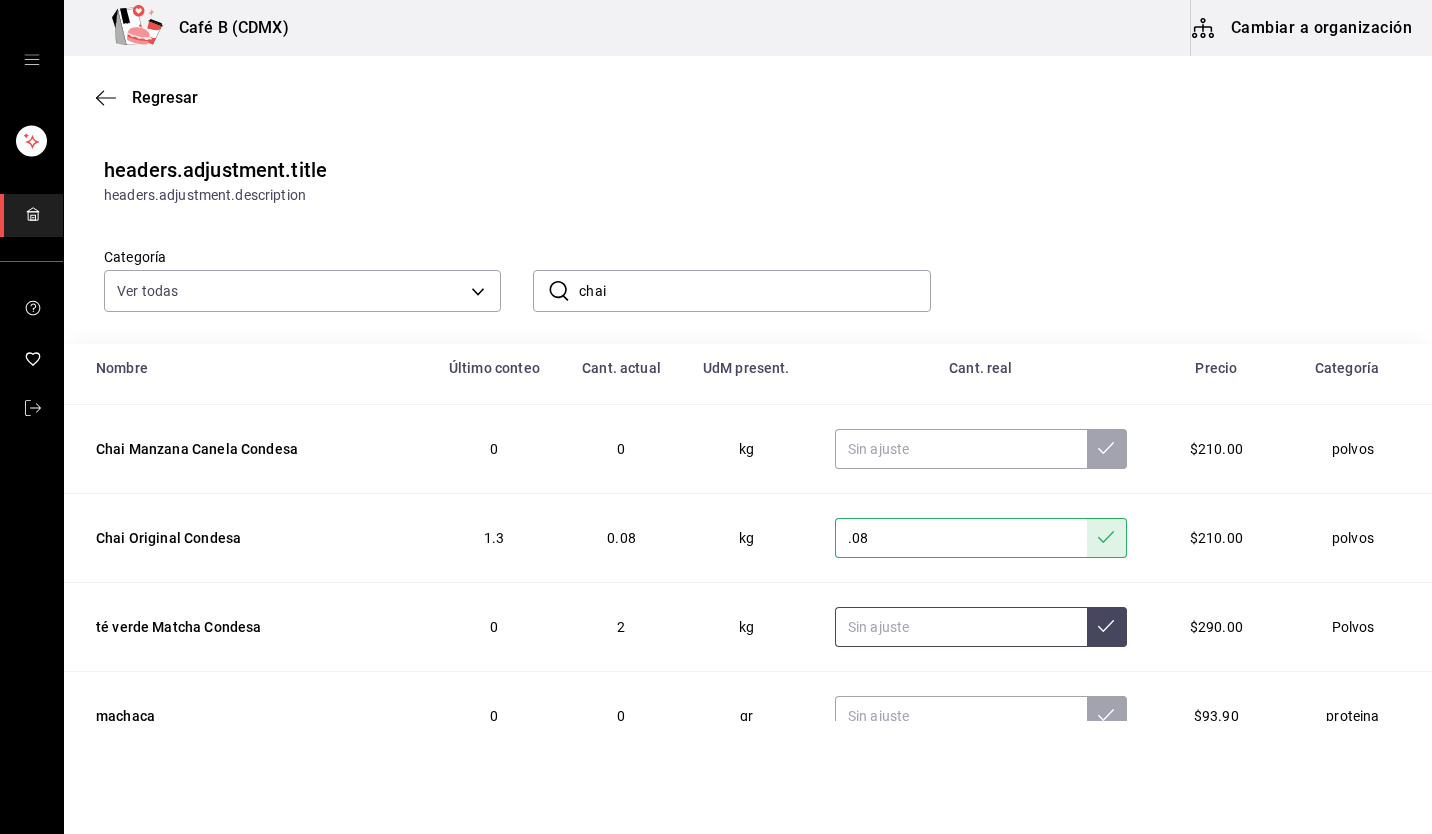 click at bounding box center (961, 627) 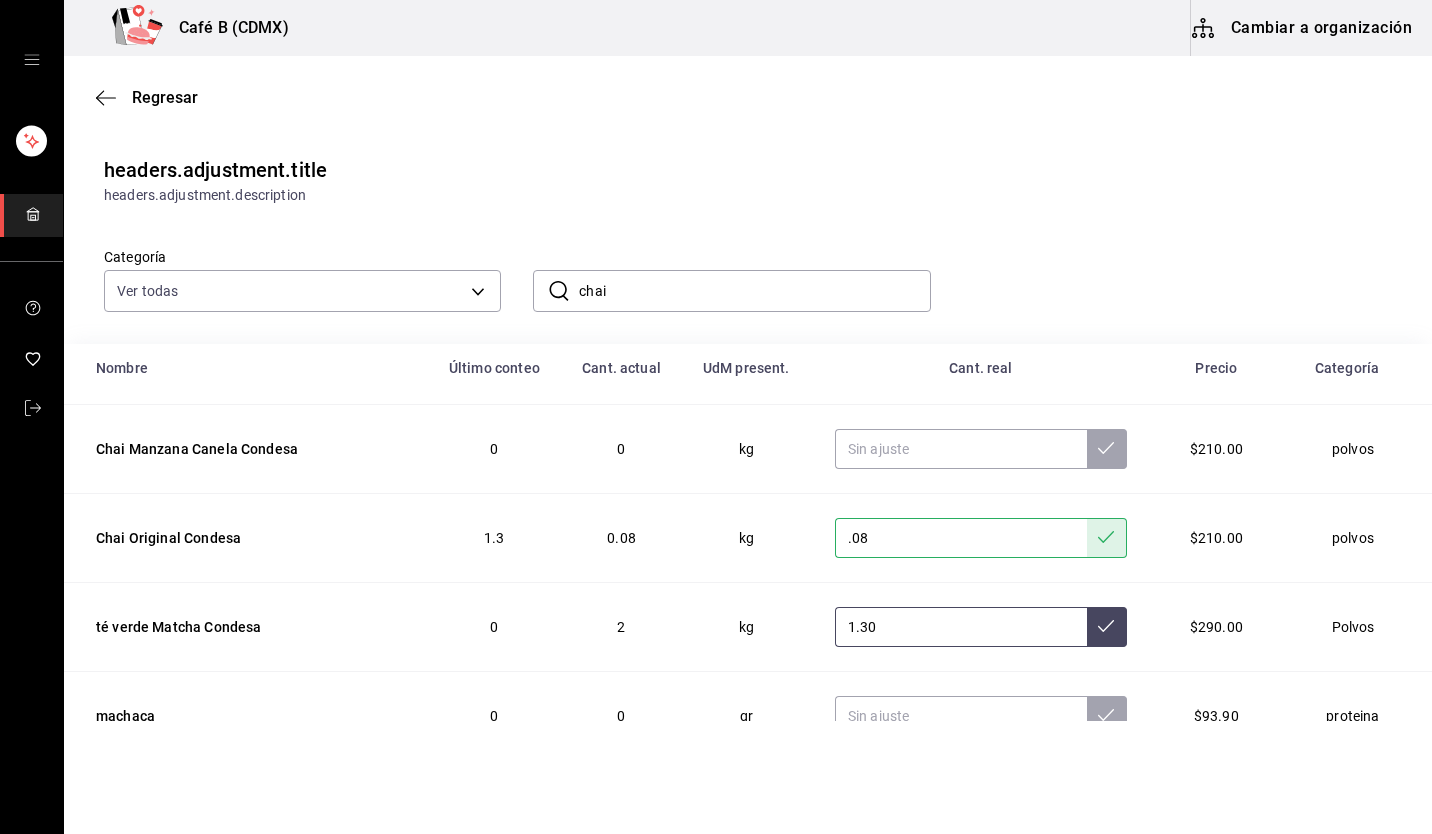 type on "1.30" 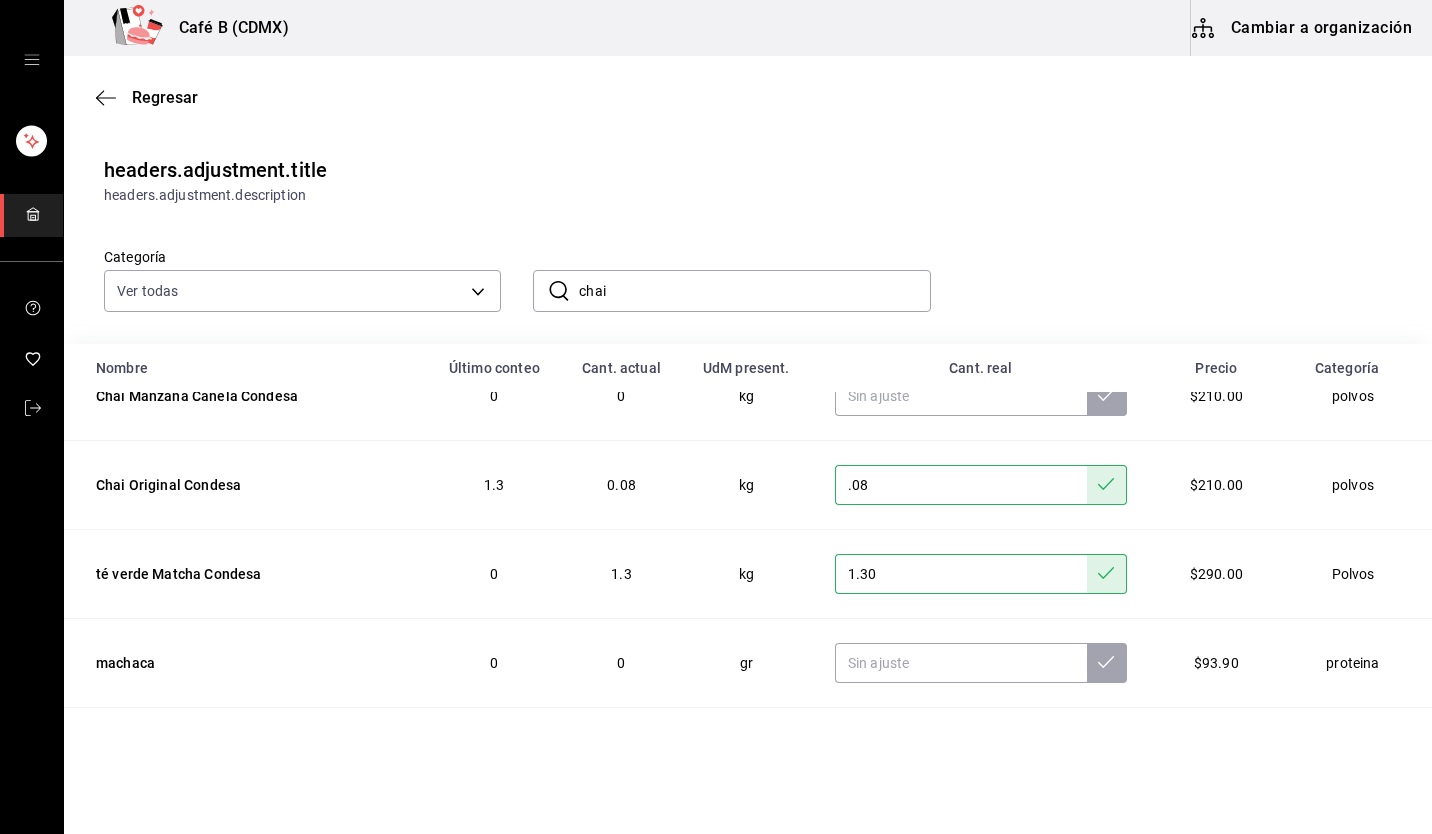 scroll, scrollTop: 238, scrollLeft: 0, axis: vertical 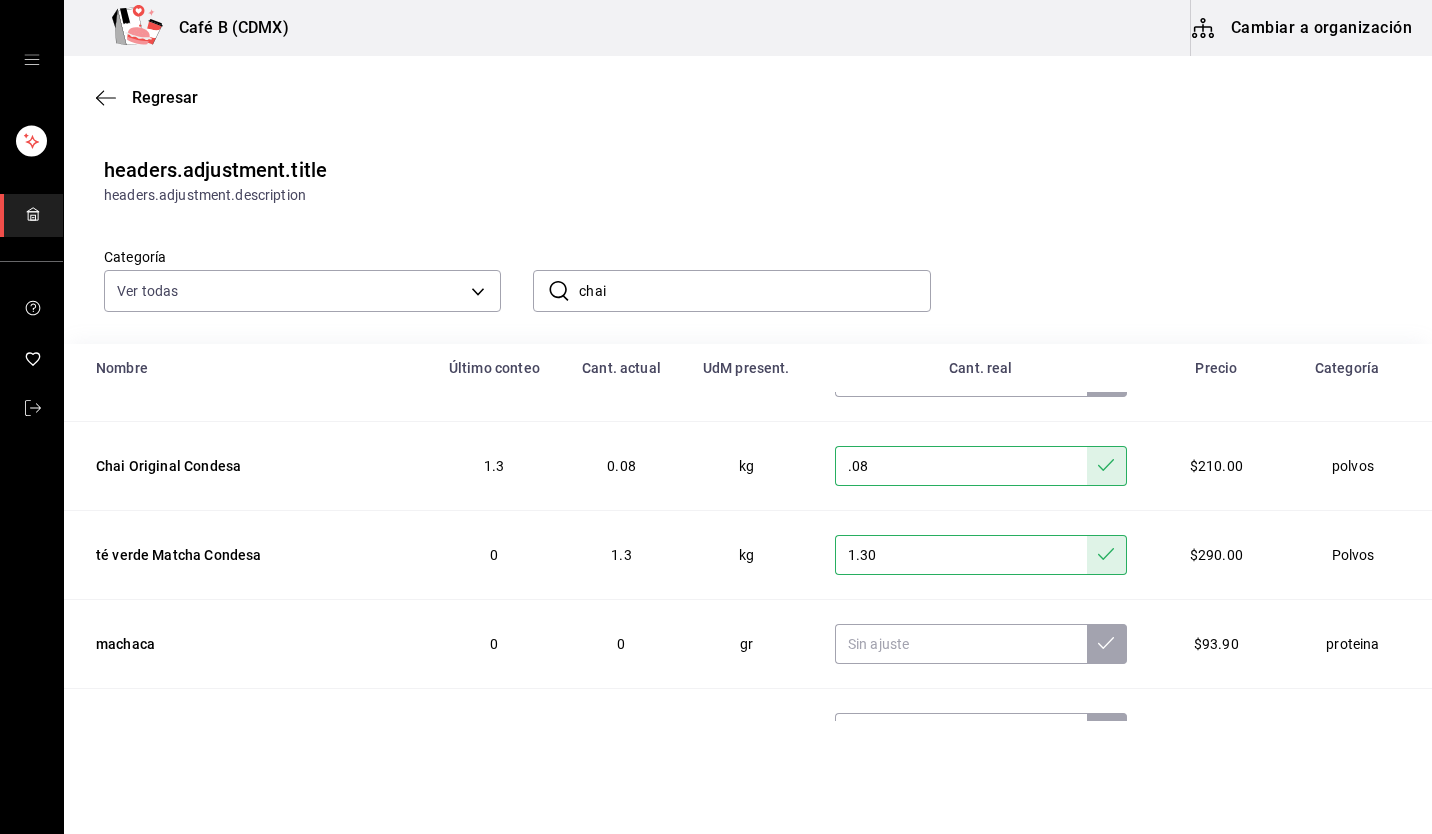 click on "chai" at bounding box center [754, 291] 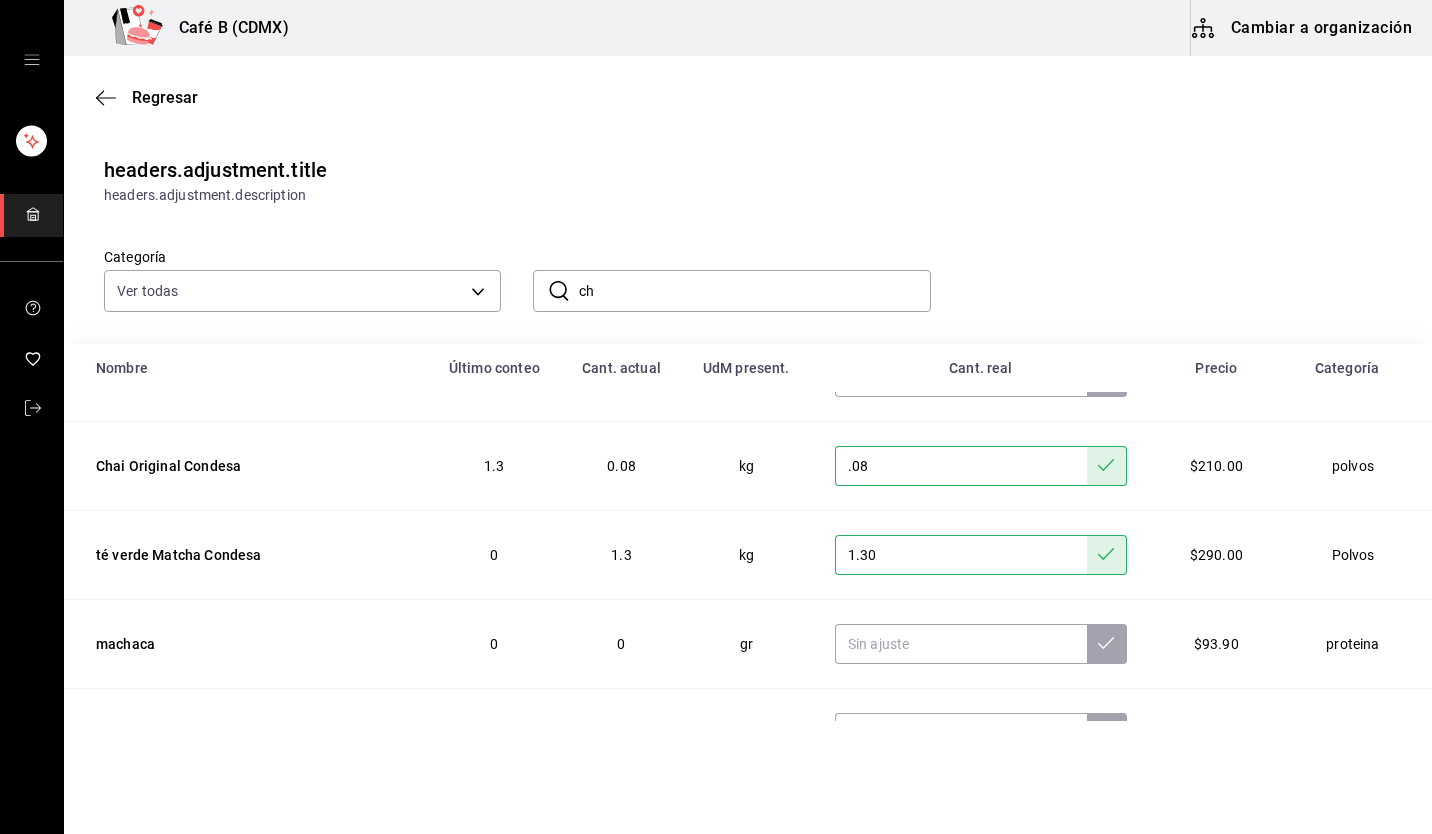 type on "c" 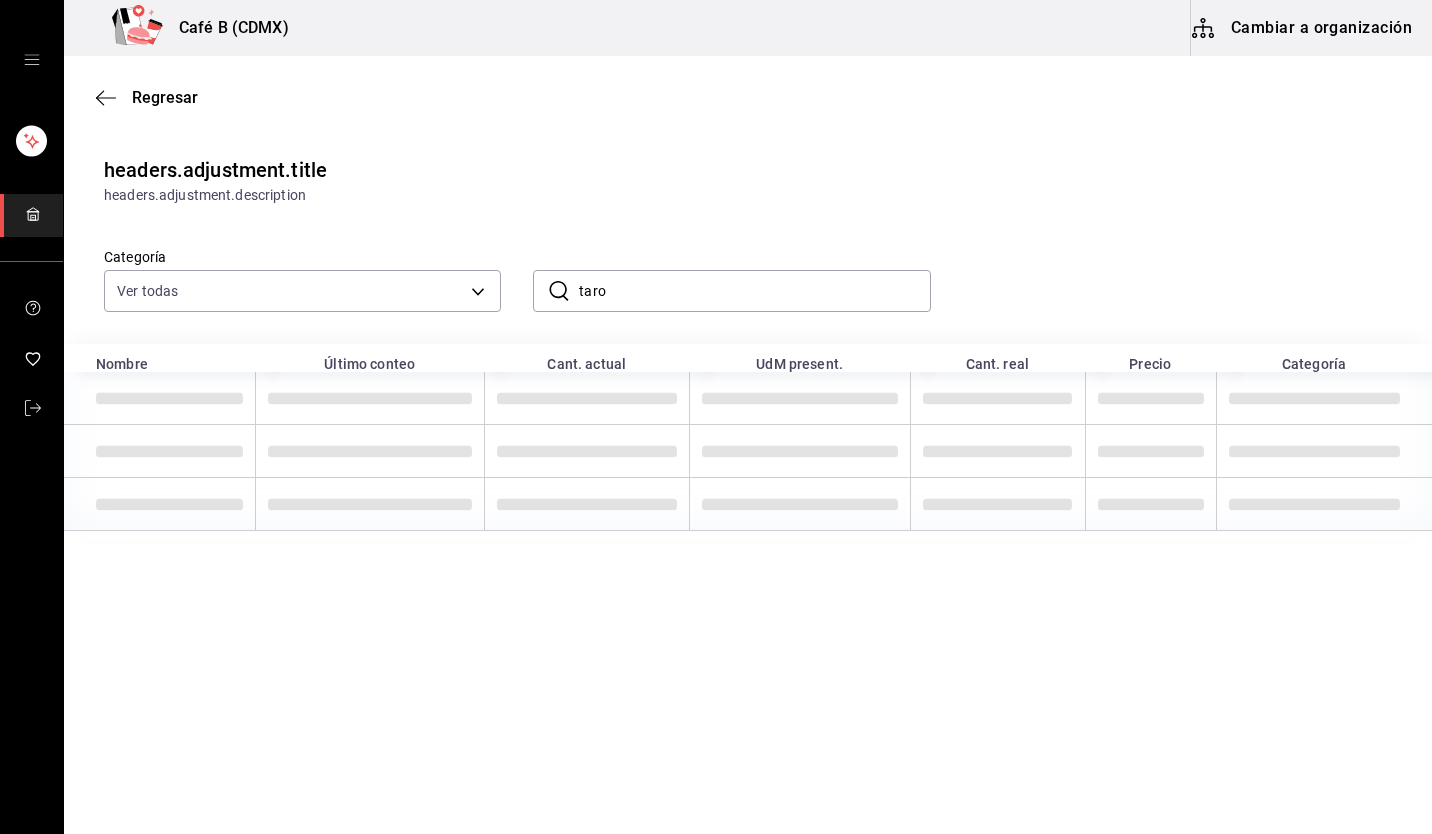 type on "taro" 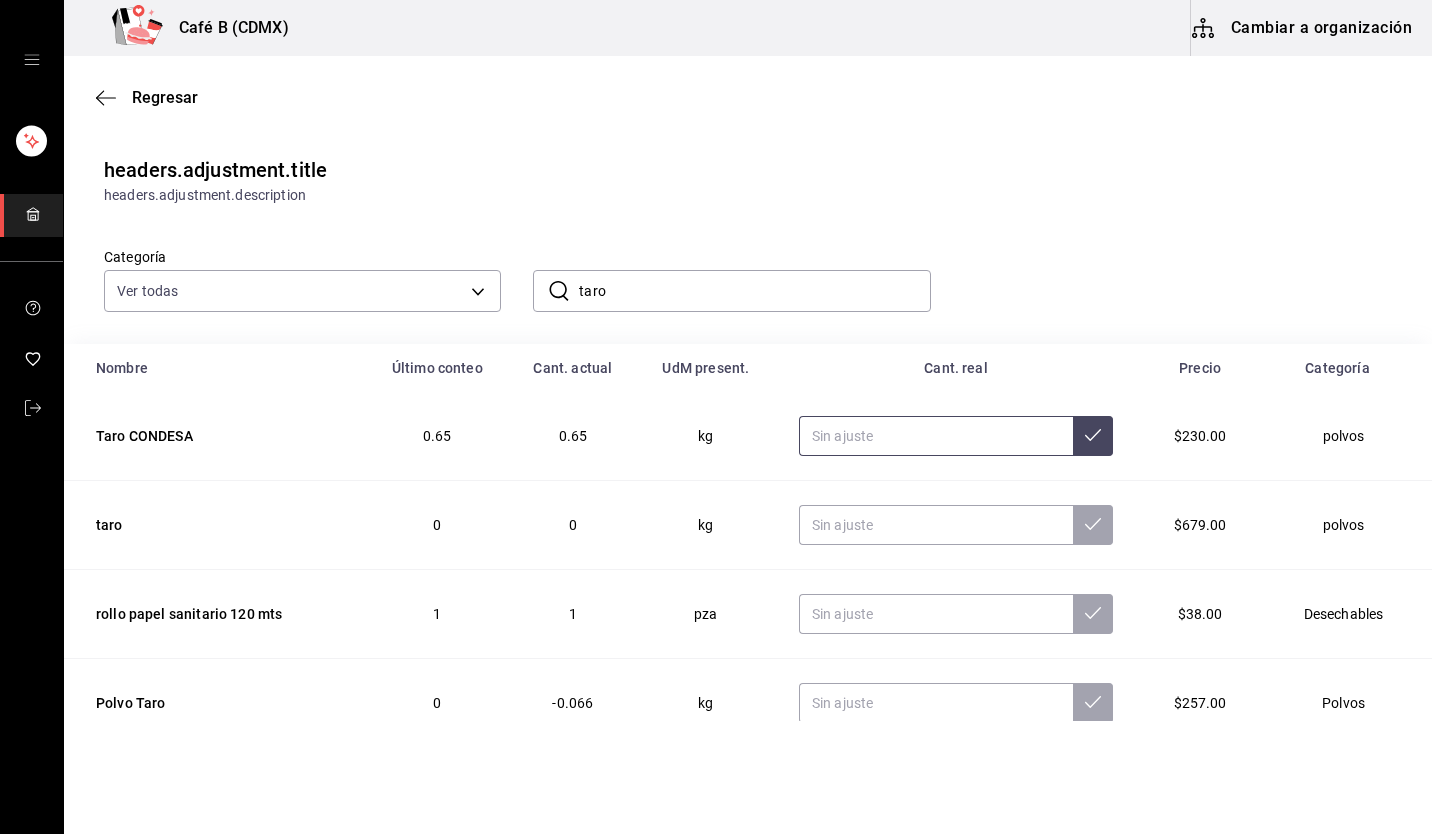 click at bounding box center (936, 436) 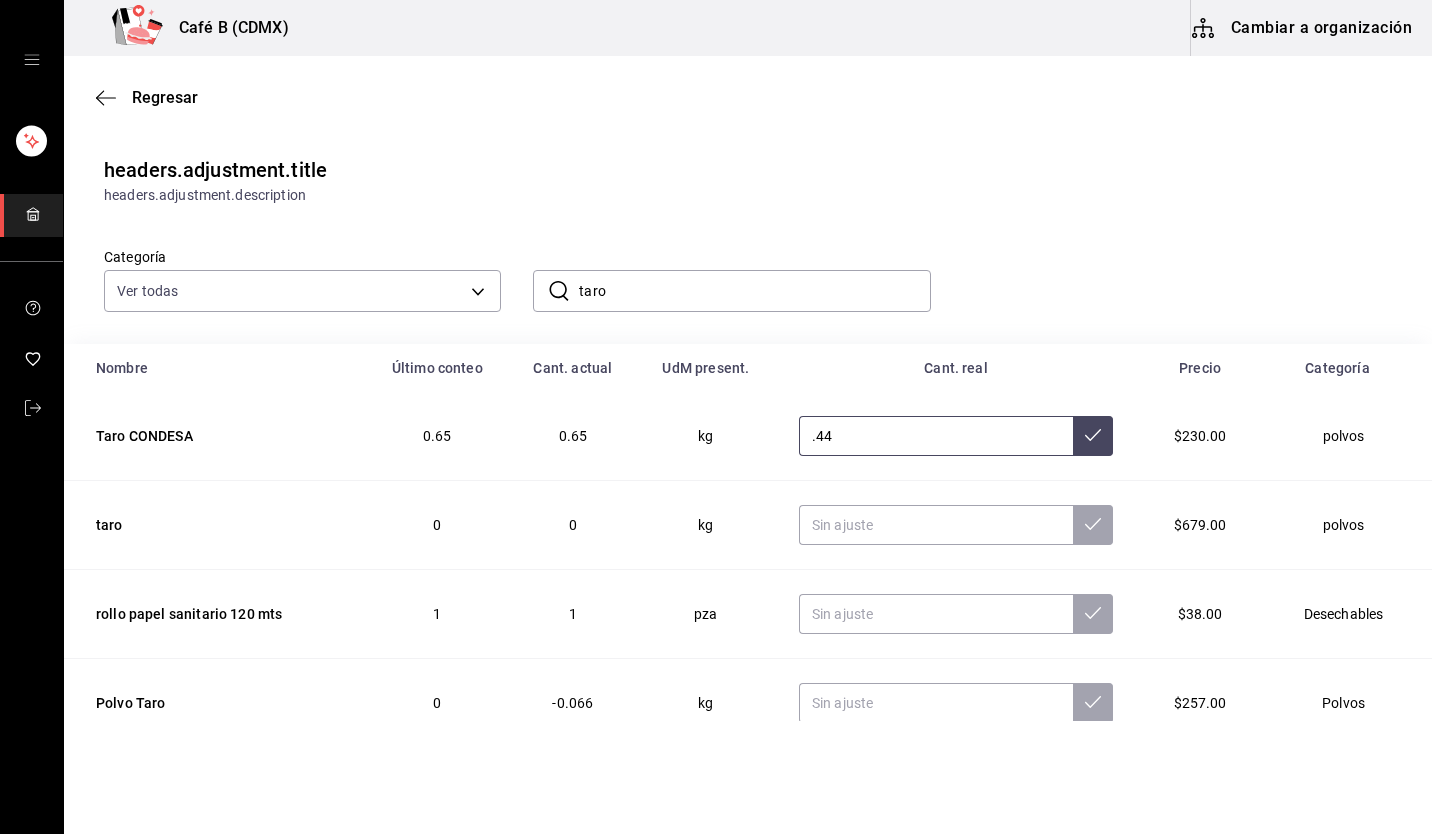 type on ".44" 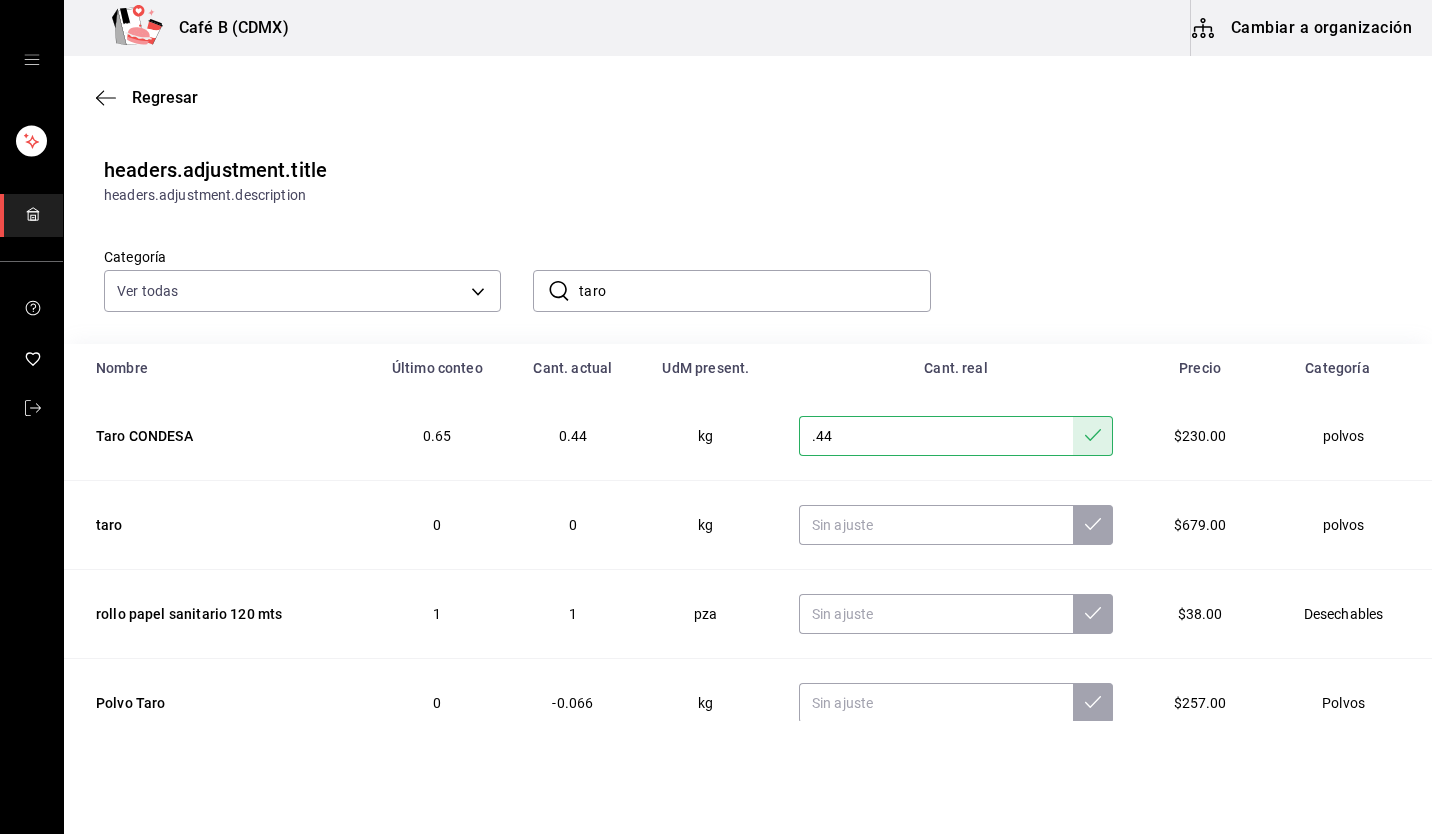 click on "taro" at bounding box center (754, 291) 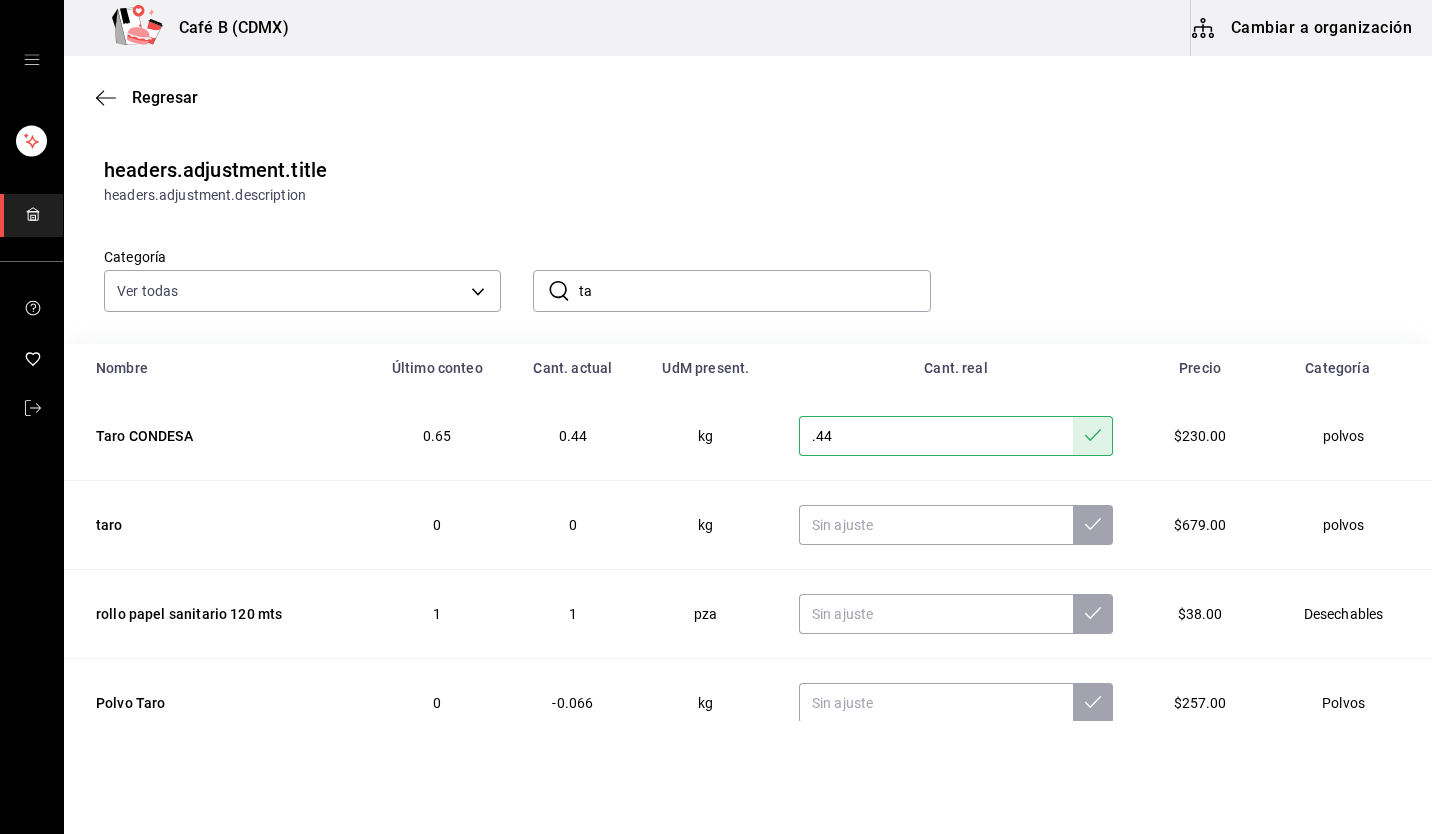 type on "t" 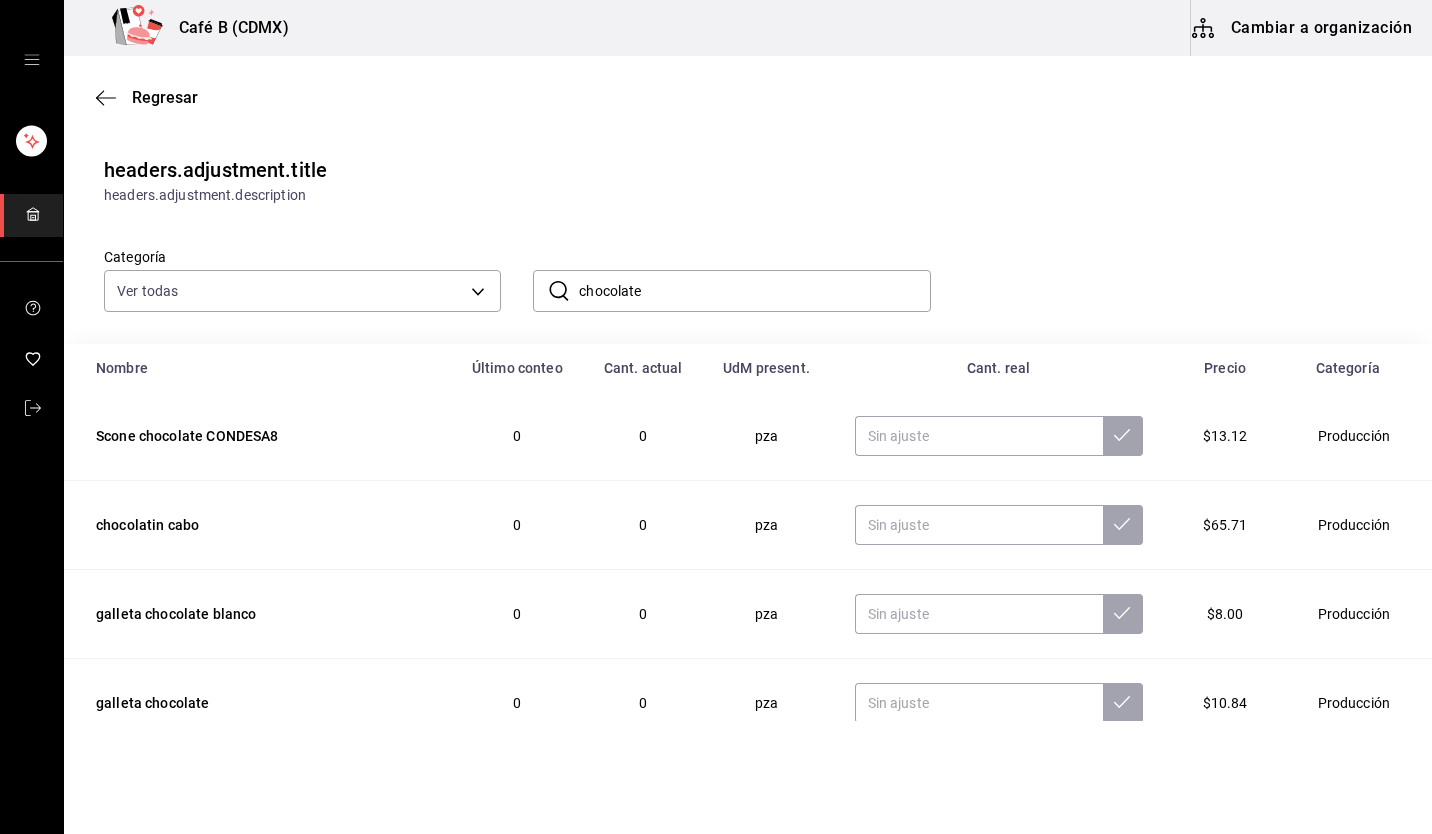 type on "chocolate" 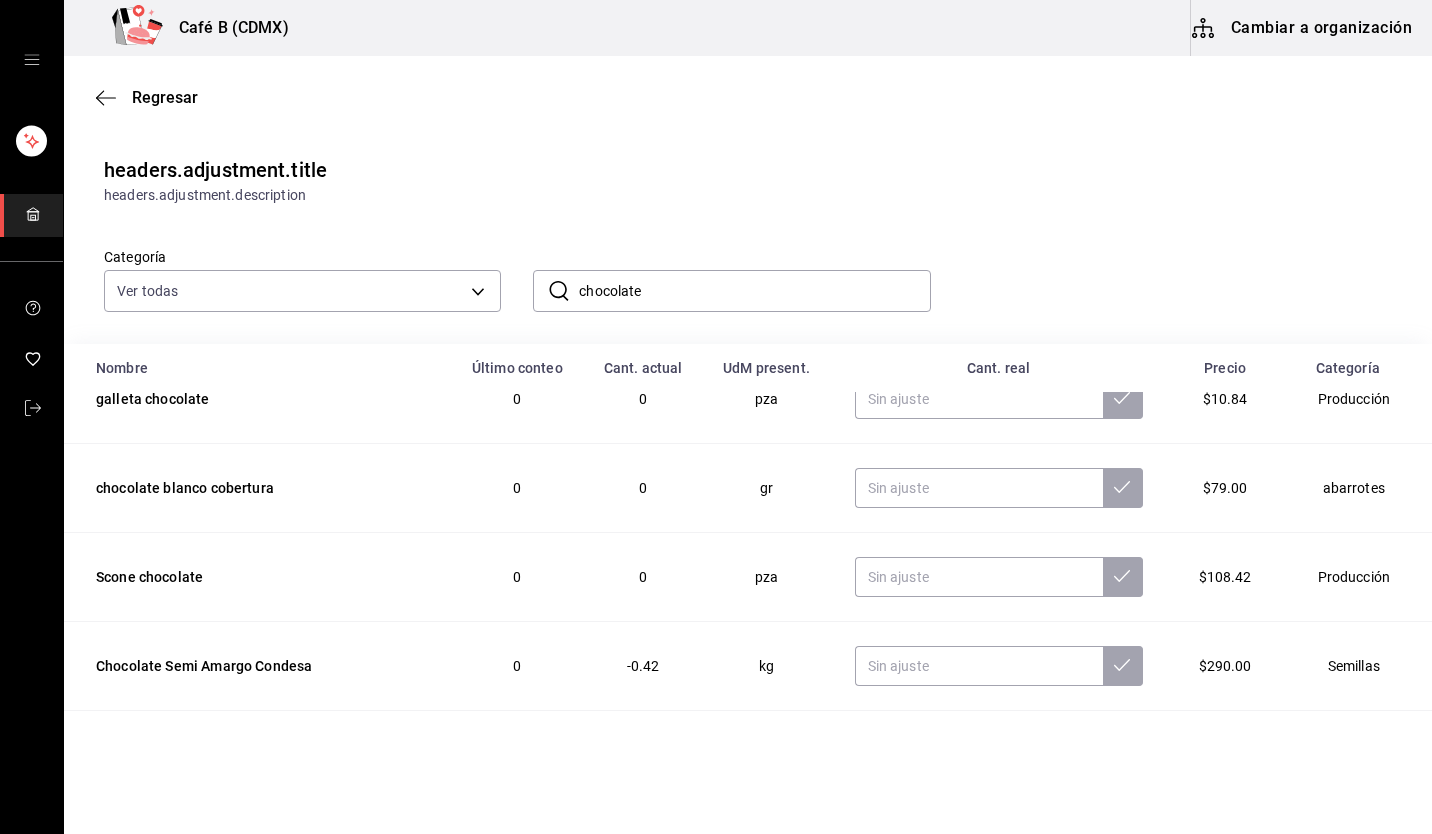 scroll, scrollTop: 238, scrollLeft: 0, axis: vertical 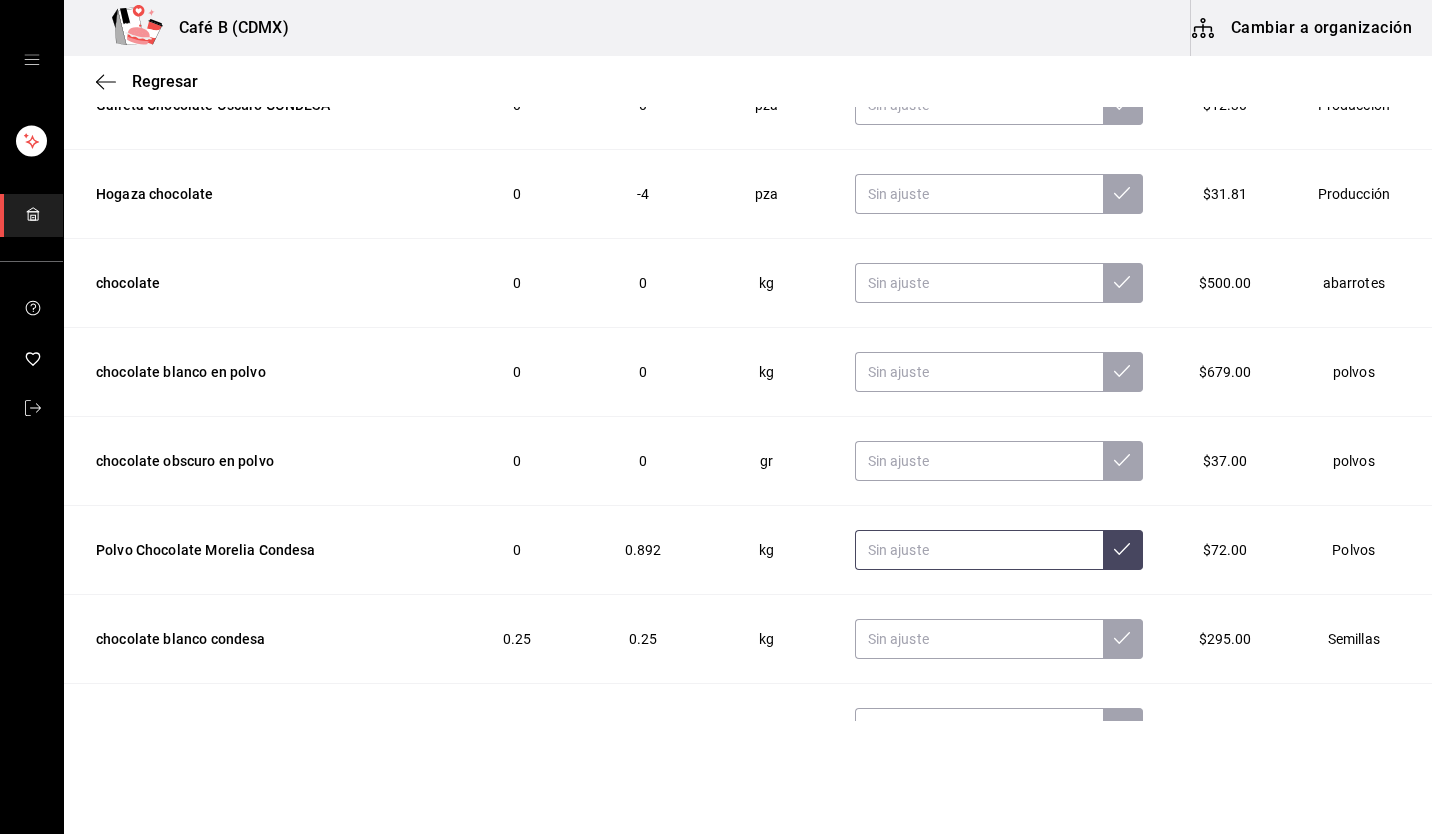 click at bounding box center [979, 550] 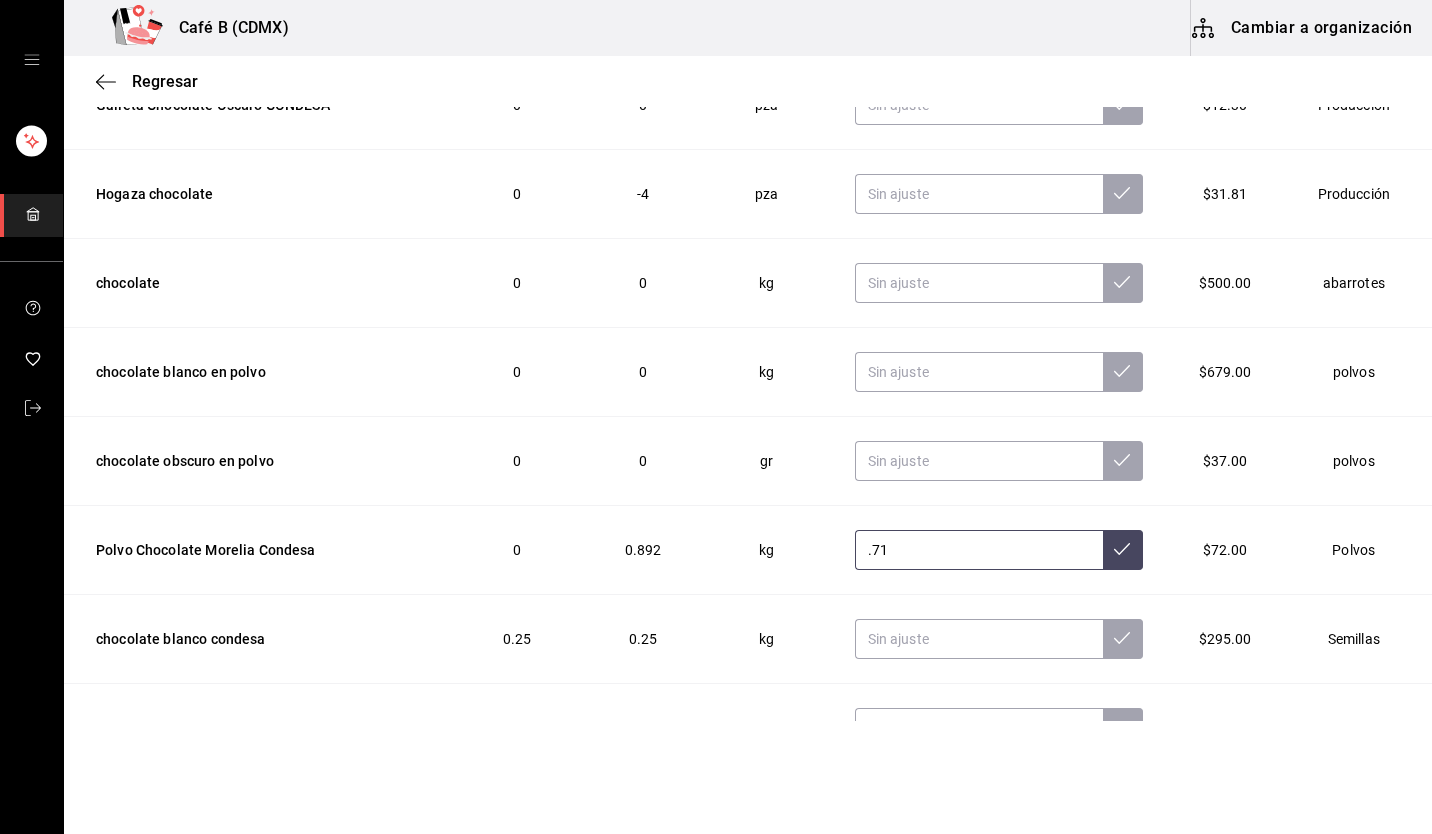 type on ".71" 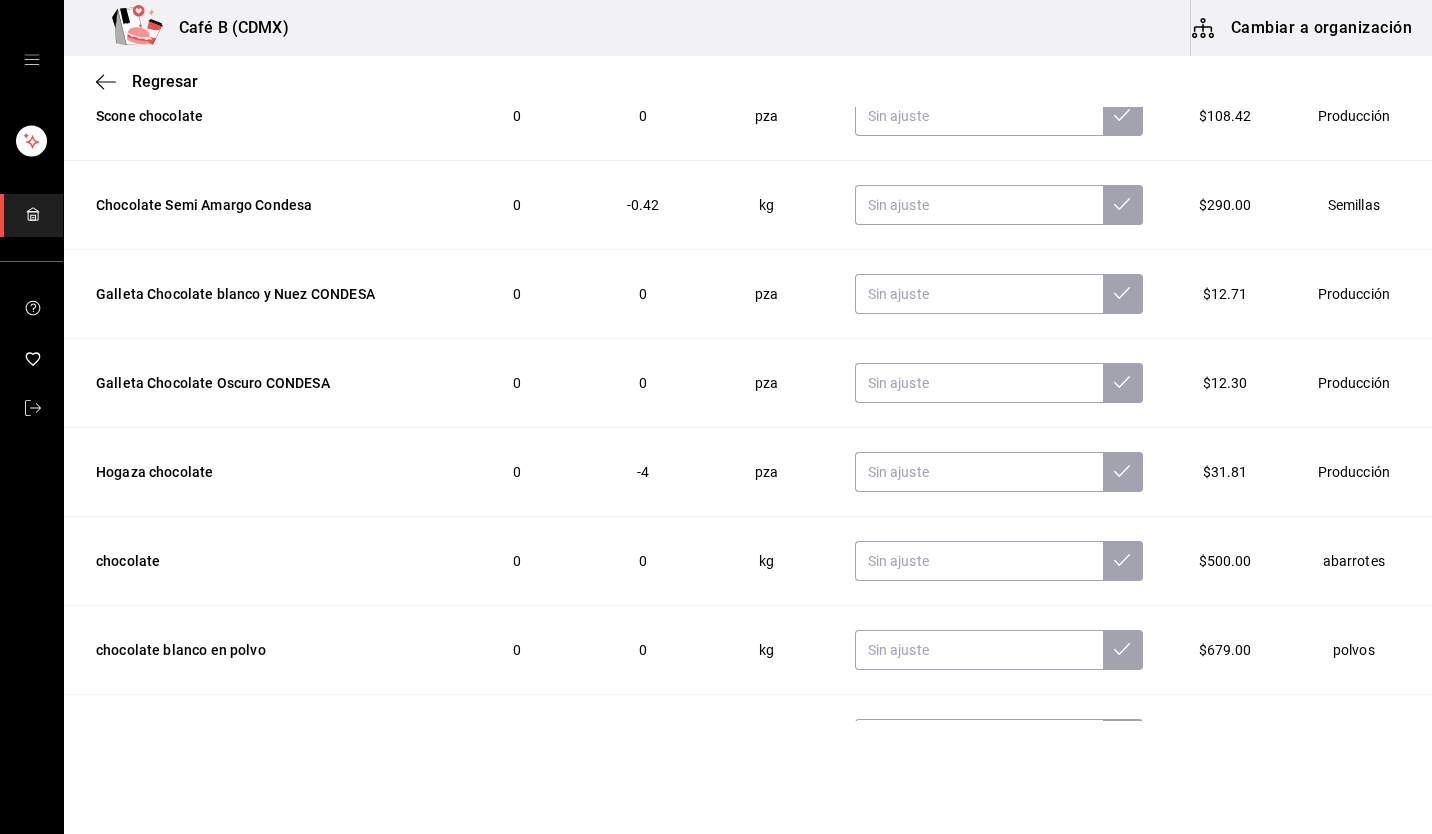 scroll, scrollTop: 0, scrollLeft: 0, axis: both 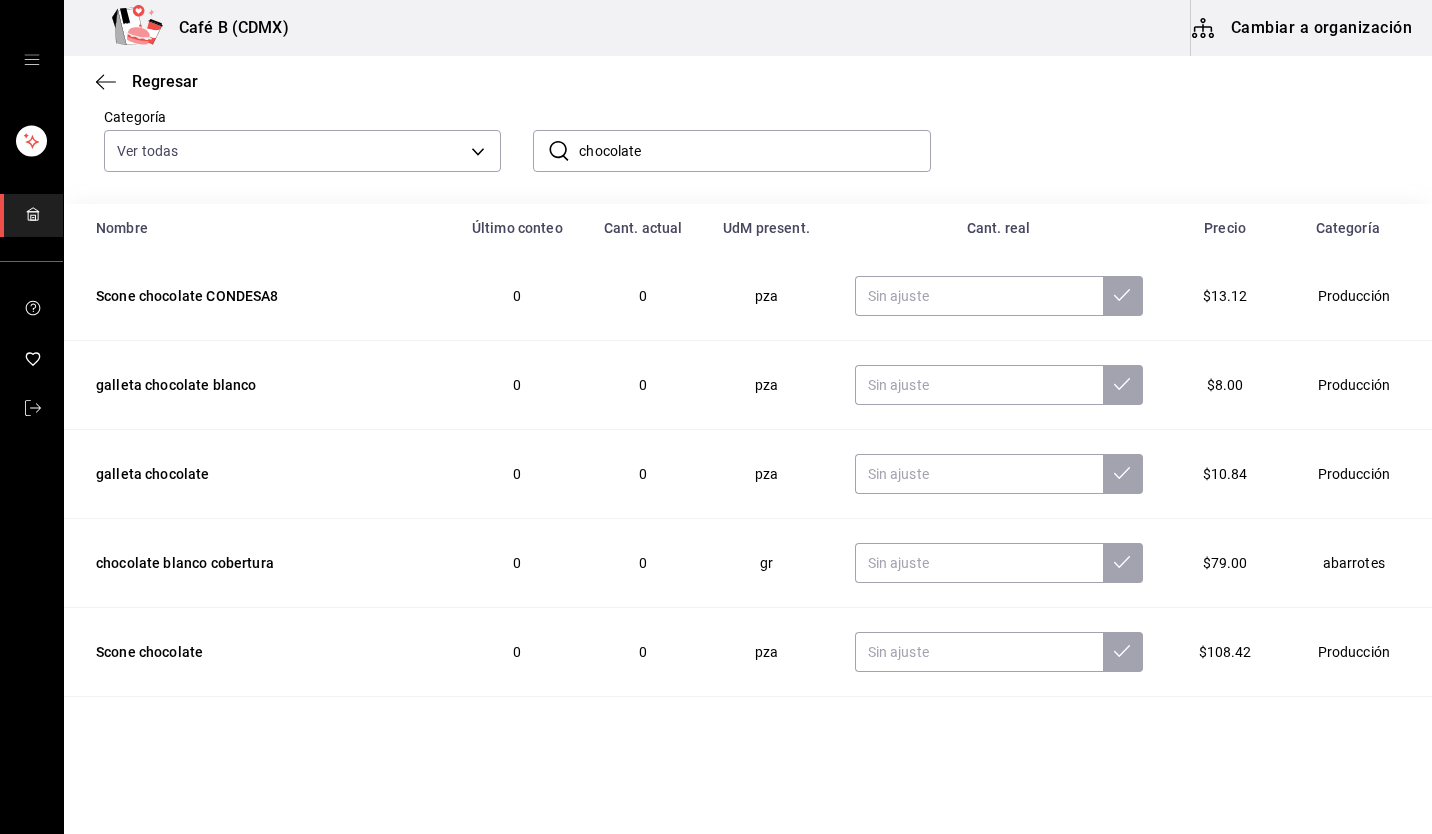 click on "chocolate" at bounding box center [754, 151] 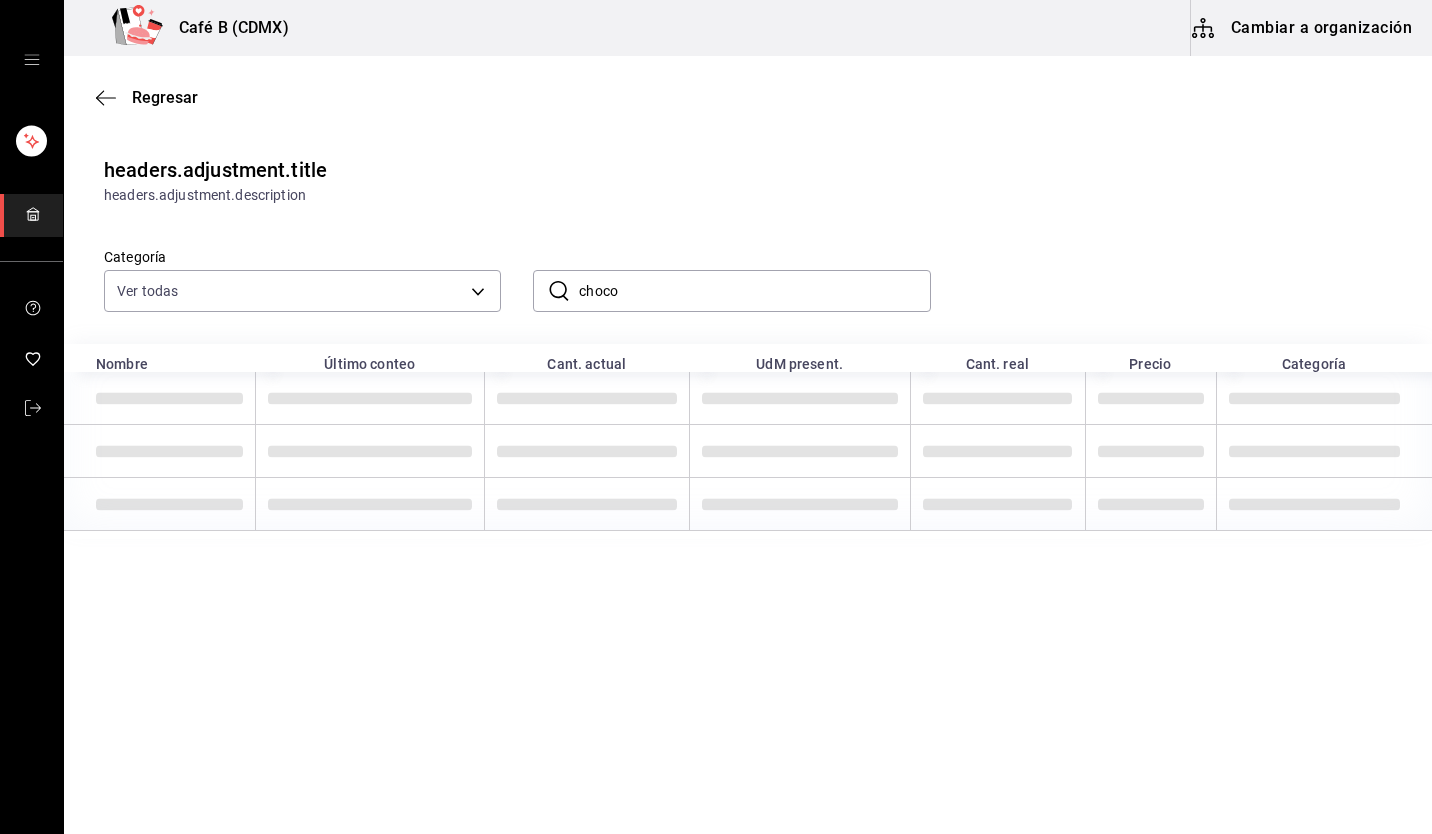 scroll, scrollTop: 0, scrollLeft: 0, axis: both 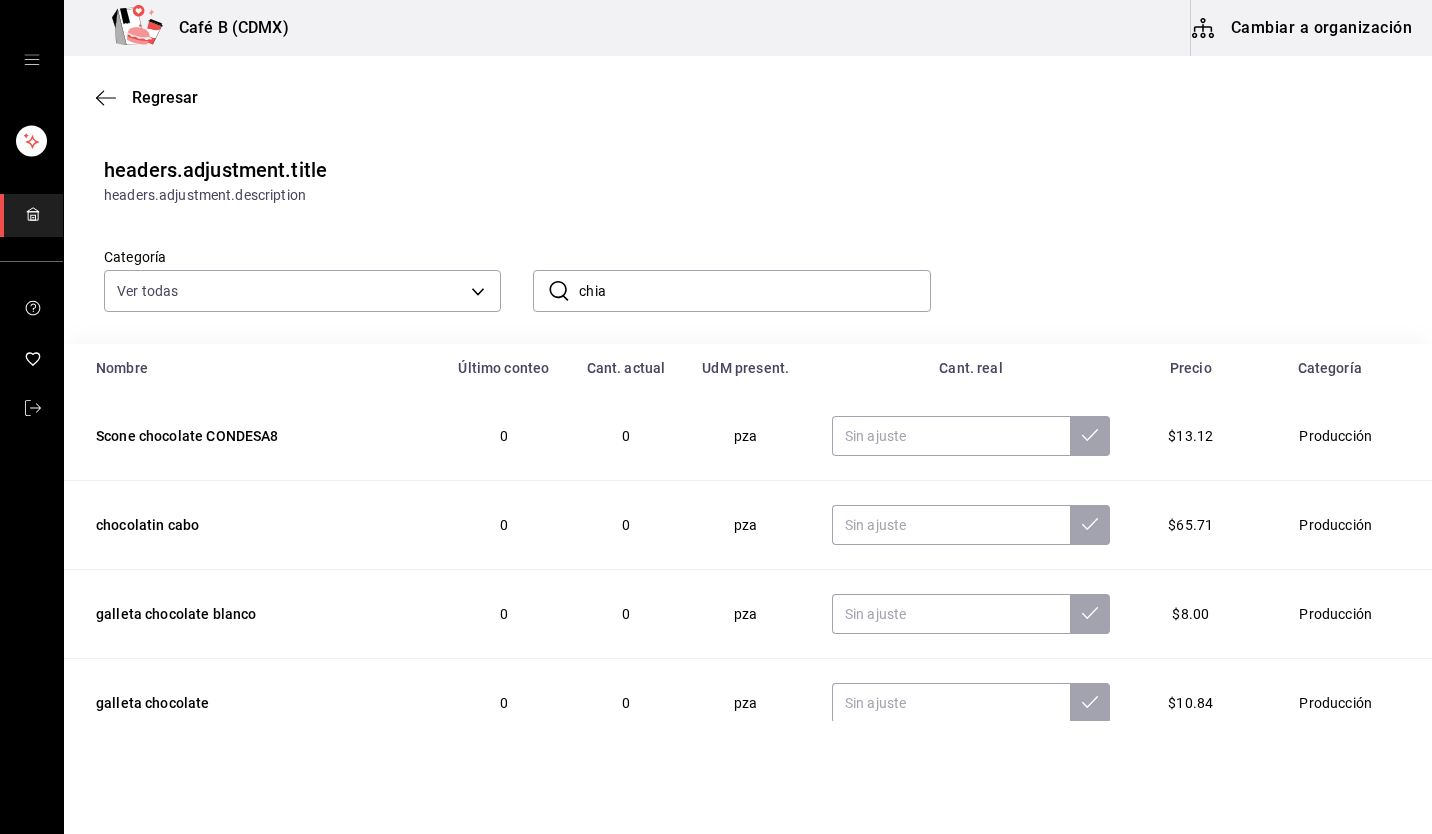 type on "chia" 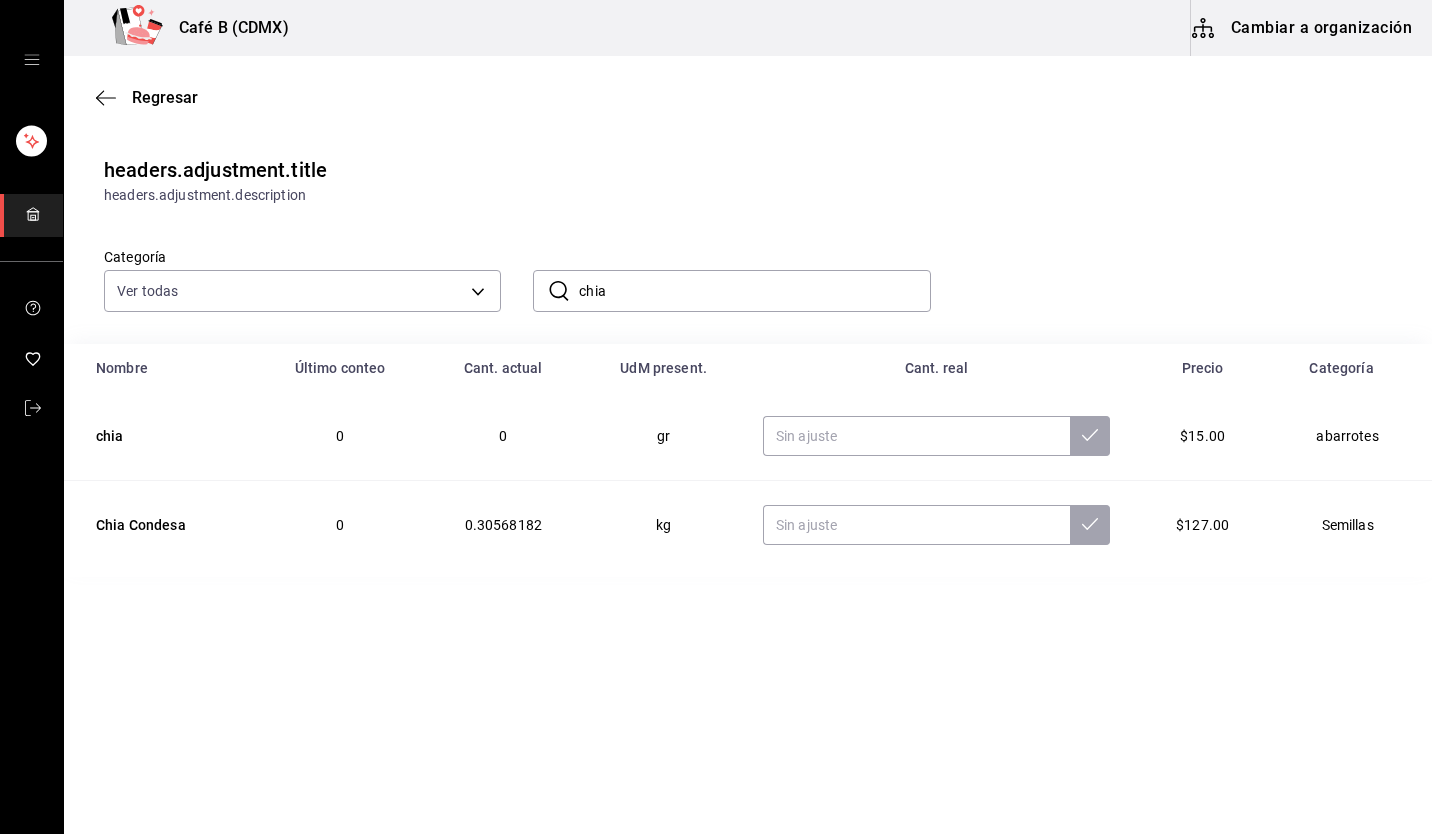 click on "Regresar headers.adjustment.title headers.adjustment.description Categoría Ver todas ​ chia ​ Nombre Último conteo Cant. actual UdM present. Cant. real Precio Categoría chia 0 0 gr $15.00 abarrotes Chia Condesa 0 0.30568182 kg $127.00 Semillas" at bounding box center (748, 388) 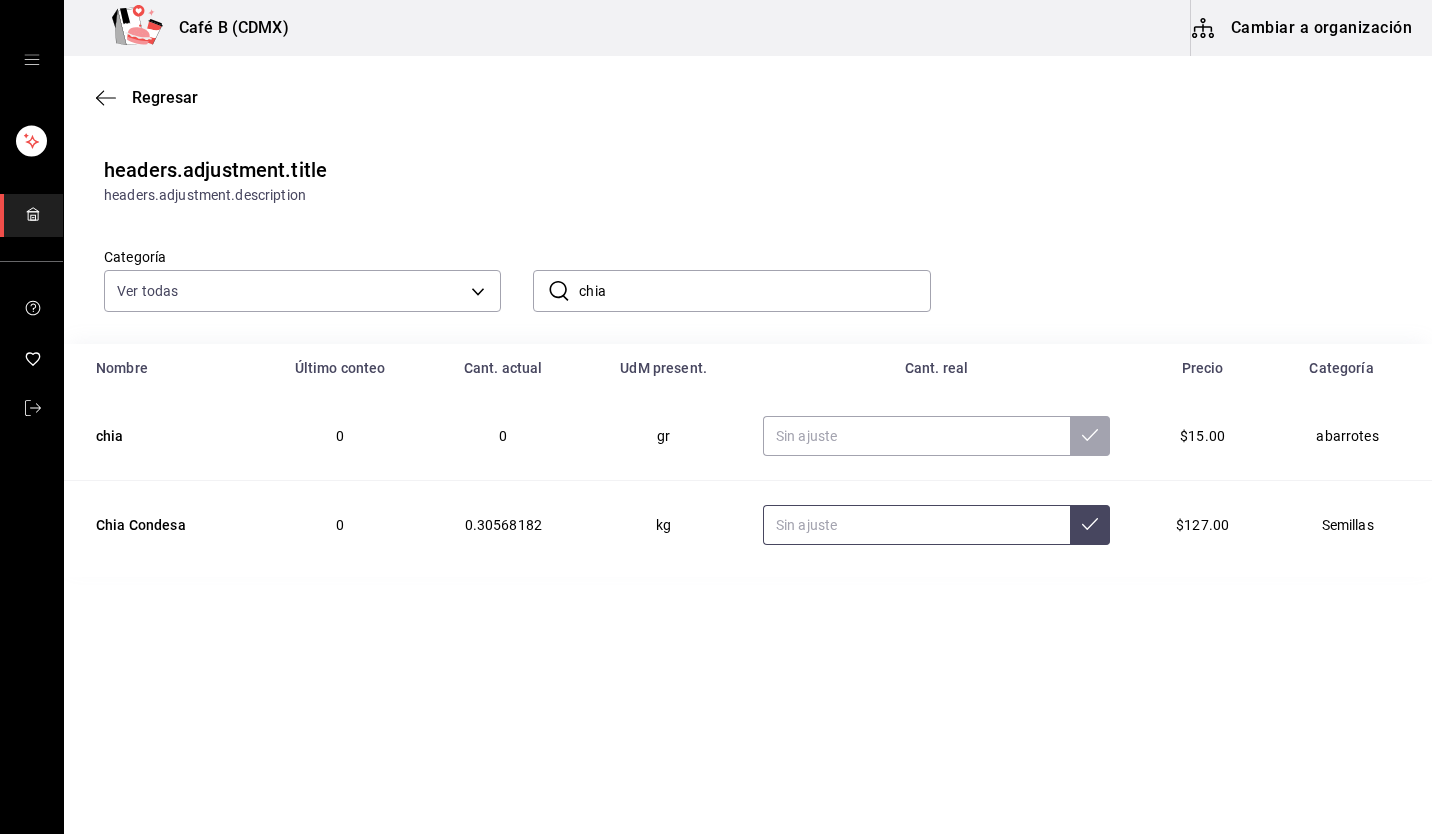 click at bounding box center [916, 525] 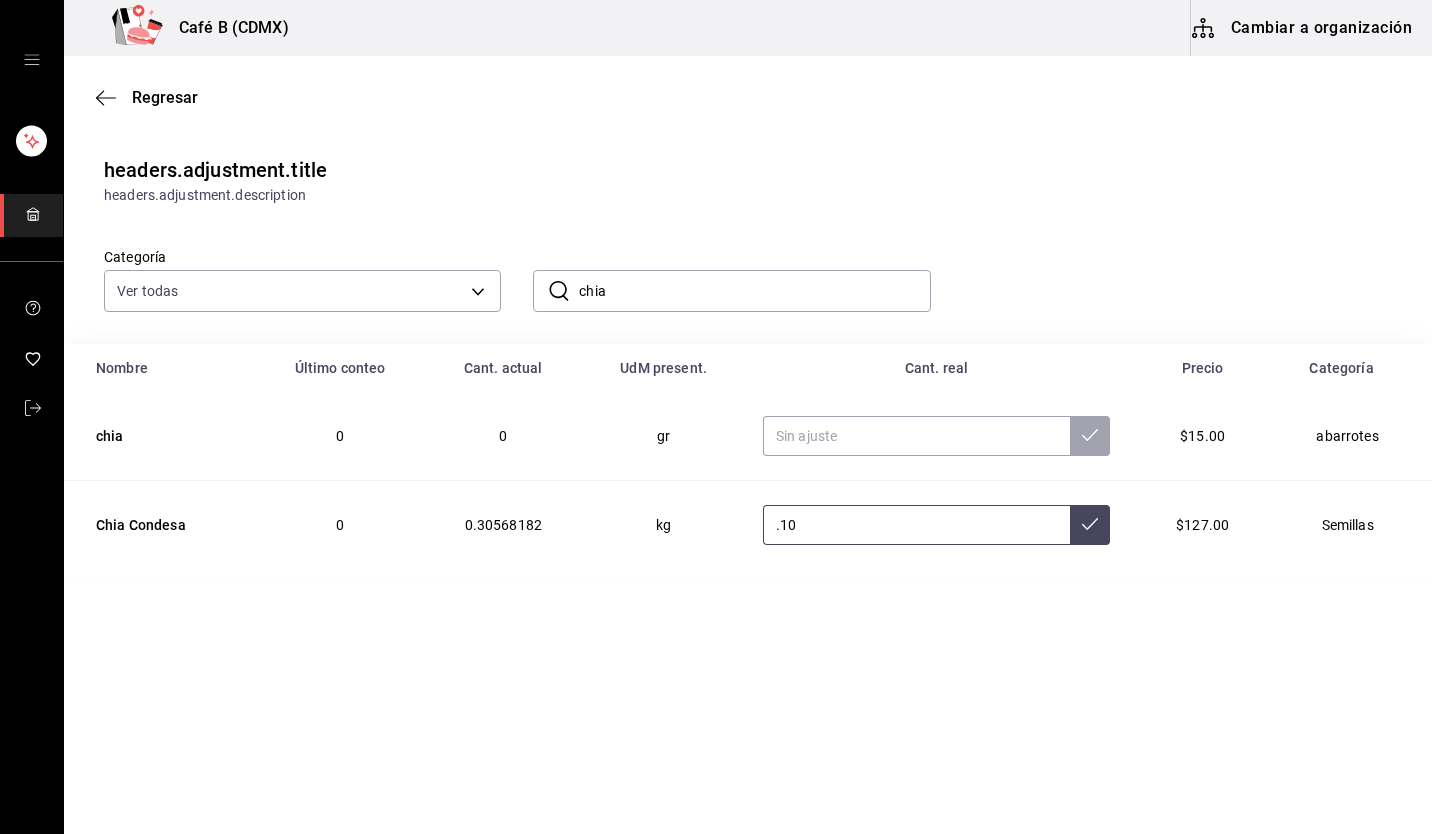 type on ".10" 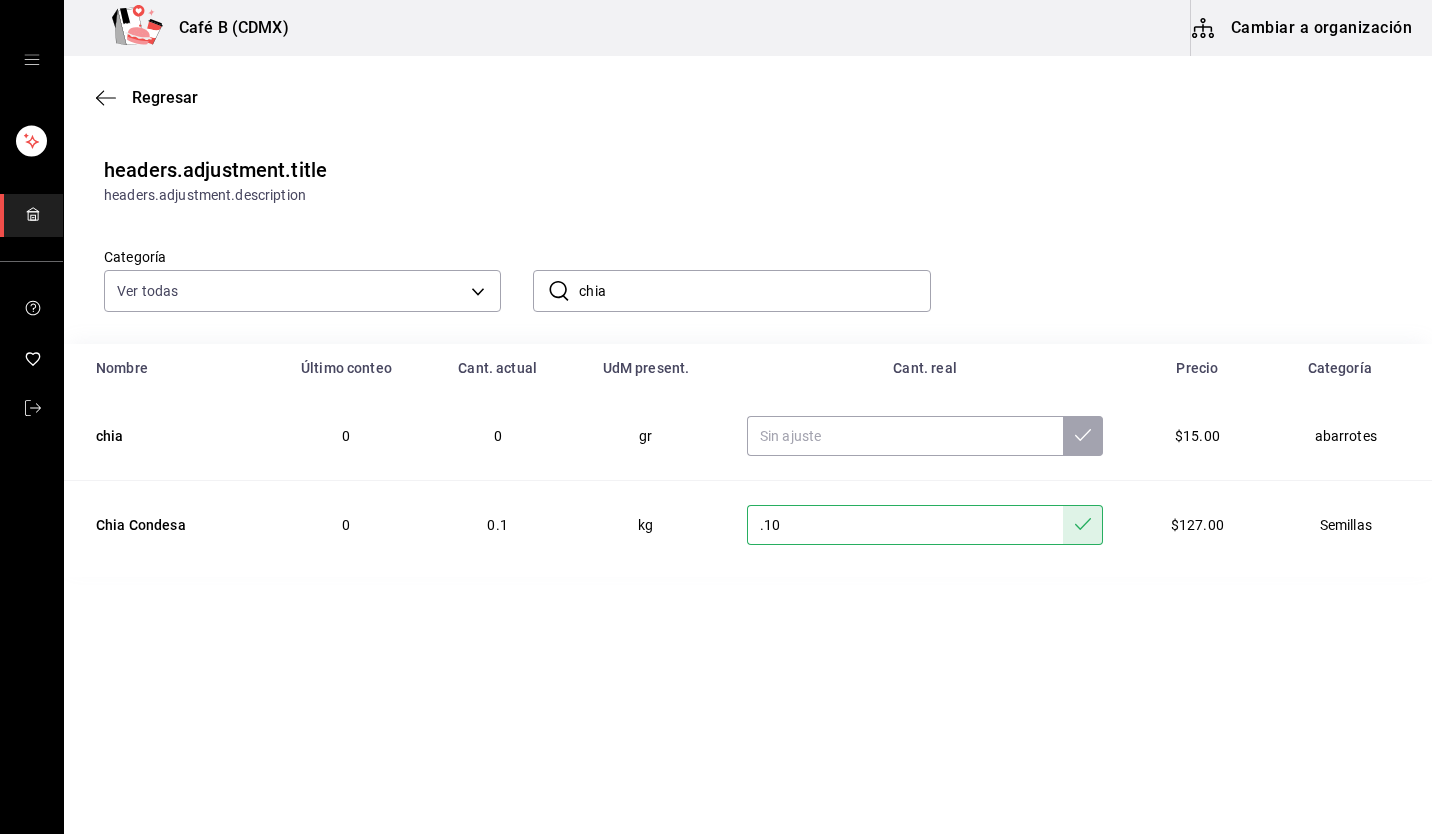 click on "chia" at bounding box center (754, 291) 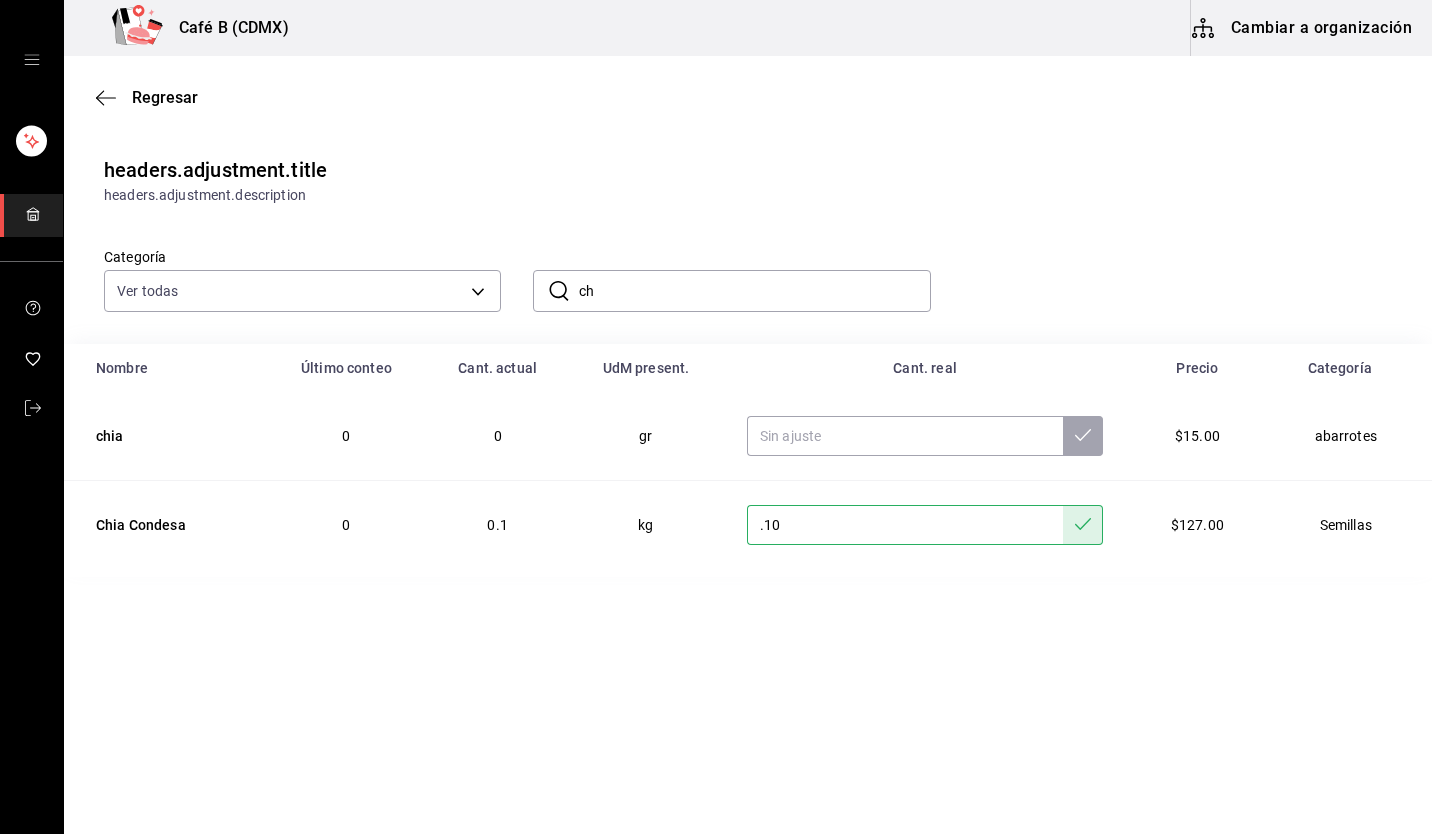 type on "c" 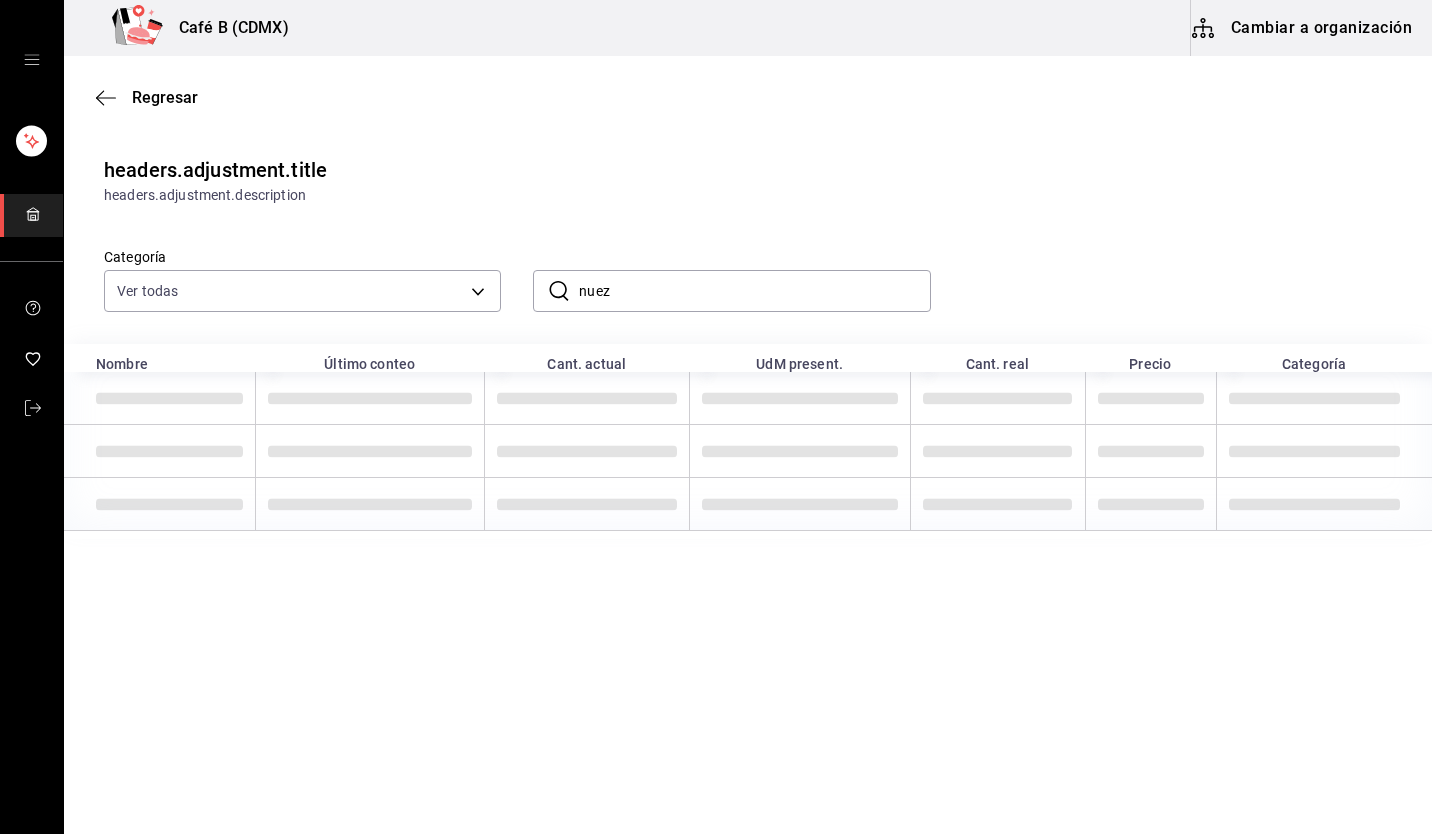 type on "nuez" 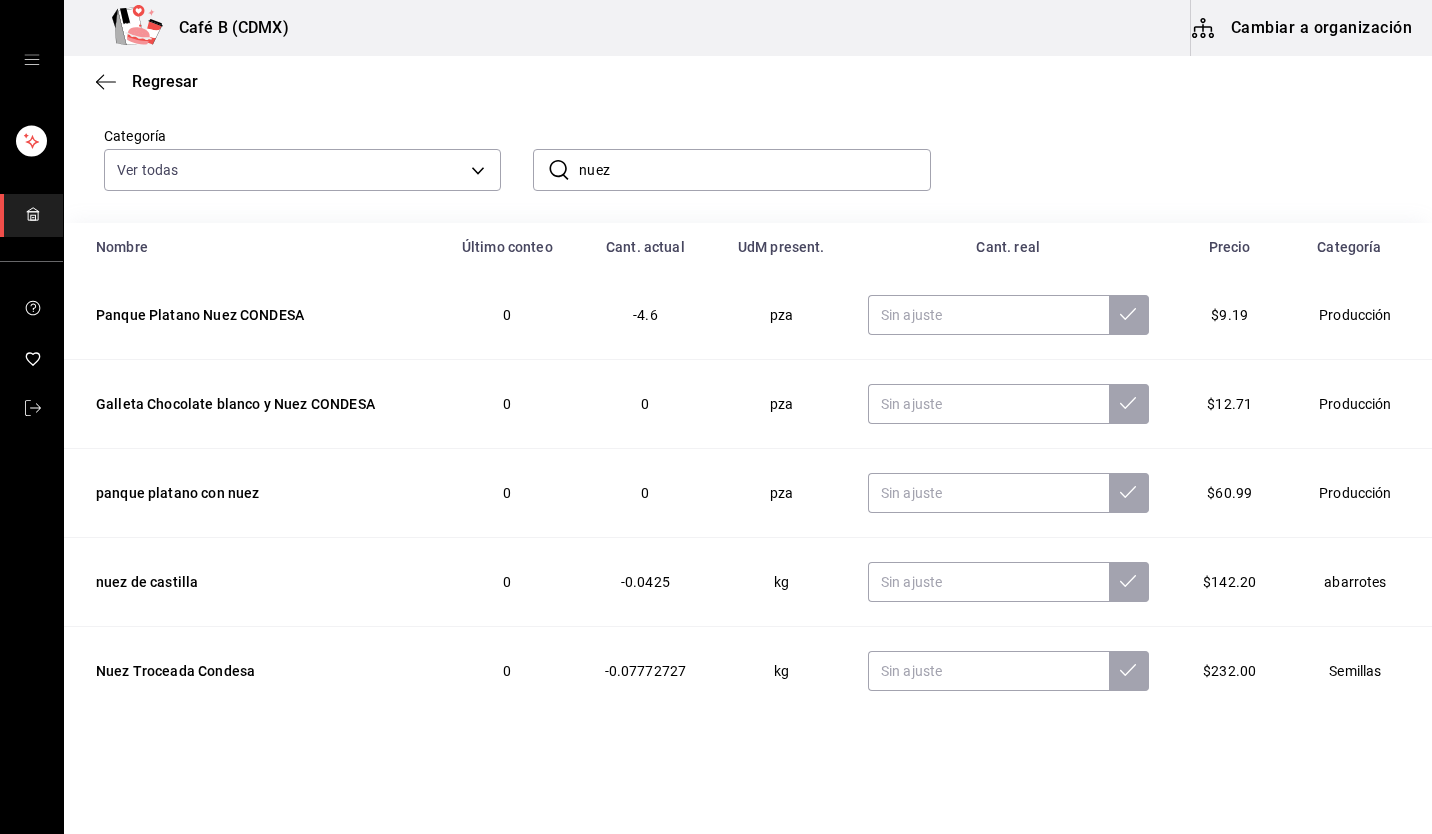 scroll, scrollTop: 124, scrollLeft: 0, axis: vertical 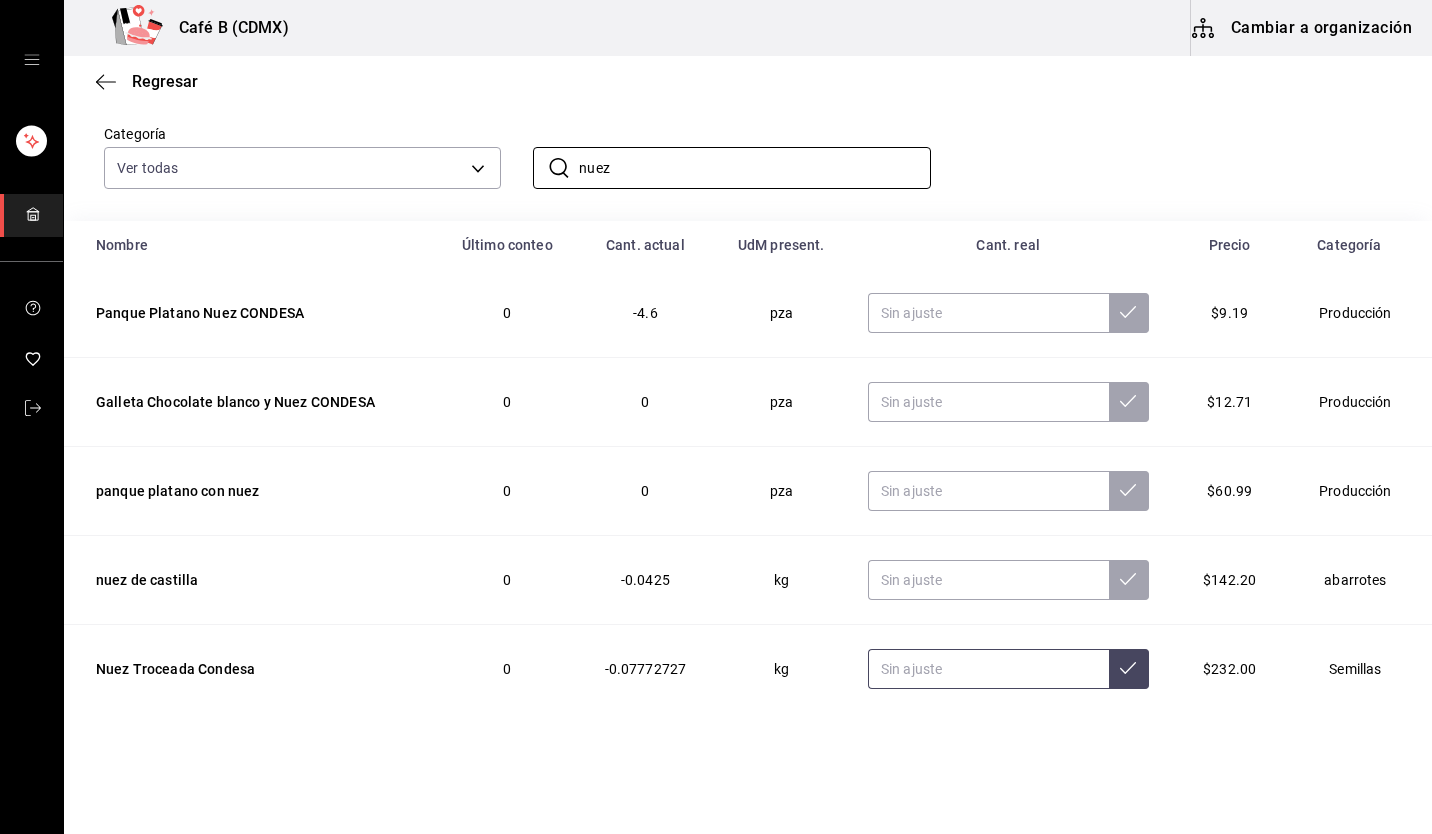 click at bounding box center [988, 669] 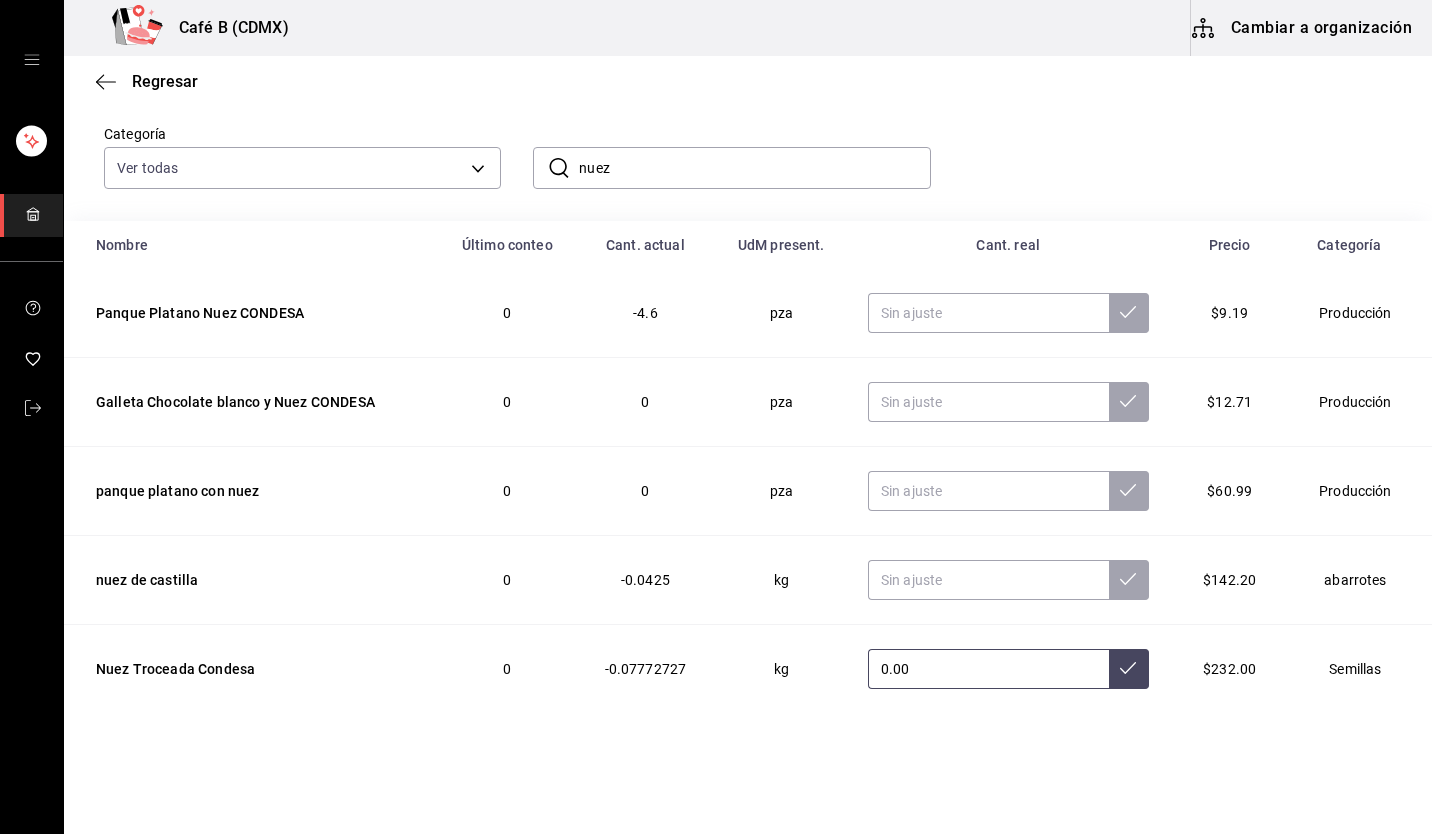 type on "0.00" 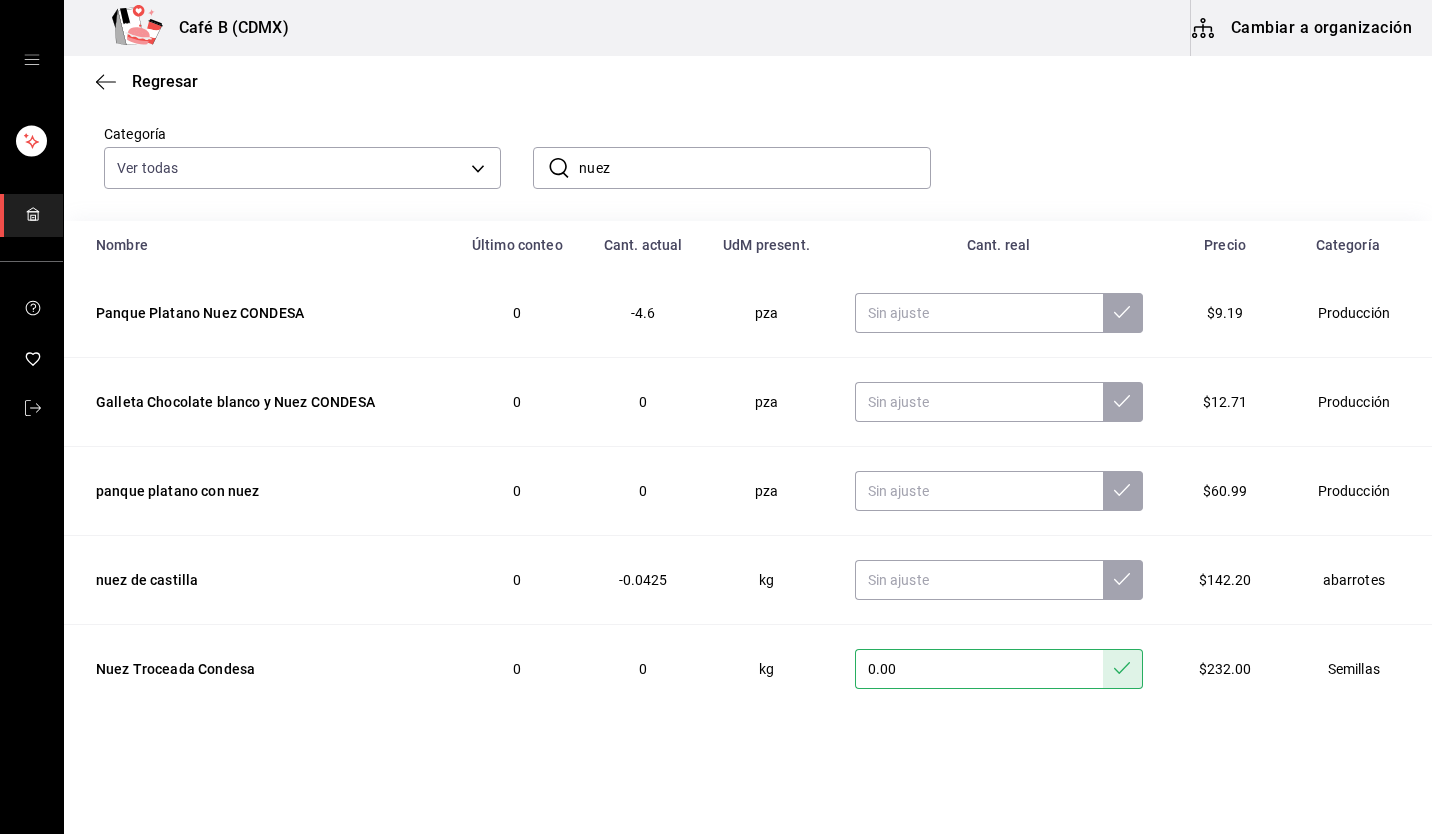 click on "nuez" at bounding box center (754, 168) 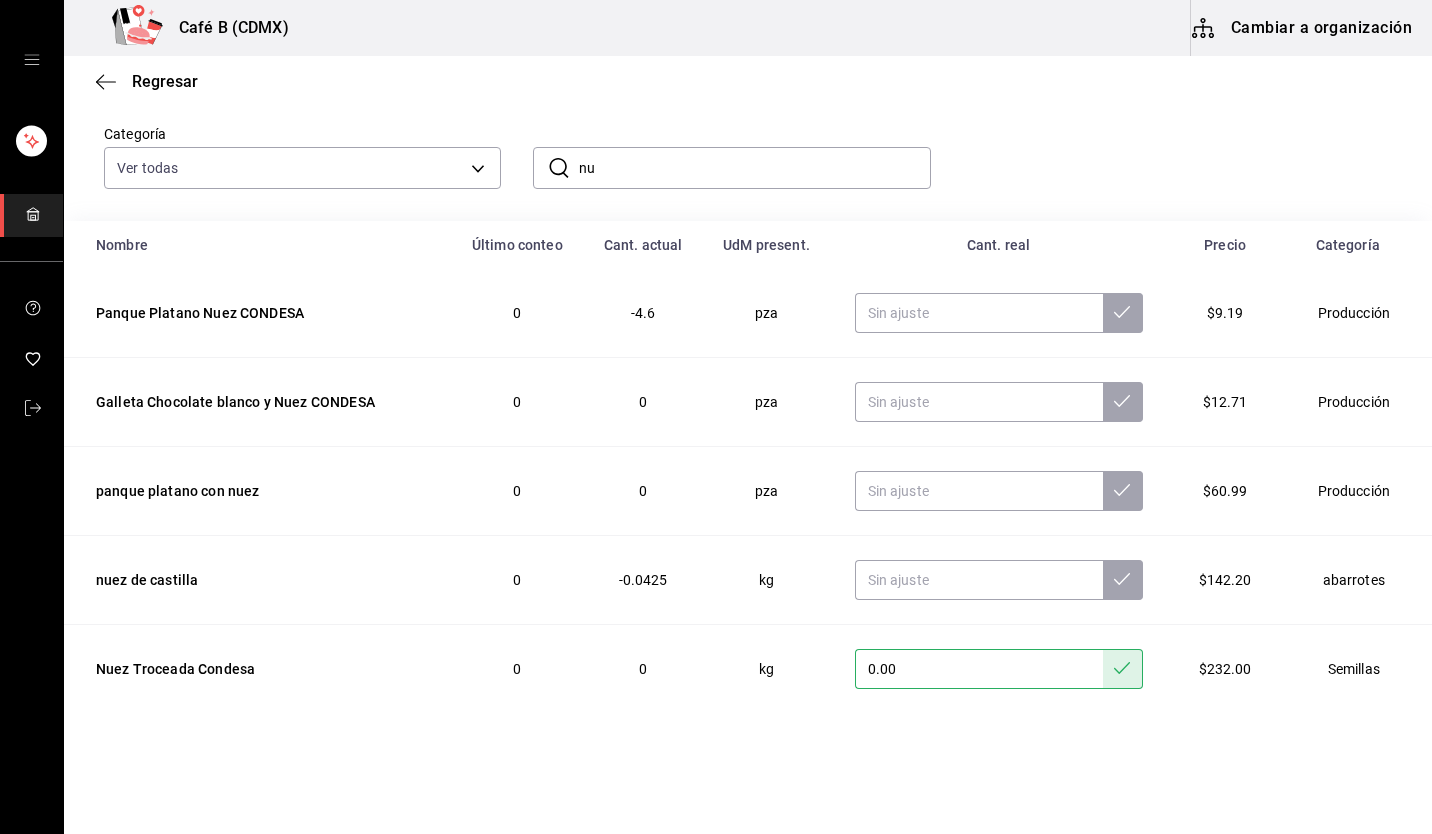 type on "n" 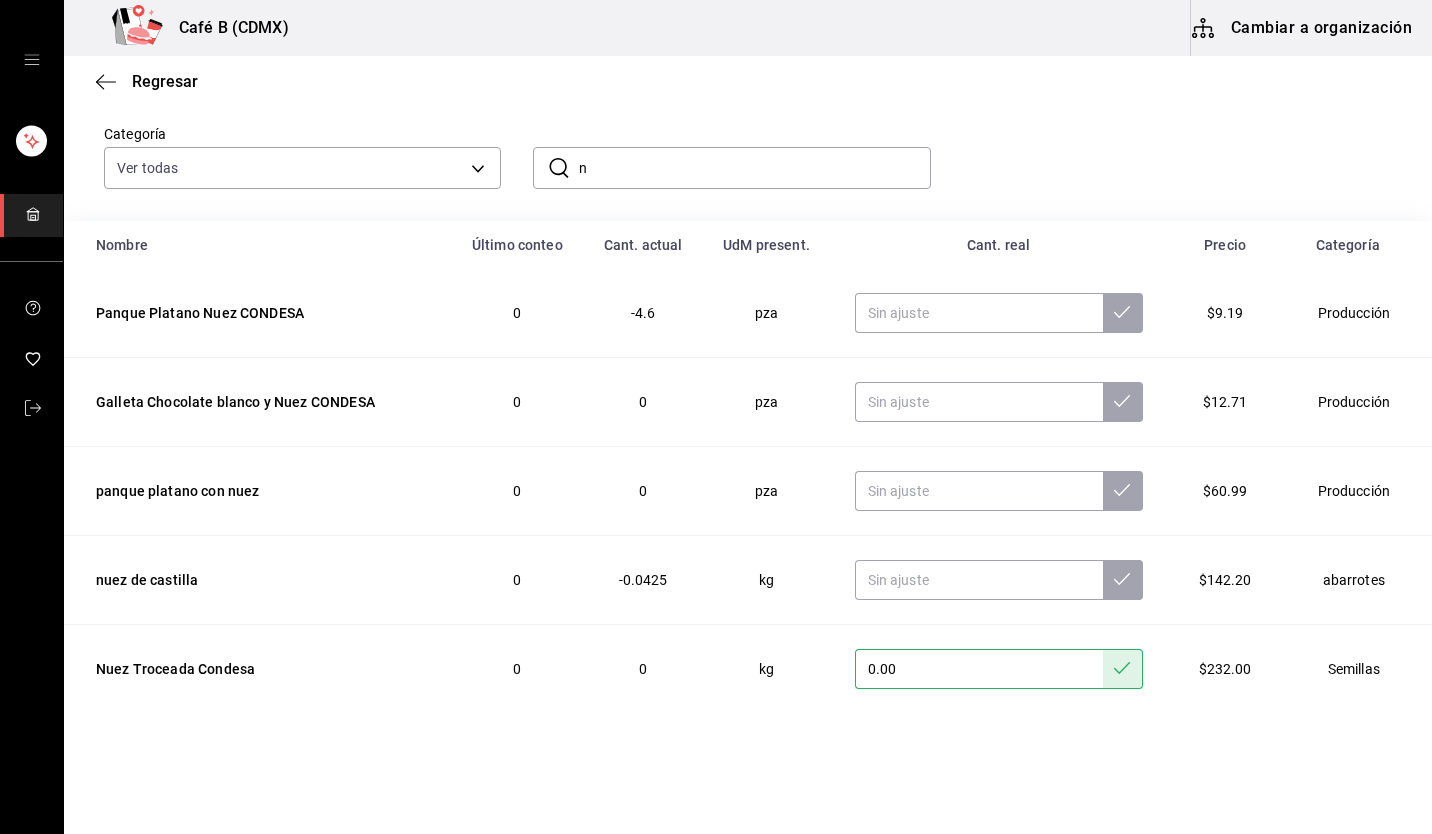 scroll, scrollTop: 0, scrollLeft: 0, axis: both 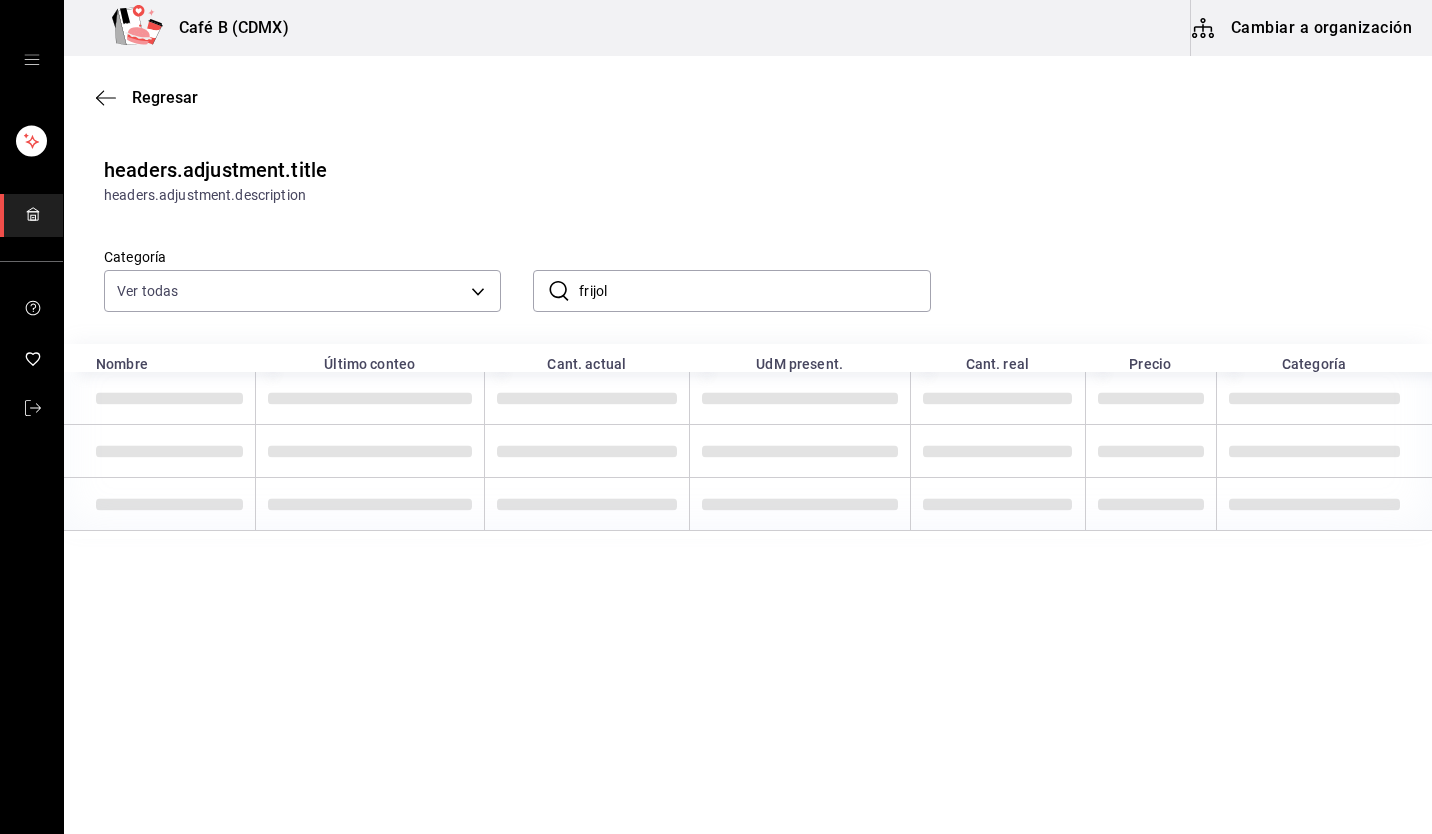 type on "frijol" 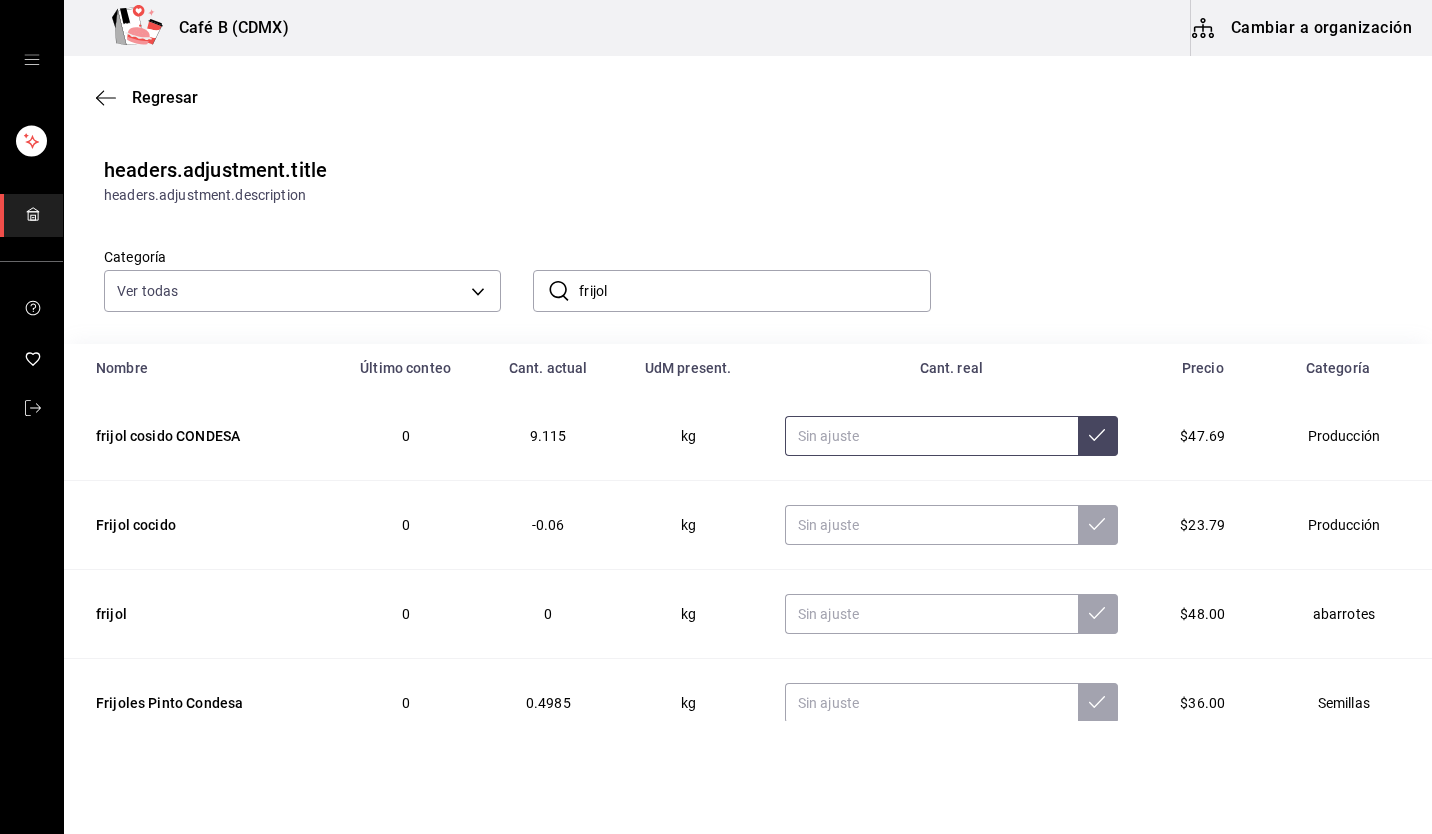 click at bounding box center [931, 436] 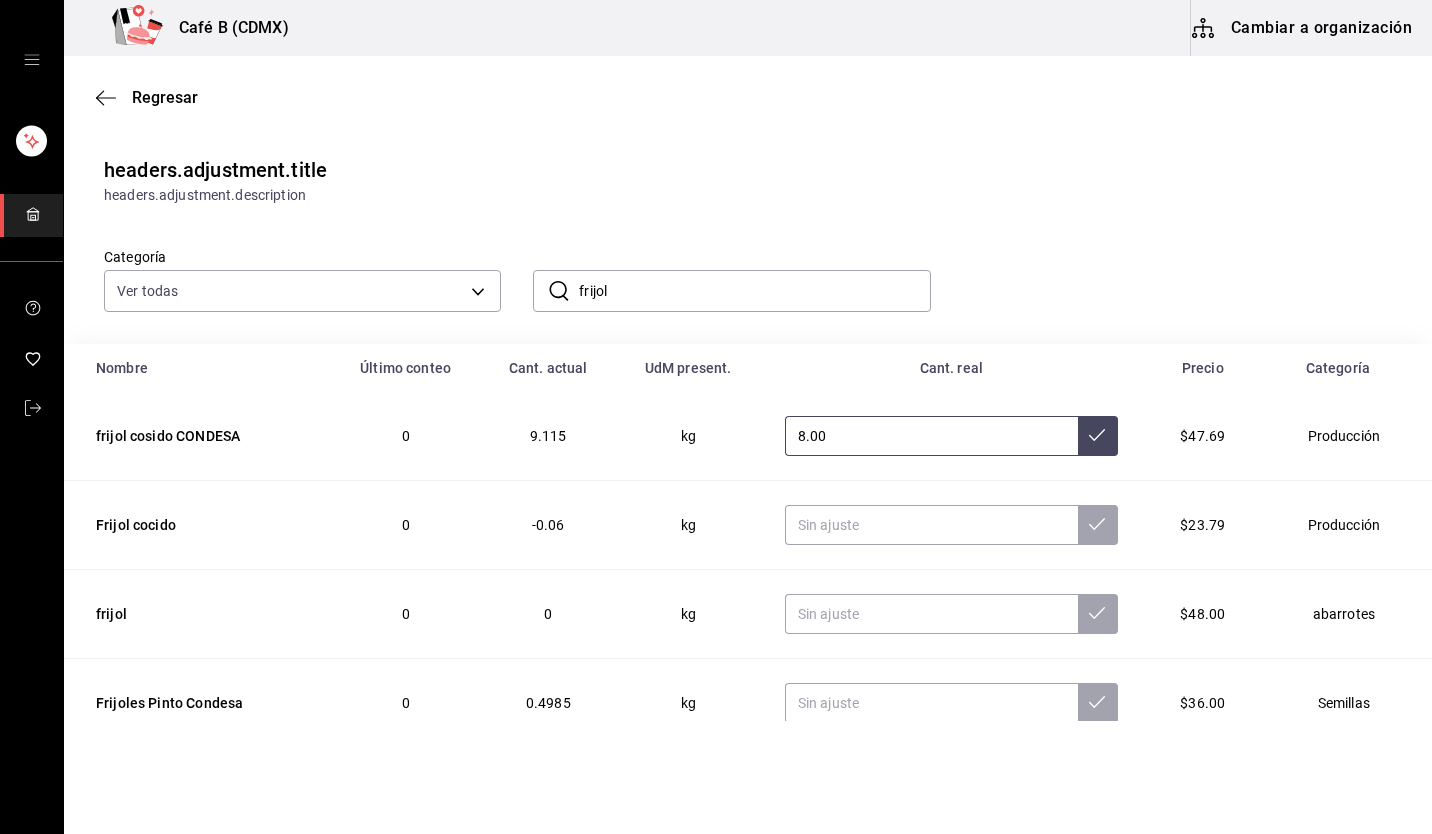 type on "8.00" 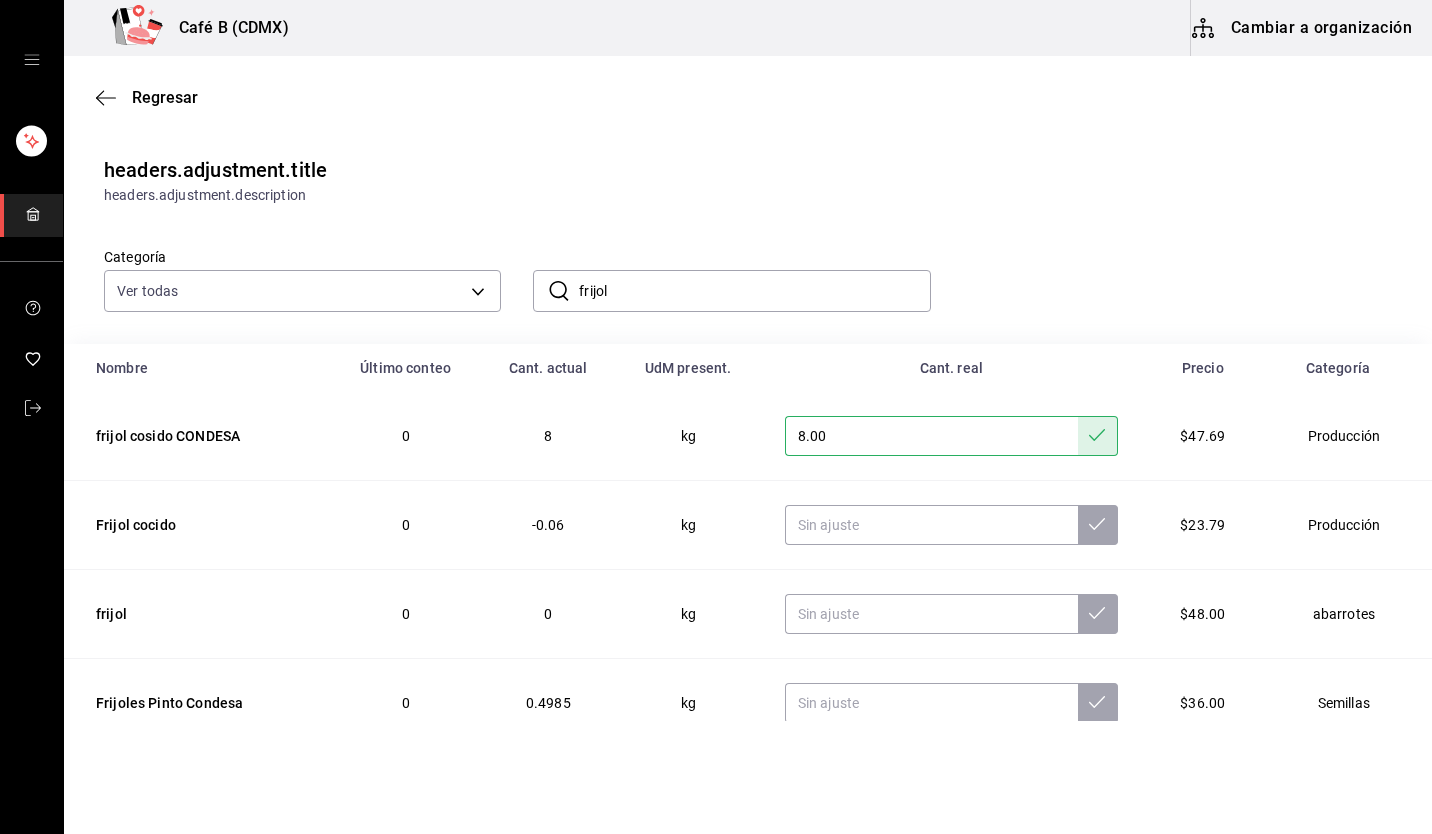 scroll, scrollTop: 35, scrollLeft: 0, axis: vertical 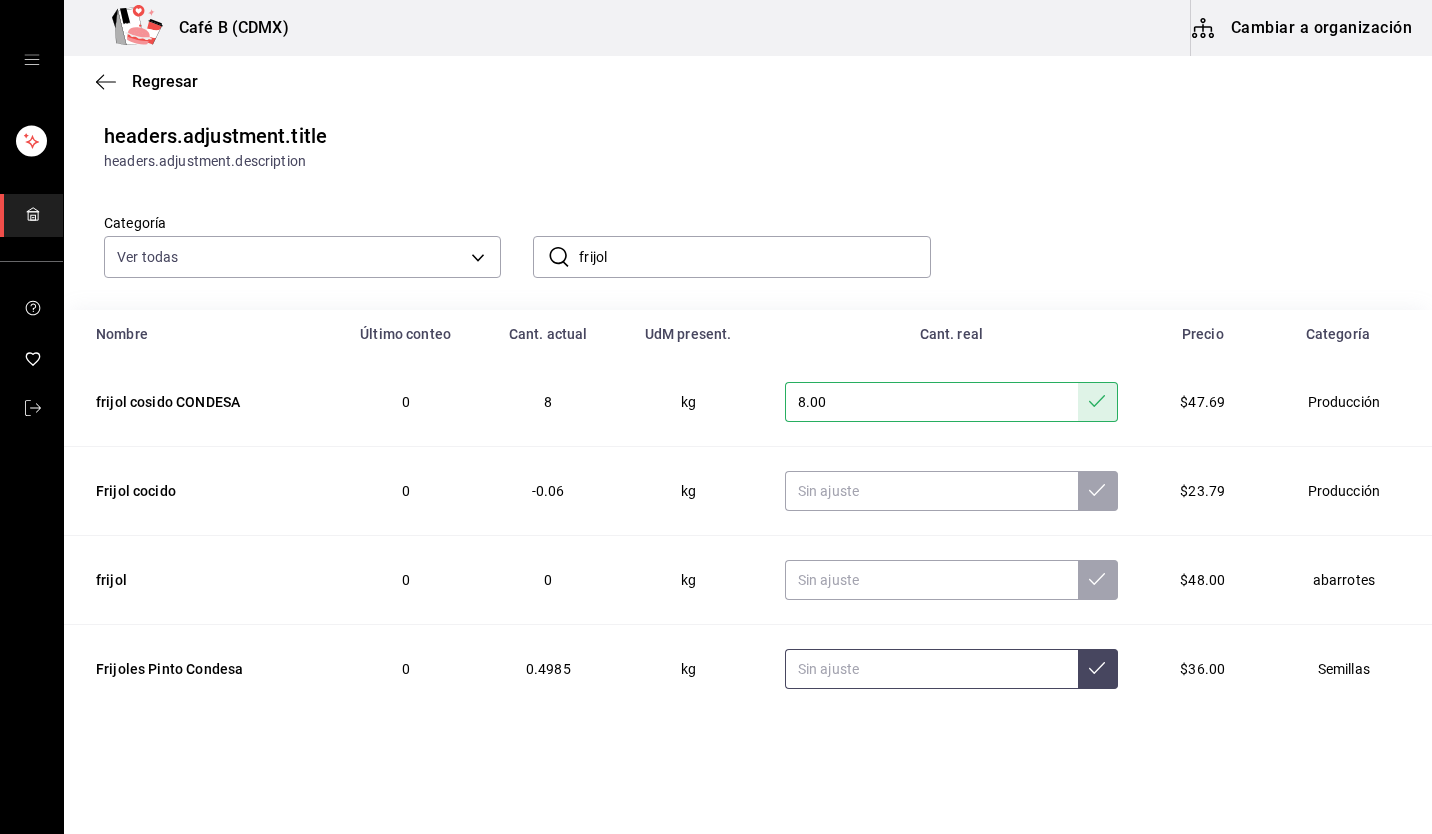 click at bounding box center (931, 669) 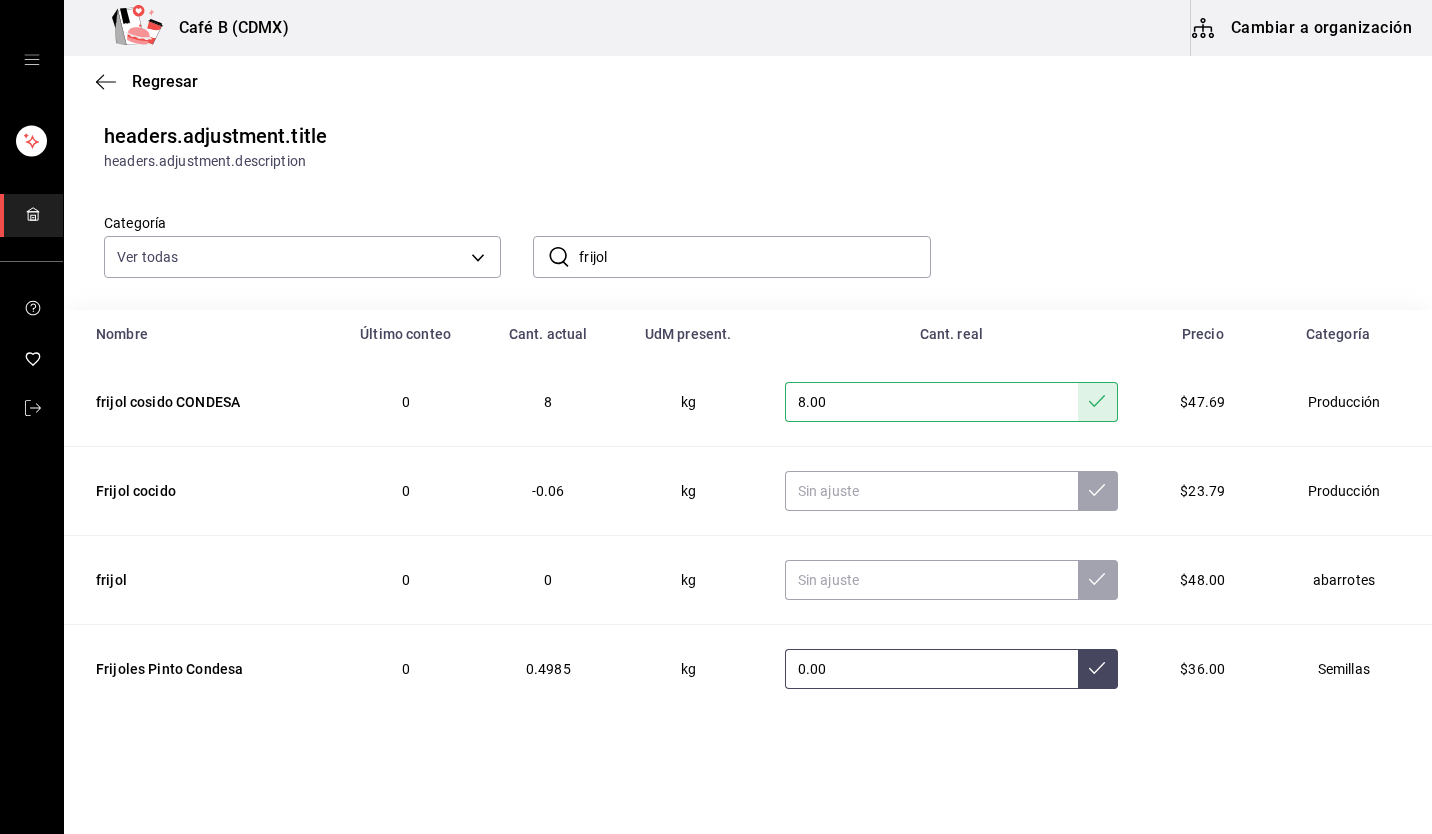 type on "0.00" 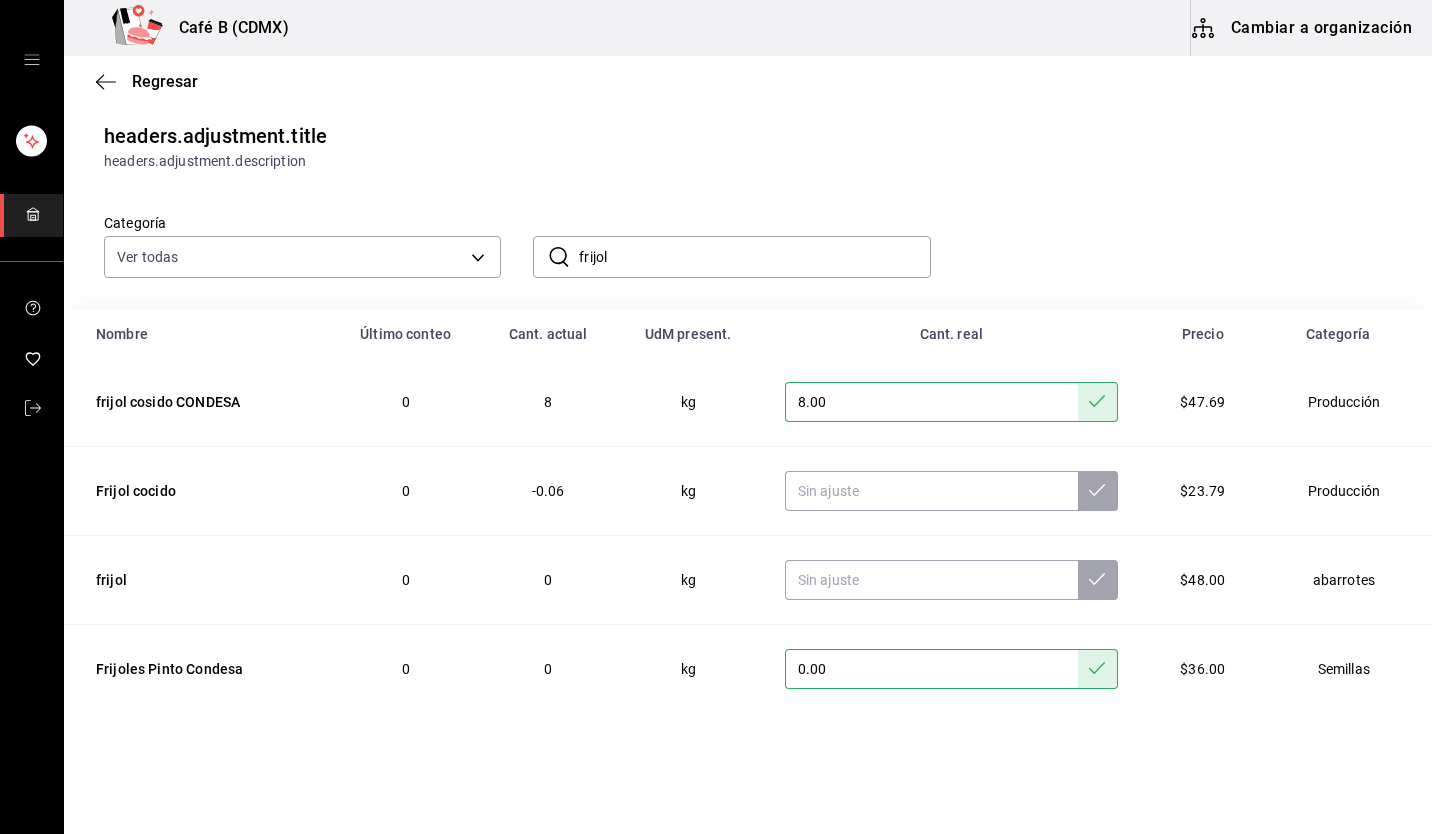 scroll, scrollTop: 0, scrollLeft: 0, axis: both 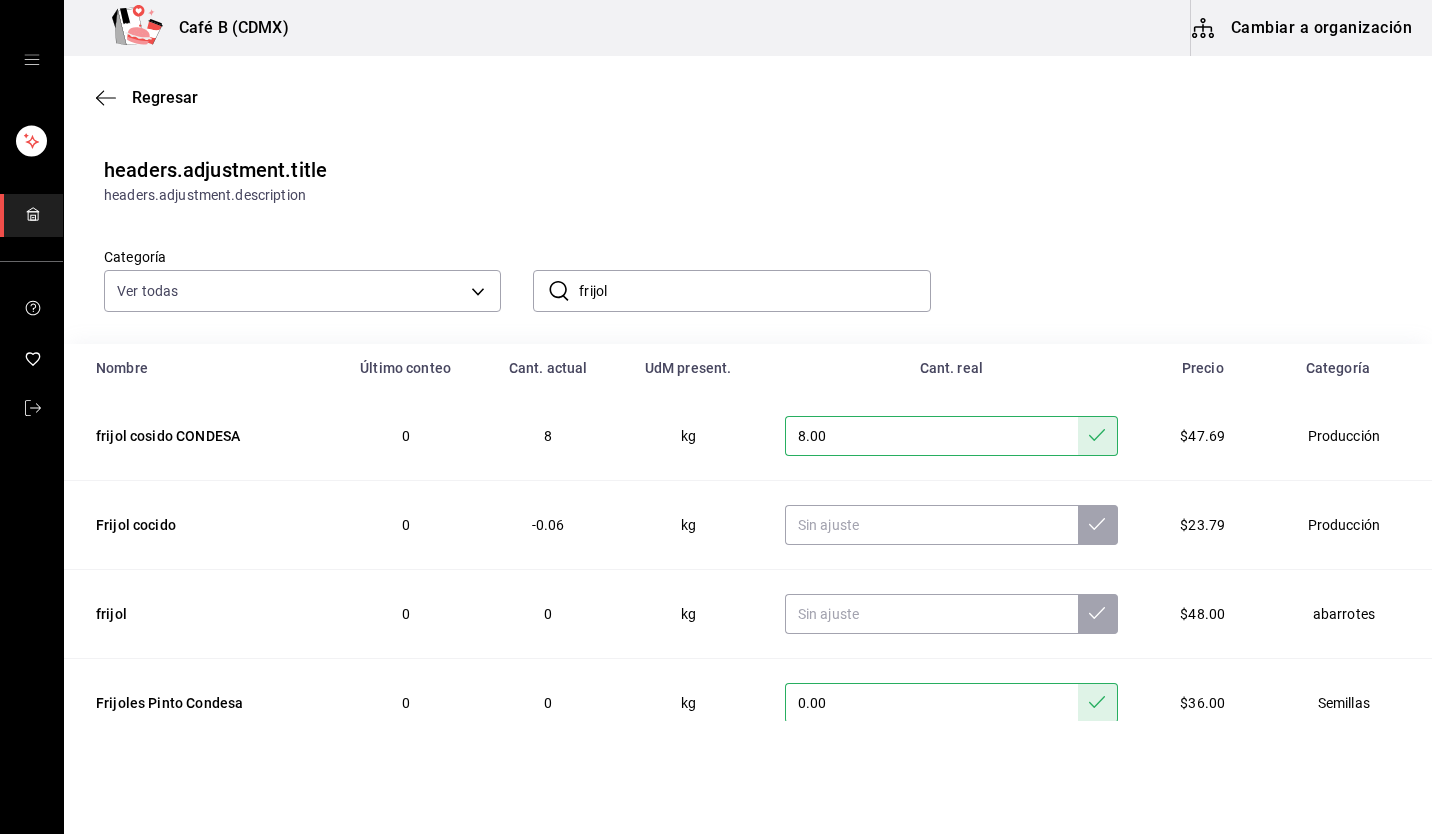 click on "frijol" at bounding box center [754, 291] 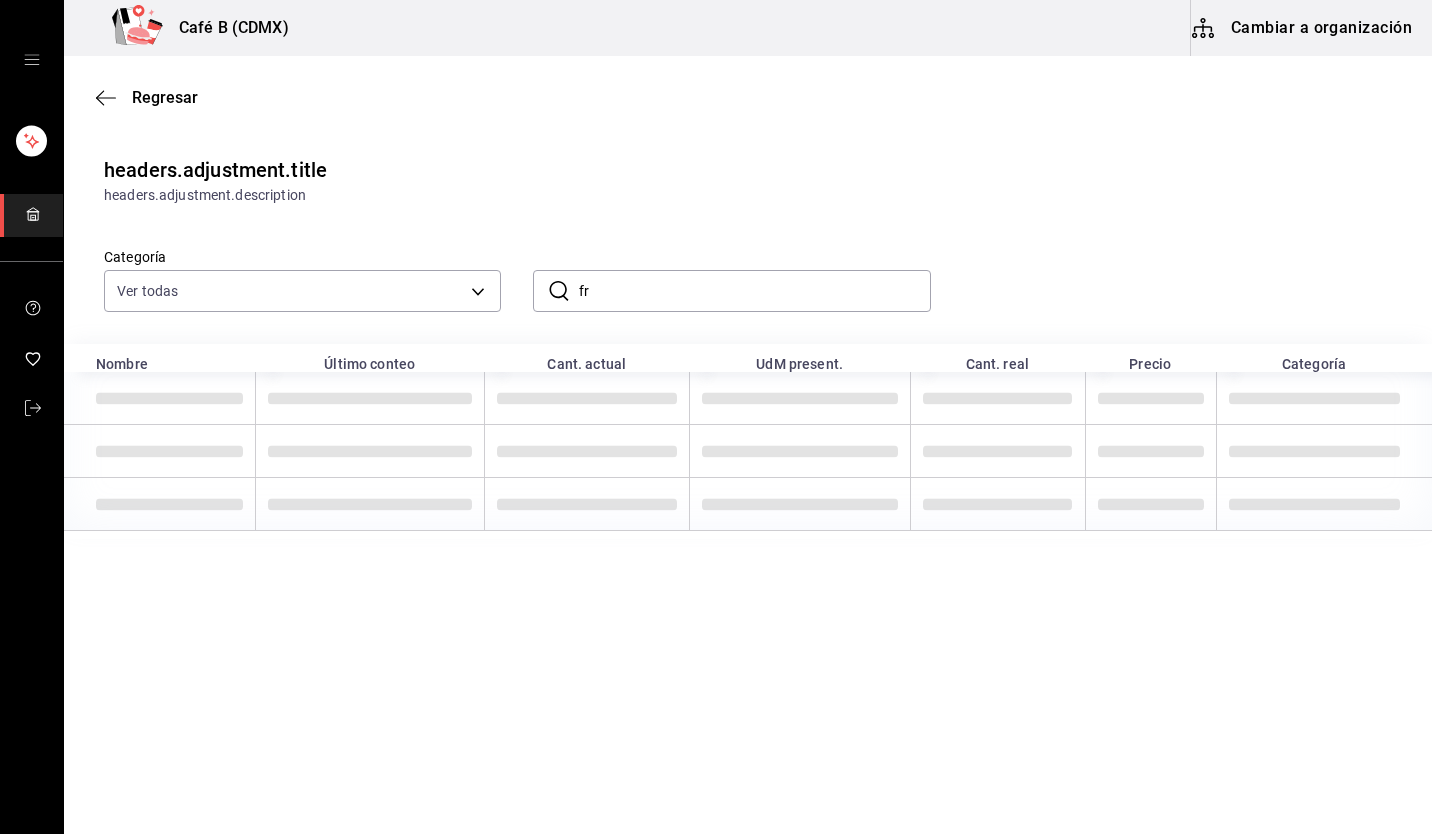 type on "f" 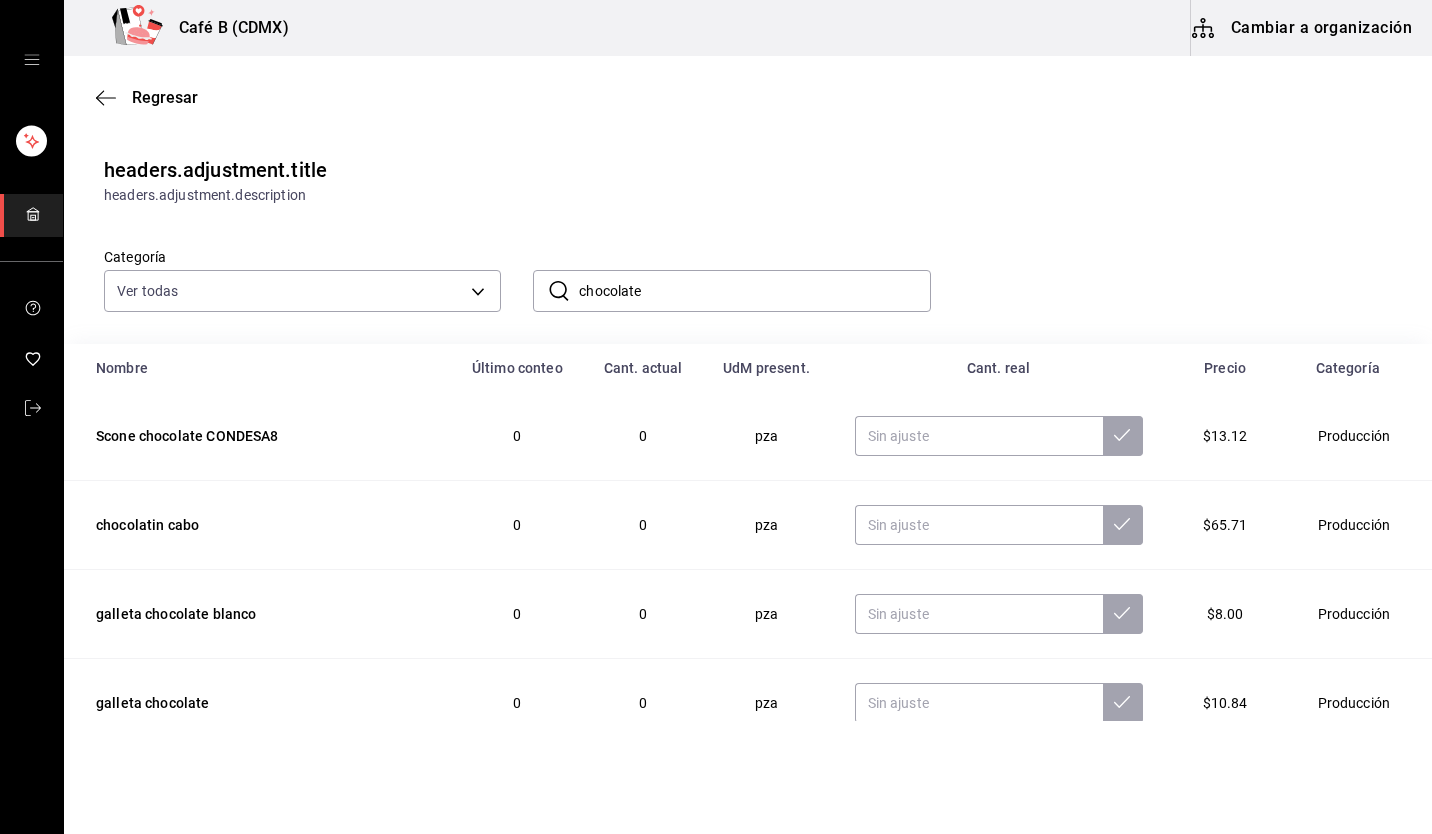 type on "chocolate" 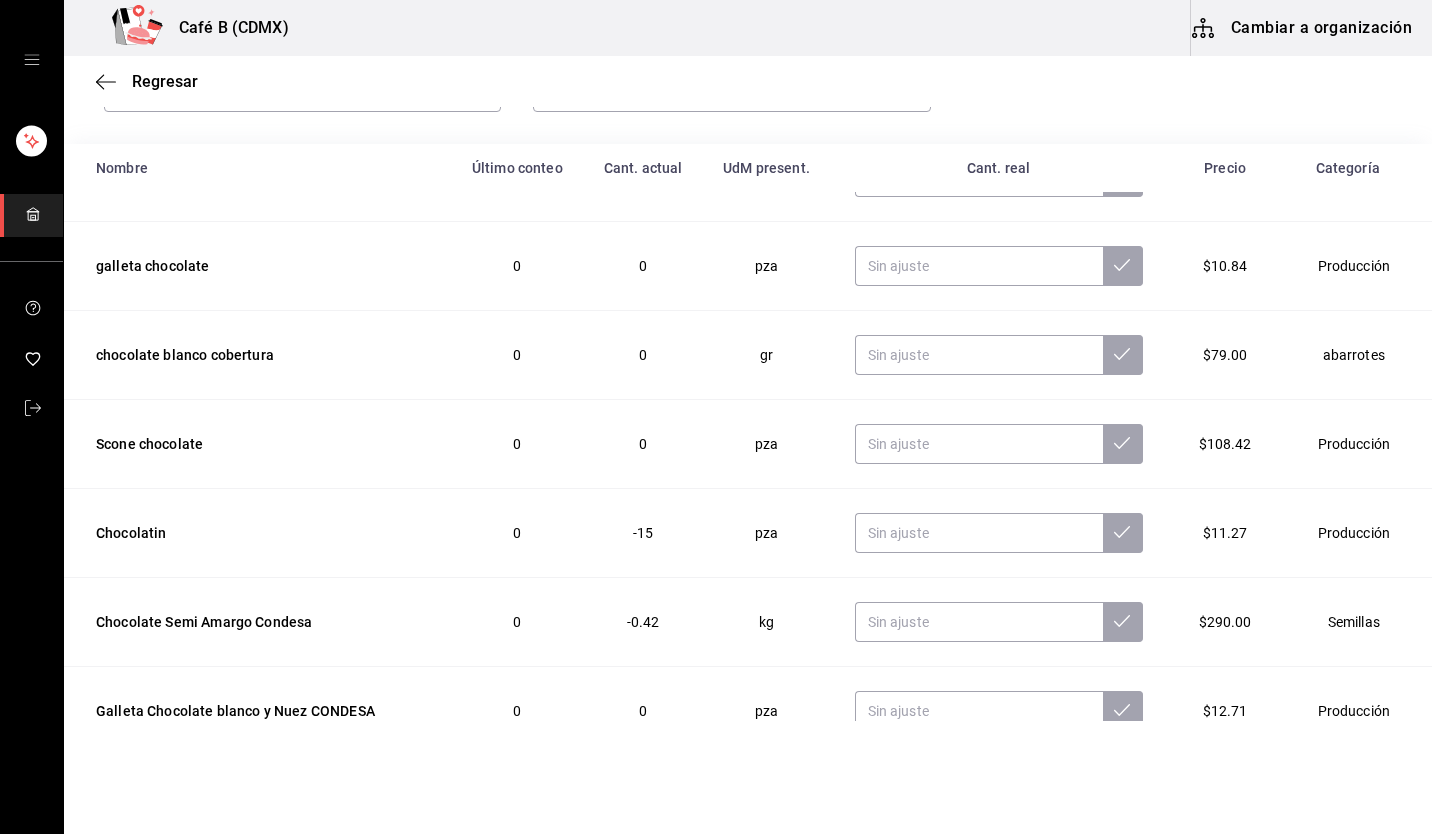 scroll, scrollTop: 331, scrollLeft: 0, axis: vertical 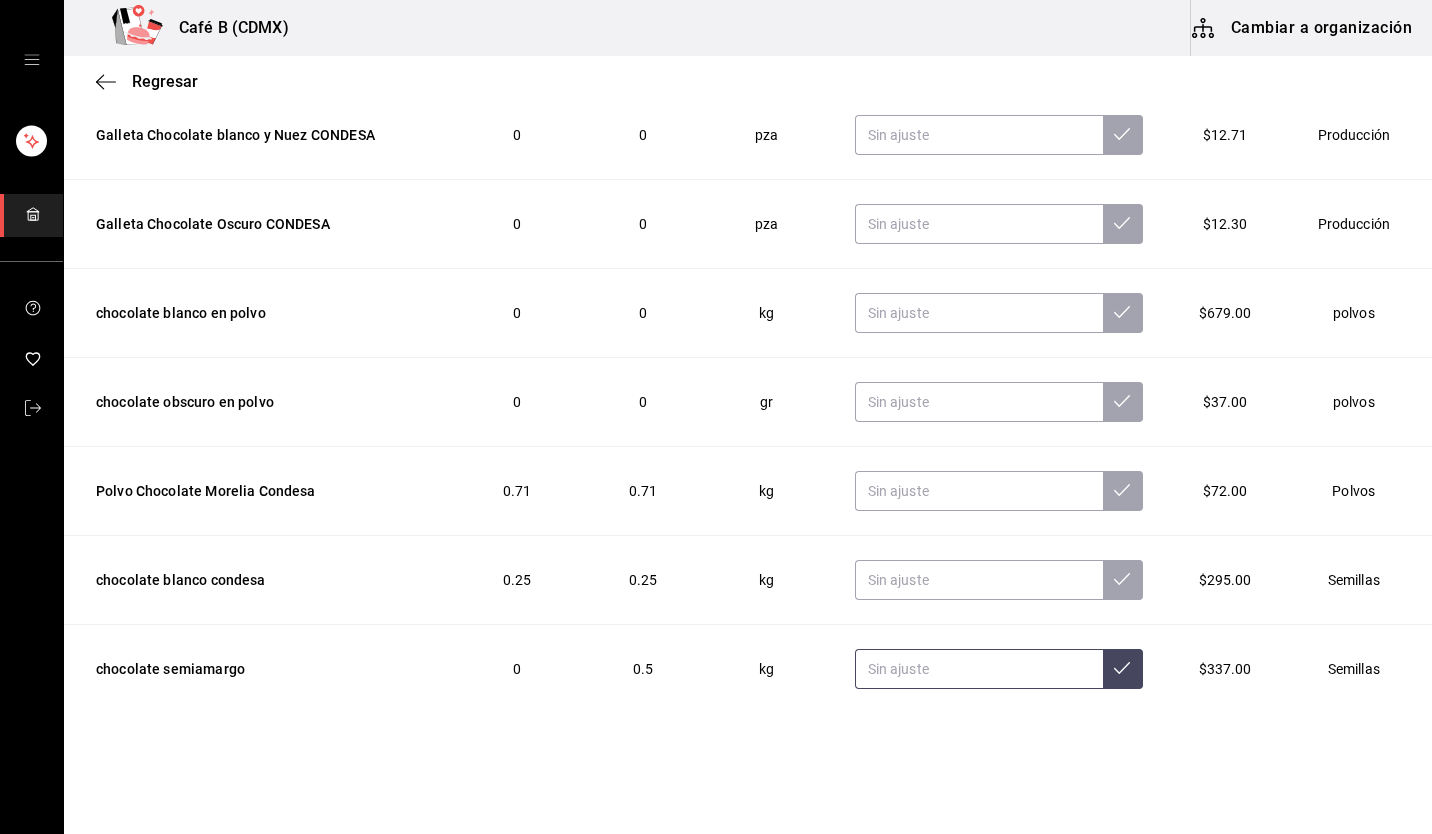 click at bounding box center (979, 669) 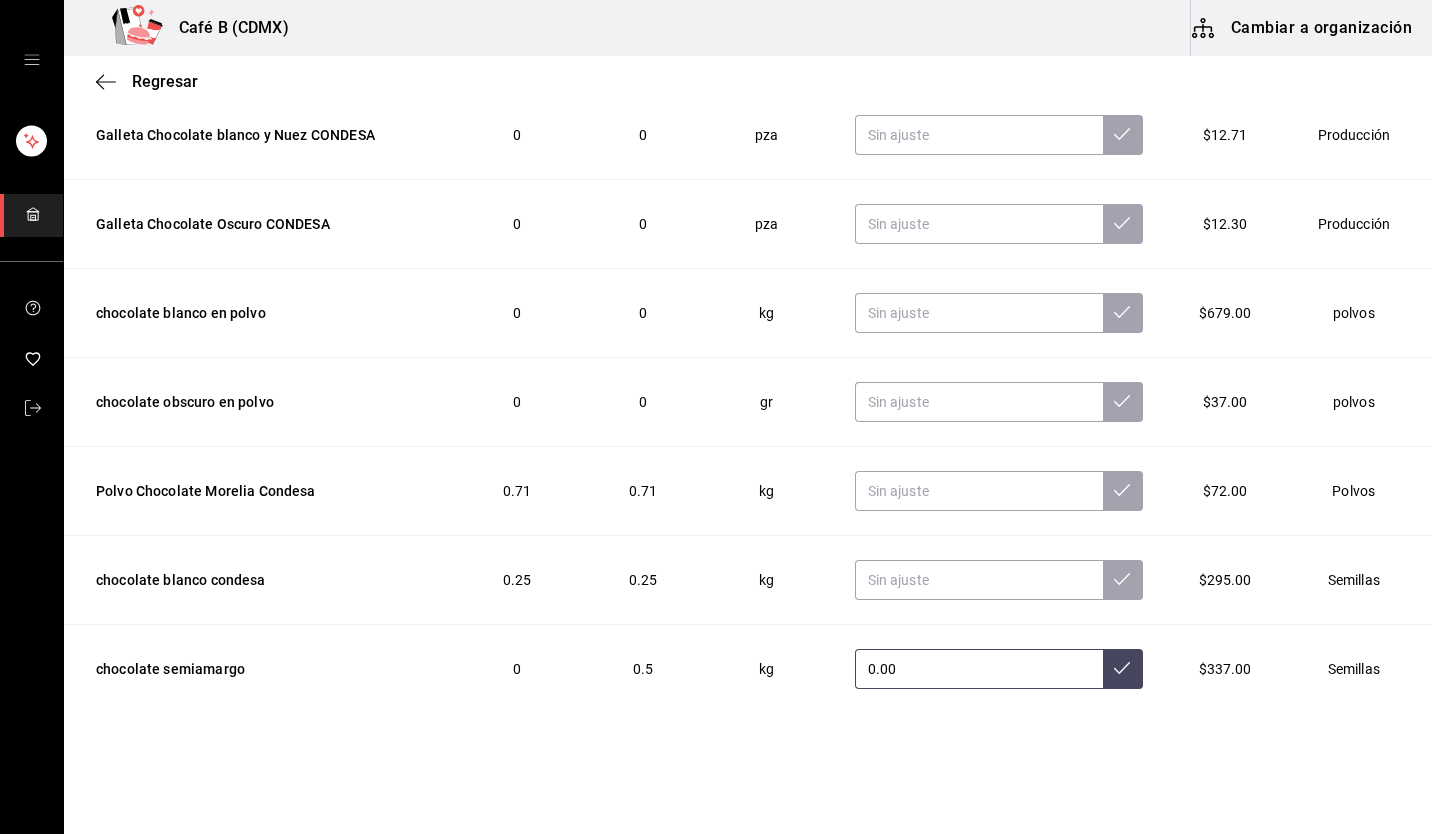type on "0.00" 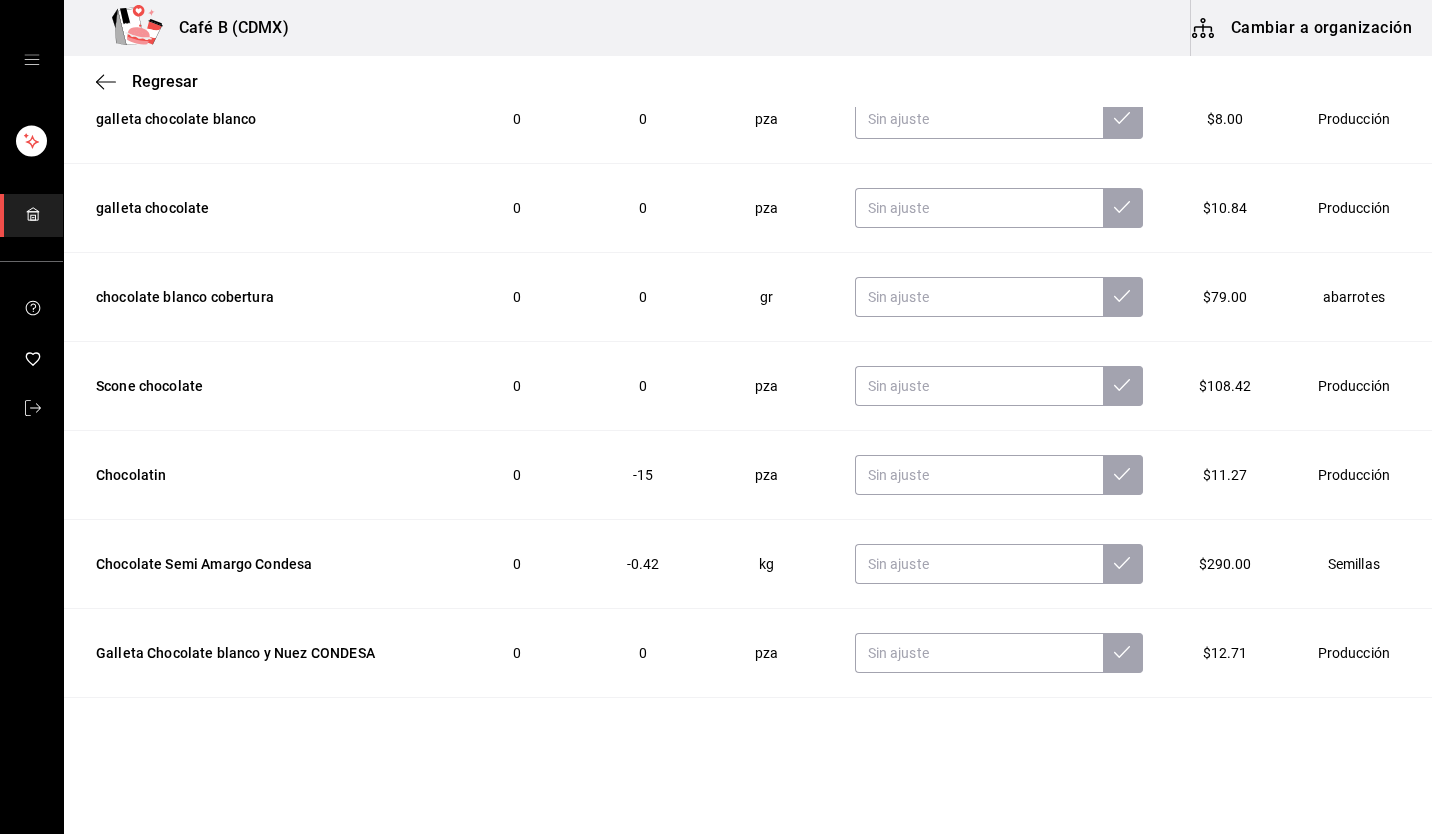 scroll, scrollTop: 0, scrollLeft: 0, axis: both 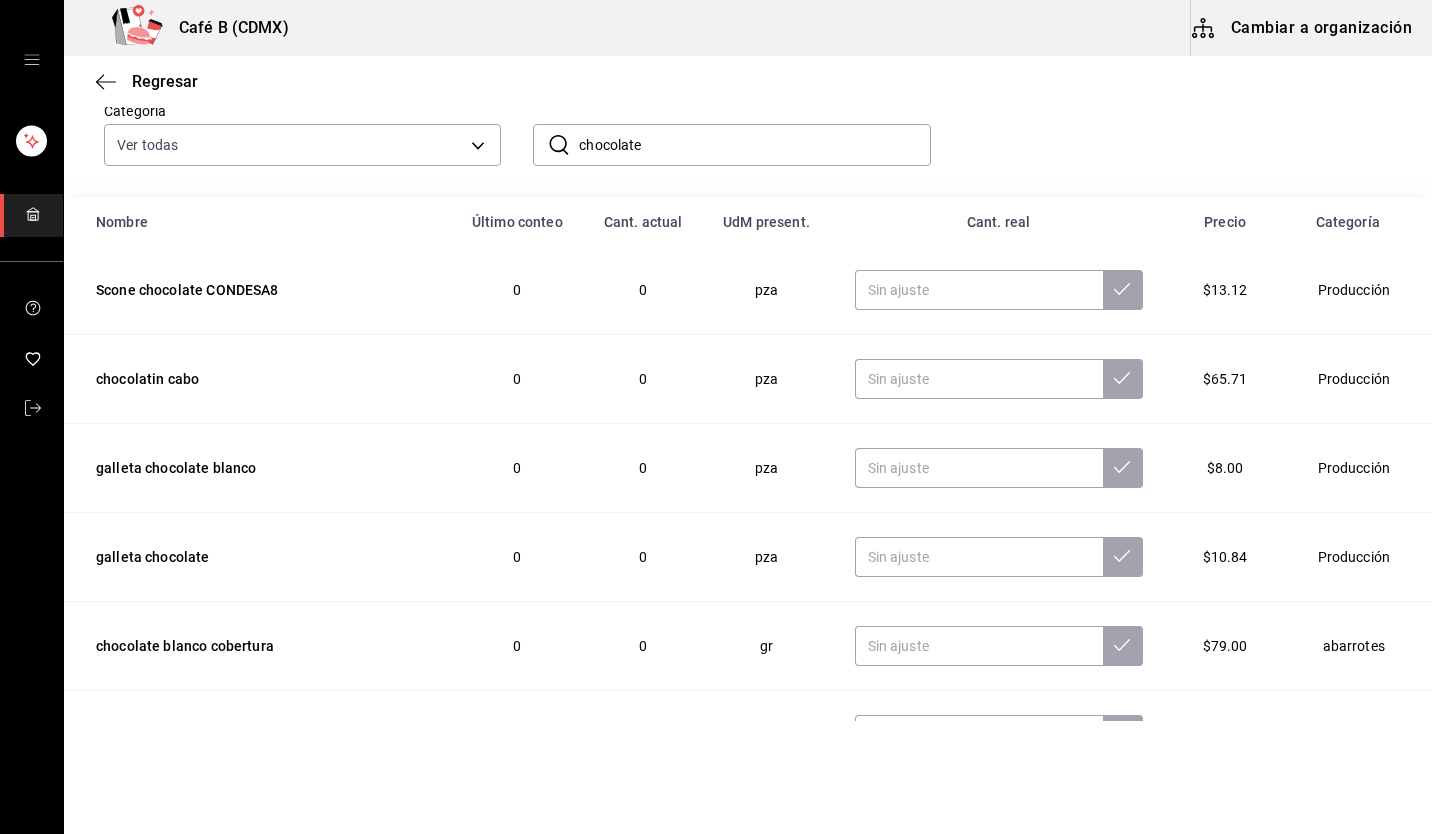 click on "chocolate" at bounding box center [754, 145] 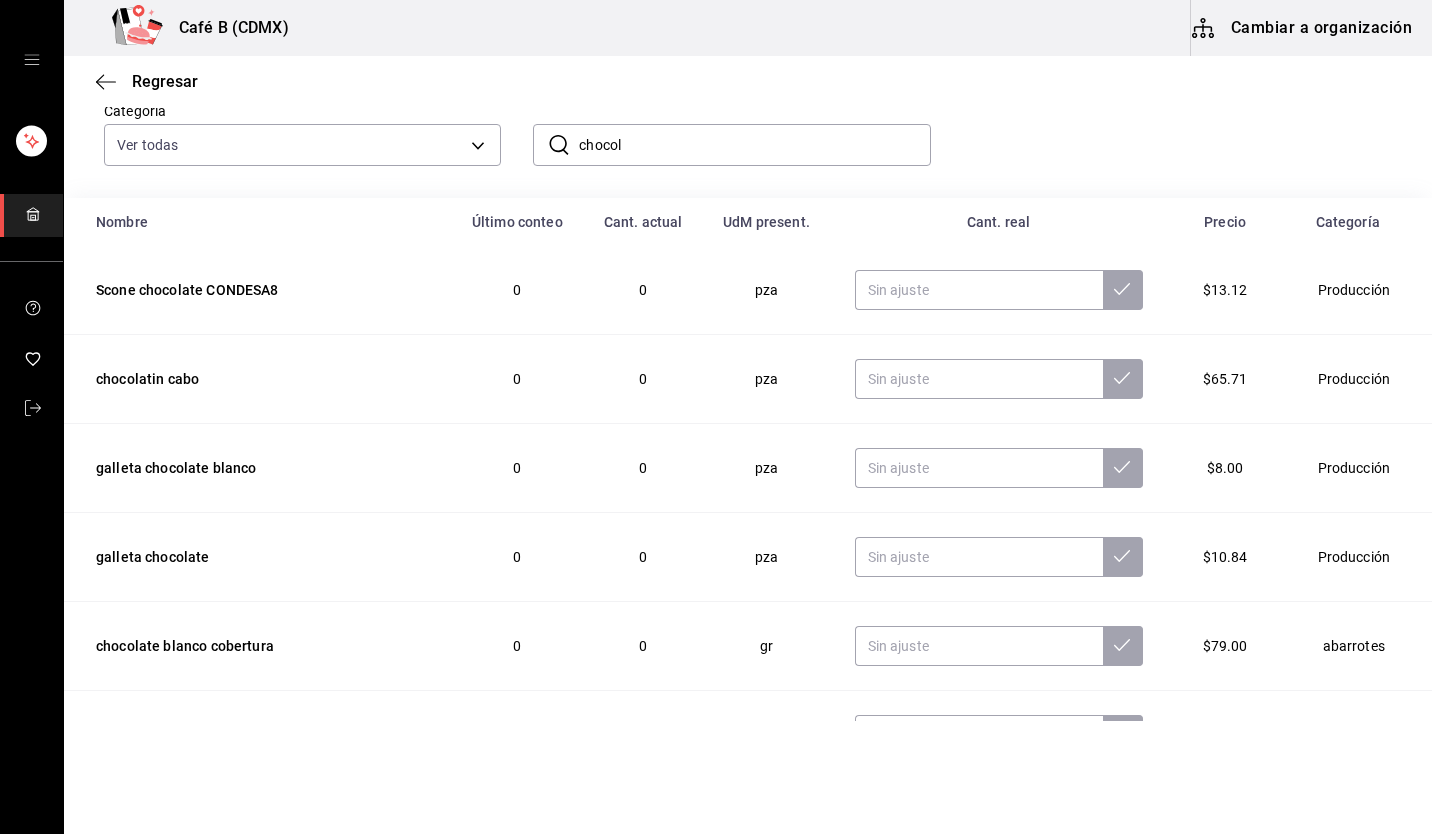 scroll, scrollTop: 0, scrollLeft: 0, axis: both 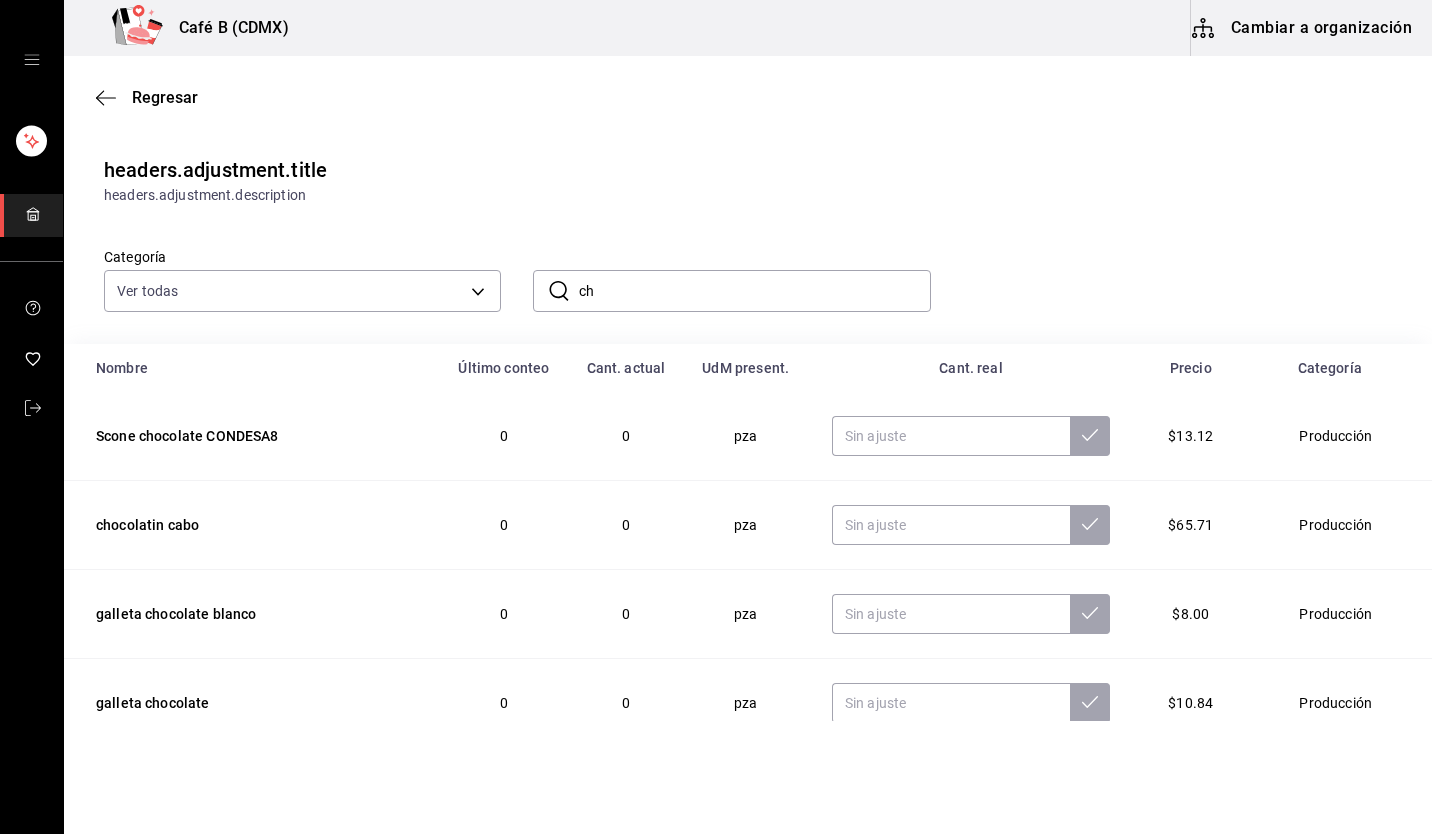 type on "c" 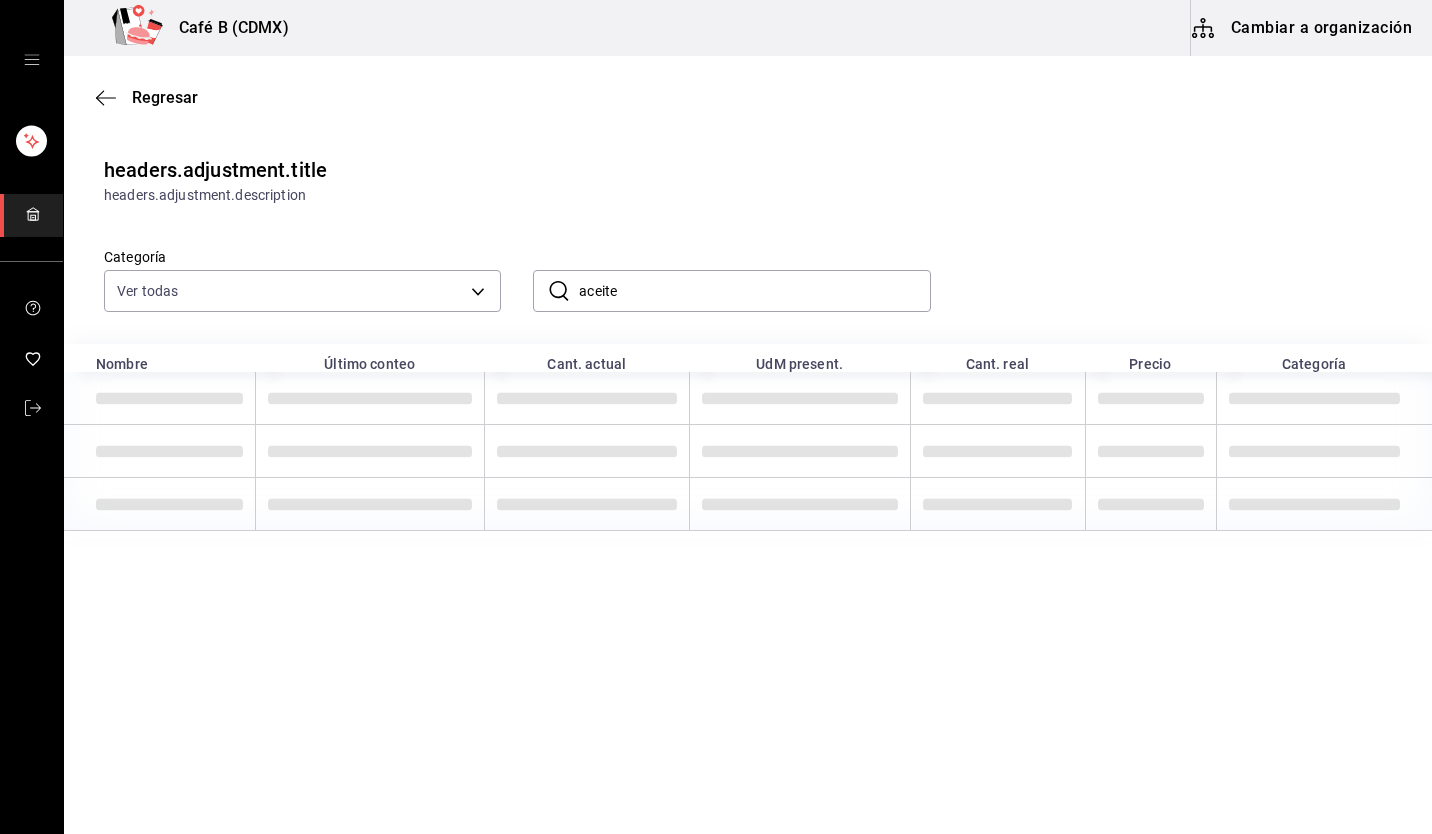 type on "aceite" 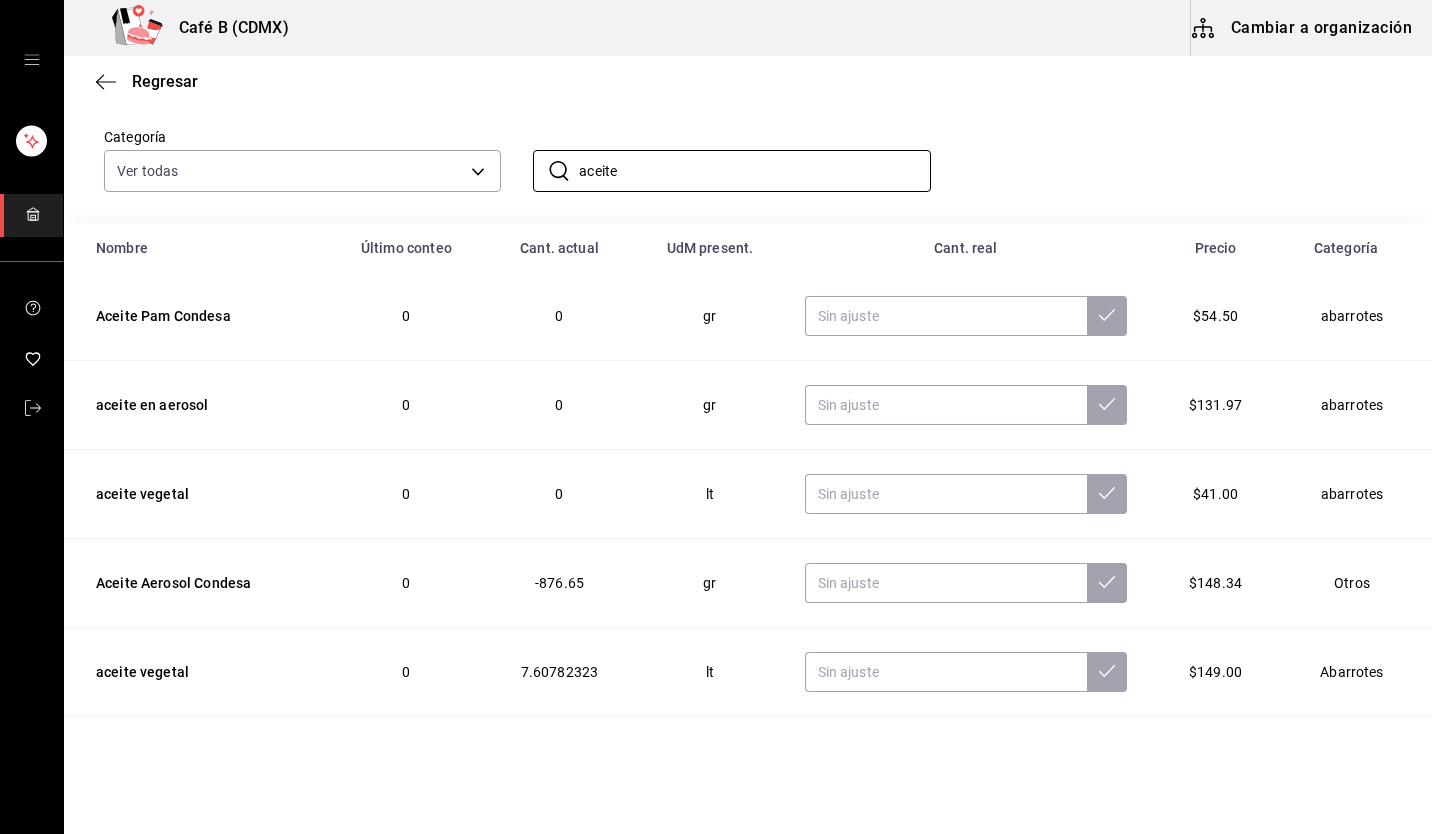 scroll, scrollTop: 127, scrollLeft: 0, axis: vertical 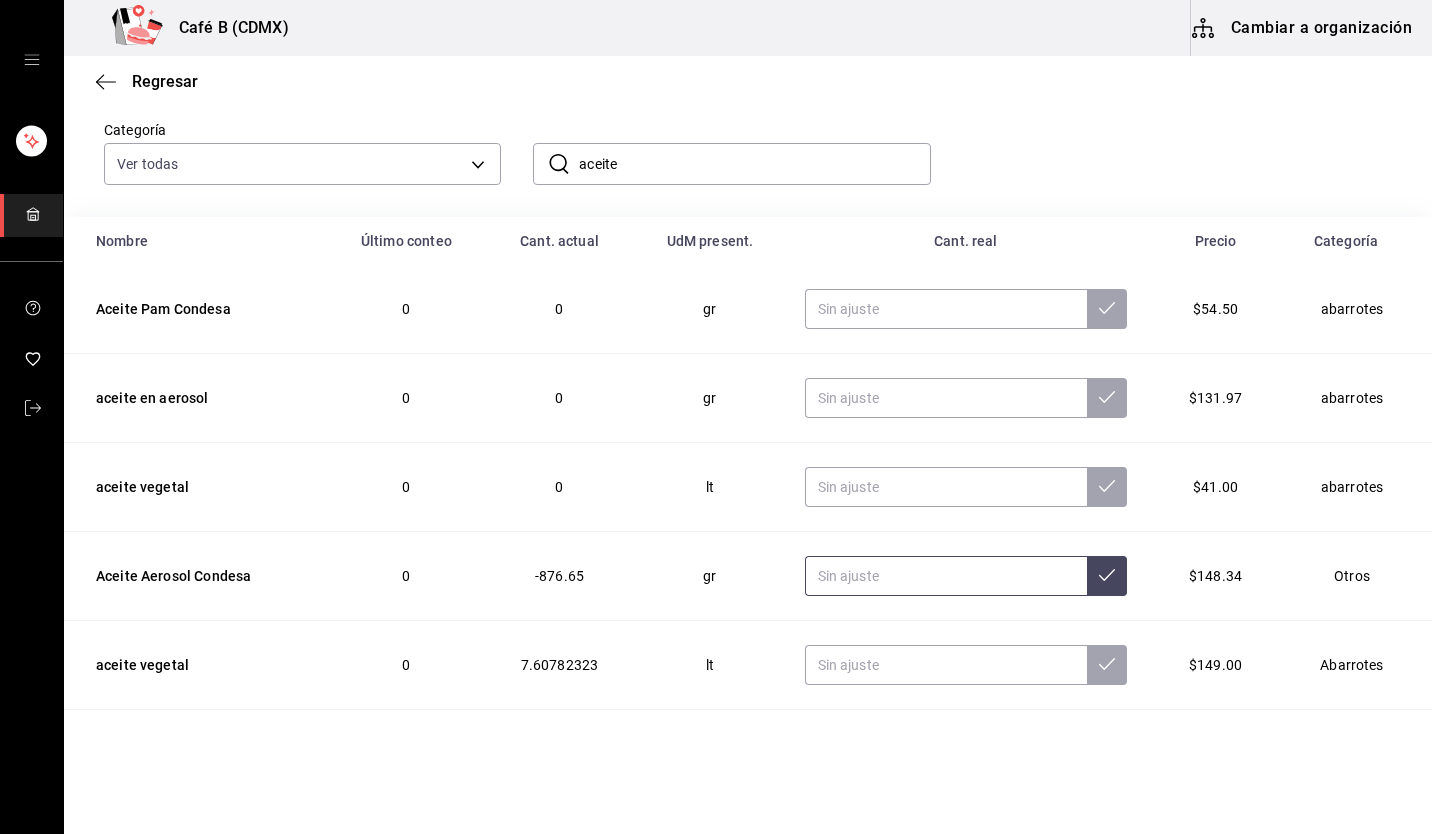 click at bounding box center [946, 576] 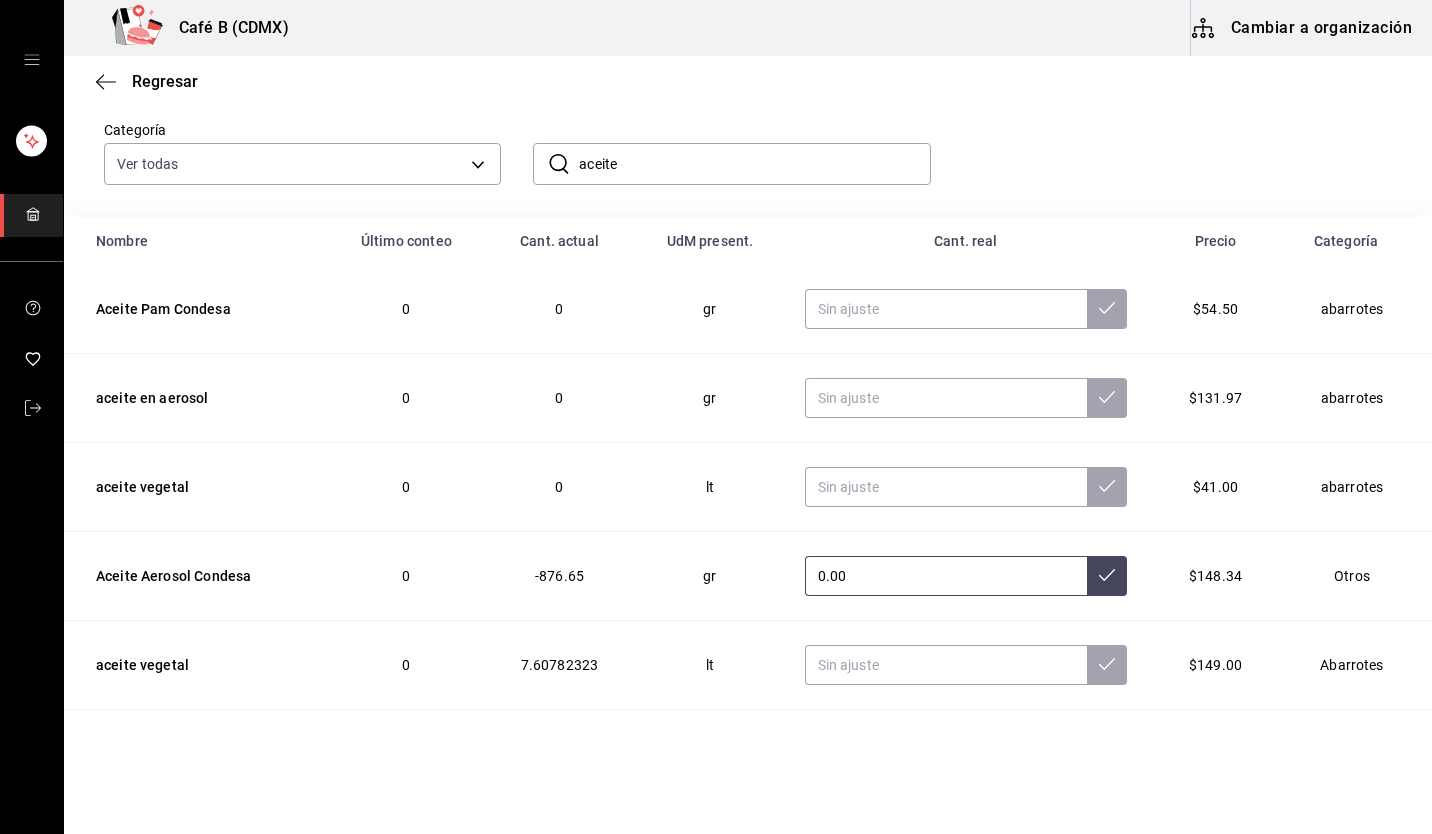 type on "0.00" 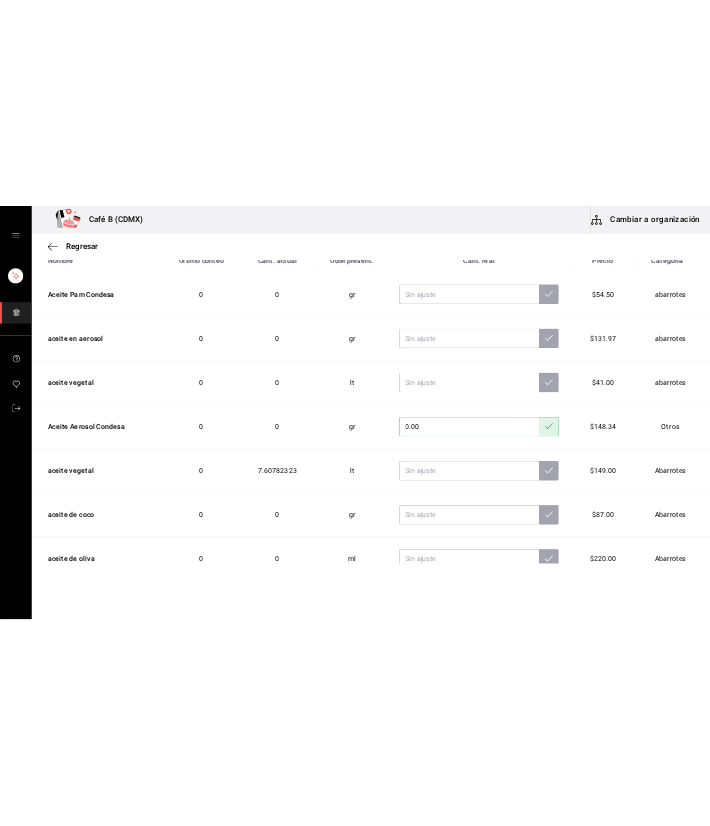 scroll, scrollTop: 302, scrollLeft: 0, axis: vertical 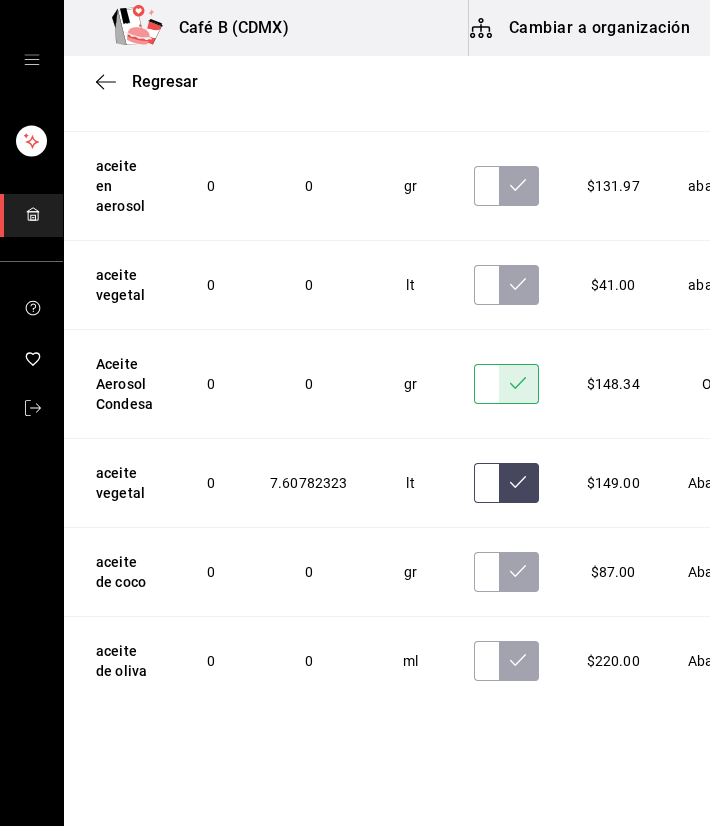 click at bounding box center (486, 483) 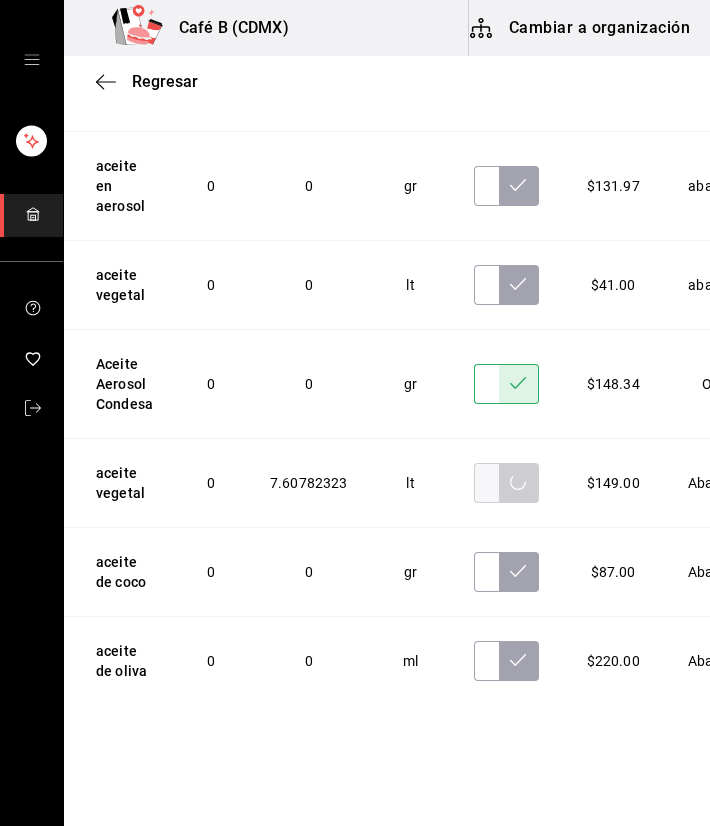 scroll, scrollTop: 0, scrollLeft: 0, axis: both 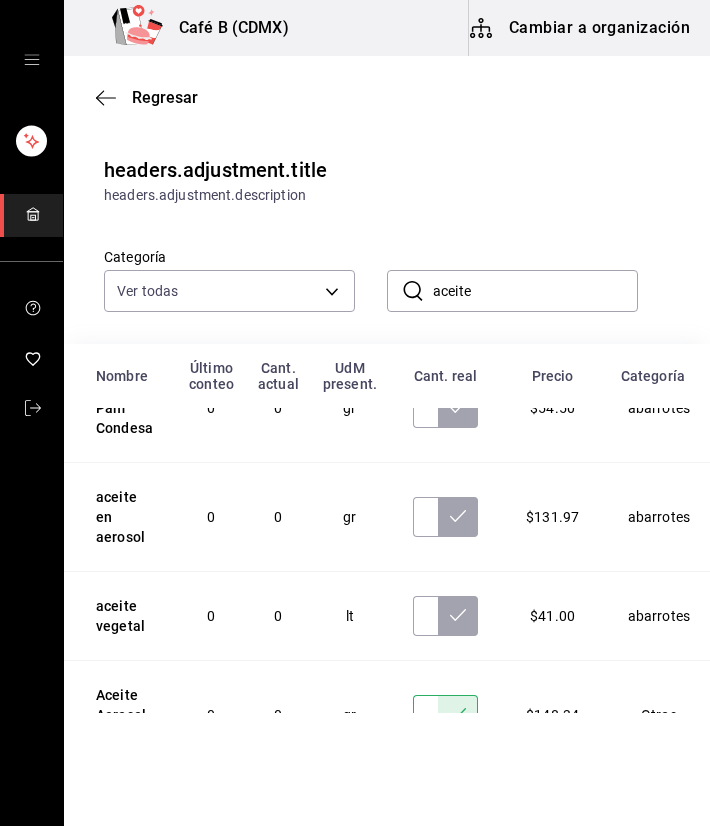 click on "aceite" at bounding box center [535, 291] 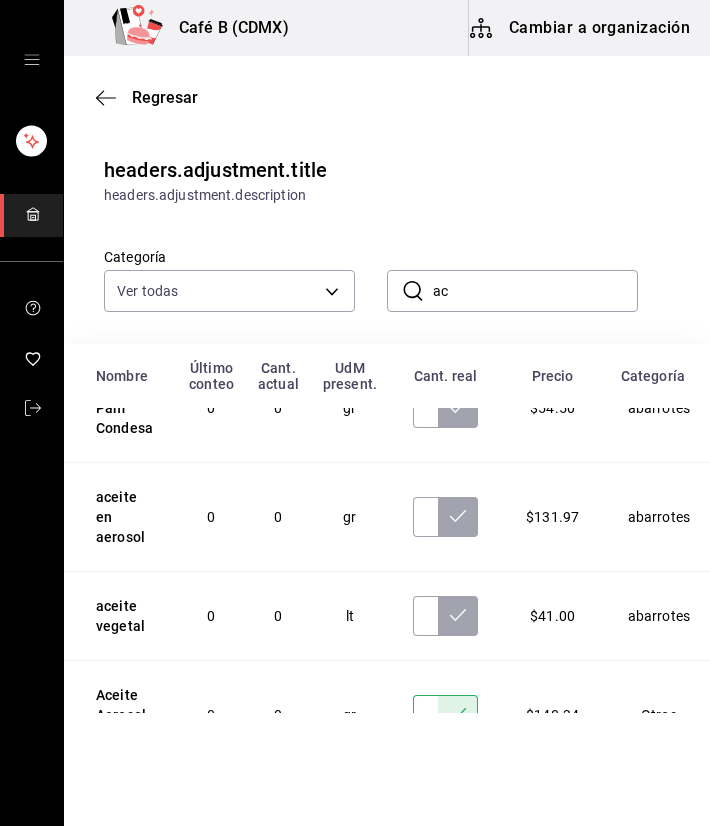 type on "a" 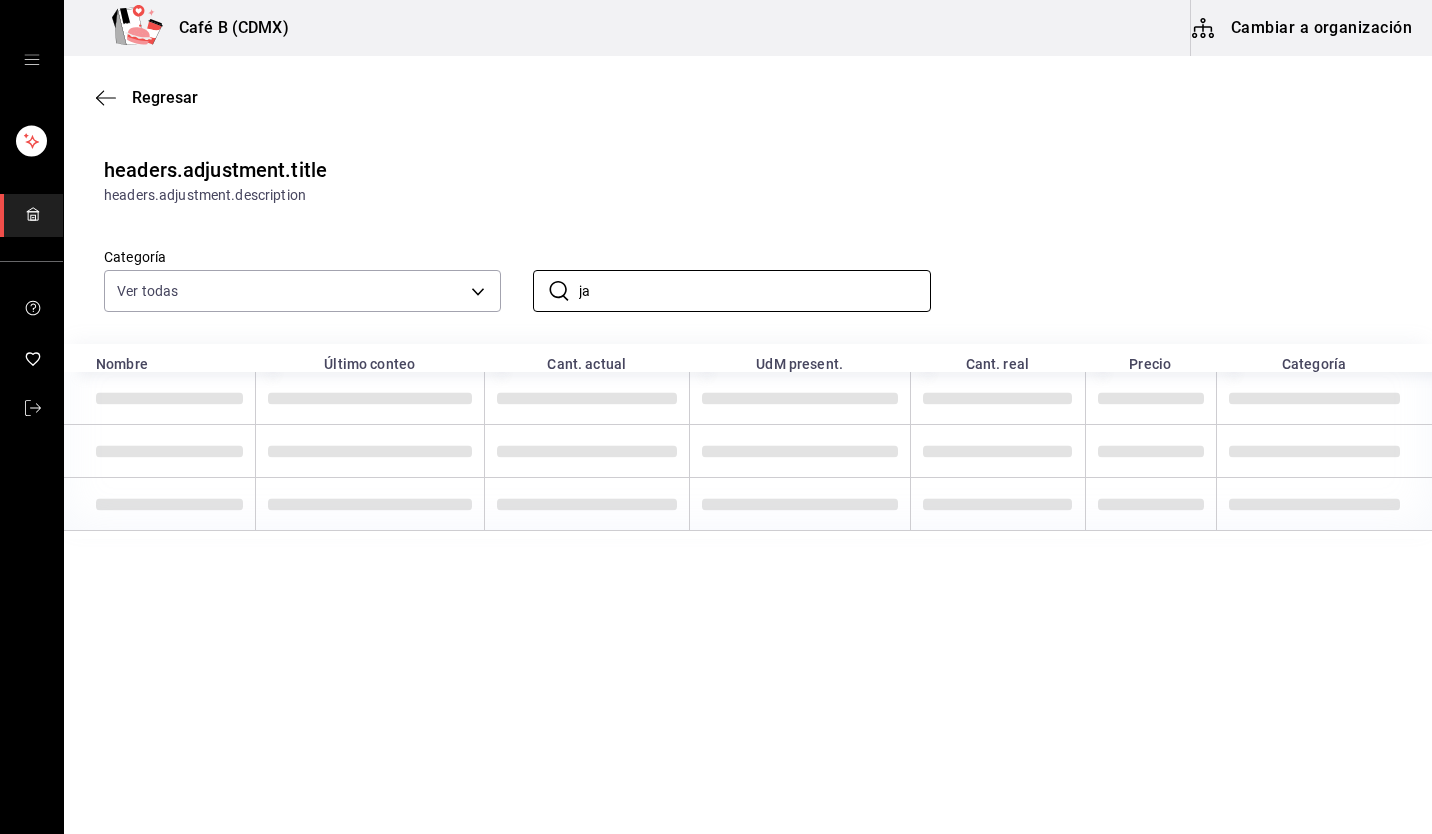 type on "j" 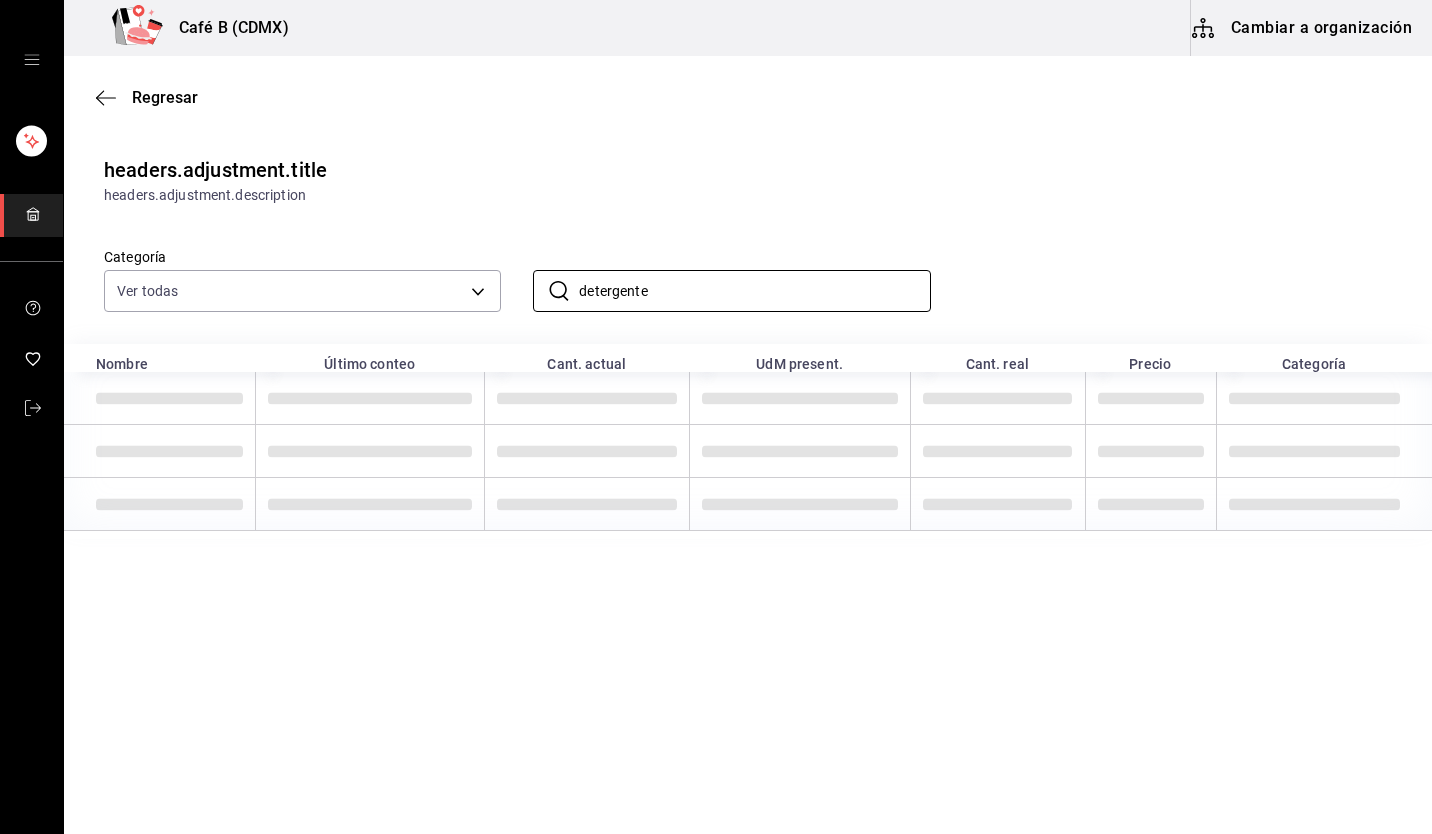 type on "detergente" 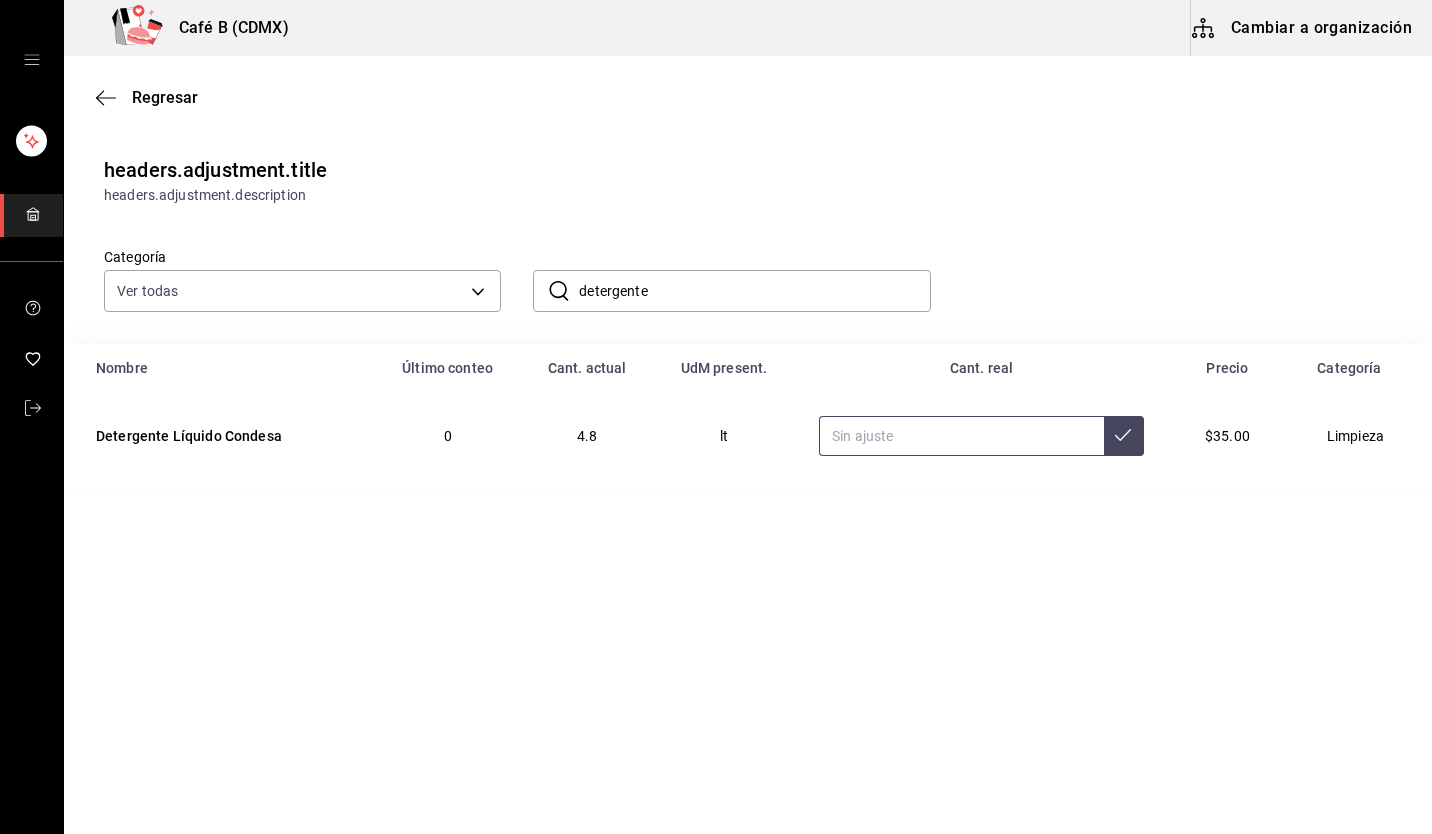 click at bounding box center (961, 436) 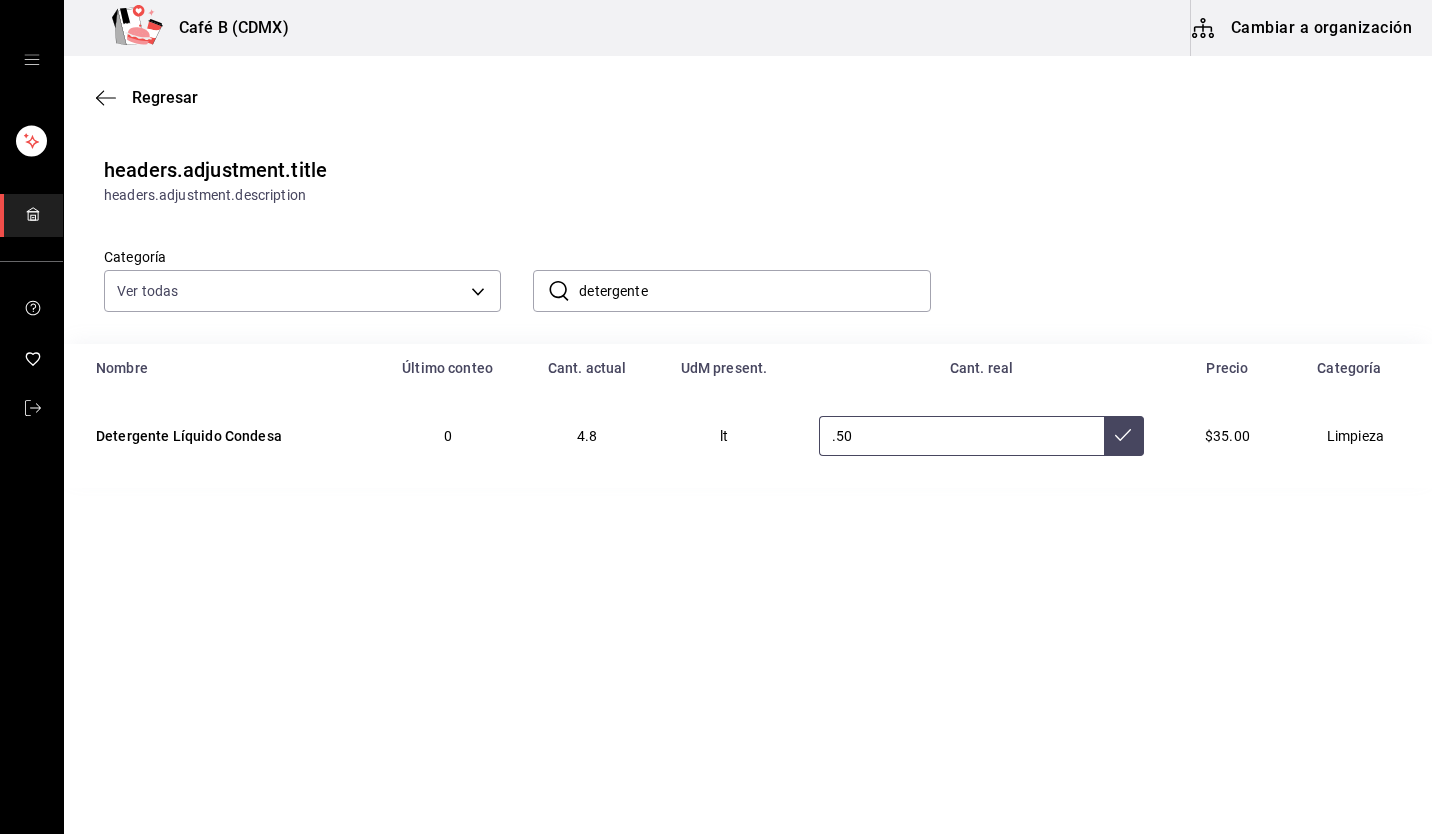 type on ".50" 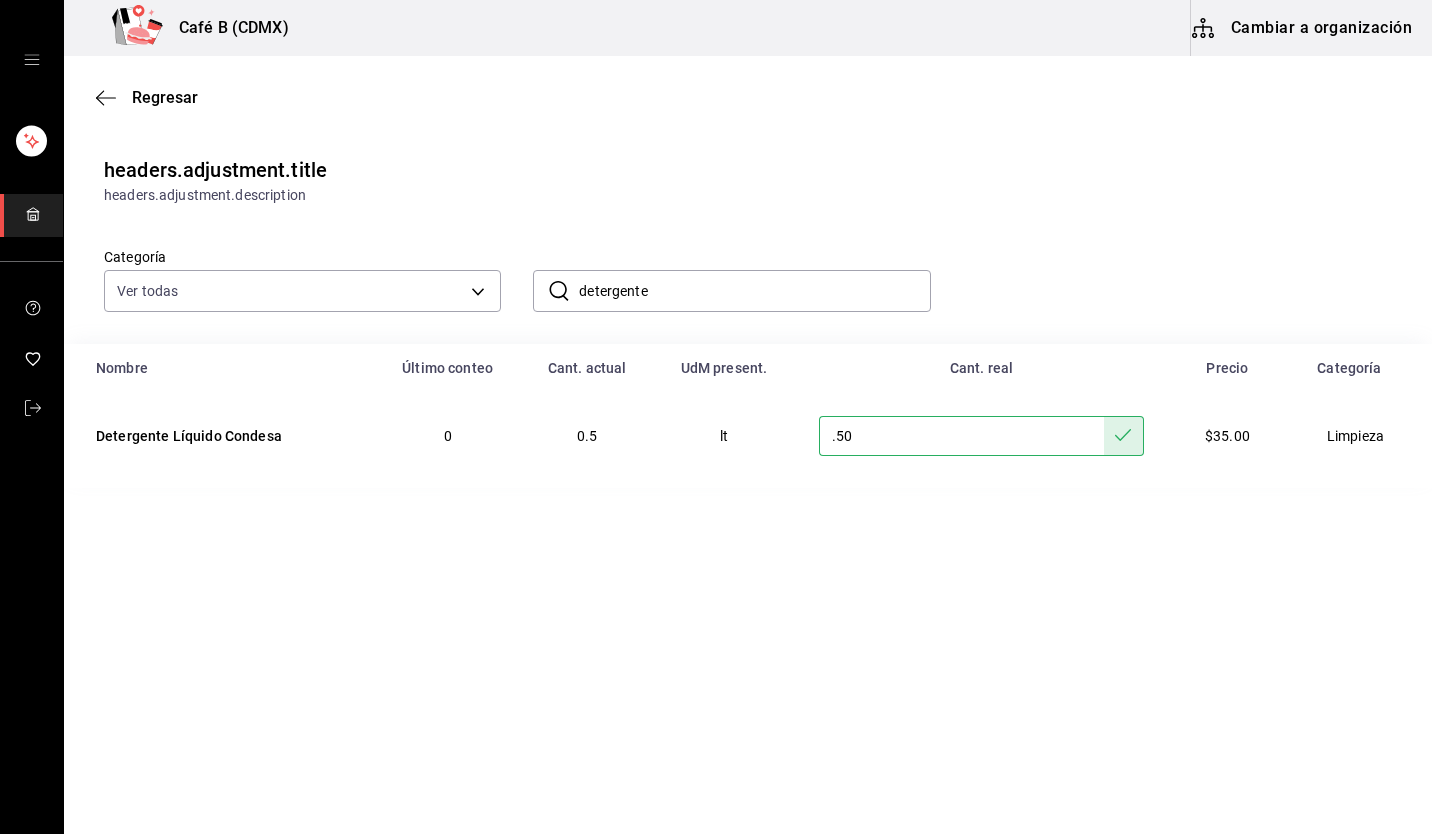 click on "detergente" at bounding box center (754, 291) 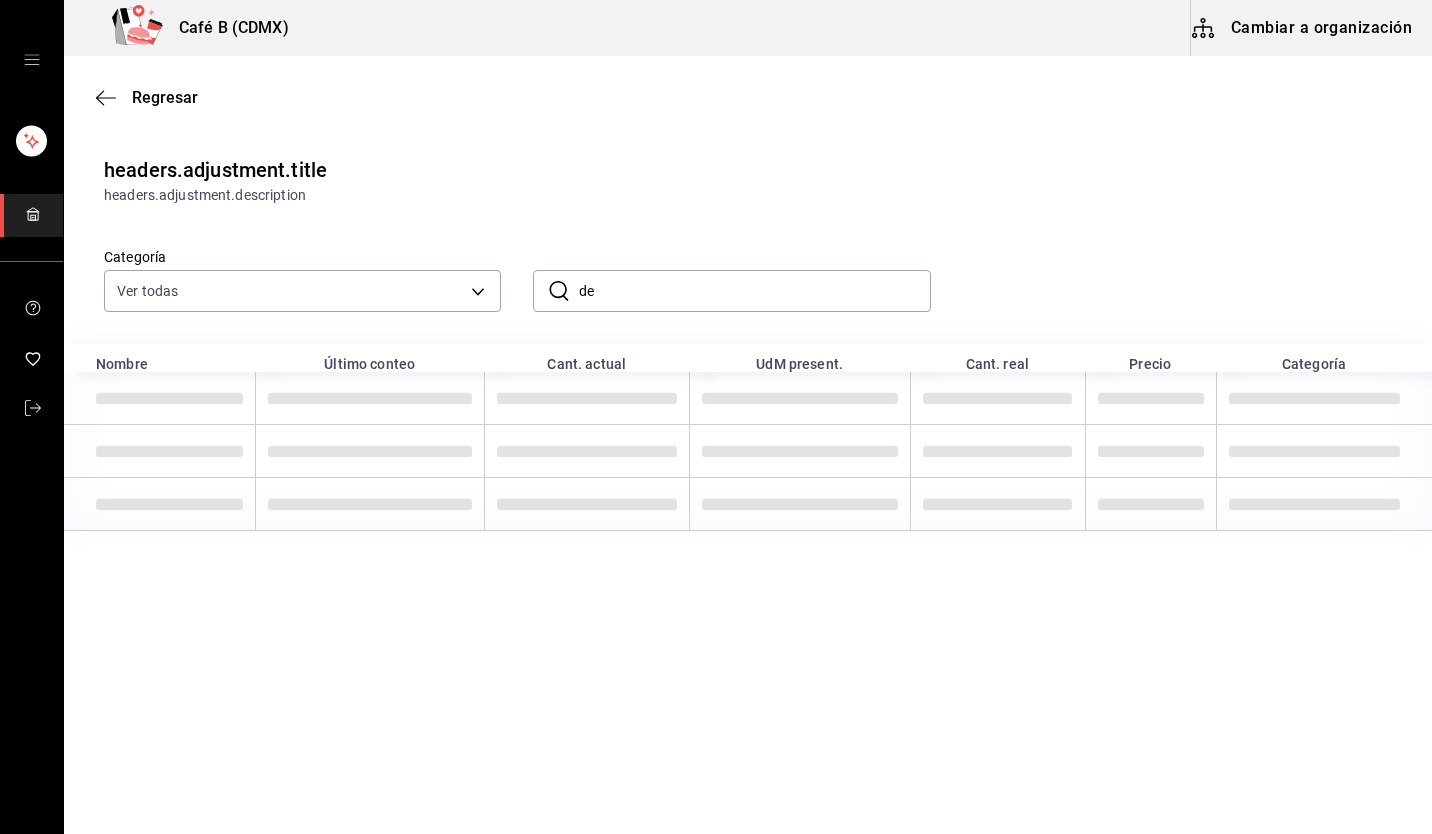 type on "d" 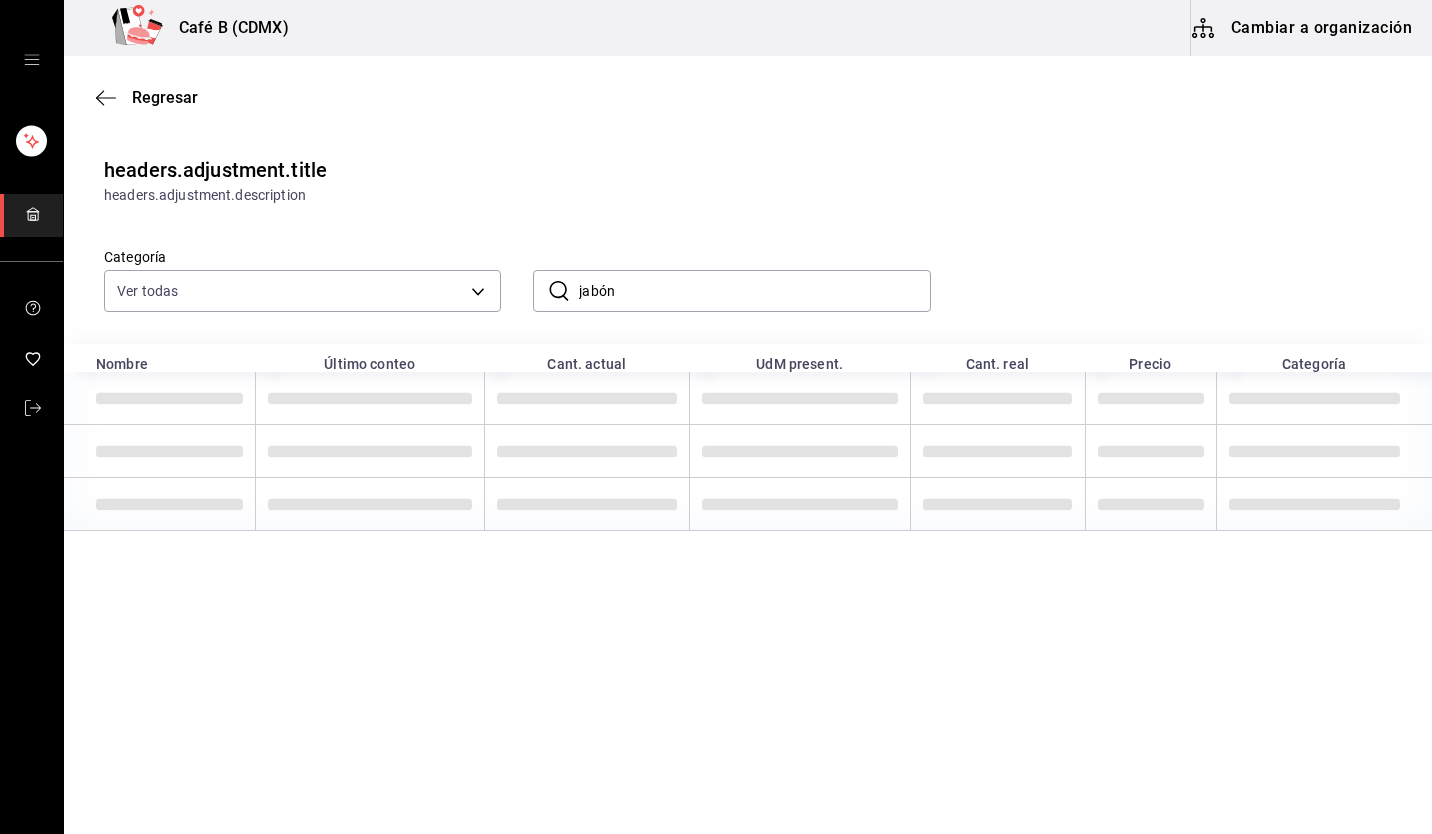 type on "jabón" 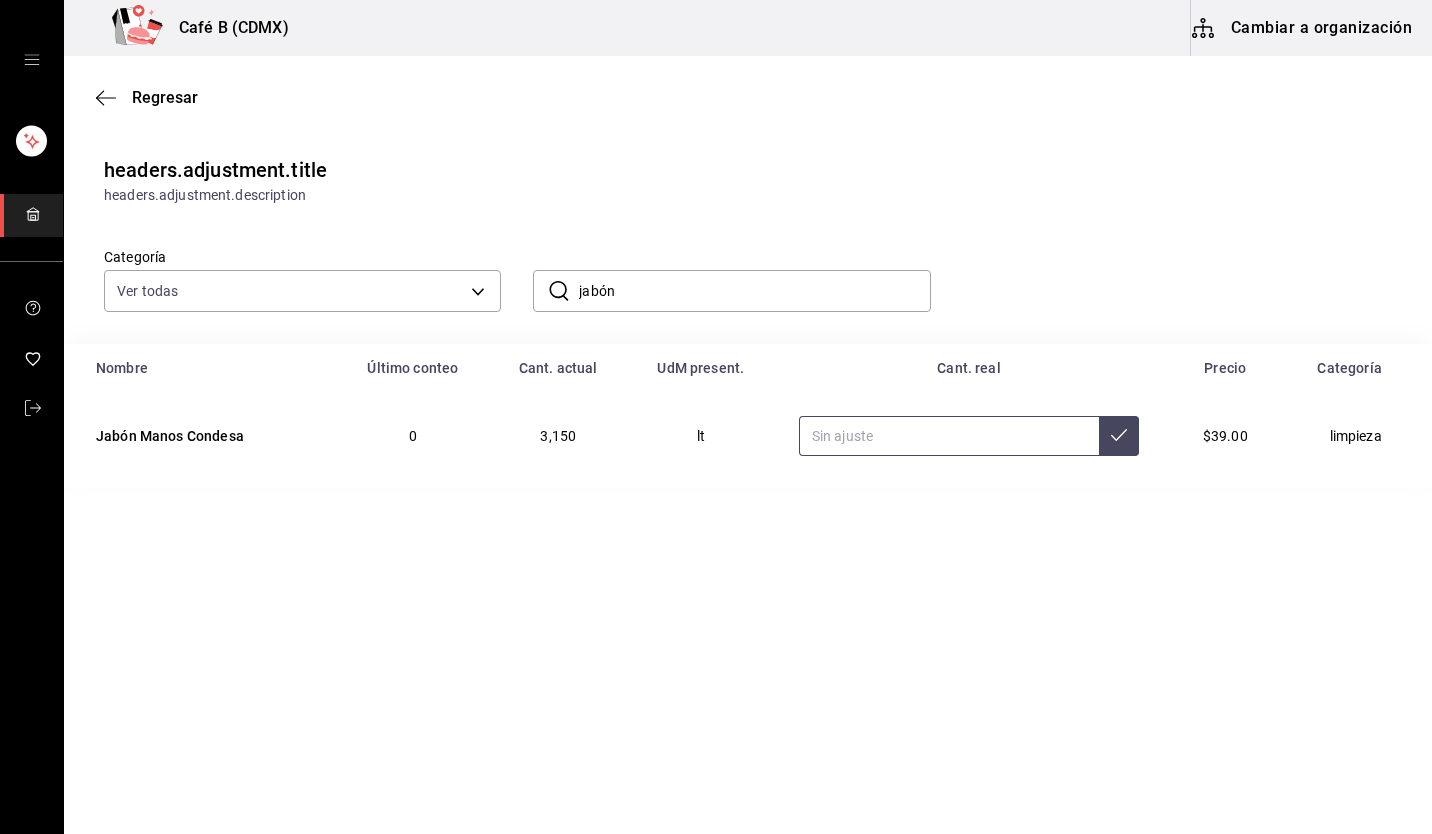 click at bounding box center (949, 436) 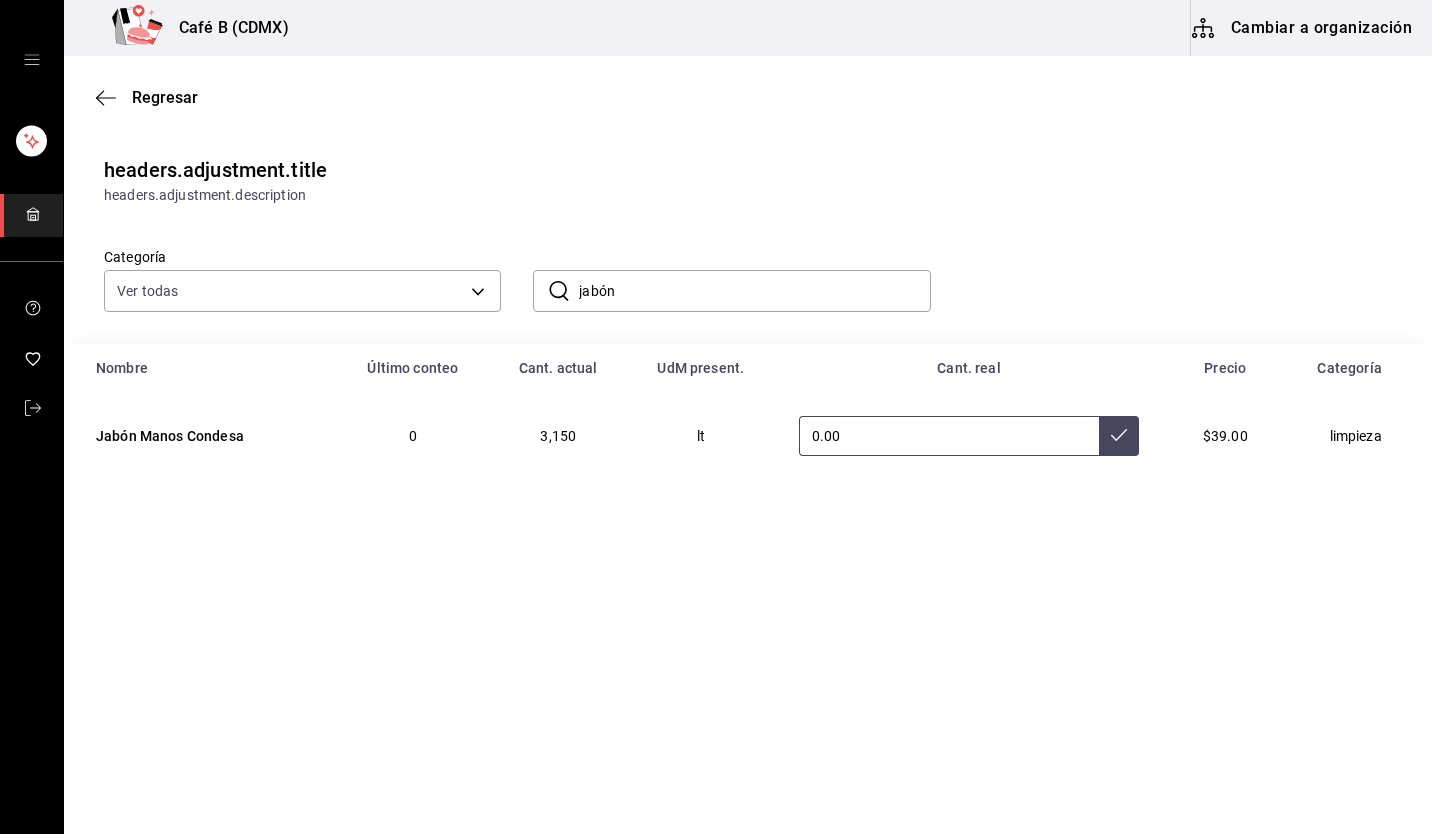 type on "0.00" 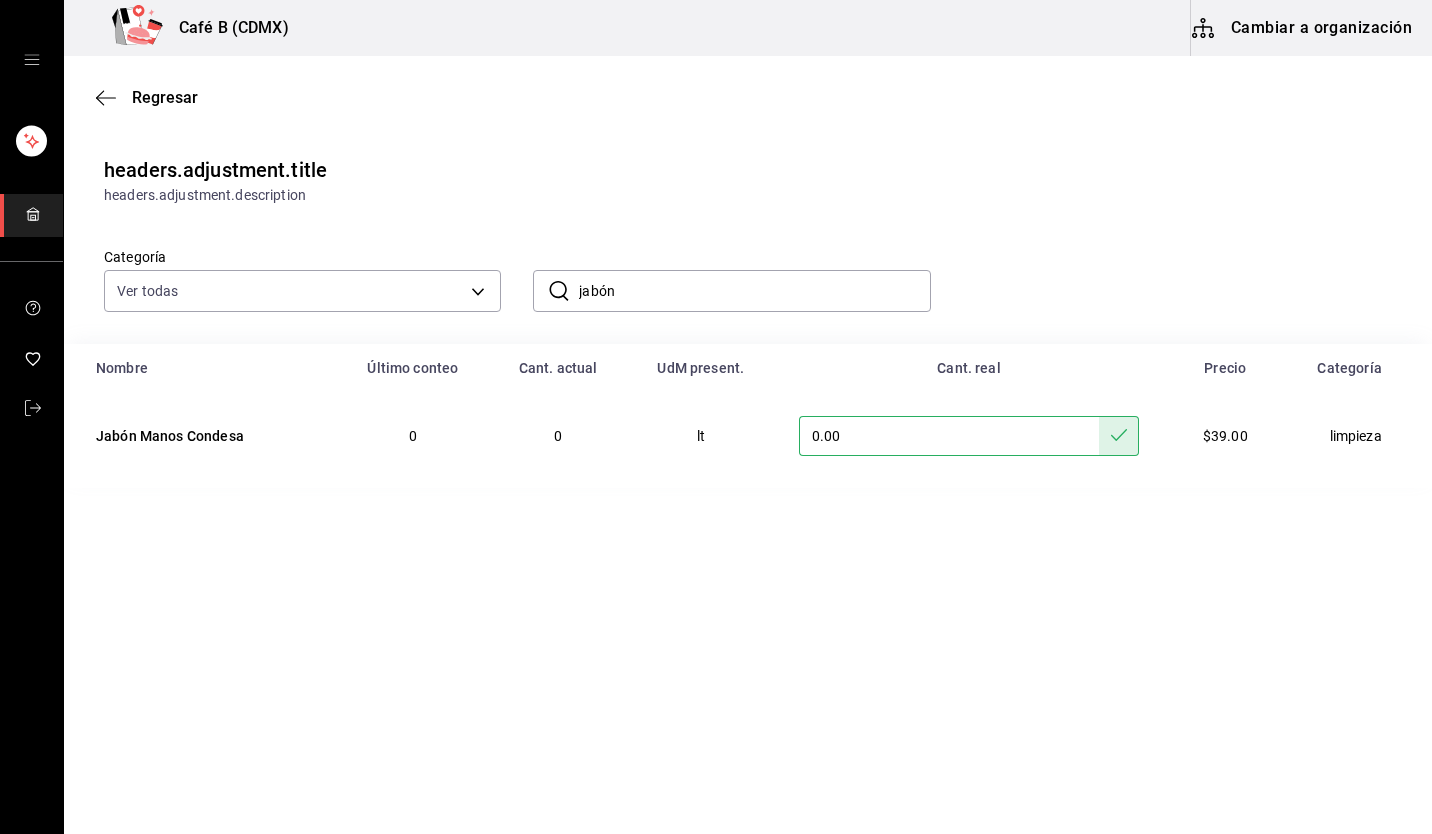 click on "jabón" at bounding box center (754, 291) 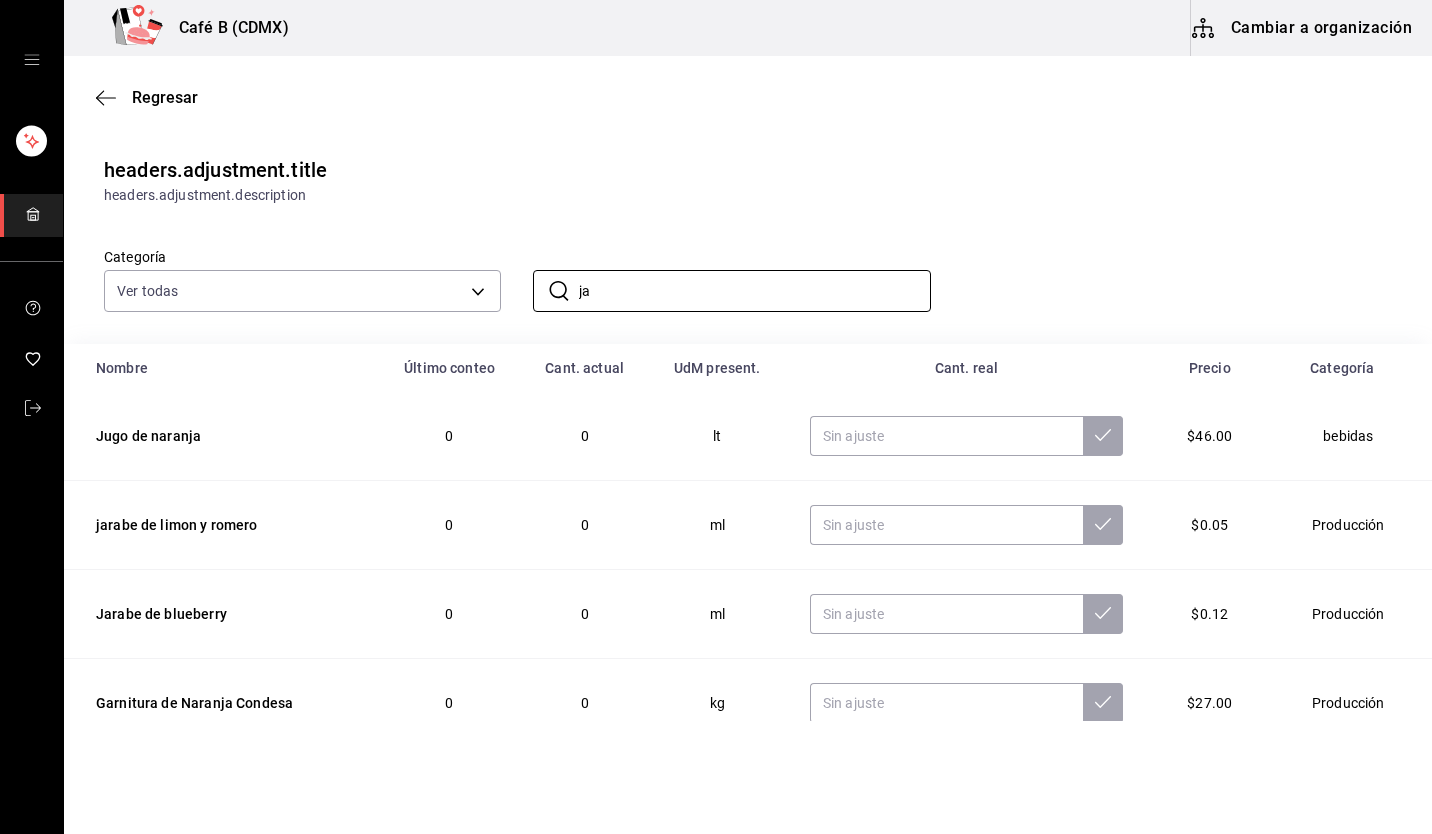 type on "ja" 